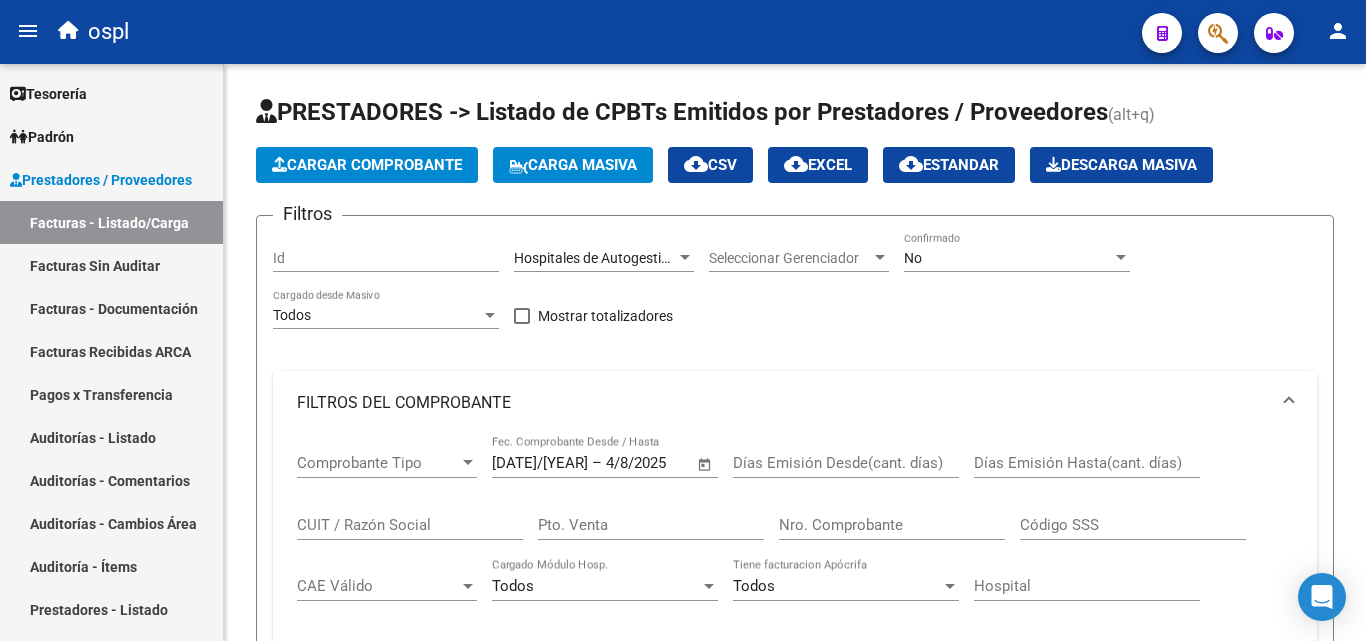 scroll, scrollTop: 0, scrollLeft: 0, axis: both 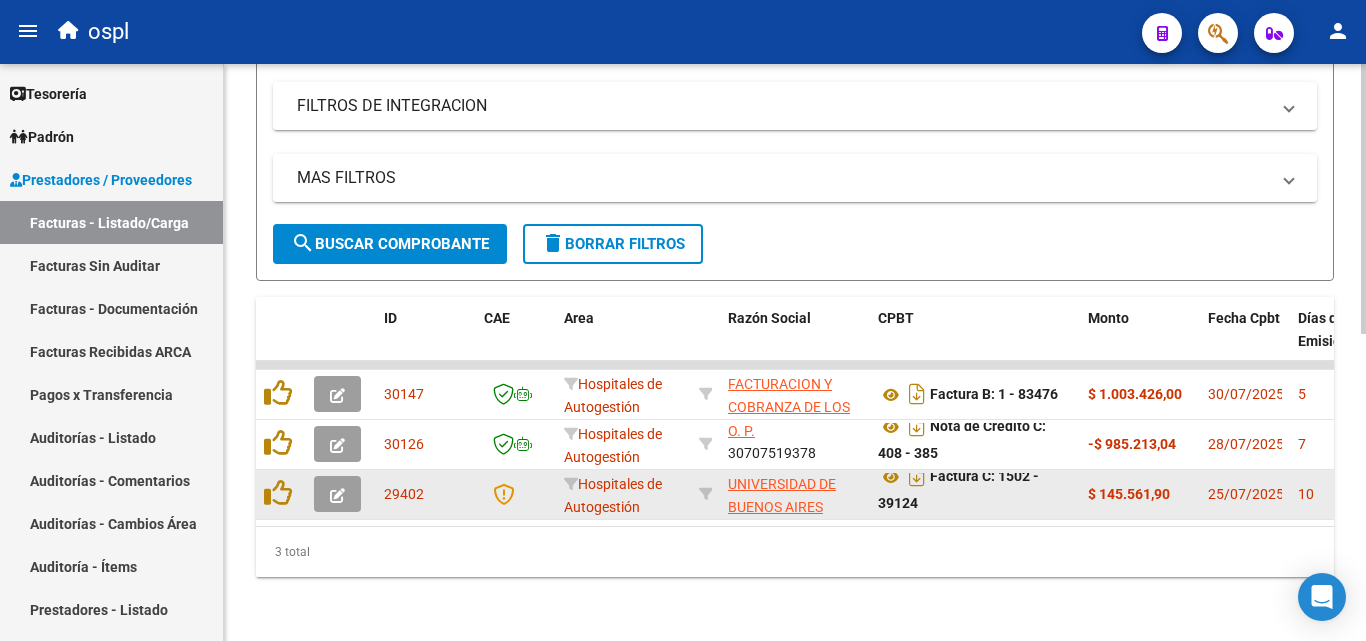 click 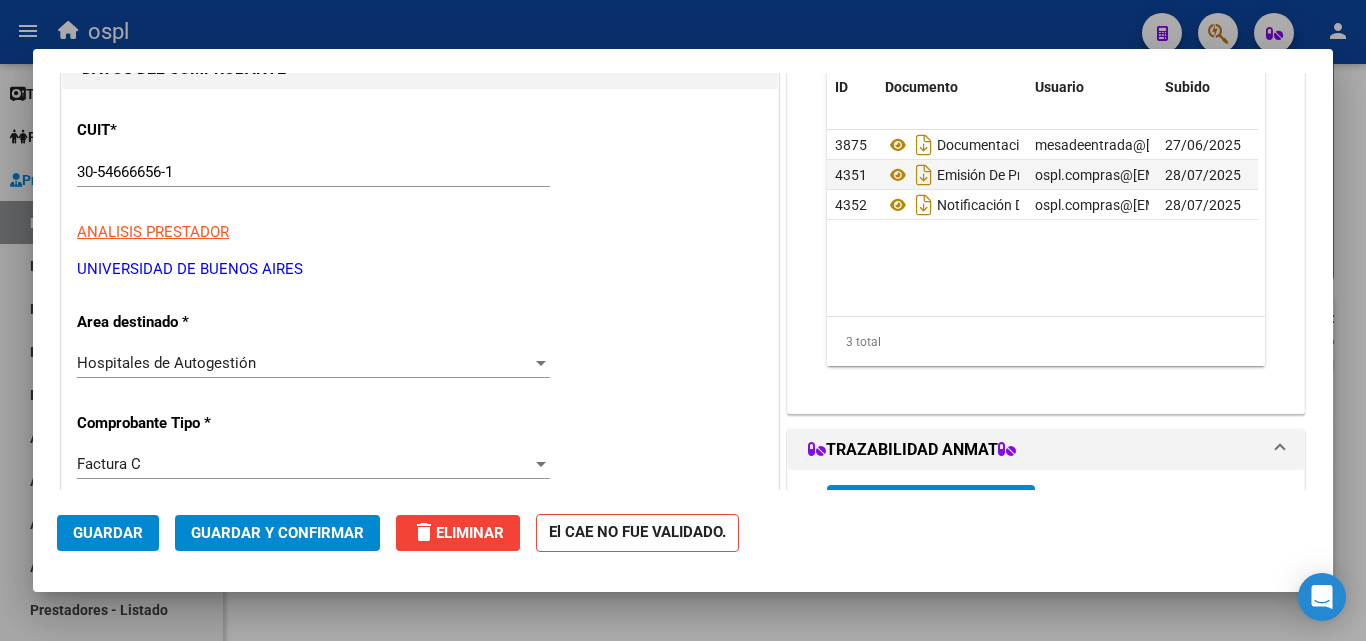 scroll, scrollTop: 200, scrollLeft: 0, axis: vertical 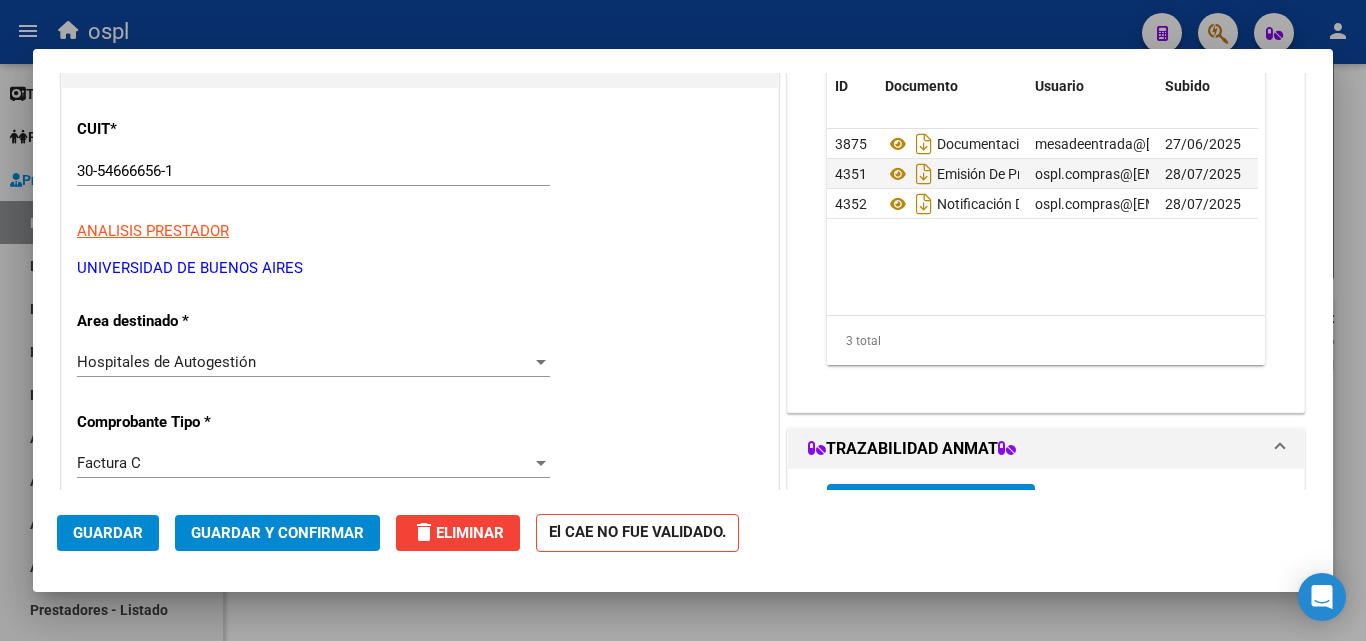 click on "Hospitales de Autogestión" at bounding box center [304, 362] 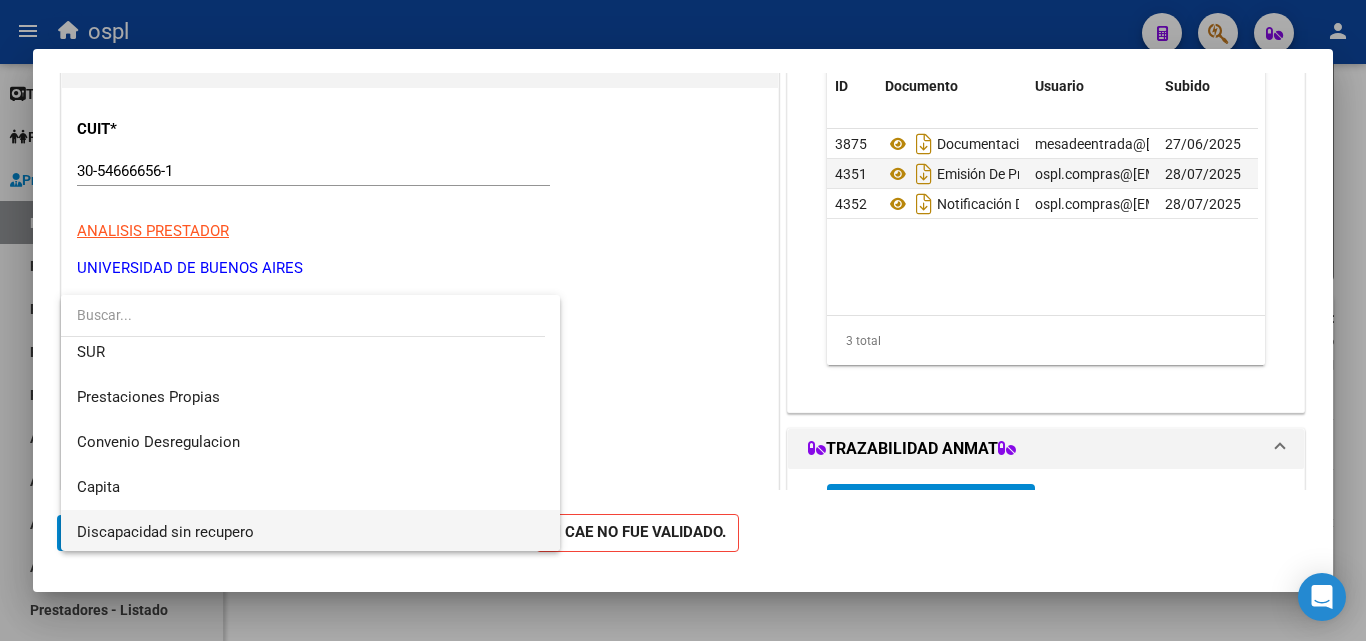 scroll, scrollTop: 284, scrollLeft: 0, axis: vertical 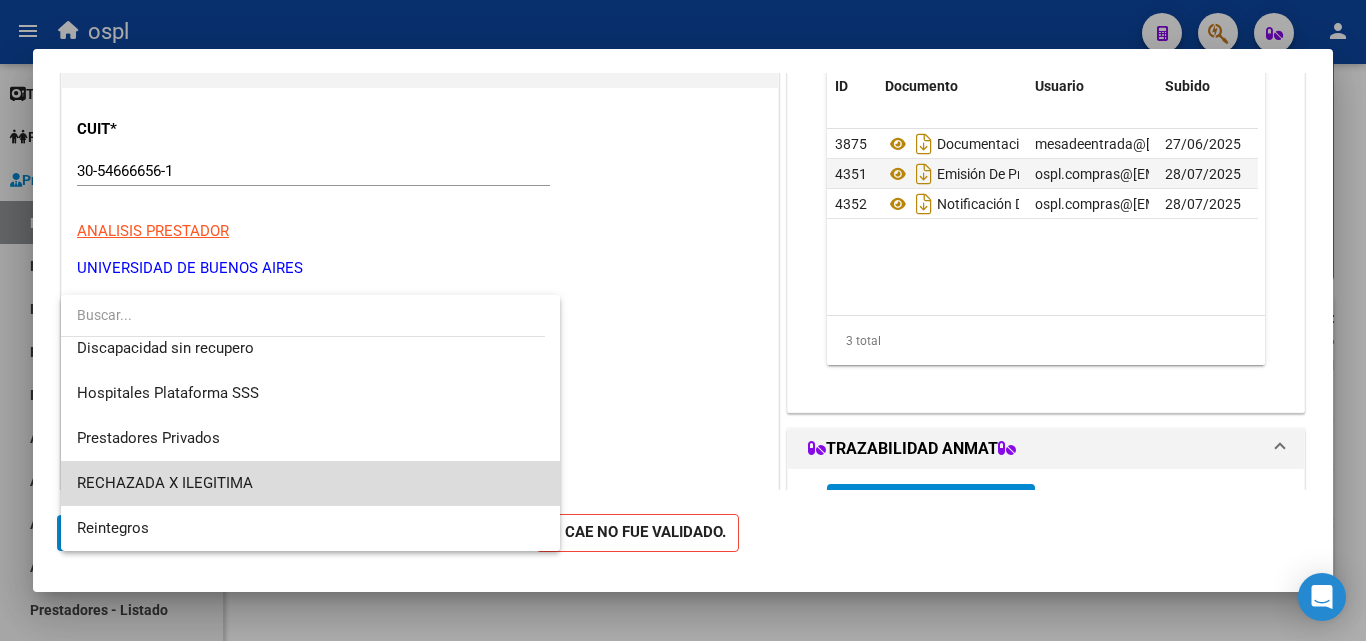 click on "RECHAZADA X ILEGITIMA" at bounding box center [310, 483] 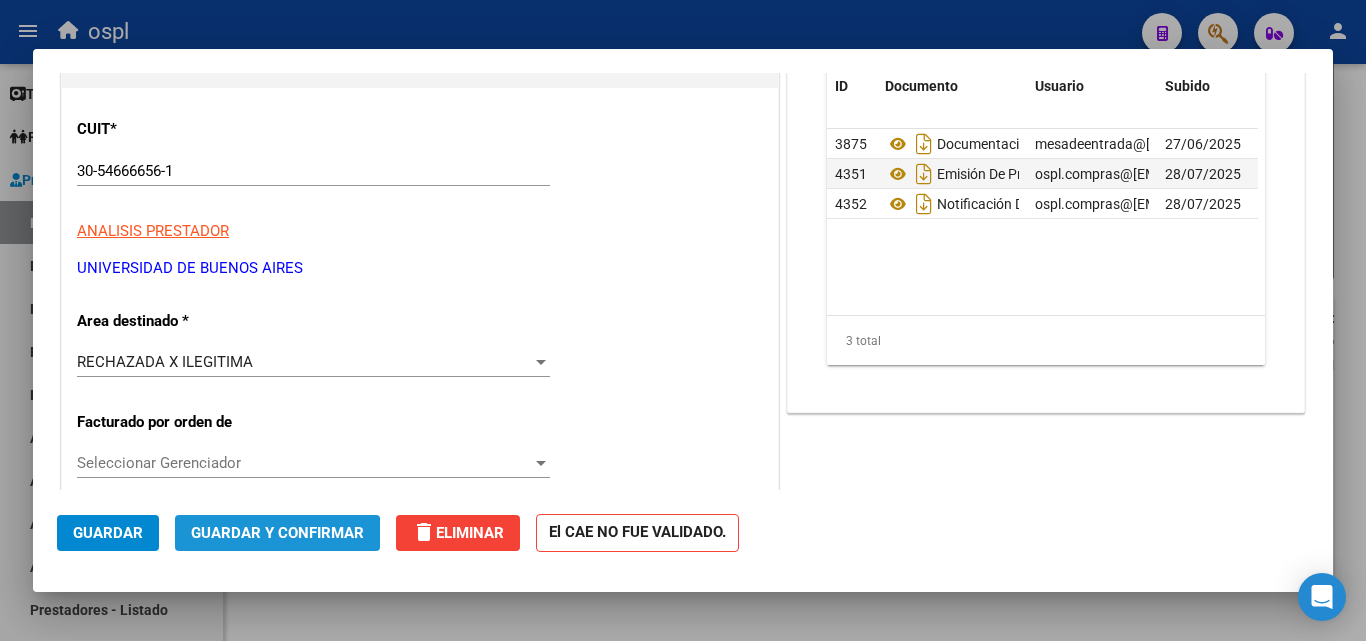 click on "Guardar y Confirmar" 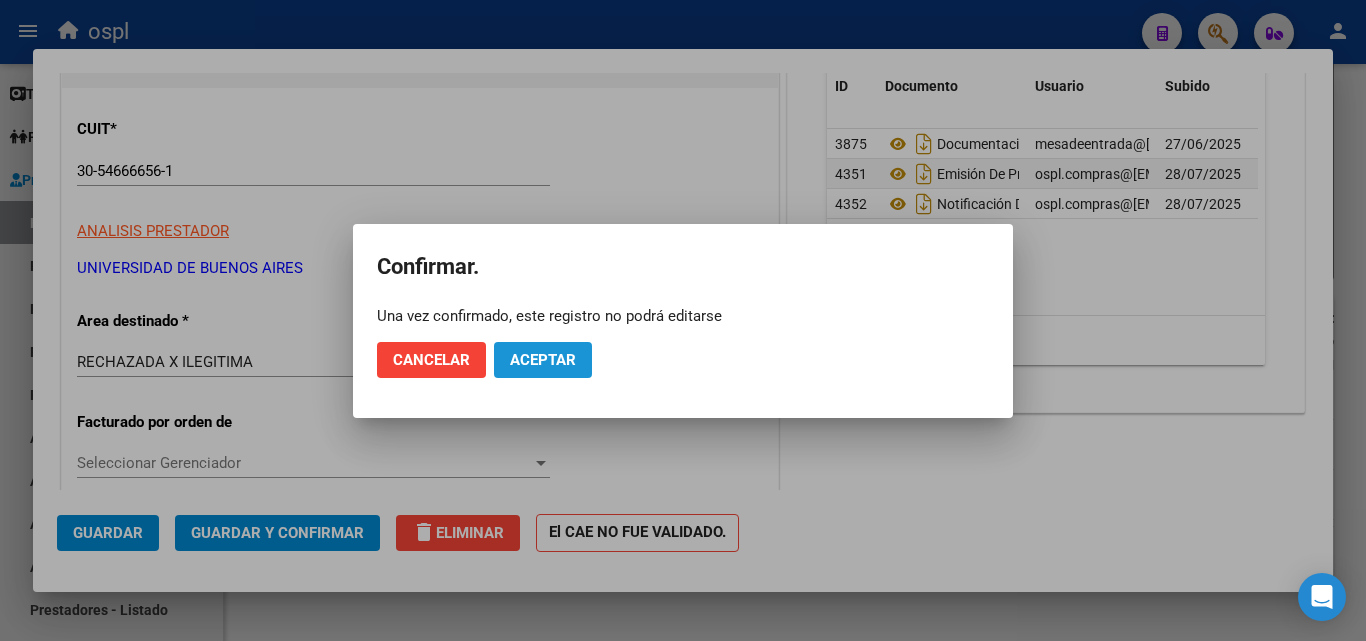 click on "Aceptar" 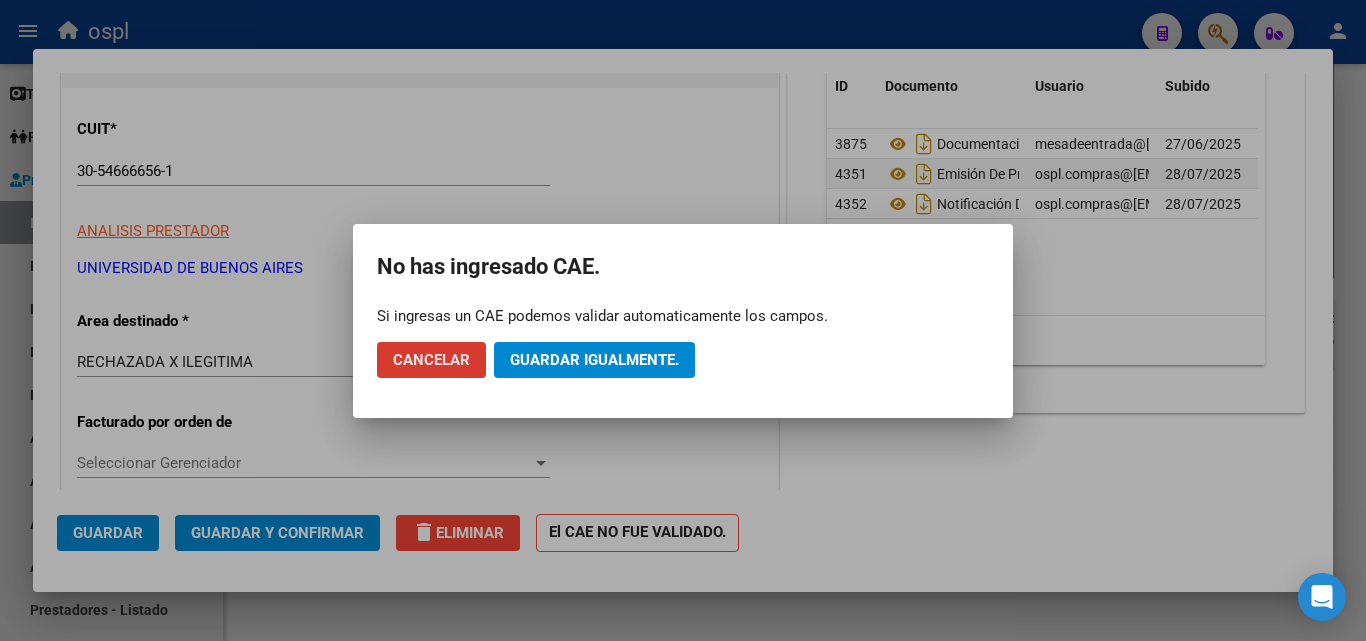 click on "Guardar igualmente." 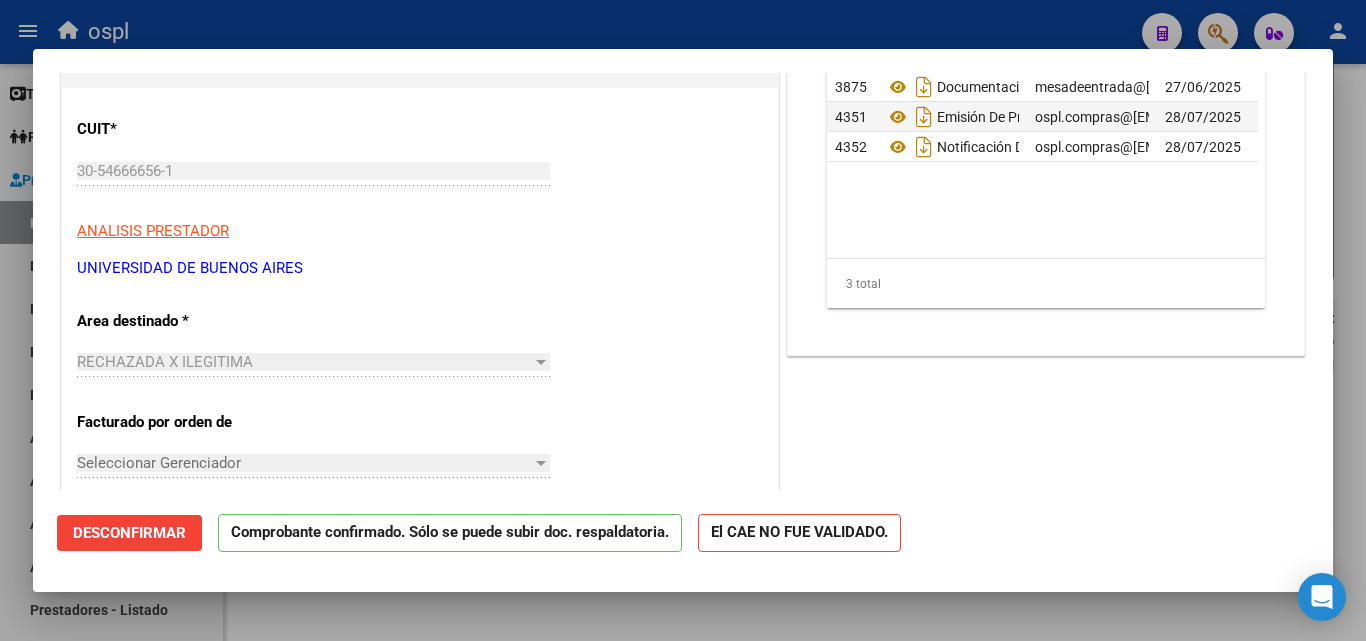 click at bounding box center [683, 320] 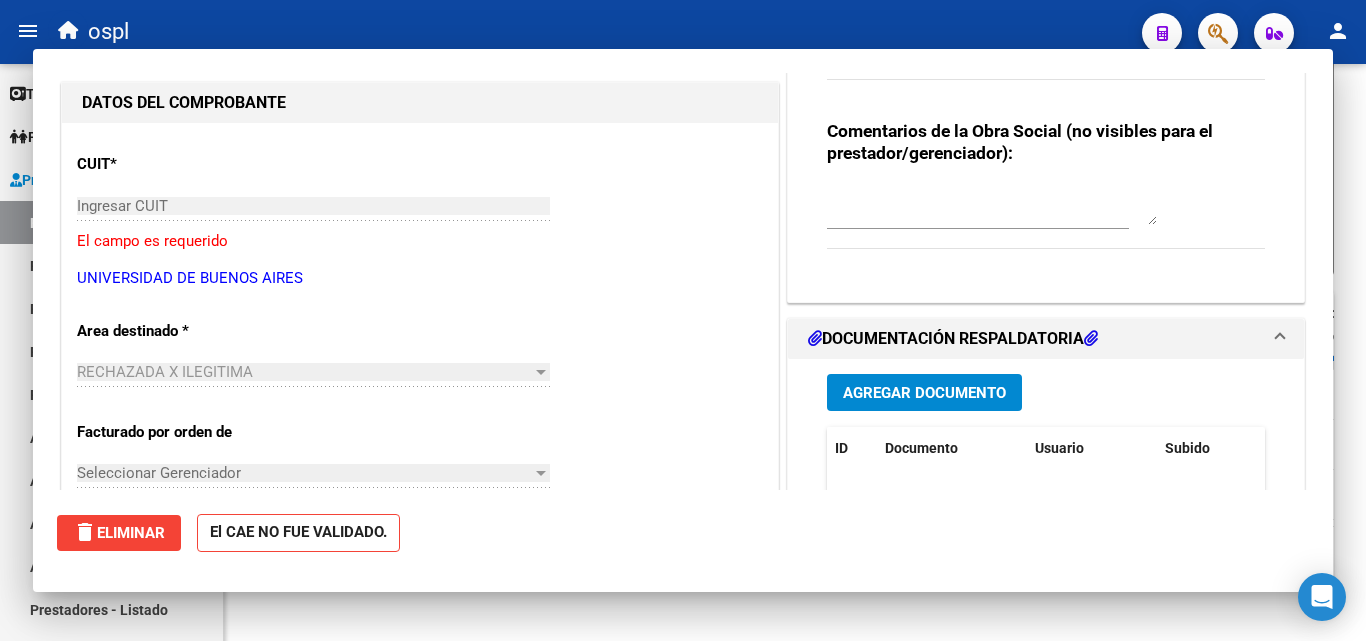 scroll, scrollTop: 0, scrollLeft: 0, axis: both 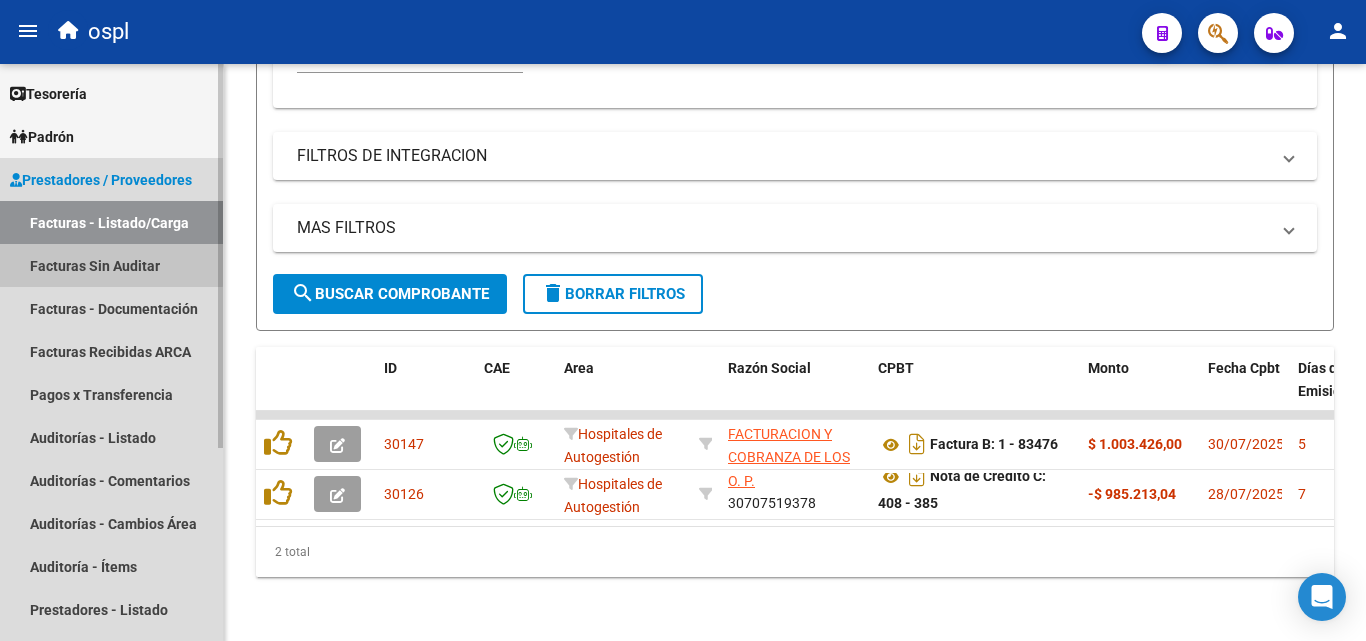 click on "Facturas Sin Auditar" at bounding box center (111, 265) 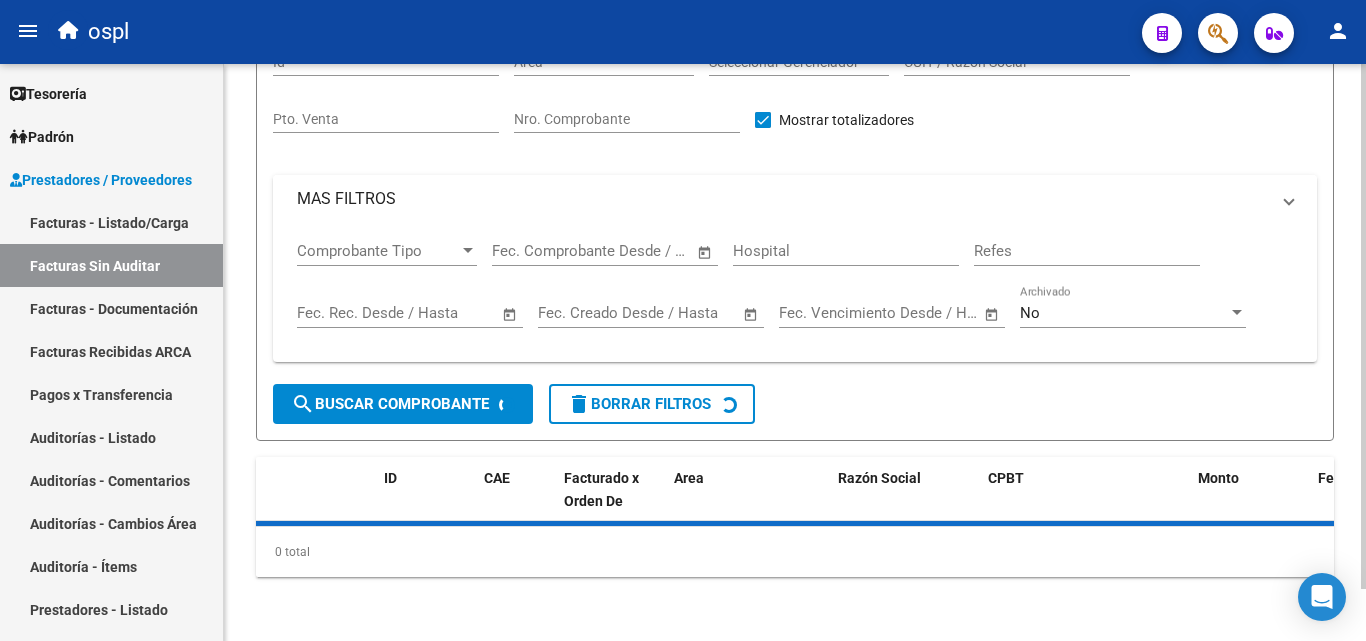 scroll, scrollTop: 0, scrollLeft: 0, axis: both 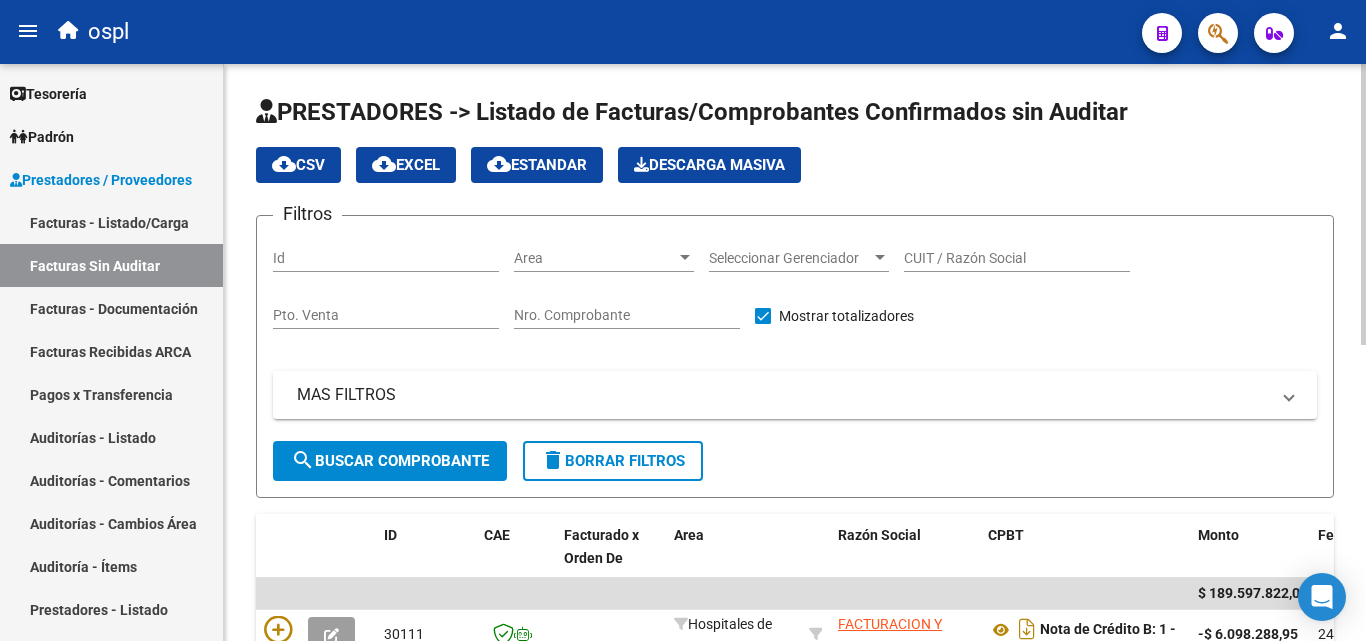 click on "Nro. Comprobante" at bounding box center (627, 315) 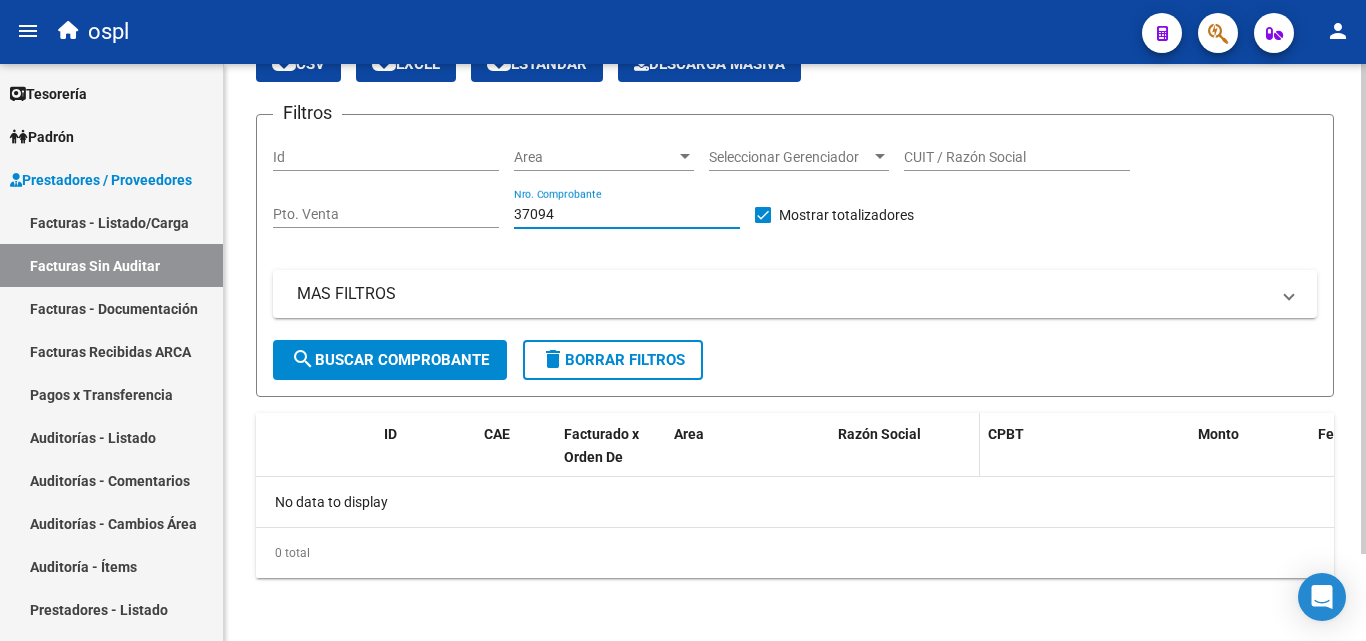 scroll, scrollTop: 102, scrollLeft: 0, axis: vertical 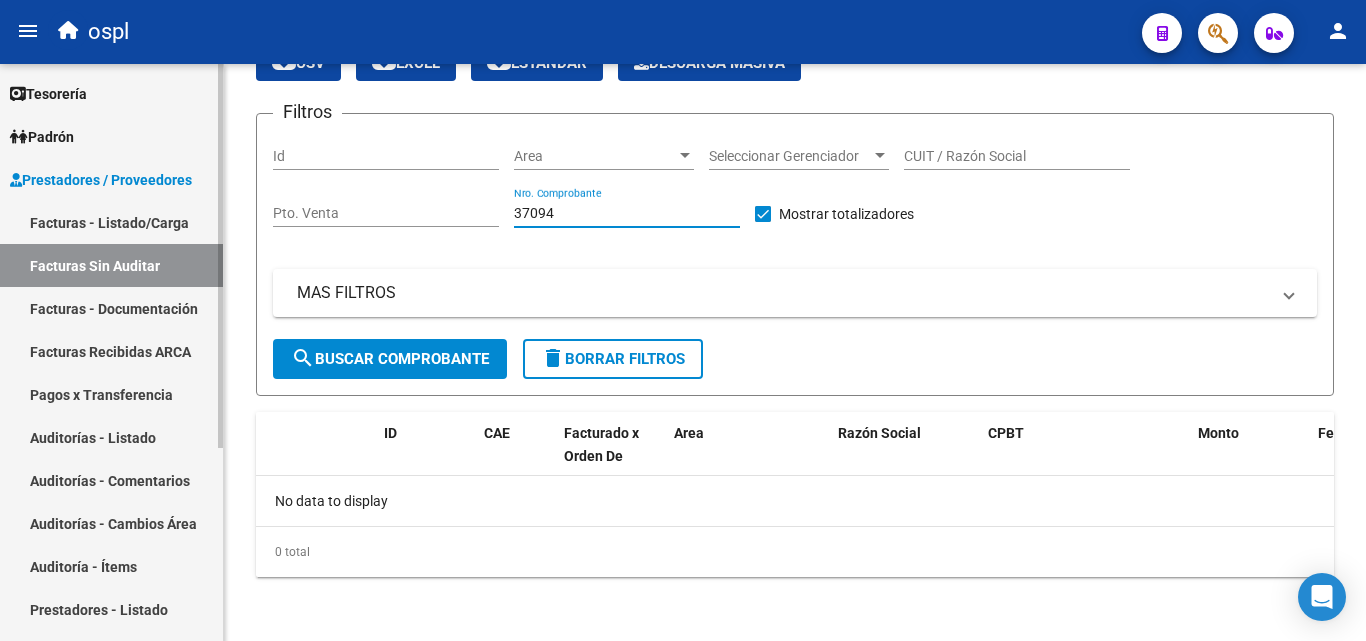 type on "37094" 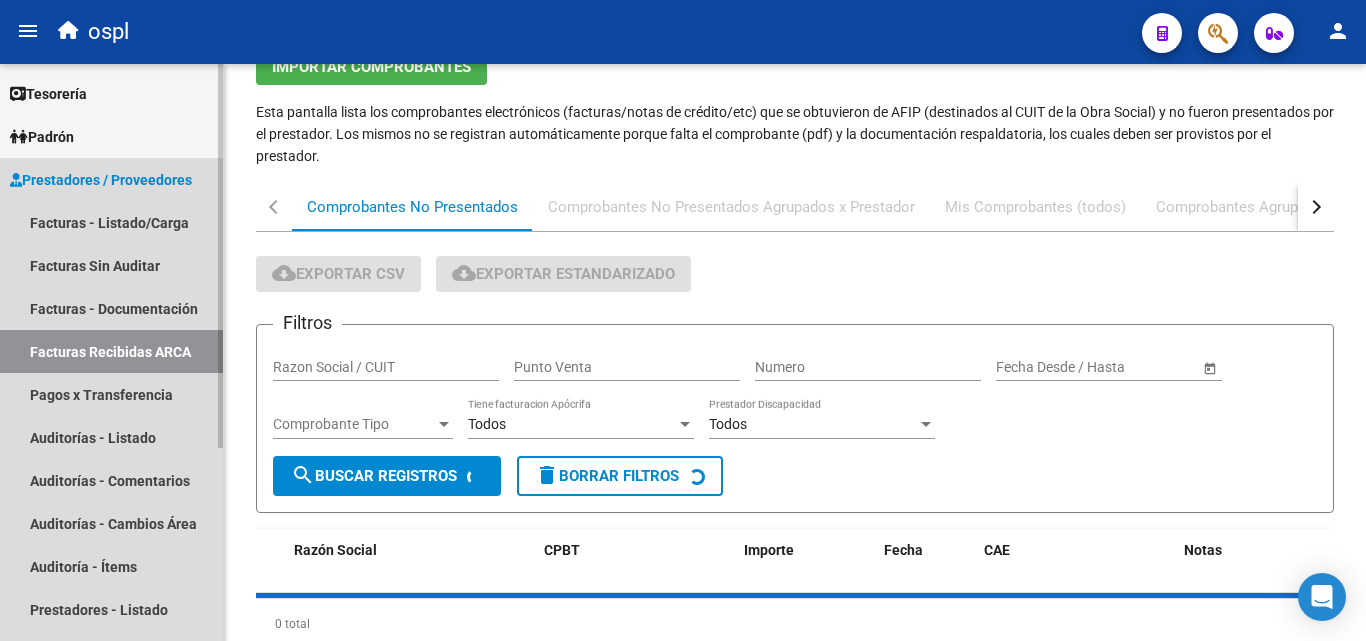 scroll, scrollTop: 0, scrollLeft: 0, axis: both 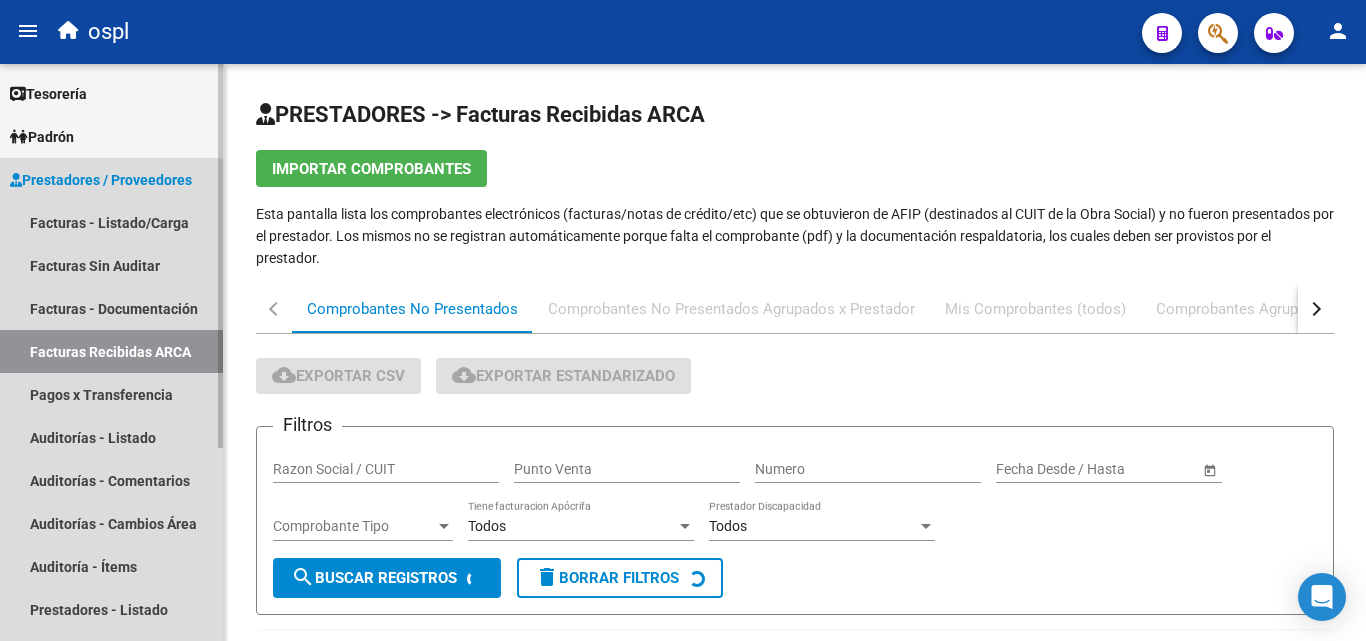 click on "Facturas - Documentación" at bounding box center [111, 308] 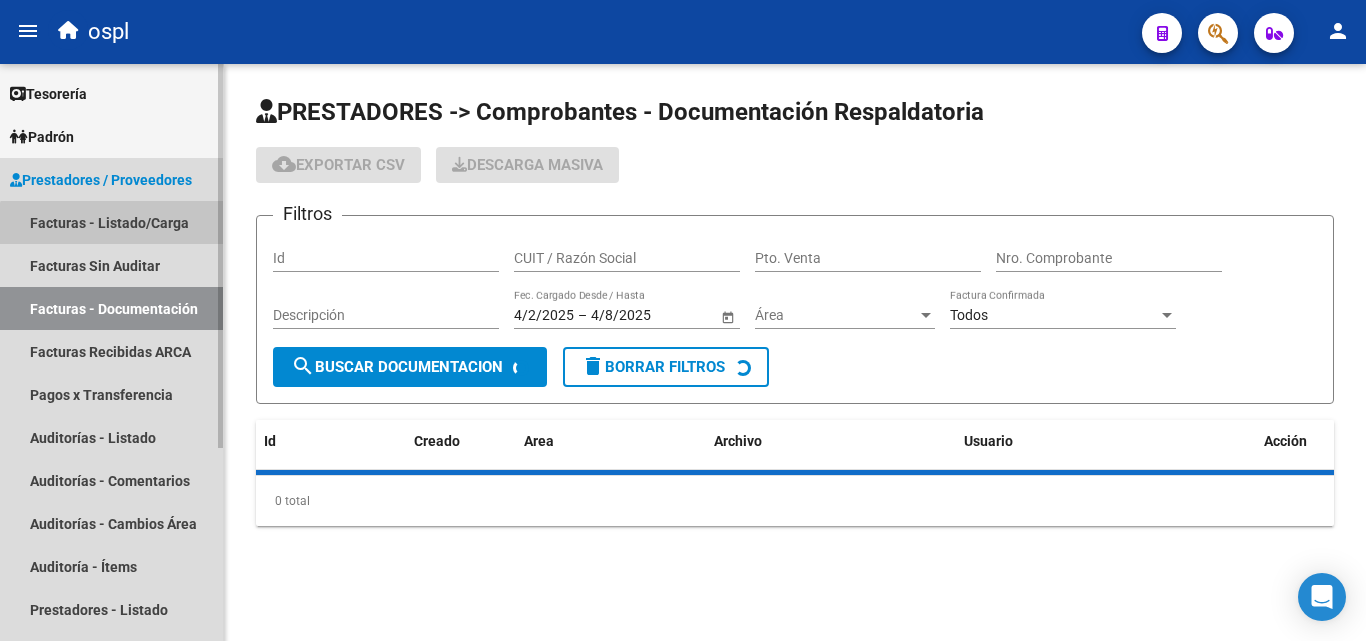 click on "Facturas - Listado/Carga" at bounding box center (111, 222) 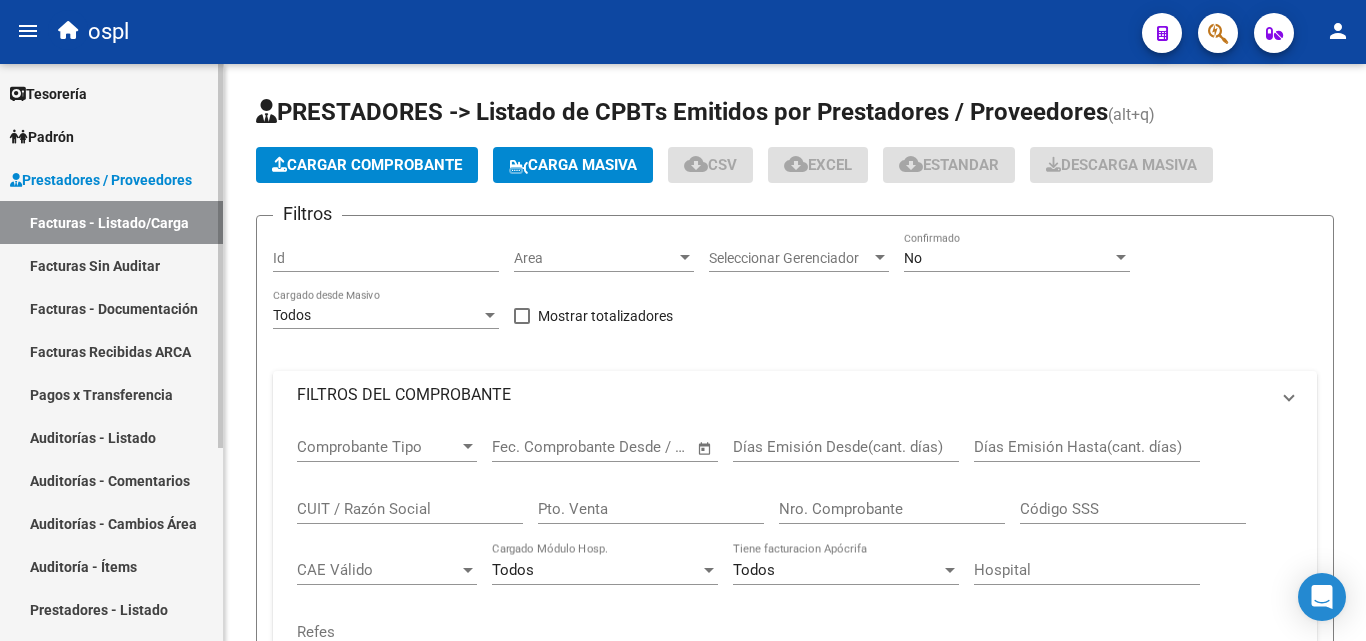 drag, startPoint x: 134, startPoint y: 194, endPoint x: 134, endPoint y: 211, distance: 17 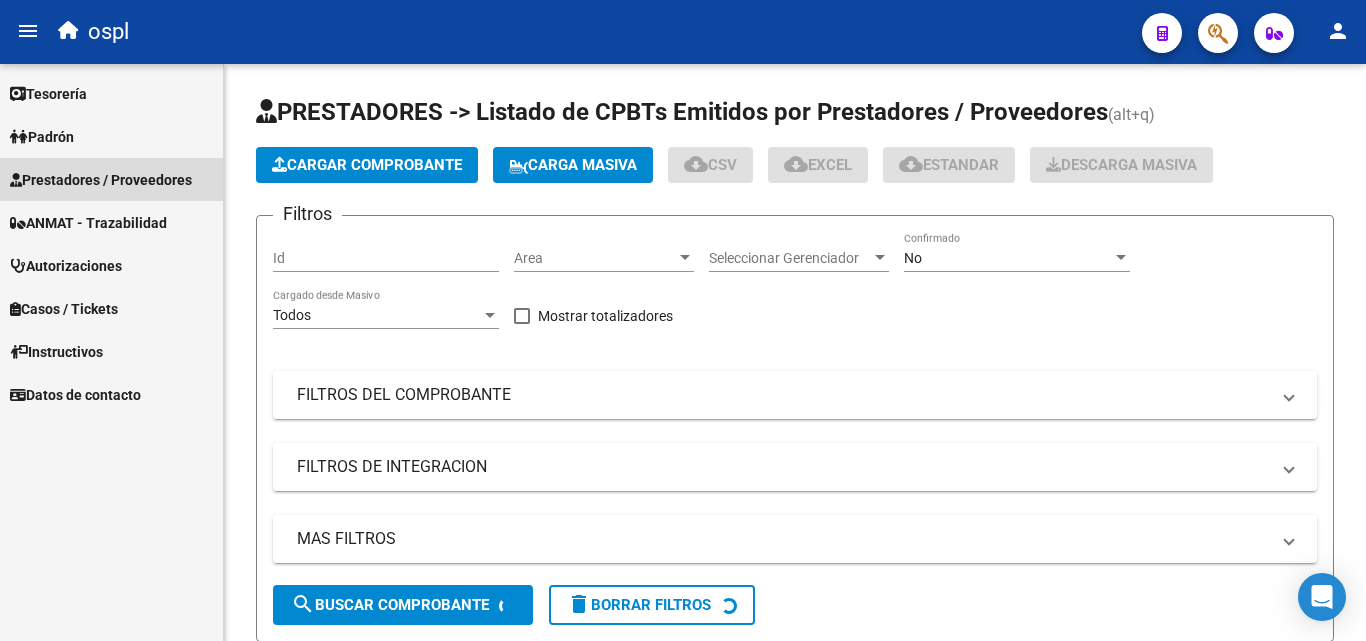 click on "Facturas - Listado/Carga" at bounding box center (111, 222) 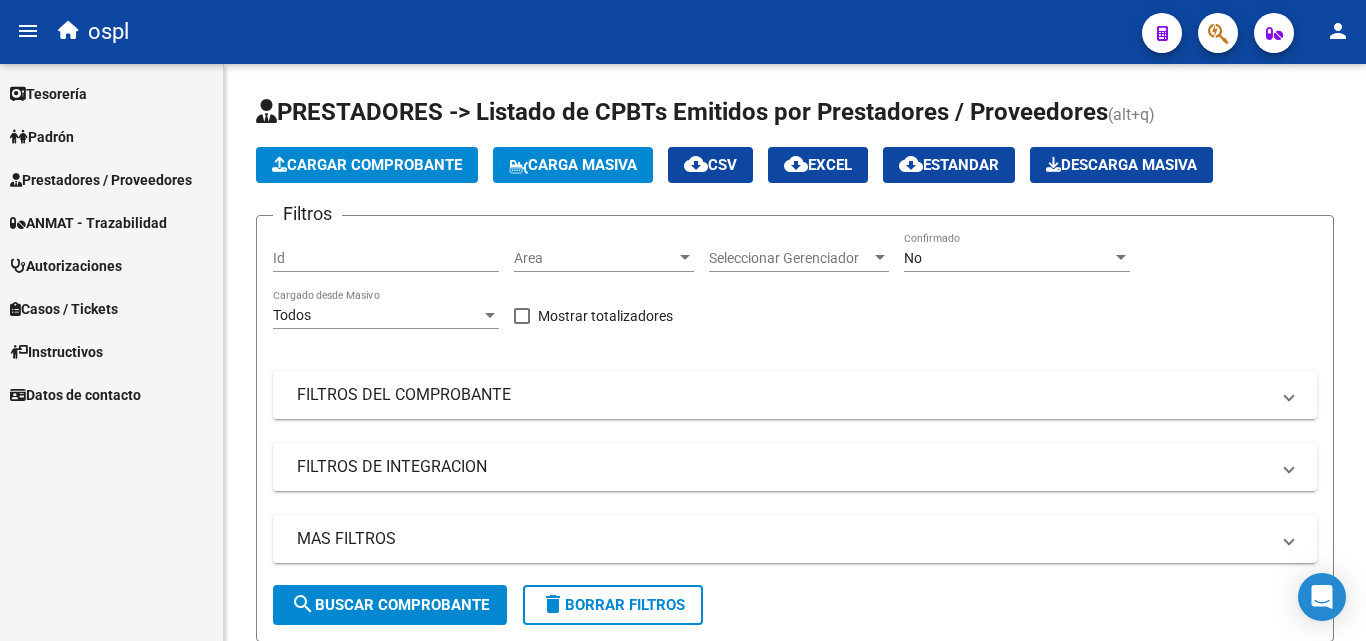 click on "Prestadores / Proveedores" at bounding box center [101, 180] 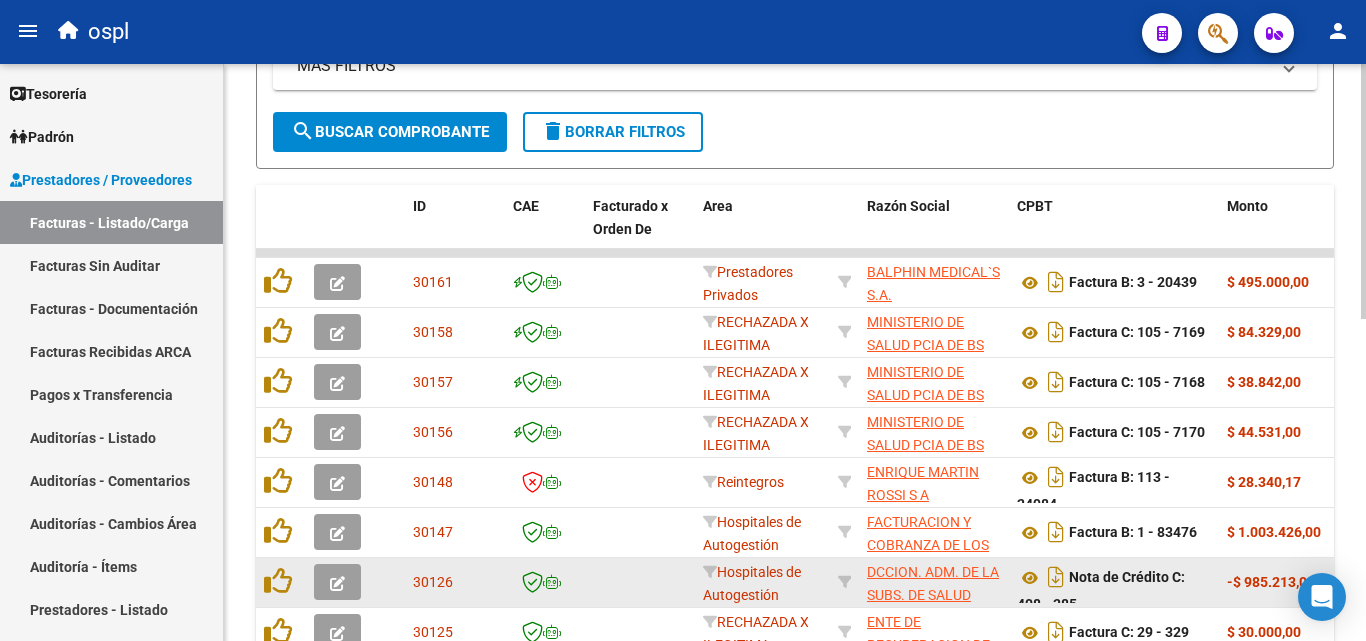 scroll, scrollTop: 500, scrollLeft: 0, axis: vertical 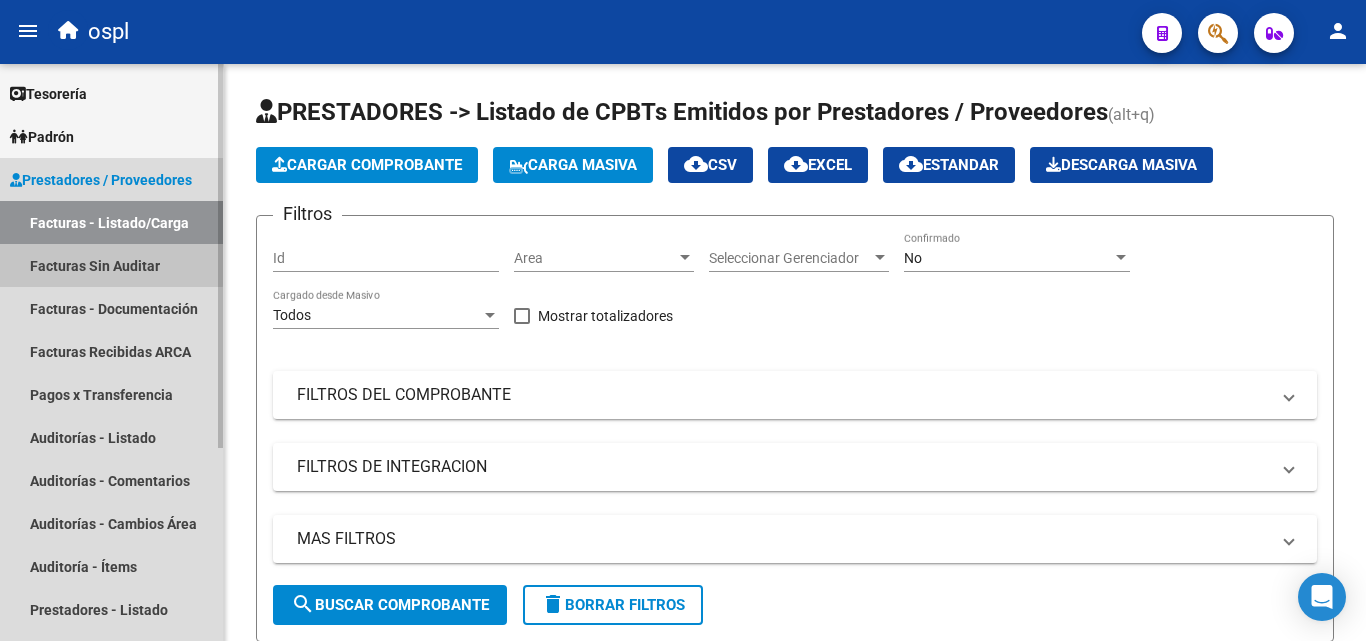 click on "Facturas Sin Auditar" at bounding box center [111, 265] 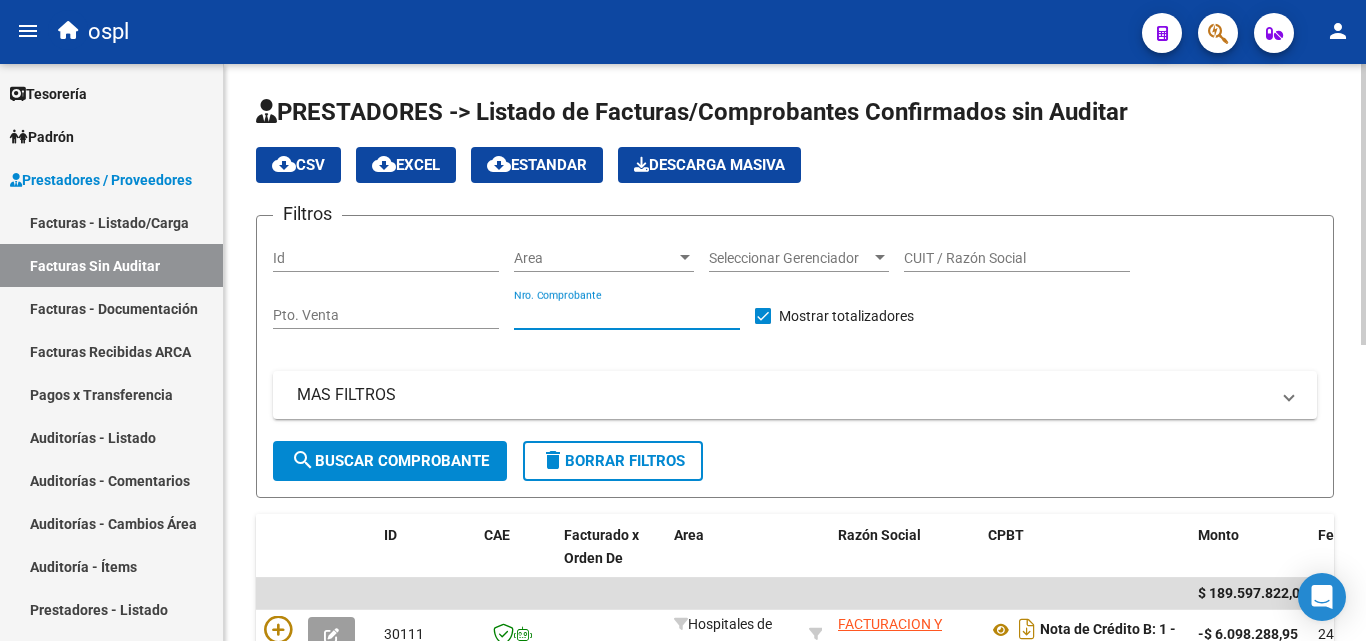 click on "Nro. Comprobante" at bounding box center (627, 315) 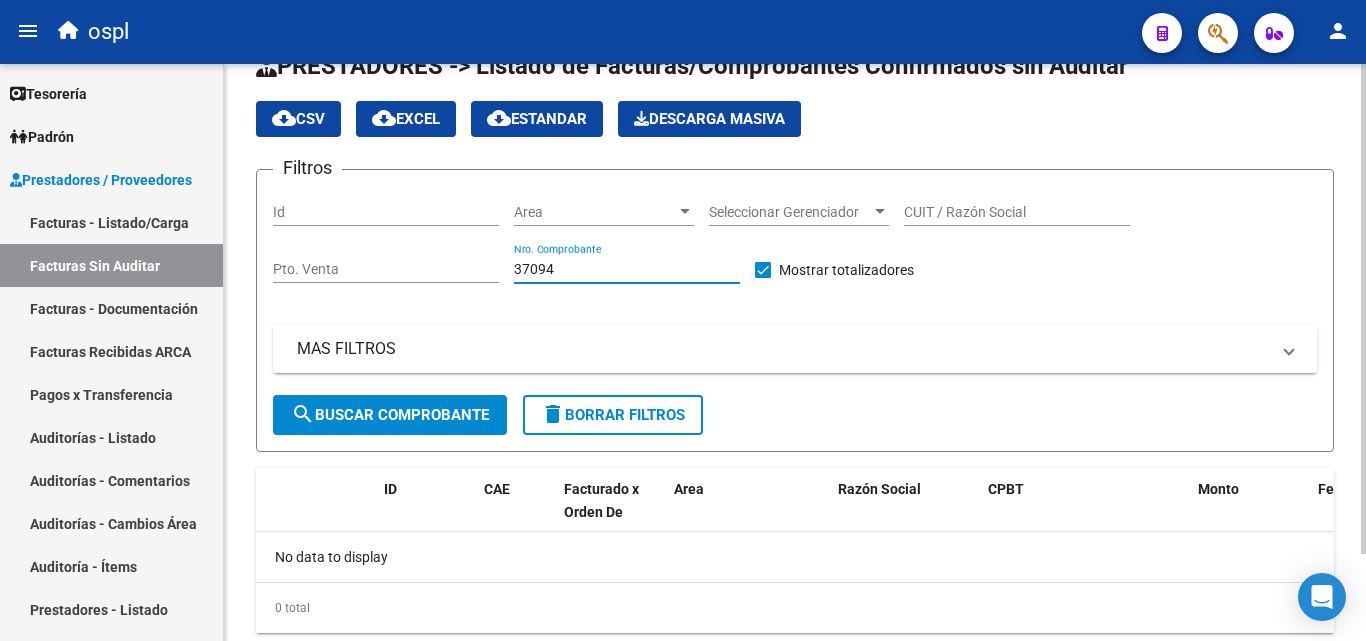 scroll, scrollTop: 0, scrollLeft: 0, axis: both 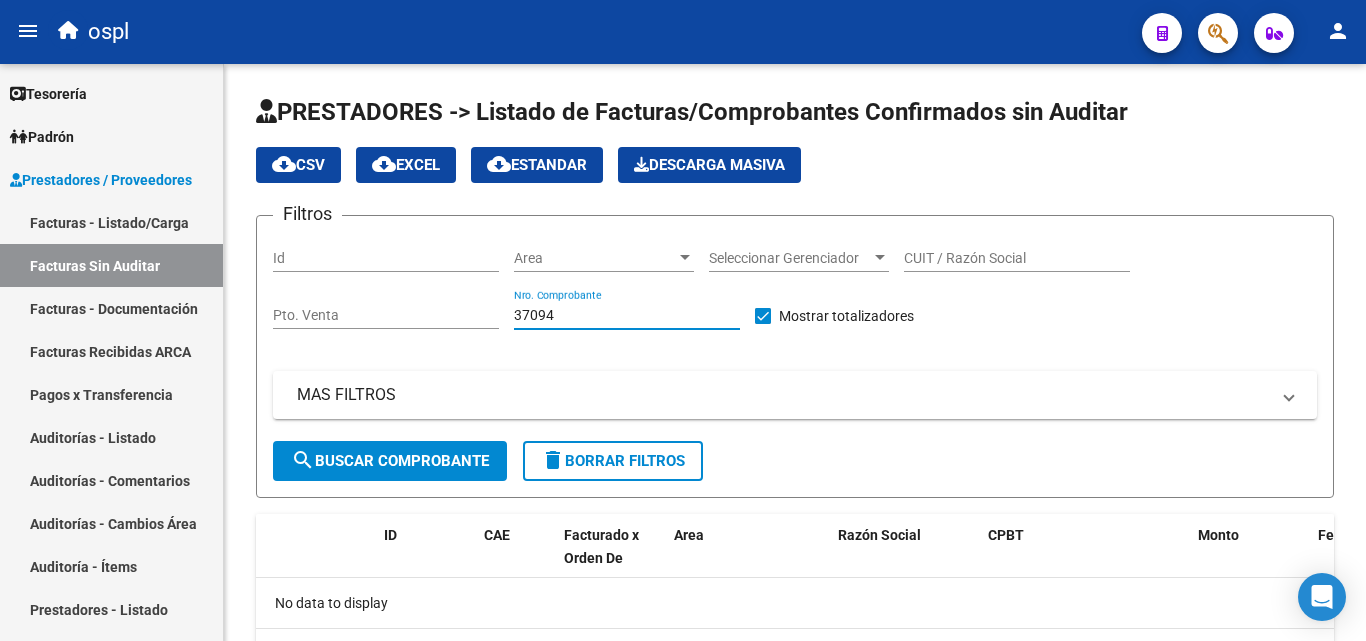 type on "37094" 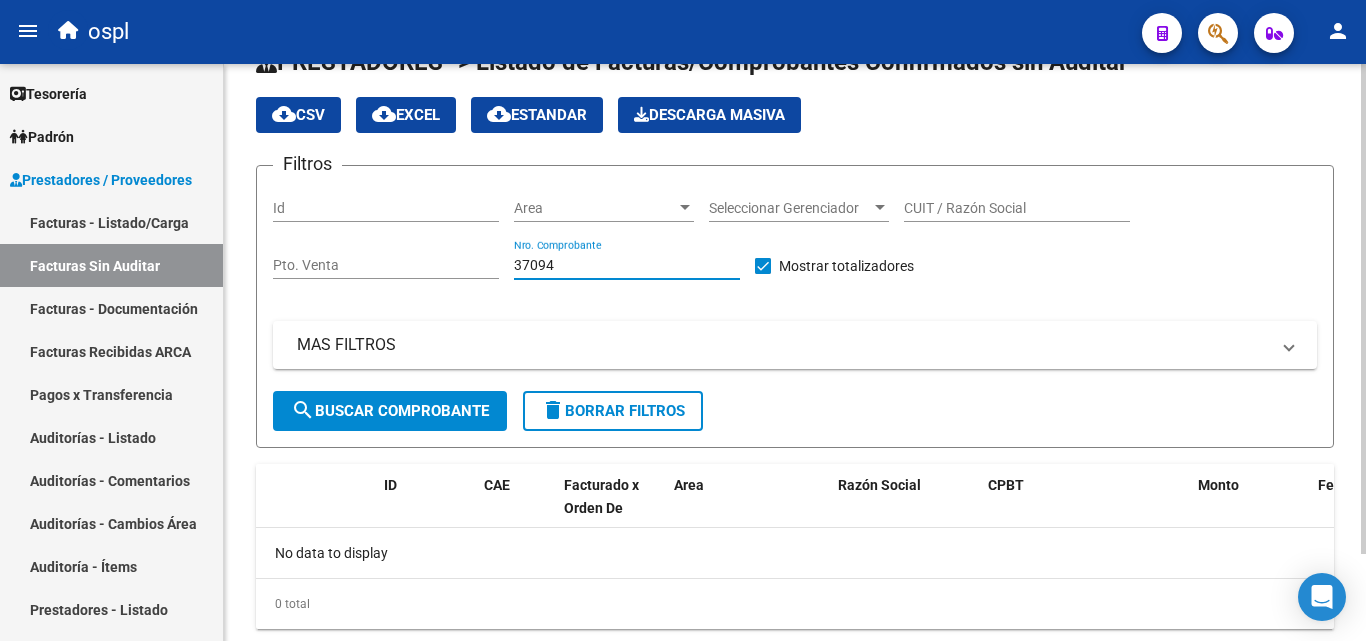 scroll, scrollTop: 102, scrollLeft: 0, axis: vertical 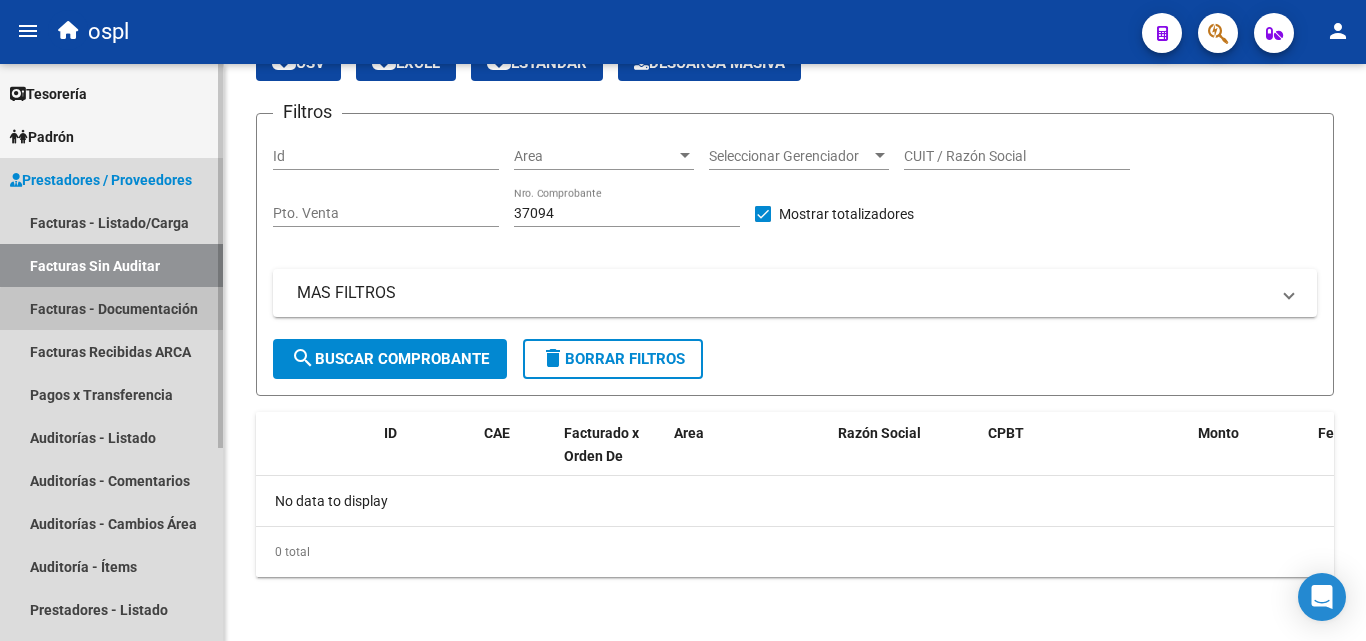 click on "Facturas - Documentación" at bounding box center (111, 308) 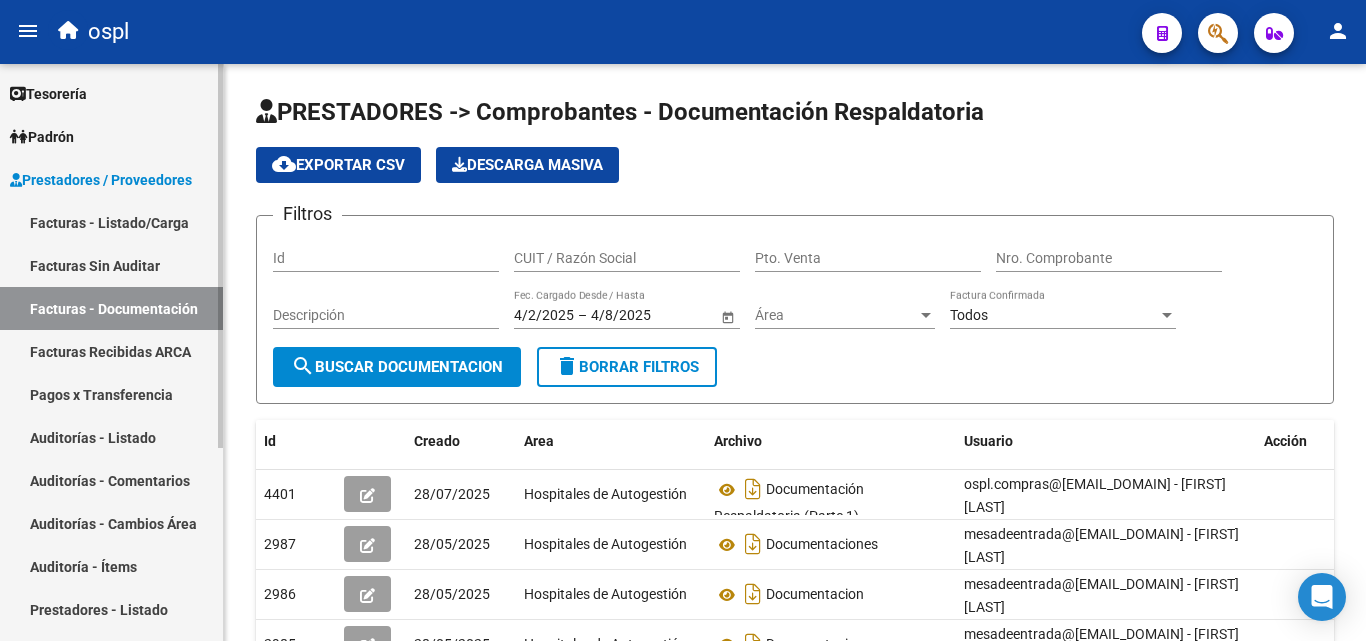 click on "Facturas Sin Auditar" at bounding box center [111, 265] 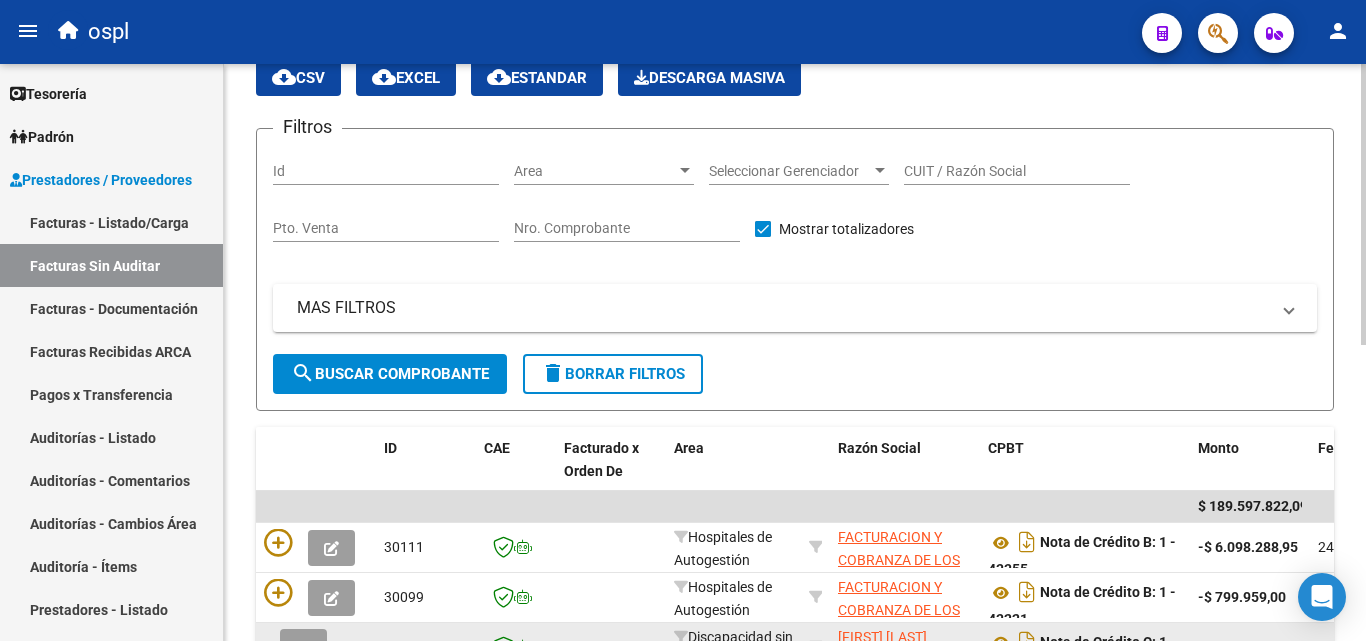 scroll, scrollTop: 300, scrollLeft: 0, axis: vertical 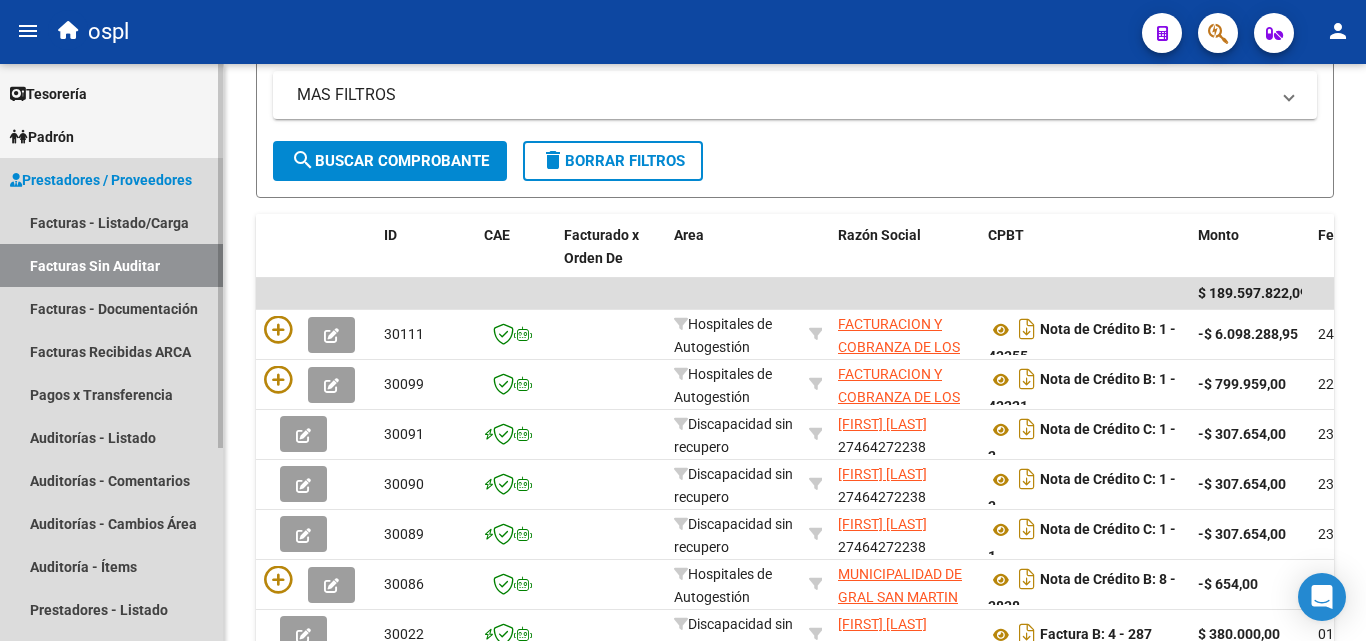 click on "Facturas Sin Auditar" at bounding box center (111, 265) 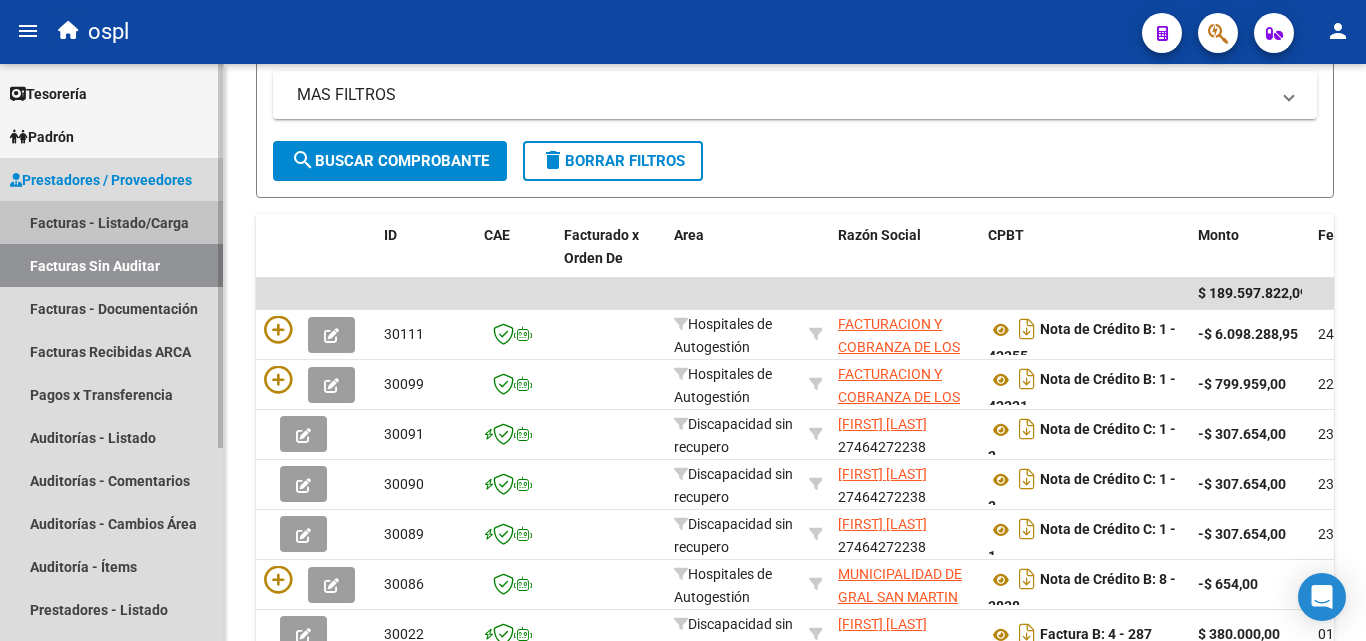 click on "Facturas - Listado/Carga" at bounding box center (111, 222) 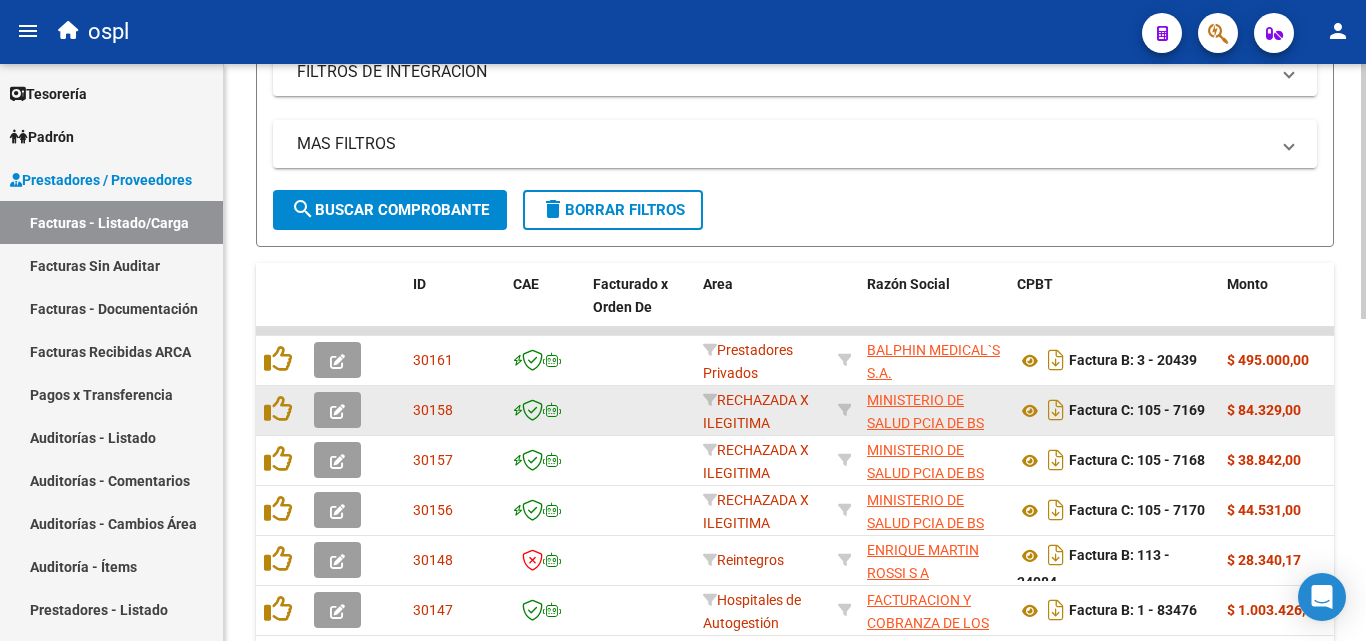 scroll, scrollTop: 400, scrollLeft: 0, axis: vertical 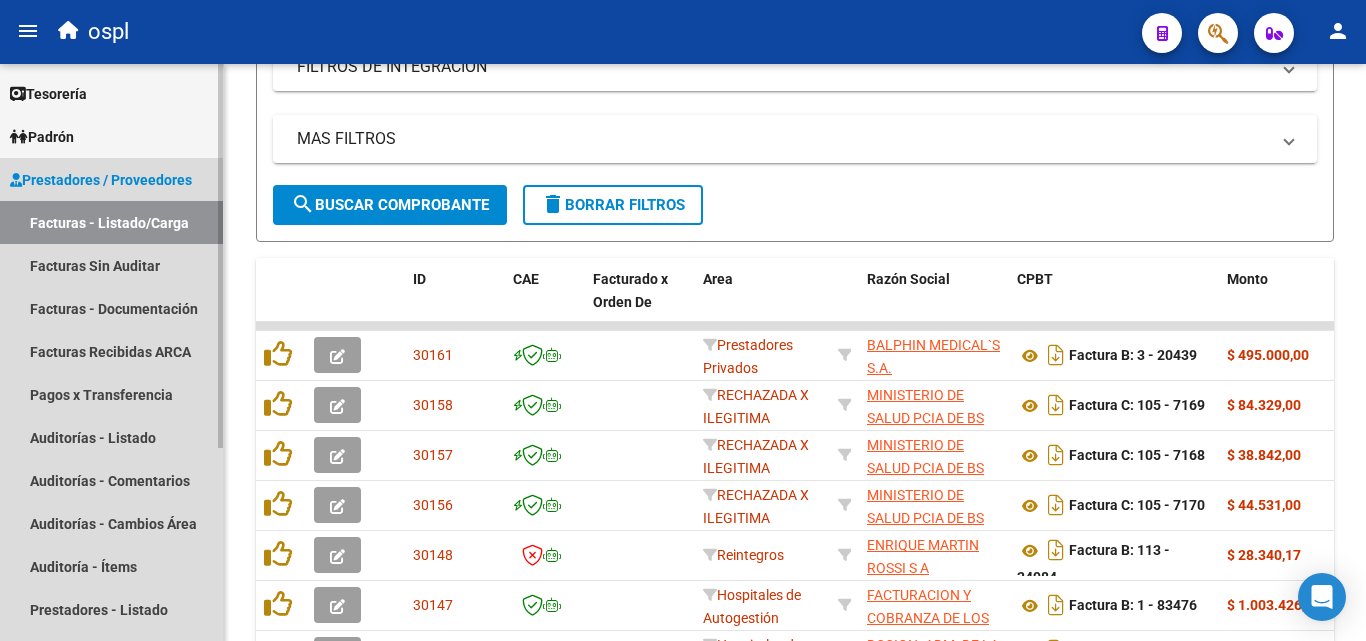 click on "Facturas - Listado/Carga" at bounding box center [111, 222] 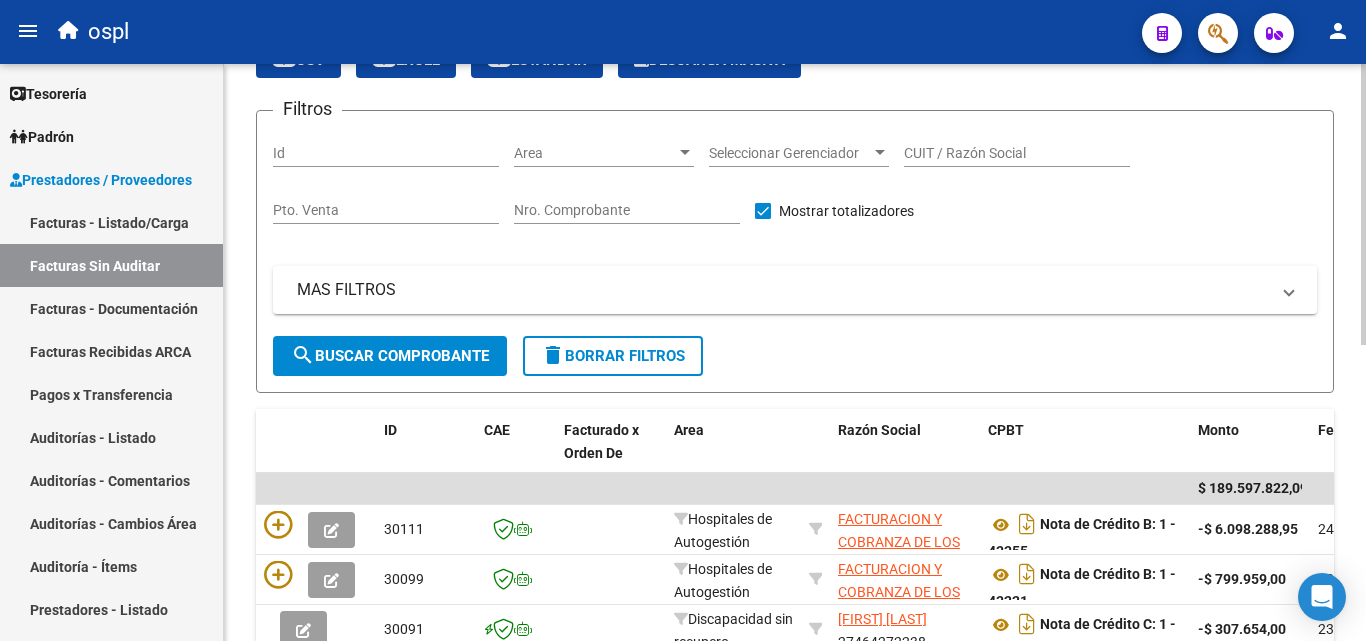 scroll, scrollTop: 100, scrollLeft: 0, axis: vertical 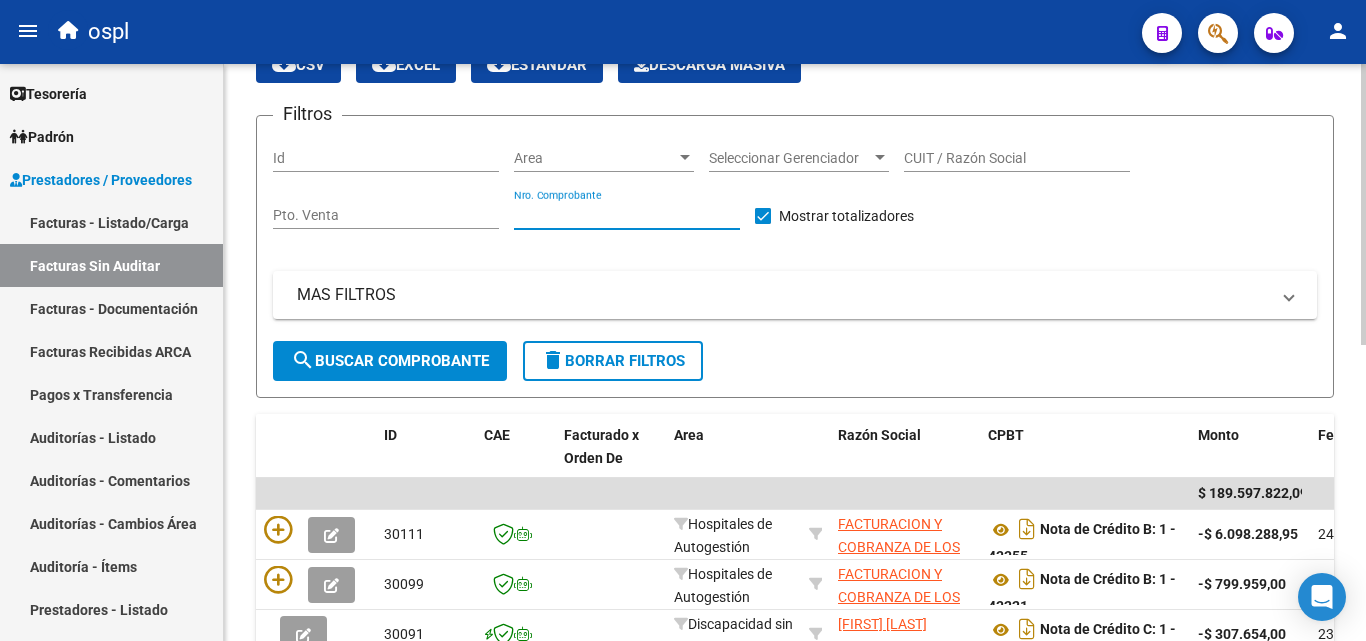 click on "Nro. Comprobante" at bounding box center [627, 215] 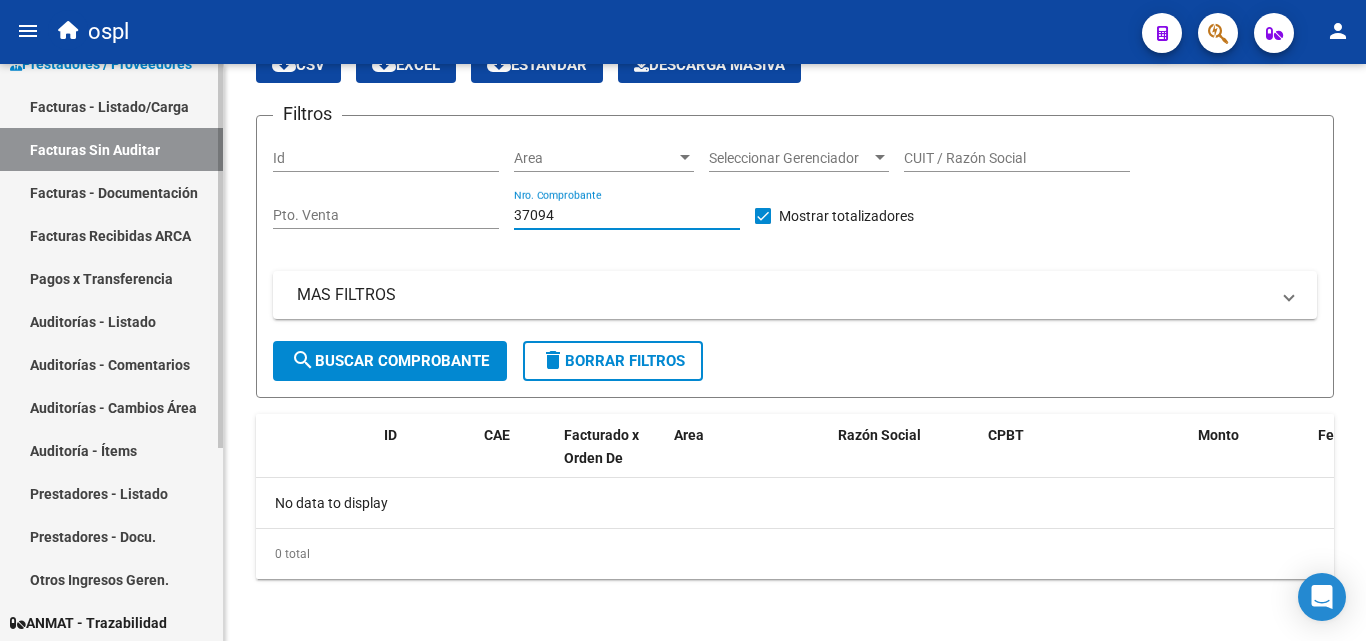 scroll, scrollTop: 0, scrollLeft: 0, axis: both 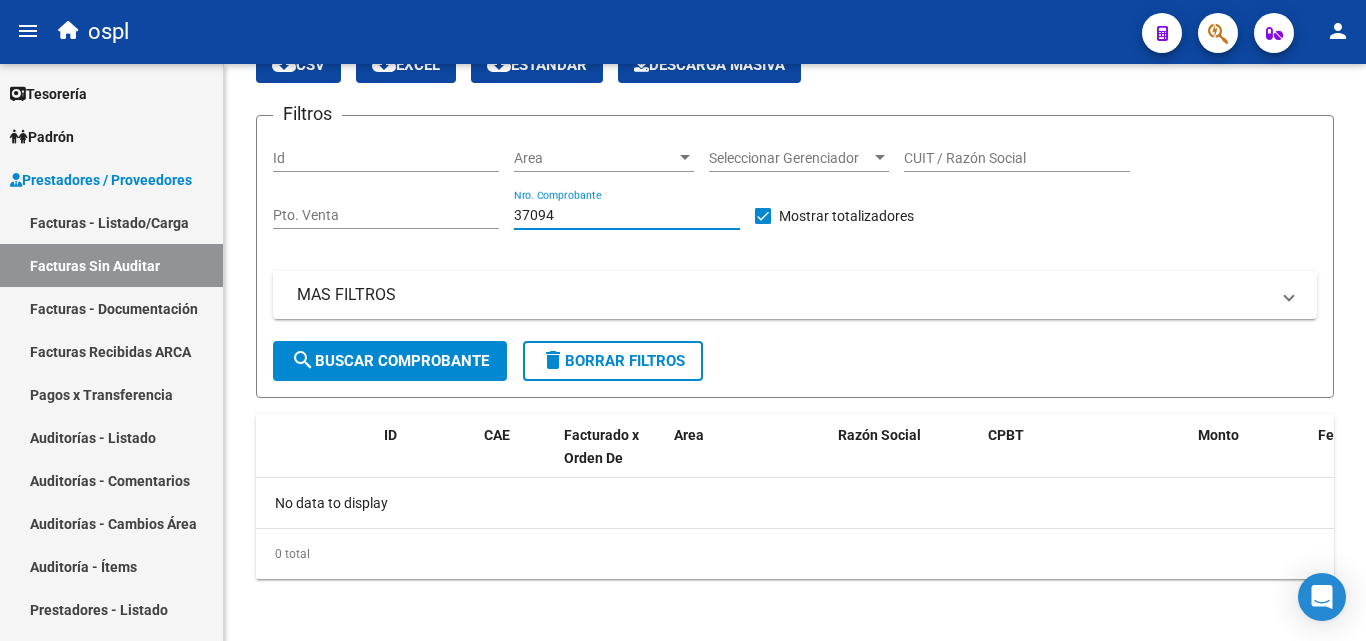 type on "37094" 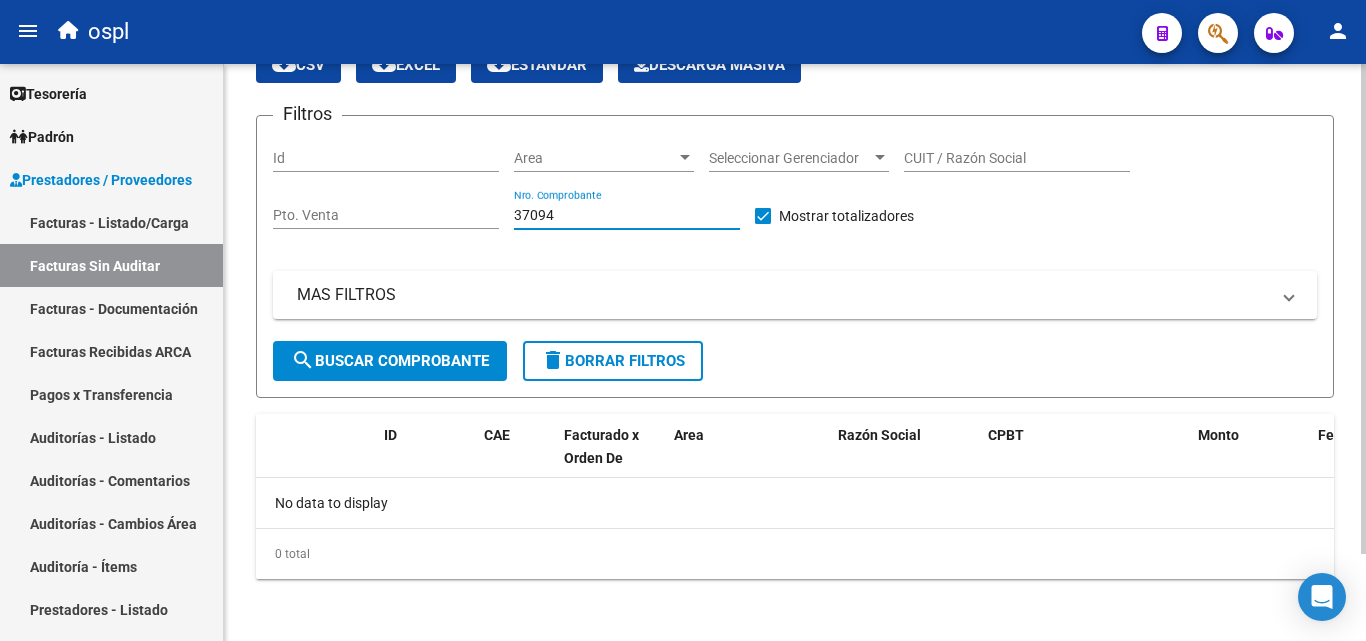 click on "37094" at bounding box center [627, 215] 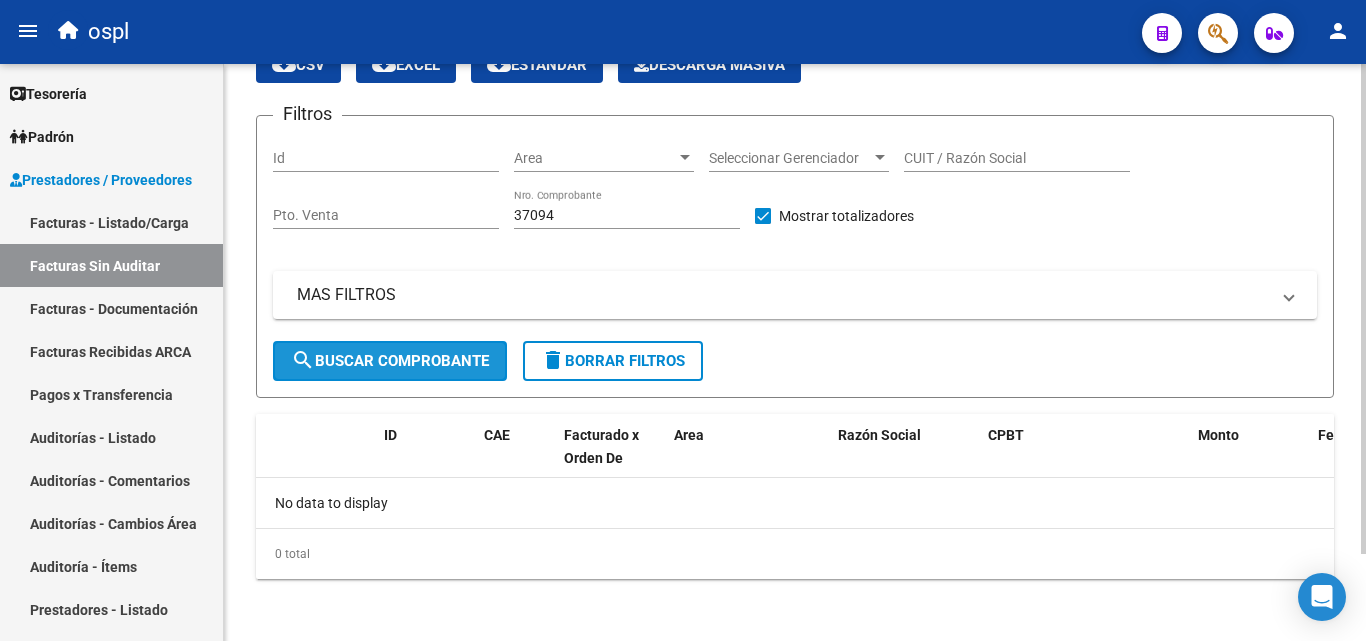 click on "search  Buscar Comprobante" 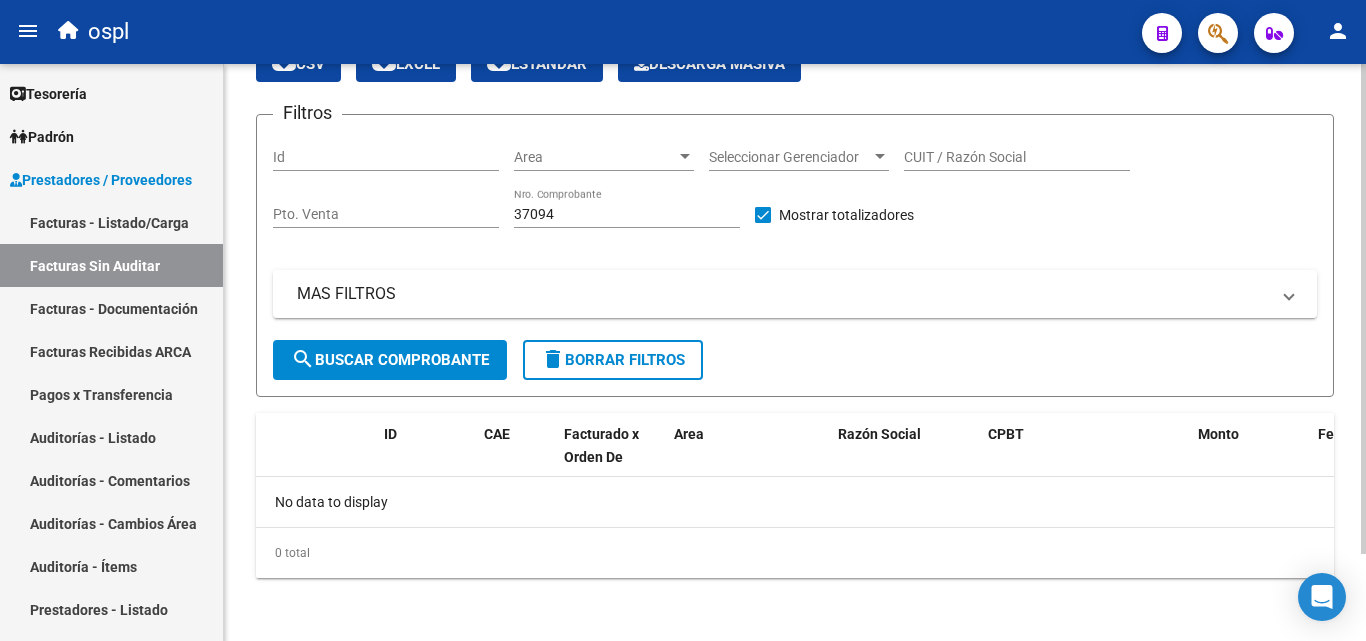scroll, scrollTop: 102, scrollLeft: 0, axis: vertical 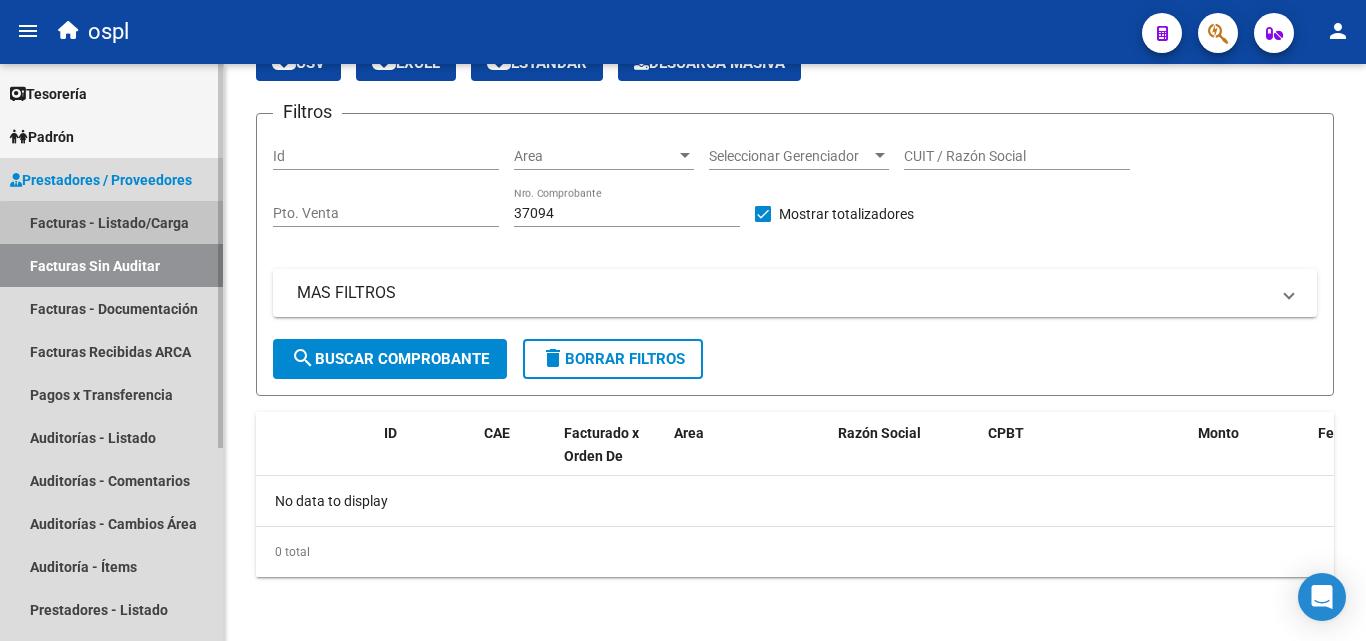 click on "Facturas - Listado/Carga" at bounding box center [111, 222] 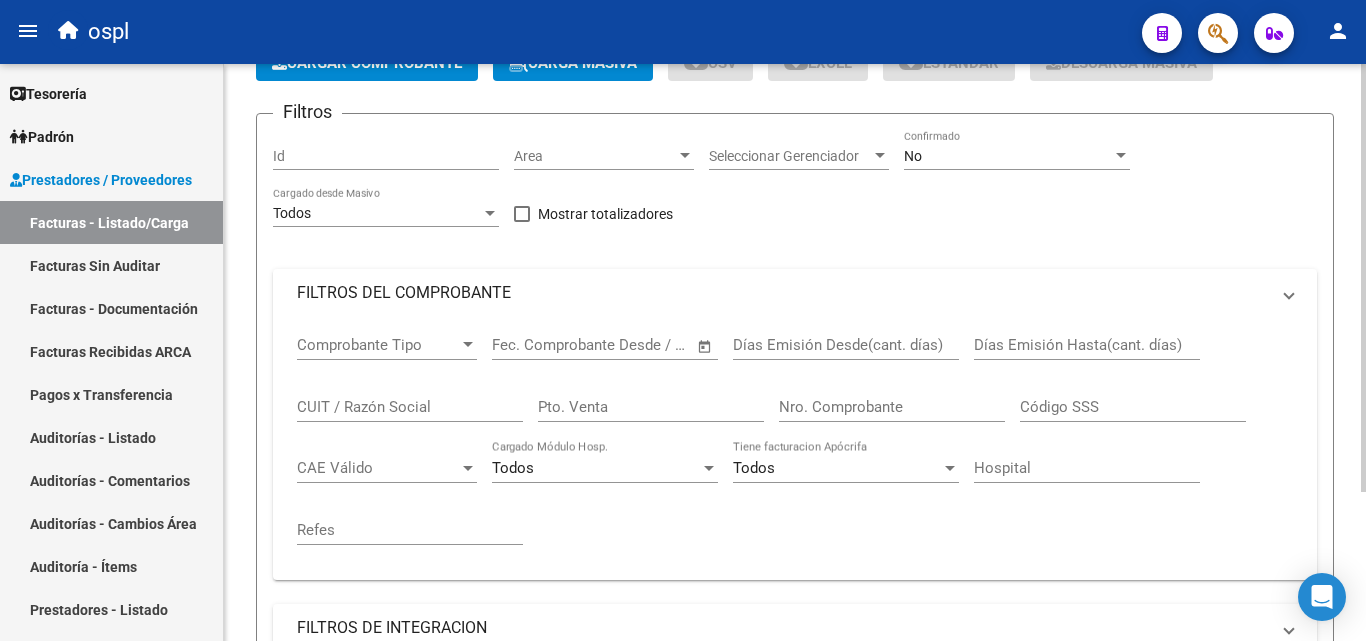 scroll, scrollTop: 0, scrollLeft: 0, axis: both 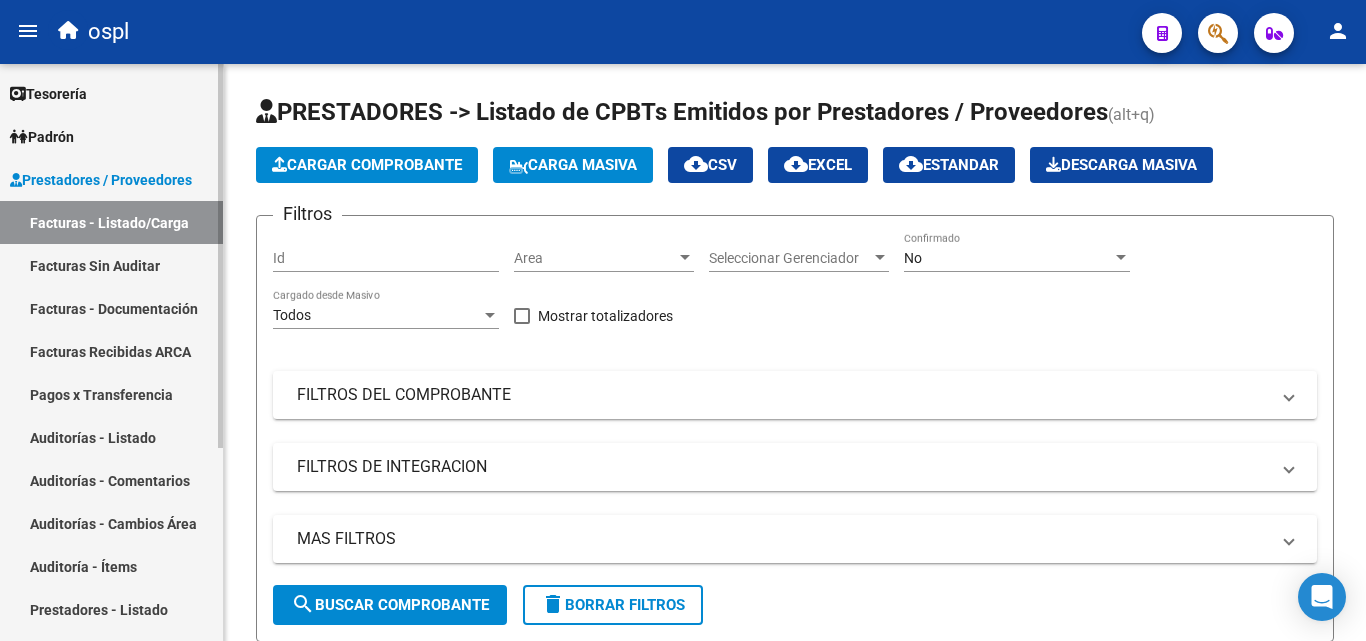 click on "Auditorías - Listado" at bounding box center (111, 437) 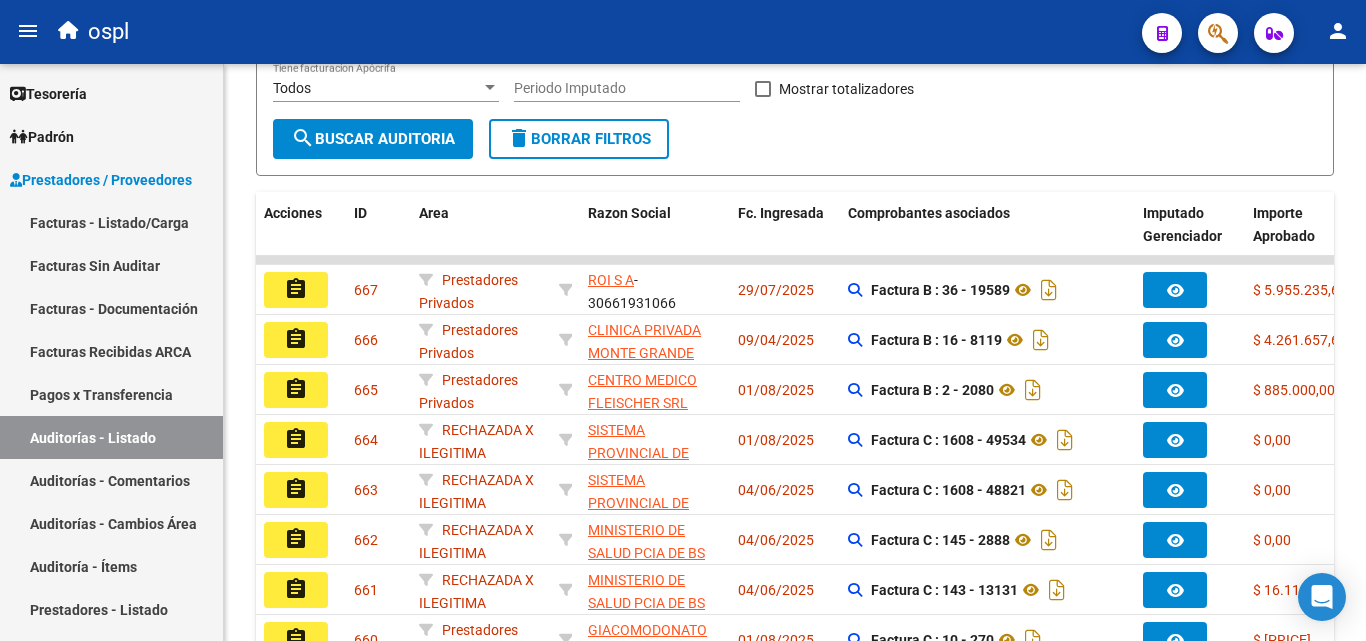 scroll, scrollTop: 100, scrollLeft: 0, axis: vertical 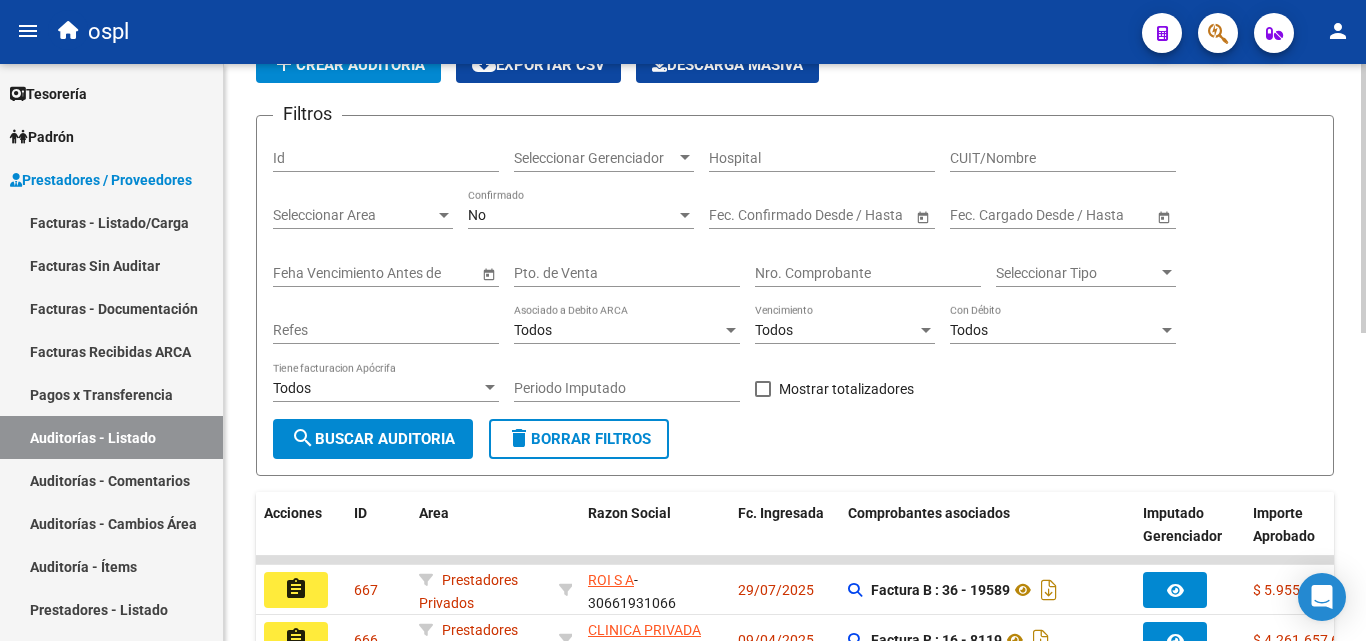 click on "Nro. Comprobante" at bounding box center (868, 273) 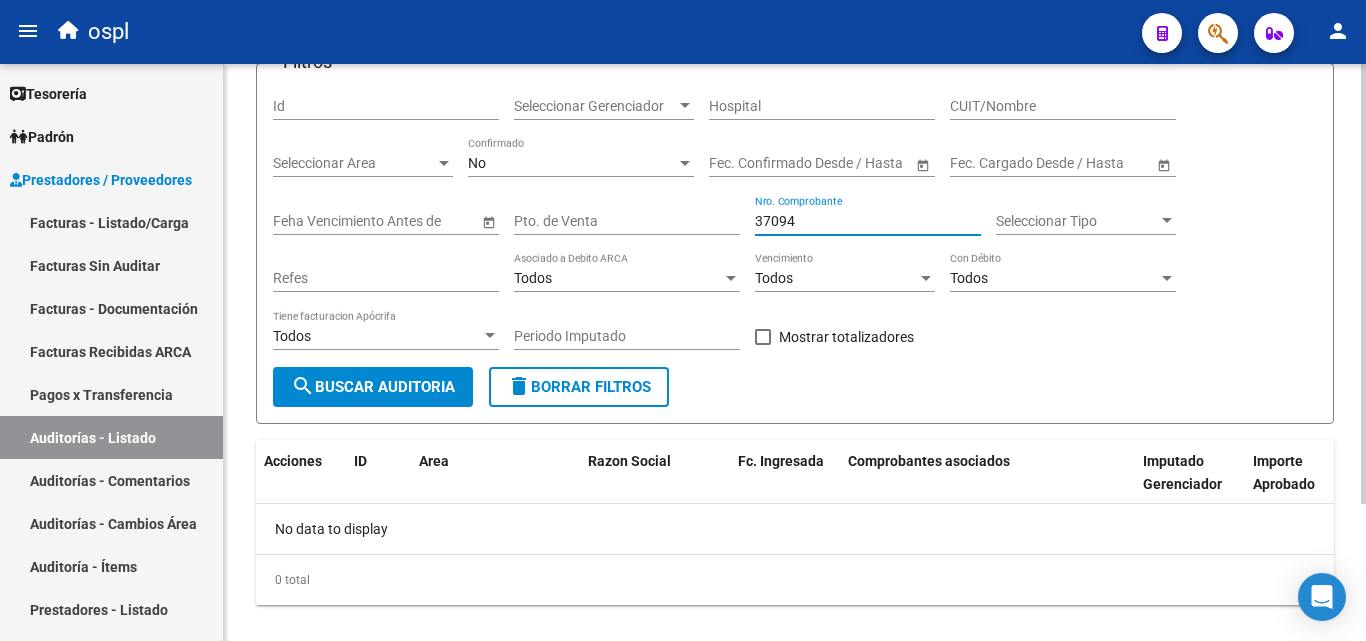 scroll, scrollTop: 180, scrollLeft: 0, axis: vertical 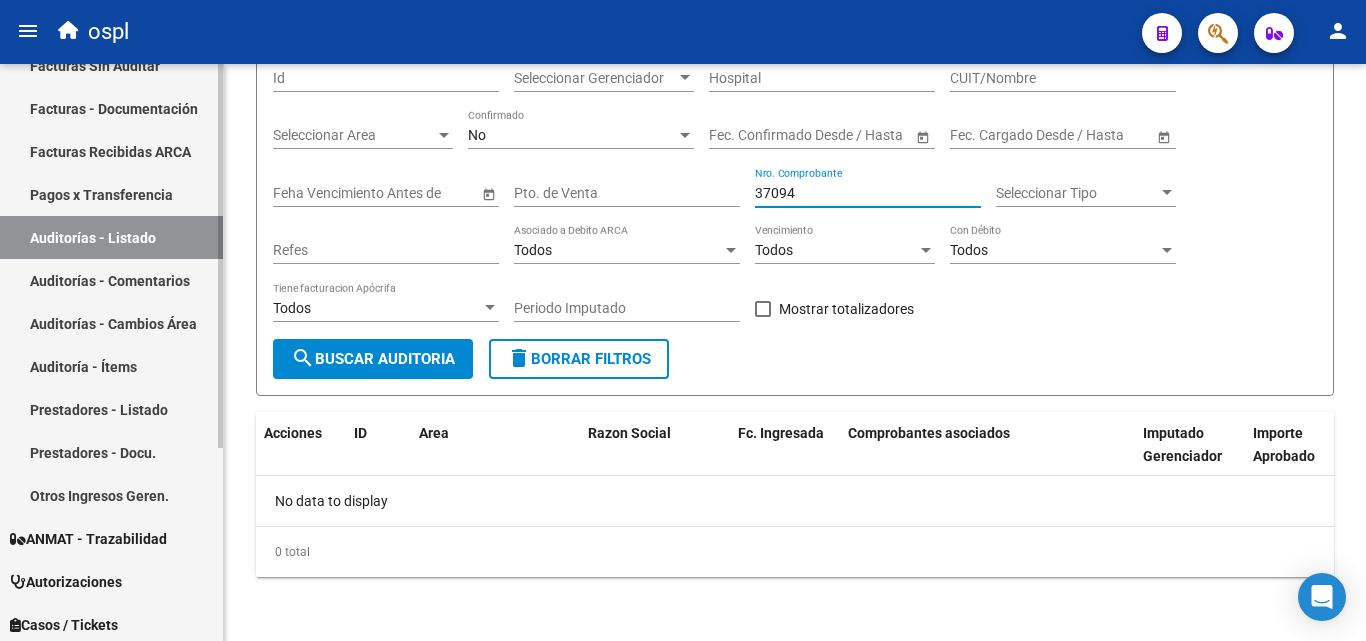 type on "37094" 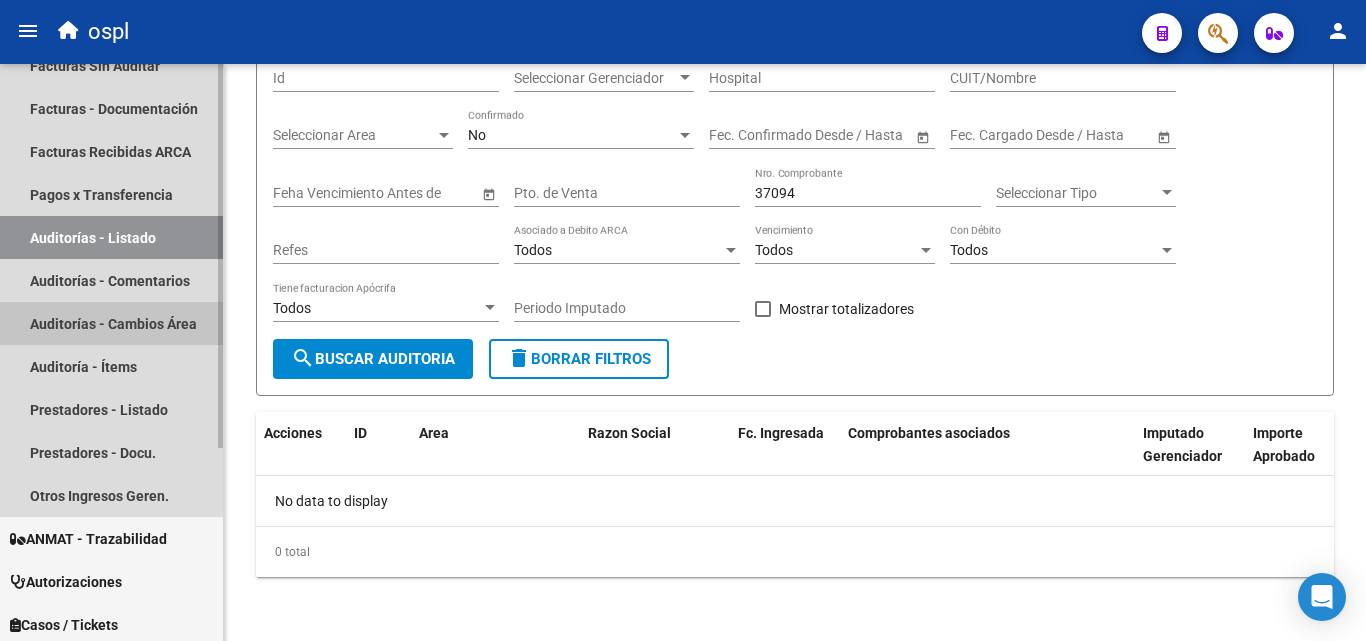 click on "Auditorías - Cambios Área" at bounding box center [111, 323] 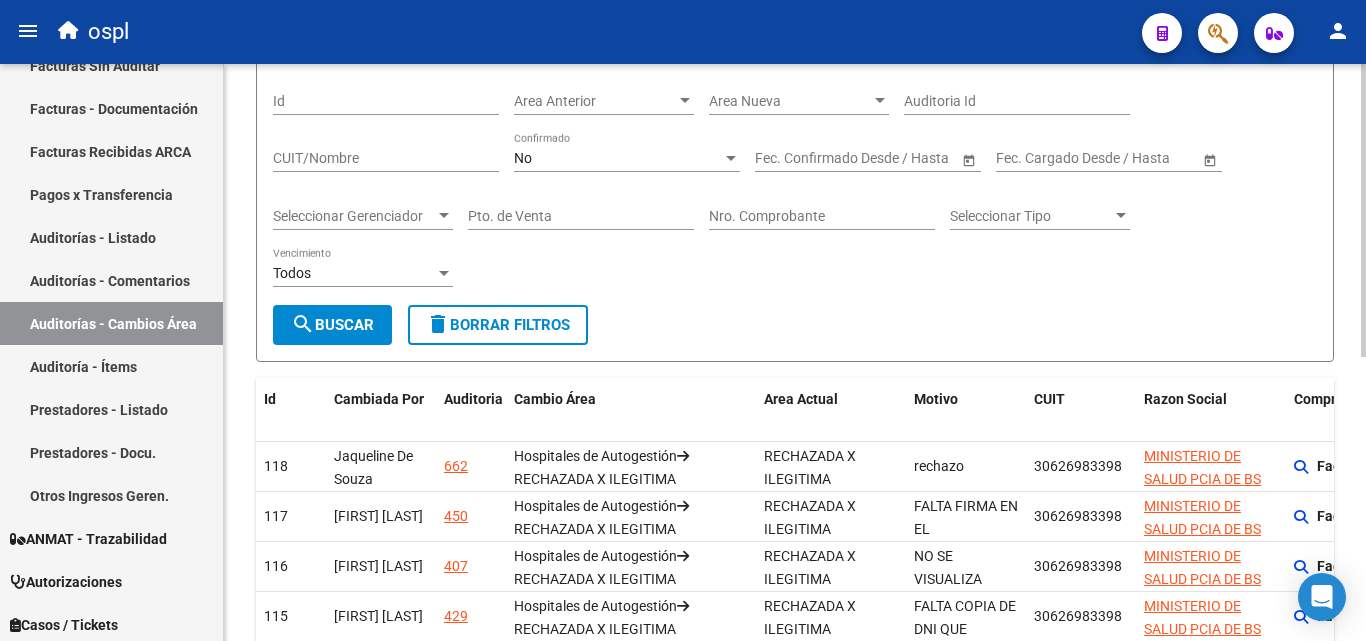 scroll, scrollTop: 200, scrollLeft: 0, axis: vertical 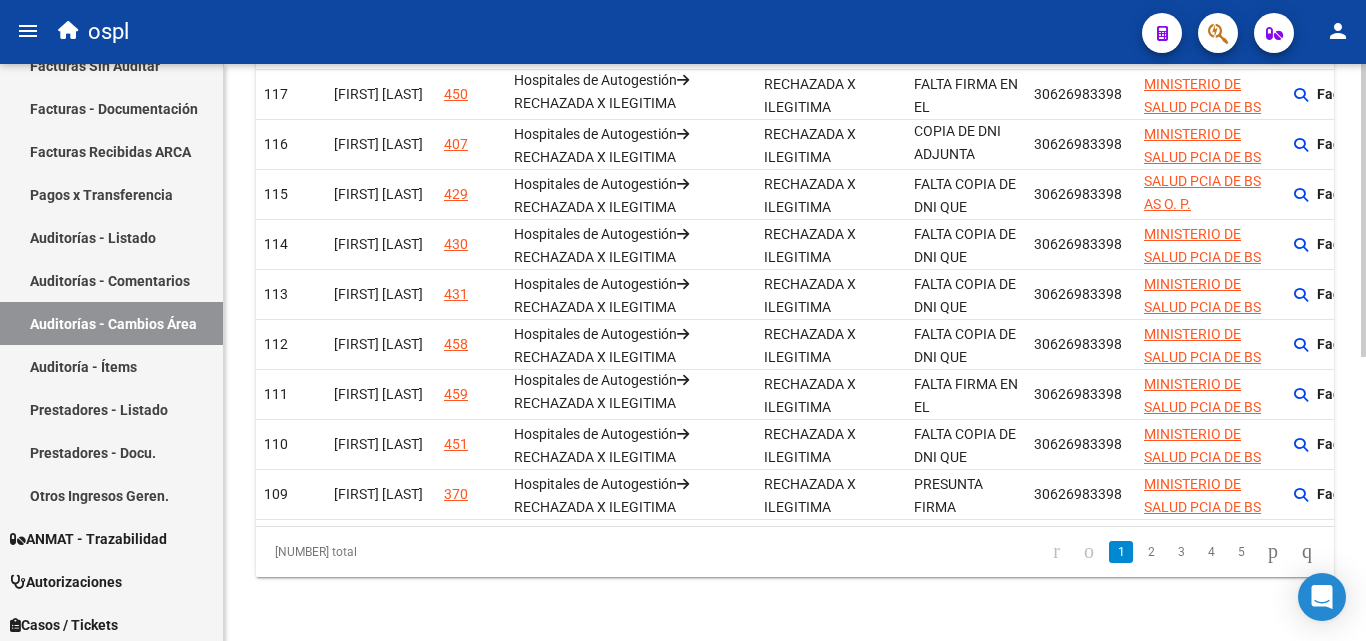drag, startPoint x: 469, startPoint y: 534, endPoint x: 761, endPoint y: 554, distance: 292.68414 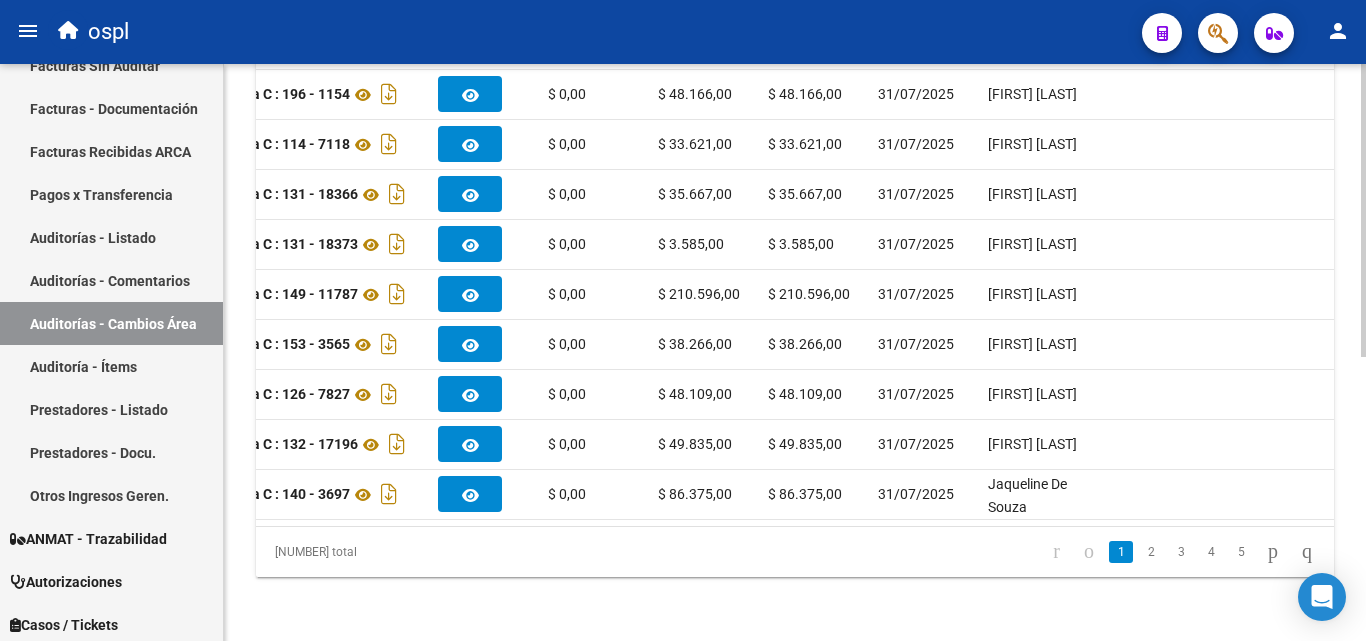scroll, scrollTop: 0, scrollLeft: 0, axis: both 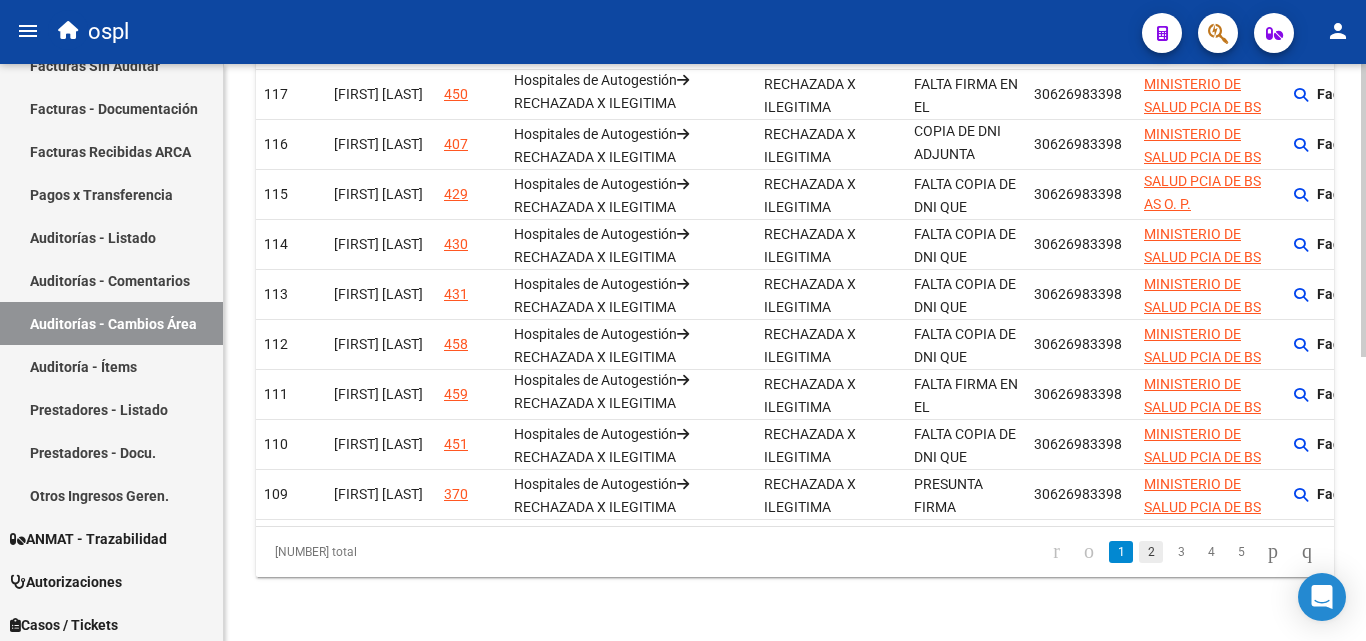 click on "2" 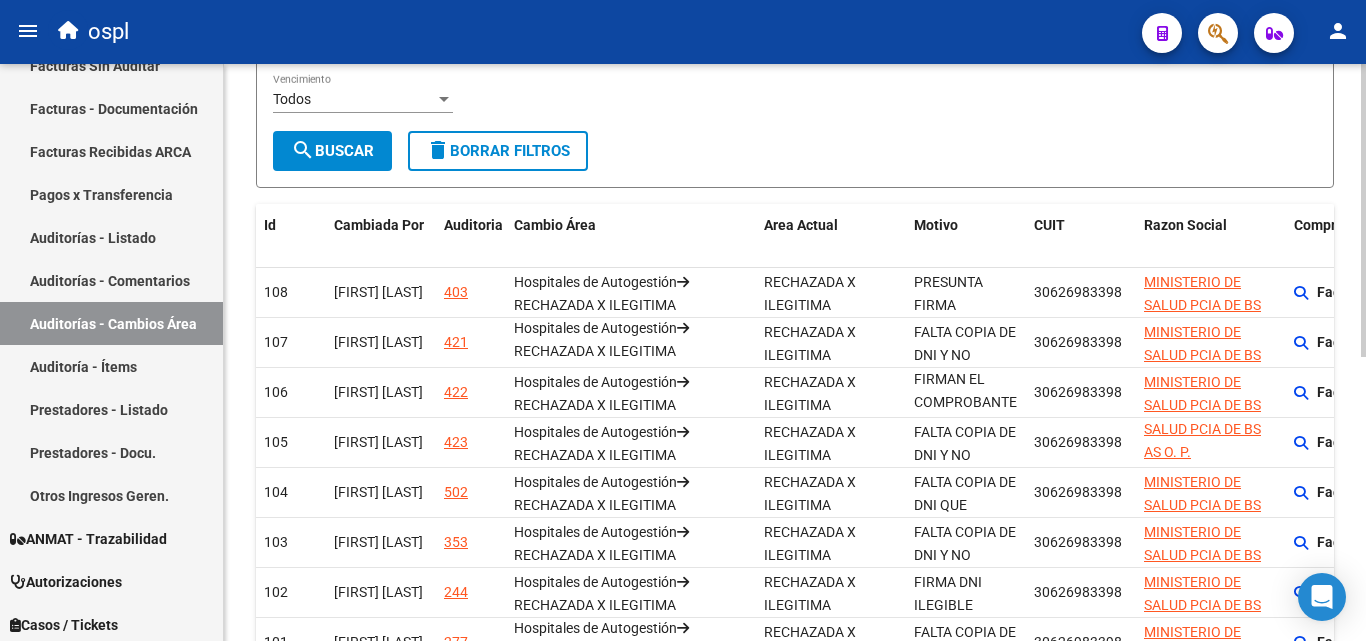 scroll, scrollTop: 159, scrollLeft: 0, axis: vertical 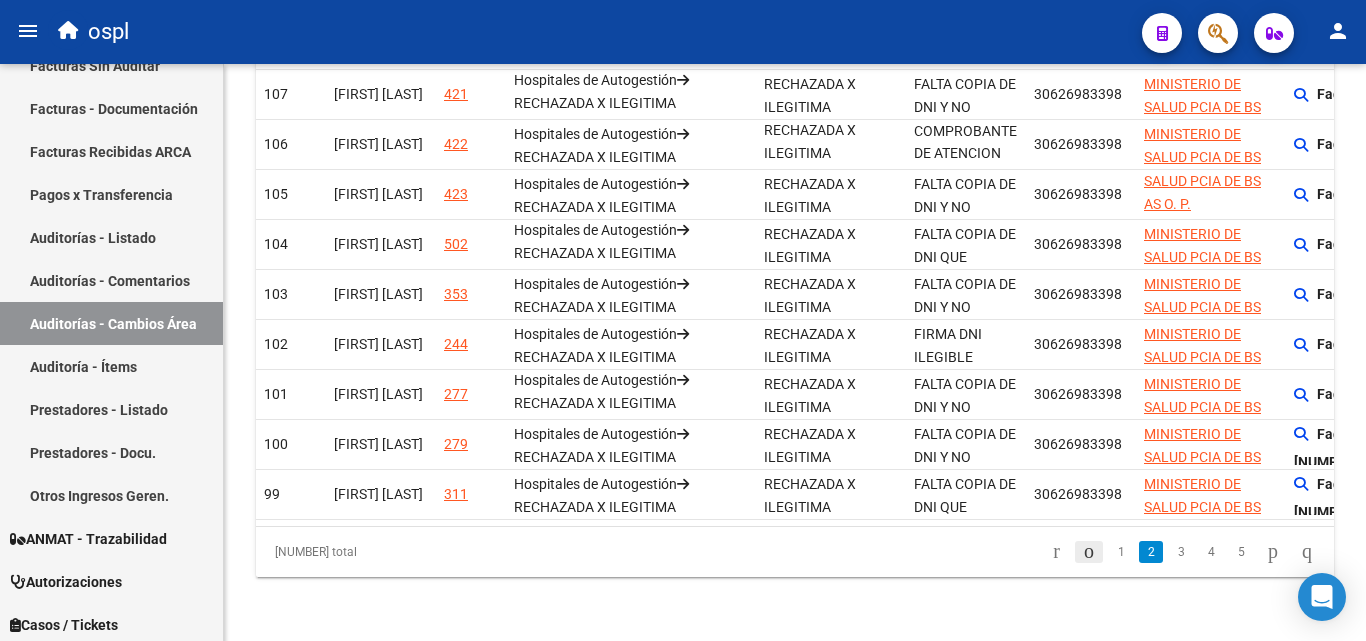 click 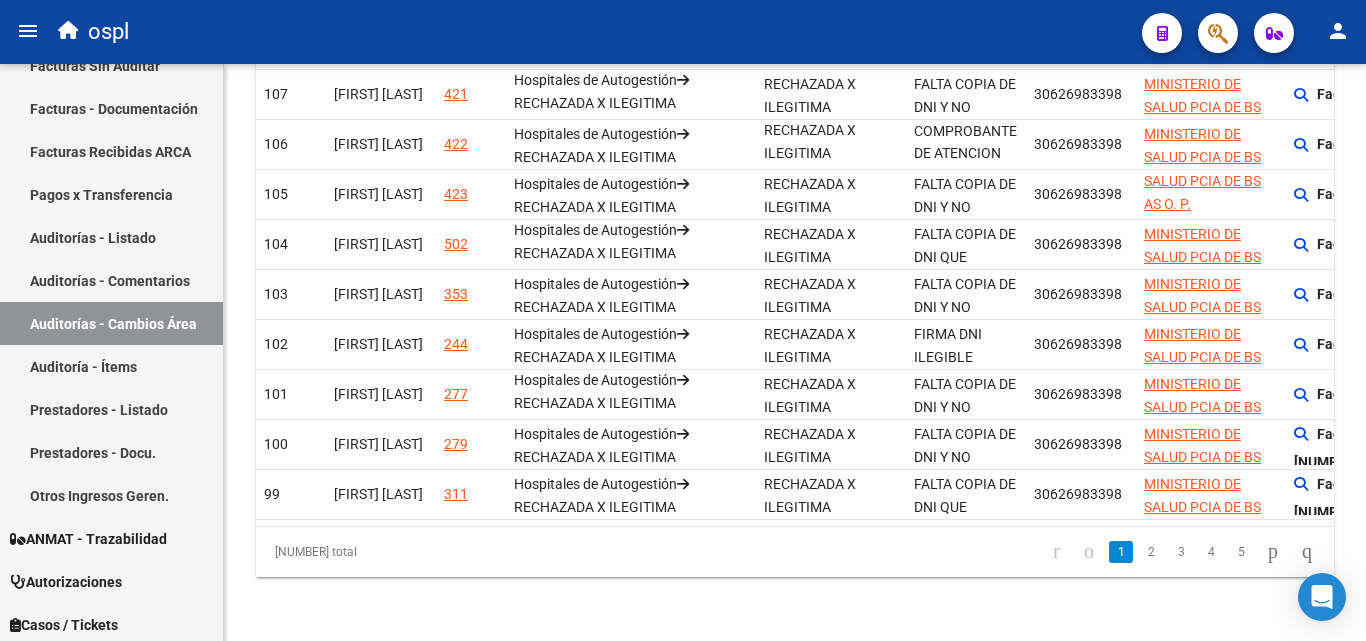 scroll, scrollTop: 564, scrollLeft: 0, axis: vertical 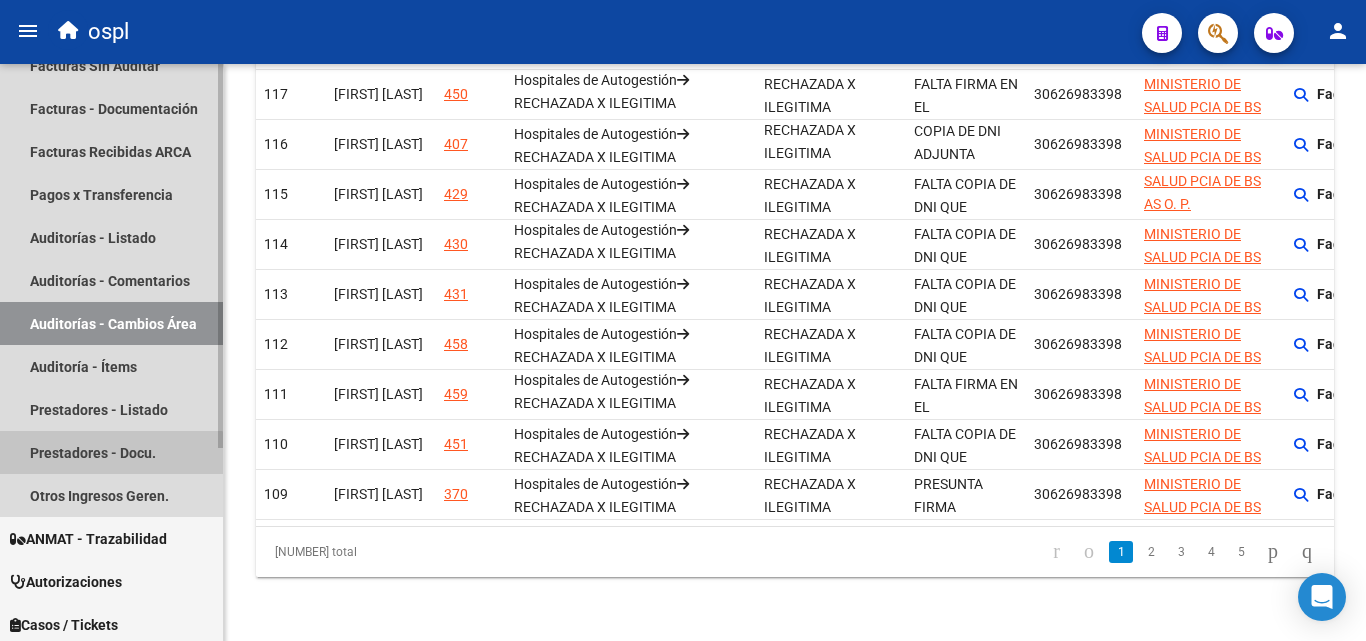 click on "Prestadores - Docu." at bounding box center [111, 452] 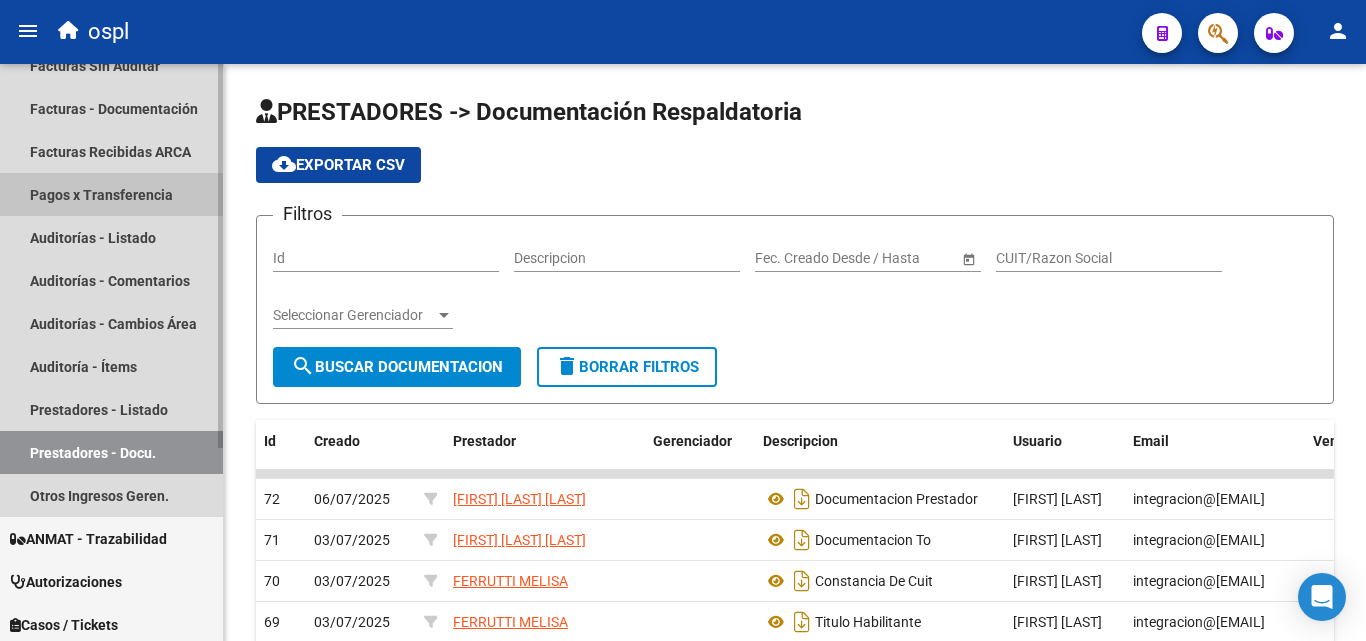 click on "Pagos x Transferencia" at bounding box center (111, 194) 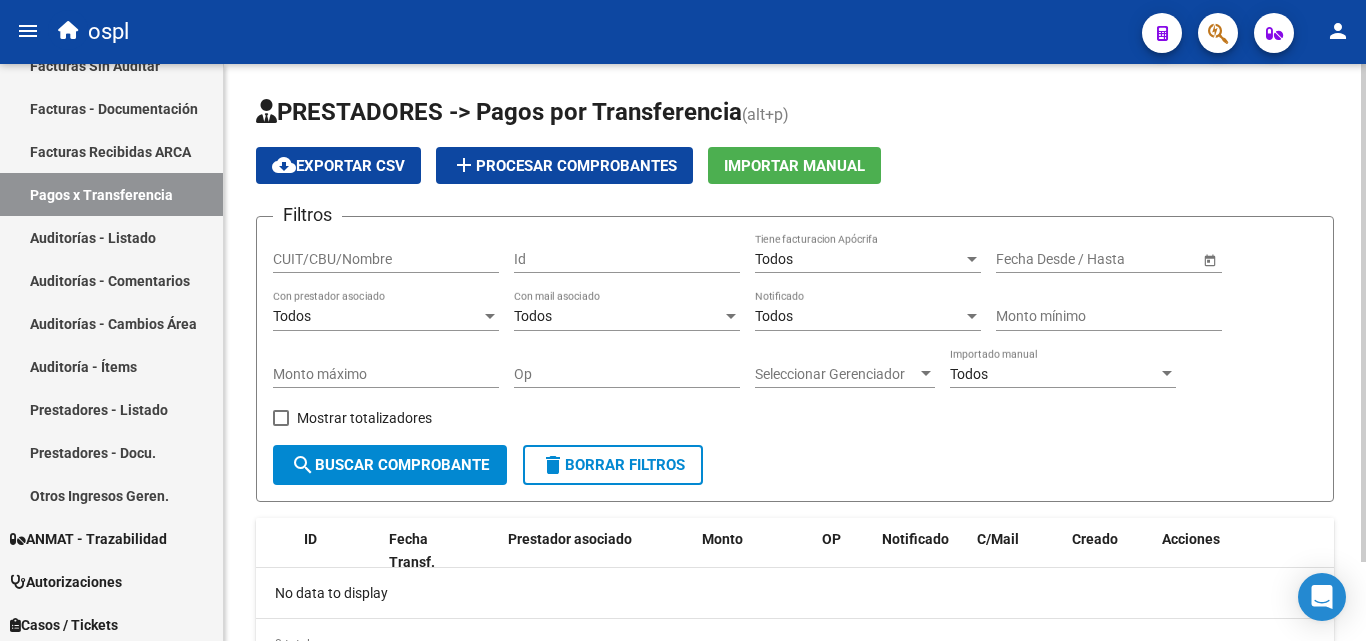 click on "Op" 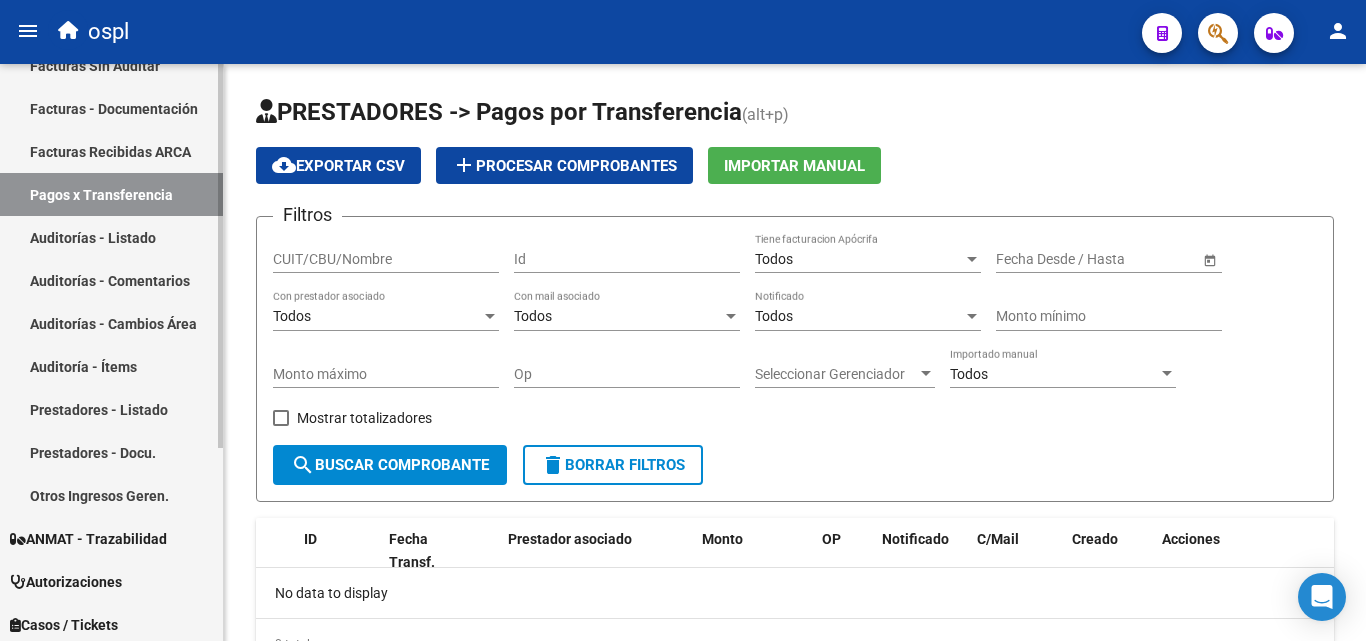 click on "Auditorías - Listado" at bounding box center (111, 237) 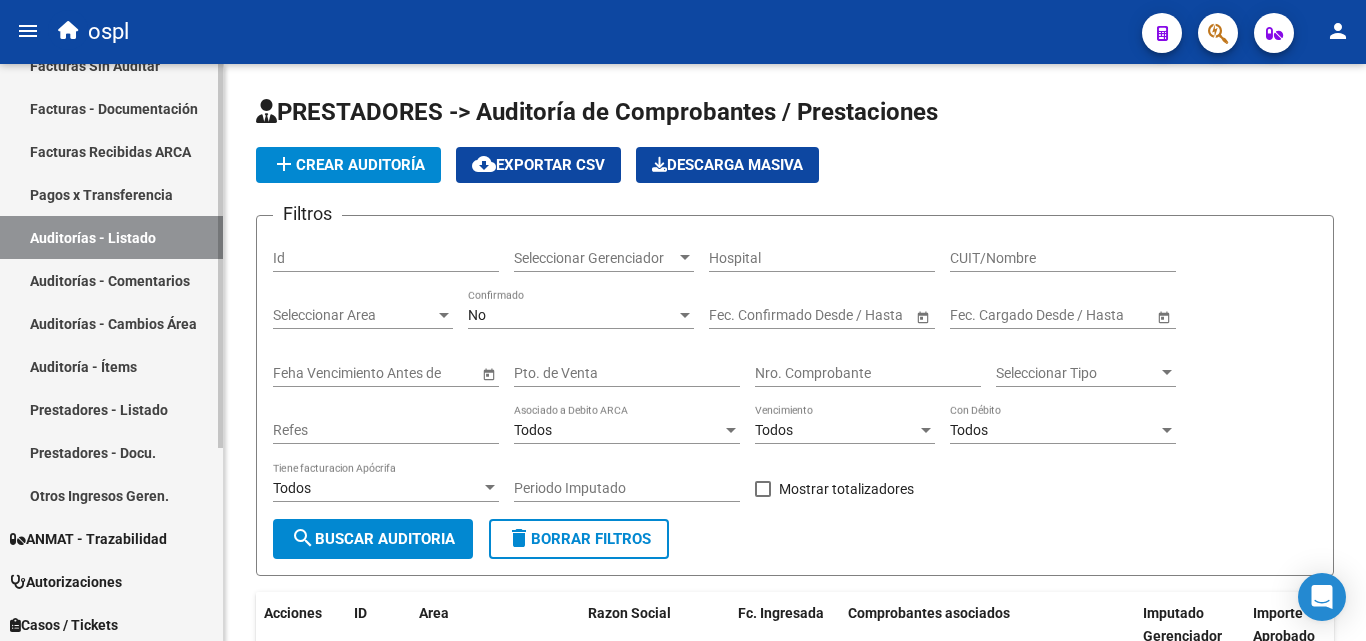 click on "Auditorías - Comentarios" at bounding box center [111, 280] 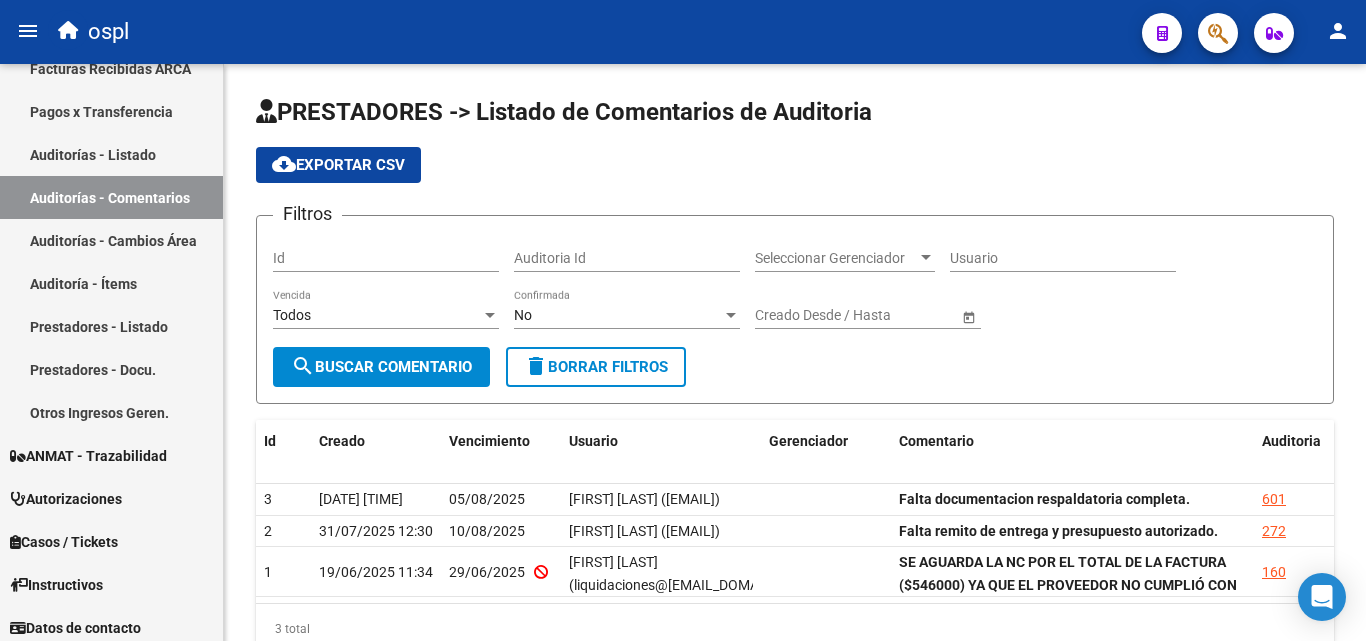 scroll, scrollTop: 291, scrollLeft: 0, axis: vertical 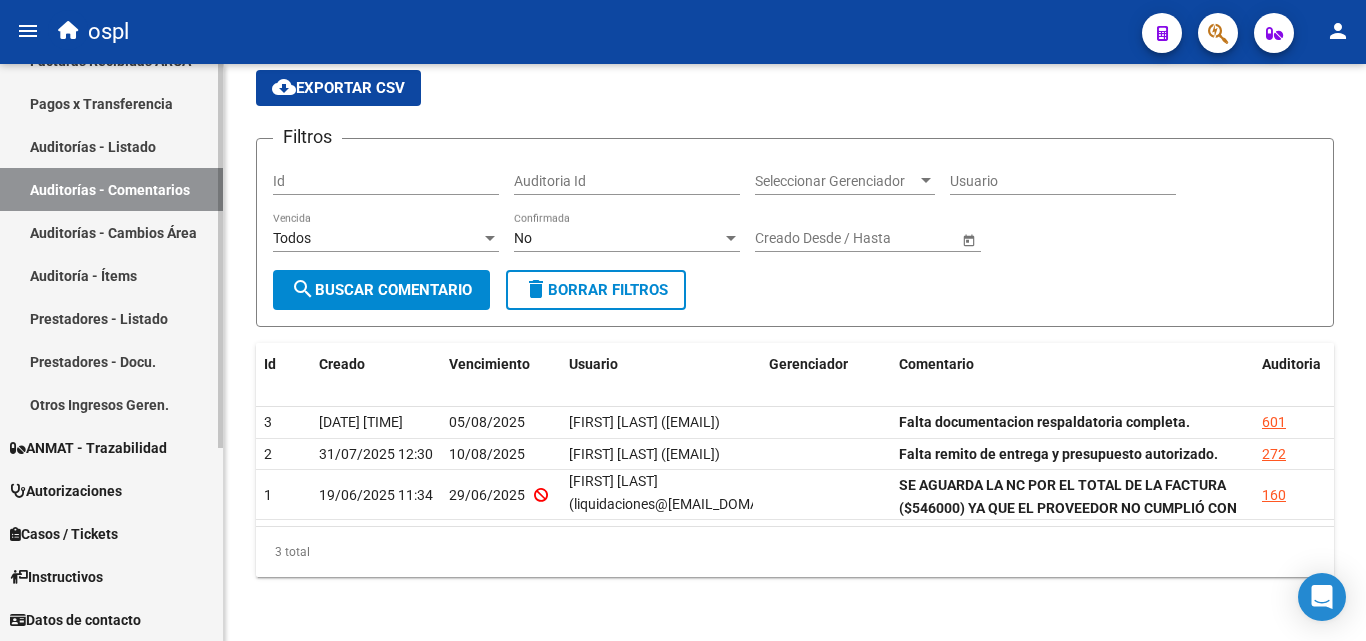 drag, startPoint x: 137, startPoint y: 146, endPoint x: 159, endPoint y: 145, distance: 22.022715 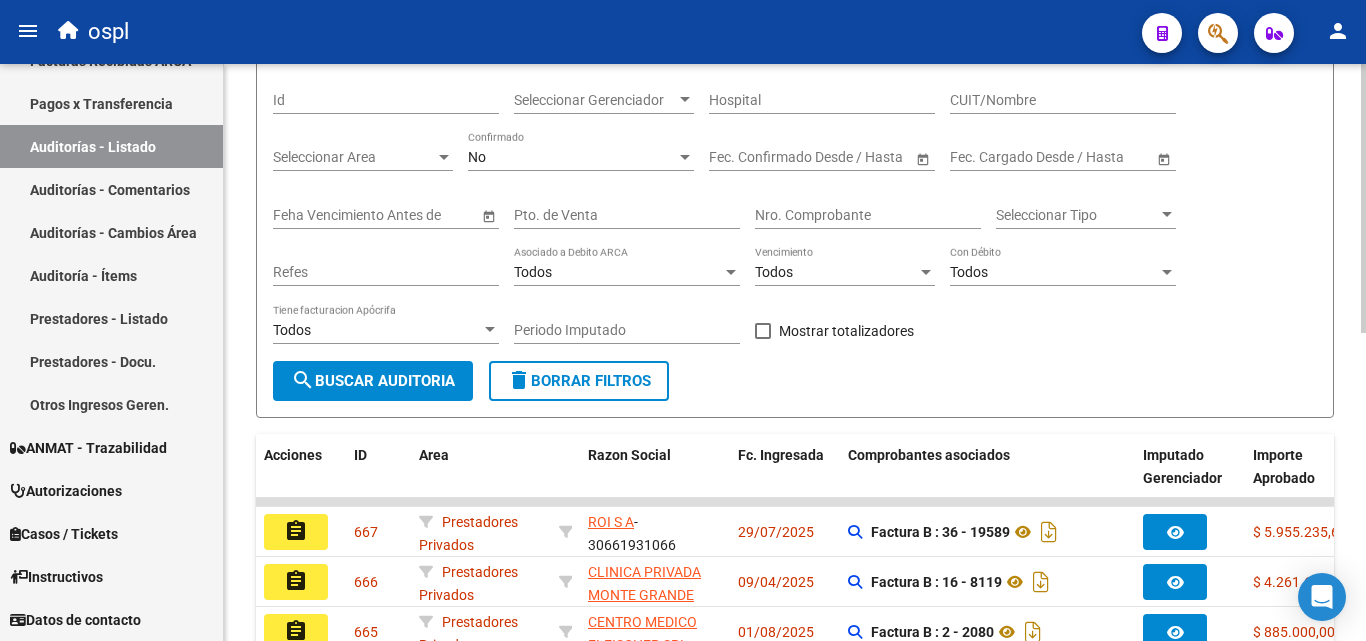 scroll, scrollTop: 0, scrollLeft: 0, axis: both 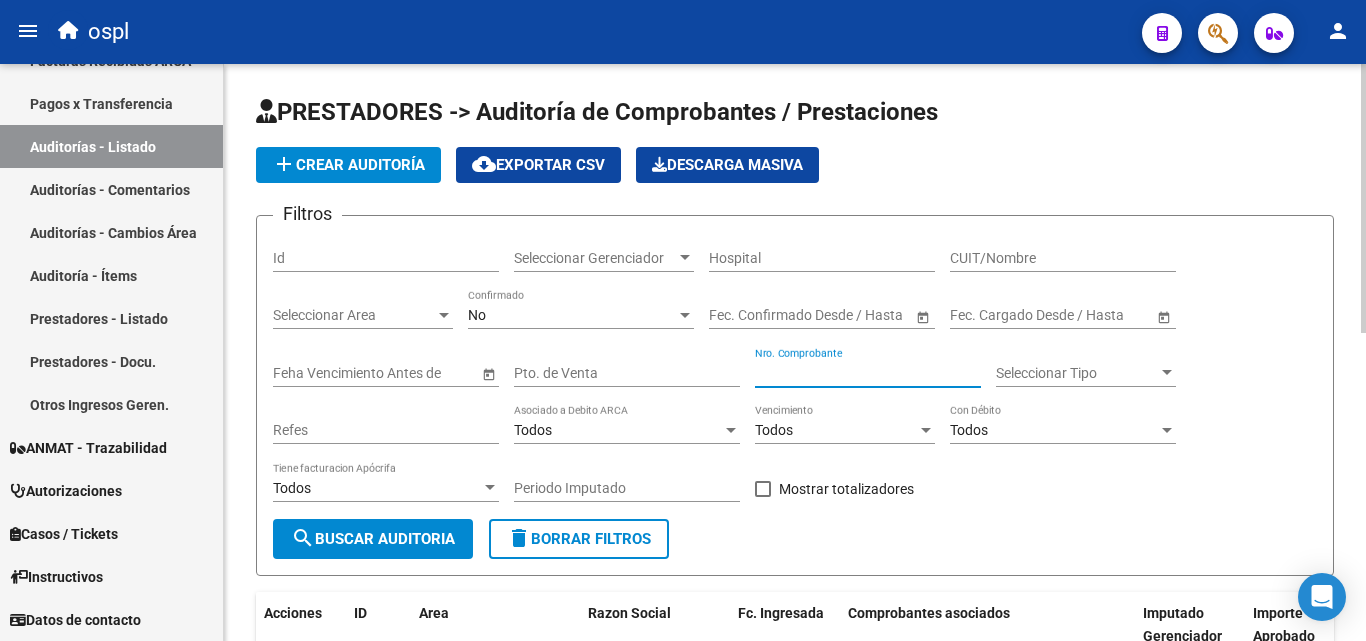 click on "Nro. Comprobante" at bounding box center [868, 373] 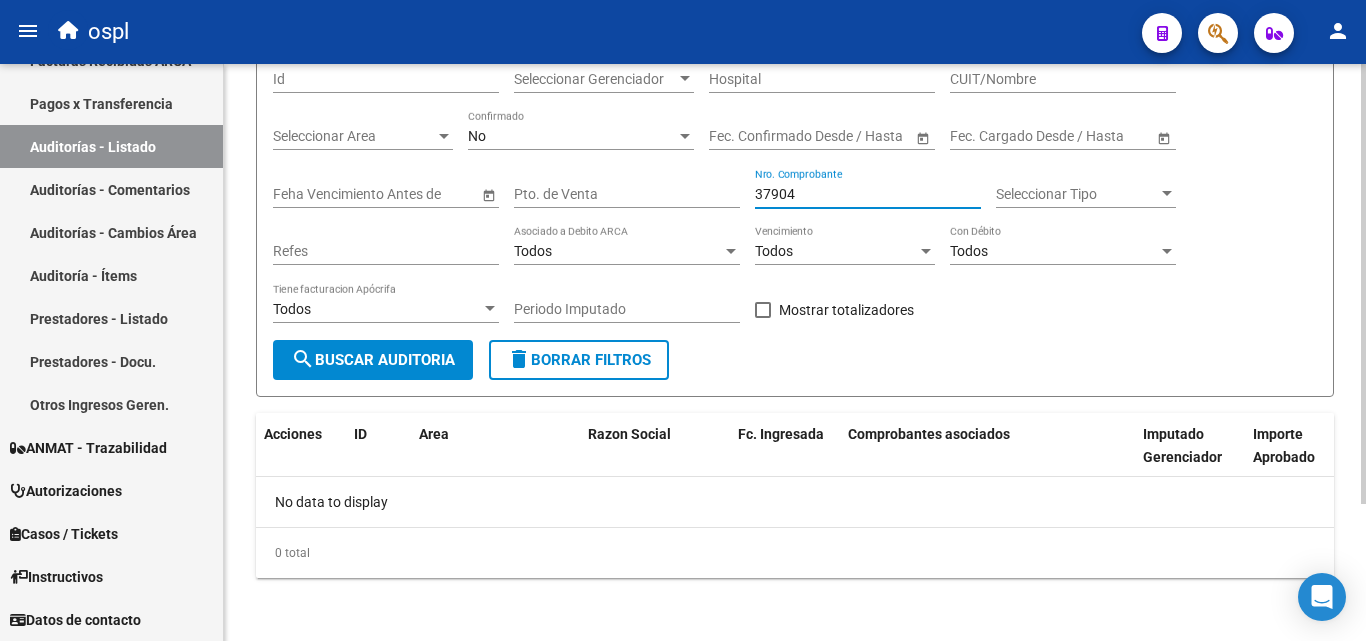 scroll, scrollTop: 180, scrollLeft: 0, axis: vertical 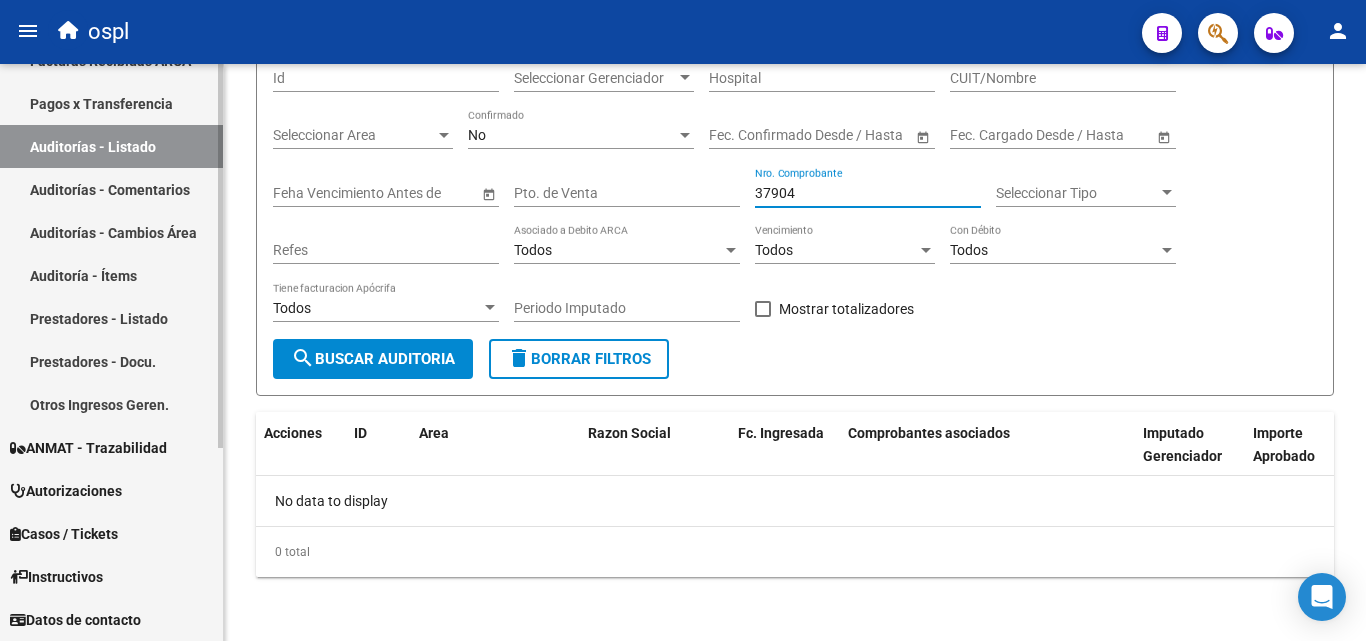 type on "37904" 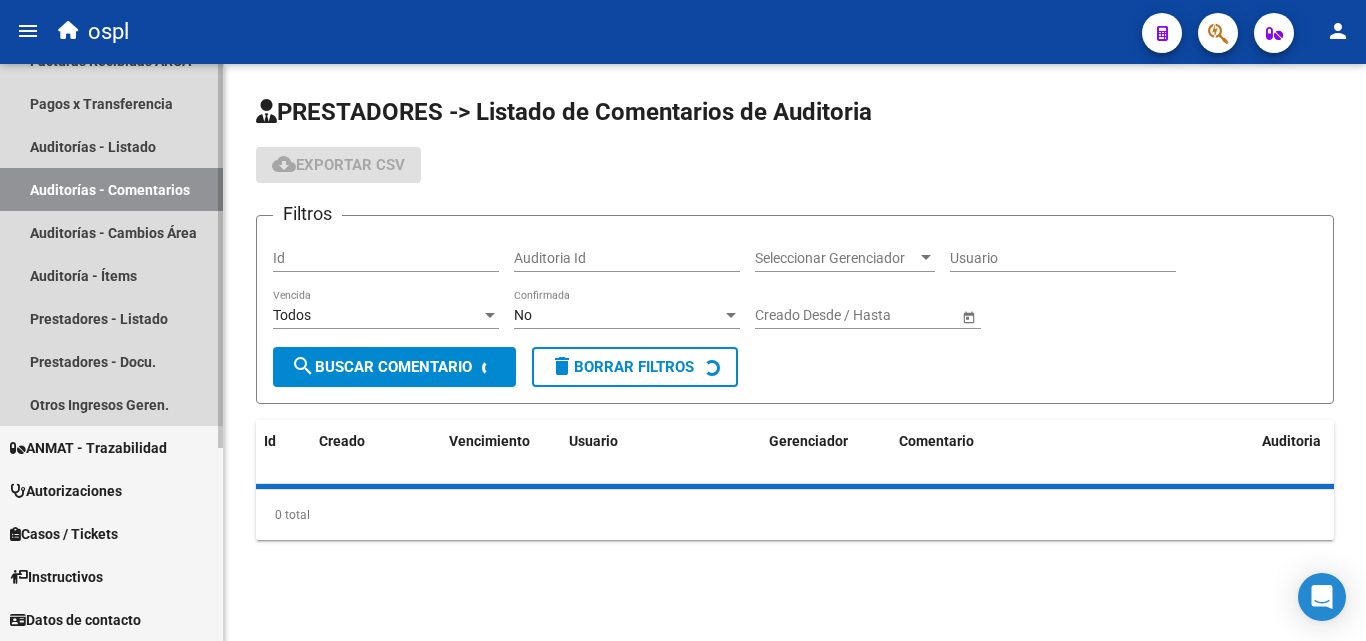 scroll, scrollTop: 0, scrollLeft: 0, axis: both 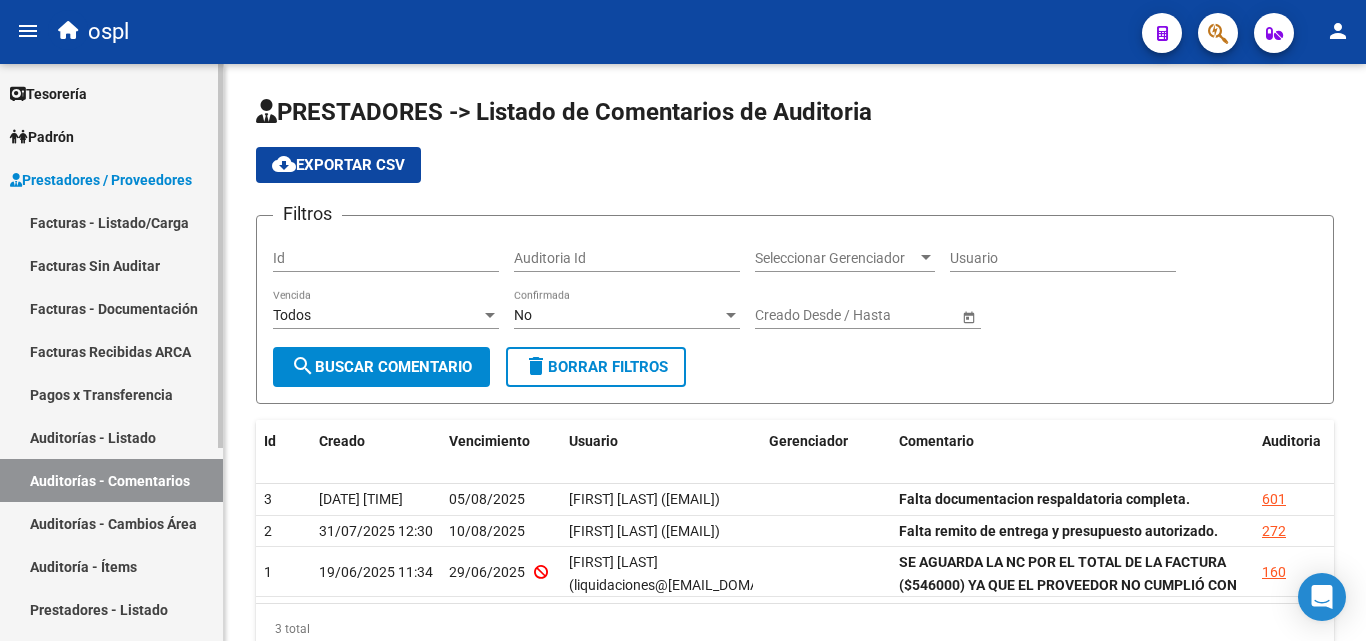 click on "Facturas - Listado/Carga" at bounding box center (111, 222) 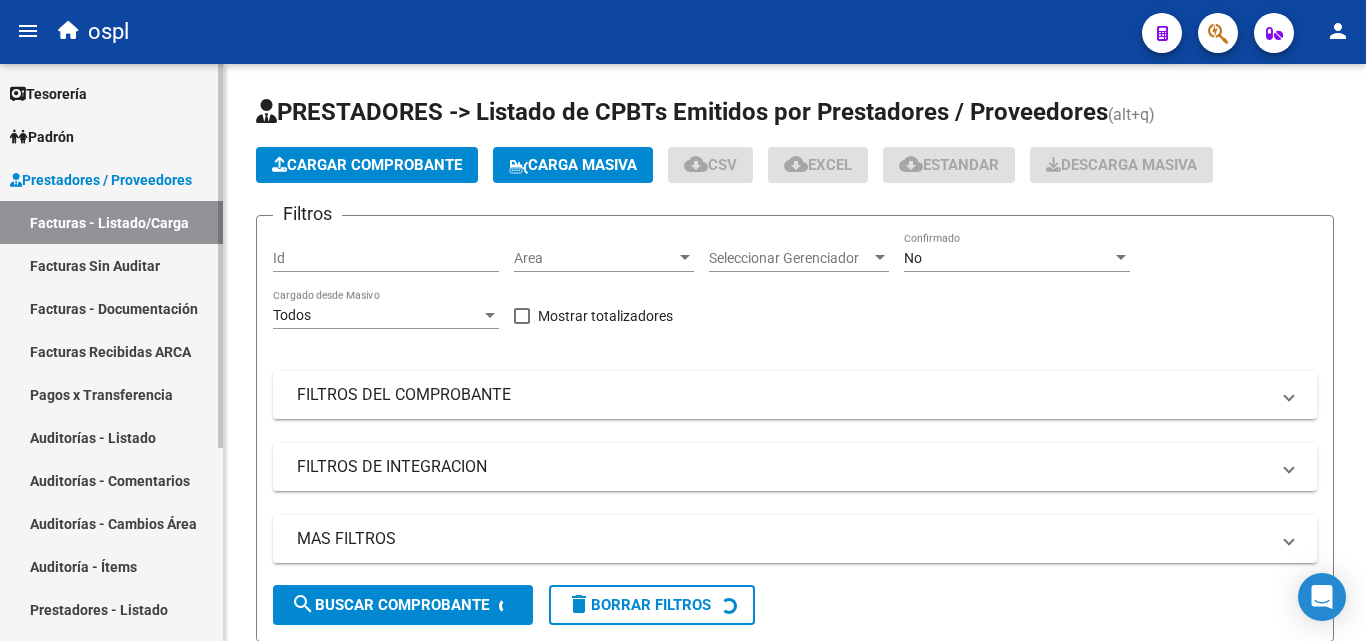 click on "Facturas Sin Auditar" at bounding box center [111, 265] 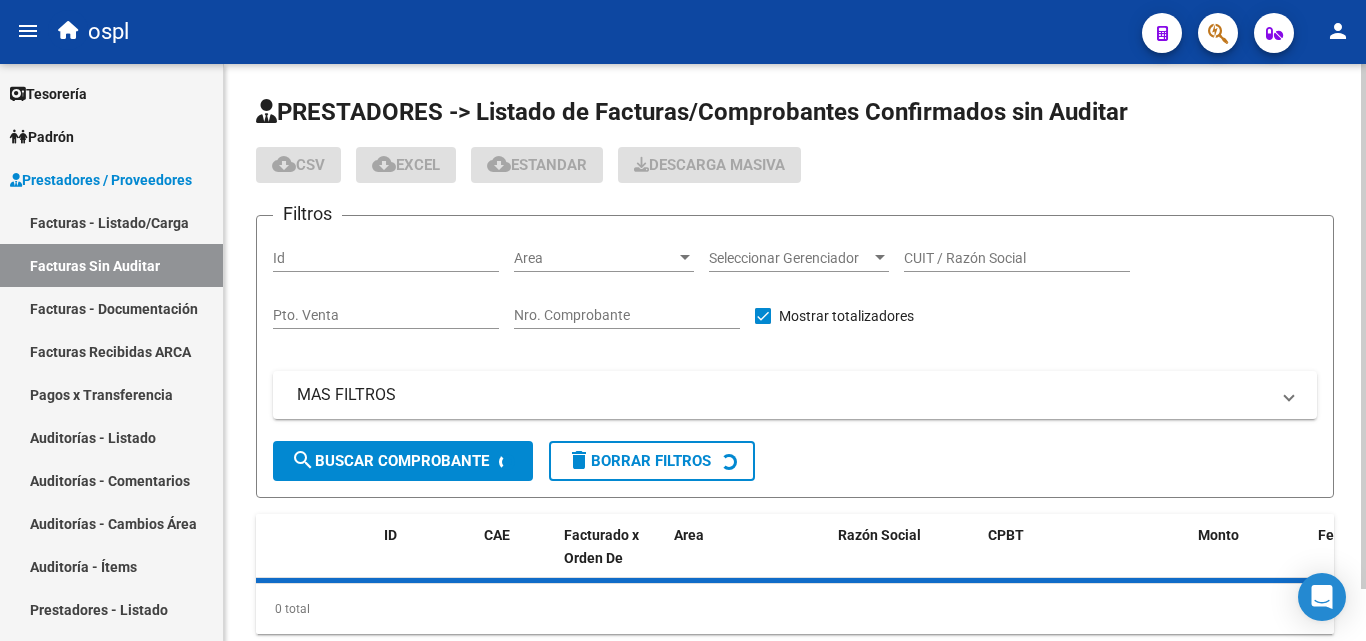 click on "Nro. Comprobante" at bounding box center (627, 315) 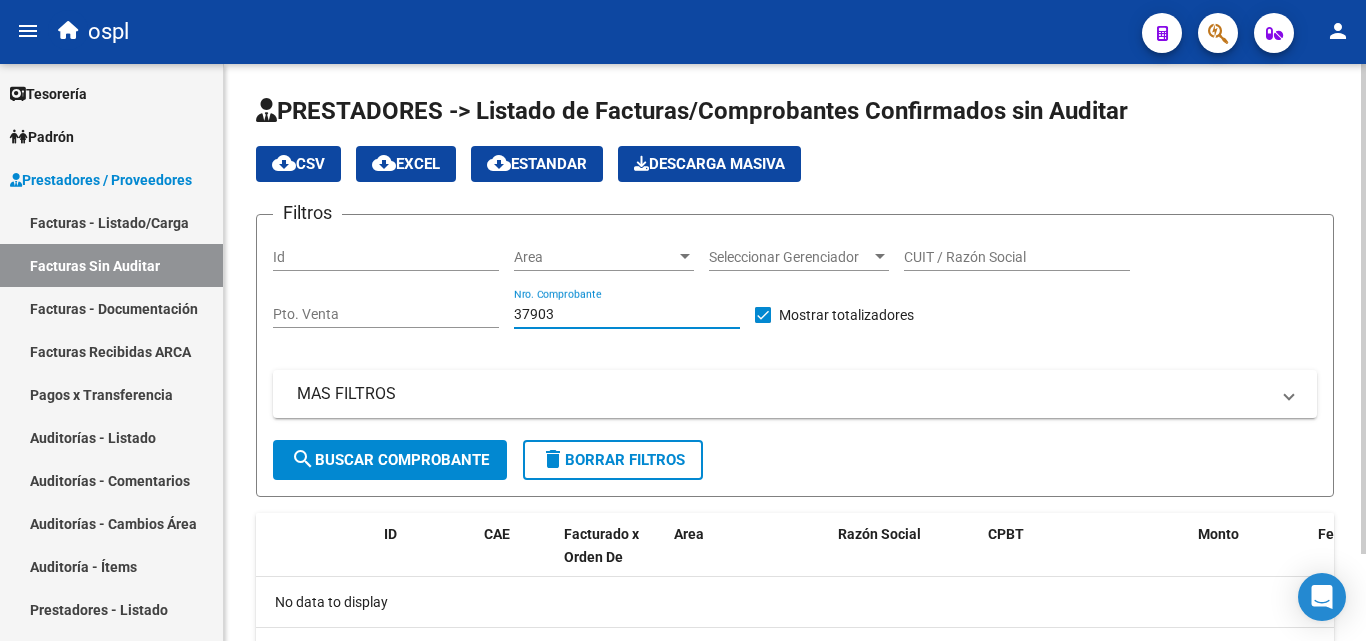 scroll, scrollTop: 0, scrollLeft: 0, axis: both 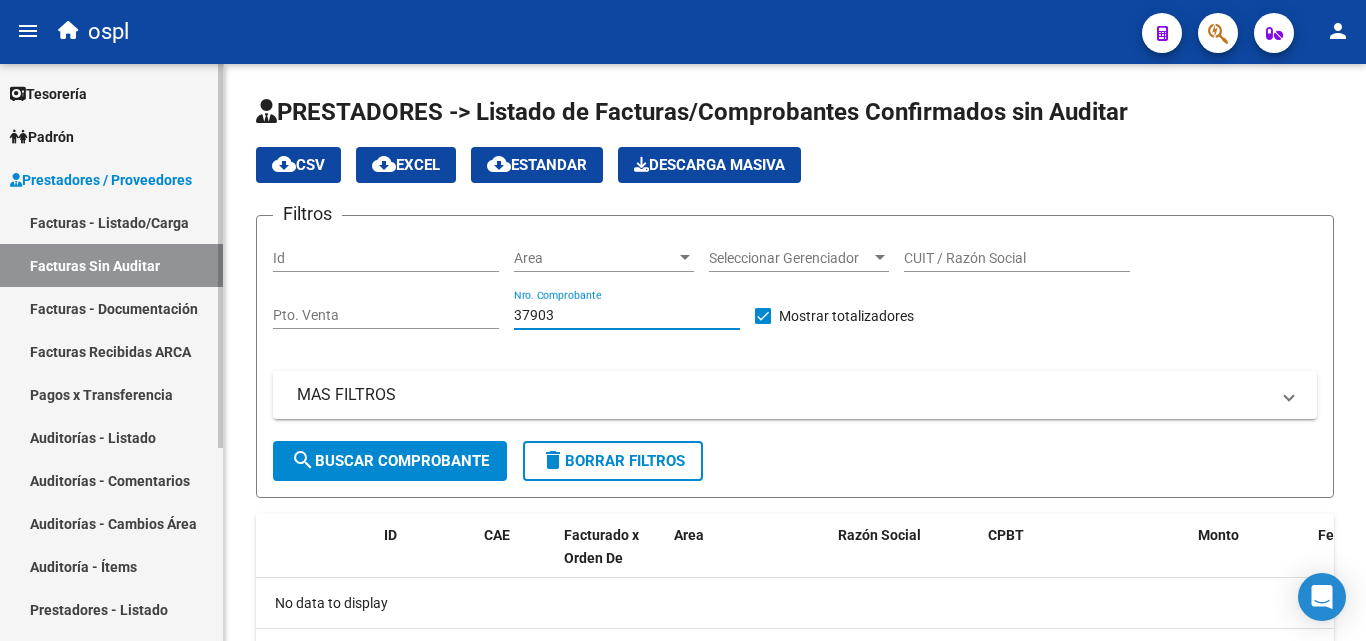 drag, startPoint x: 582, startPoint y: 316, endPoint x: 0, endPoint y: 307, distance: 582.0696 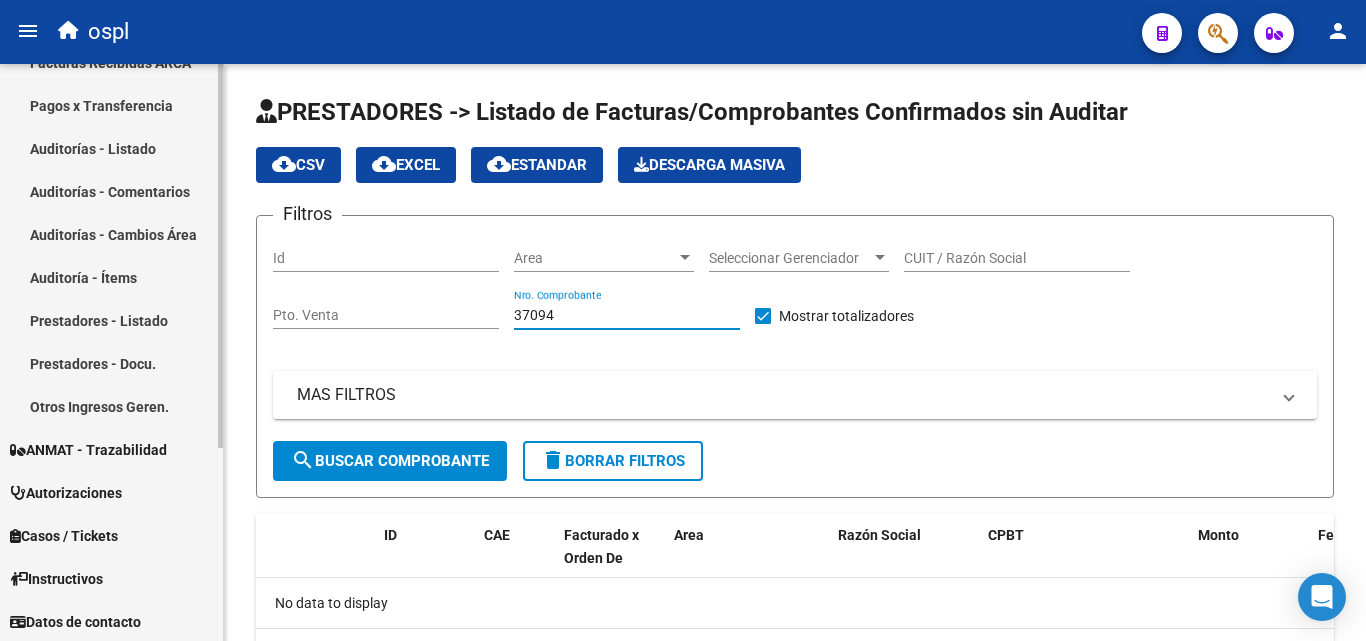scroll, scrollTop: 291, scrollLeft: 0, axis: vertical 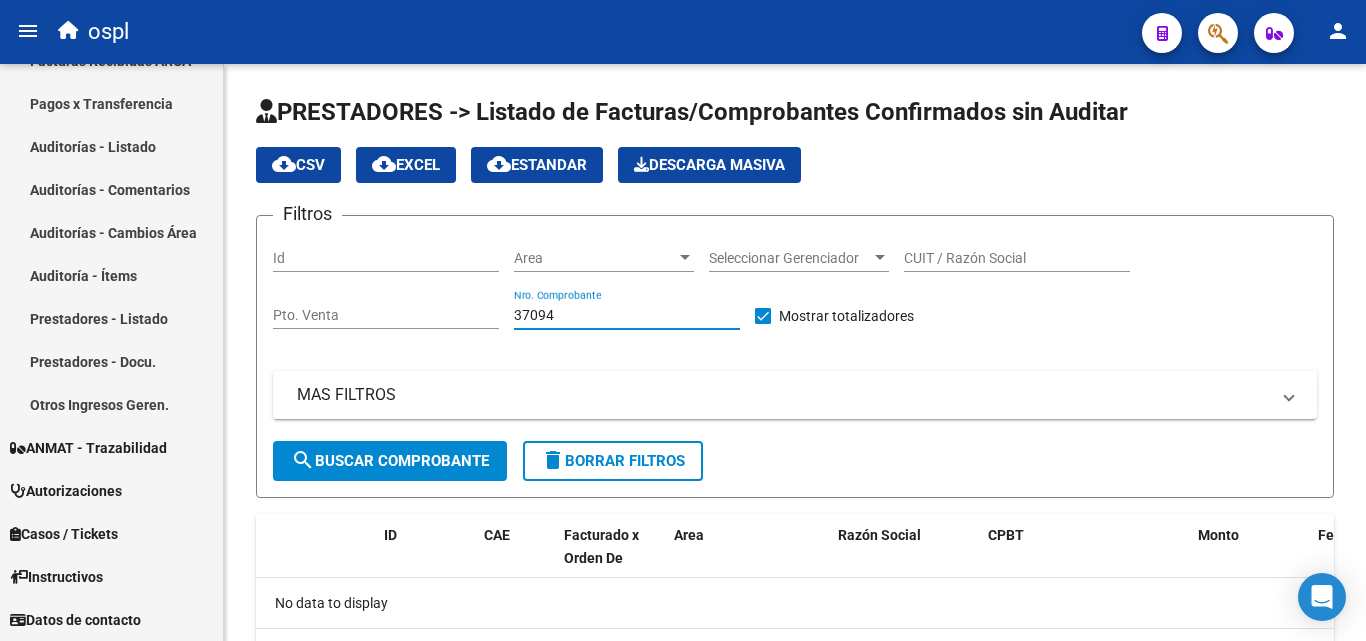 type on "37094" 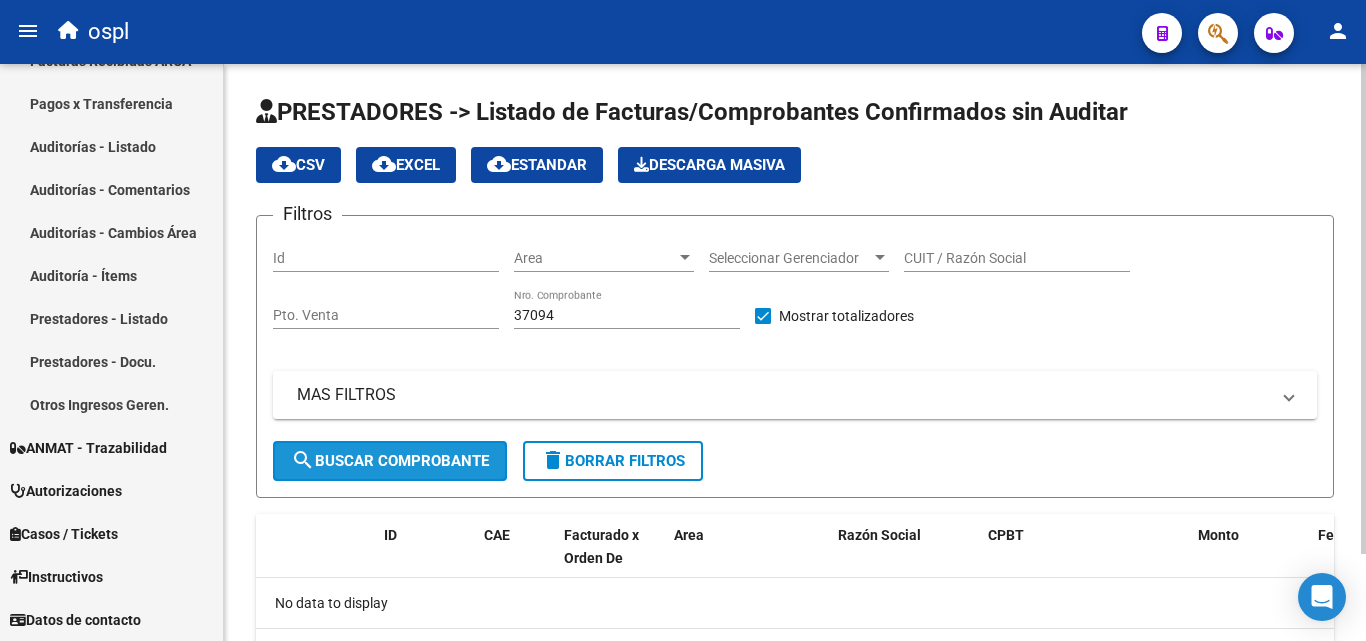 click on "search  Buscar Comprobante" 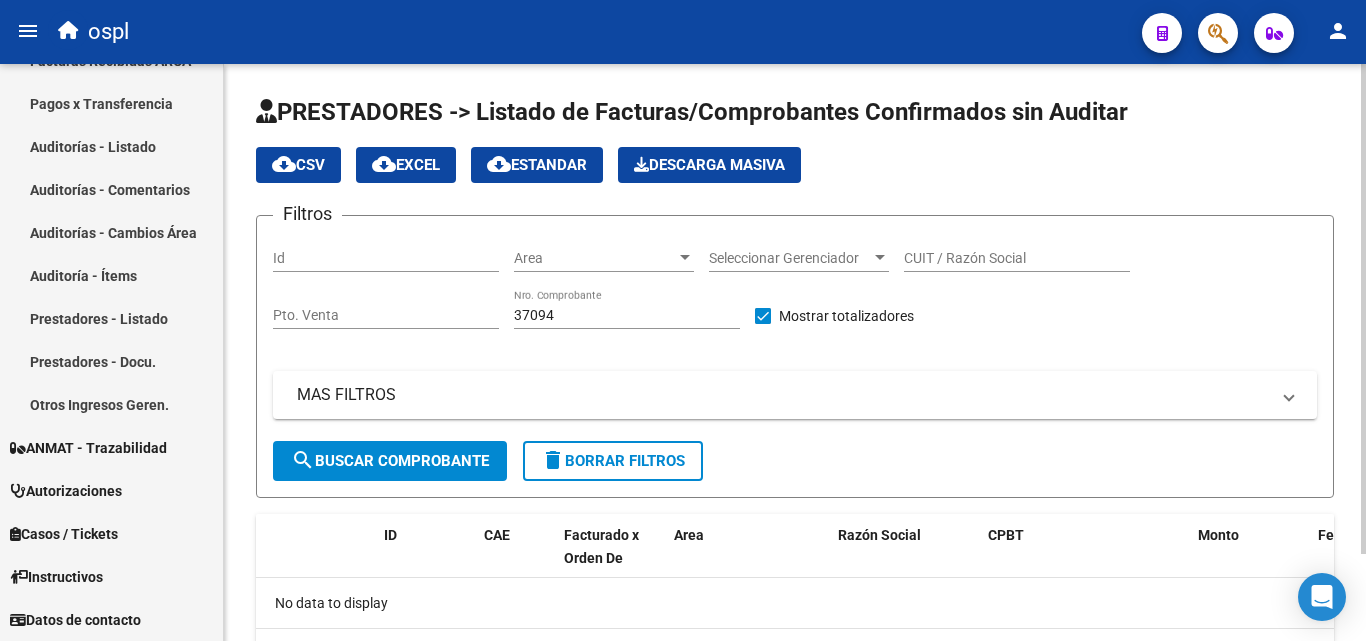 drag, startPoint x: 403, startPoint y: 451, endPoint x: 418, endPoint y: 442, distance: 17.492855 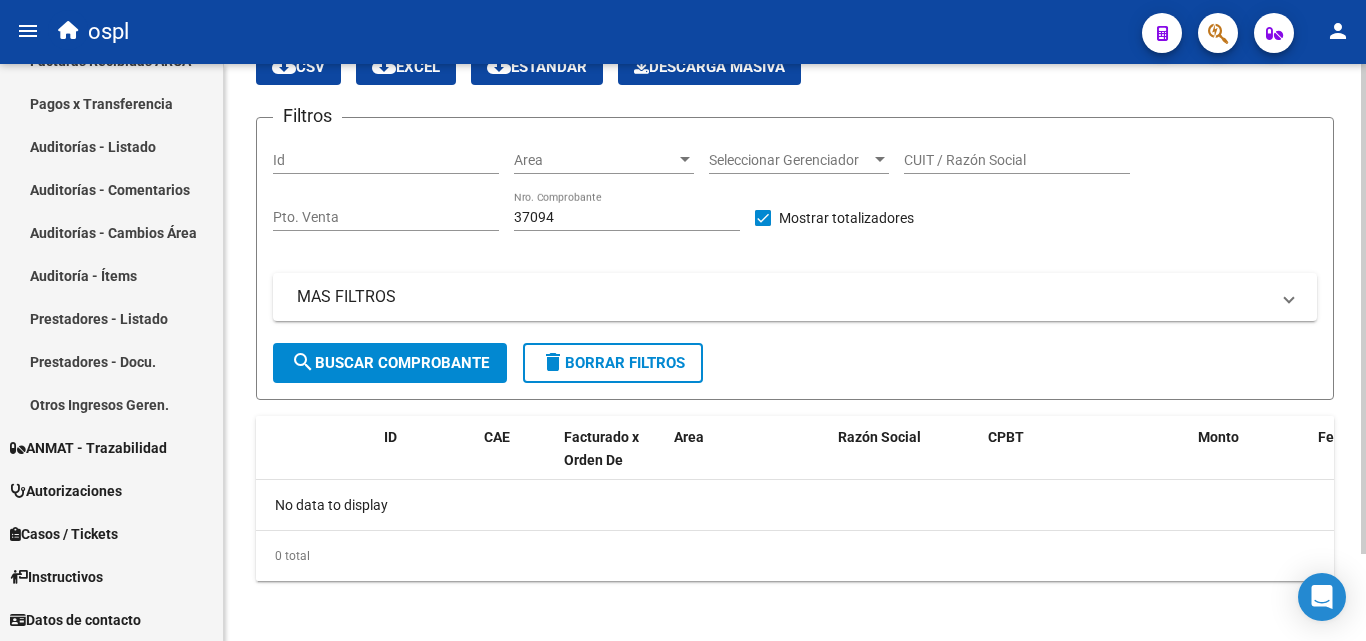 scroll, scrollTop: 102, scrollLeft: 0, axis: vertical 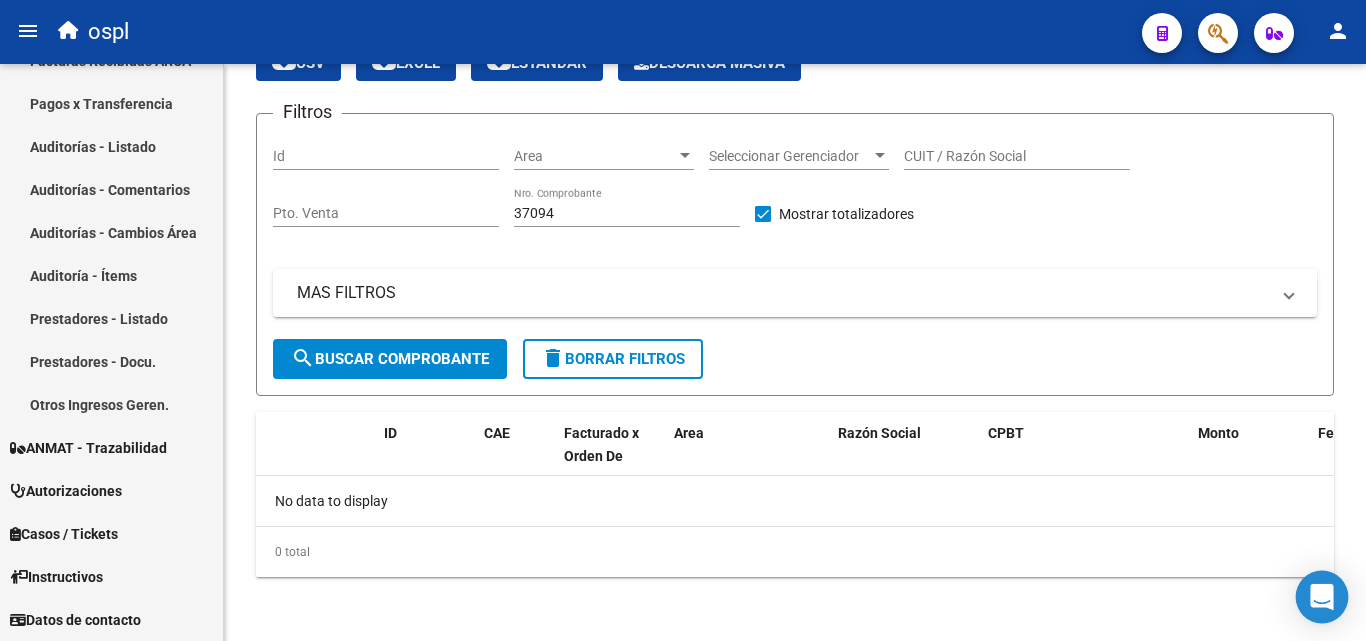 click 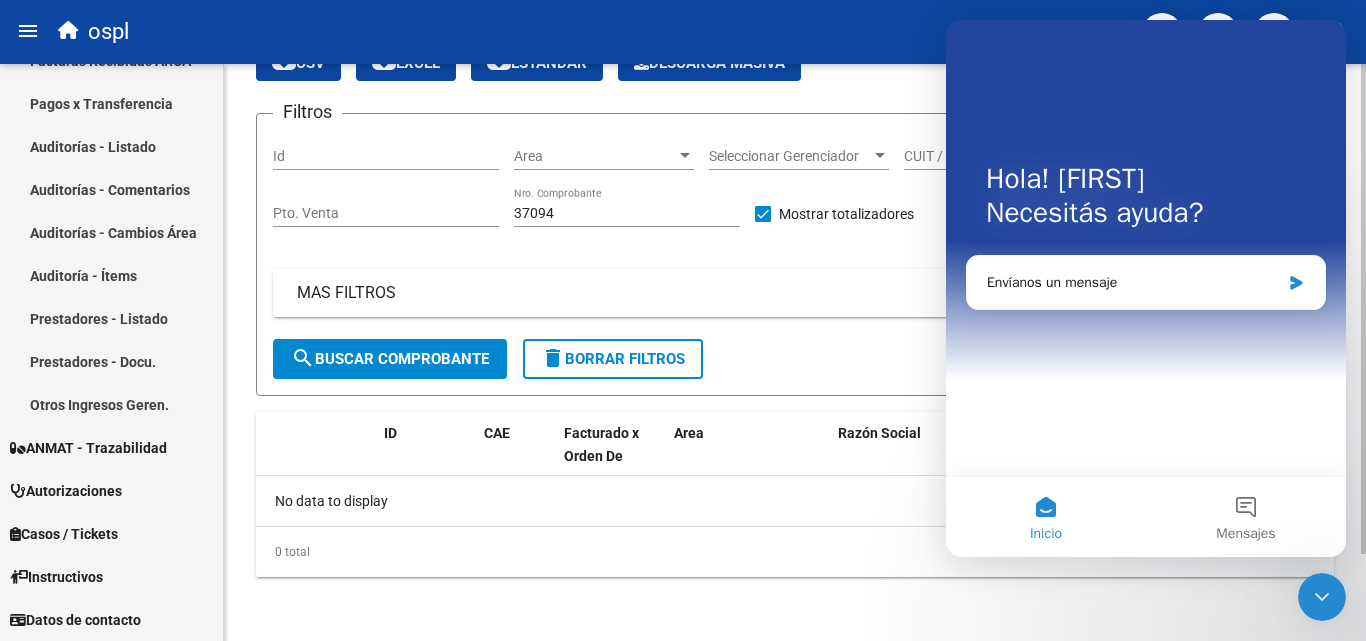 scroll, scrollTop: 0, scrollLeft: 0, axis: both 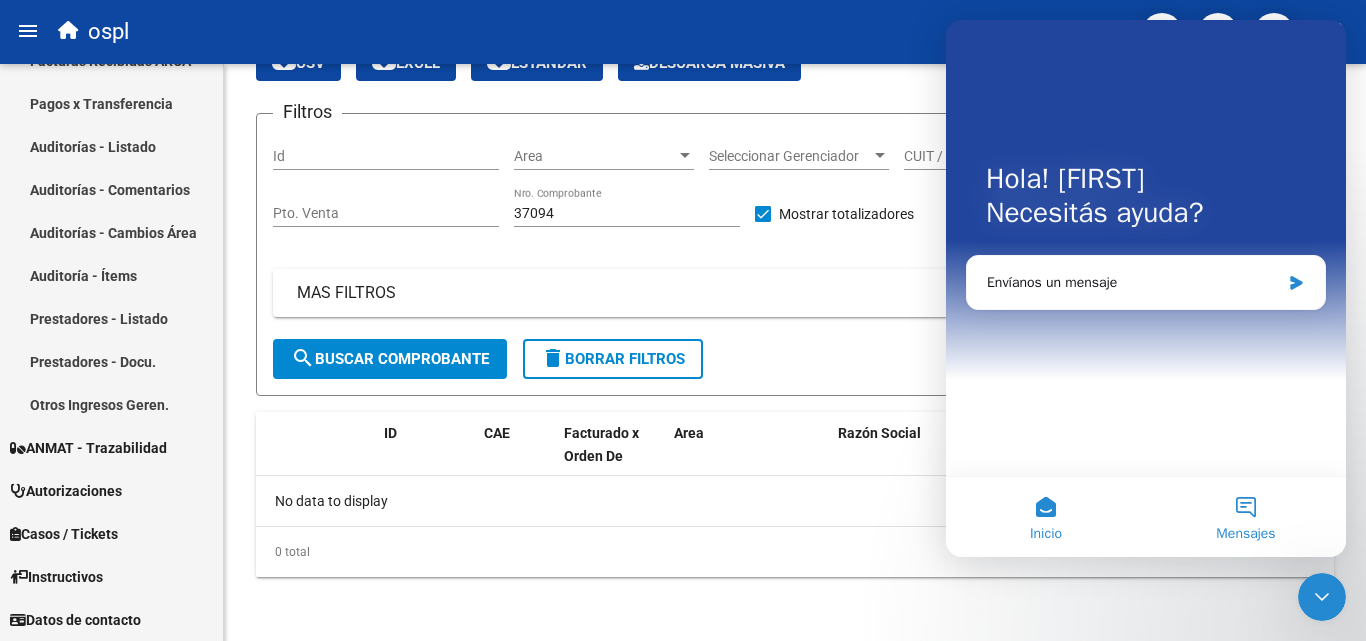 click on "Mensajes" at bounding box center [1245, 534] 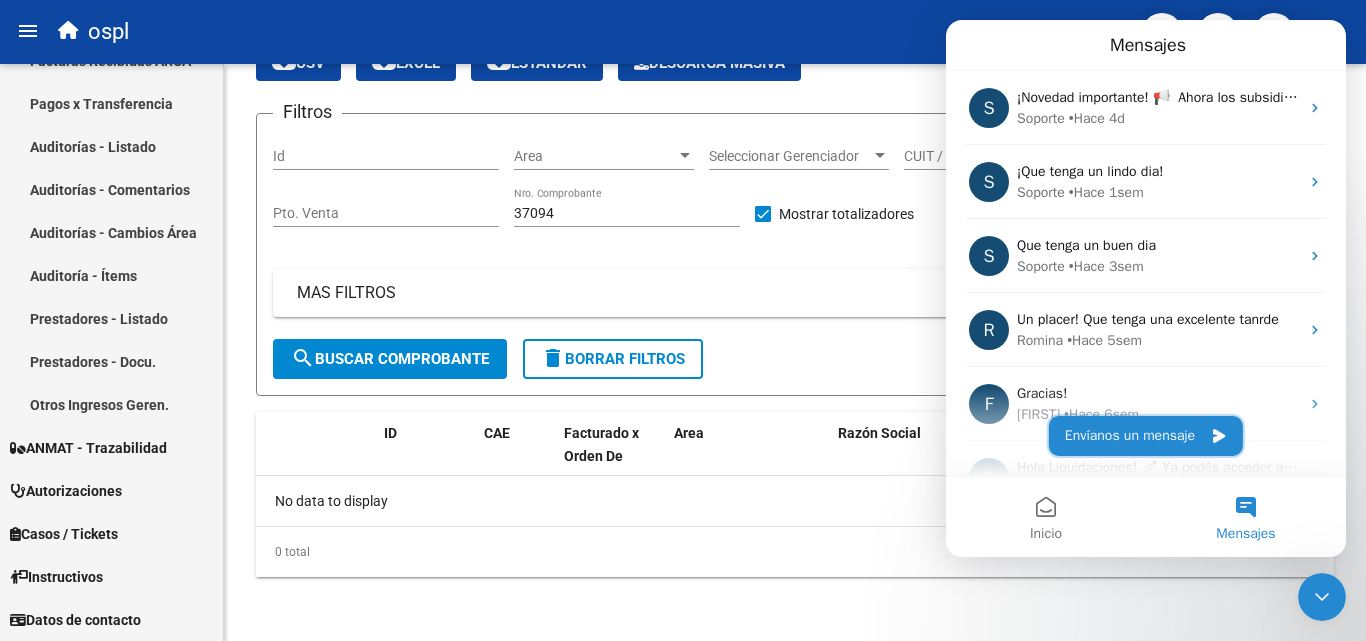 click on "Envíanos un mensaje" at bounding box center (1146, 436) 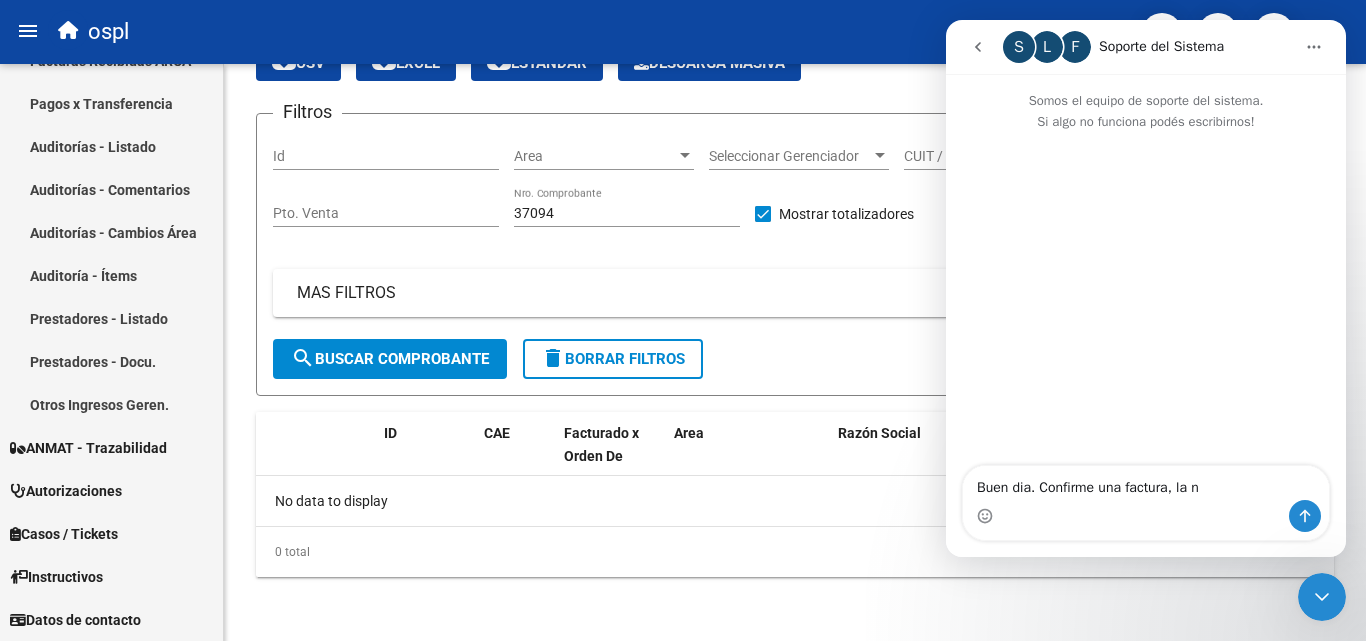 type on "Buen dia. Confirme una factura, la n" 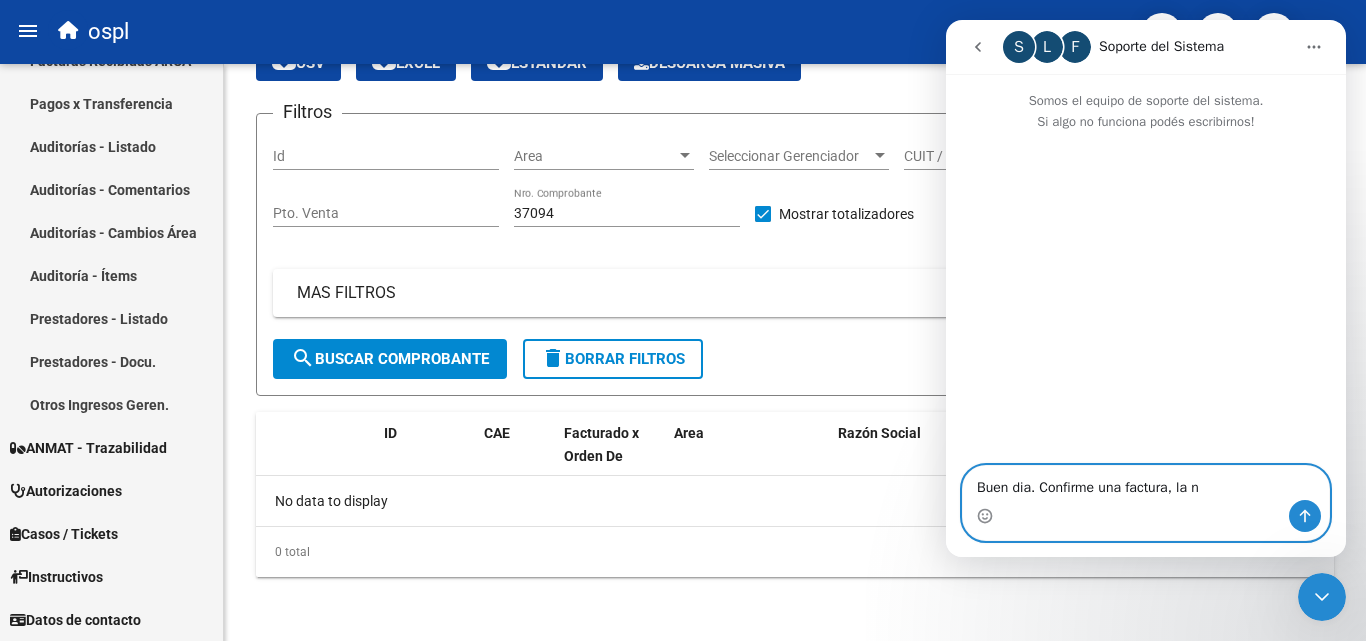 type 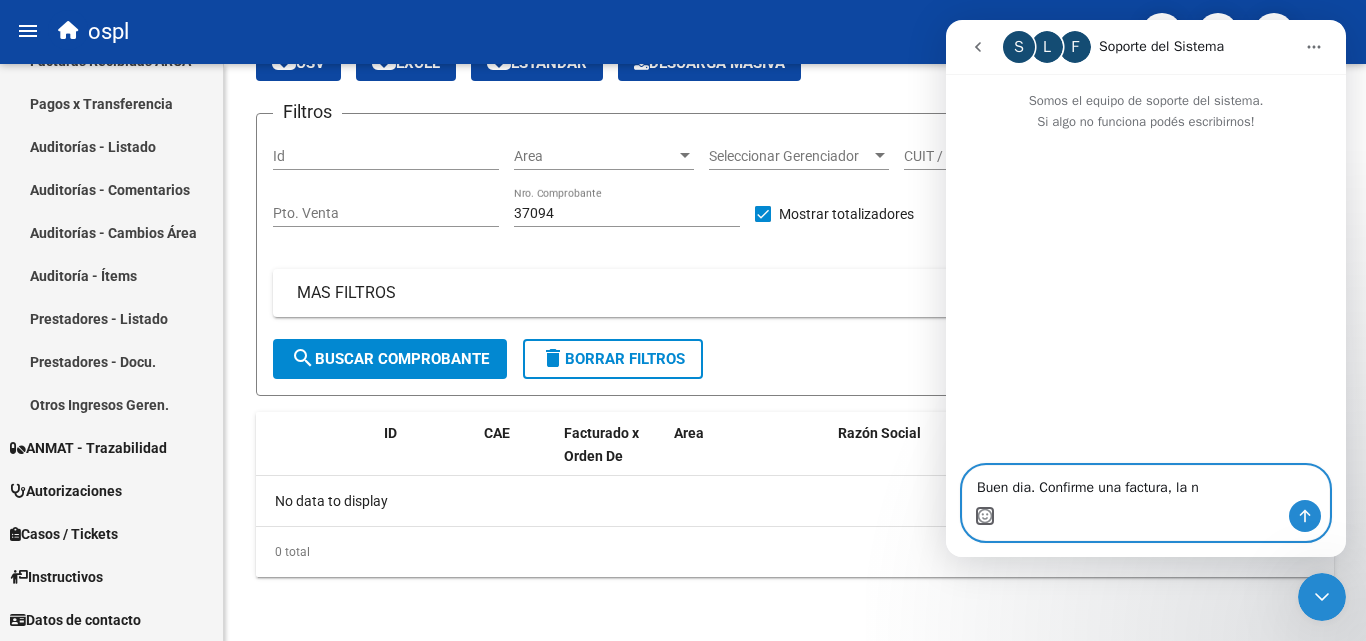click at bounding box center [985, 516] 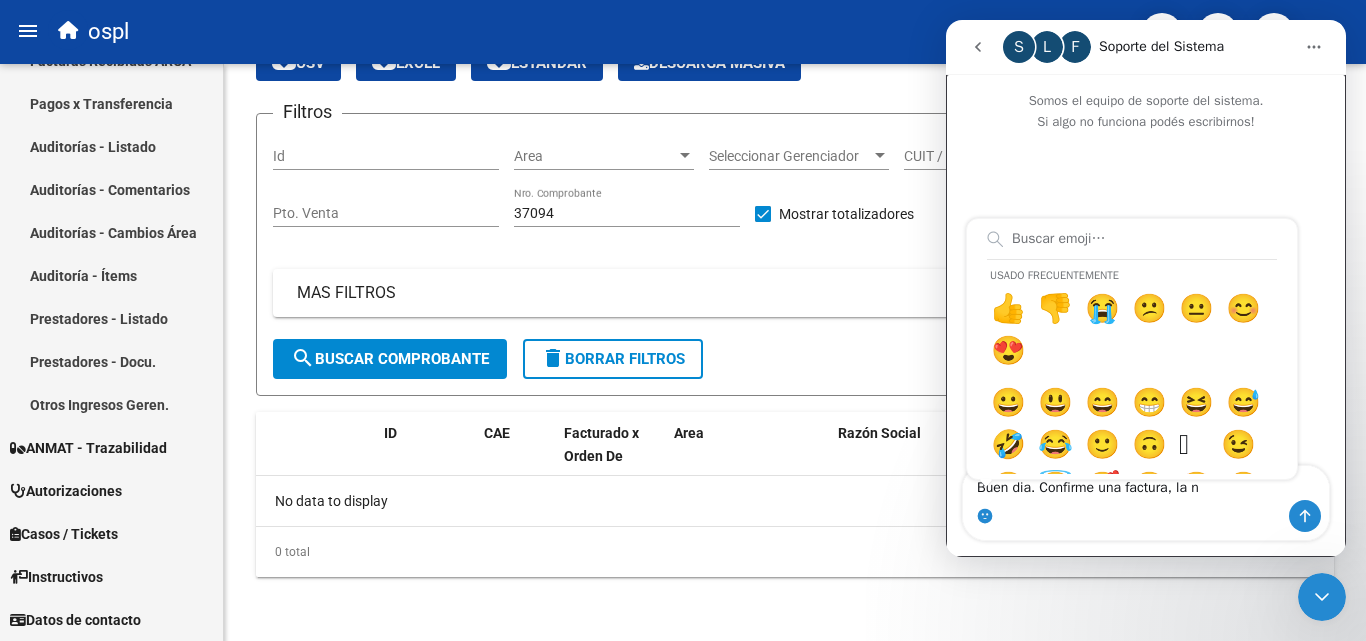 drag, startPoint x: 2060, startPoint y: 580, endPoint x: 1158, endPoint y: 531, distance: 903.32996 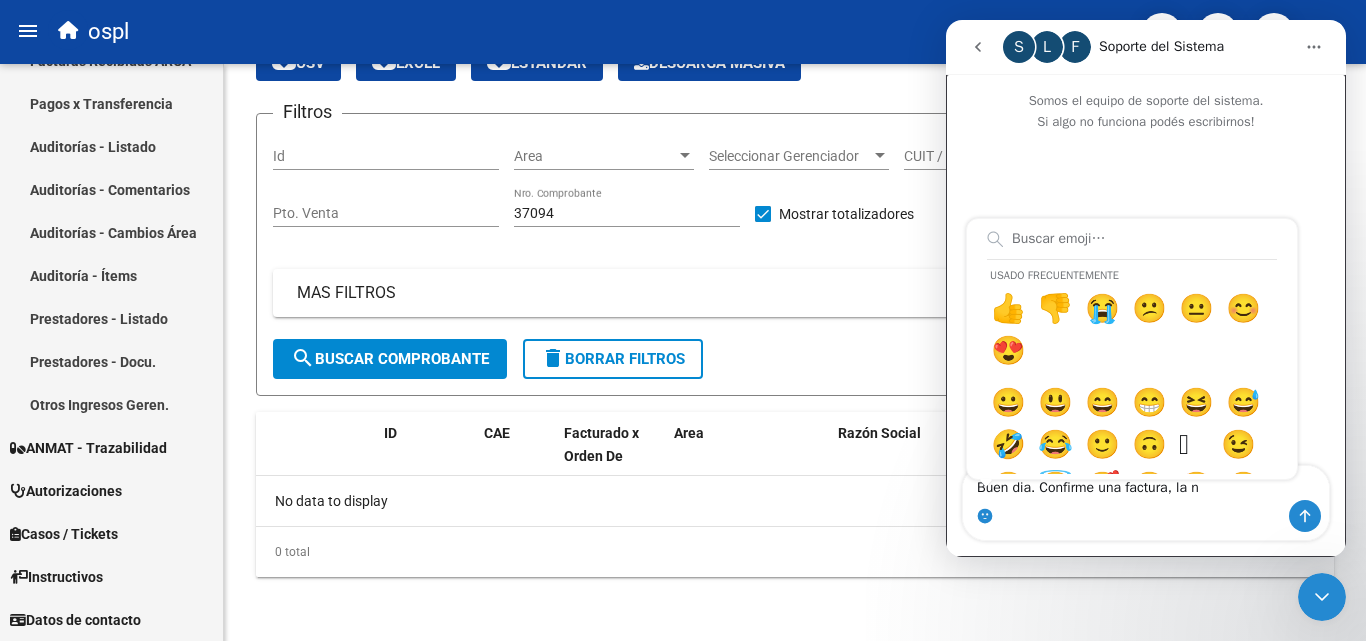 click on "Buen dia. Confirme una factura, la n Buen dia. Confirme una factura, la n Usado frecuentemente 👍 👎 😭 😕 😐 😊 😍 😀 😃 😄 😁 😆 😅 🤣 😂 🙂 🙃 🫠 😉 😊 😇 🥰 😍 🤩 😘 😗 😚 😙 🥲 😋 😛 😜 🤪 😝 🤑 🤗 🤭 🫢 🫣 🤫 🤔 🫡 🤐 🤨 😐 😑 😶 🫥 😶‍🌫️ 😏 😒 🙄 😬 😮‍💨 🤥 🫨 🙂‍↔️ 🙂‍↕️ 😌 😔 😪 🤤 😴 😷 🤒 🤕 🤢 🤮 🤧 🥵 🥶 🥴 😵 😵‍💫 🤯 🤠 🥳 🥸 😎 🤓 🧐 😕 🫤 😟 🙁 😮 😯 😲 😳 🥺 🥹 😦 😧 😨 😰 😥 😢 😭 😱 😖 😣 😞 😓 😩 😫 🥱 😤 😡 😠 🤬 😈 👿 💀 ☠️ 💩 🤡 👹 👺 👻 👽 👾 🤖 😺 😸 😹 😻 😼 😽 🙀 😿 😾 🙈 🙉 🙊 💌 💘 💝 💖 💗 💓 💞 💕 💟 ❣️ 💔 ❤️‍🔥 ❤️‍🩹 ❤️ 🩷 🧡 💛 💚 💙 🩵 💜 🤎 🖤 🩶 🤍 💋 💯 💢 💥 💫 💦 💨 🕳️ 💬 👁️‍🗨️" at bounding box center (1146, 503) 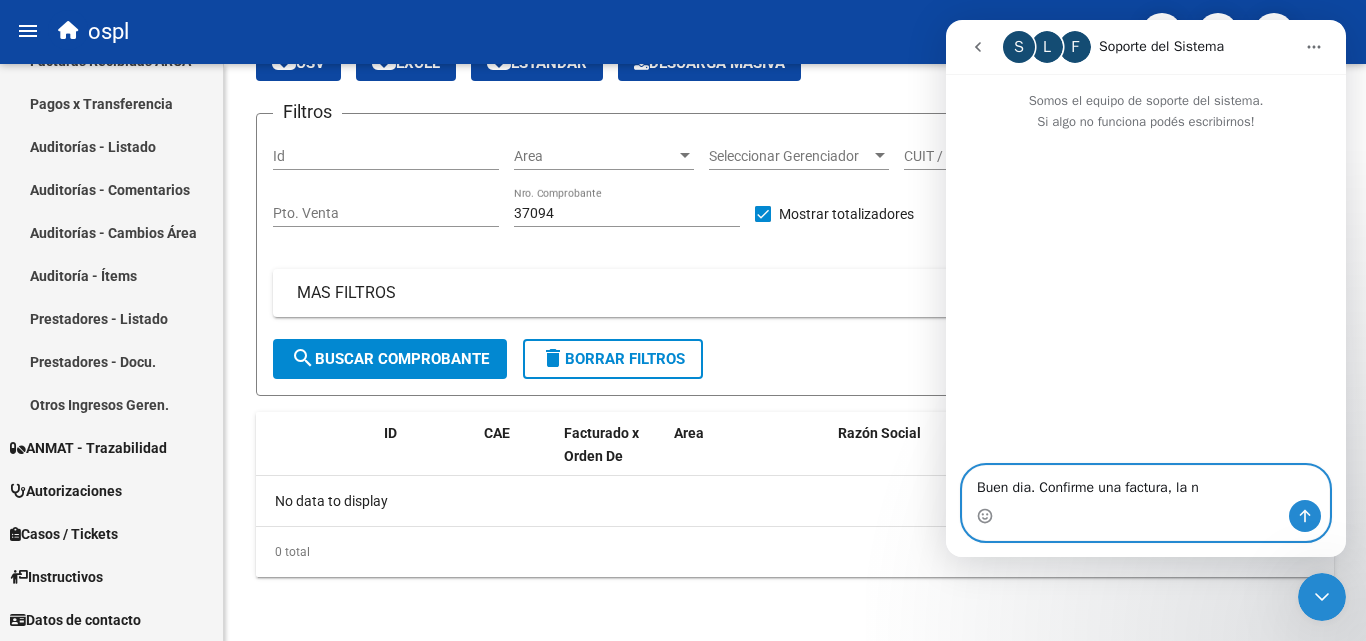 click on "Buen dia. Confirme una factura, la n" at bounding box center [1146, 483] 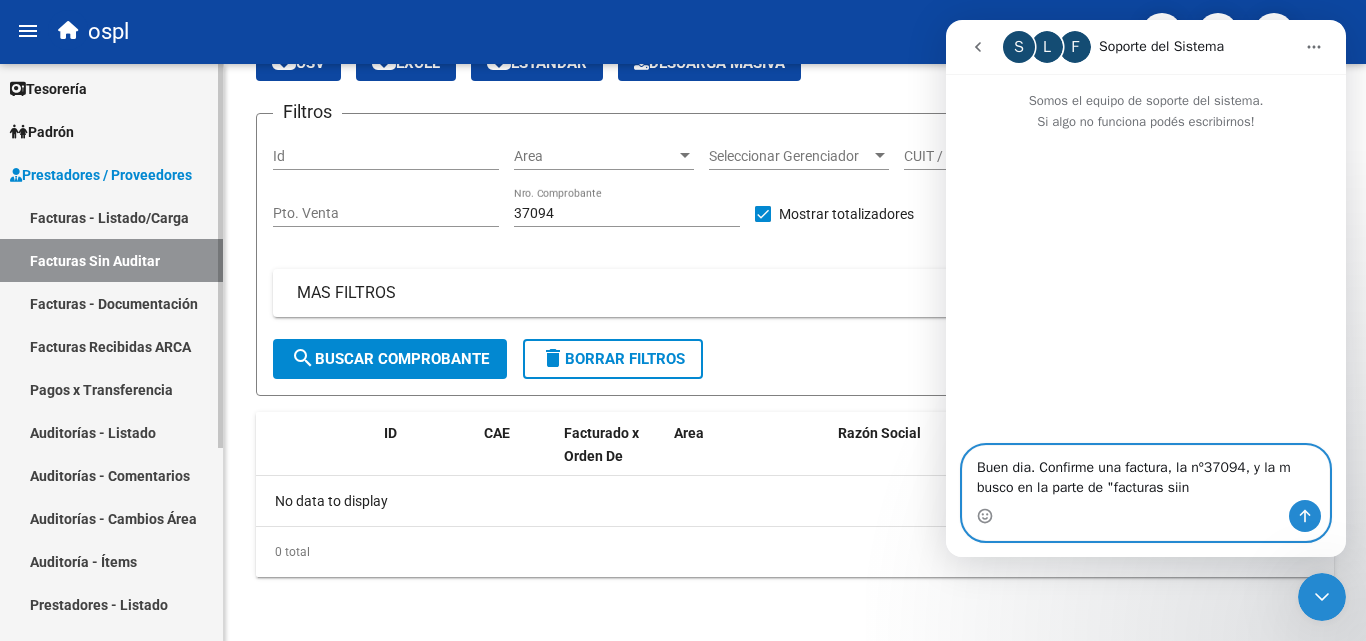 scroll, scrollTop: 0, scrollLeft: 0, axis: both 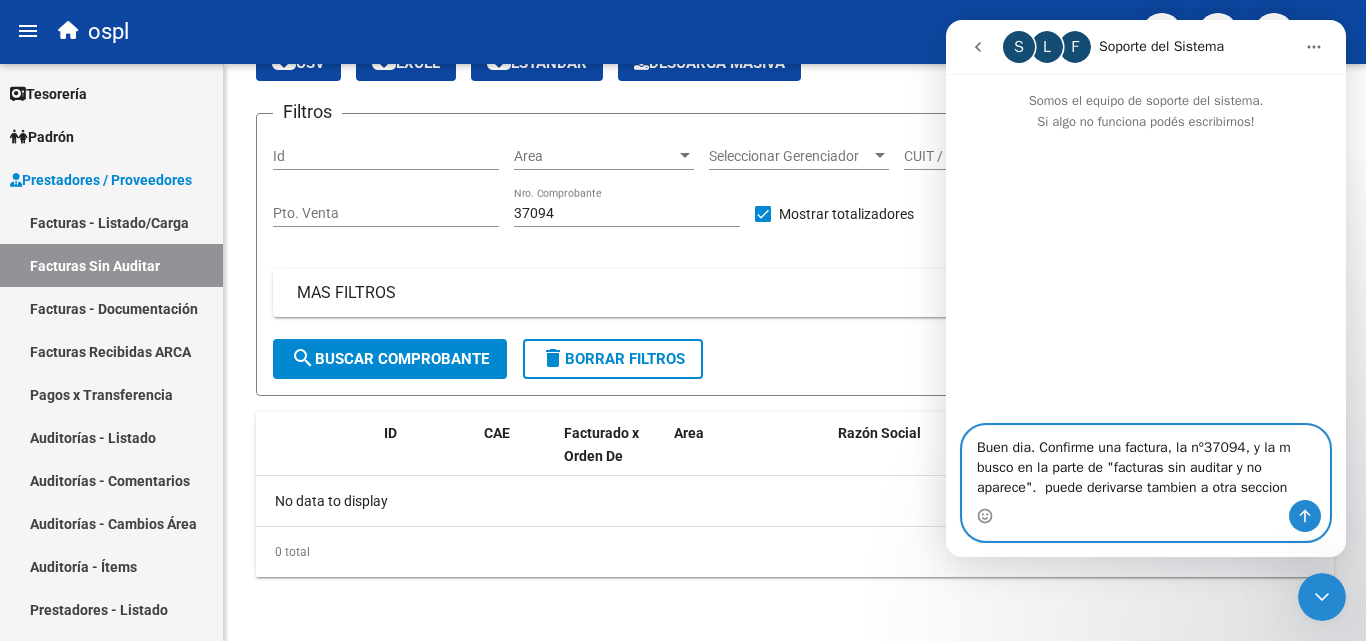 type on "Buen dia. Confirme una factura, la nº37094, y la m busco en la parte de "facturas sin auditar y no aparece".  puede derivarse tambien a otra seccion?" 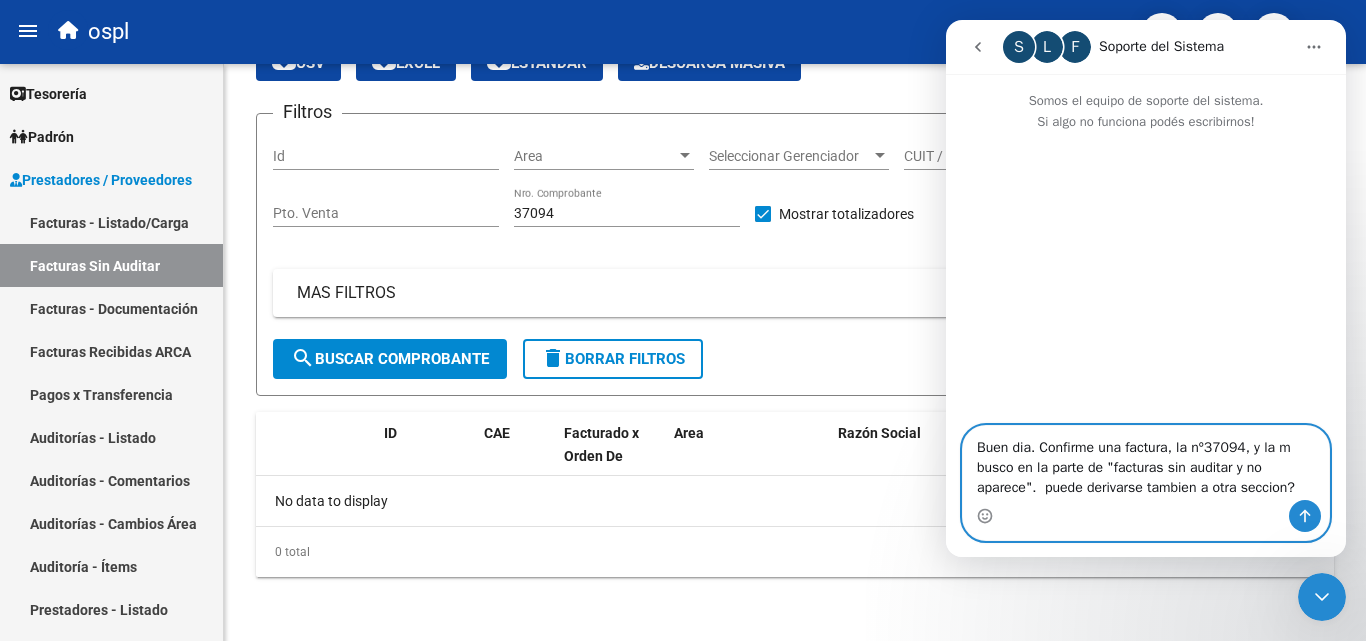 type 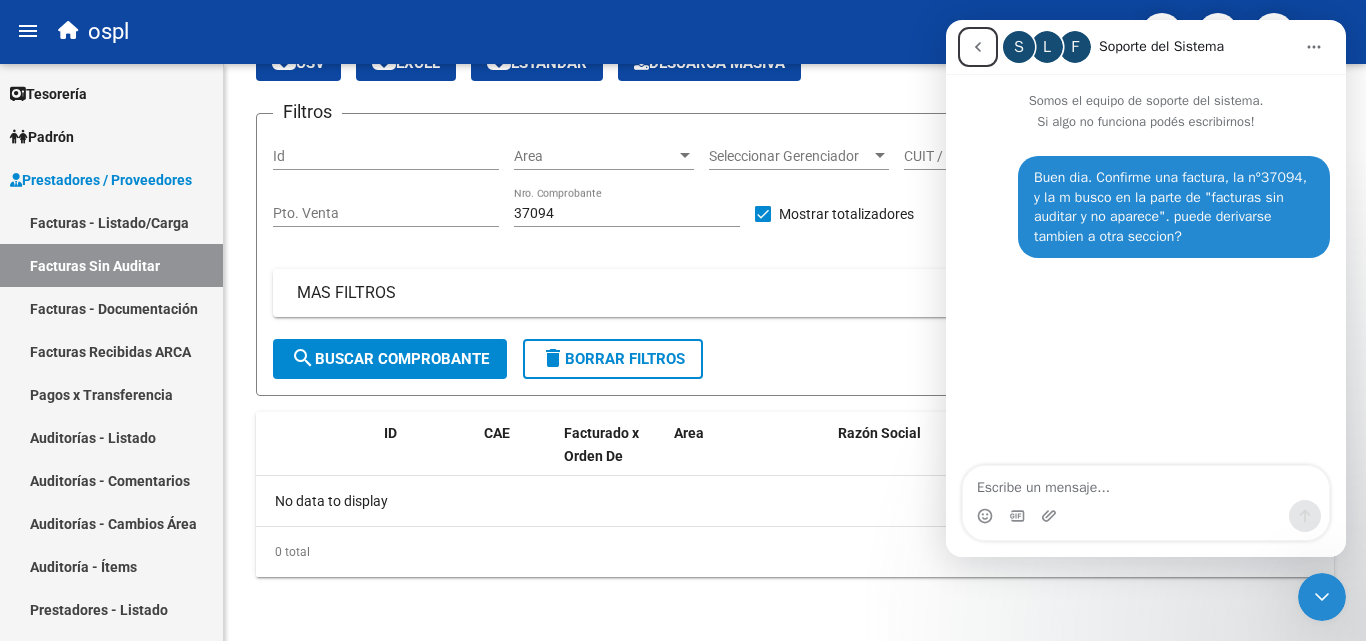 click 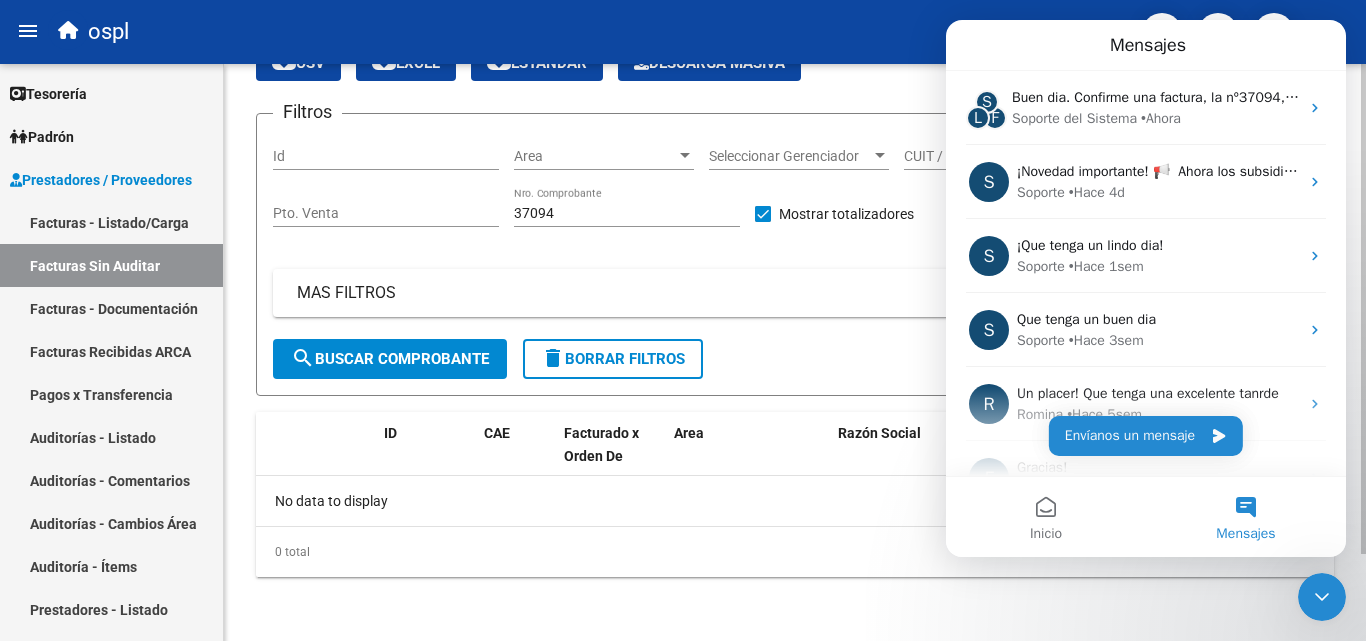 click on "0 total" 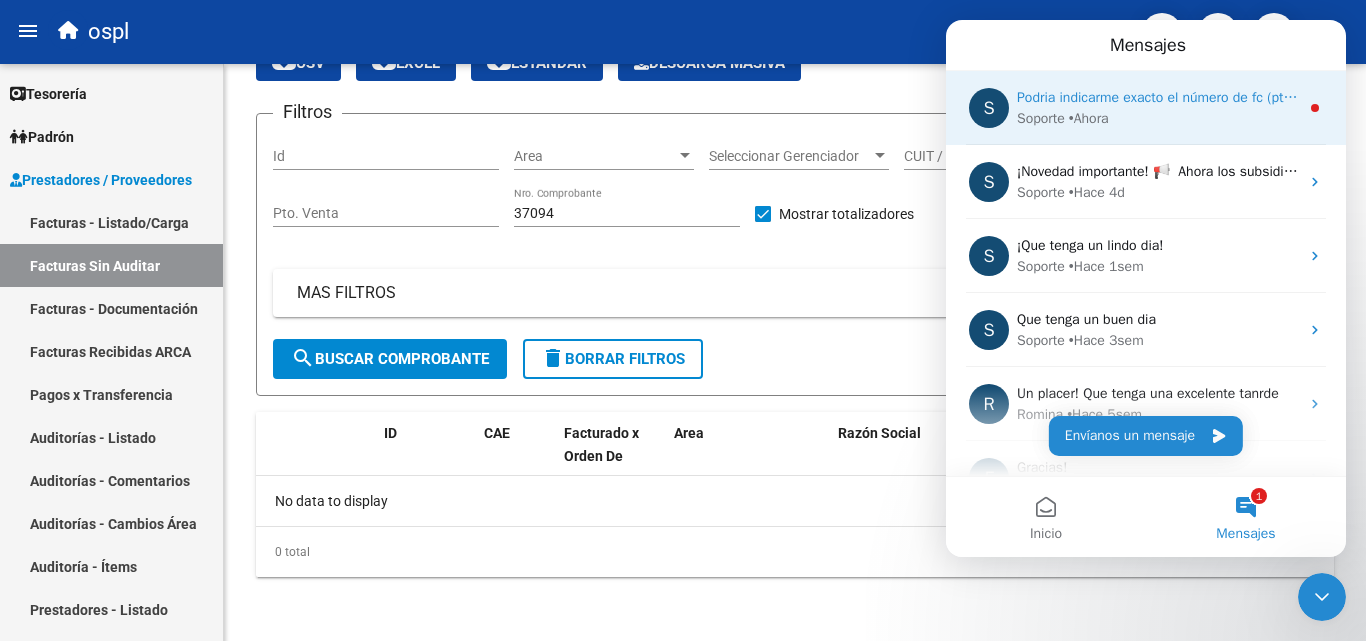 click on "•  Ahora" at bounding box center [1089, 118] 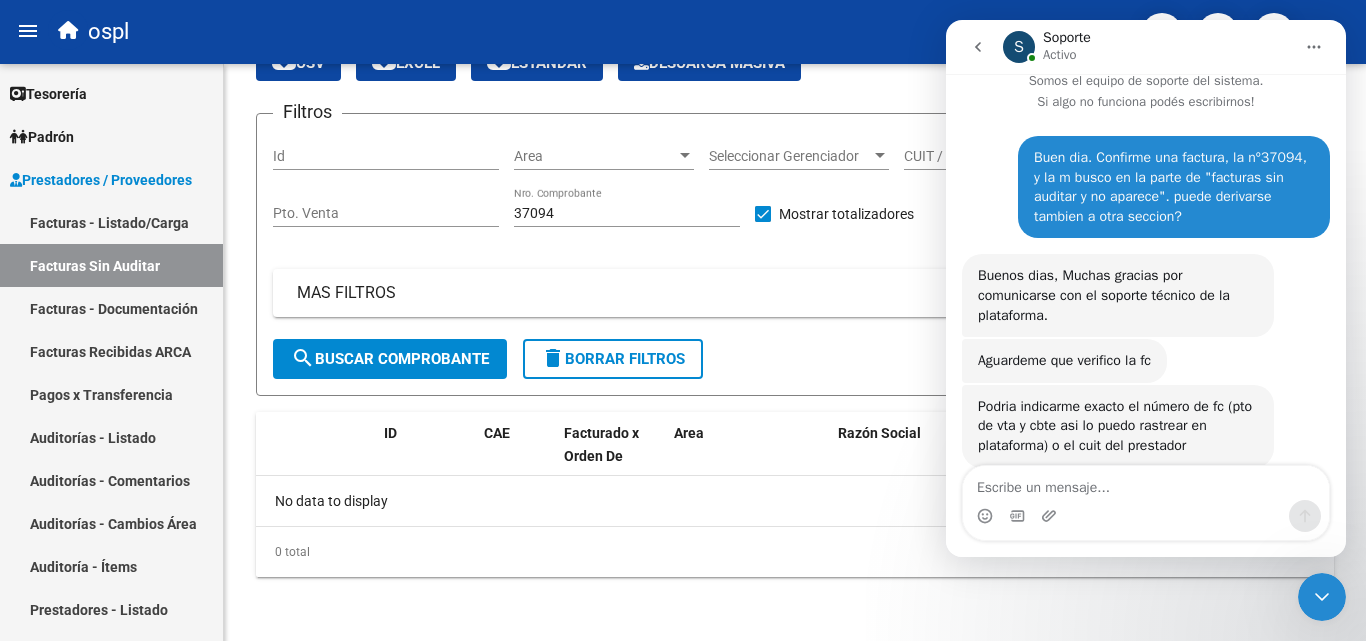 scroll, scrollTop: 64, scrollLeft: 0, axis: vertical 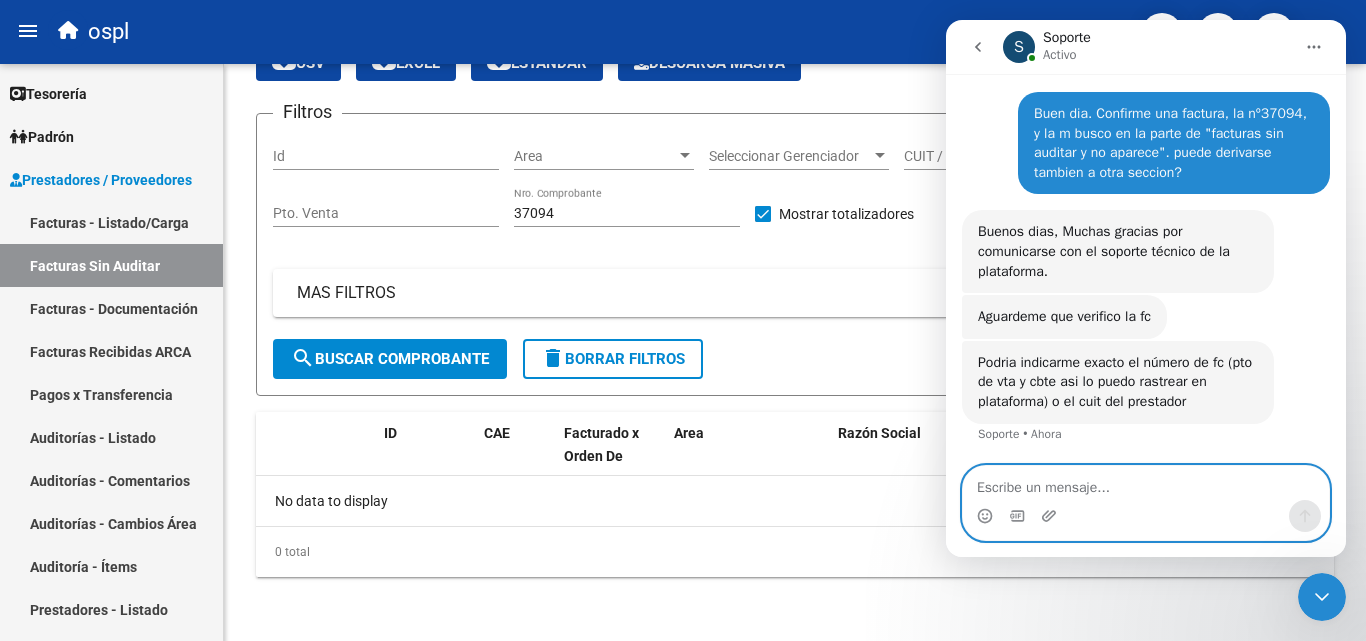 type on "ª" 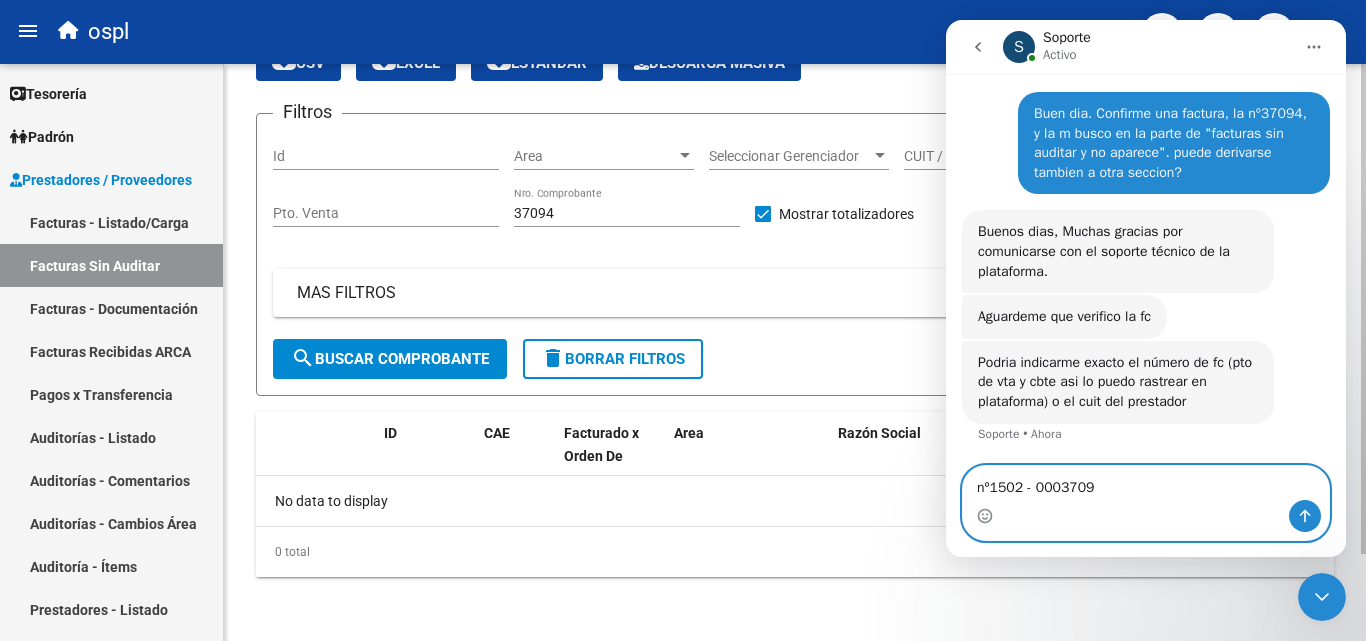 type on "nº1502 - 00037094" 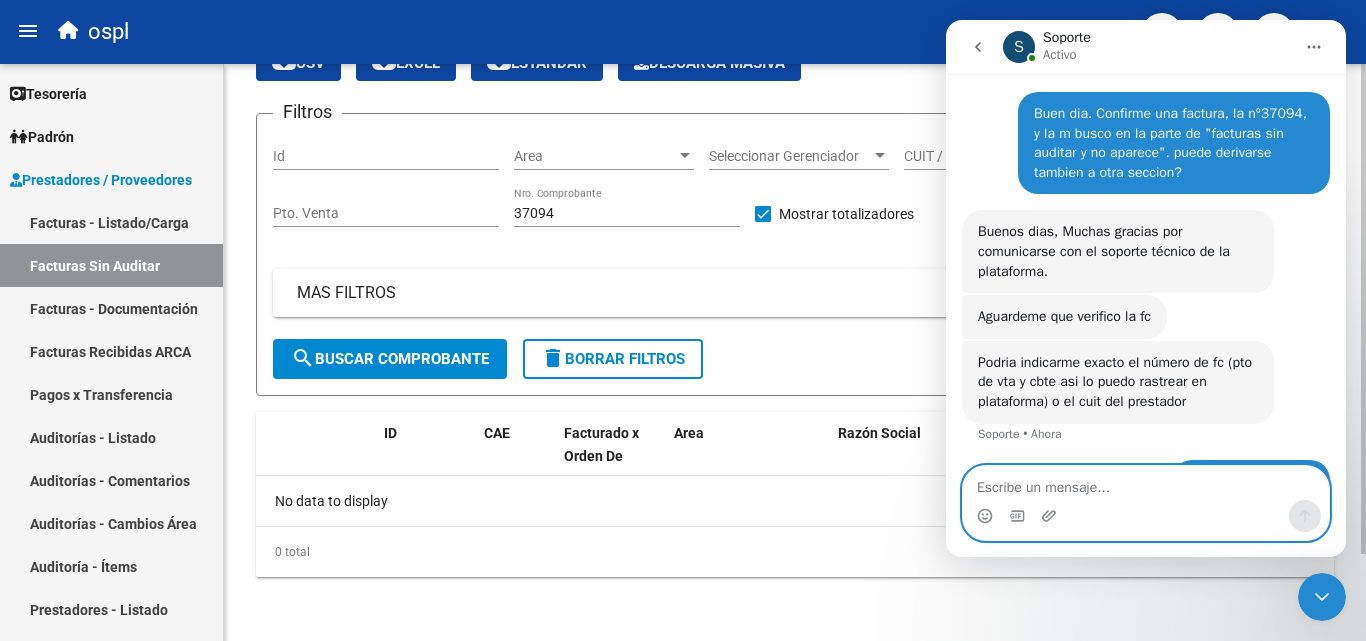 scroll, scrollTop: 123, scrollLeft: 0, axis: vertical 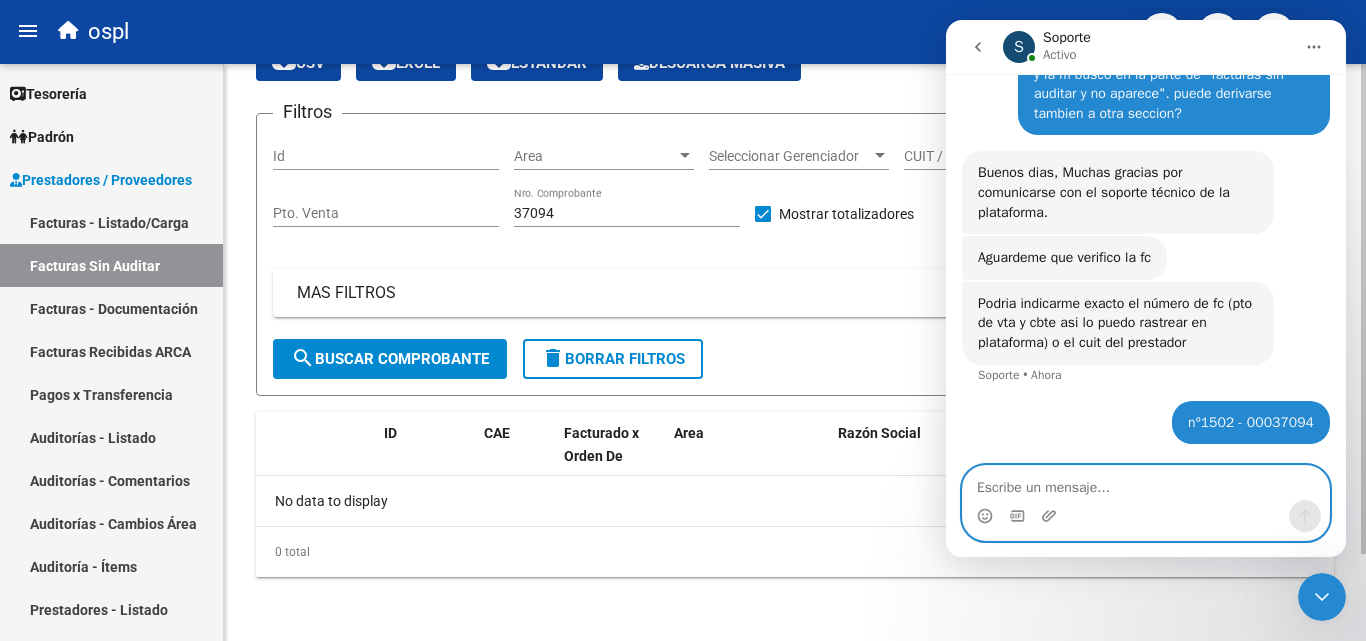 type 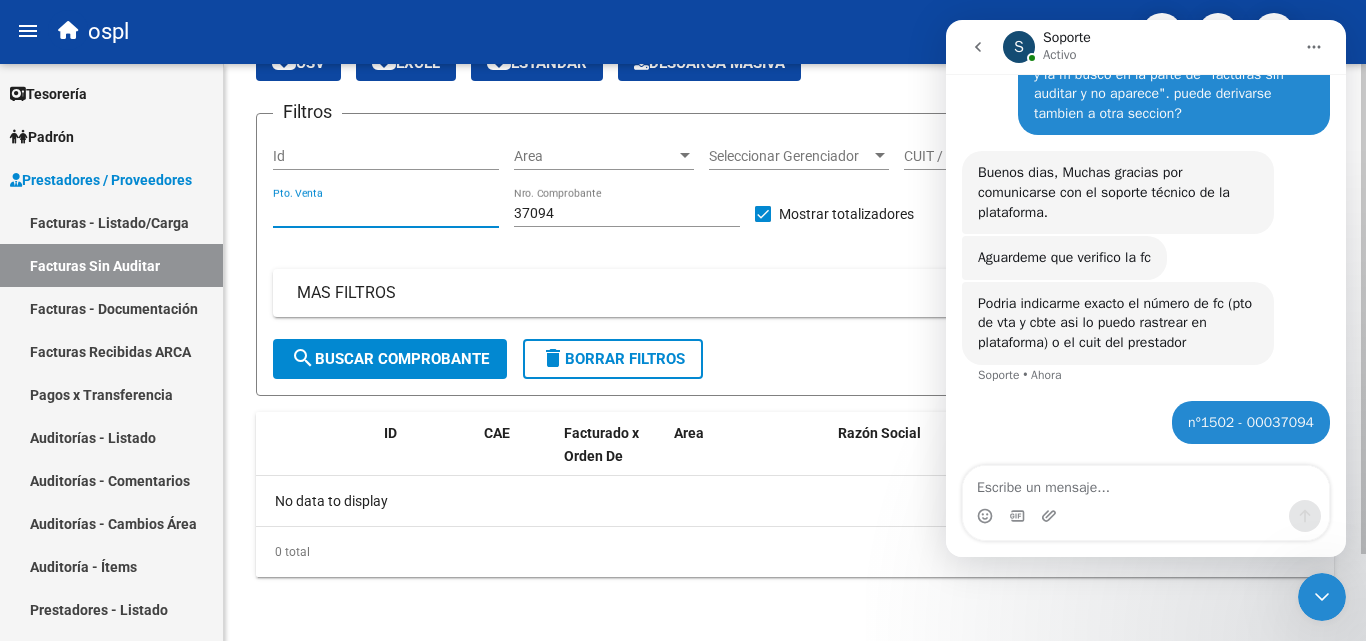 click on "Pto. Venta" at bounding box center [386, 213] 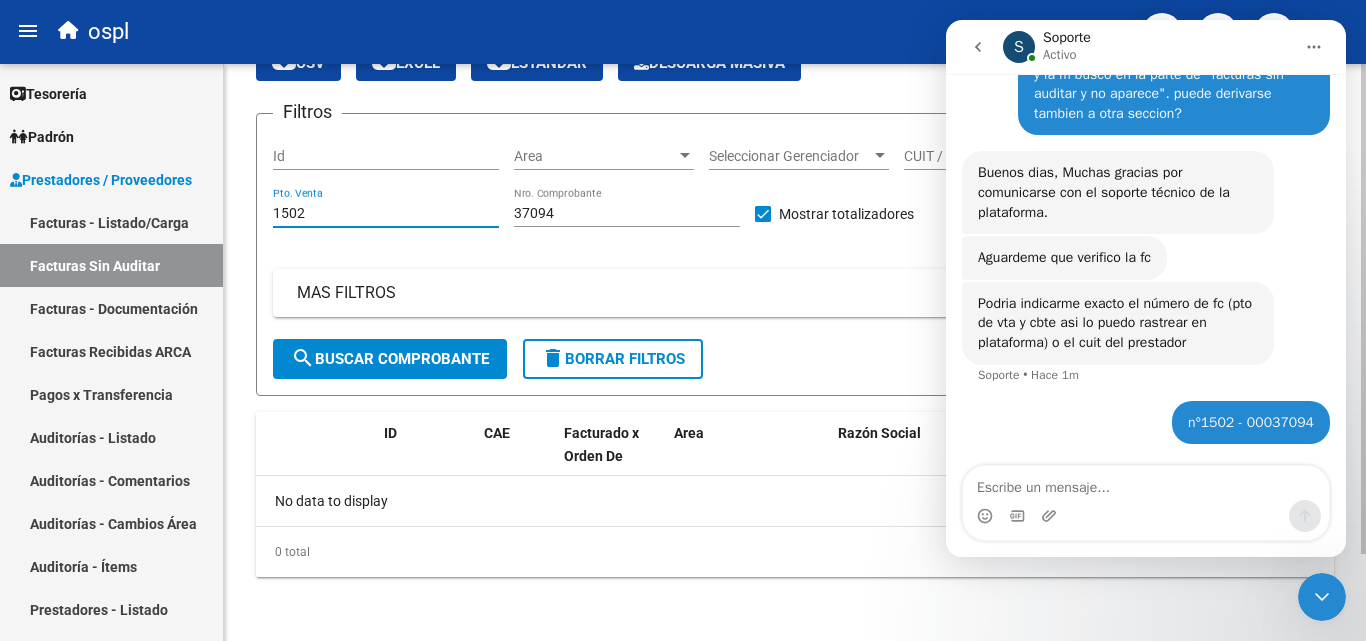 type on "1502" 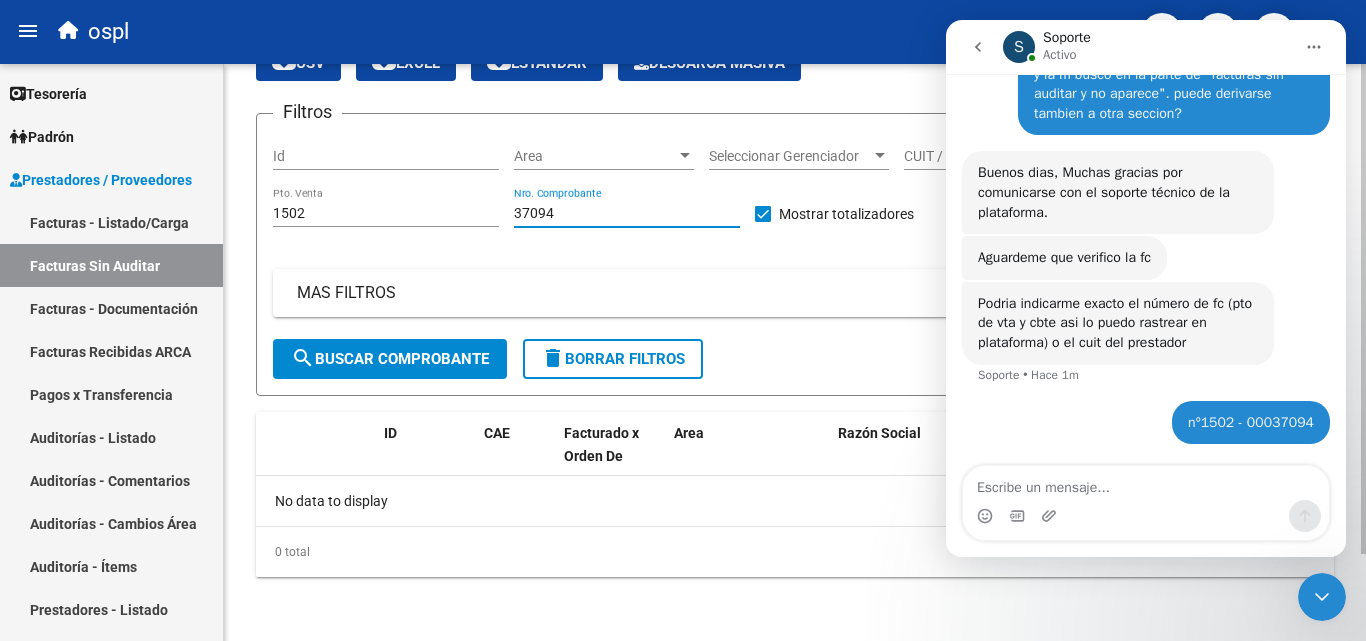 click on "37094" at bounding box center [627, 213] 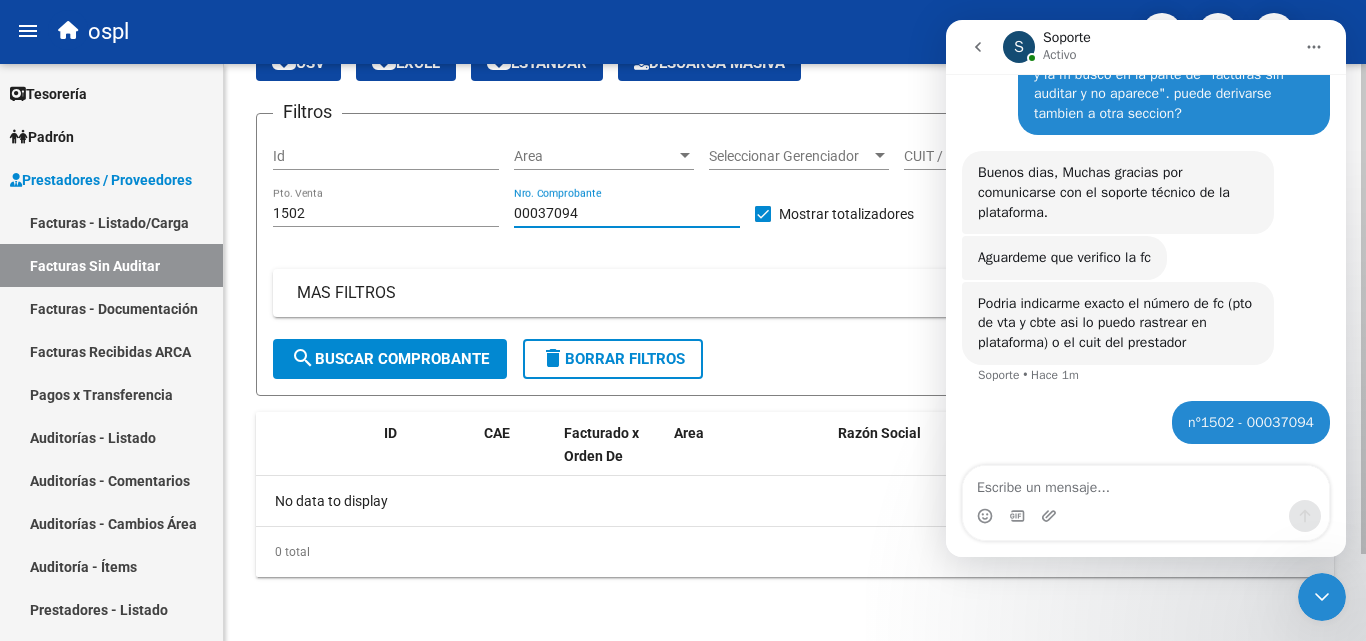 type on "00037094" 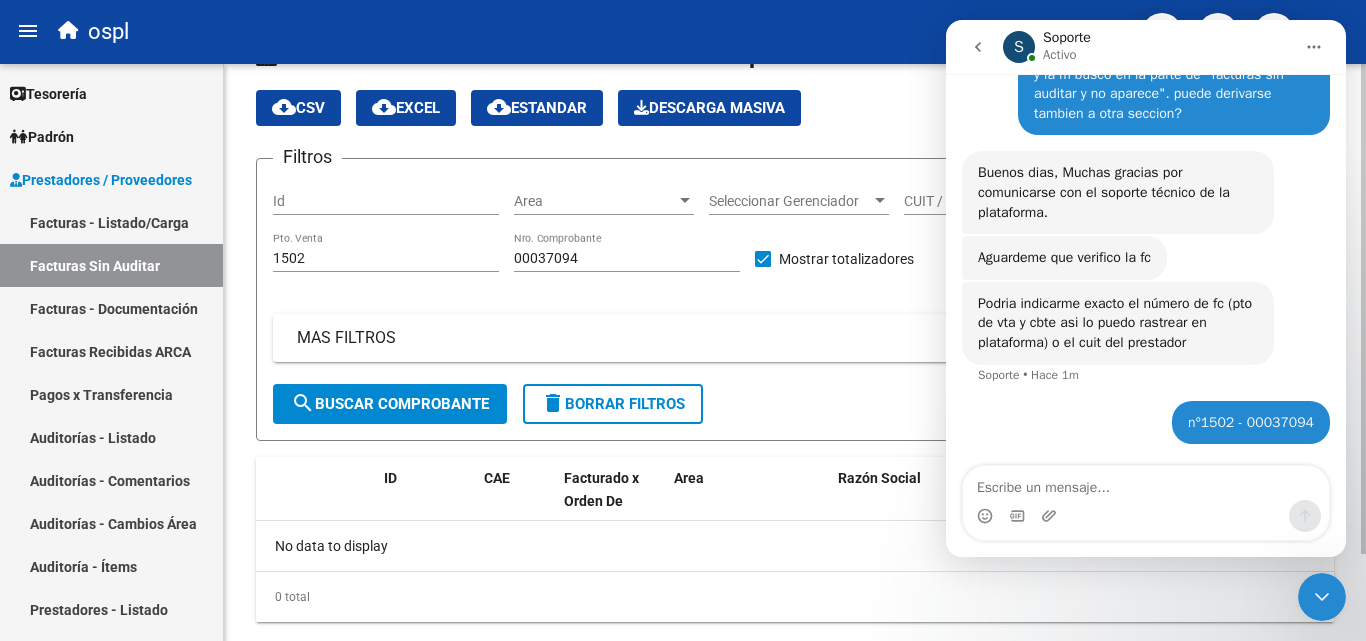 scroll, scrollTop: 102, scrollLeft: 0, axis: vertical 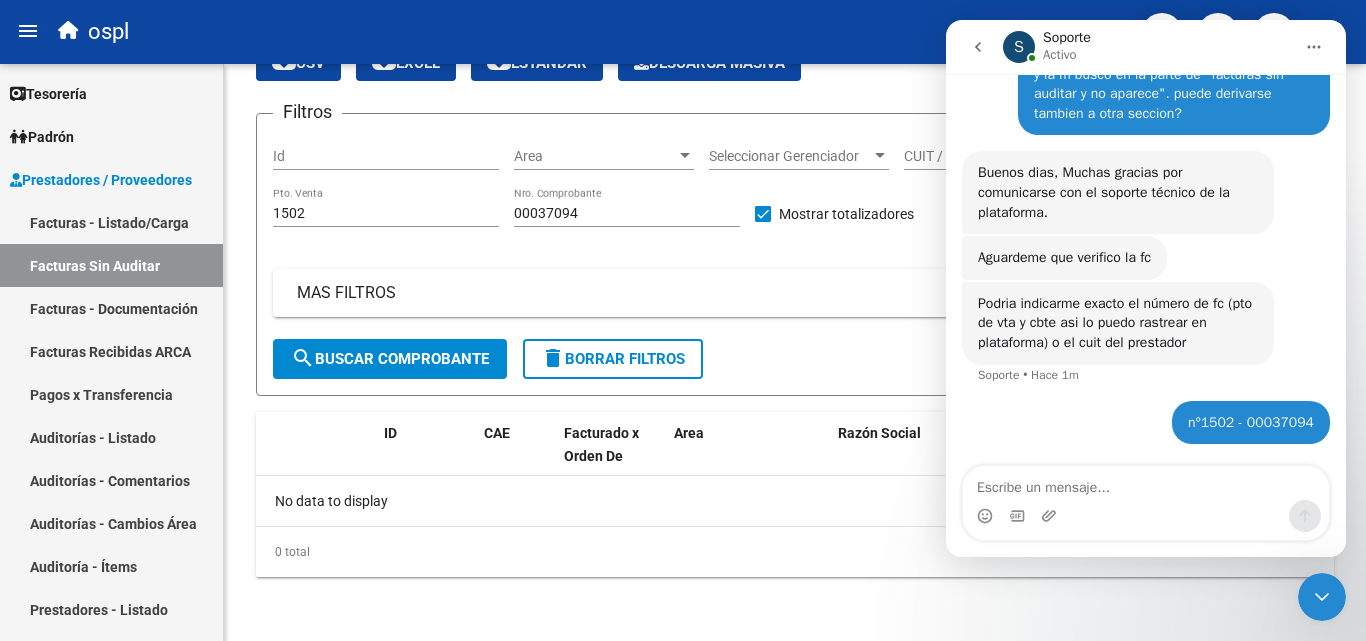 click on "S Soporte Activo" at bounding box center [1148, 47] 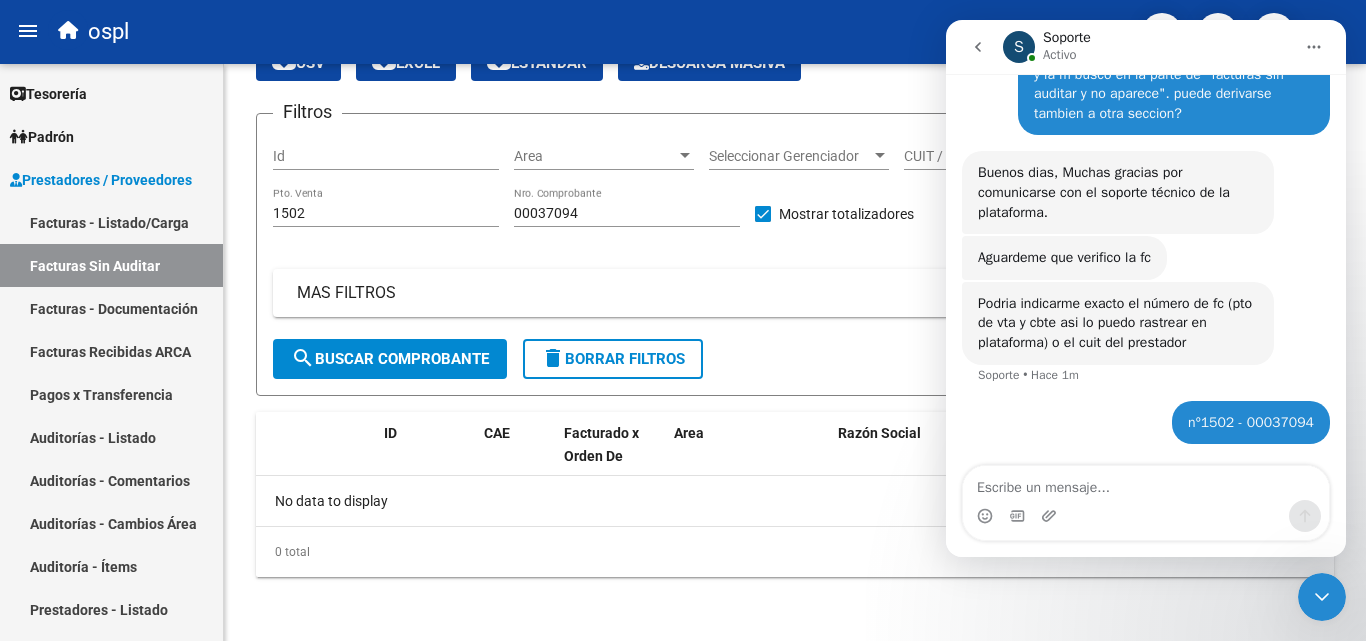 click on "S Soporte Activo" at bounding box center (1148, 47) 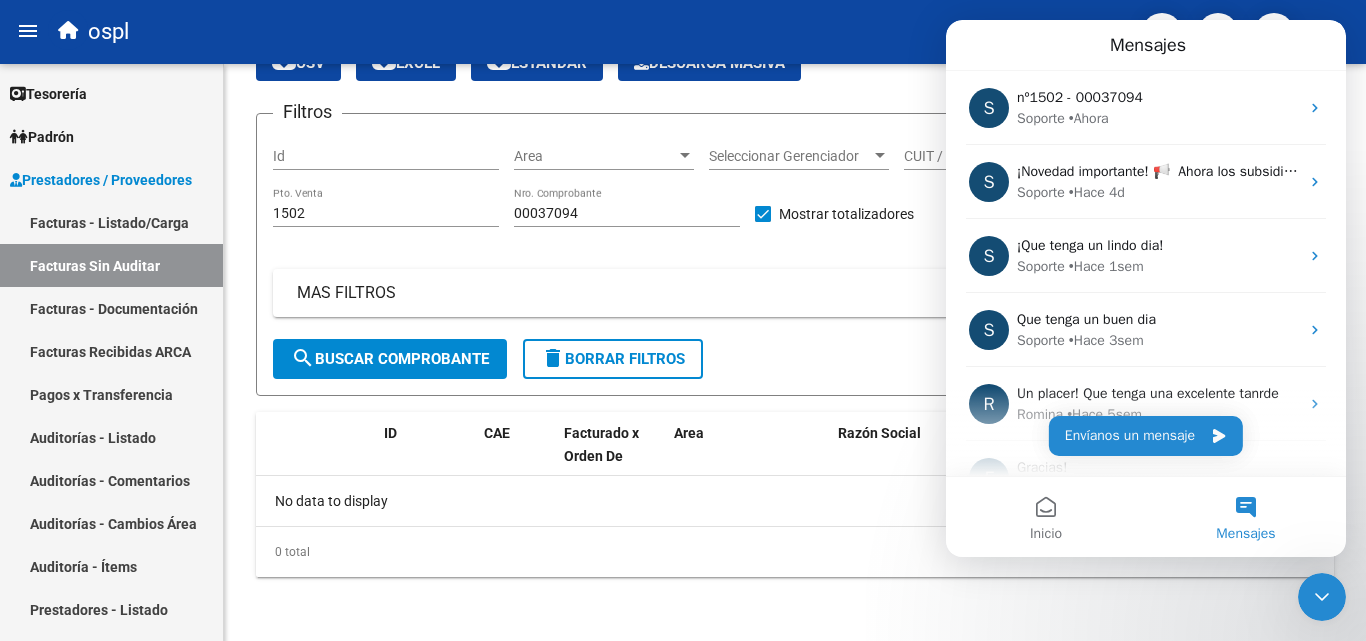 scroll, scrollTop: 0, scrollLeft: 0, axis: both 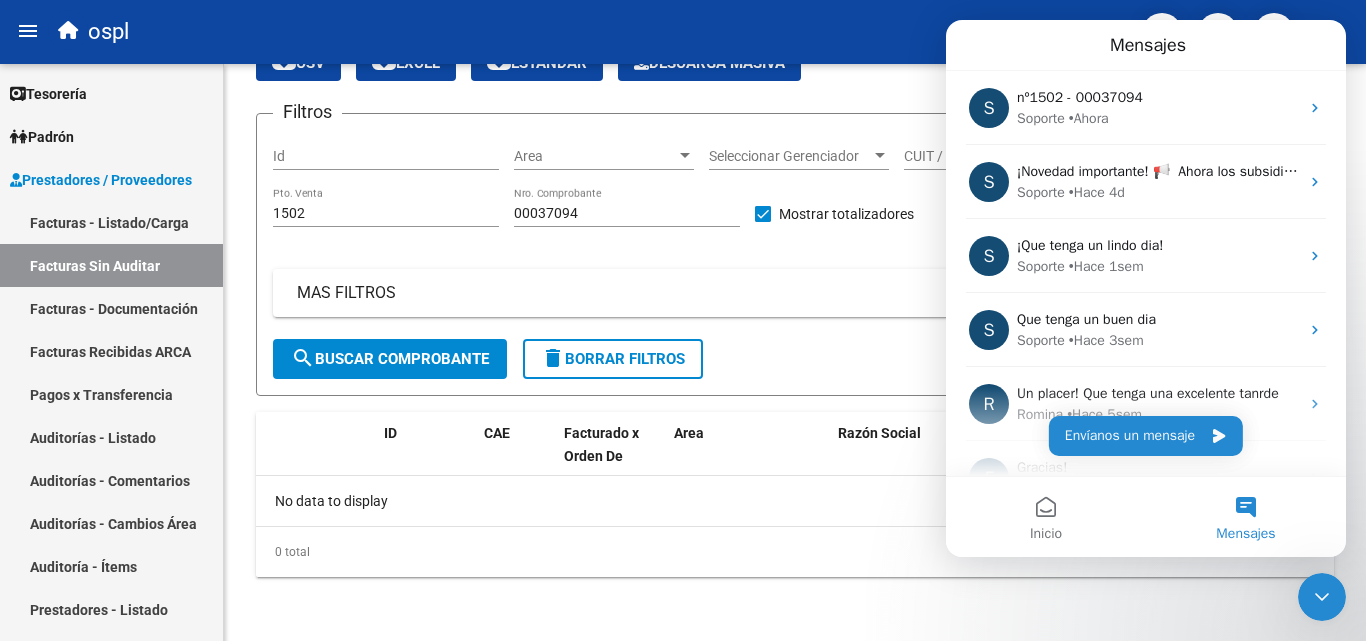 click on "Mensajes" at bounding box center [1146, 45] 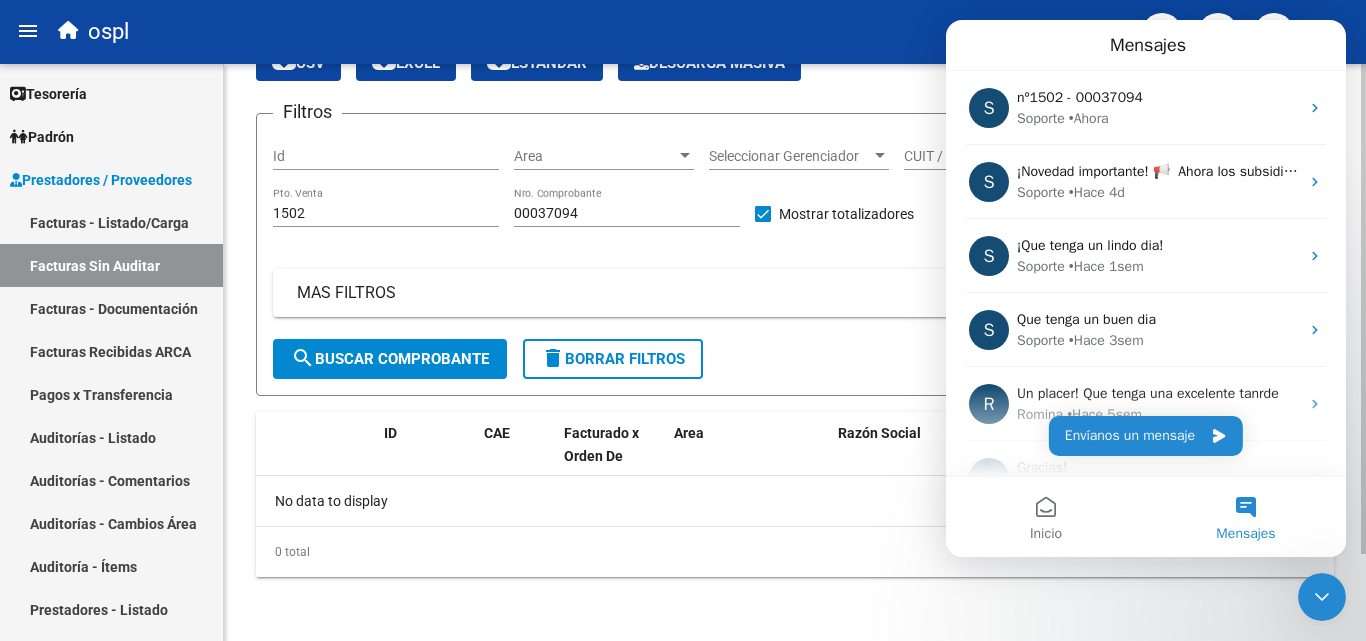 scroll, scrollTop: 0, scrollLeft: 0, axis: both 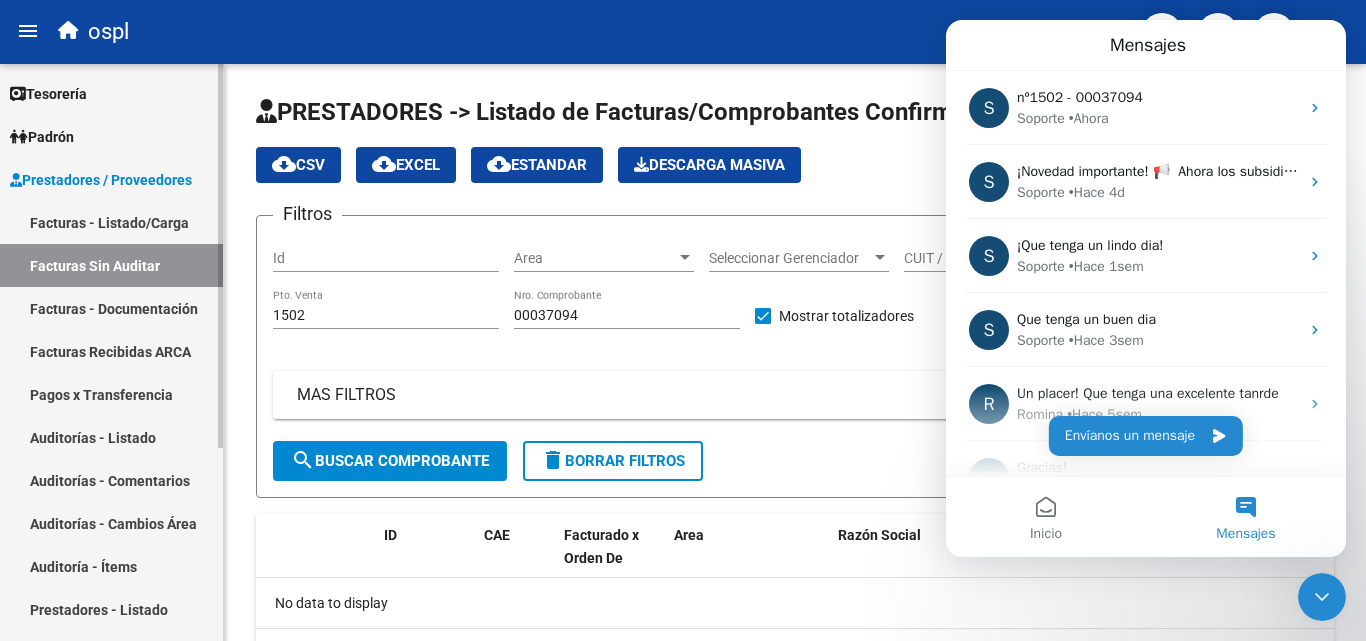 click on "Facturas - Documentación" at bounding box center (111, 308) 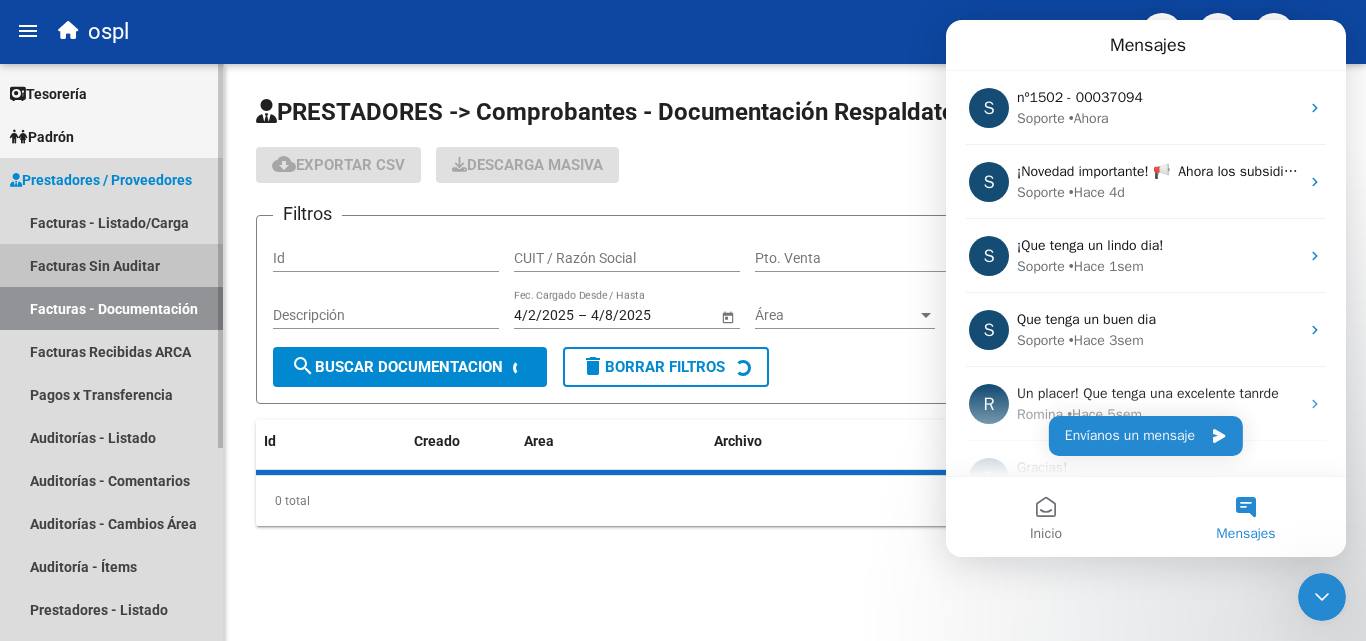 click on "Facturas Sin Auditar" at bounding box center [111, 265] 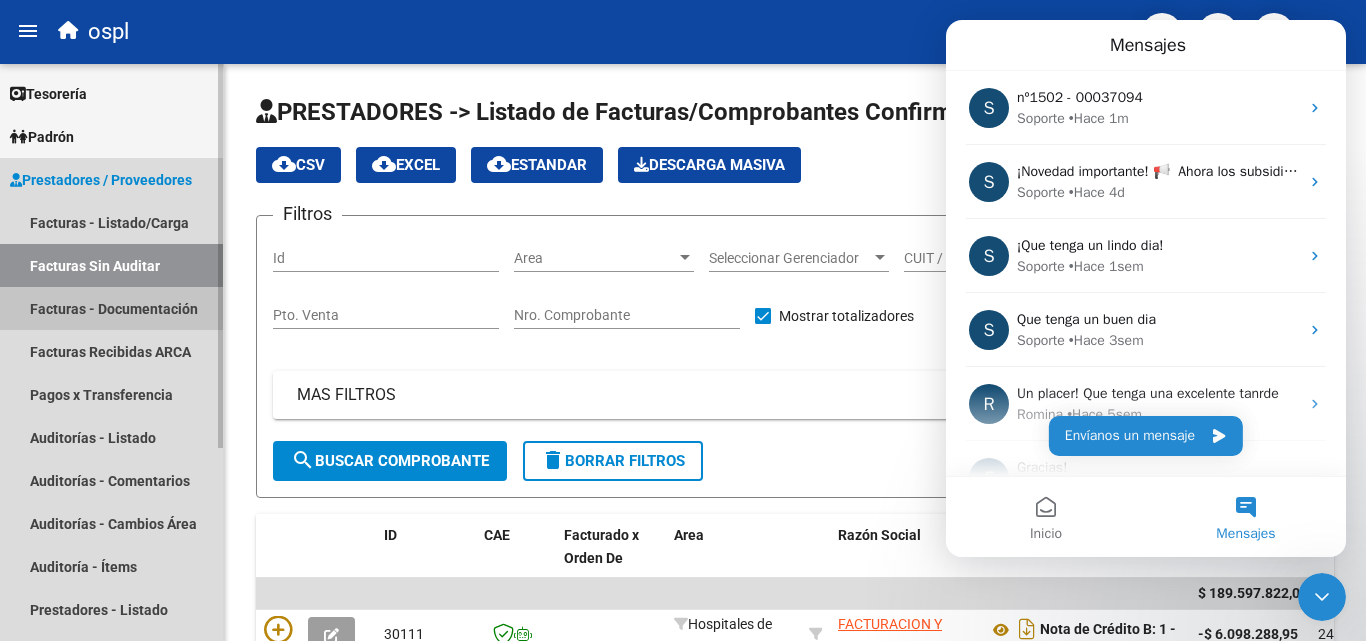 click on "Facturas - Documentación" at bounding box center [111, 308] 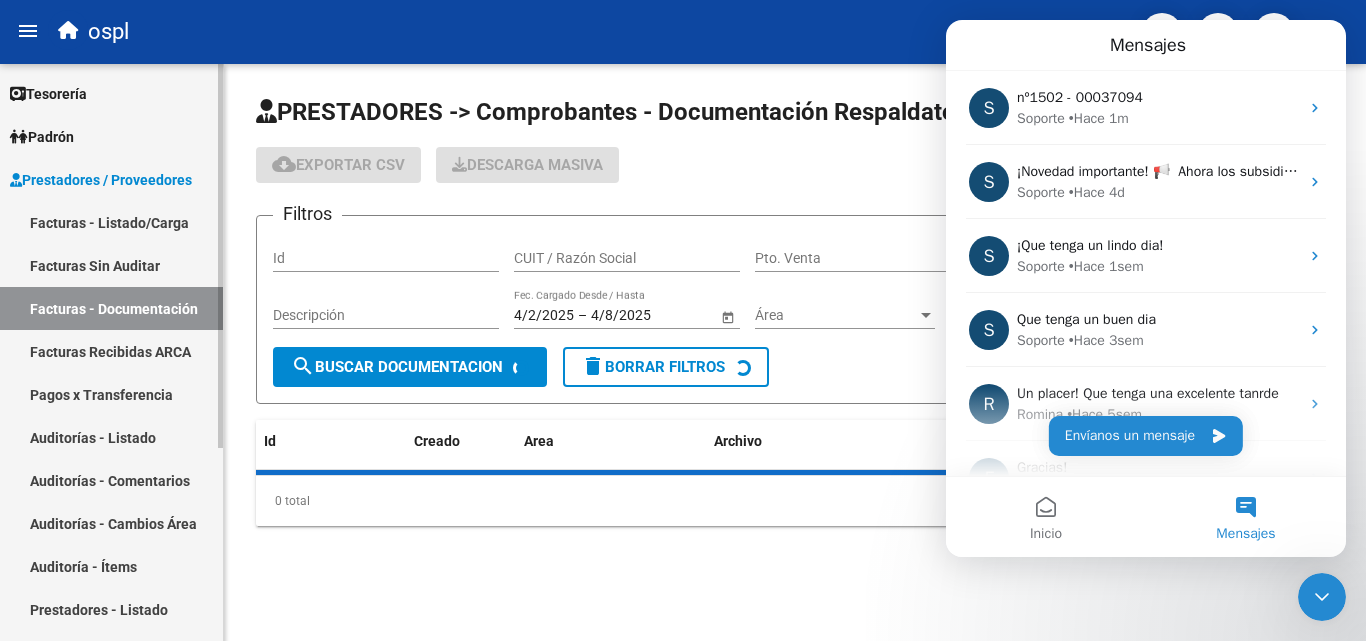 click on "Prestadores / Proveedores" at bounding box center (111, 179) 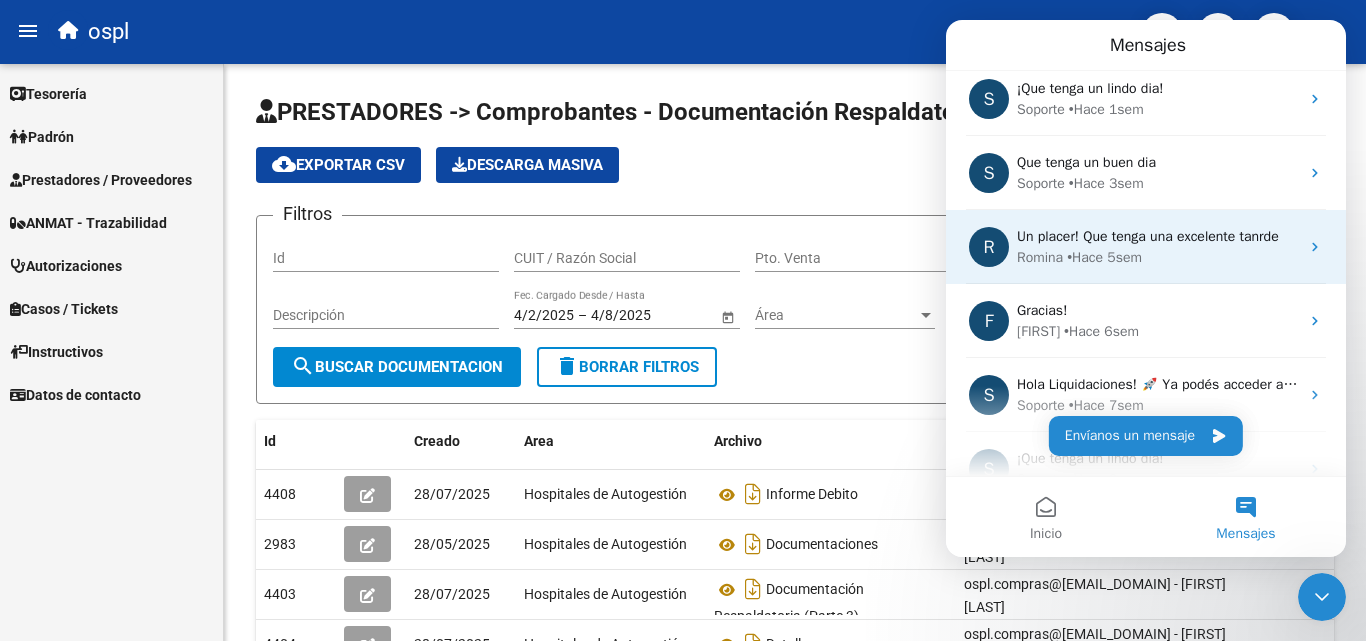 scroll, scrollTop: 0, scrollLeft: 0, axis: both 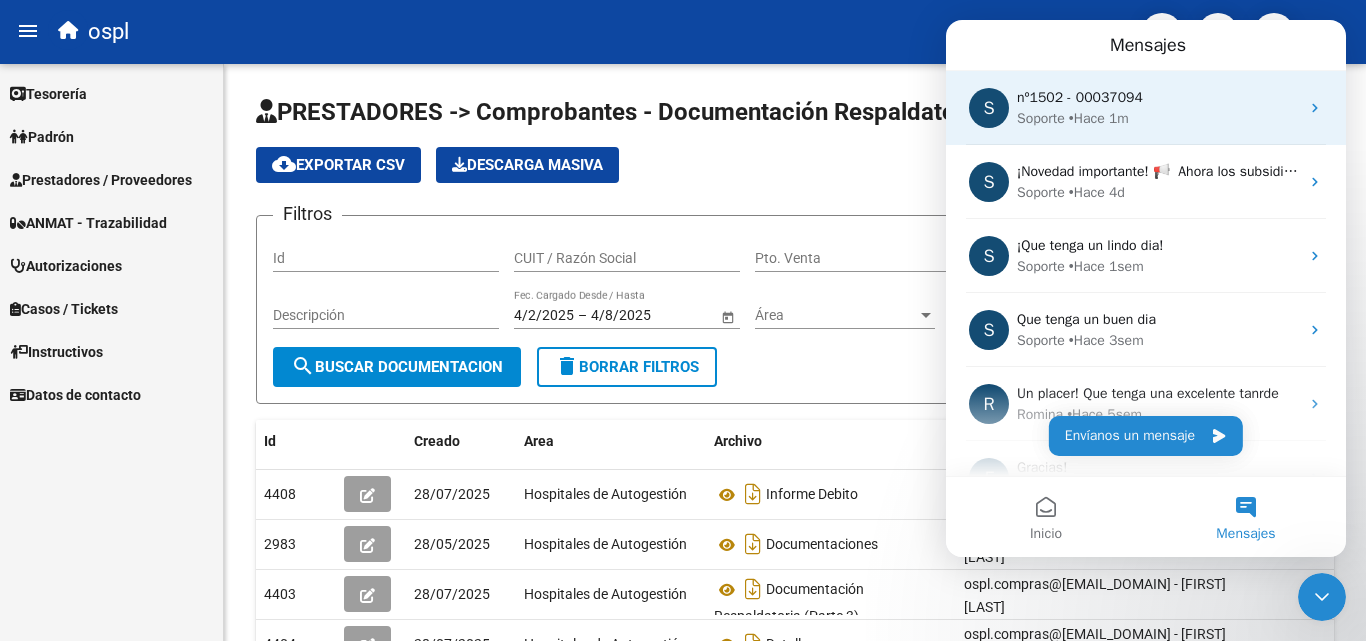click on "nº1502 - 00037094" at bounding box center (1080, 97) 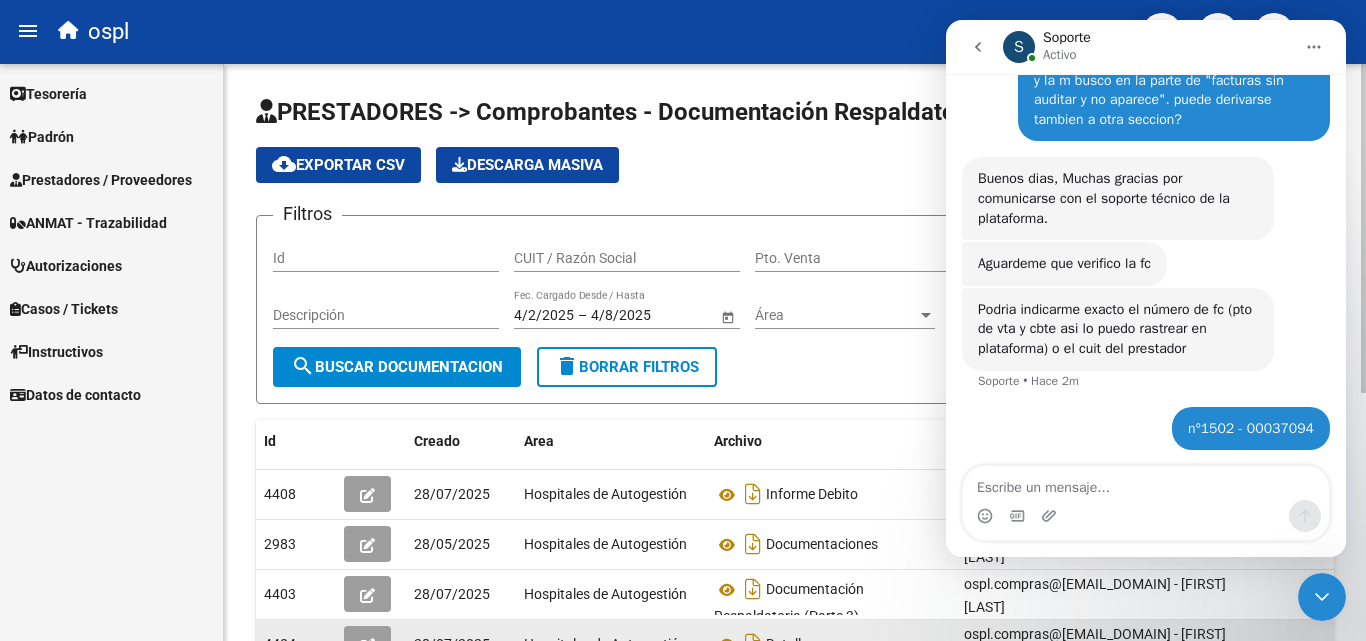scroll, scrollTop: 123, scrollLeft: 0, axis: vertical 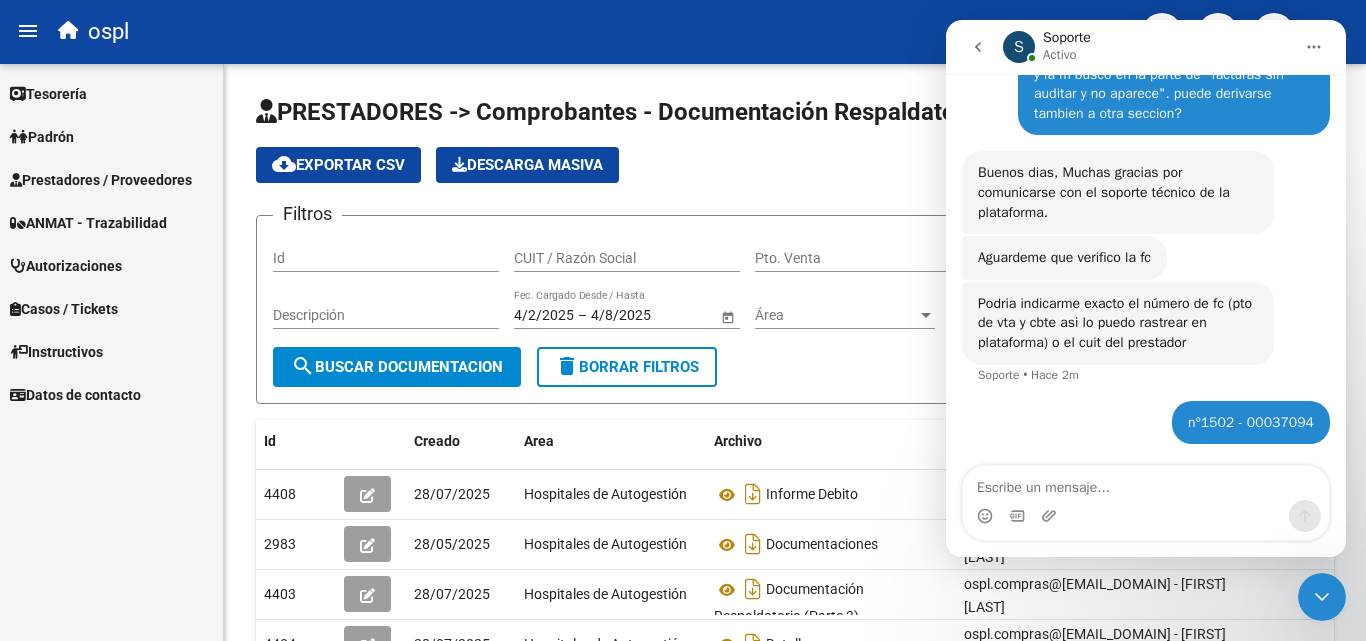 click at bounding box center (1322, 597) 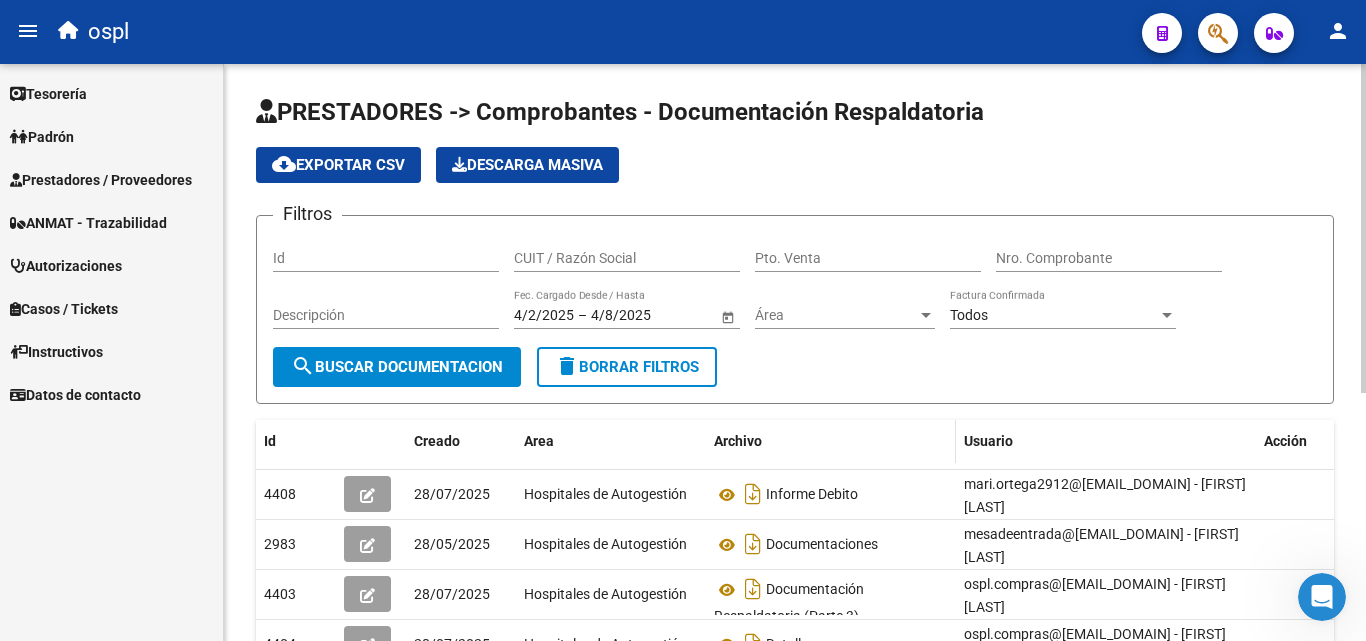 scroll, scrollTop: 0, scrollLeft: 0, axis: both 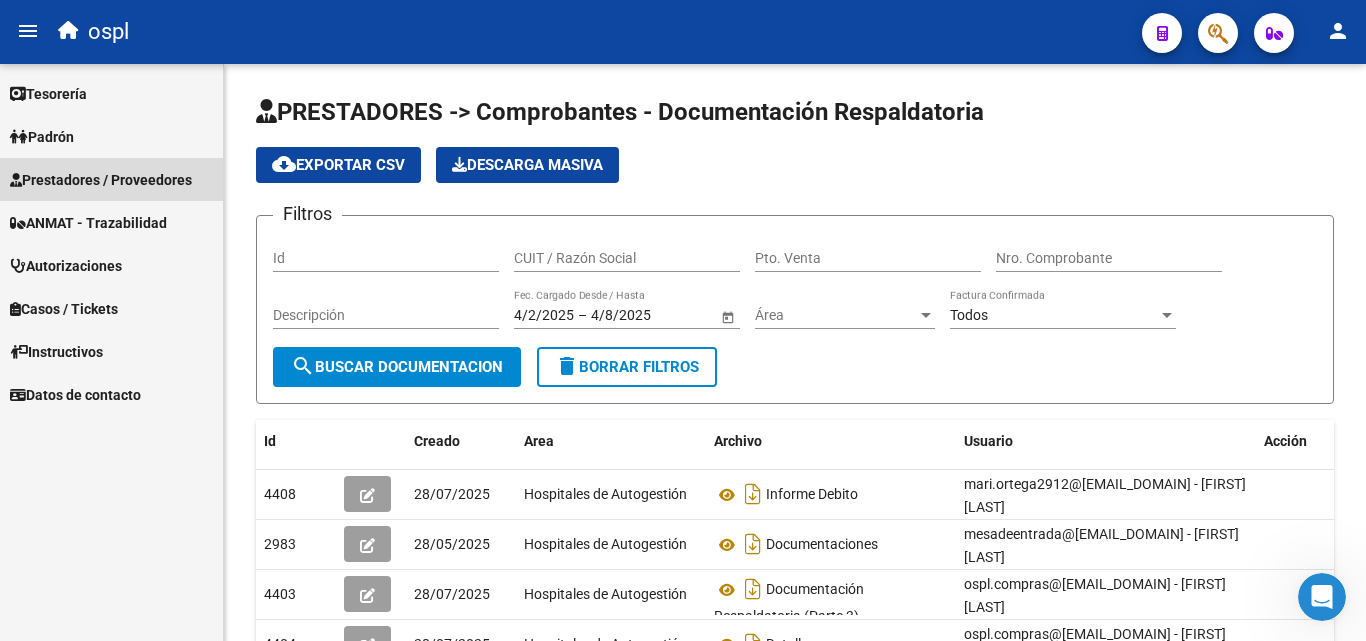 click on "Prestadores / Proveedores" at bounding box center (101, 180) 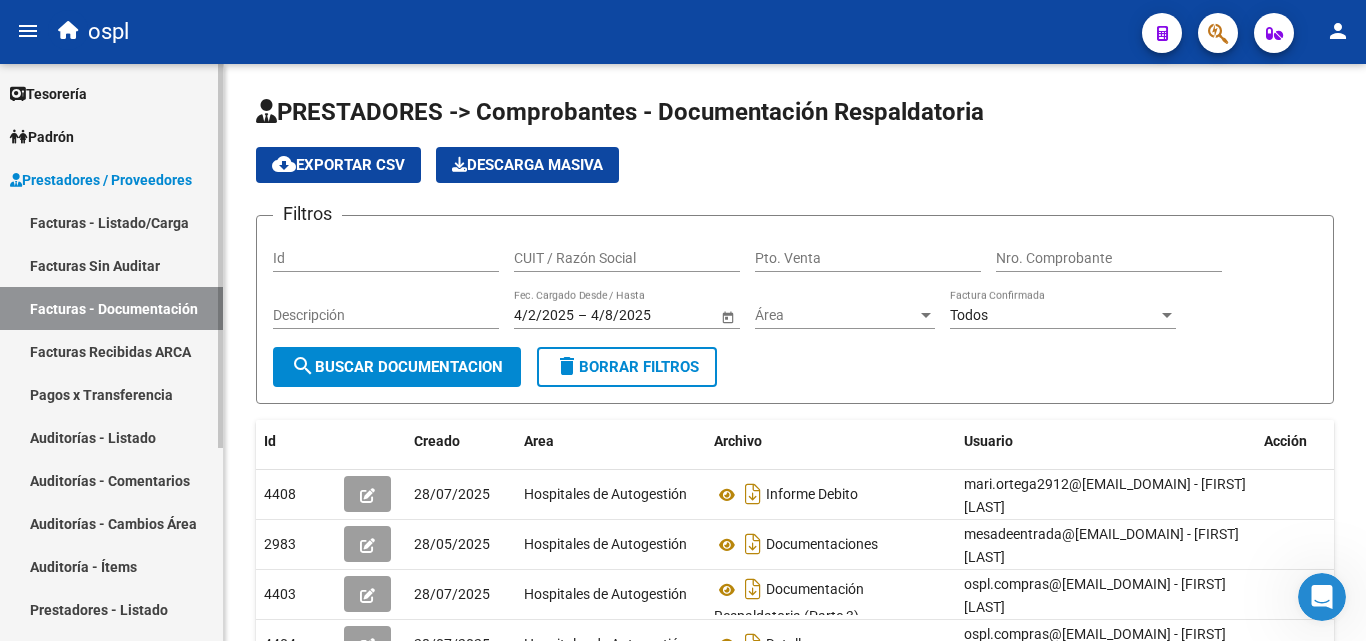click on "Facturas - Listado/Carga" at bounding box center [111, 222] 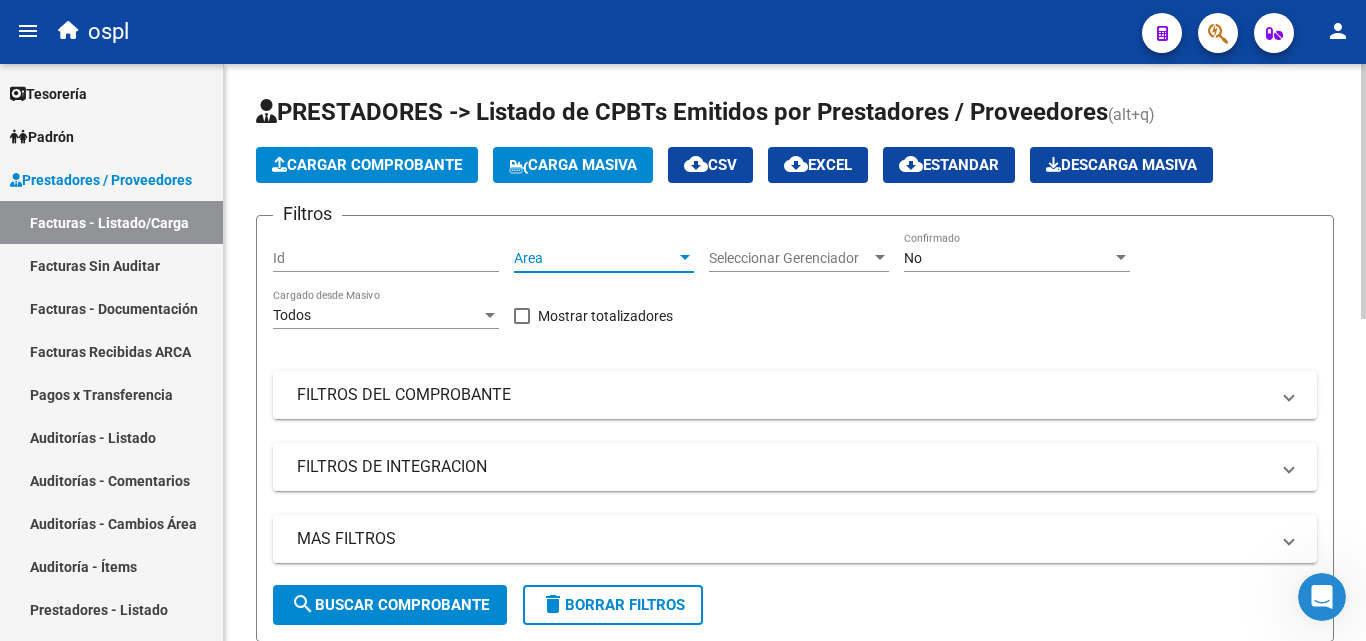 click on "Area" at bounding box center (595, 258) 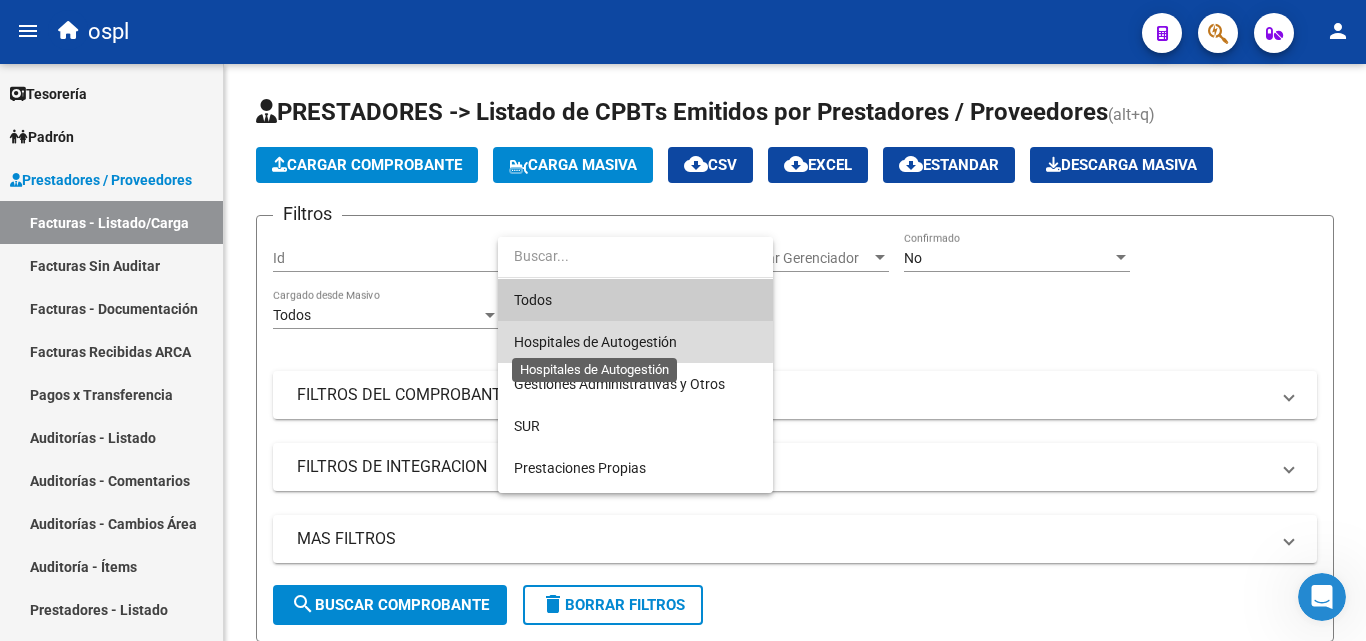 click on "Hospitales de Autogestión" at bounding box center [595, 342] 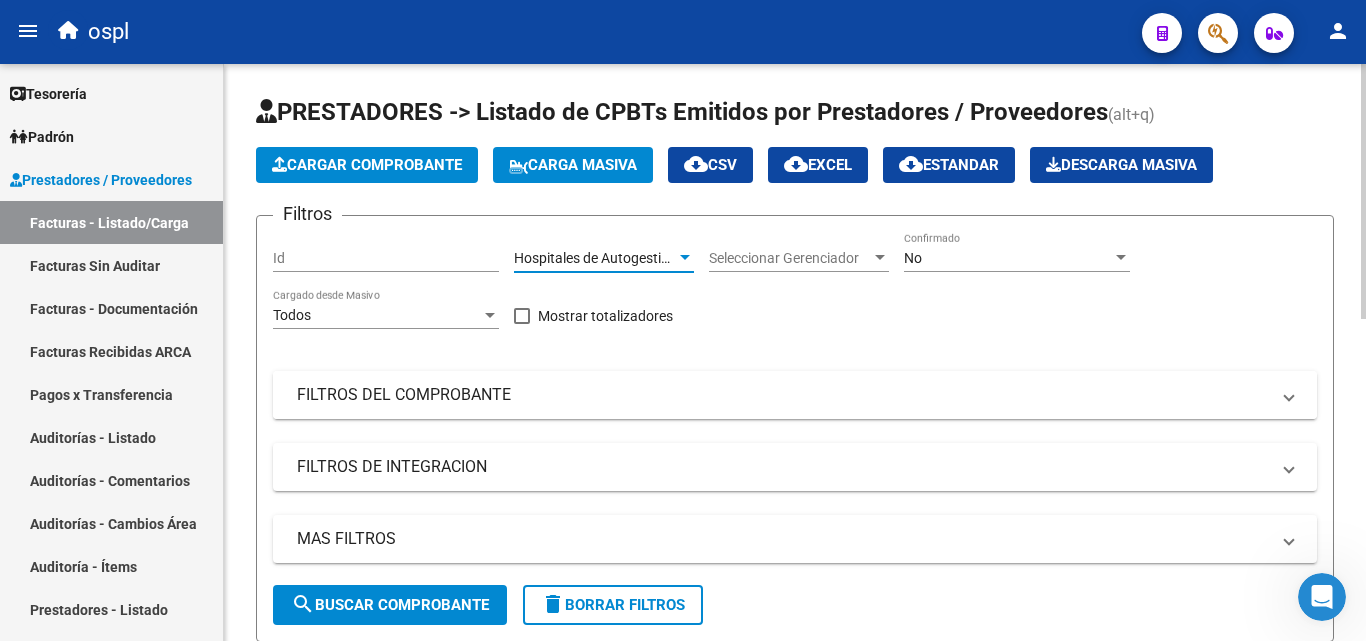 click on "FILTROS DEL COMPROBANTE" at bounding box center (795, 395) 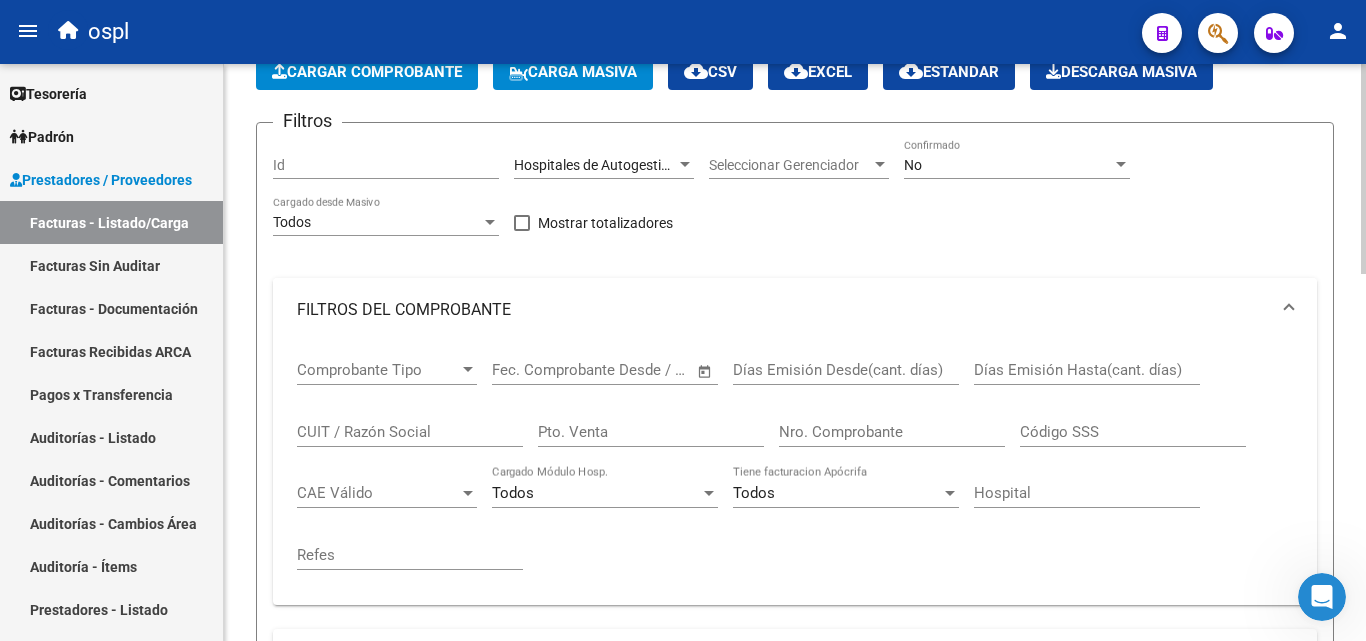 scroll, scrollTop: 100, scrollLeft: 0, axis: vertical 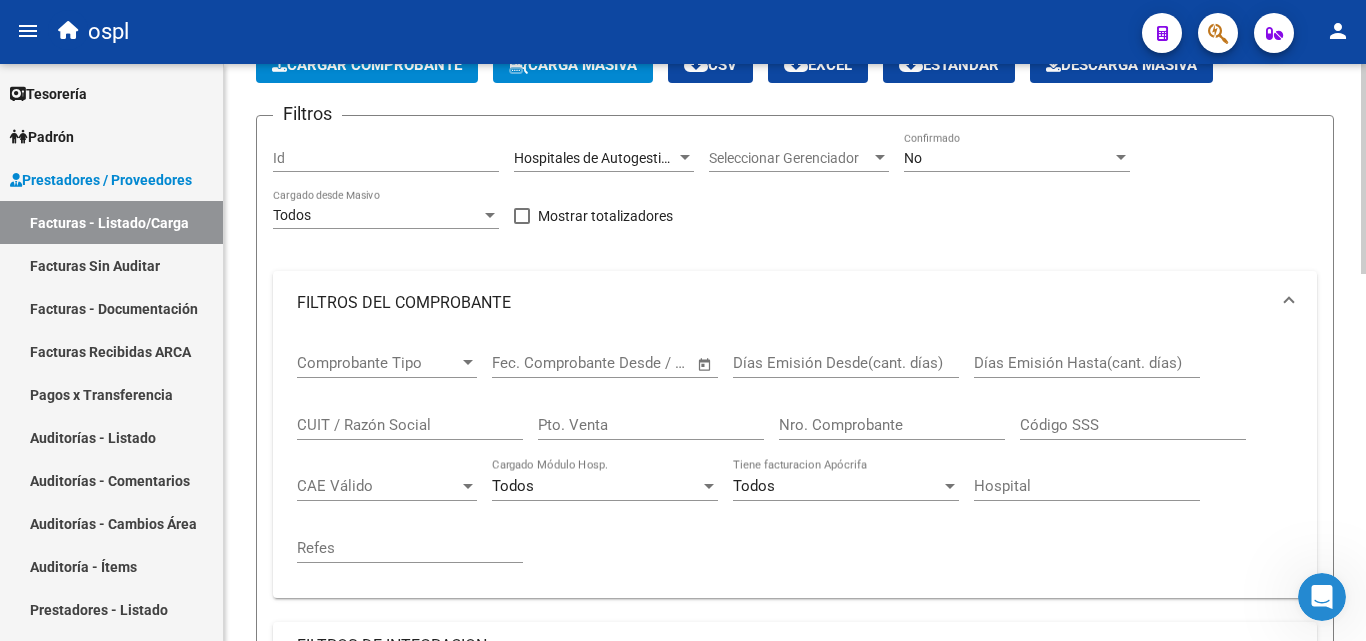 click 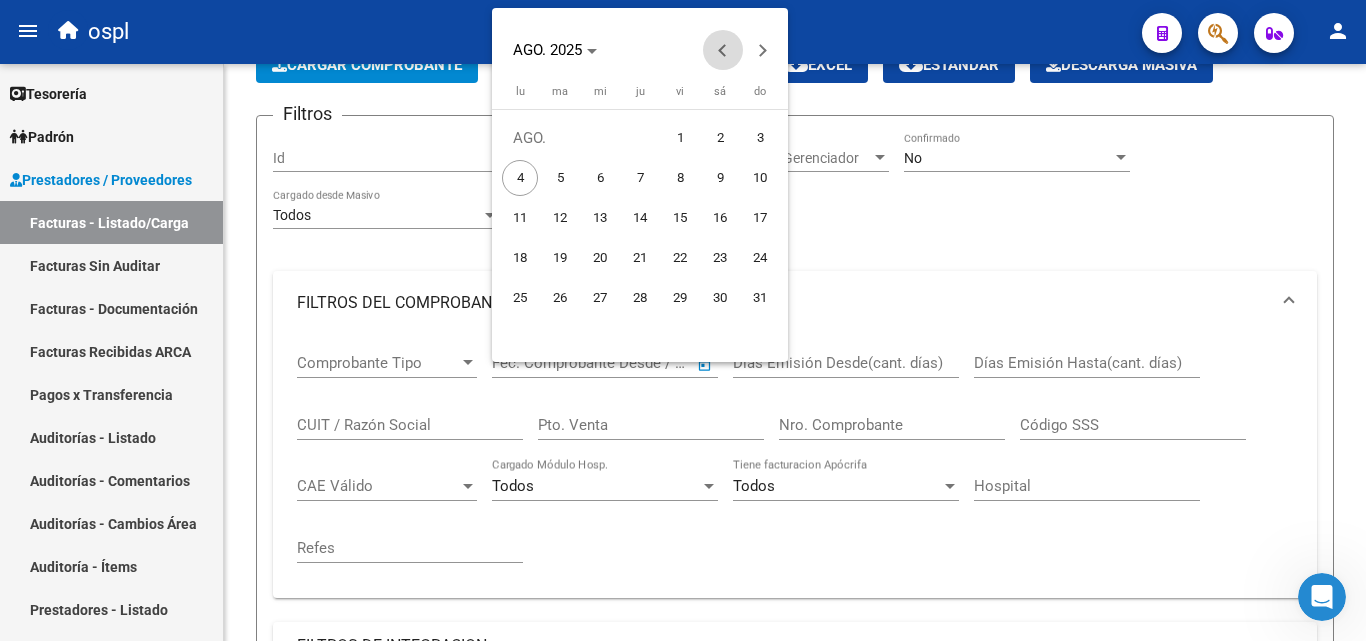 click at bounding box center (723, 50) 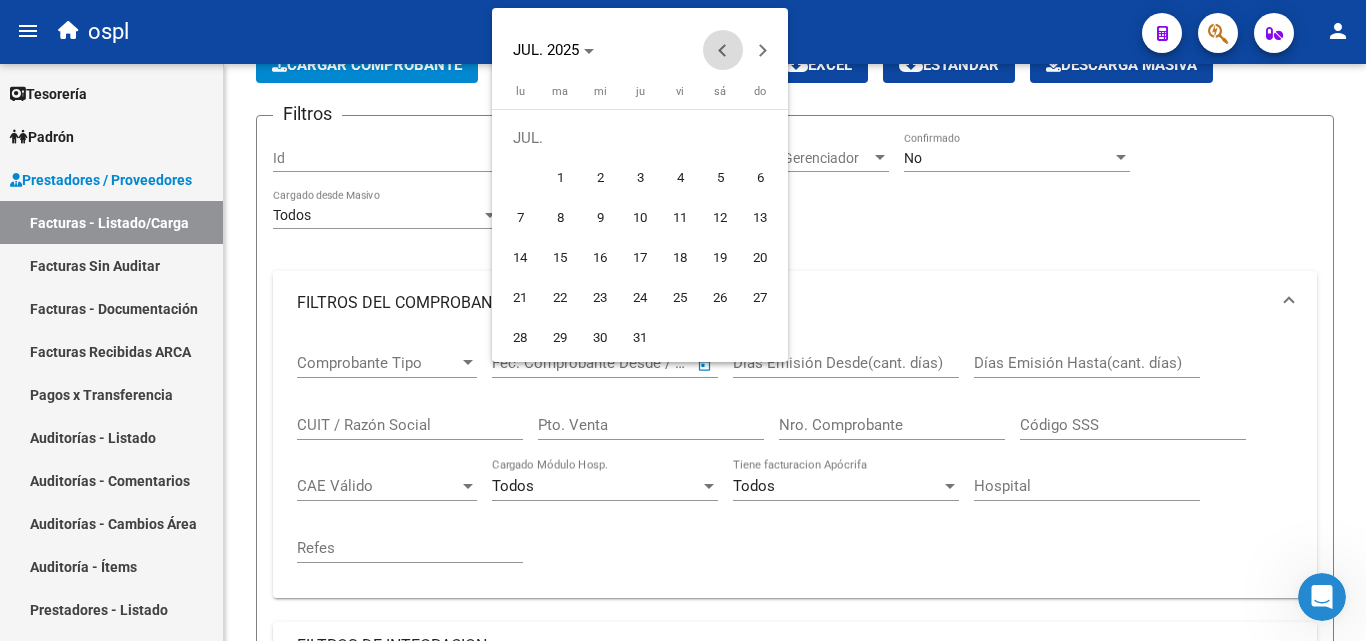 click at bounding box center (723, 50) 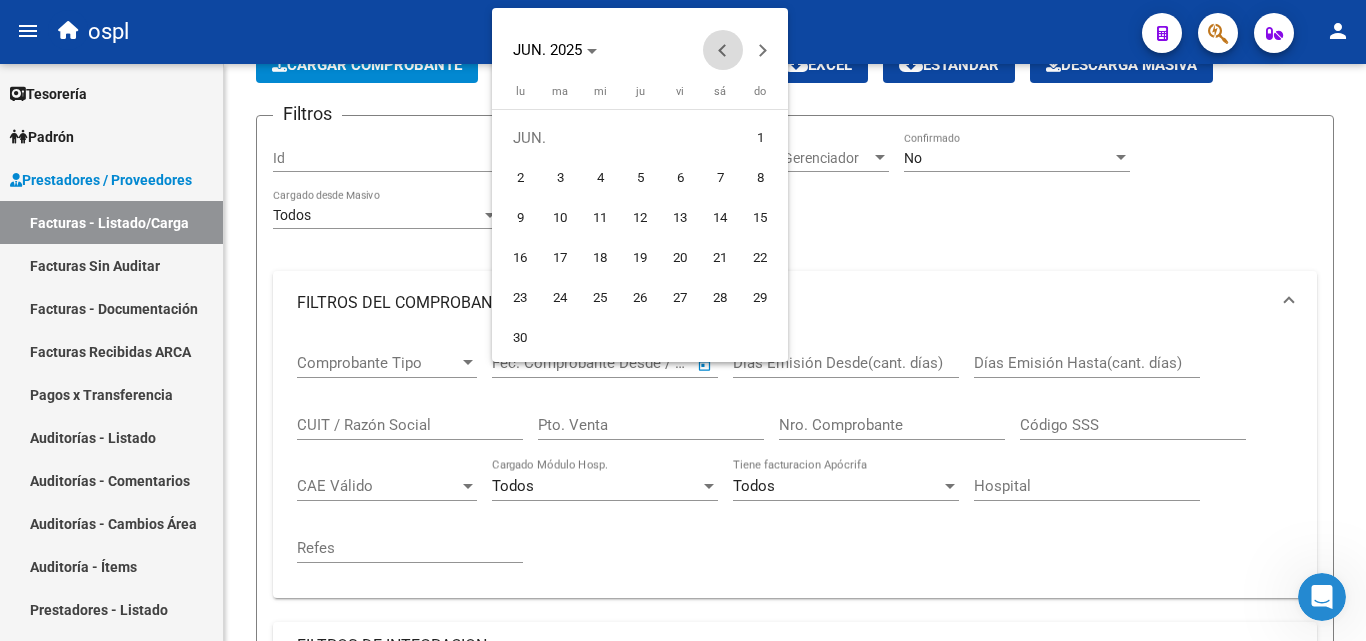 click at bounding box center [723, 50] 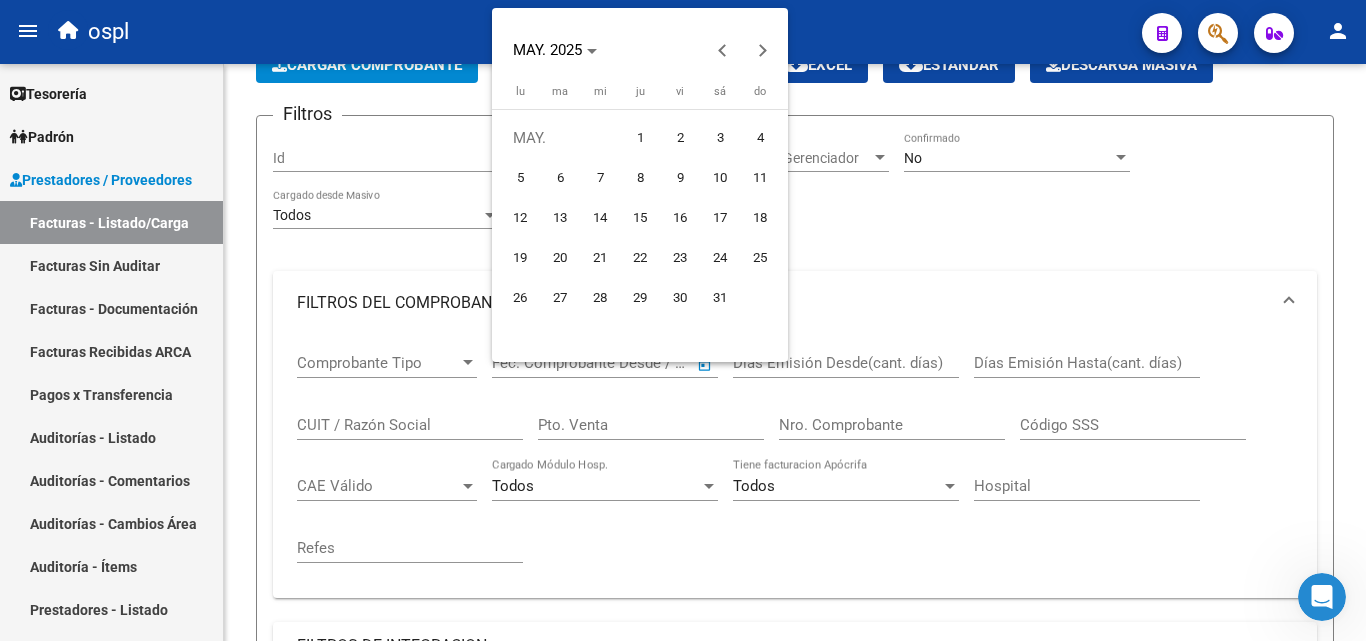 click on "1" at bounding box center (640, 138) 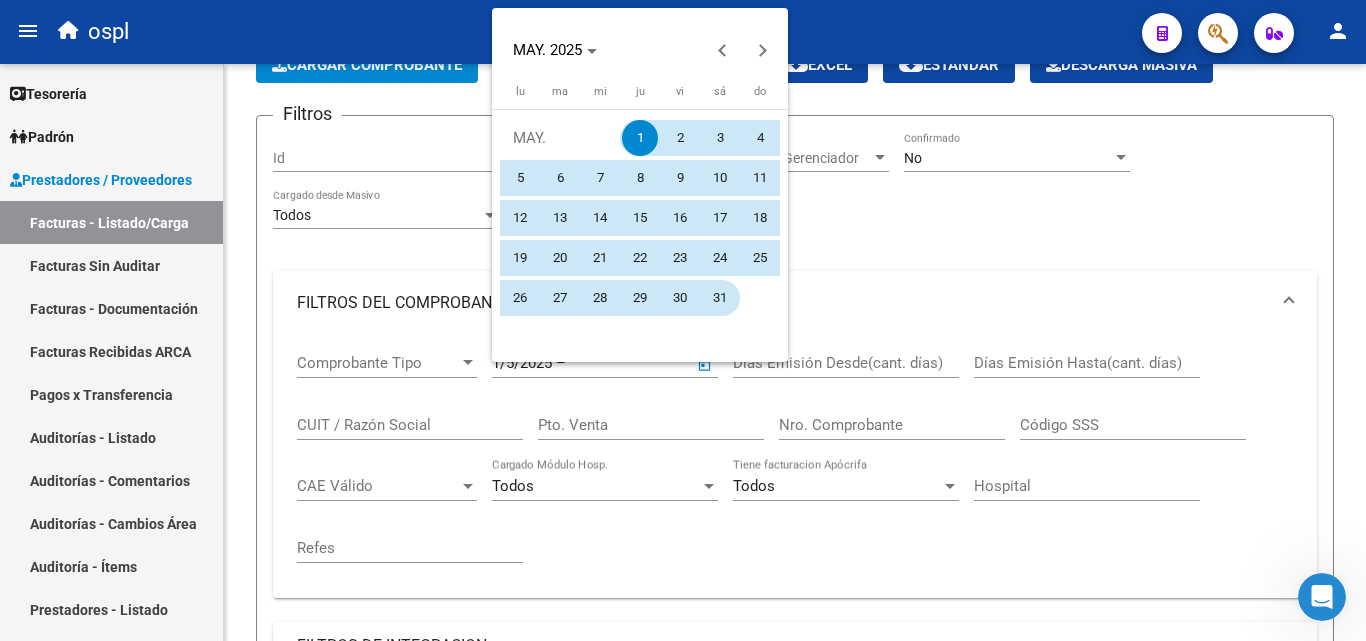 click on "31" at bounding box center (720, 298) 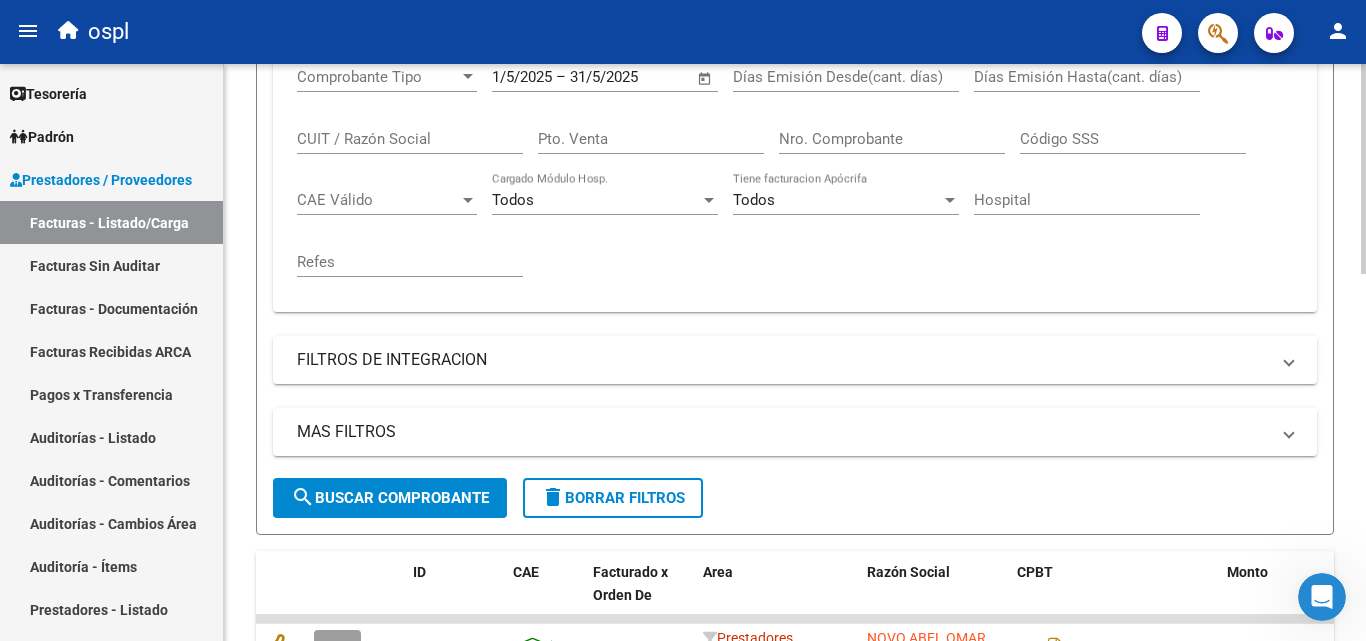scroll, scrollTop: 500, scrollLeft: 0, axis: vertical 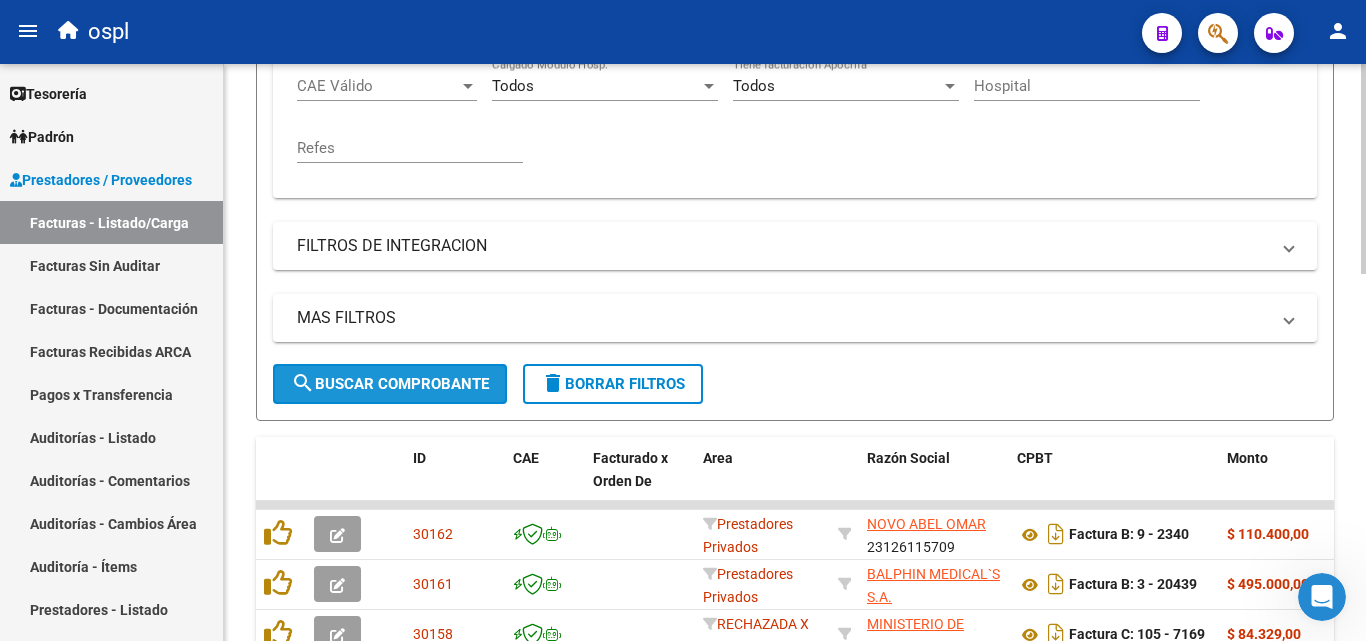 click on "search  Buscar Comprobante" 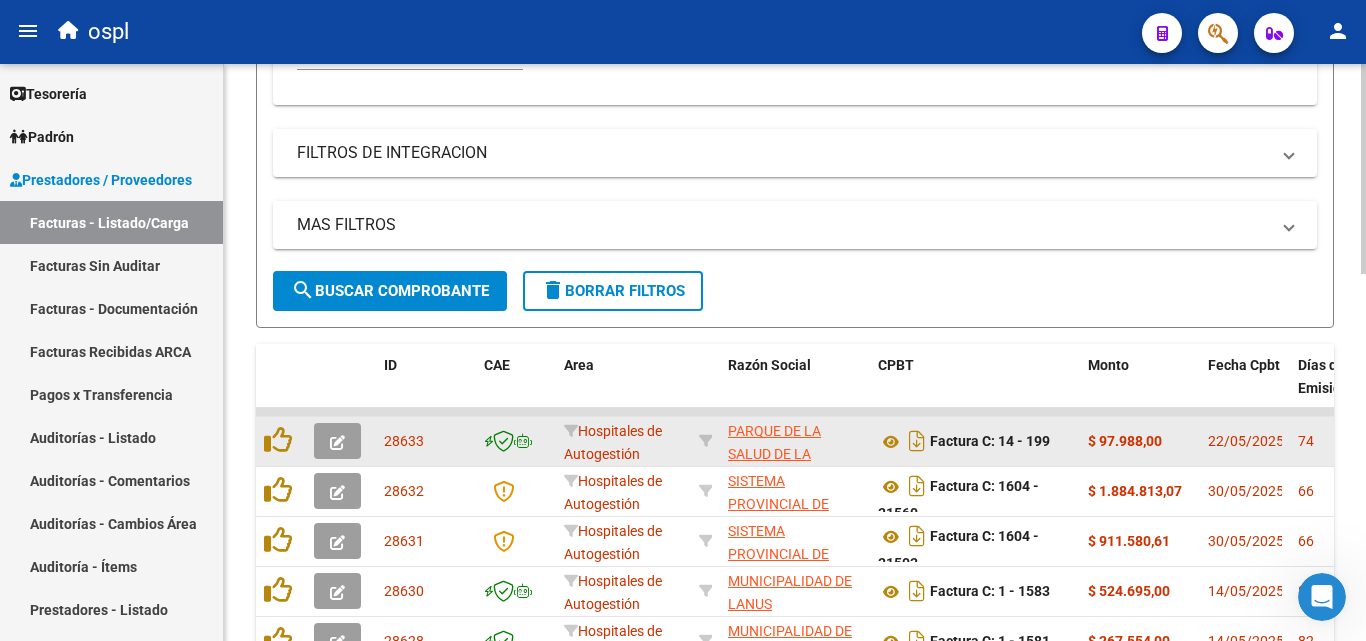 scroll, scrollTop: 700, scrollLeft: 0, axis: vertical 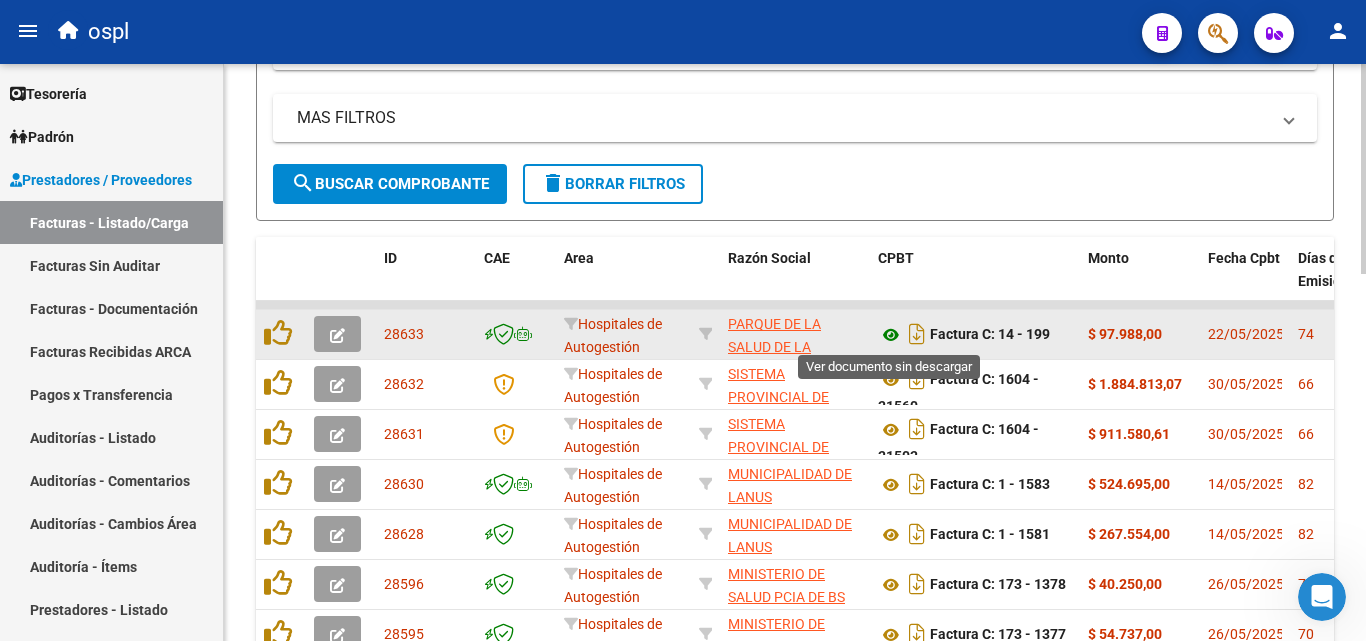 click 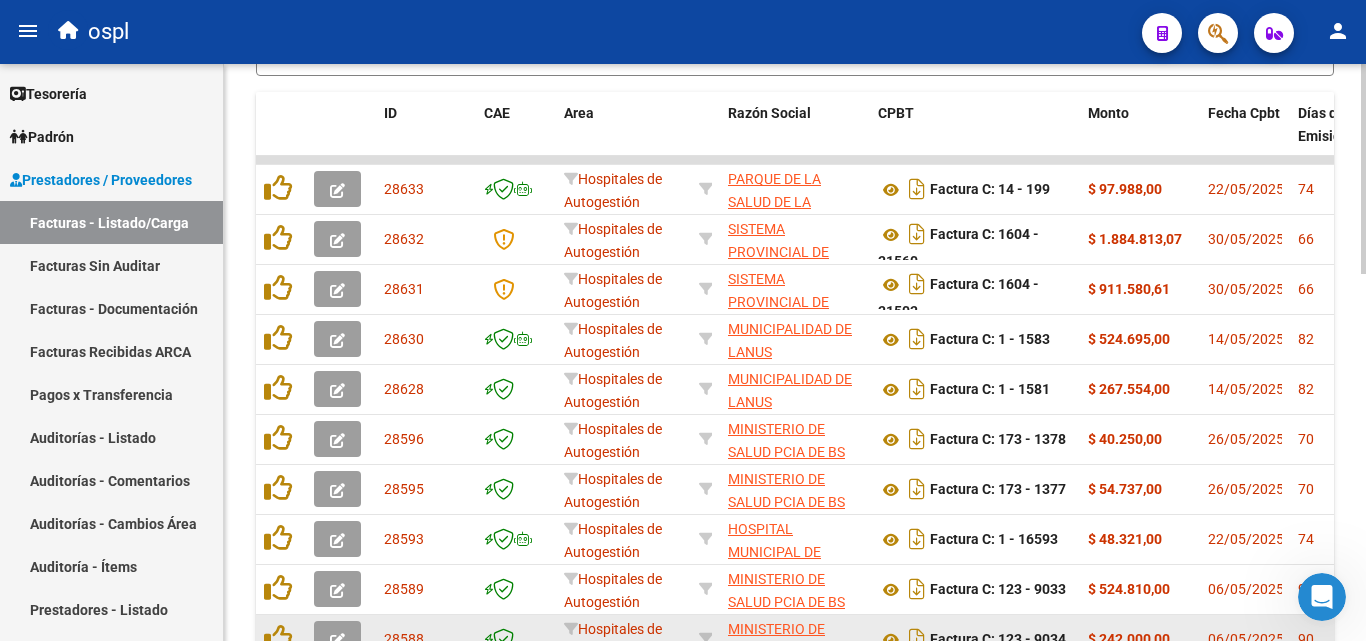 scroll, scrollTop: 900, scrollLeft: 0, axis: vertical 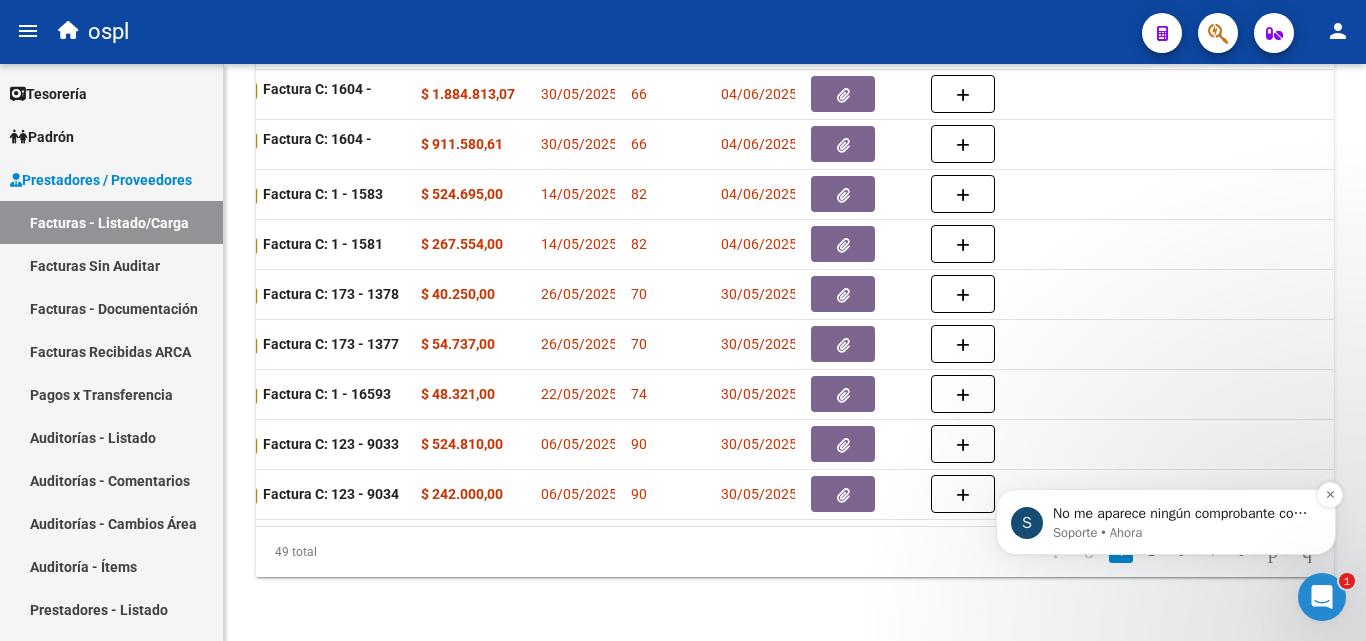 click on "Soporte • Ahora" at bounding box center (1182, 533) 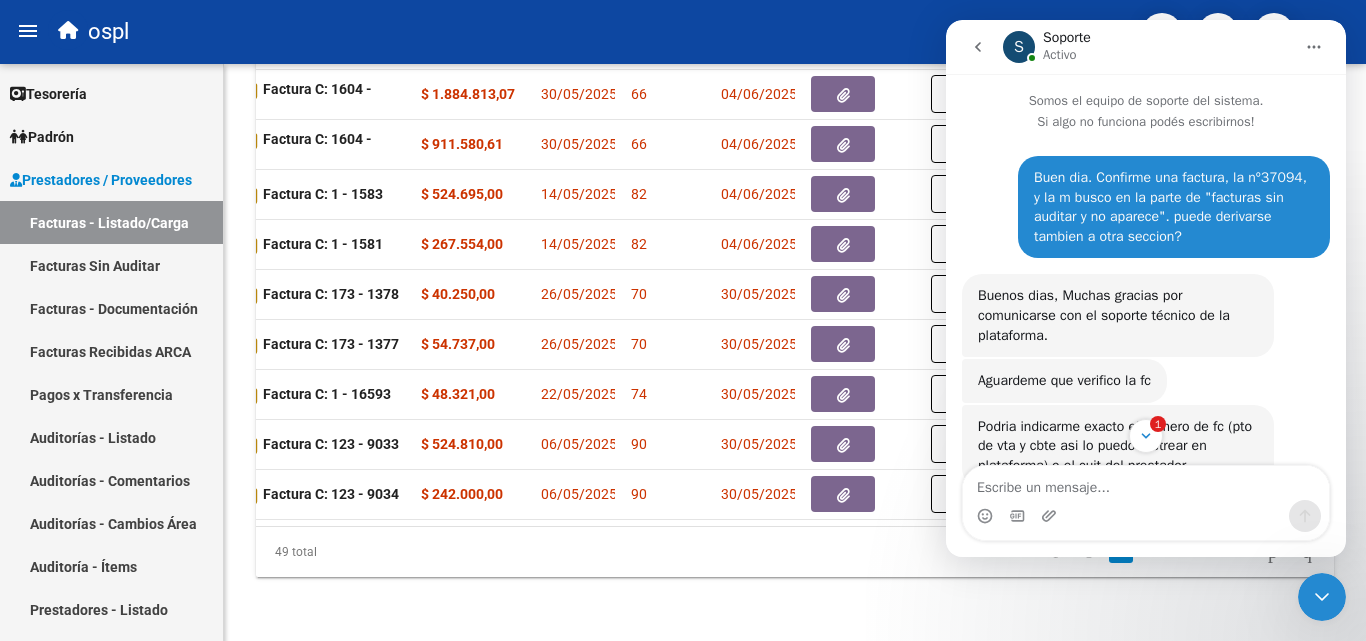 scroll, scrollTop: 235, scrollLeft: 0, axis: vertical 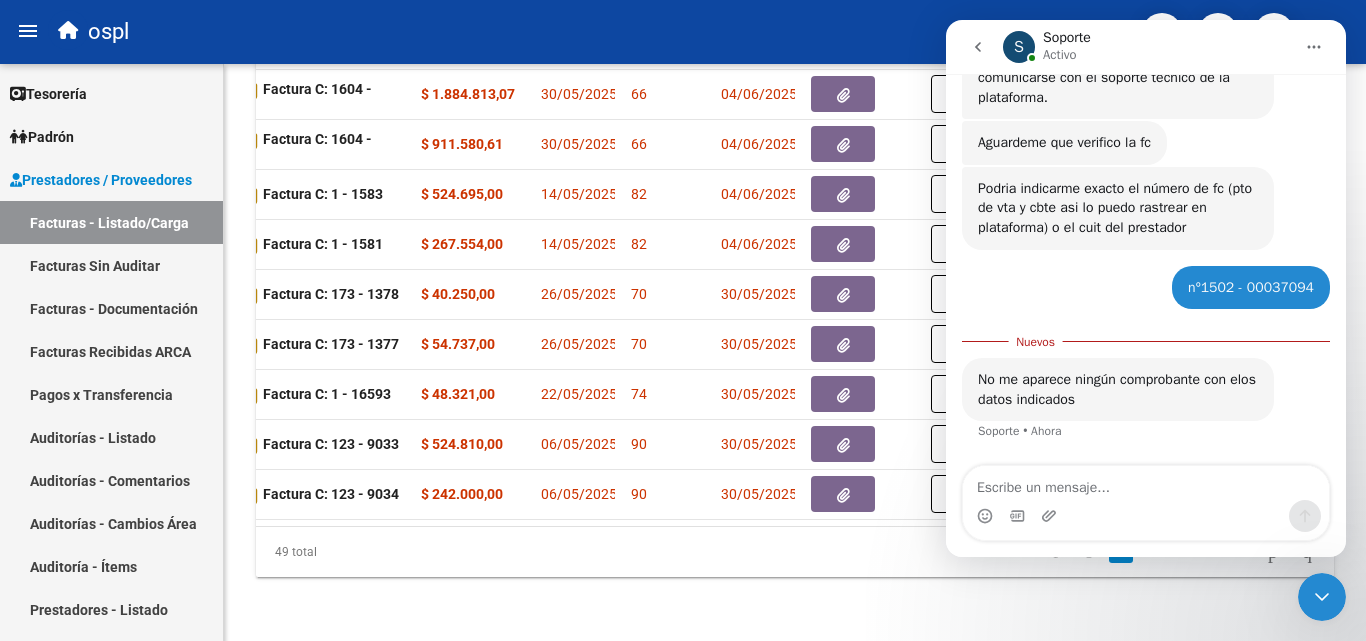 click at bounding box center [1146, 483] 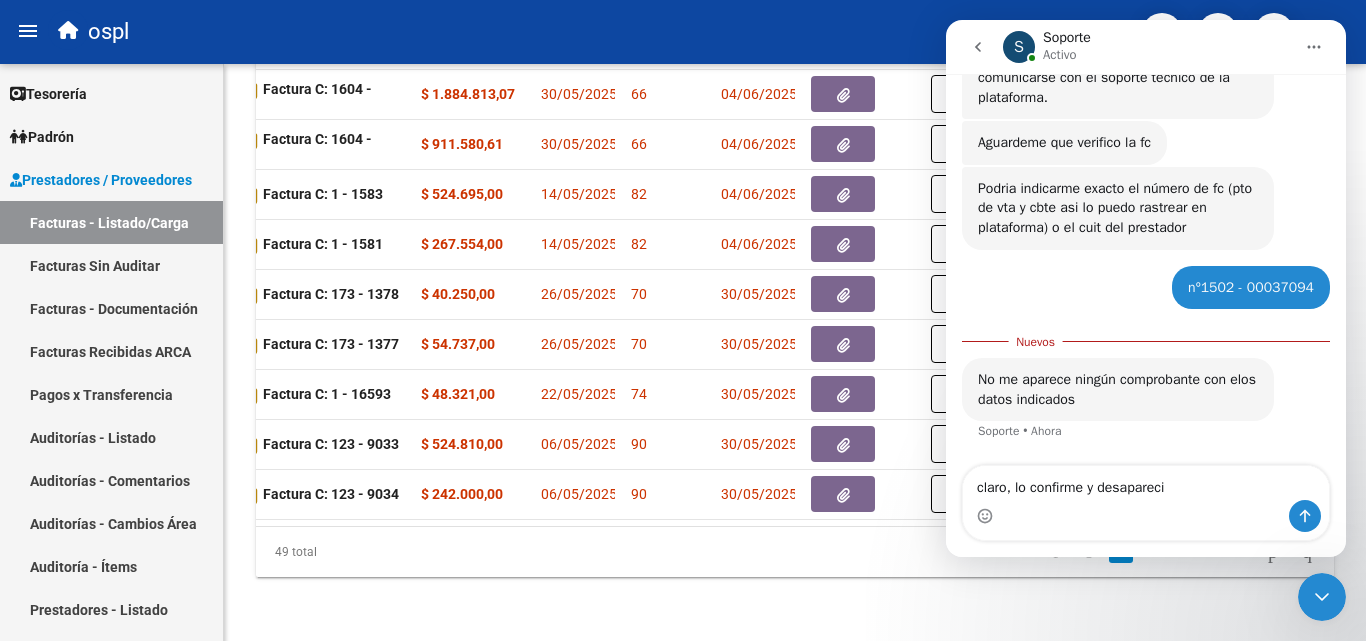type on "claro, lo confirme y desaparecio" 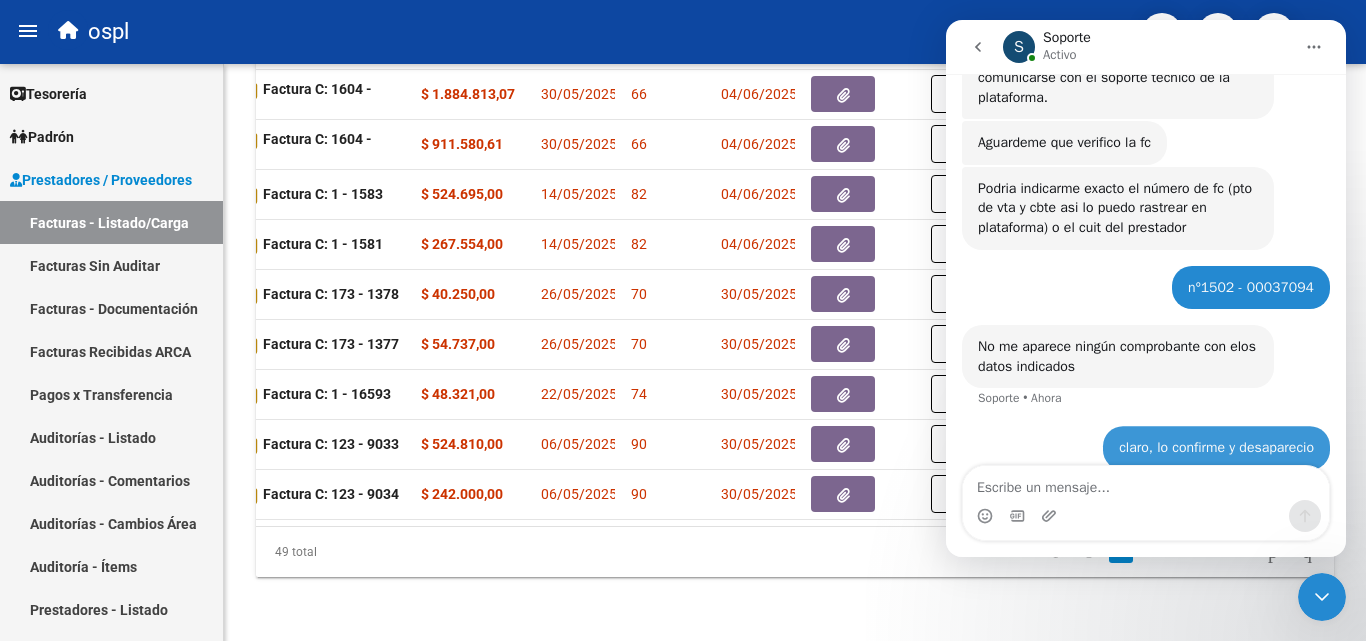 scroll, scrollTop: 262, scrollLeft: 0, axis: vertical 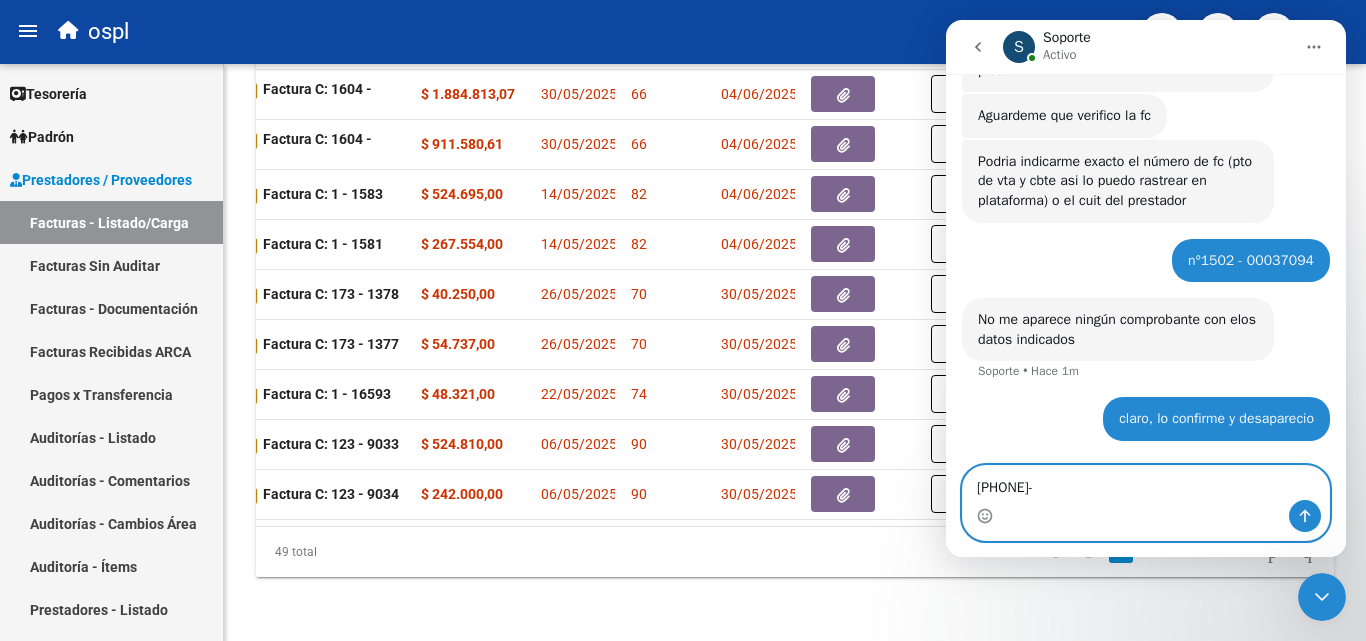 type on "30-54666656-1" 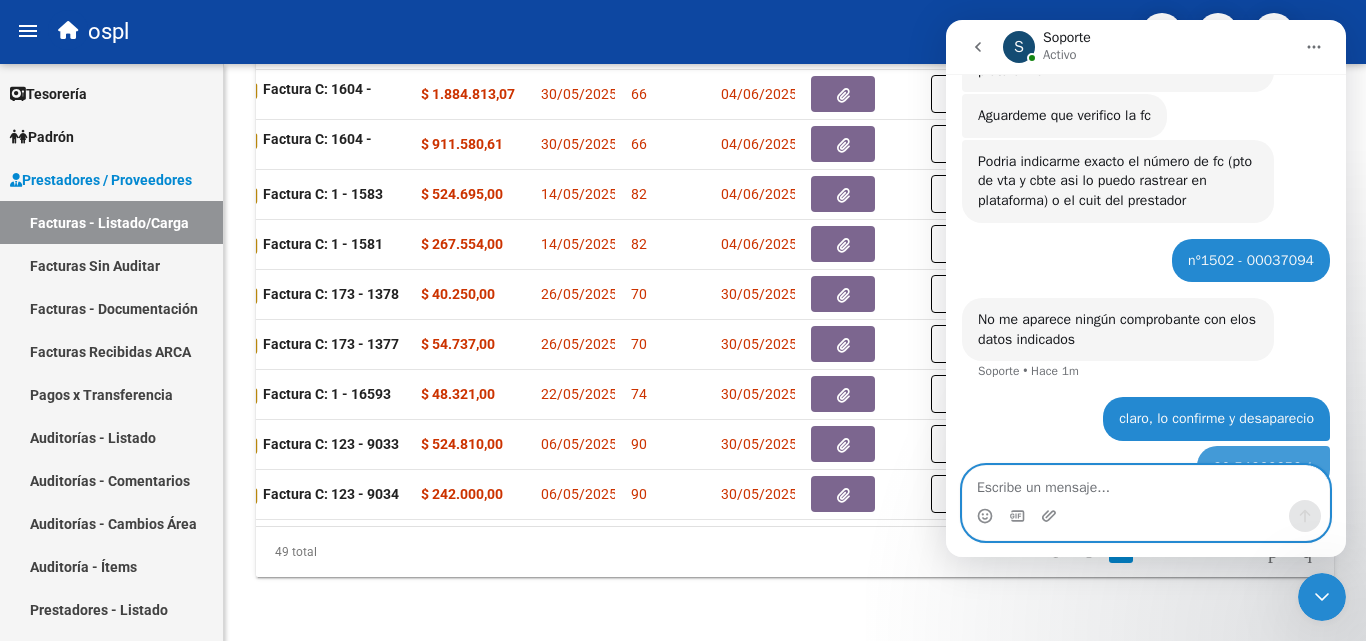 scroll, scrollTop: 308, scrollLeft: 0, axis: vertical 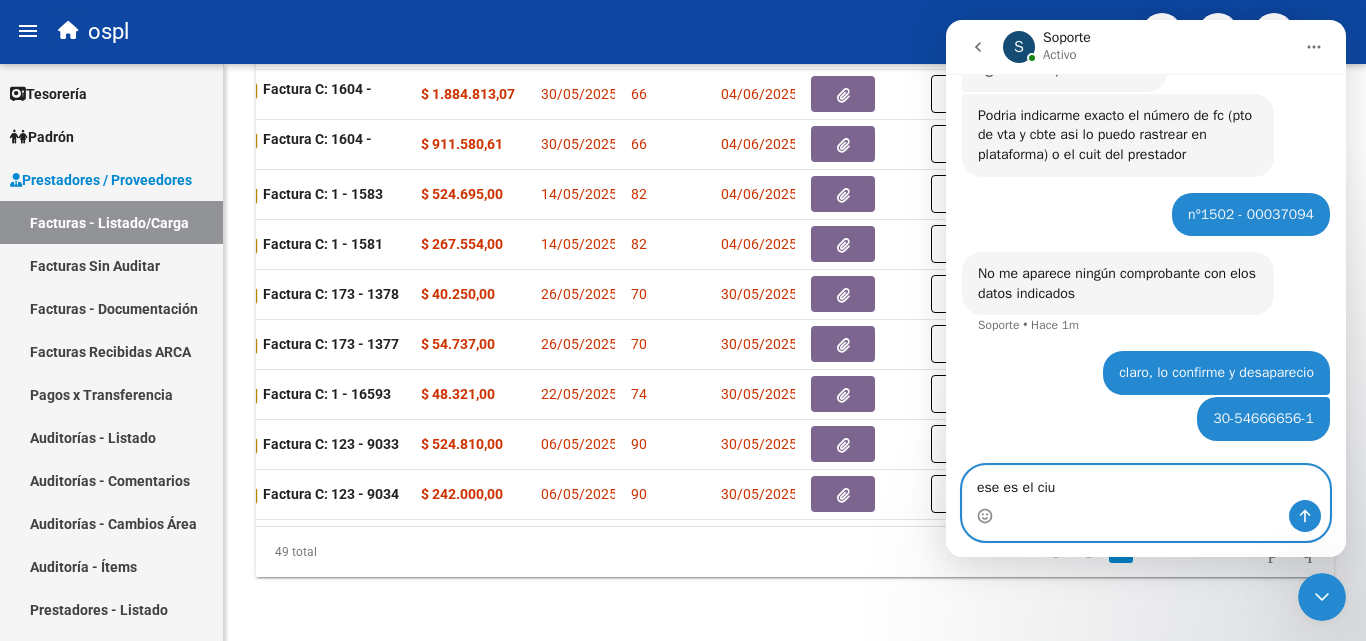 type on "ese es el ciut" 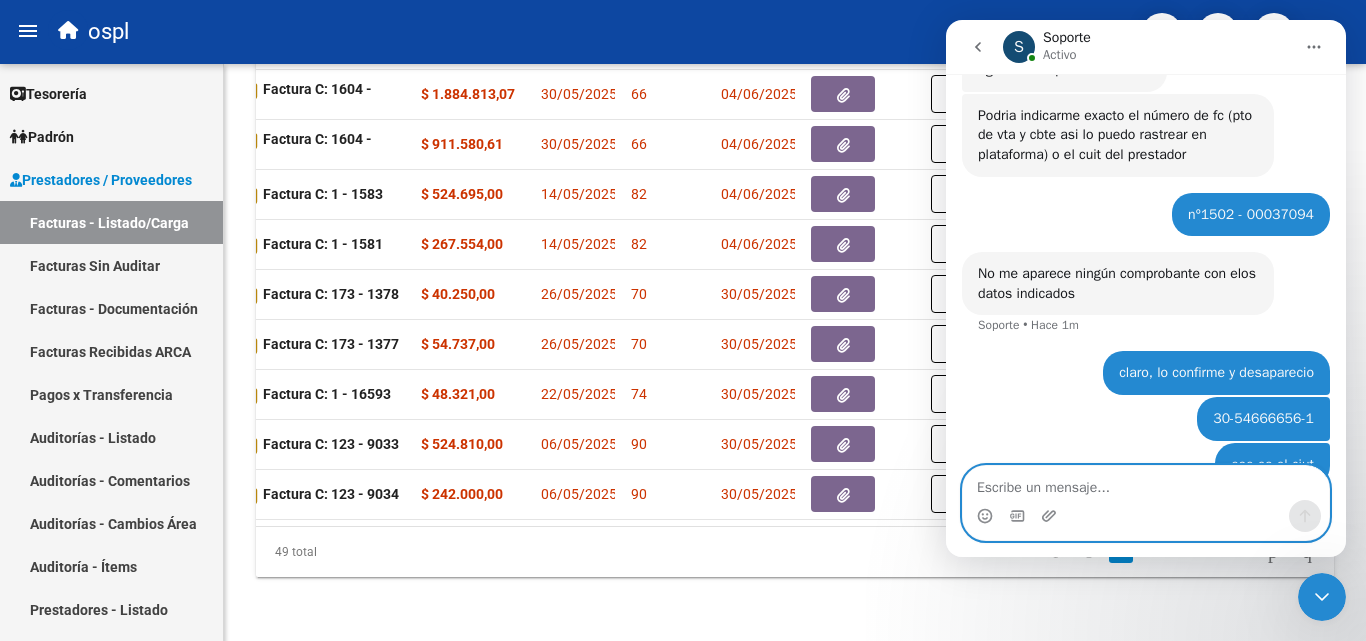 scroll, scrollTop: 353, scrollLeft: 0, axis: vertical 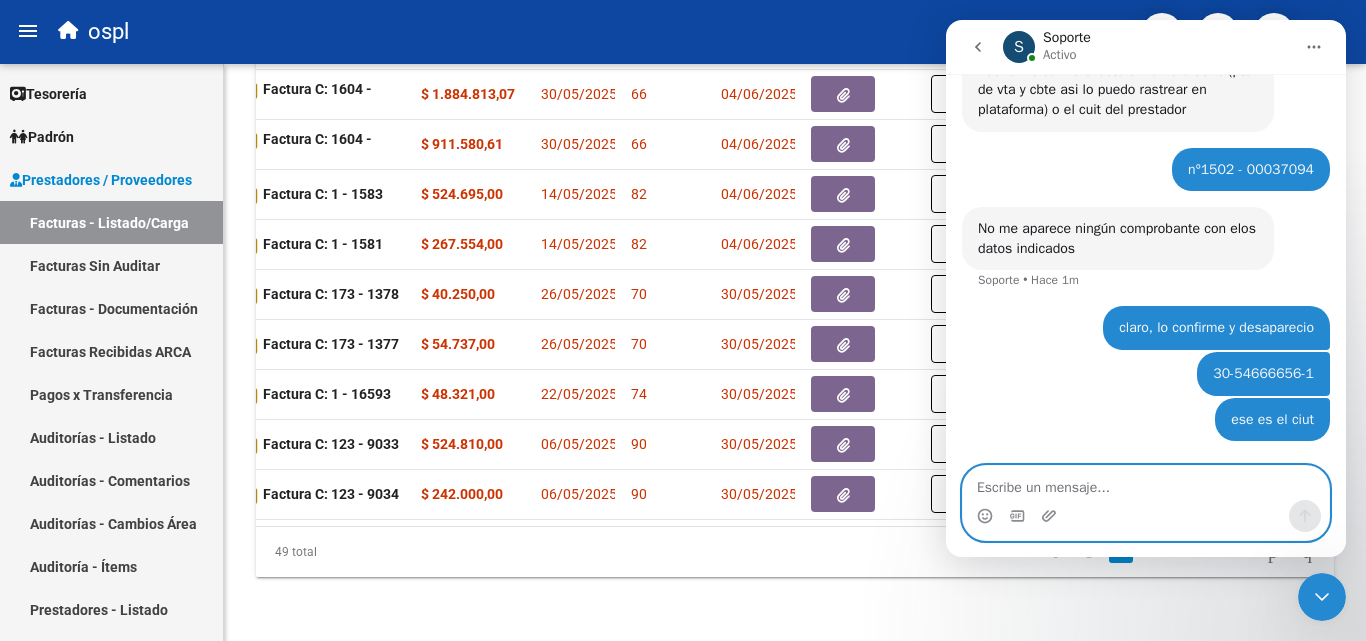 type 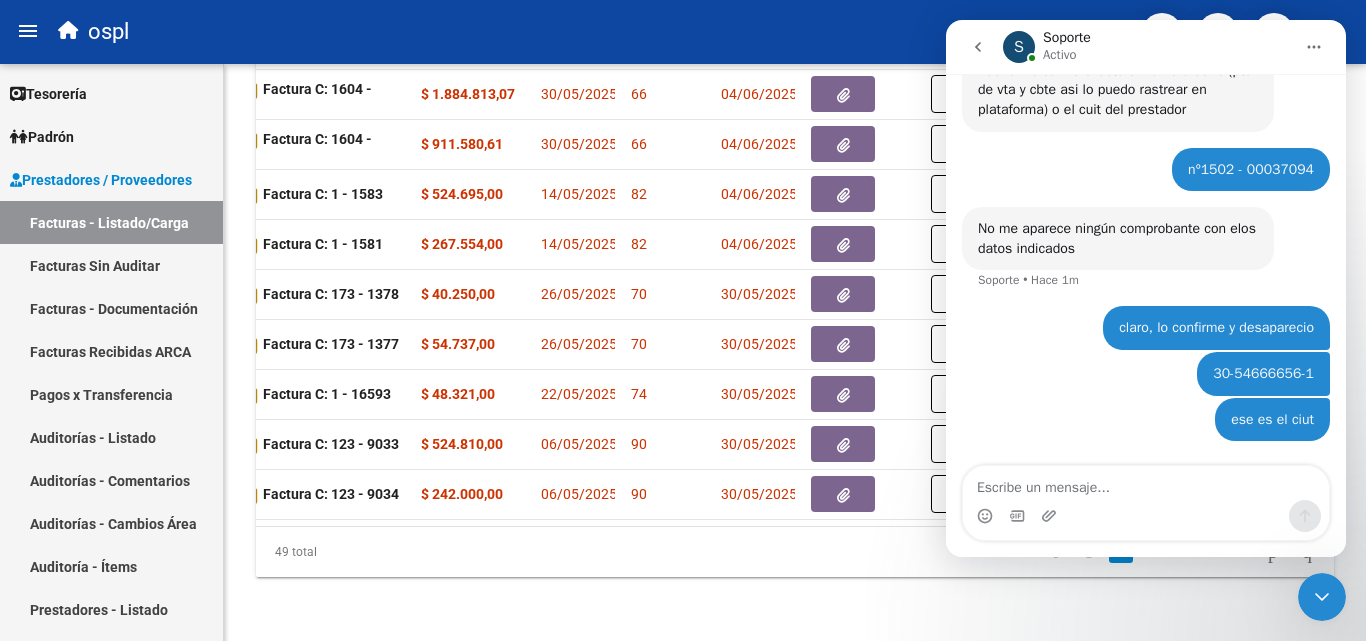 click 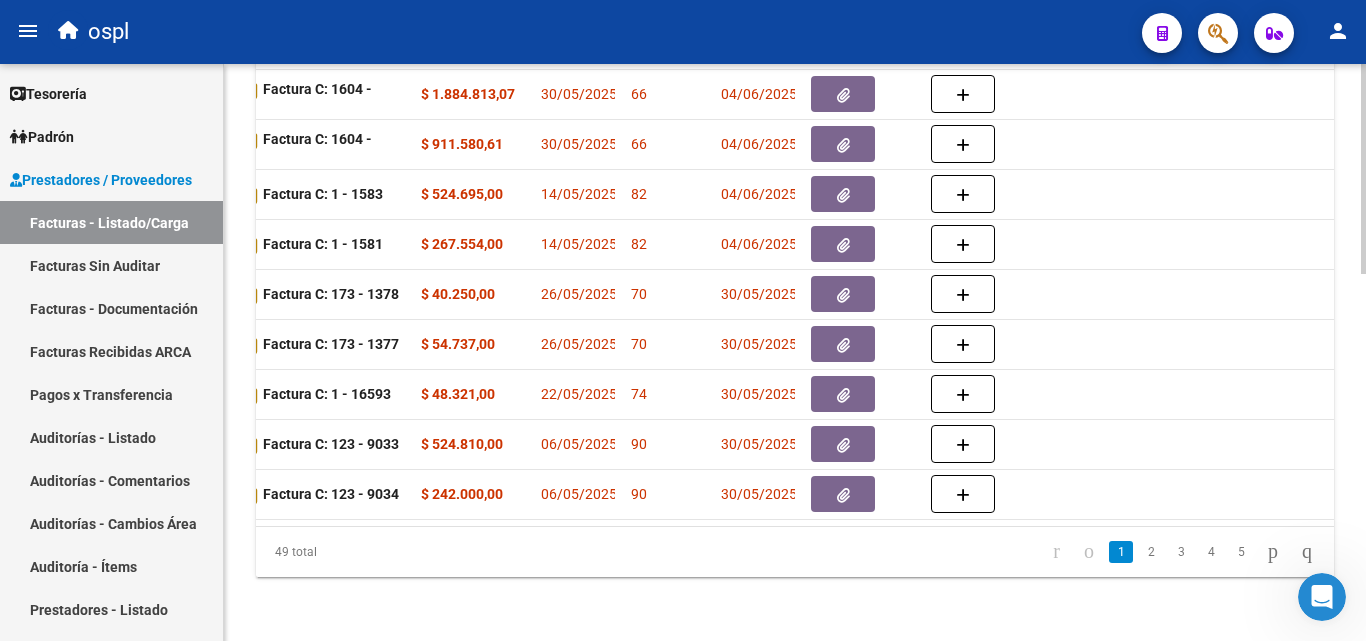 scroll, scrollTop: 0, scrollLeft: 0, axis: both 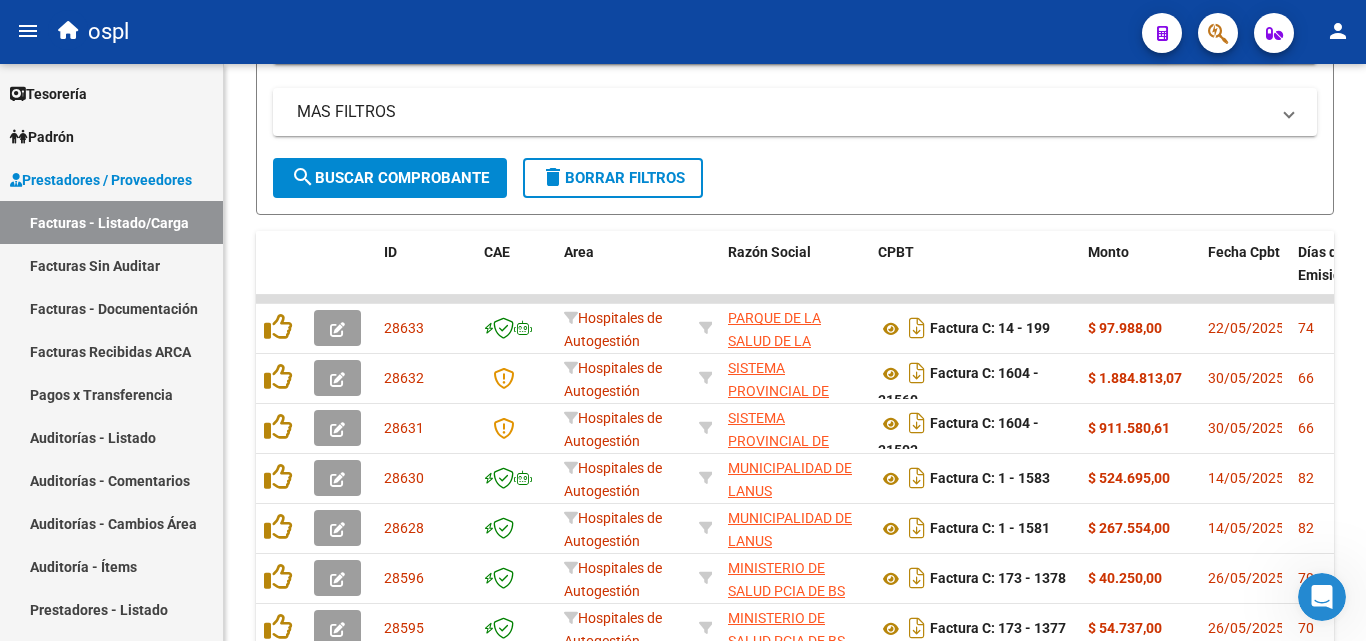 click on "menu   ospl  person" 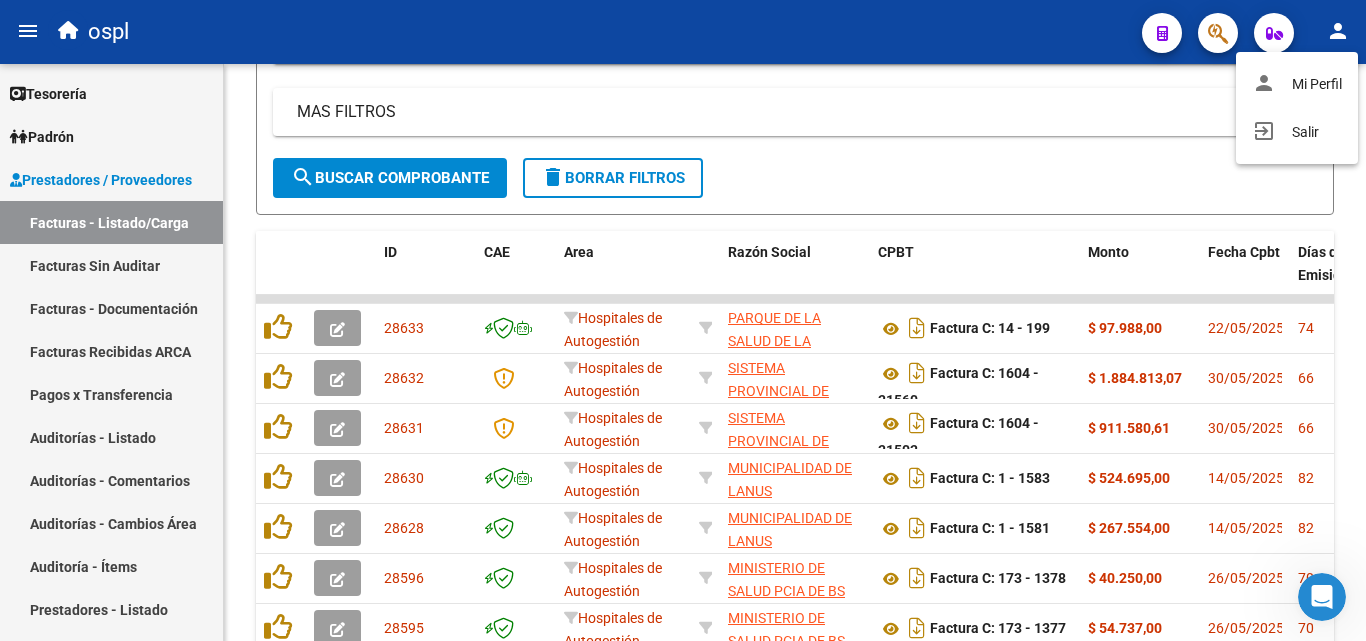 click at bounding box center (683, 320) 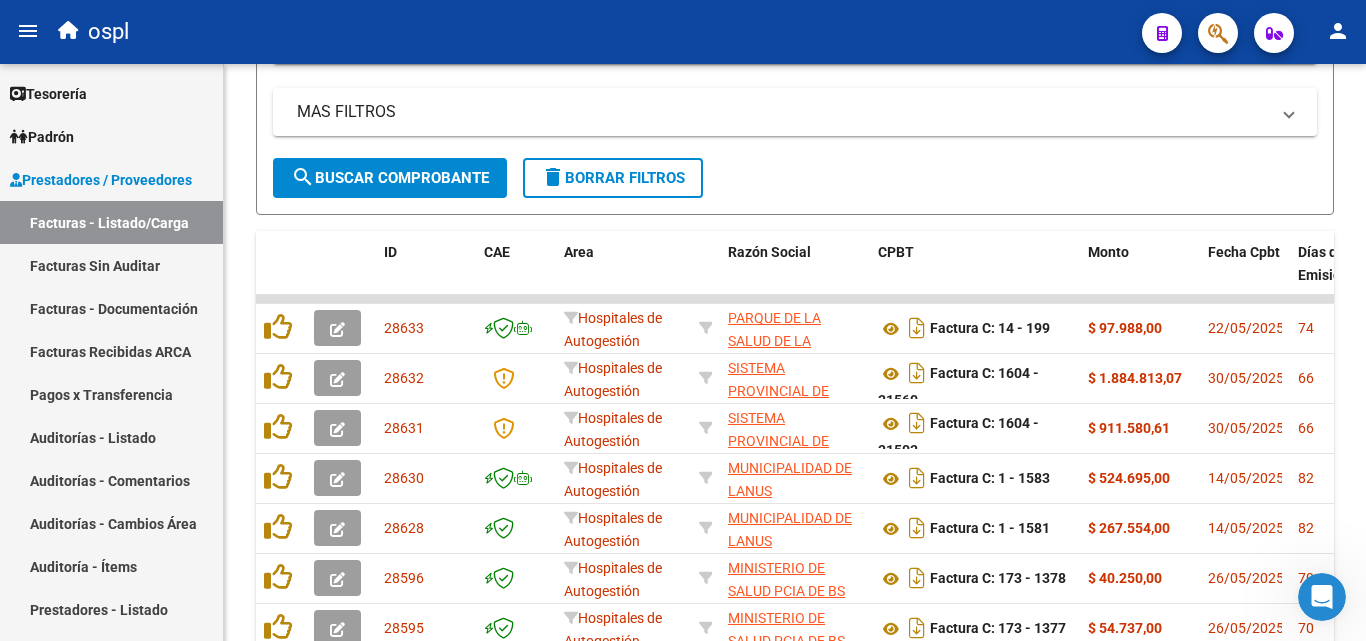 click on "person" 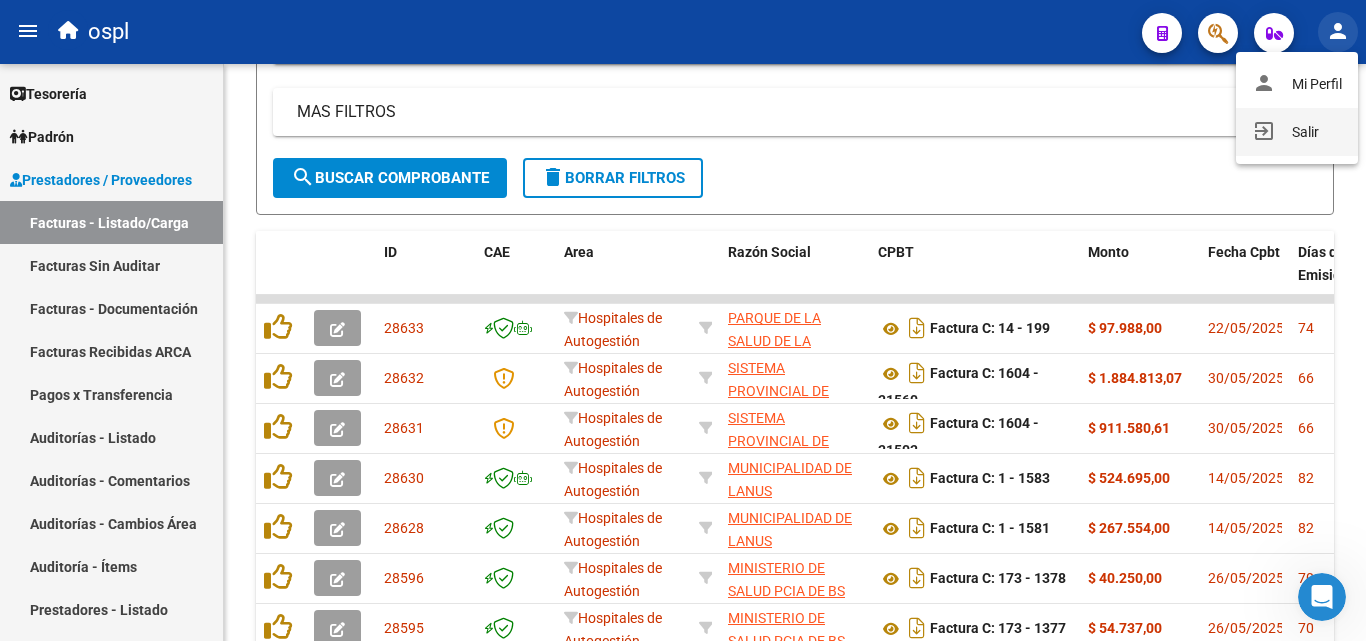 click on "exit_to_app  Salir" at bounding box center [1297, 132] 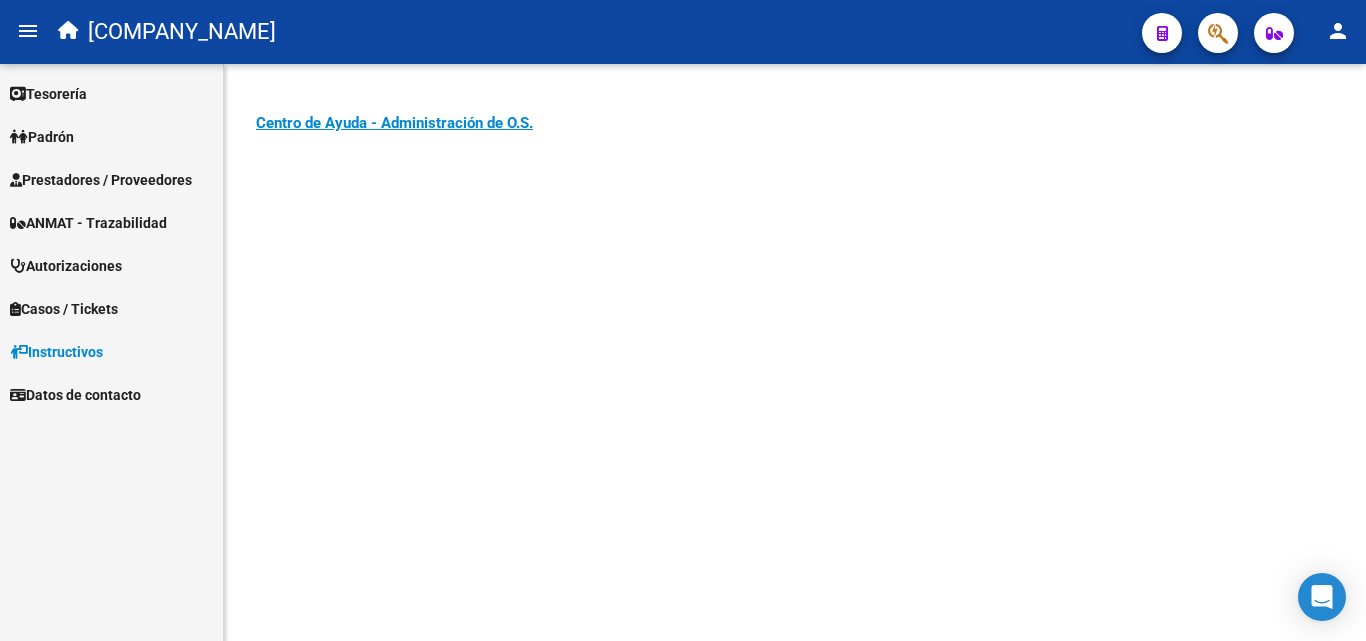 scroll, scrollTop: 0, scrollLeft: 0, axis: both 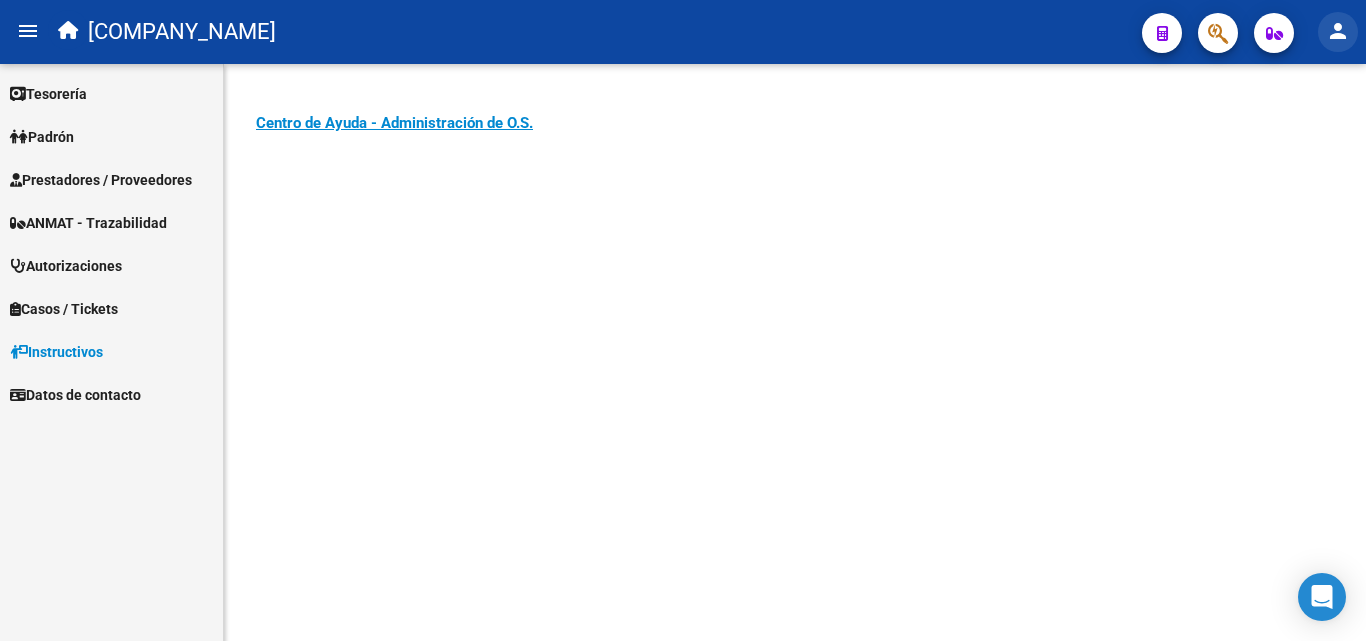 click on "person" 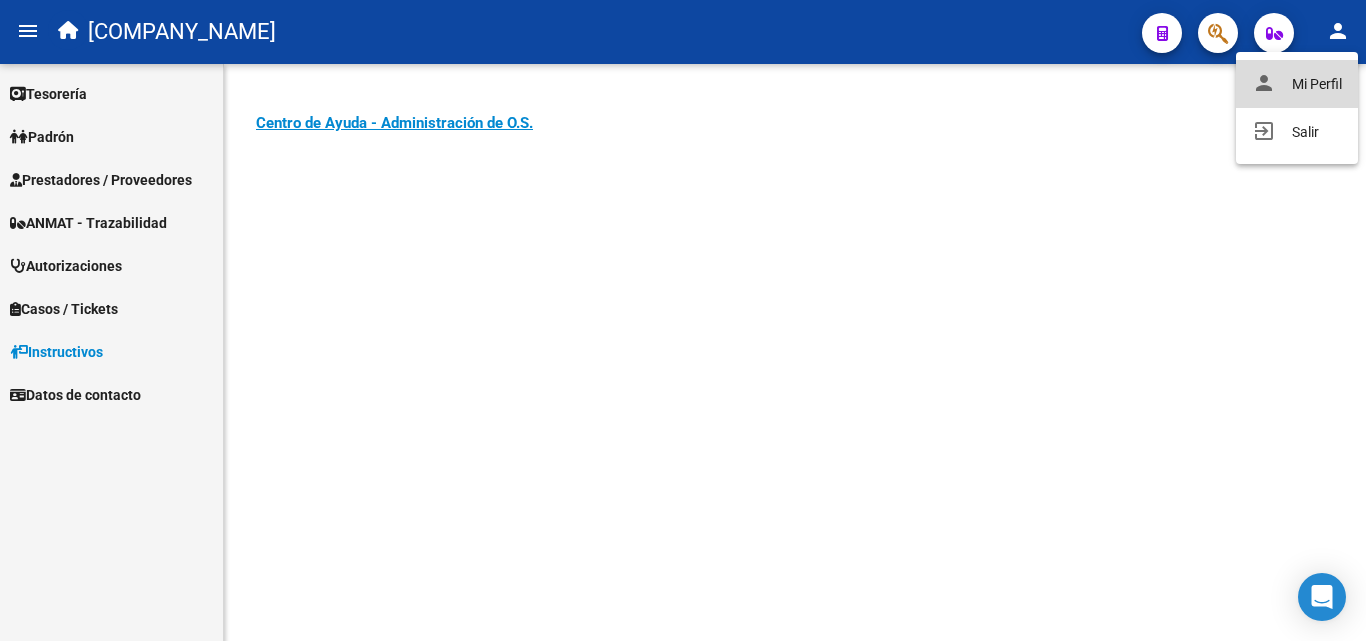 click on "person  Mi Perfil" at bounding box center (1297, 84) 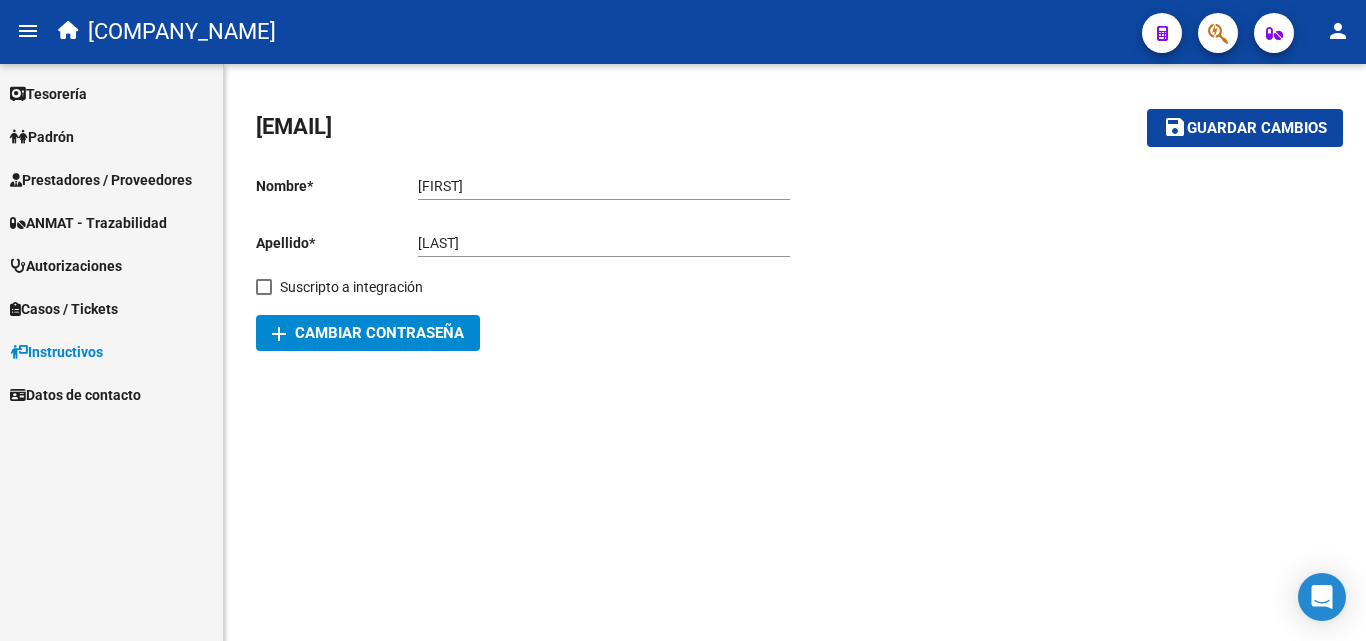 click on "Prestadores / Proveedores" at bounding box center (111, 179) 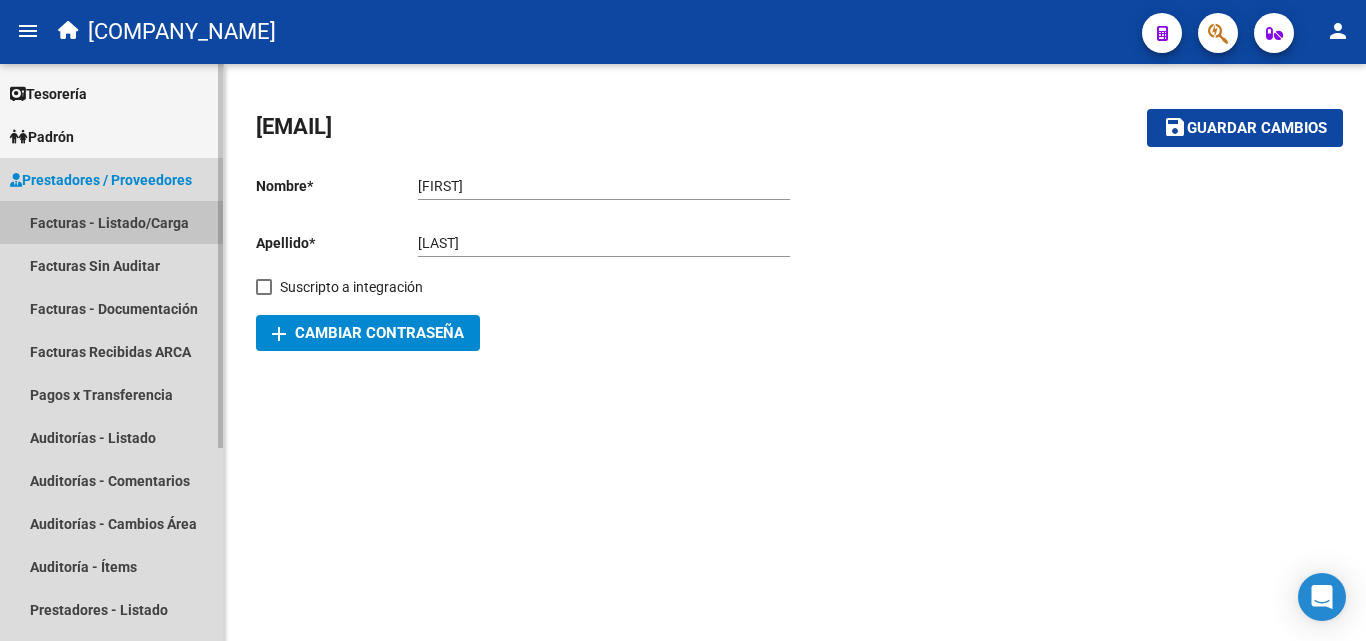 click on "Facturas - Listado/Carga" at bounding box center (111, 222) 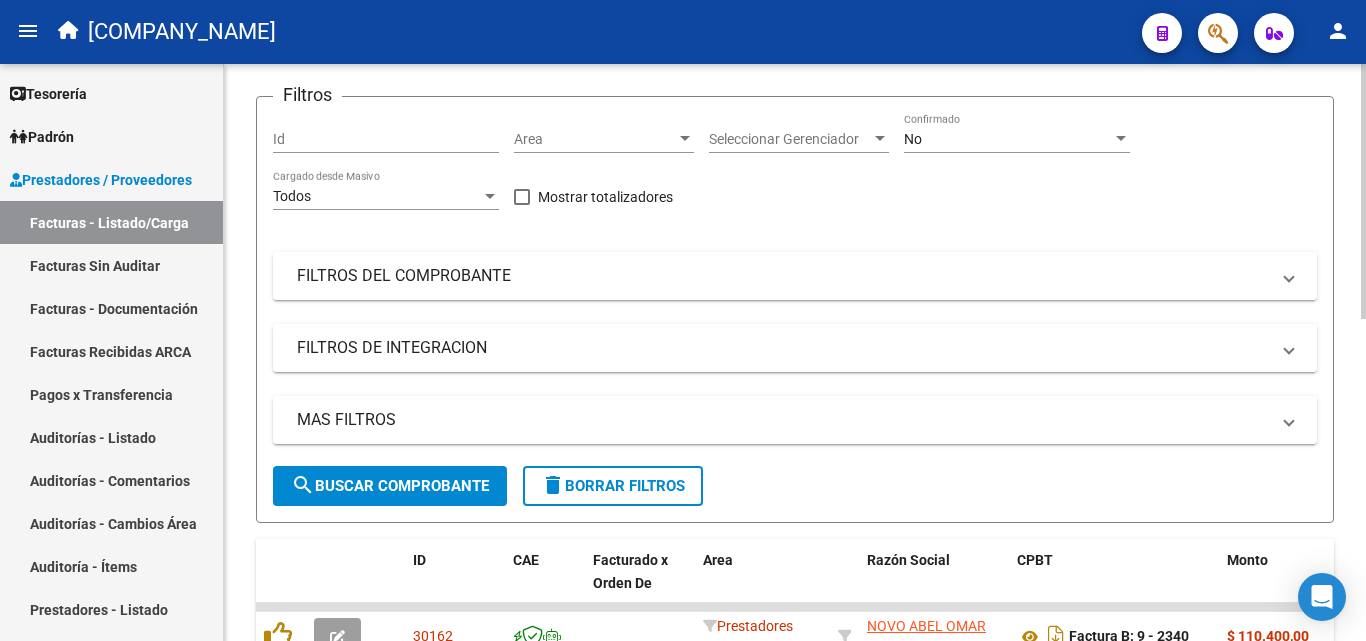 scroll, scrollTop: 100, scrollLeft: 0, axis: vertical 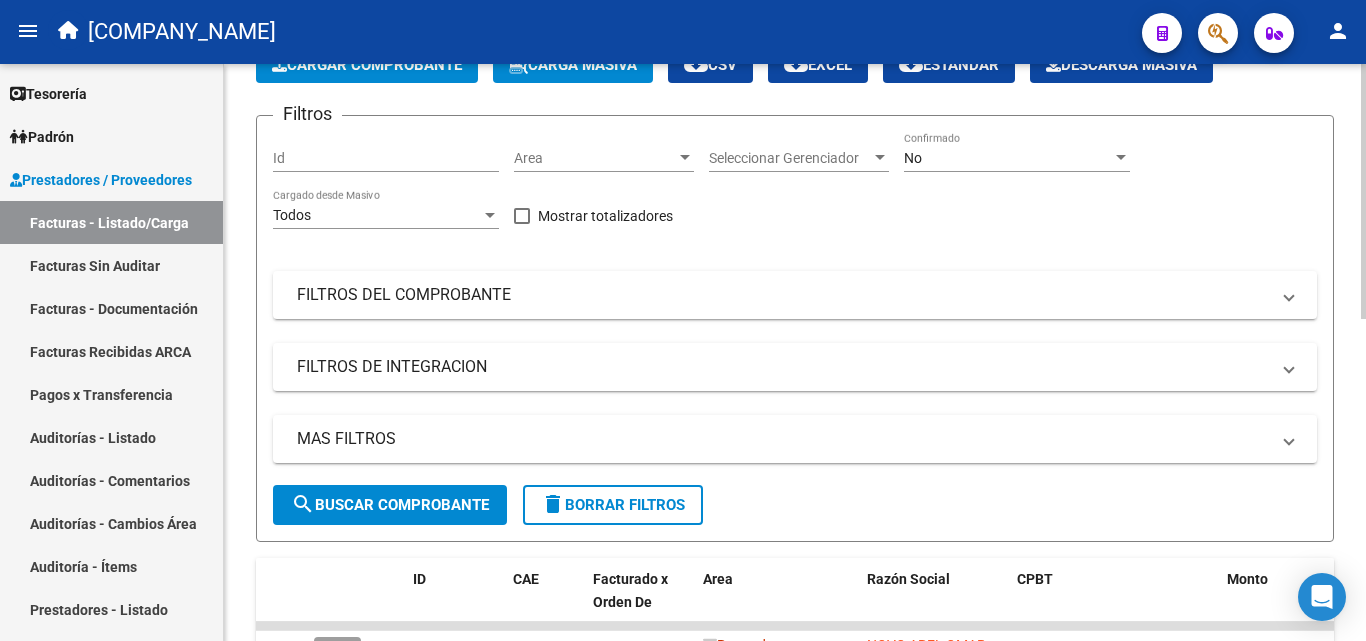 click on "Area Area" 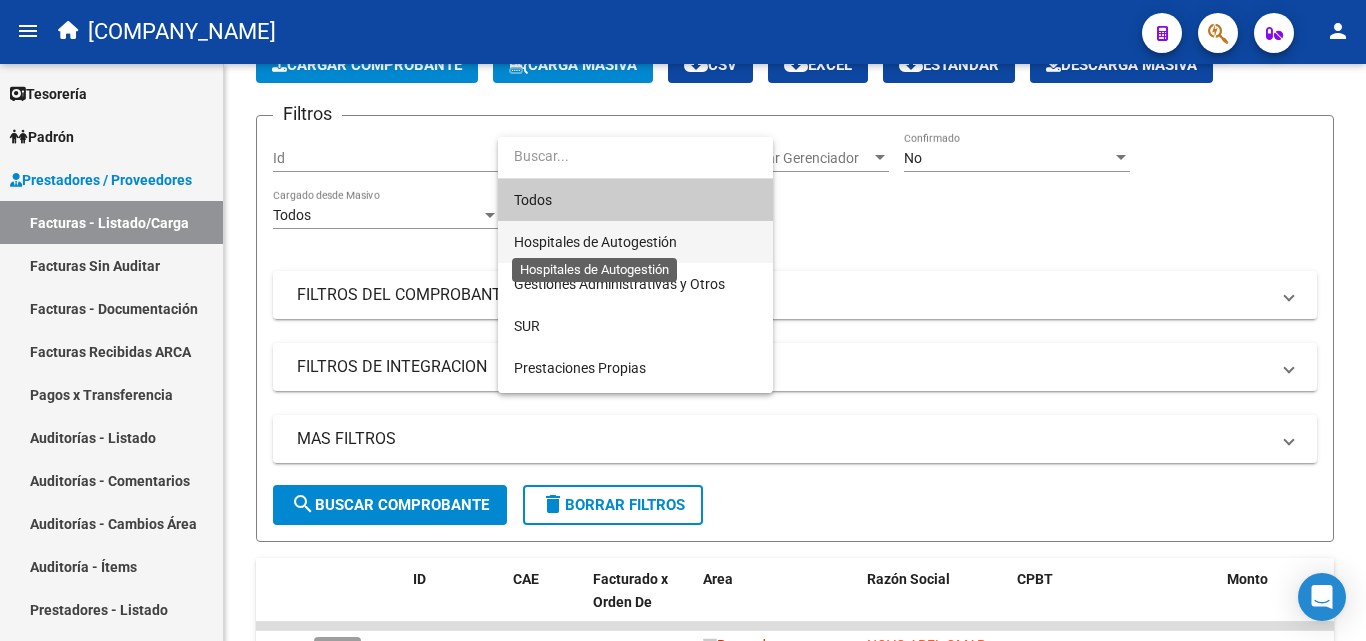 click on "Hospitales de Autogestión" at bounding box center [595, 242] 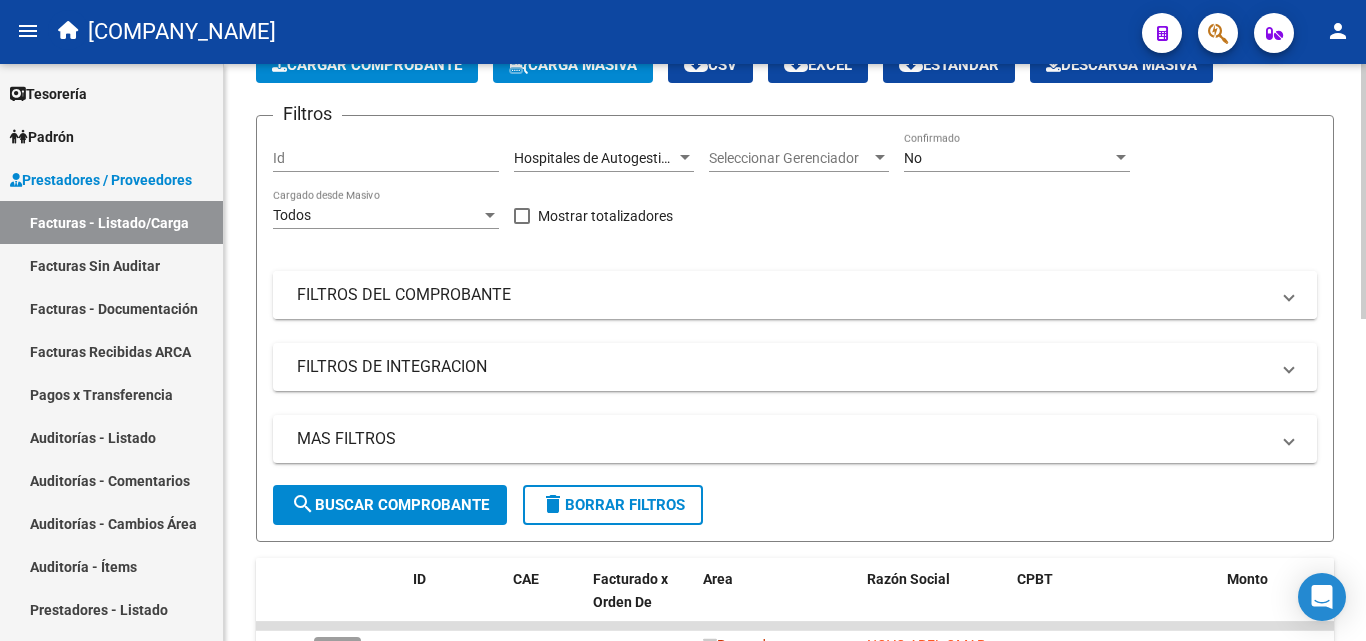 drag, startPoint x: 589, startPoint y: 309, endPoint x: 597, endPoint y: 301, distance: 11.313708 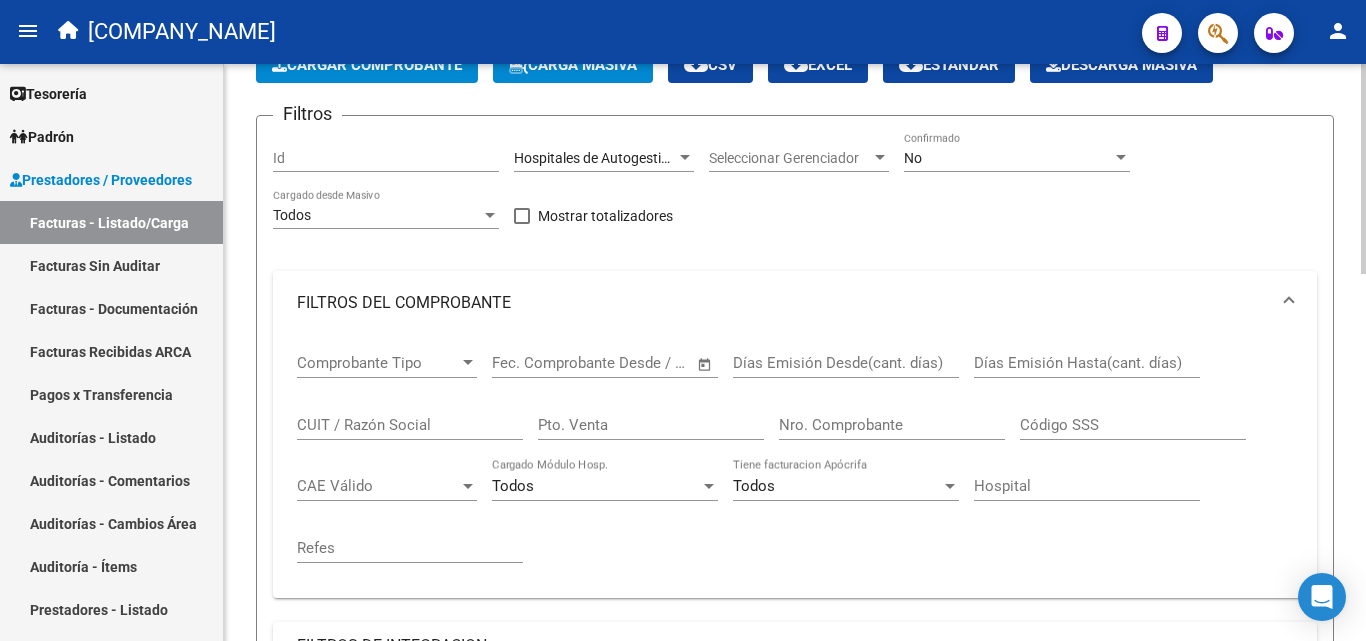 click 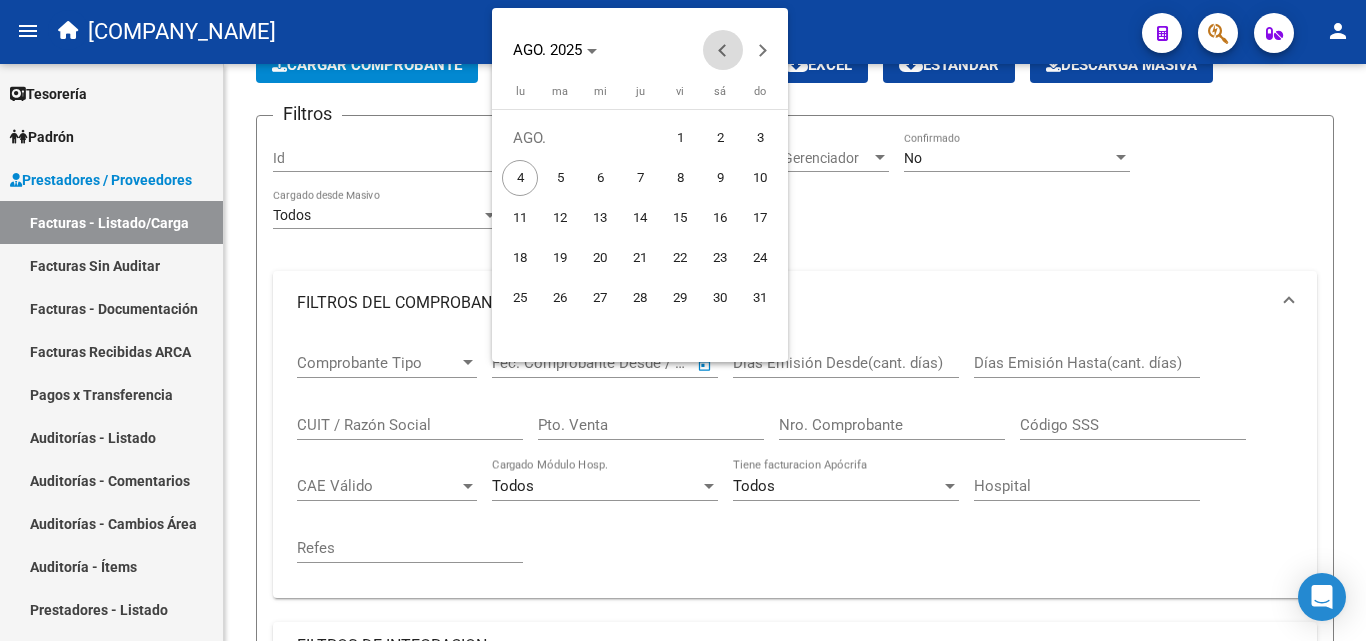 click at bounding box center (723, 50) 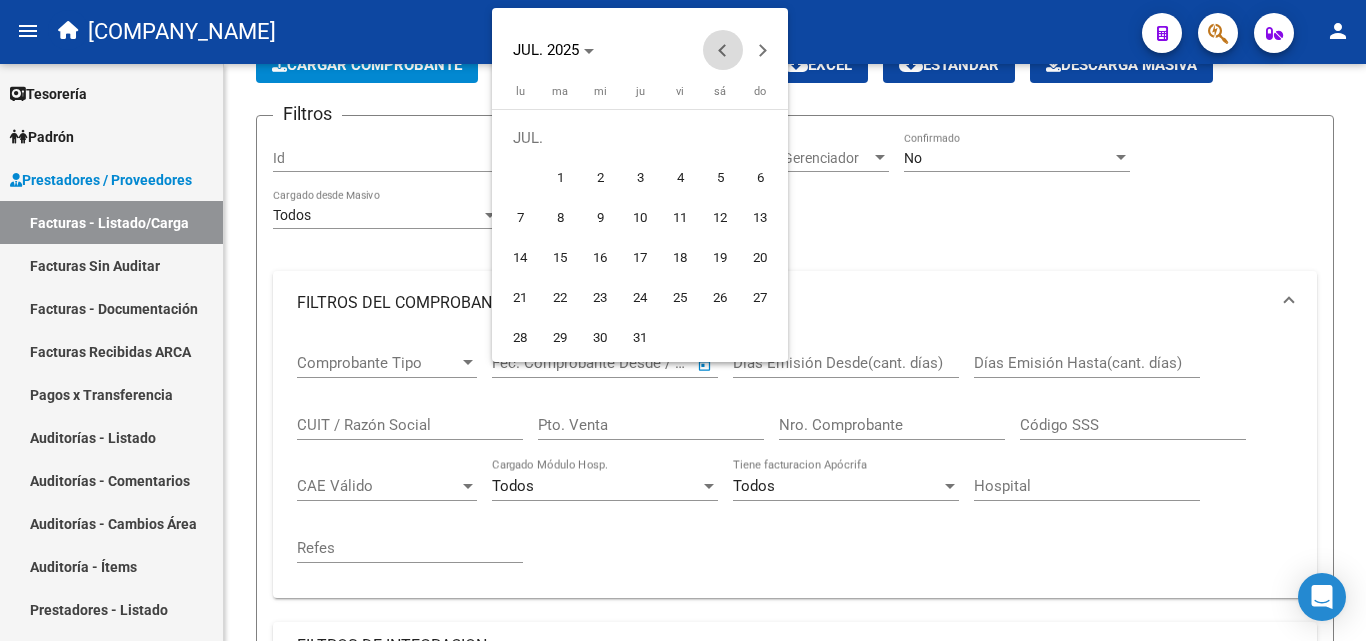 click at bounding box center (723, 50) 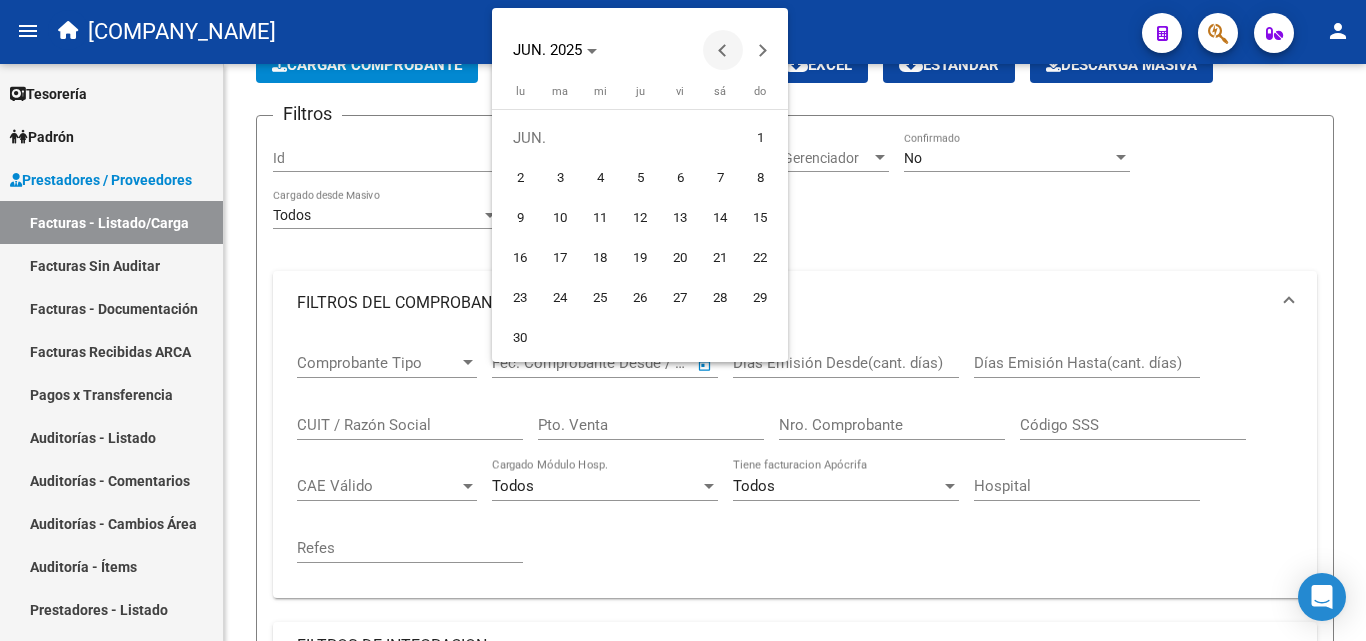 click at bounding box center [723, 50] 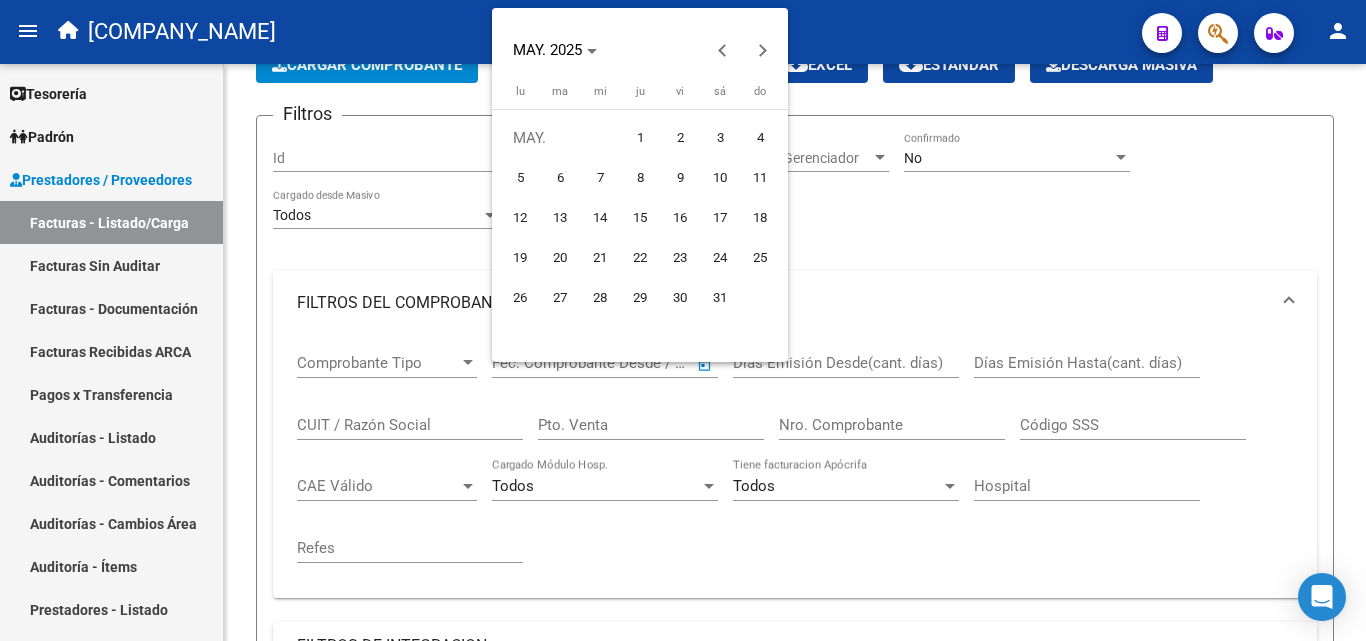 click on "1" at bounding box center [640, 138] 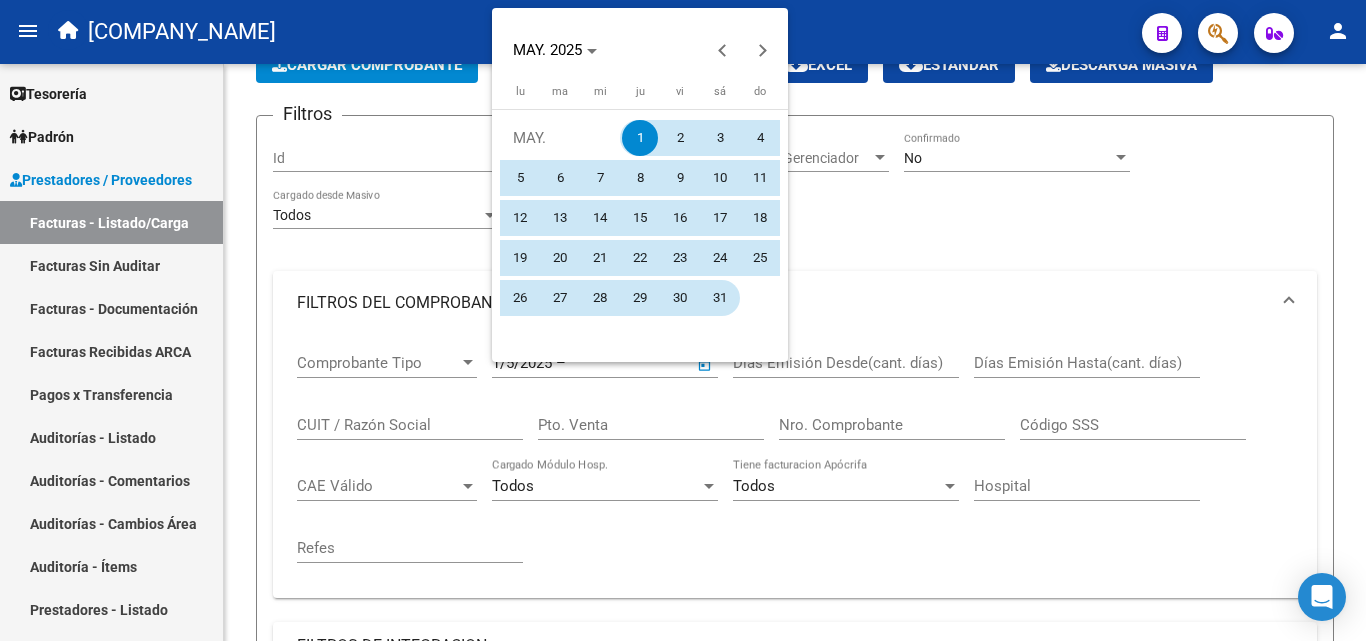 click on "31" at bounding box center (720, 298) 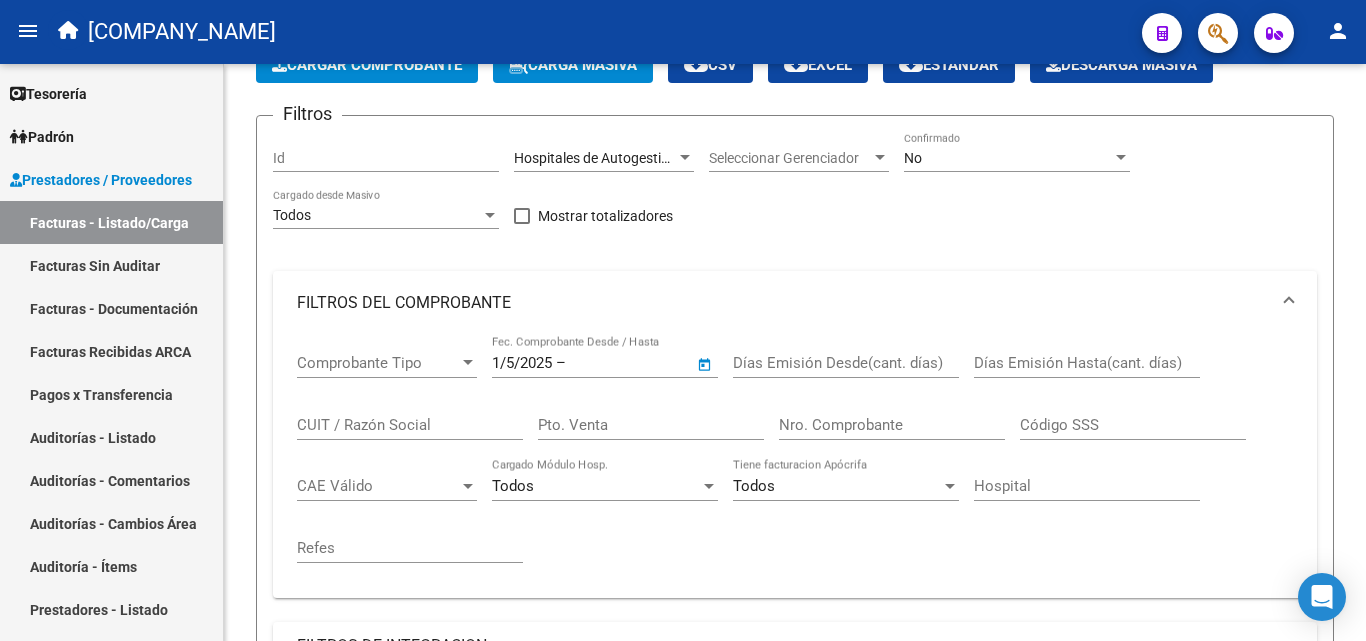 type on "31/5/2025" 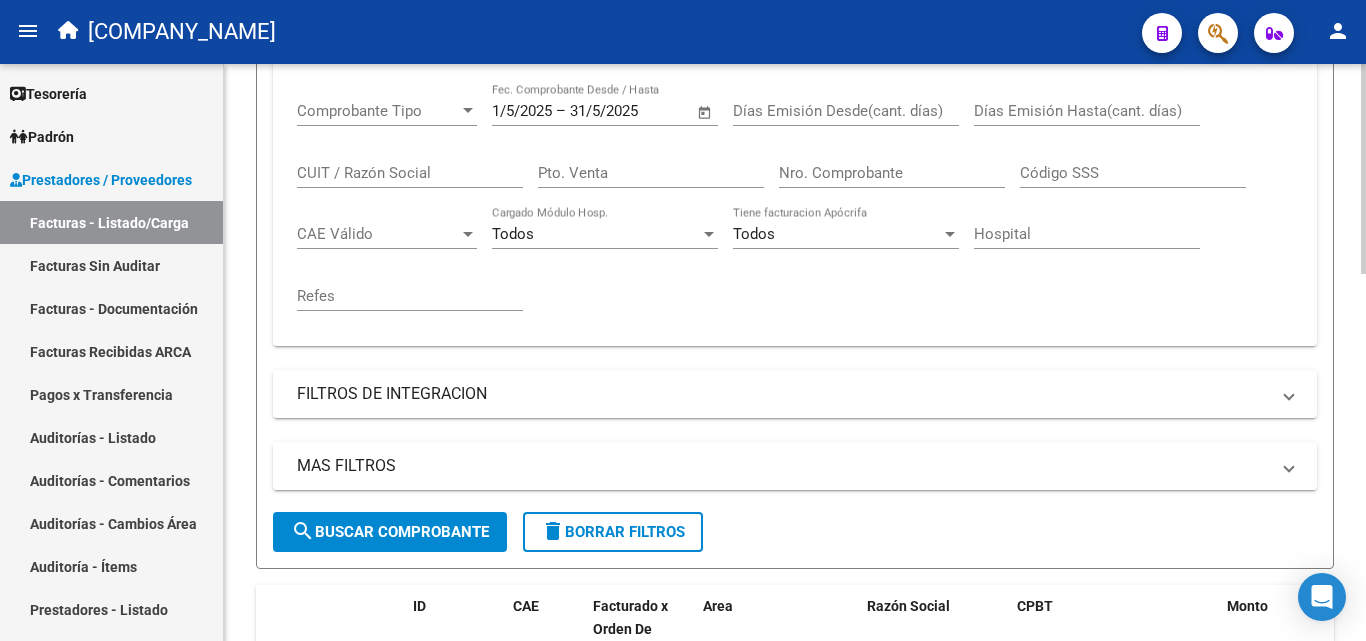 scroll, scrollTop: 400, scrollLeft: 0, axis: vertical 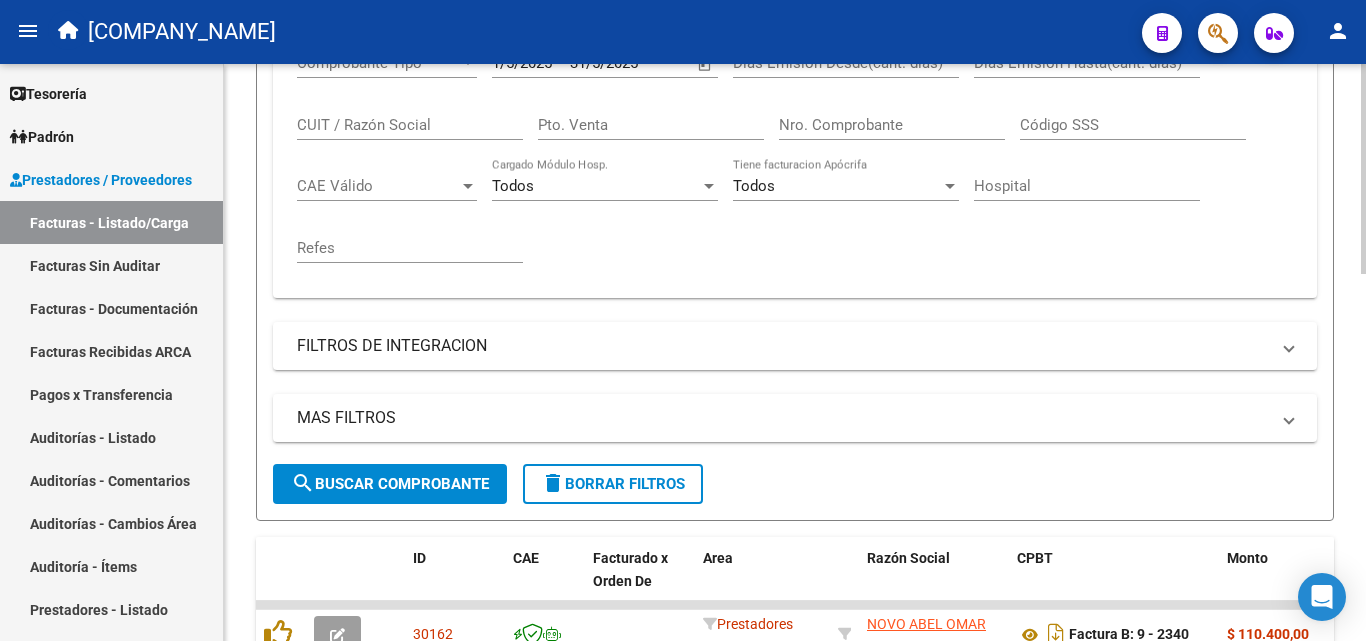 click on "search  Buscar Comprobante" 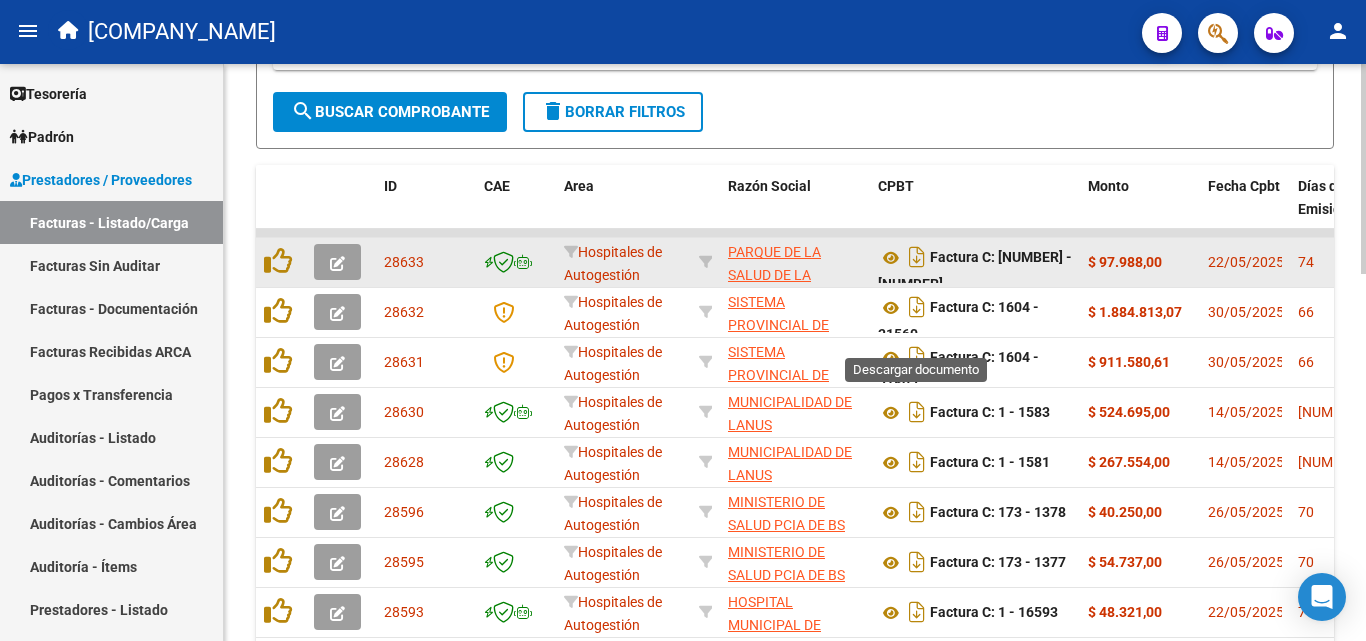 scroll, scrollTop: 800, scrollLeft: 0, axis: vertical 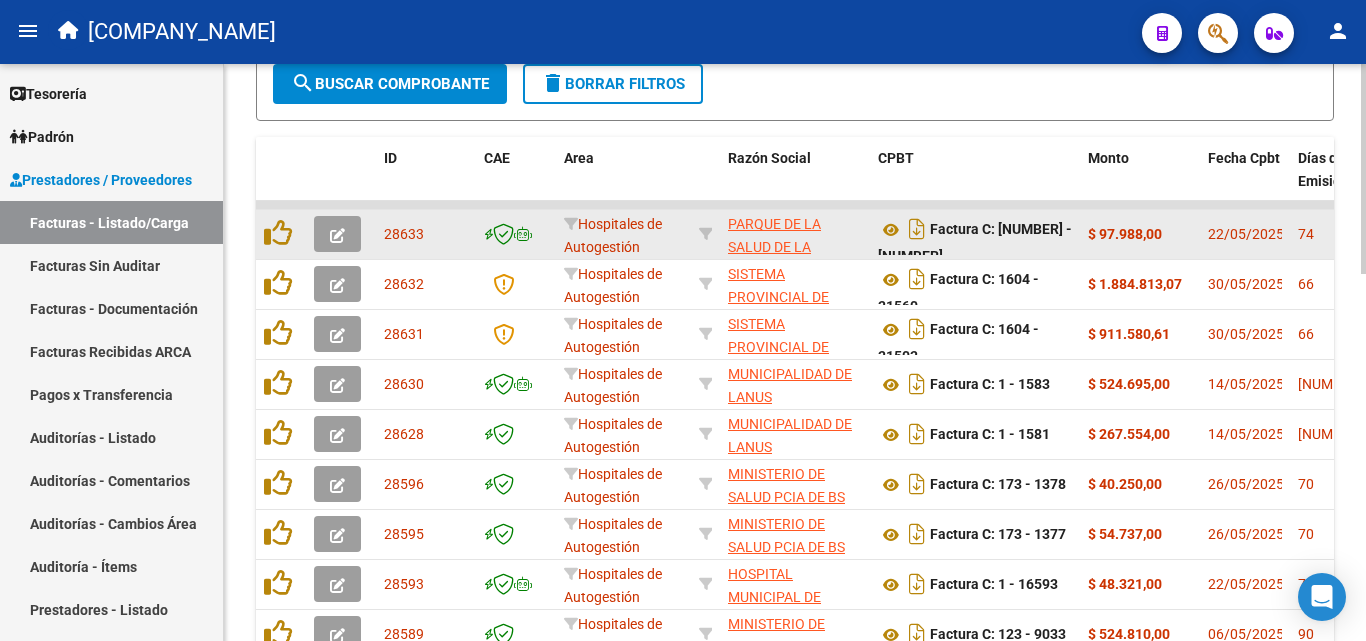 click 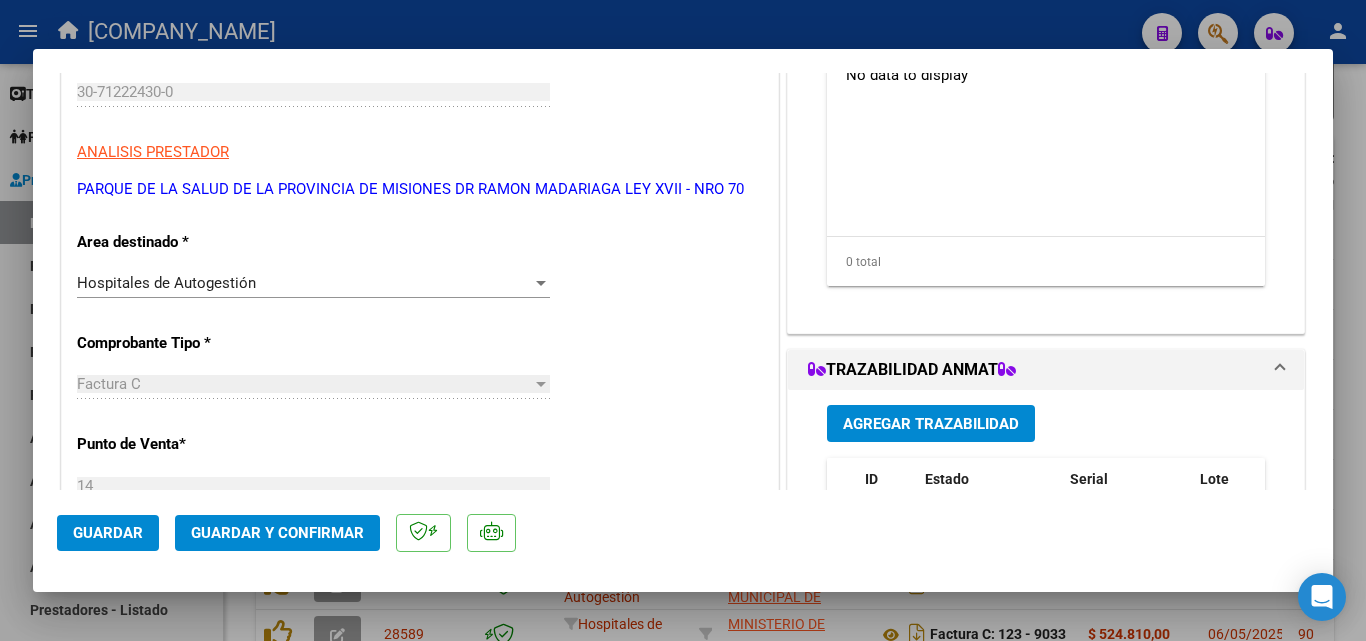 scroll, scrollTop: 300, scrollLeft: 0, axis: vertical 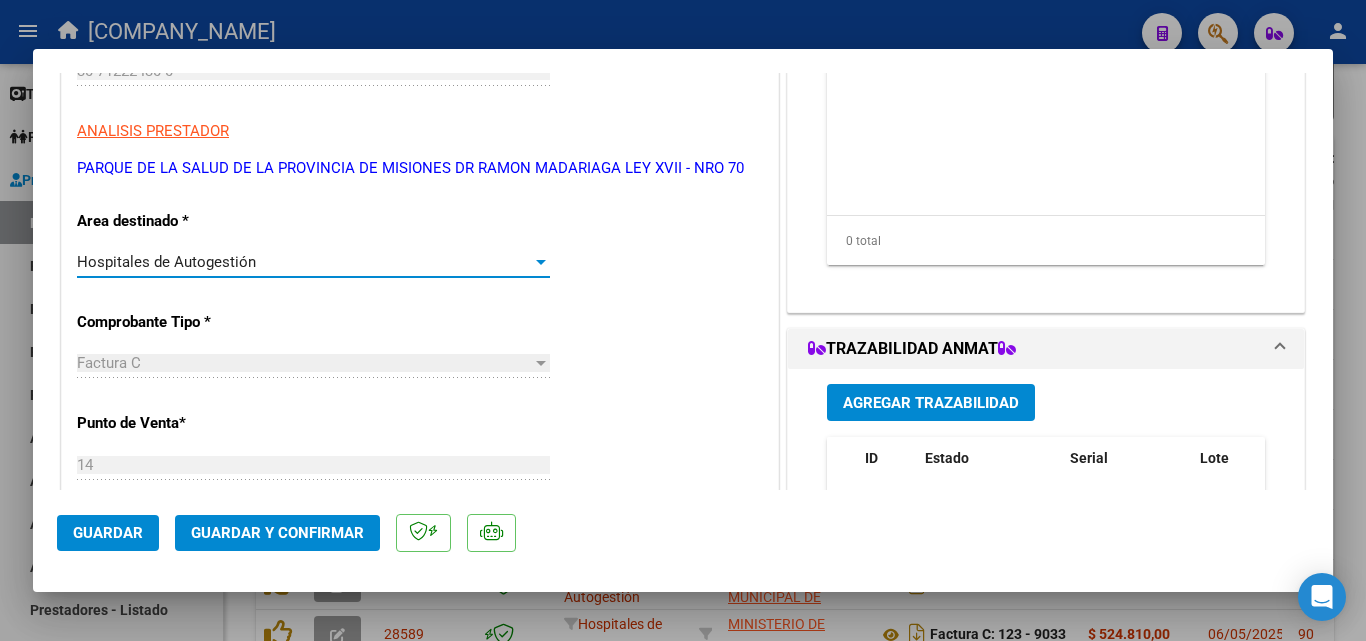 click at bounding box center [541, 262] 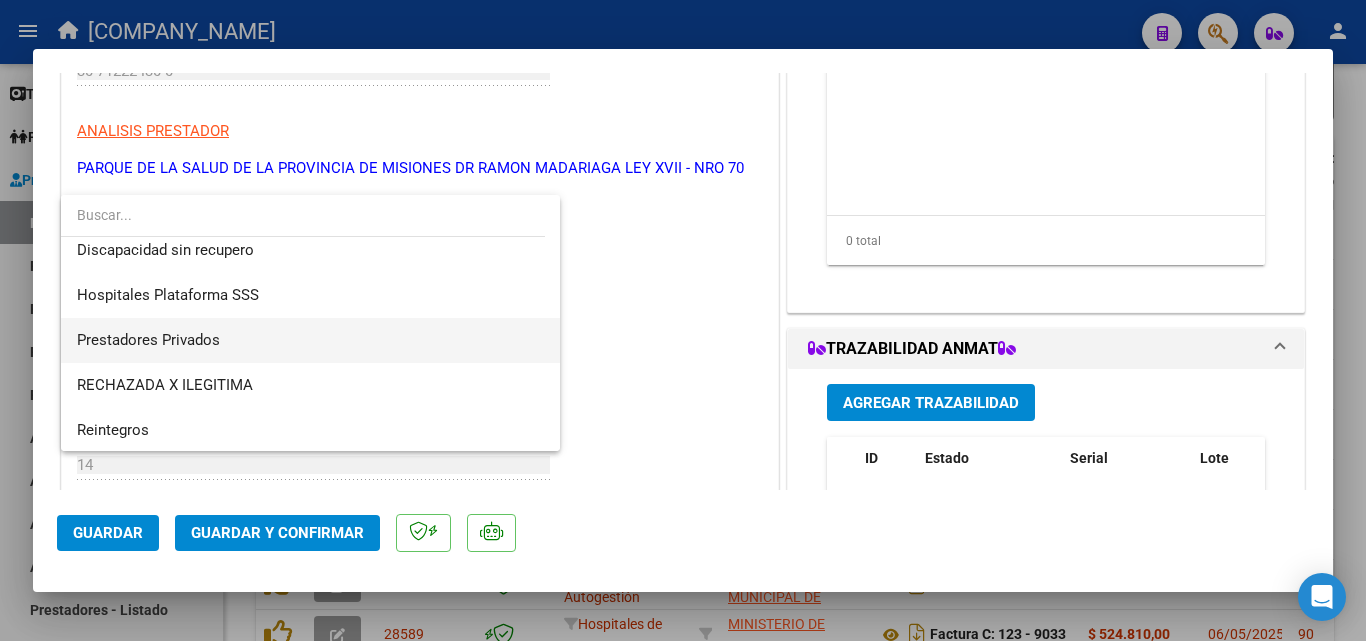 scroll, scrollTop: 284, scrollLeft: 0, axis: vertical 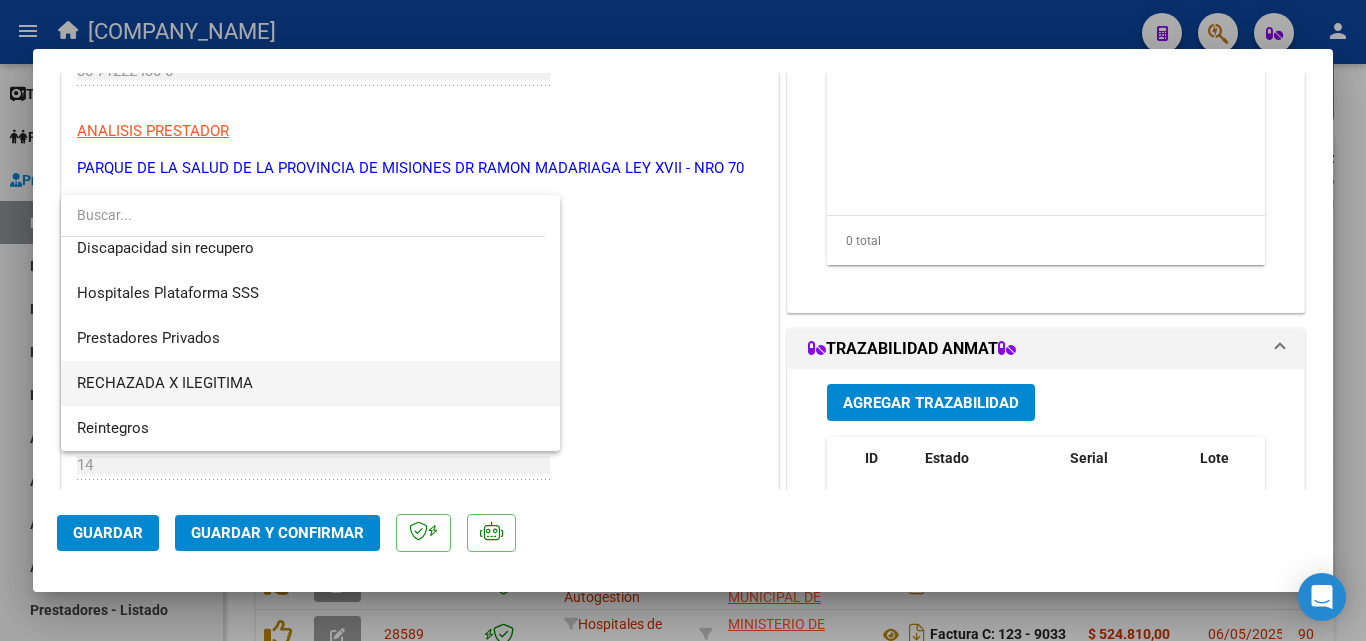 click on "RECHAZADA X ILEGITIMA" at bounding box center [310, 383] 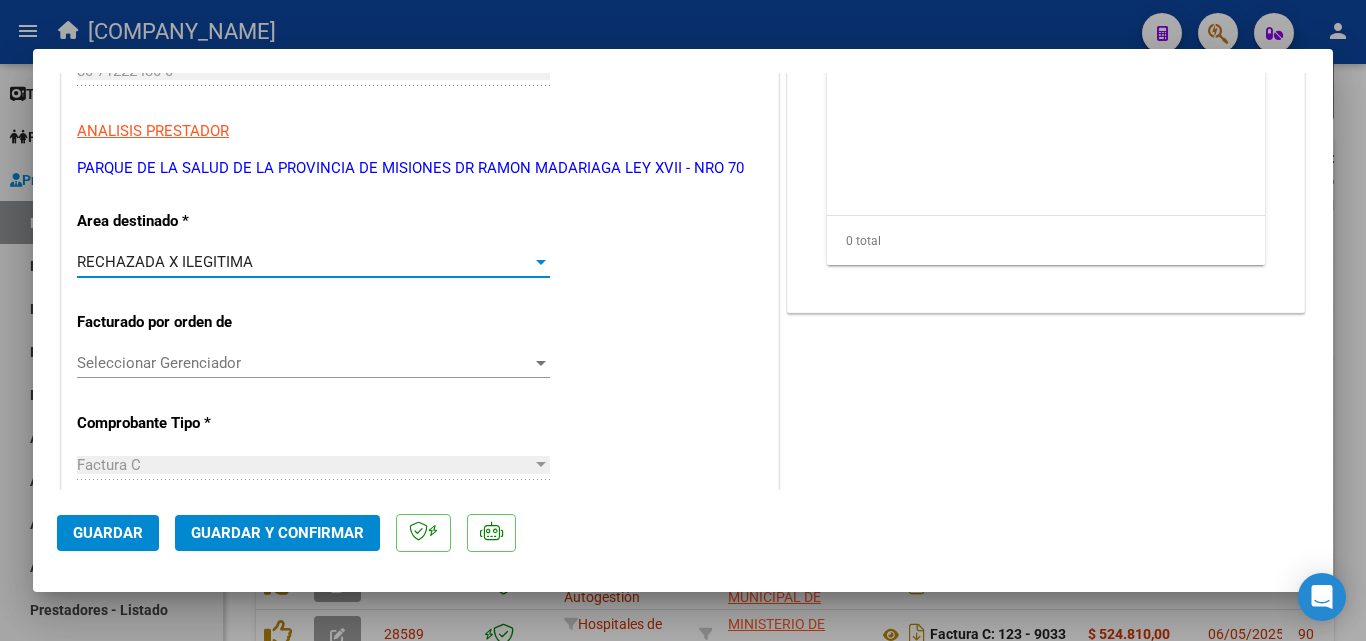click on "Guardar y Confirmar" 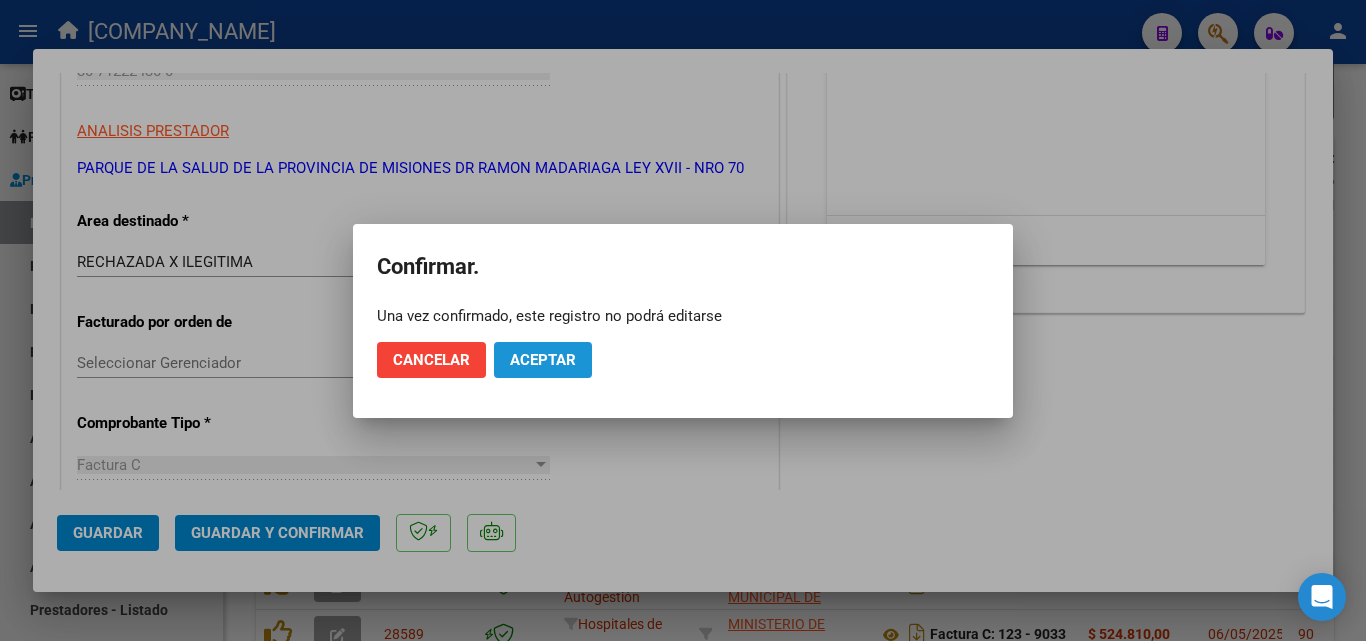 click on "Aceptar" 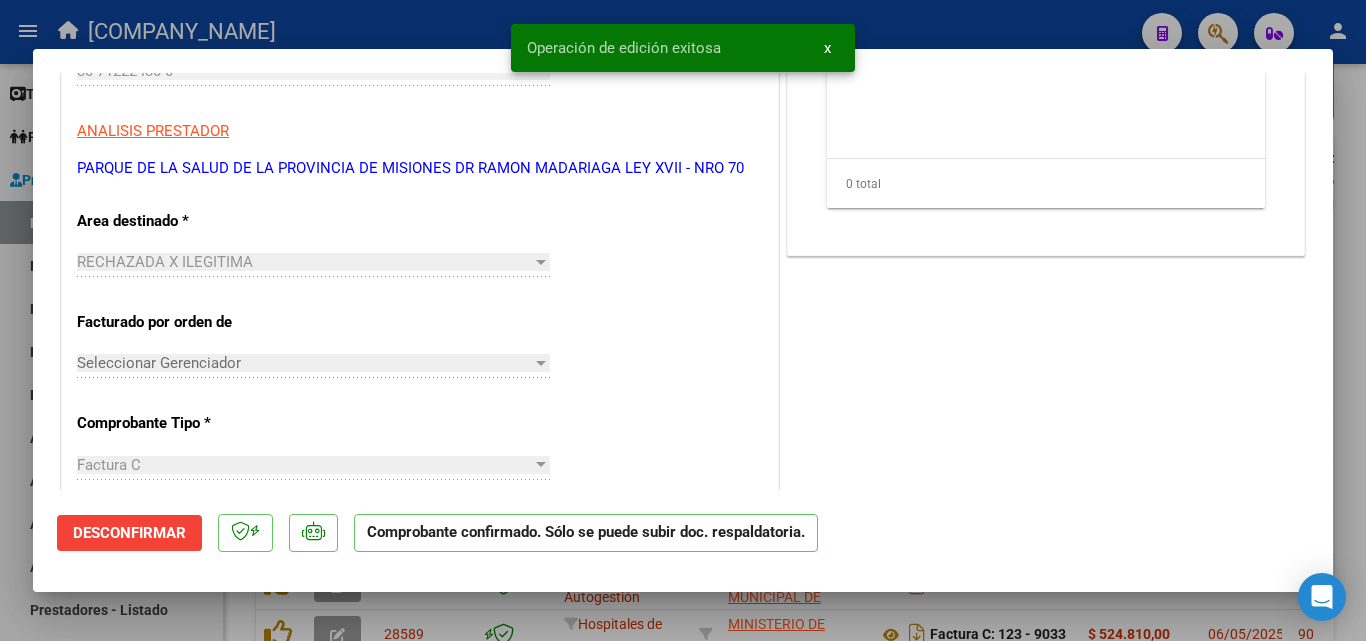 click at bounding box center (683, 320) 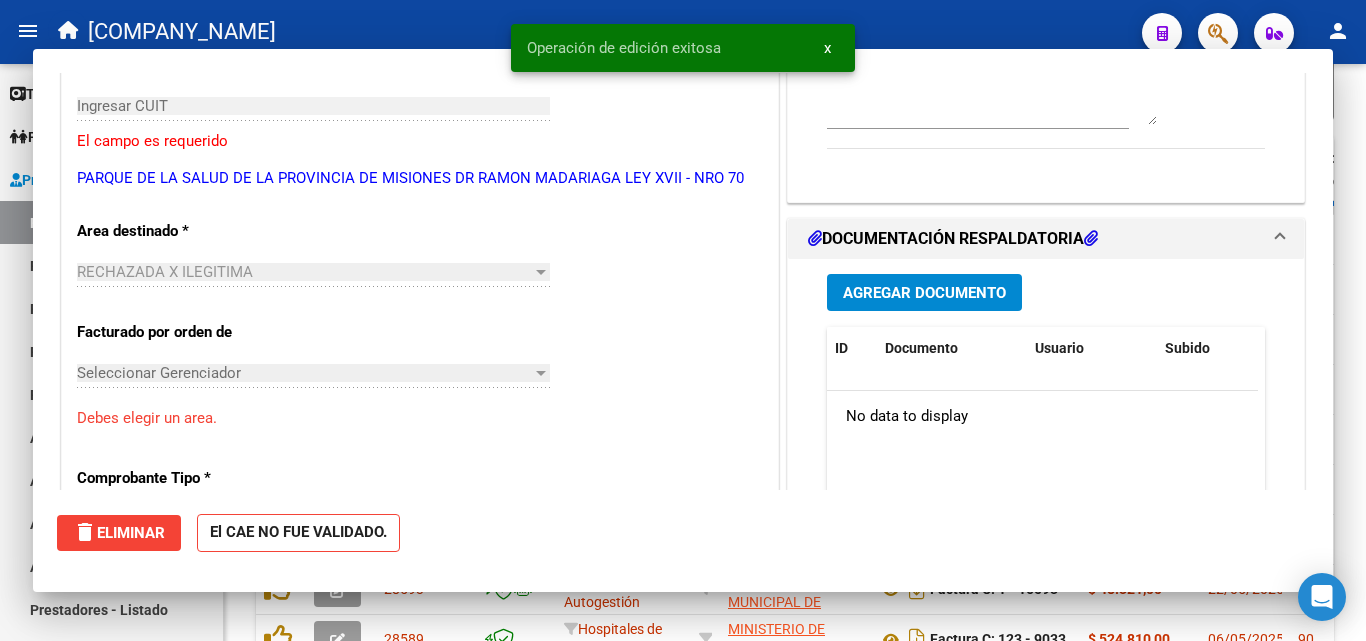 scroll, scrollTop: 335, scrollLeft: 0, axis: vertical 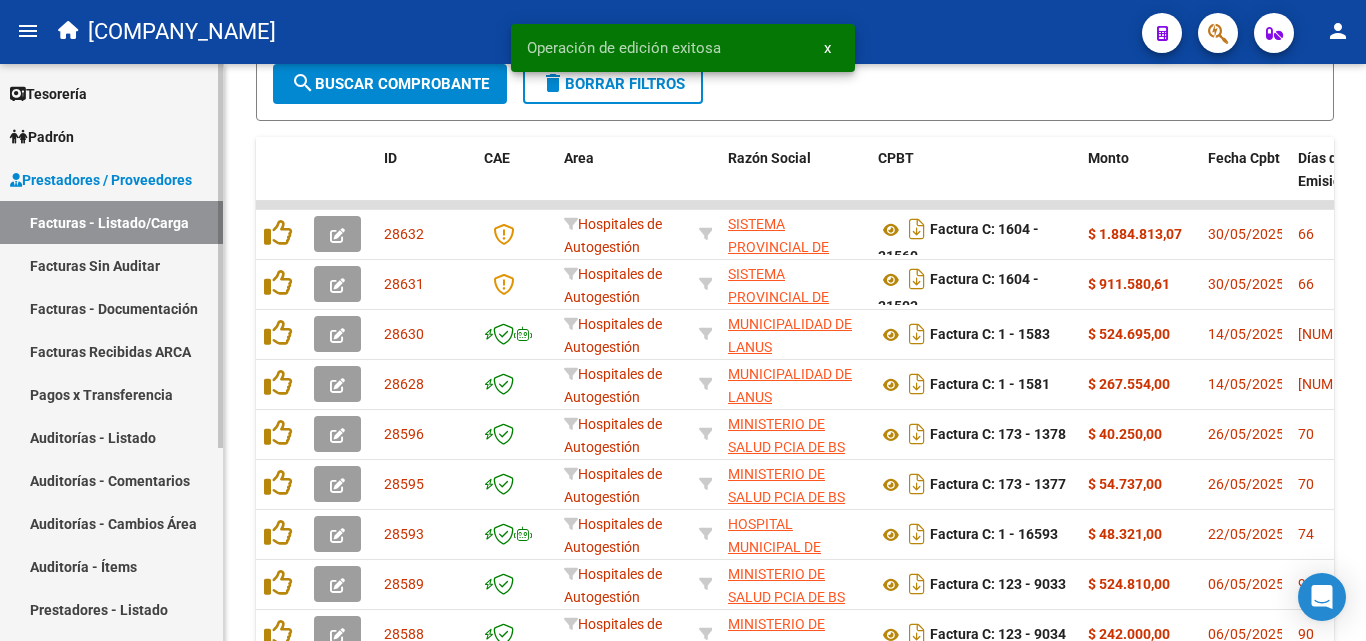click on "Facturas Sin Auditar" at bounding box center (111, 265) 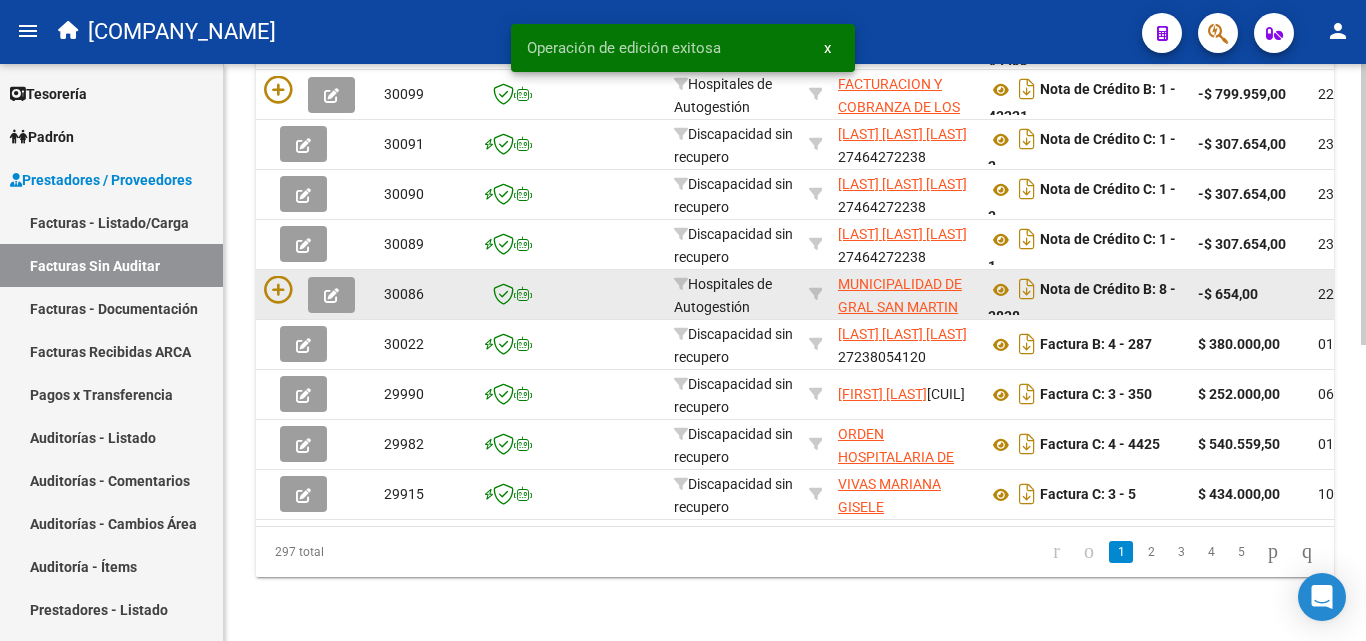 click 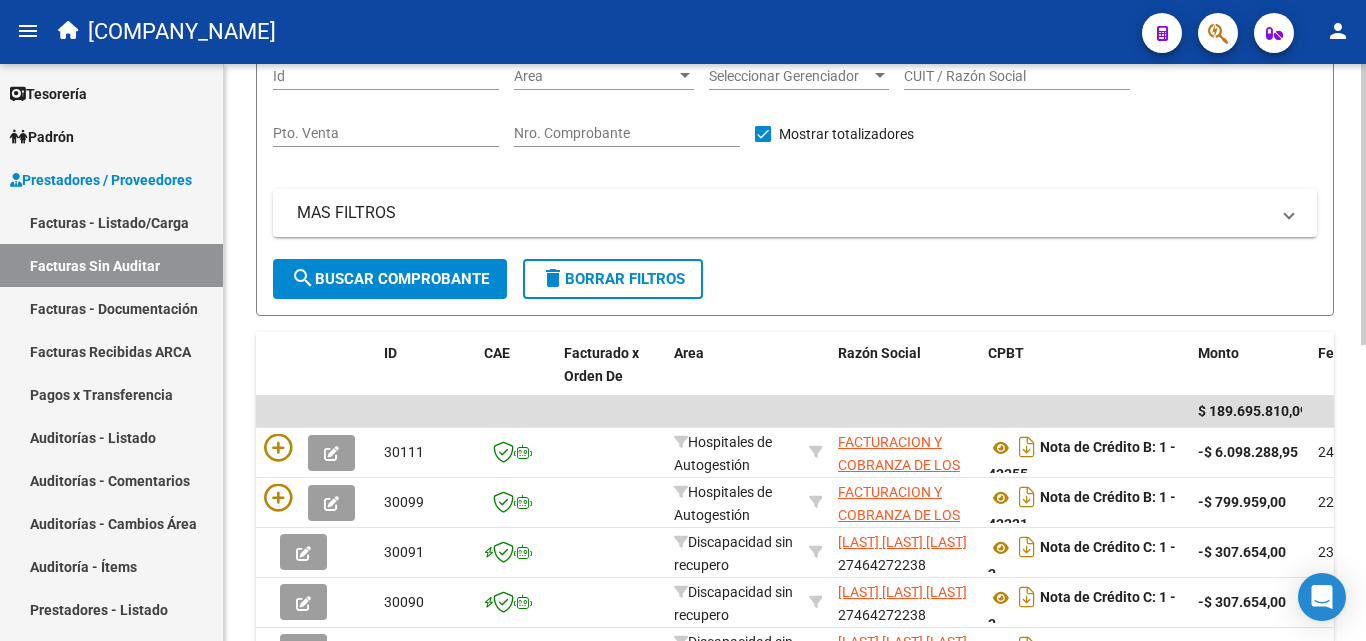 scroll, scrollTop: 6, scrollLeft: 0, axis: vertical 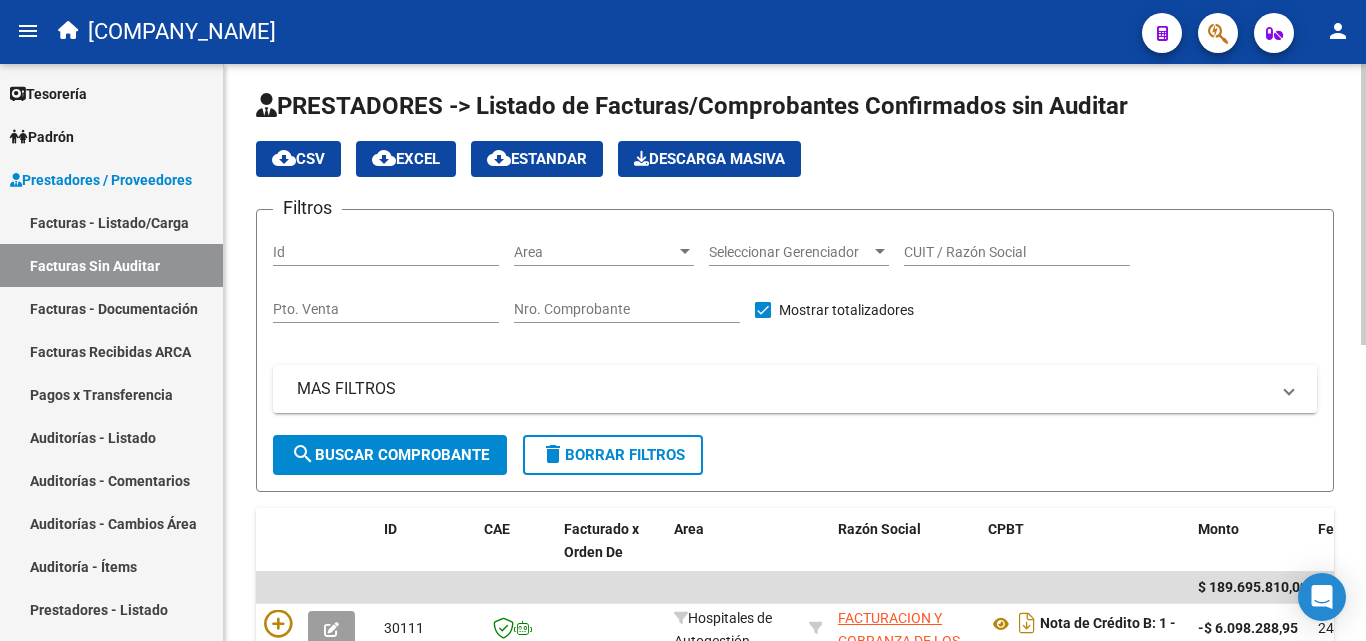 drag, startPoint x: 612, startPoint y: 301, endPoint x: 787, endPoint y: 85, distance: 277.9946 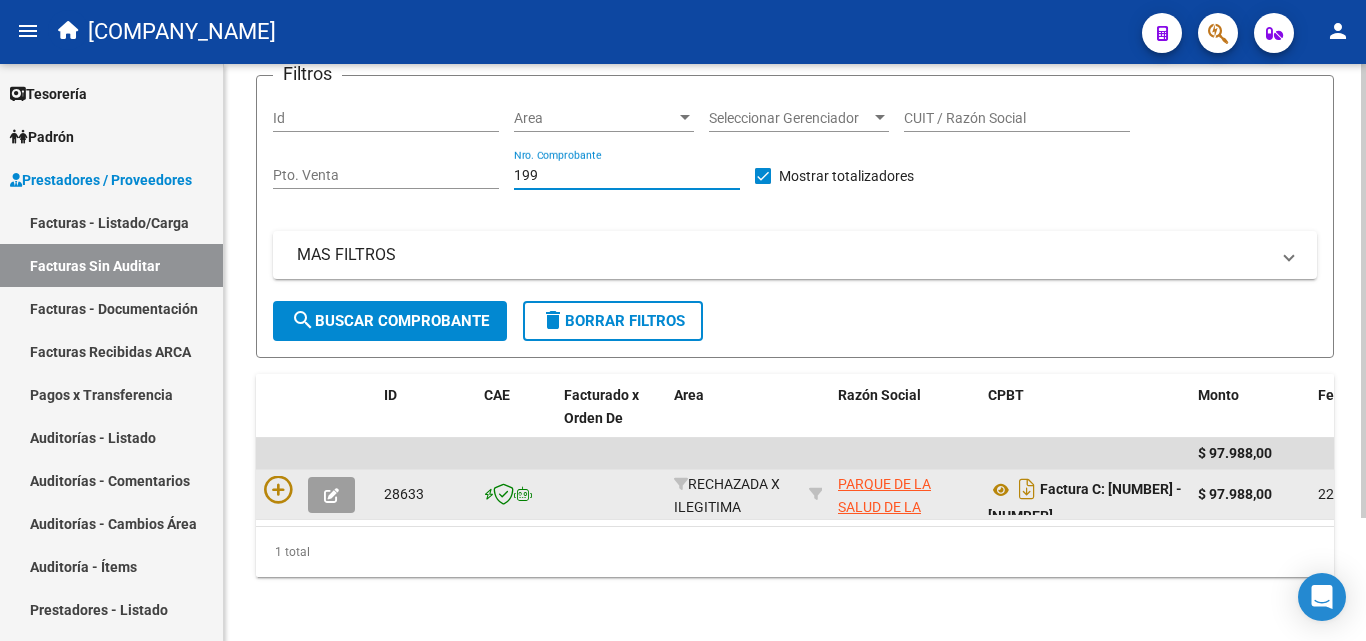 scroll, scrollTop: 156, scrollLeft: 0, axis: vertical 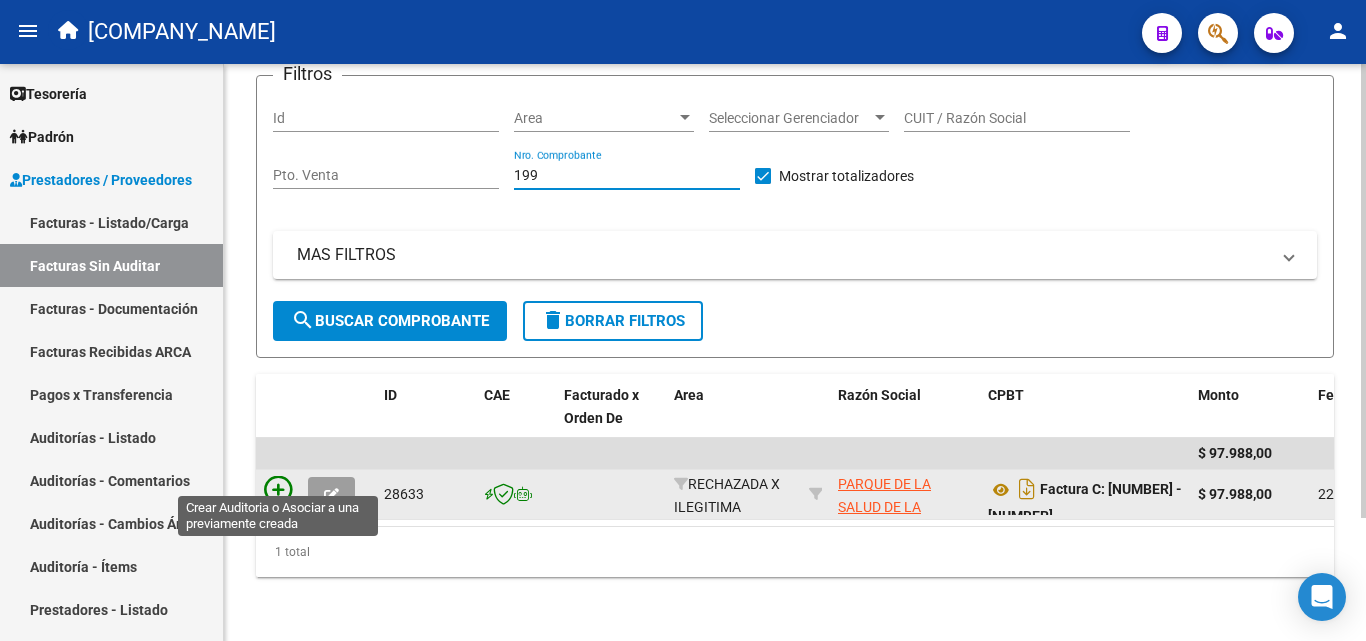 type on "199" 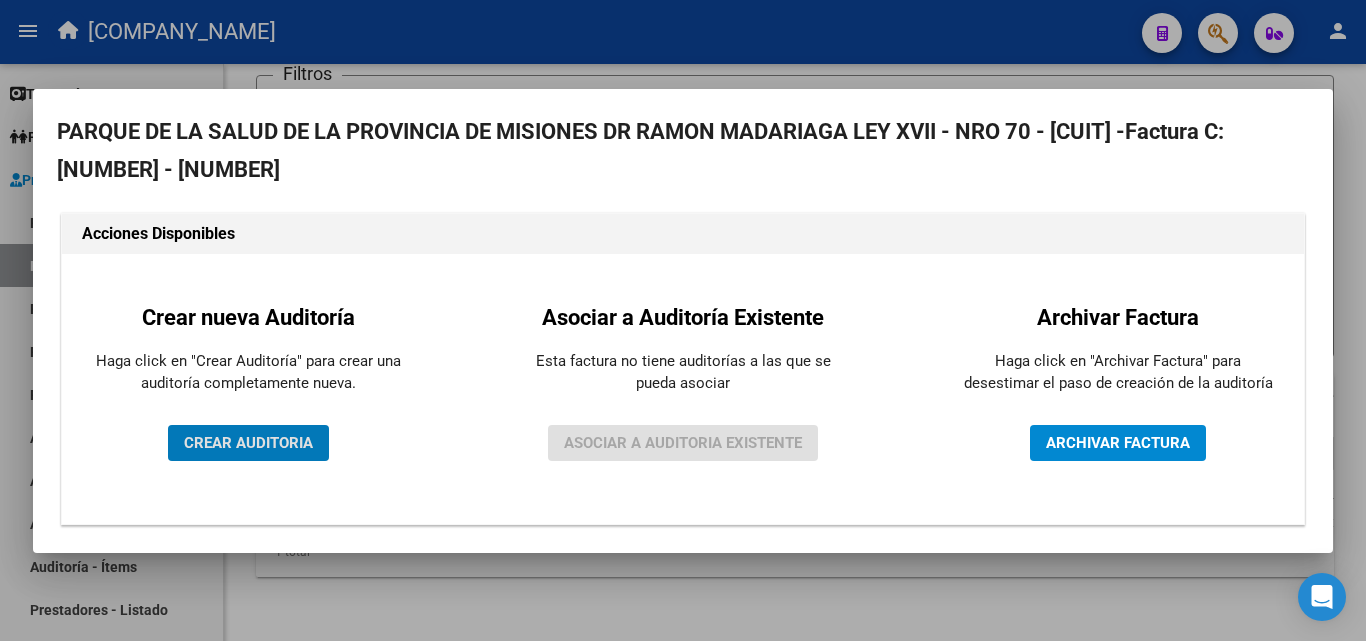 click on "CREAR AUDITORIA" at bounding box center [248, 443] 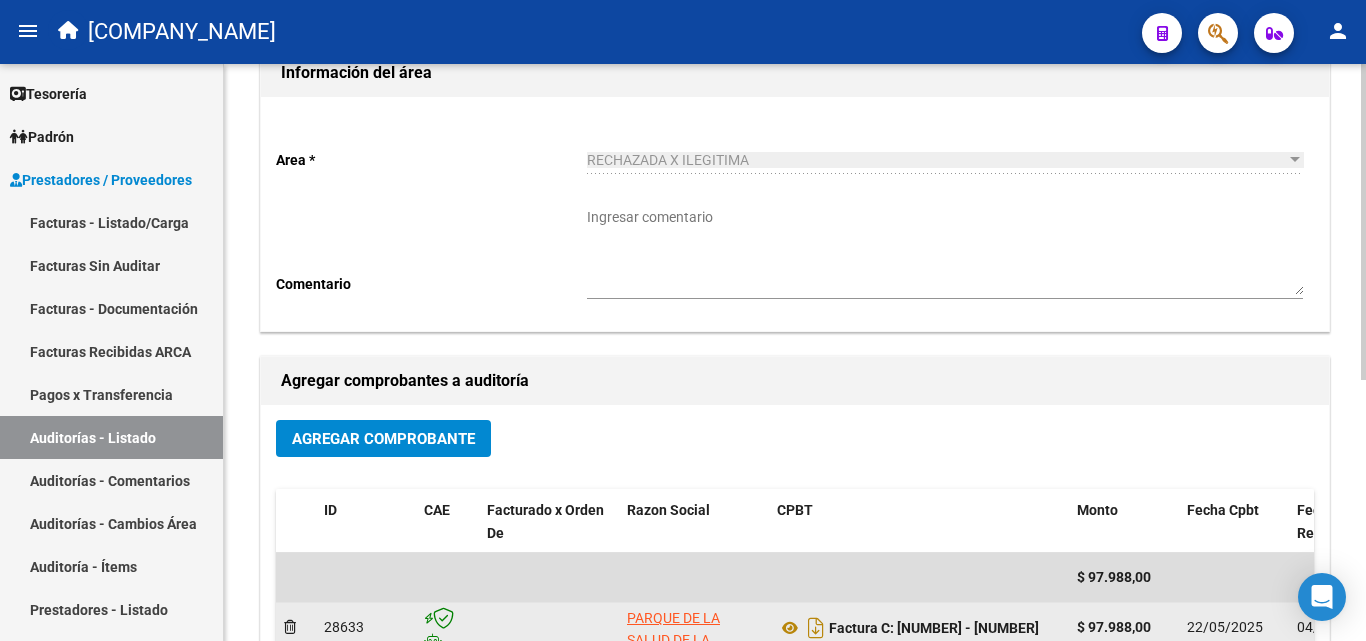 scroll, scrollTop: 0, scrollLeft: 0, axis: both 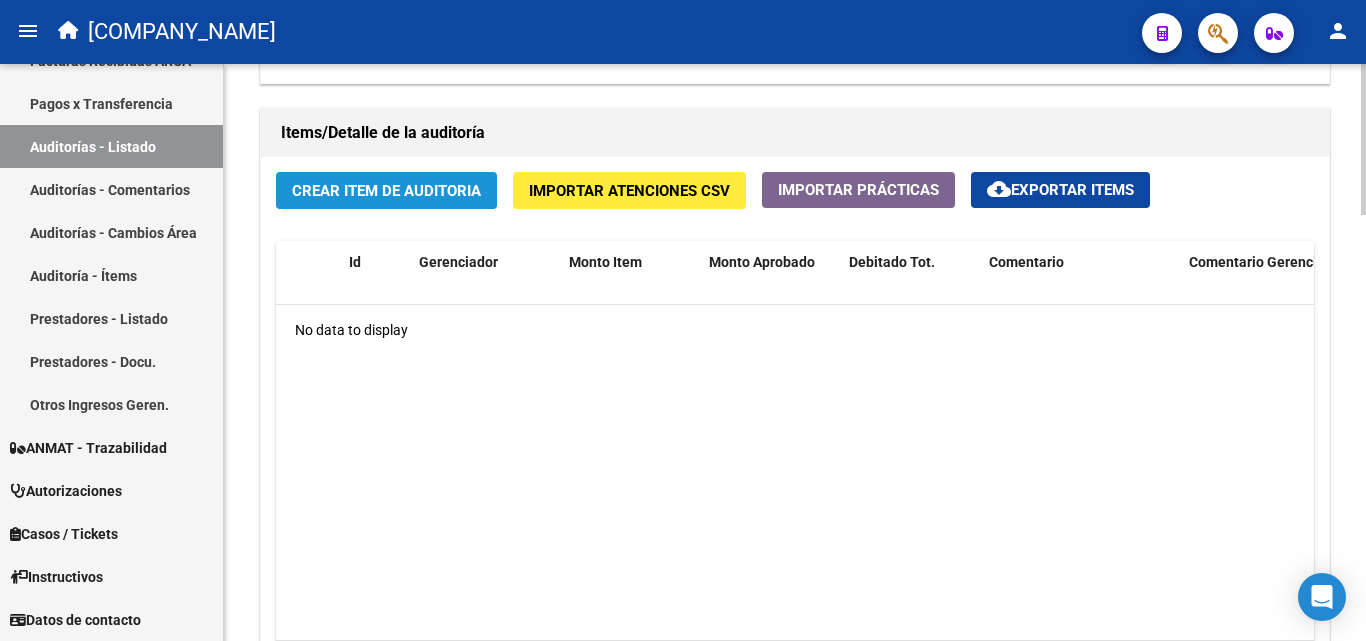 click on "Crear Item de Auditoria" 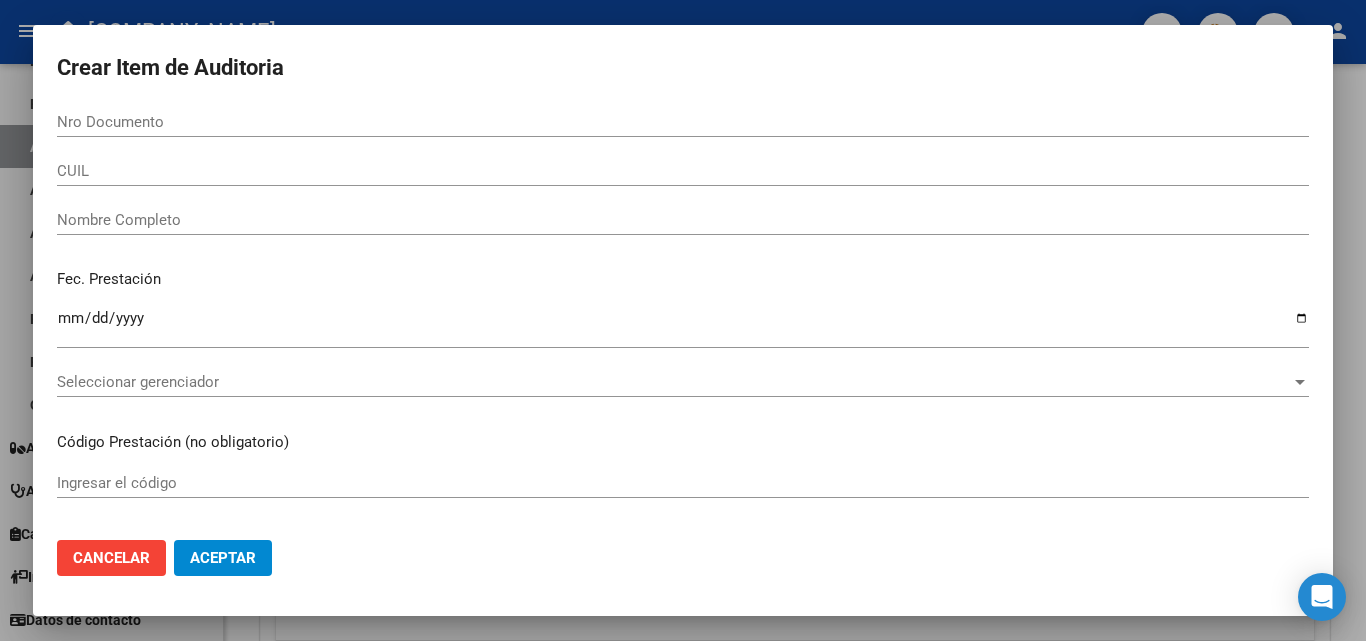 click on "Nombre Completo" at bounding box center [683, 220] 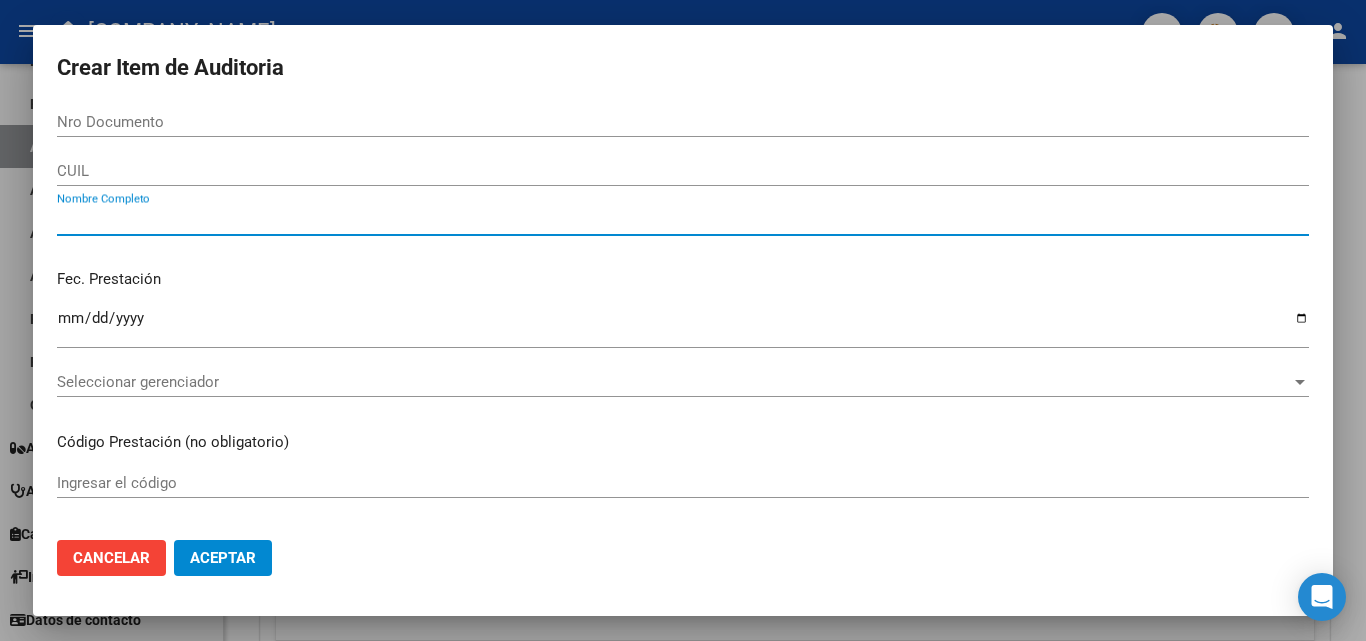 click on "Nombre Completo" at bounding box center [683, 220] 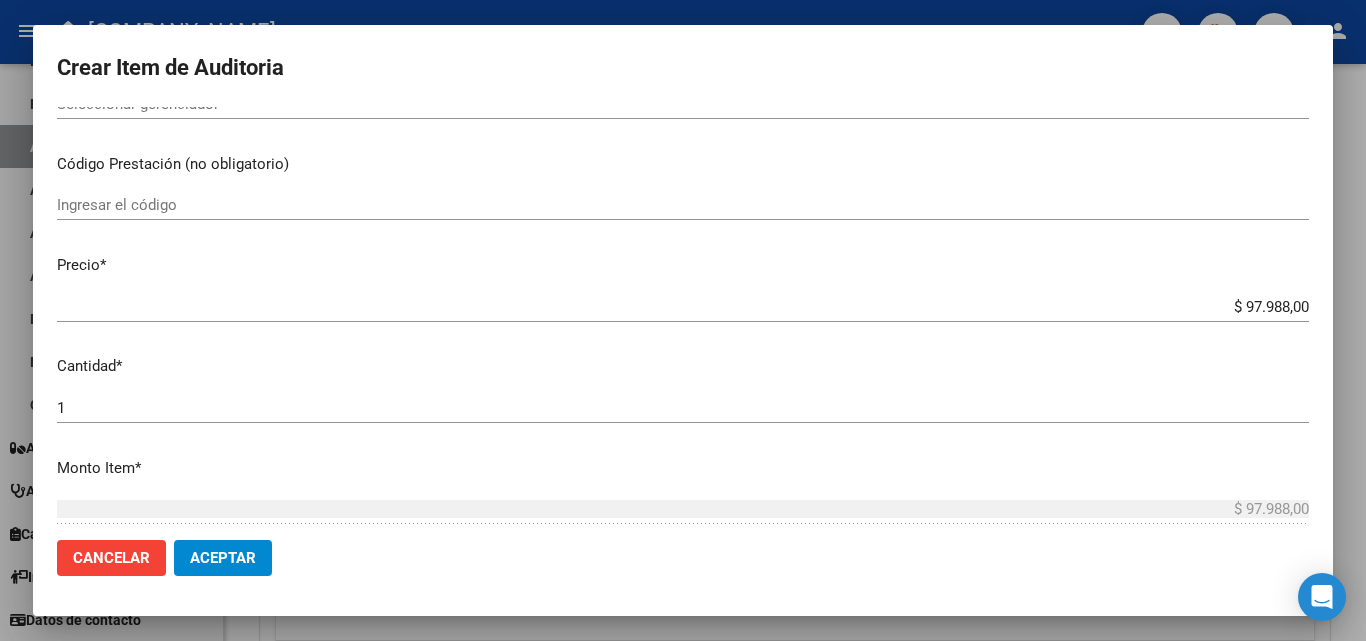 scroll, scrollTop: 300, scrollLeft: 0, axis: vertical 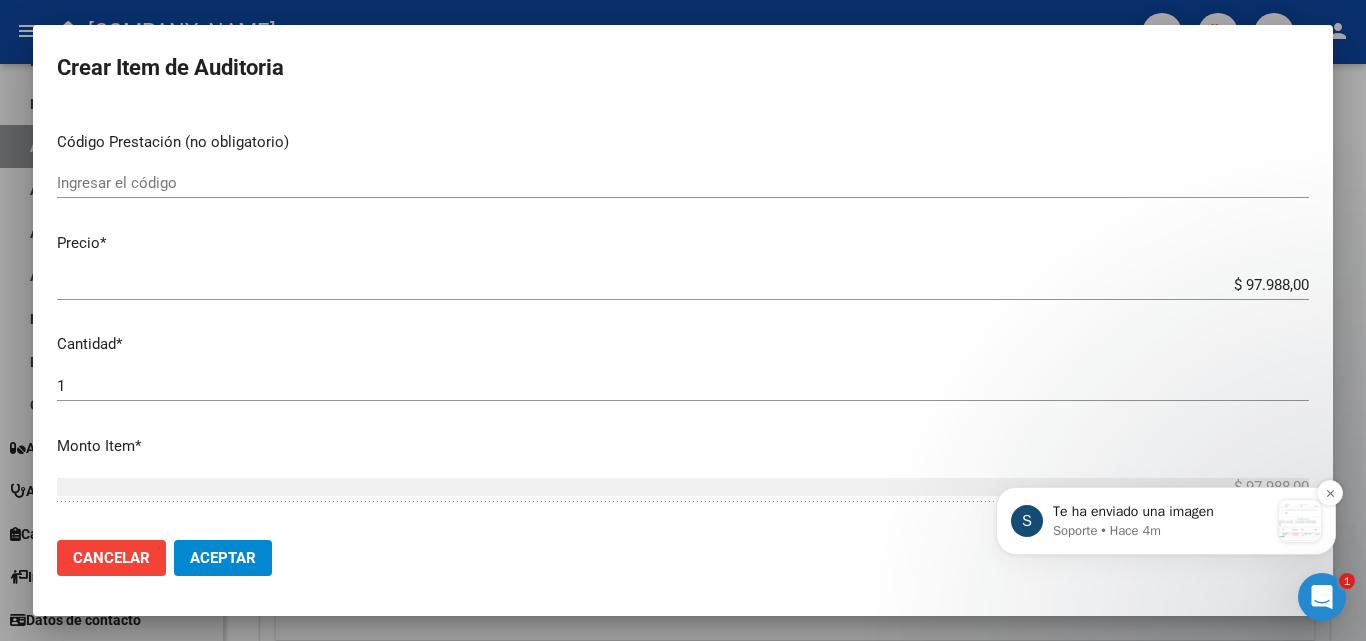 type on "todos" 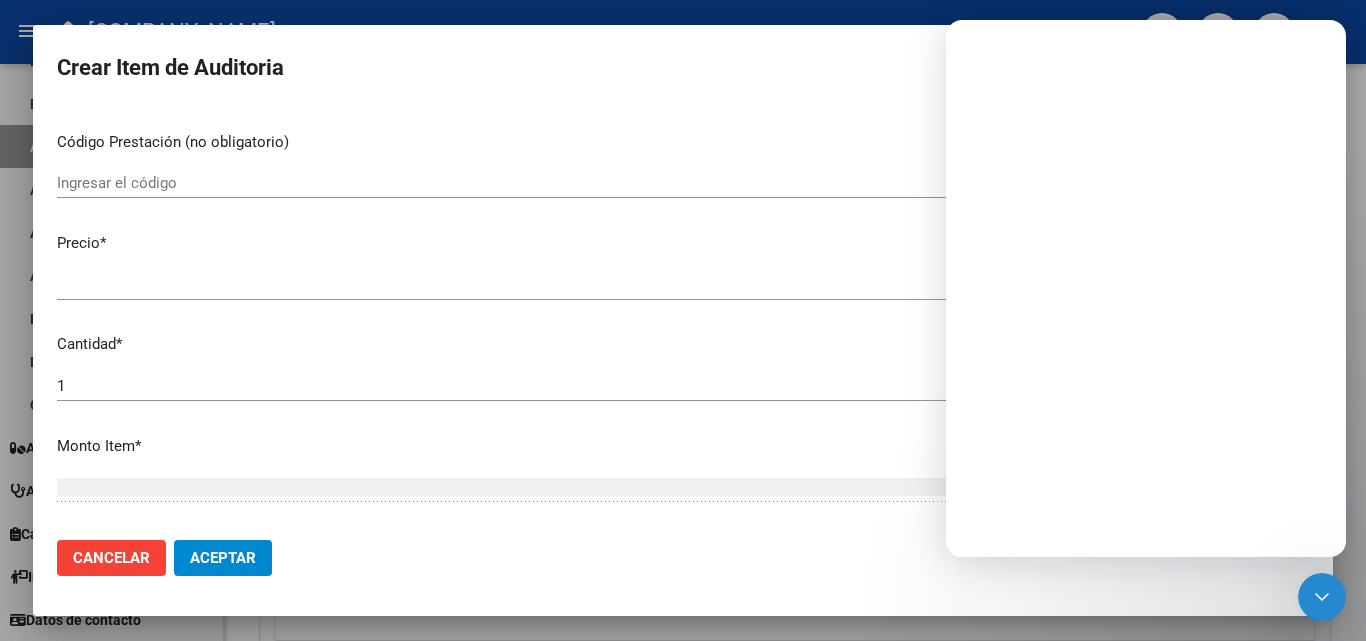 scroll, scrollTop: 0, scrollLeft: 0, axis: both 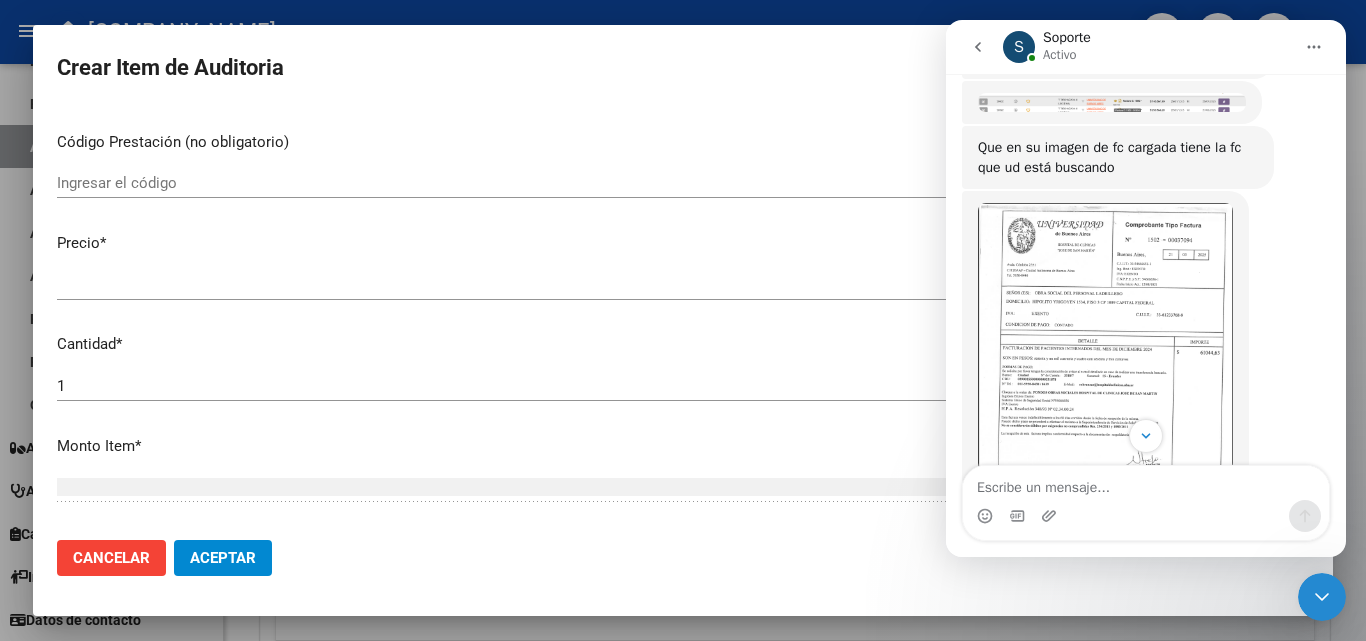 click at bounding box center (1105, 337) 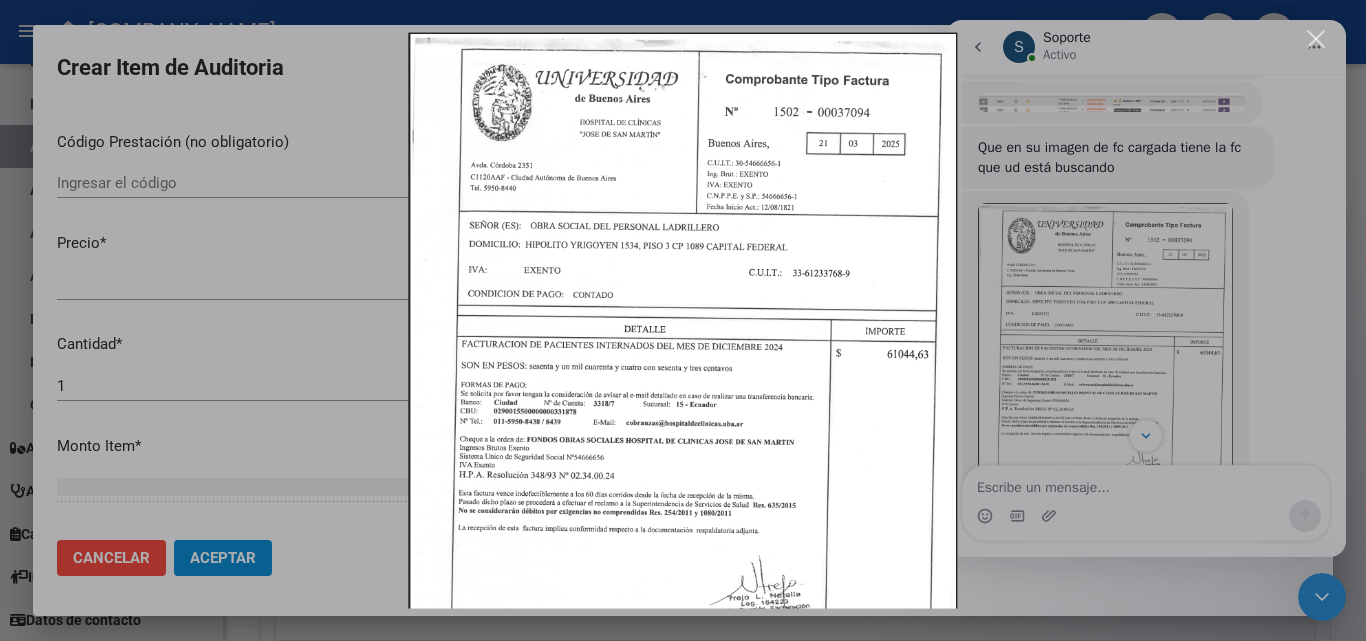 scroll, scrollTop: 0, scrollLeft: 0, axis: both 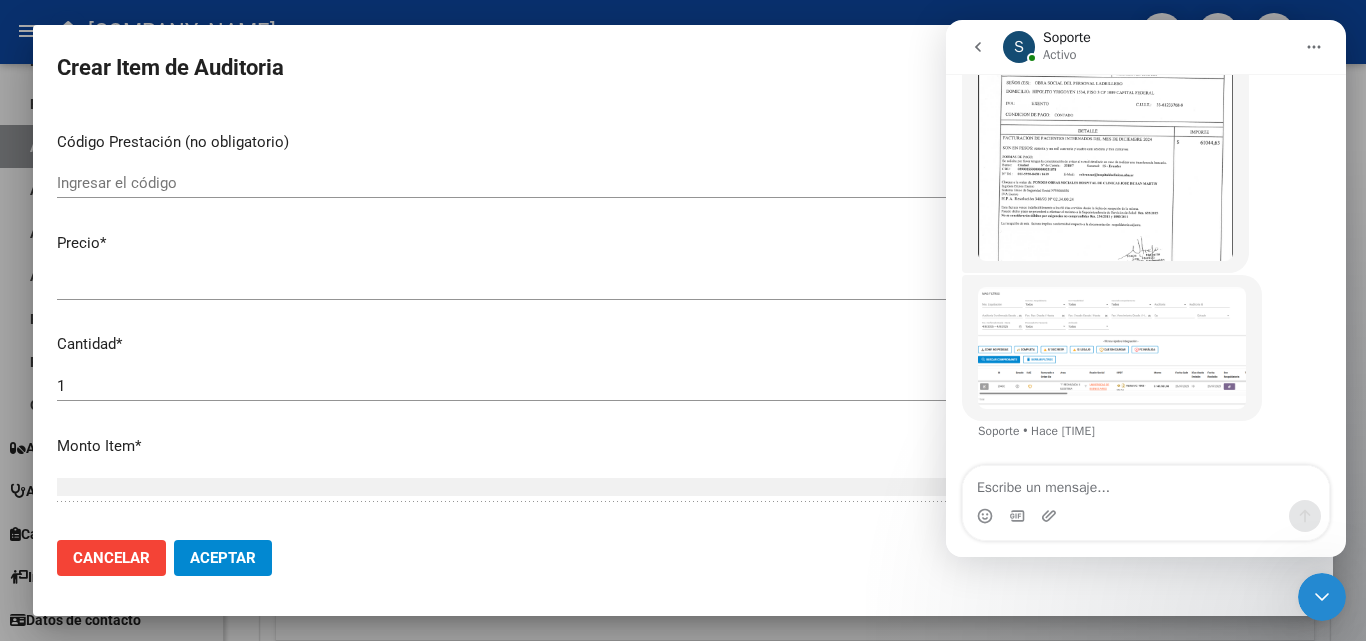 click at bounding box center (1146, 516) 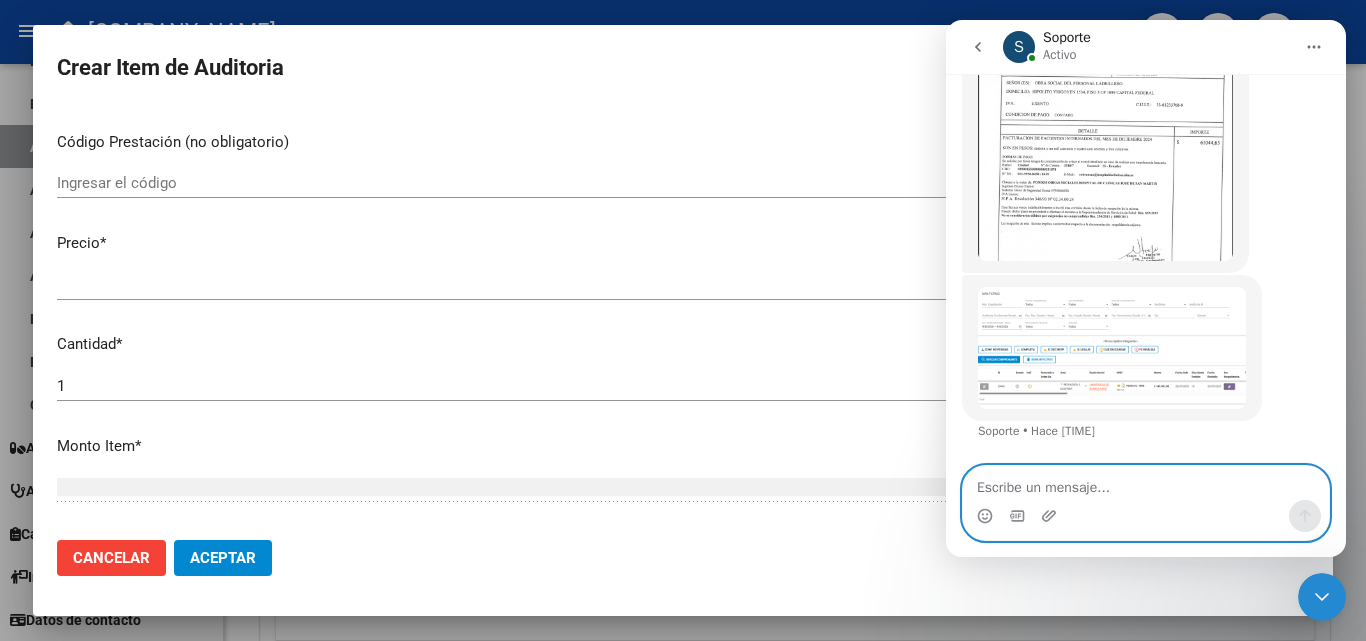 click at bounding box center [1146, 483] 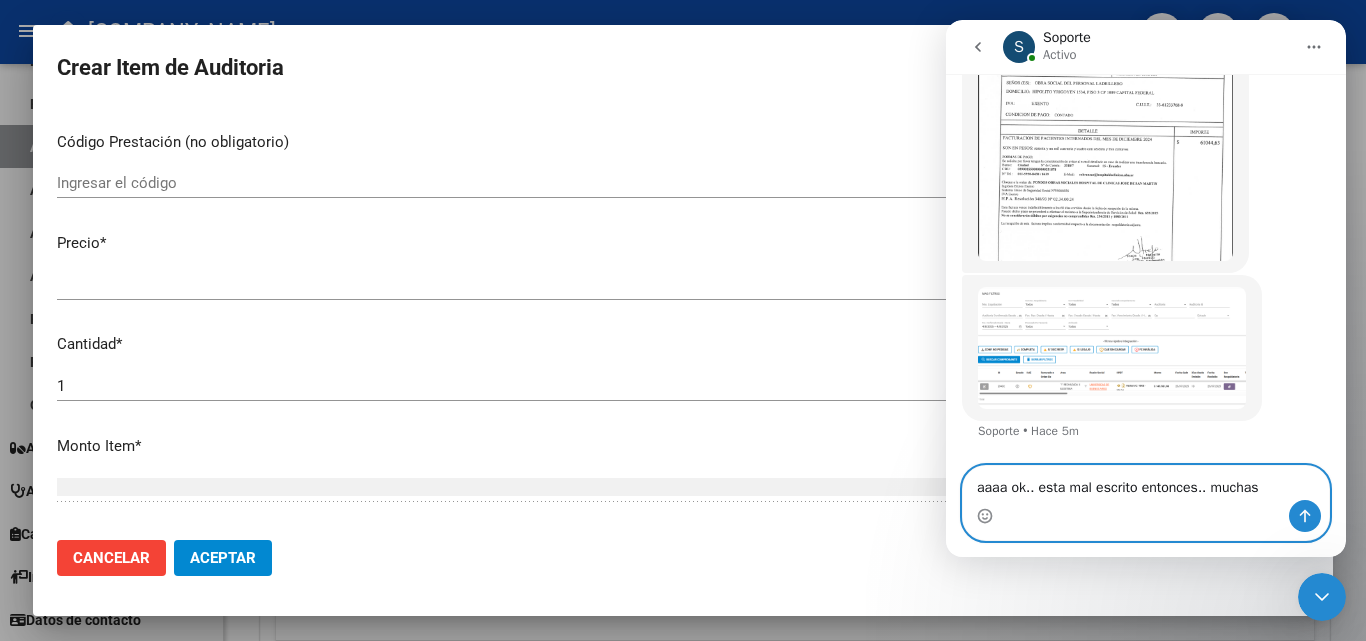 type on "aaaa ok.. esta mal escrito entonces.. muchas graciass!!!" 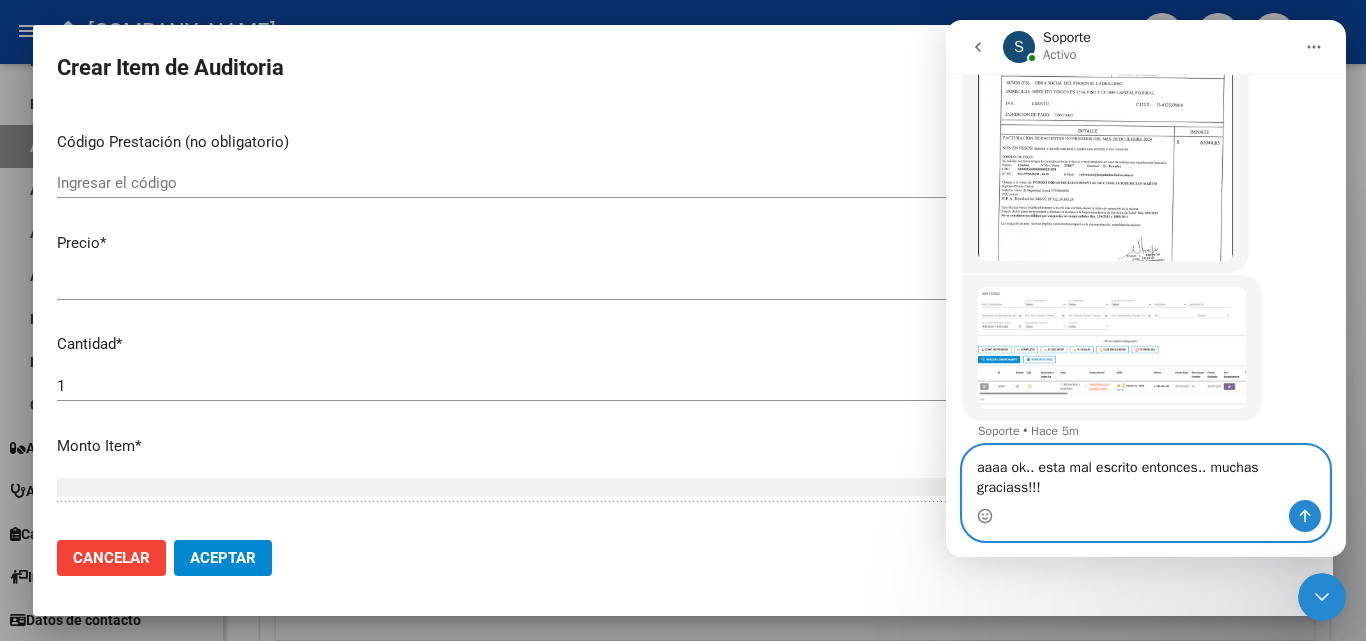 type 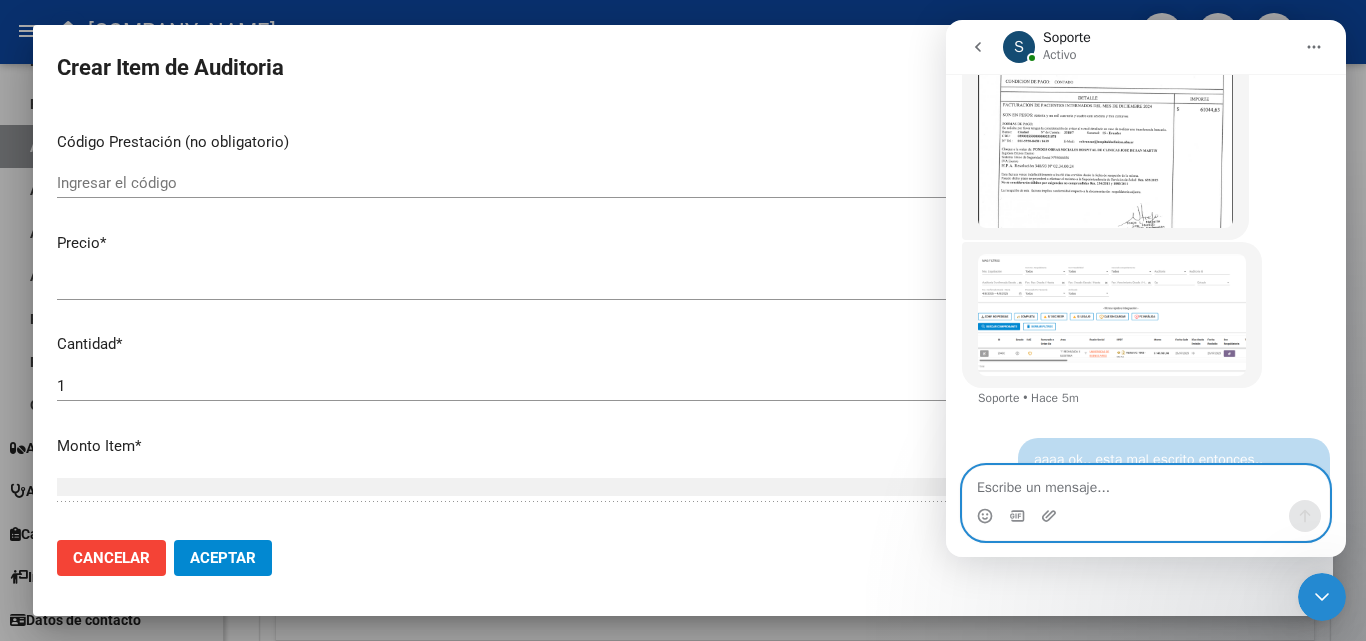 scroll, scrollTop: 1084, scrollLeft: 0, axis: vertical 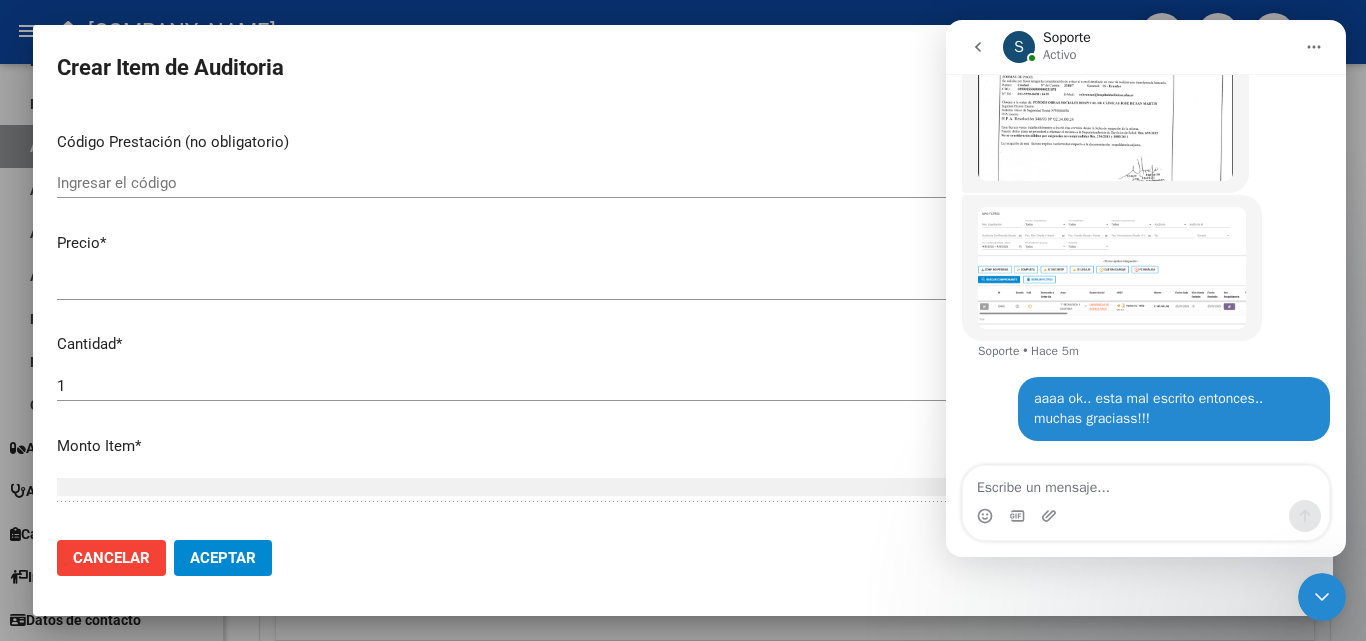 click at bounding box center [1112, 268] 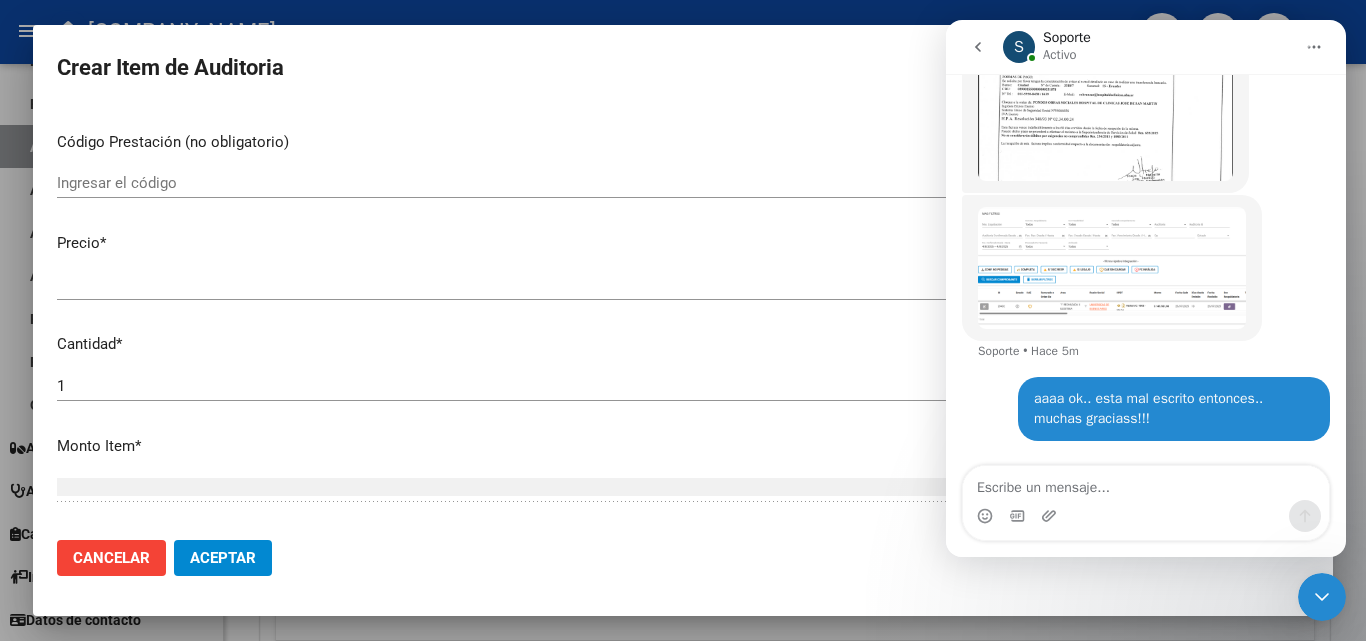 scroll, scrollTop: 0, scrollLeft: 0, axis: both 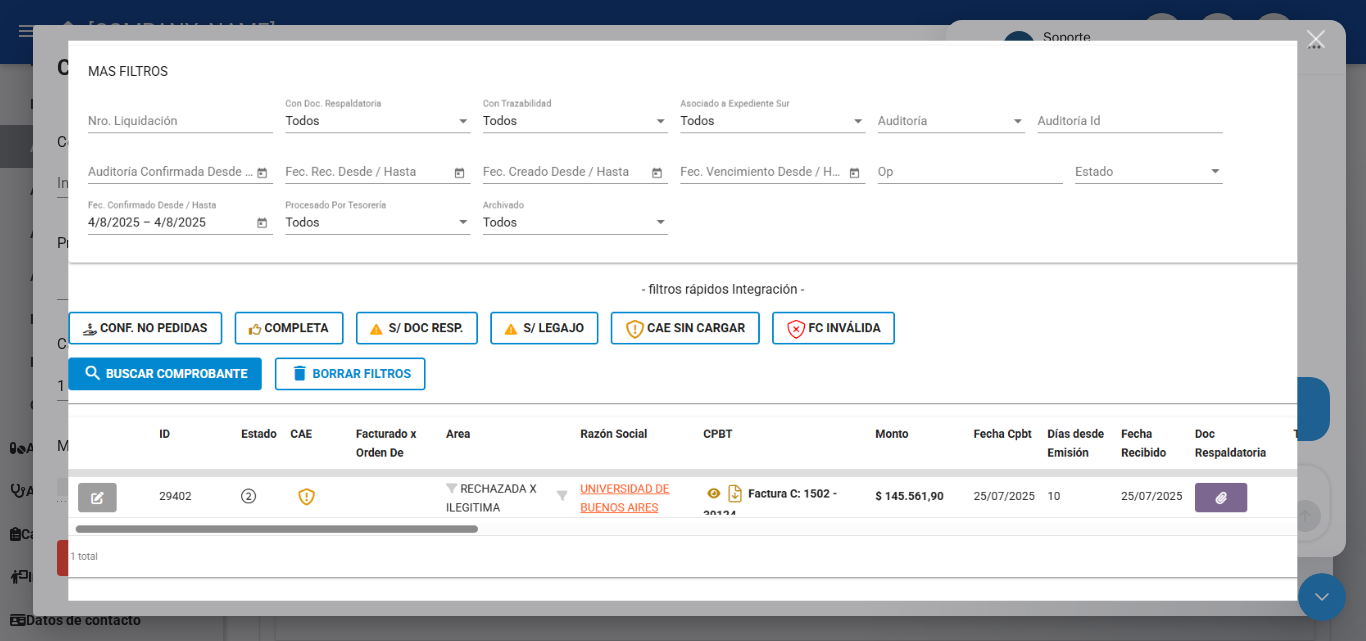 click at bounding box center (1316, 39) 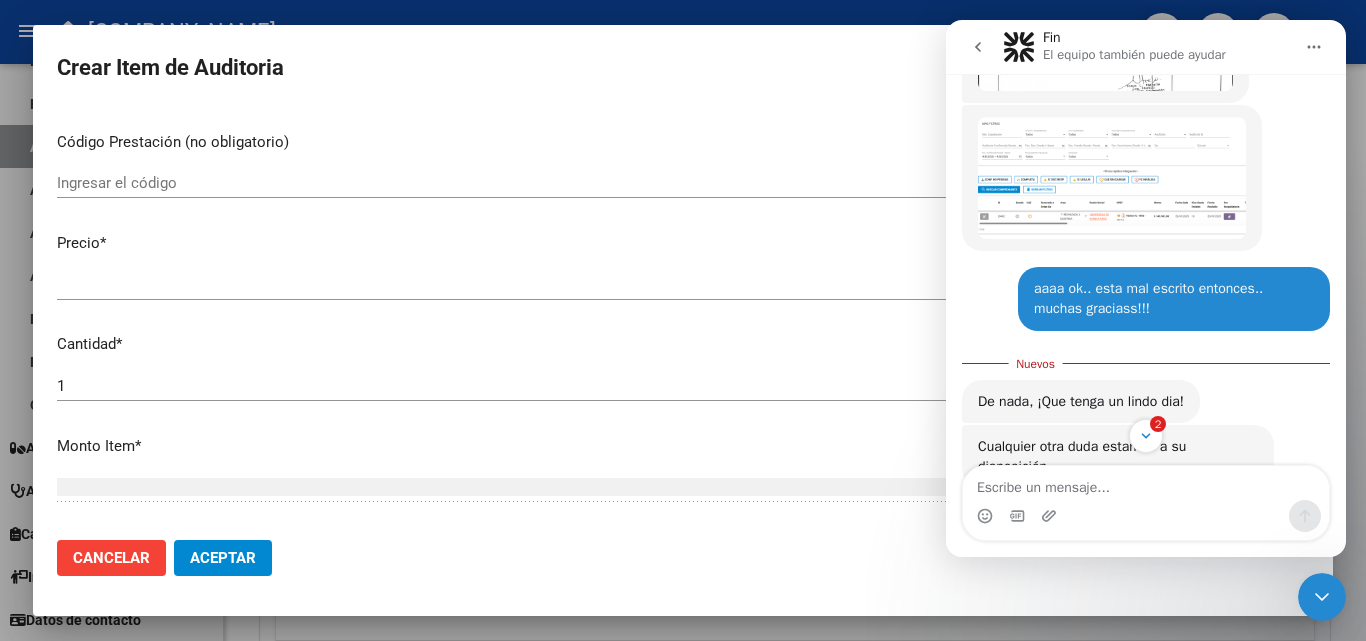 scroll, scrollTop: 1241, scrollLeft: 0, axis: vertical 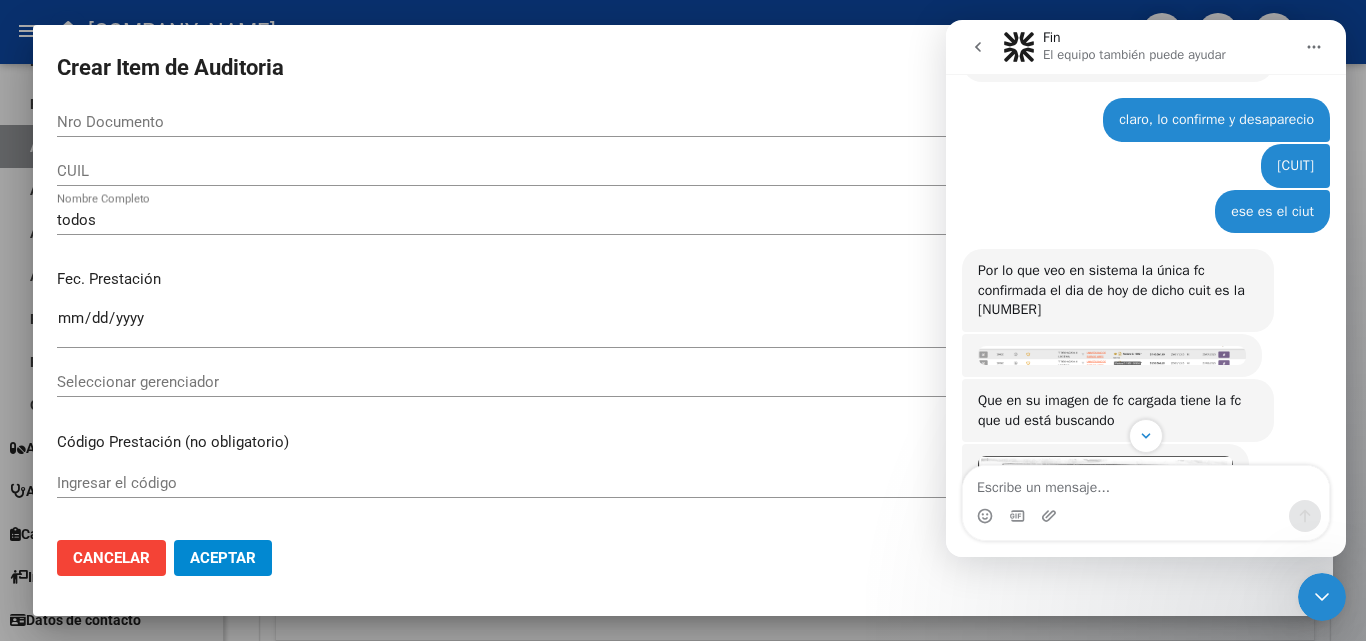 click at bounding box center (1112, 355) 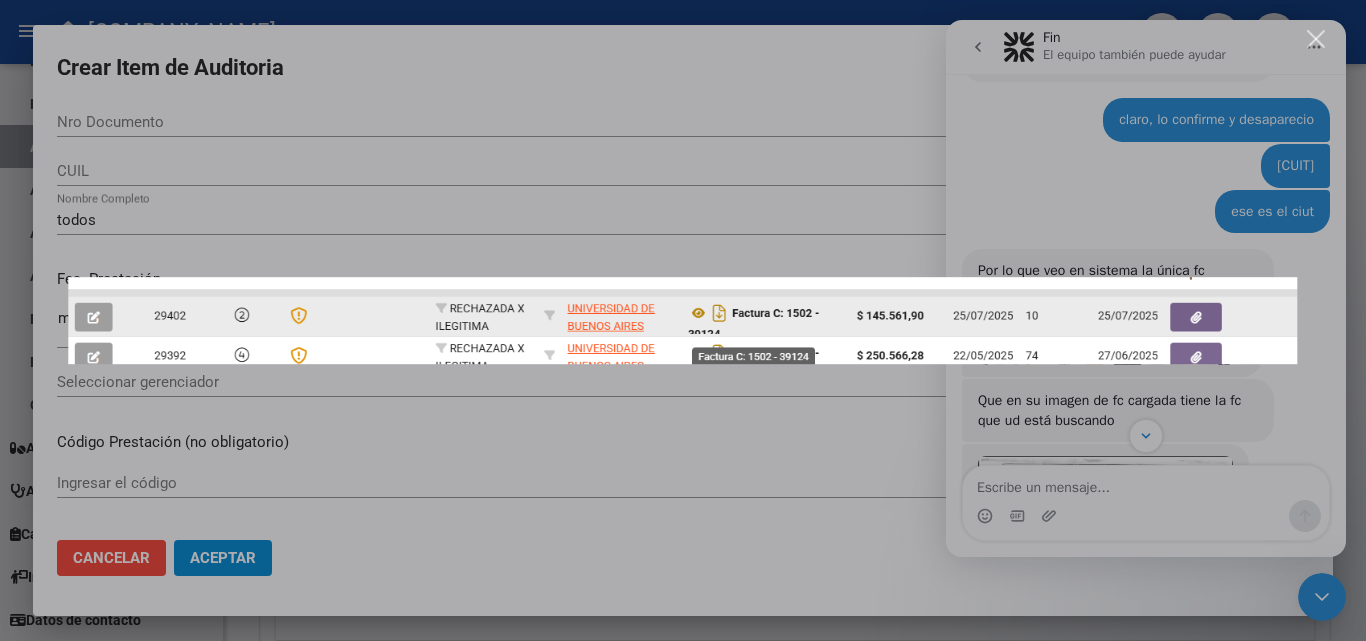 scroll, scrollTop: 0, scrollLeft: 0, axis: both 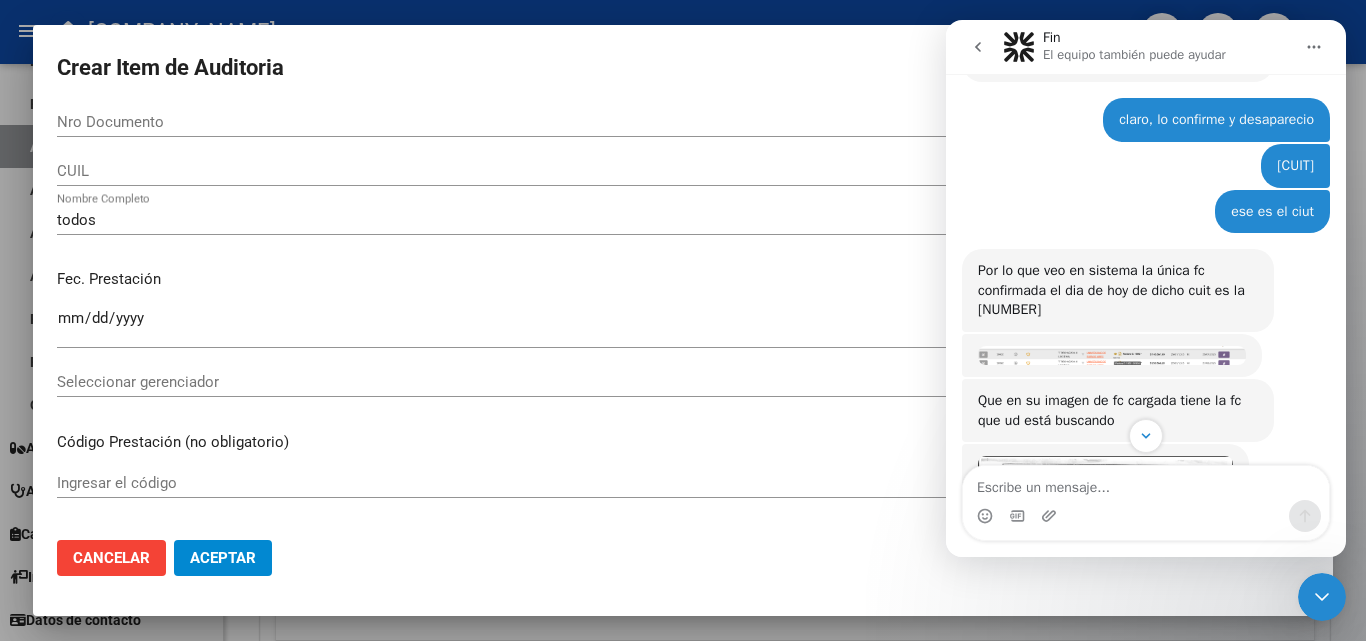 click at bounding box center (1112, 355) 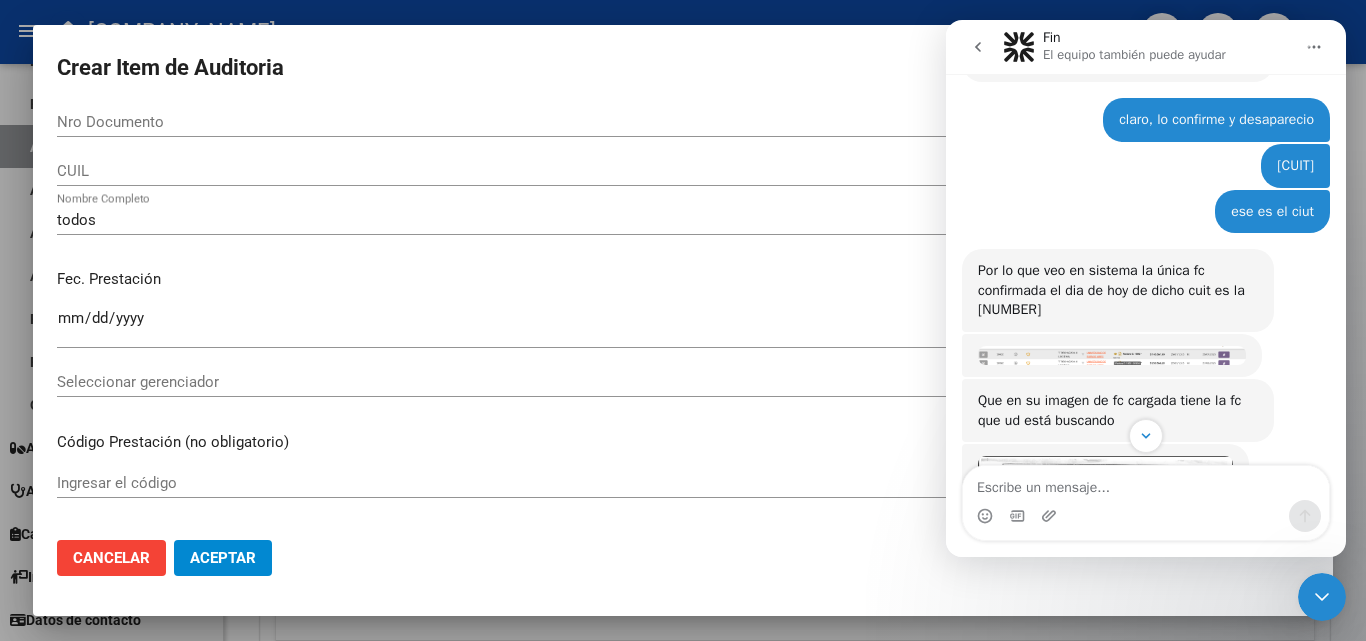 scroll, scrollTop: 0, scrollLeft: 0, axis: both 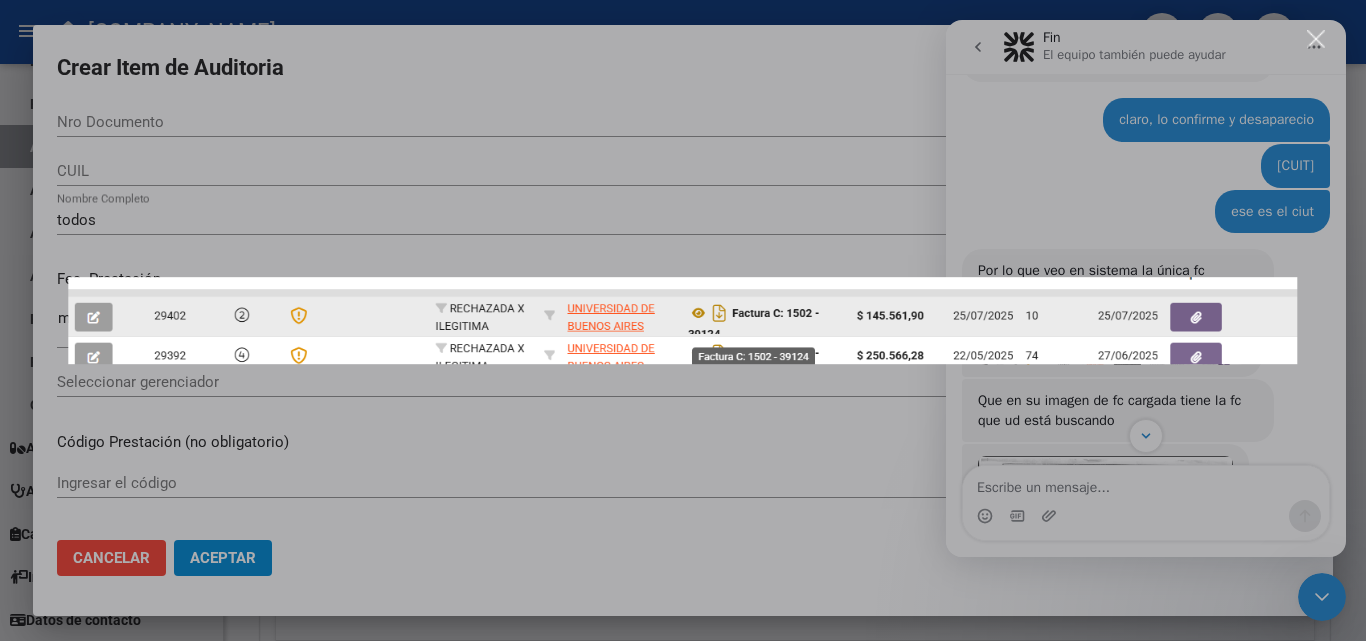 click at bounding box center [683, 320] 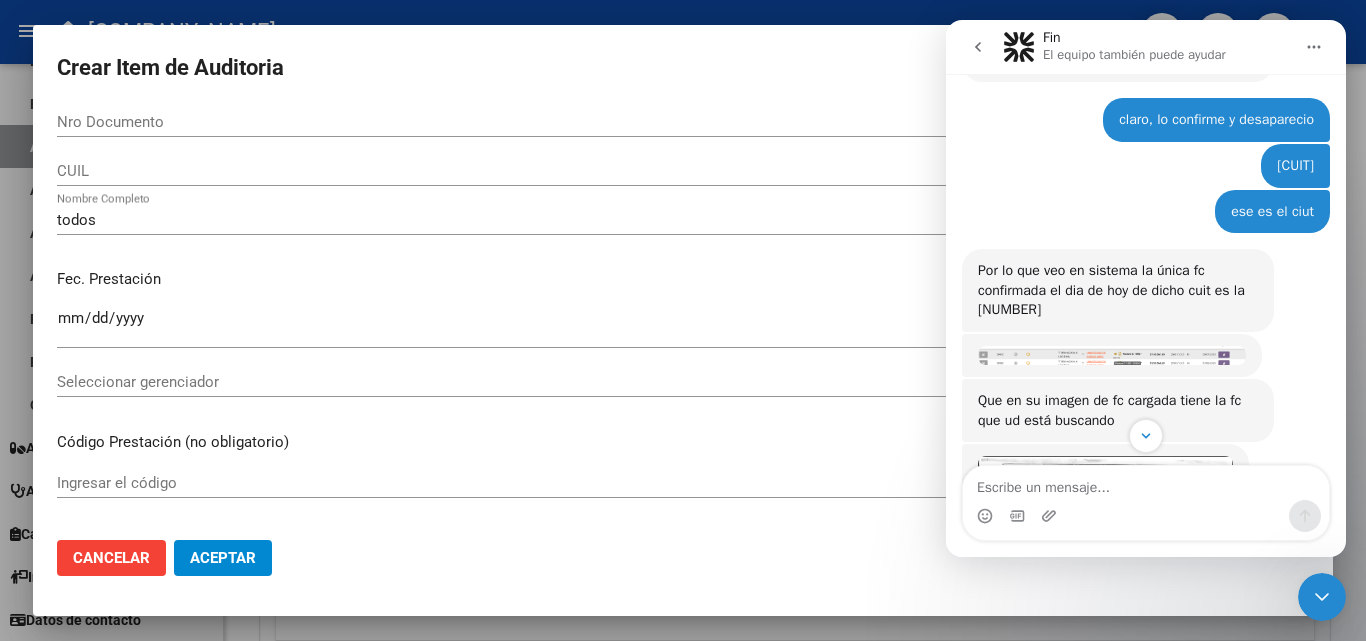 click at bounding box center [683, 320] 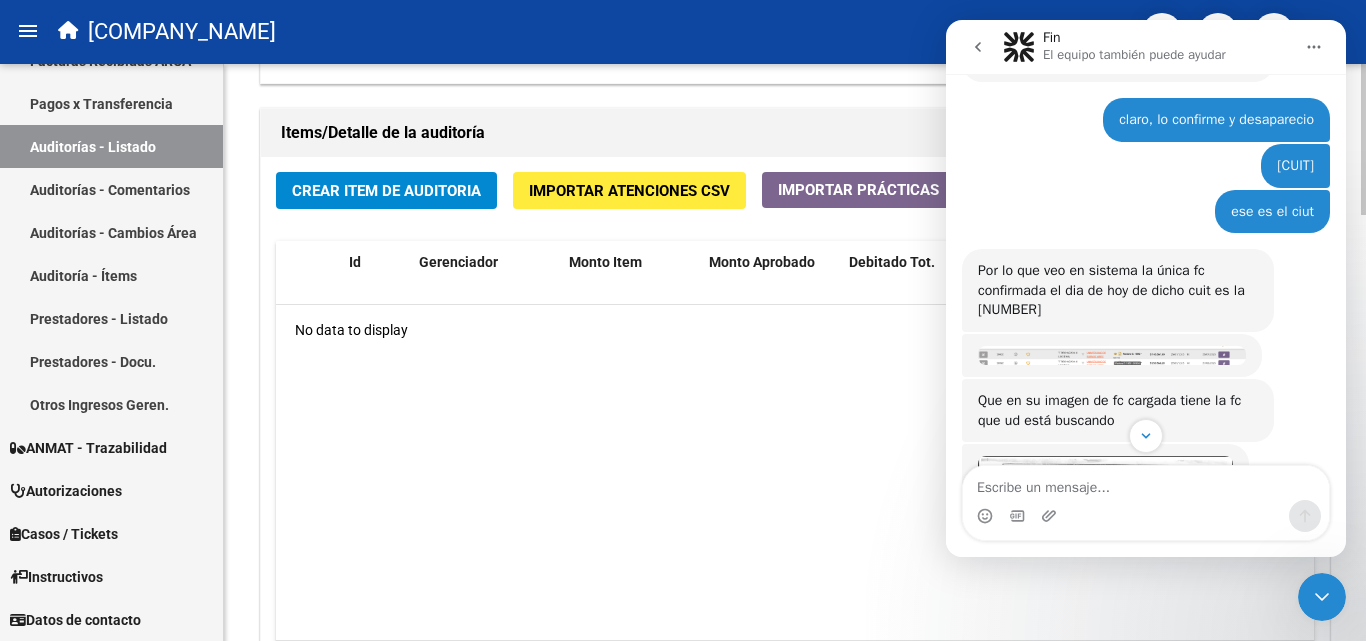 click on "No data to display" 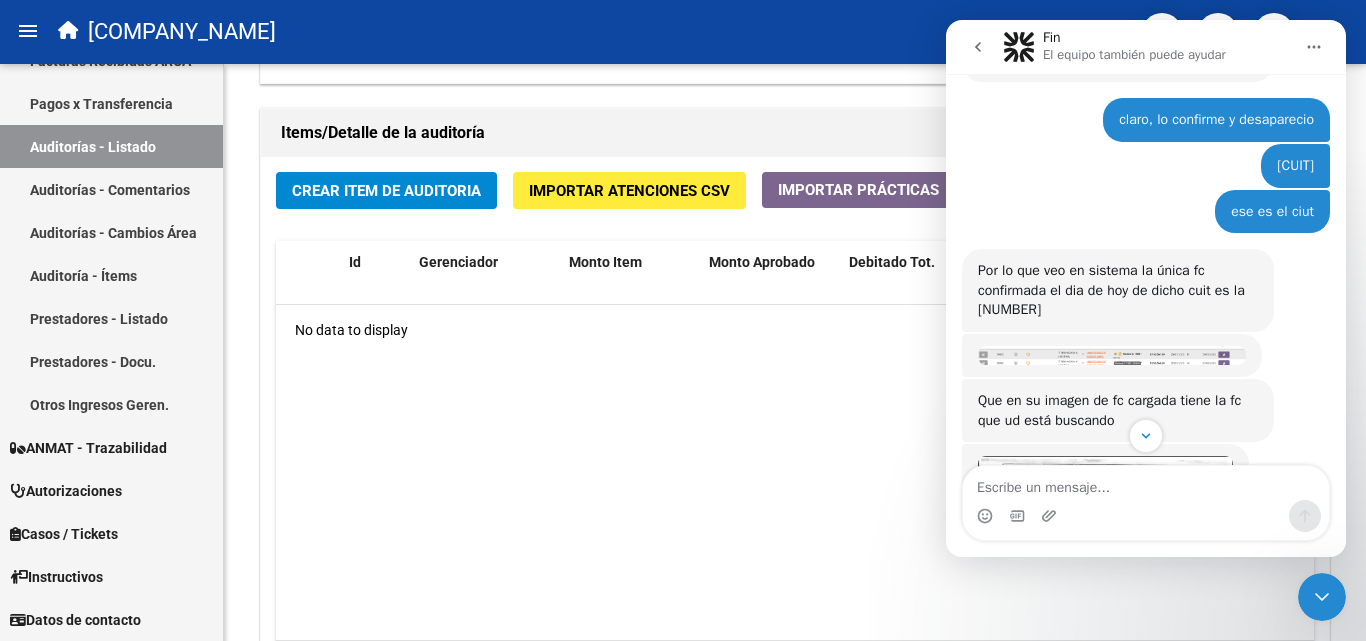 click on "Fin El equipo también puede ayudar" at bounding box center (1136, 47) 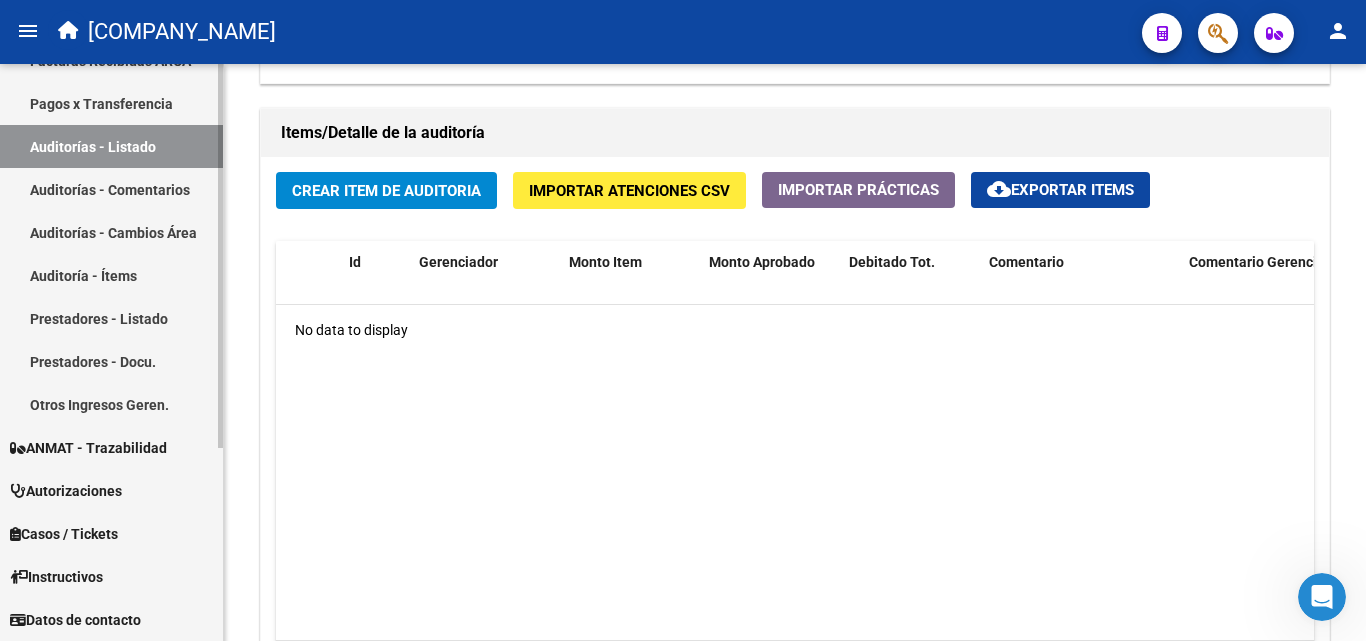 scroll, scrollTop: 0, scrollLeft: 0, axis: both 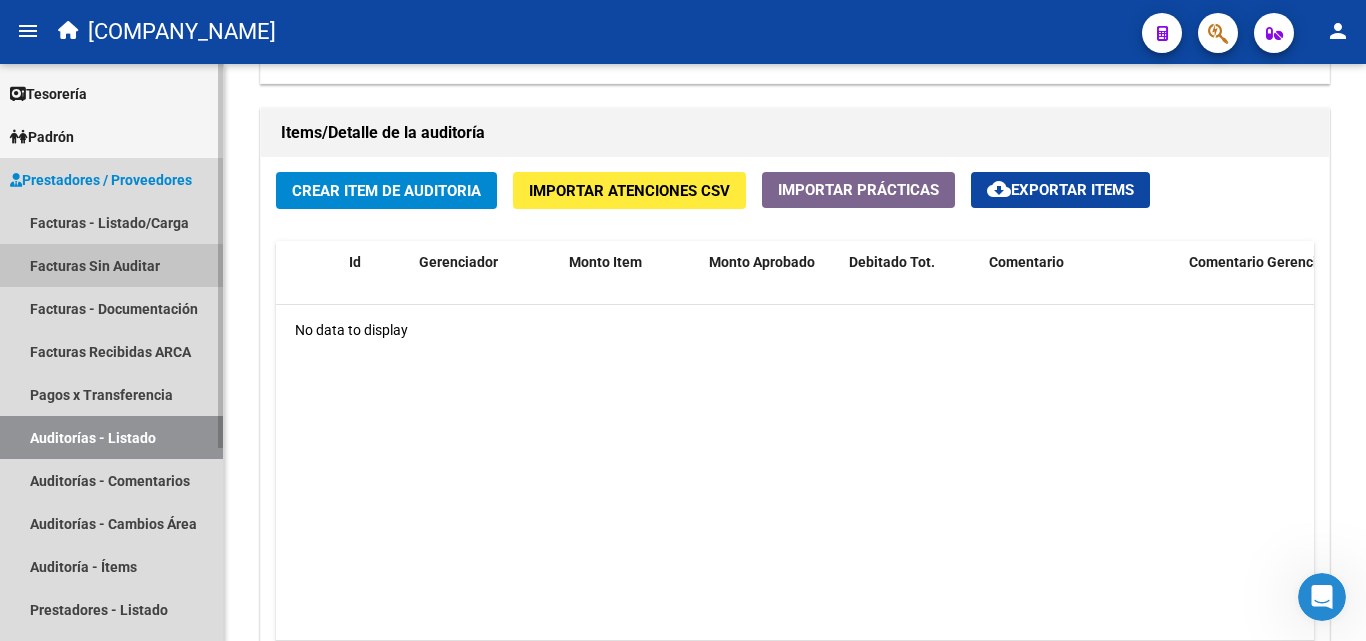click on "Facturas Sin Auditar" at bounding box center (111, 265) 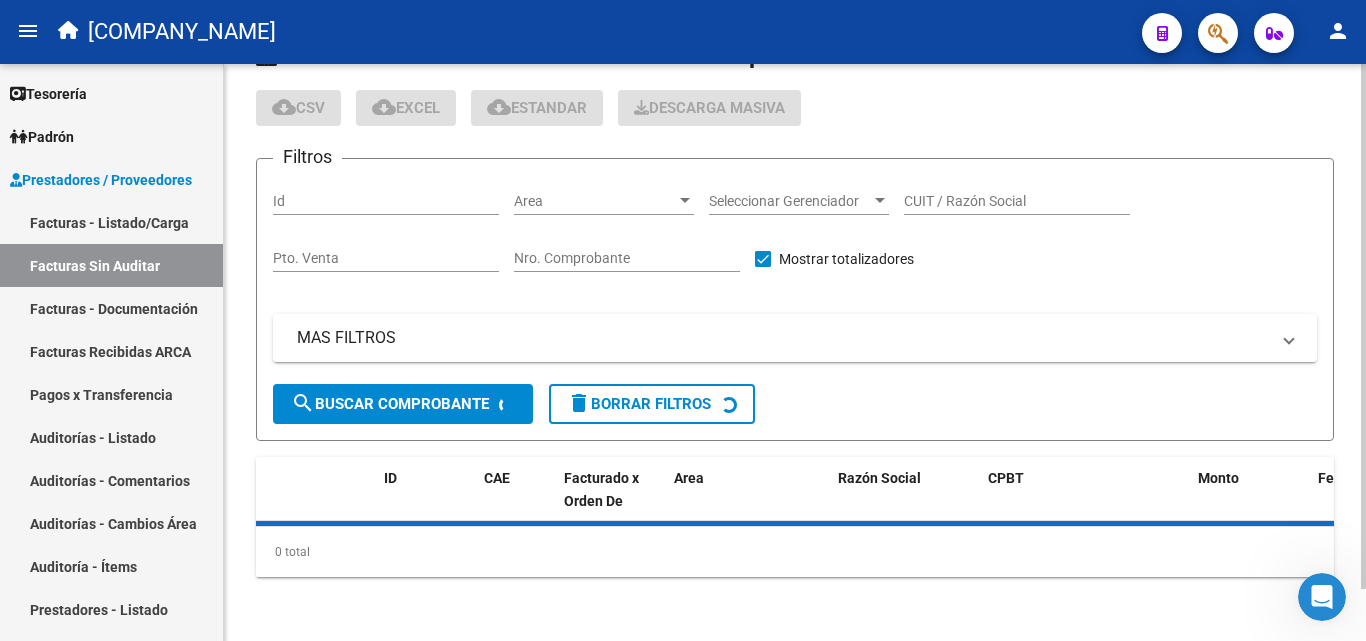 click on "Nro. Comprobante" at bounding box center [627, 258] 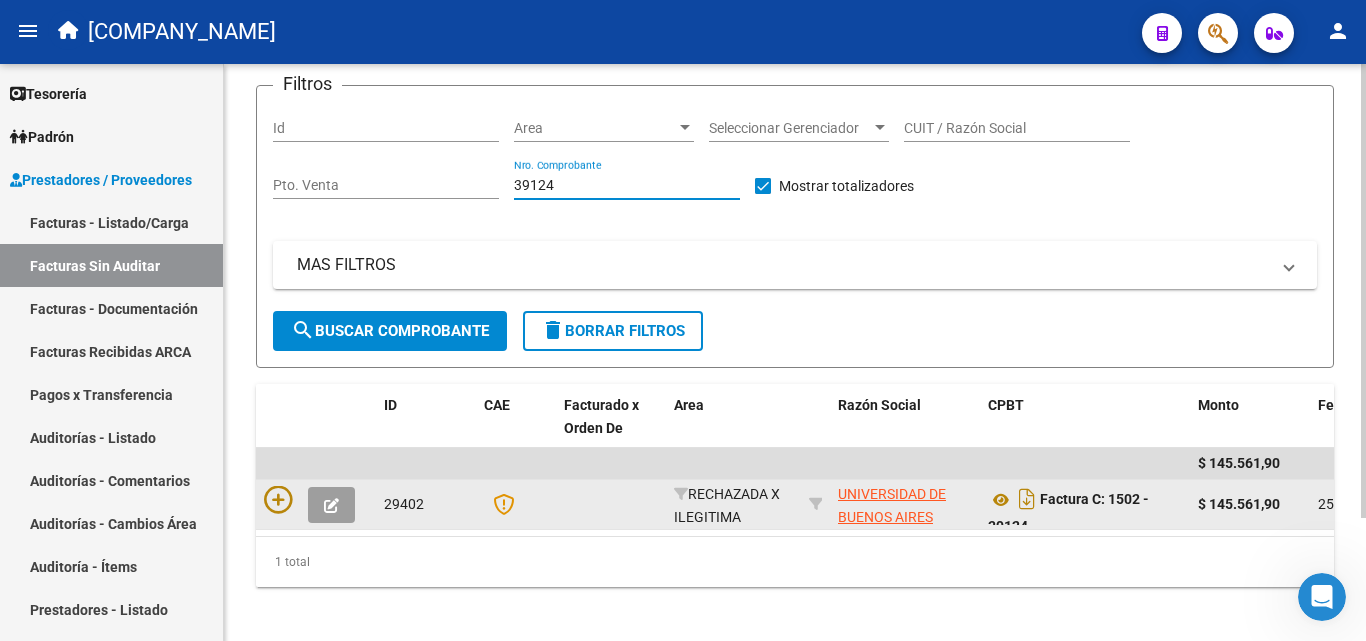 scroll, scrollTop: 156, scrollLeft: 0, axis: vertical 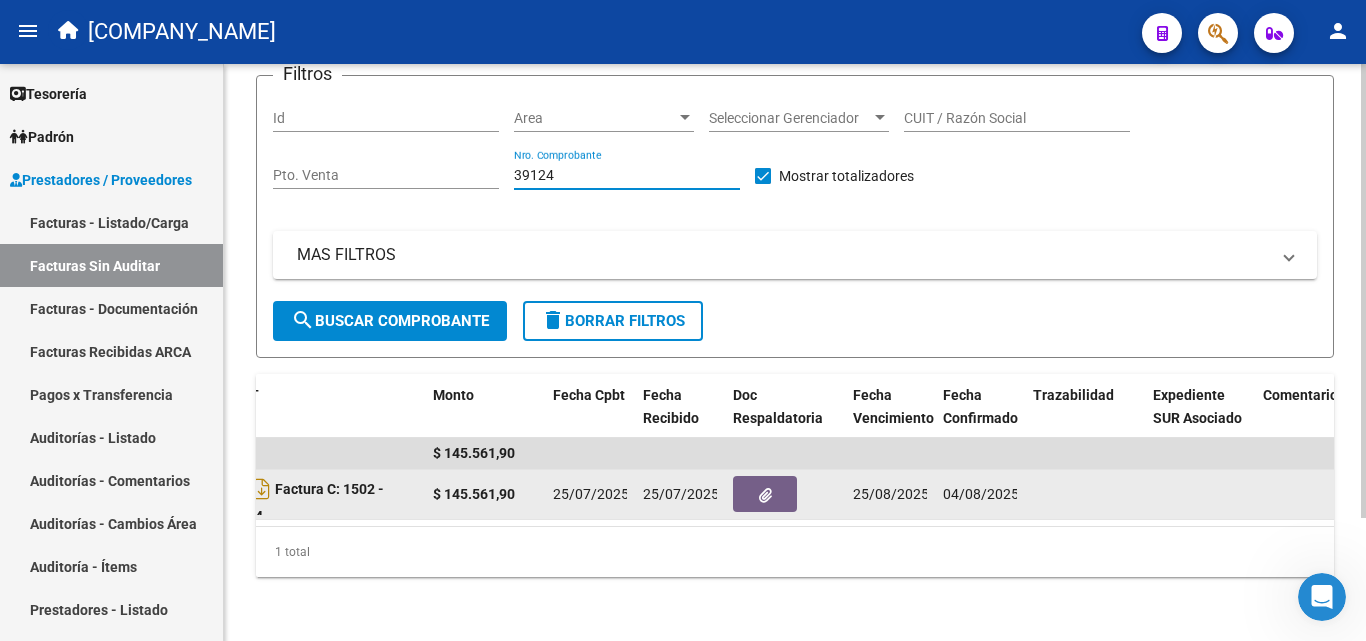 click 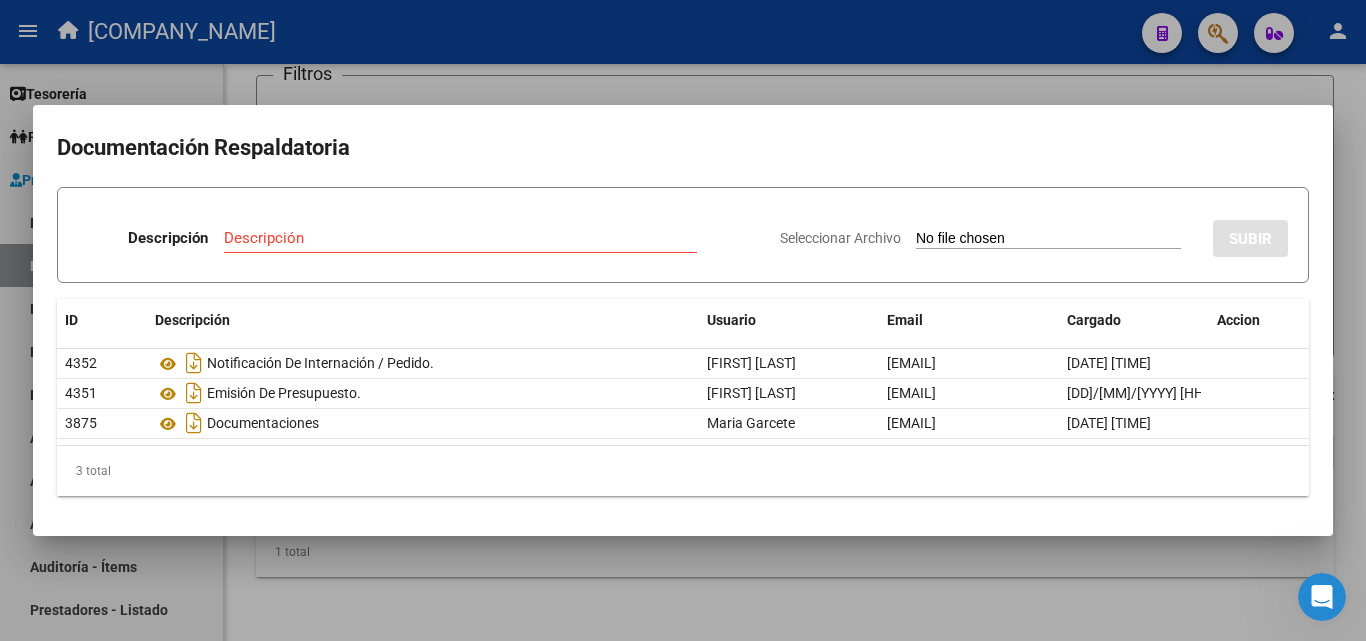 click at bounding box center (683, 320) 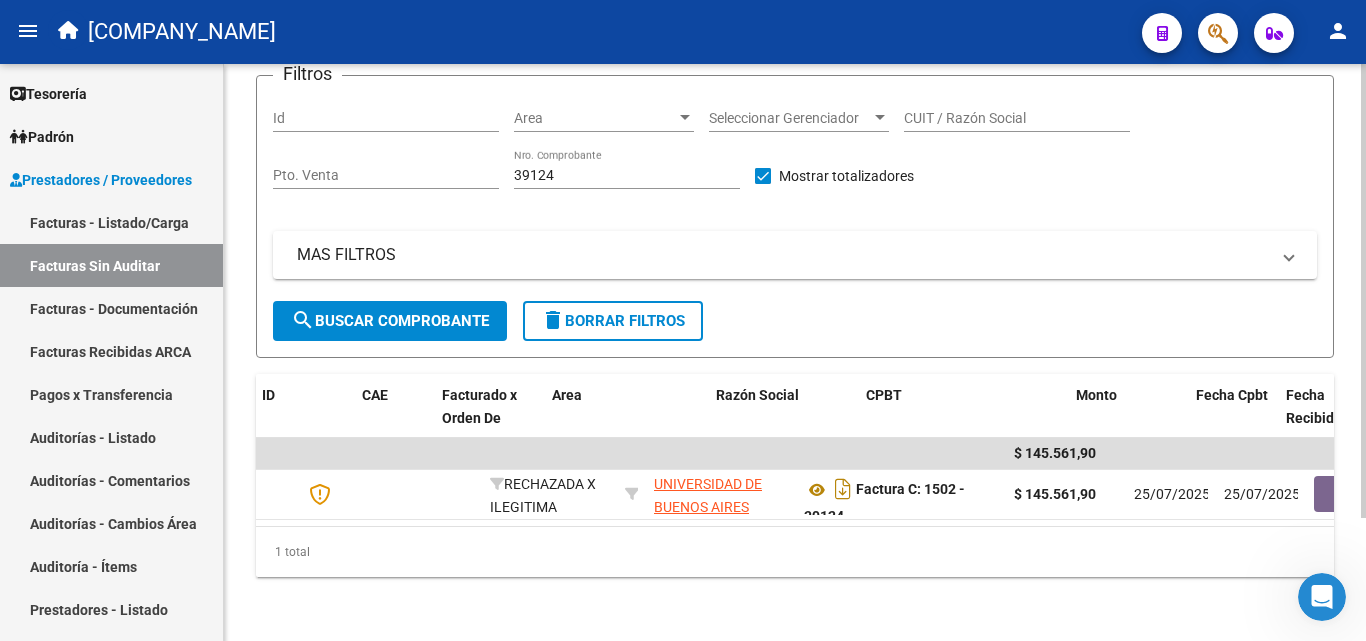 scroll, scrollTop: 0, scrollLeft: 0, axis: both 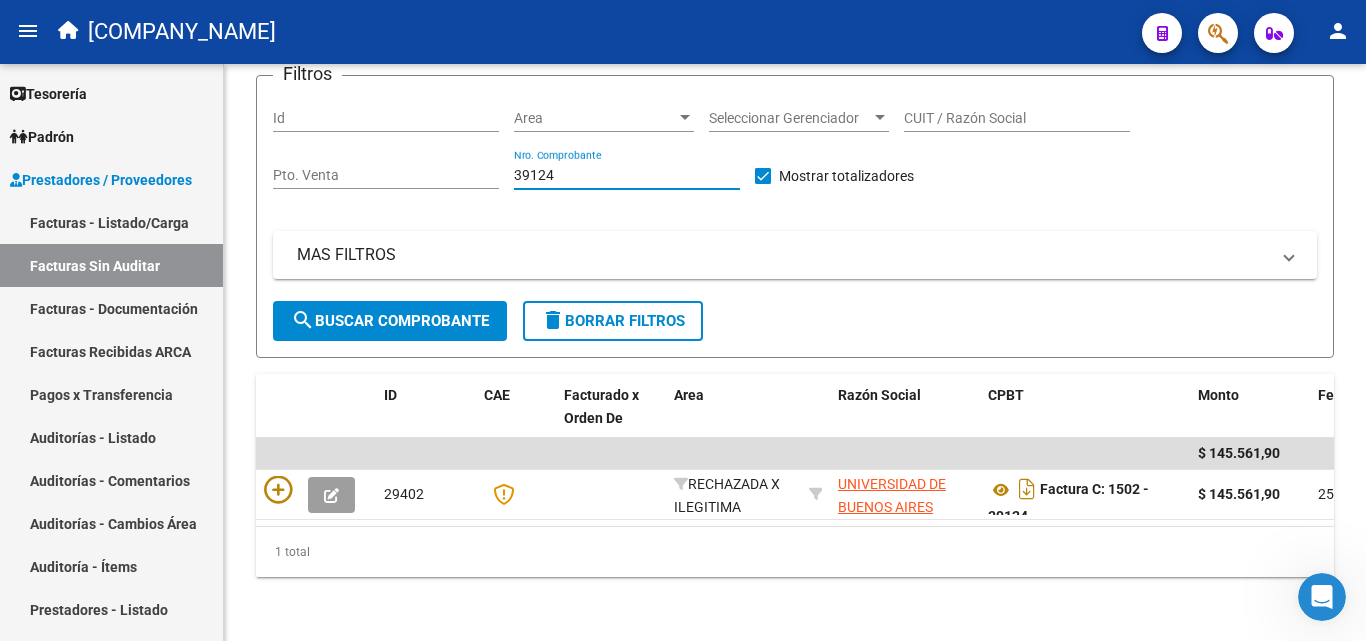 drag, startPoint x: 597, startPoint y: 161, endPoint x: 176, endPoint y: 13, distance: 446.25665 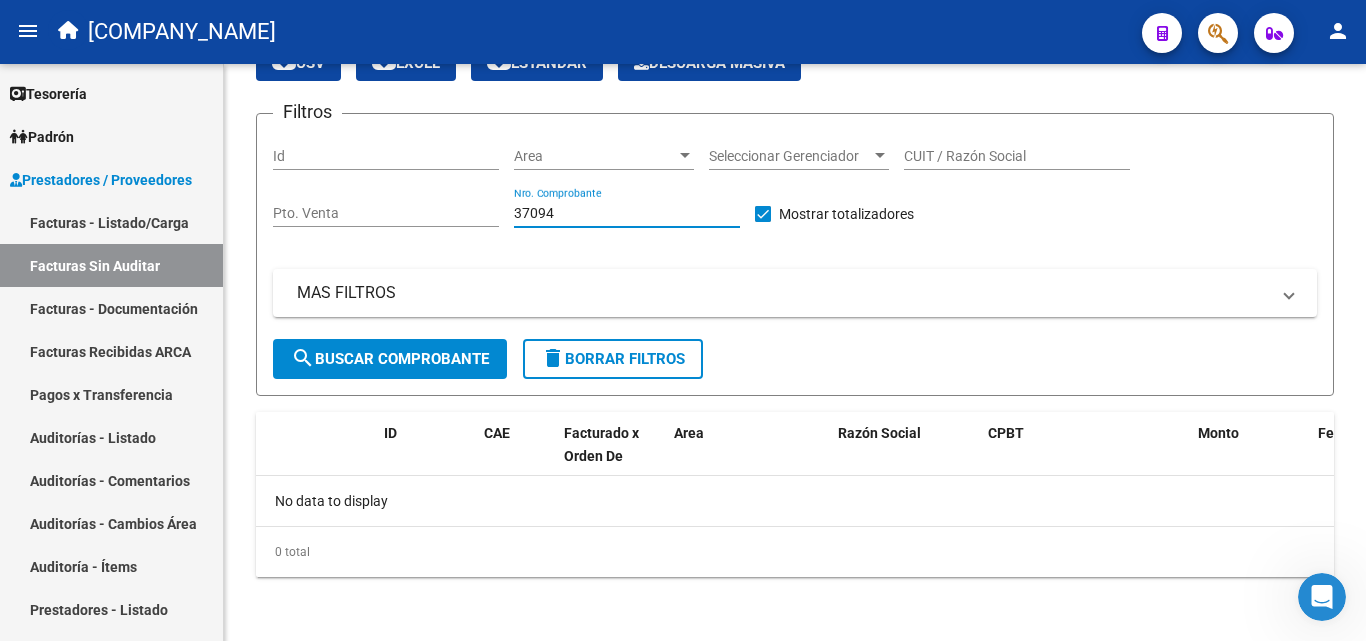 scroll, scrollTop: 102, scrollLeft: 0, axis: vertical 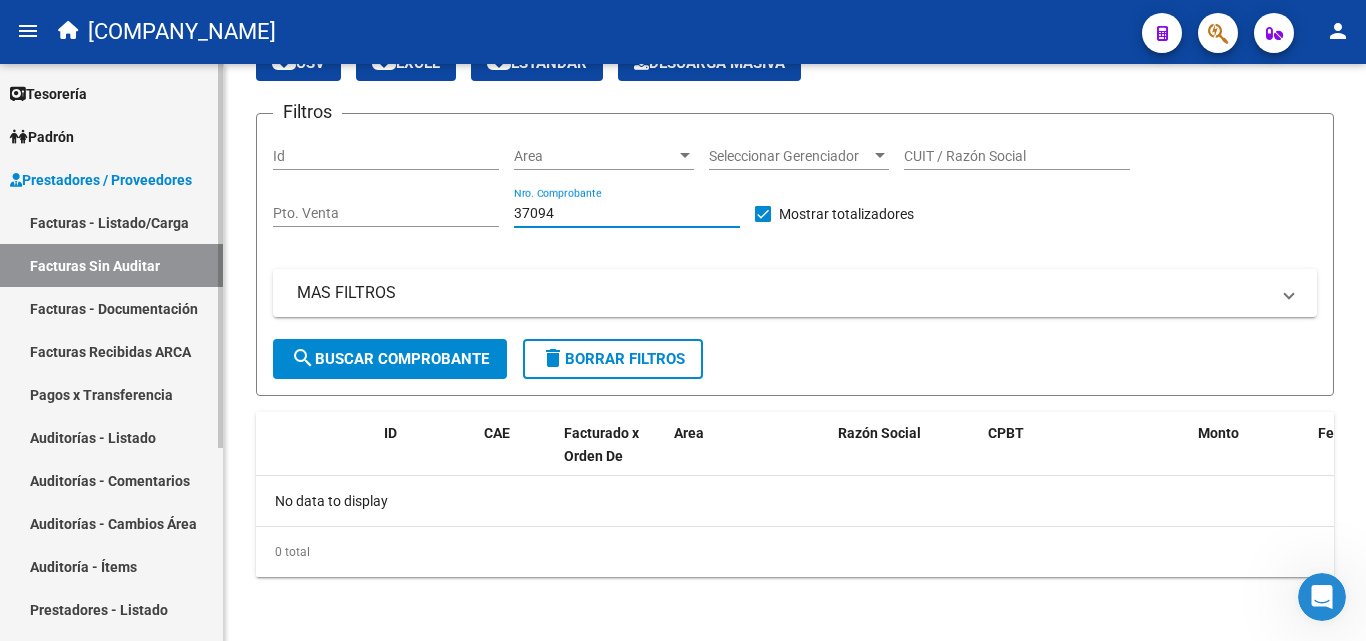 type on "37094" 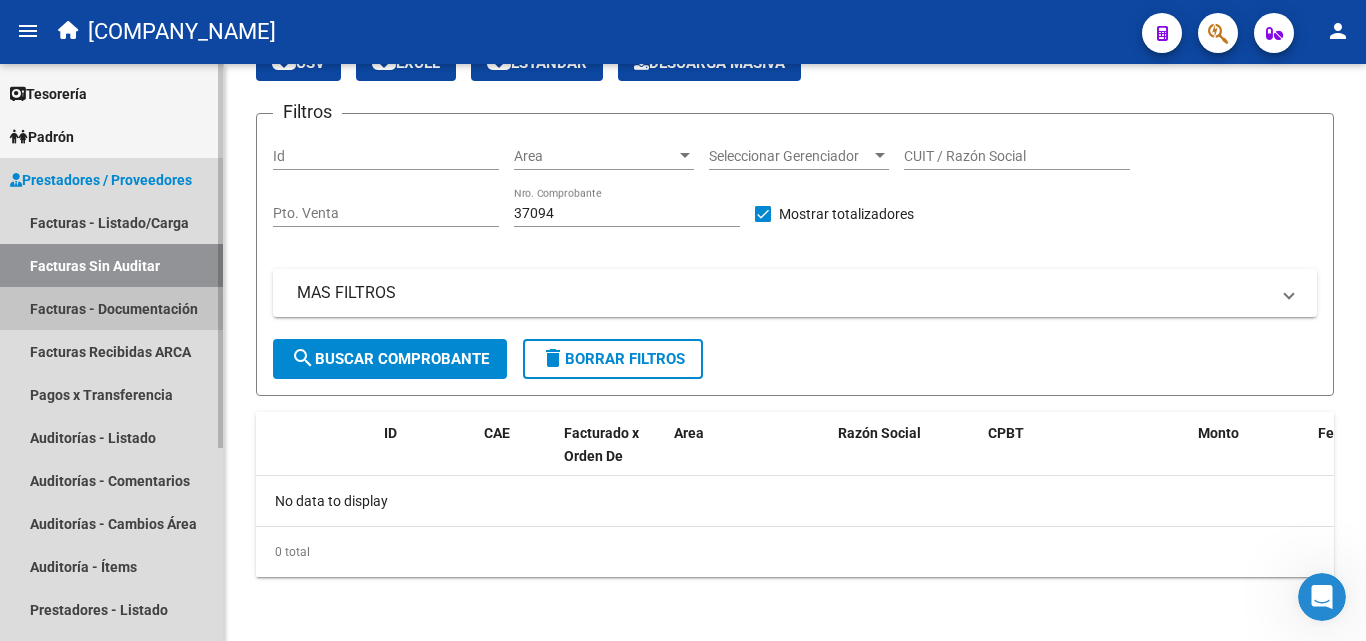 click on "Facturas - Documentación" at bounding box center (111, 308) 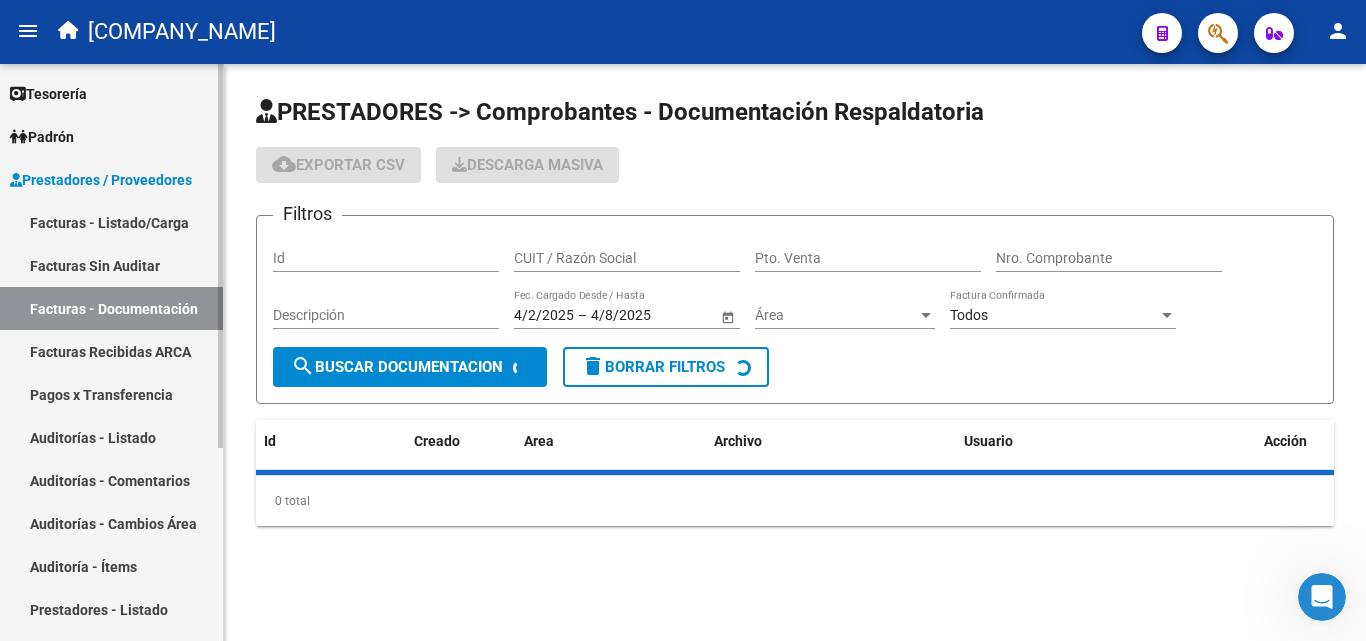 click on "Facturas Sin Auditar" at bounding box center [111, 265] 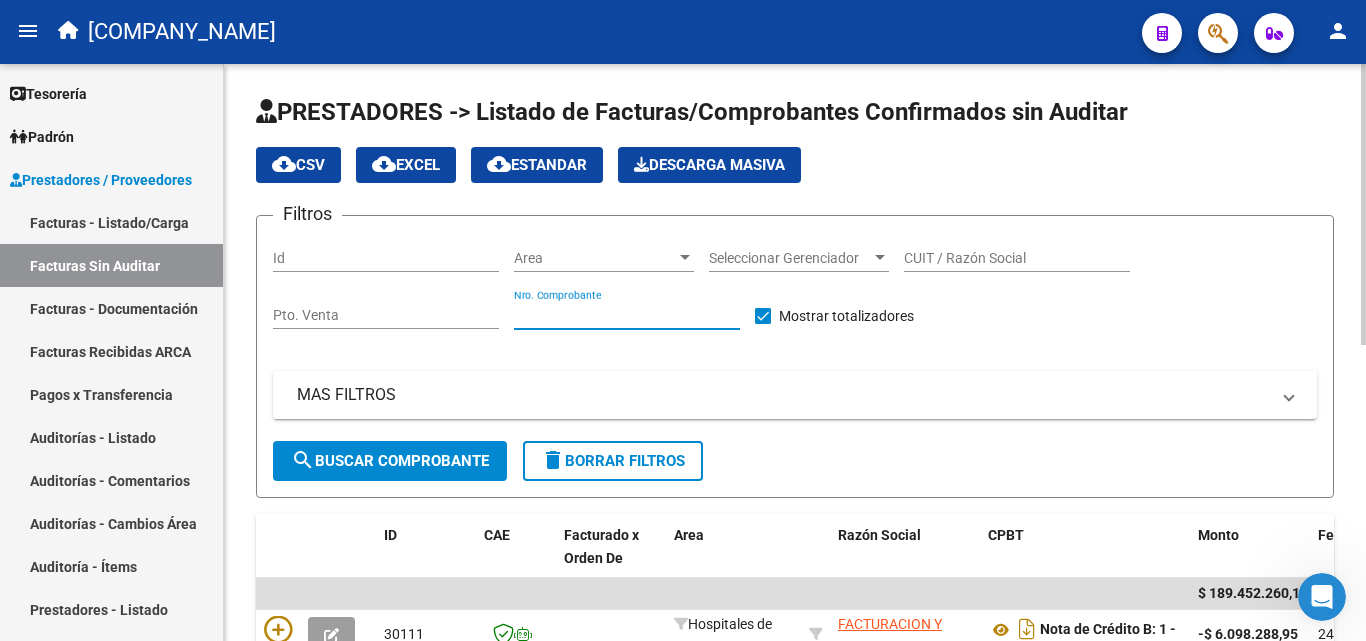 click on "Nro. Comprobante" at bounding box center (627, 315) 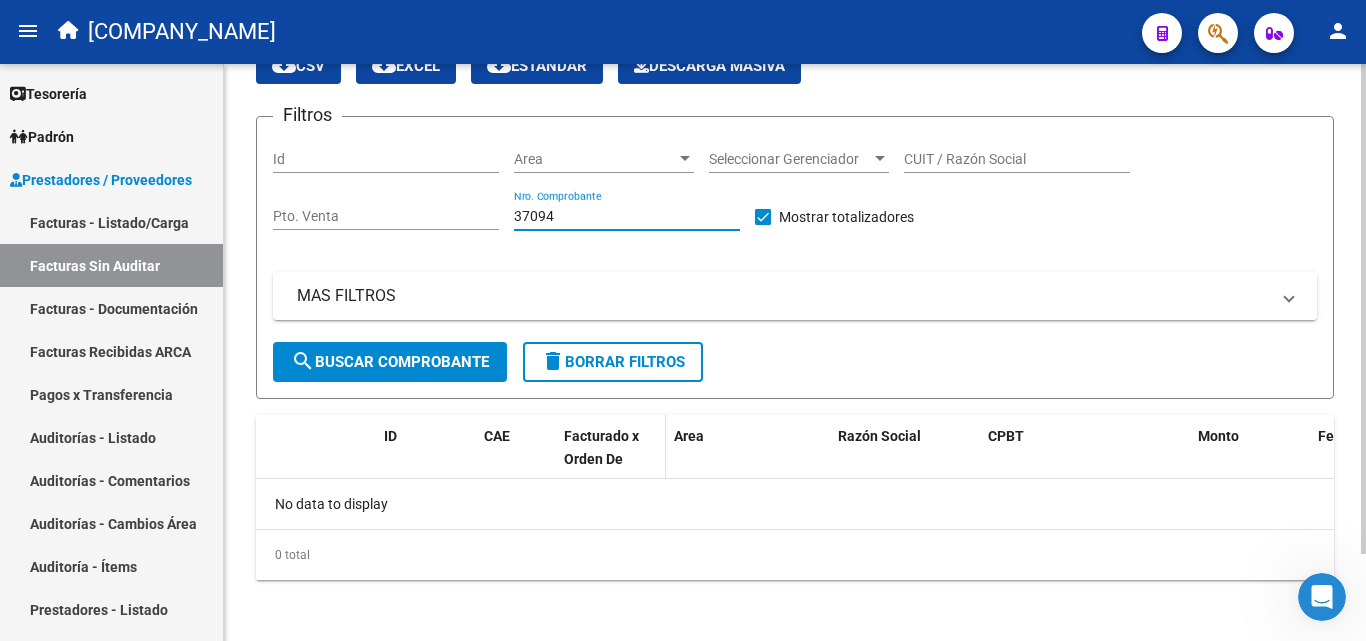 scroll, scrollTop: 102, scrollLeft: 0, axis: vertical 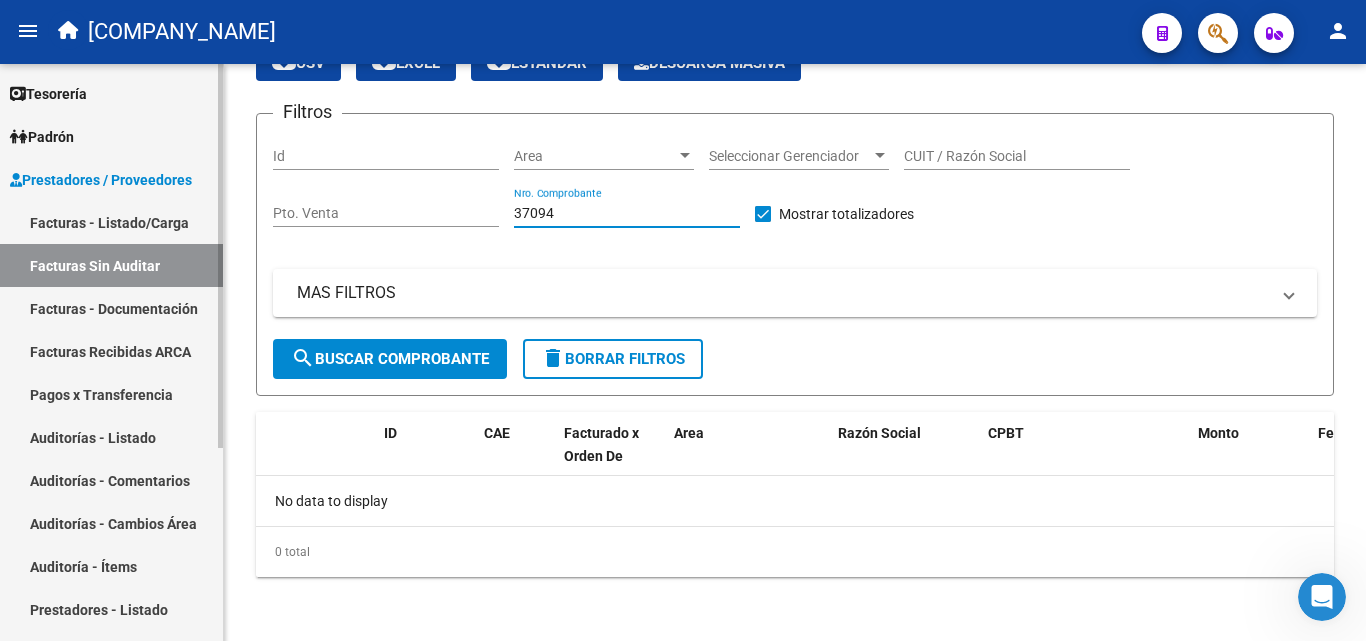 type on "37094" 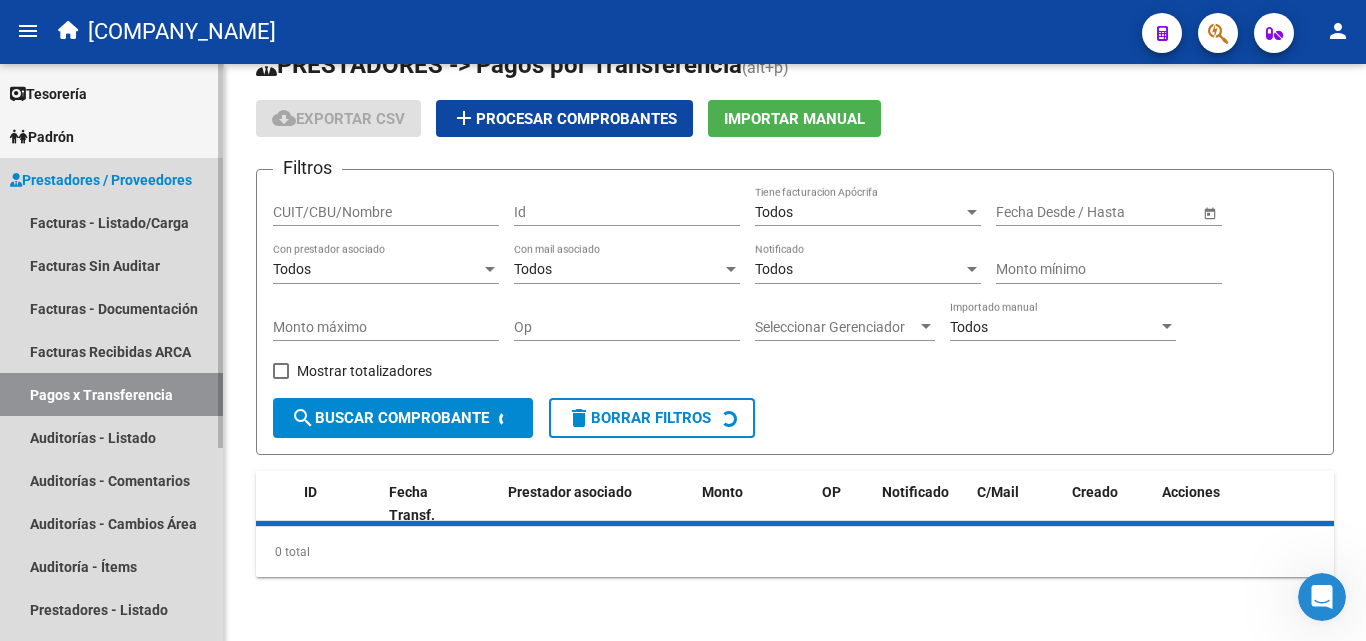 scroll, scrollTop: 0, scrollLeft: 0, axis: both 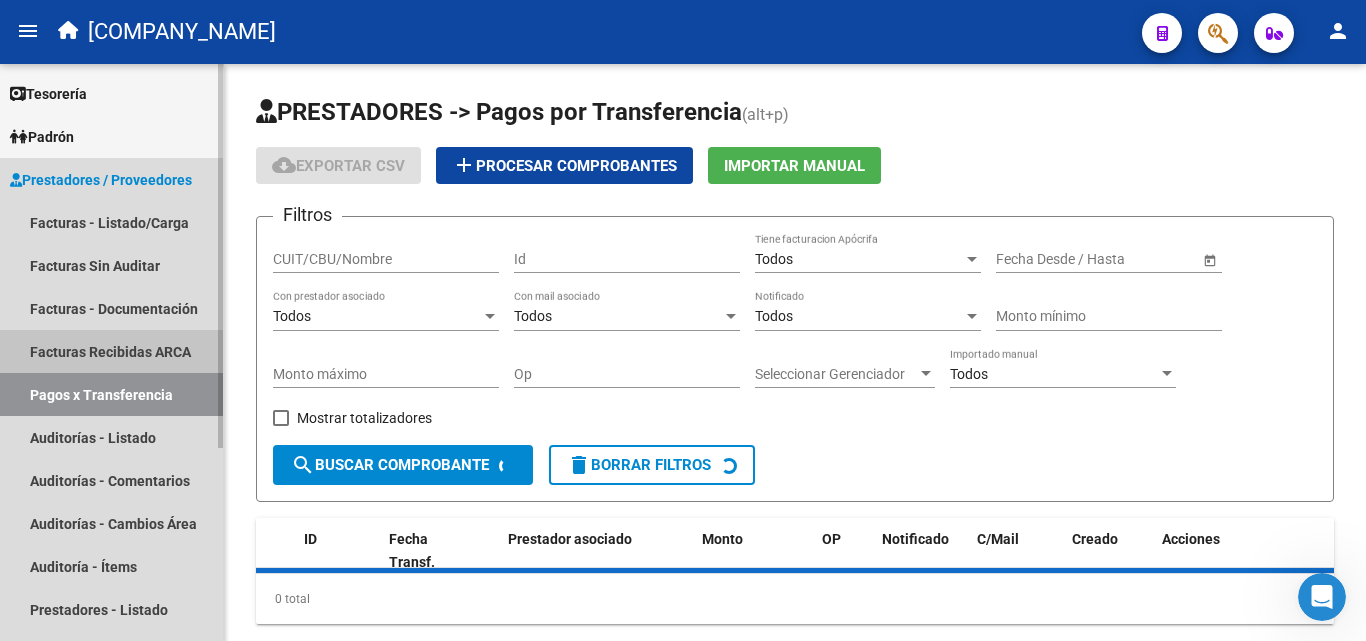 click on "Facturas Recibidas ARCA" at bounding box center [111, 351] 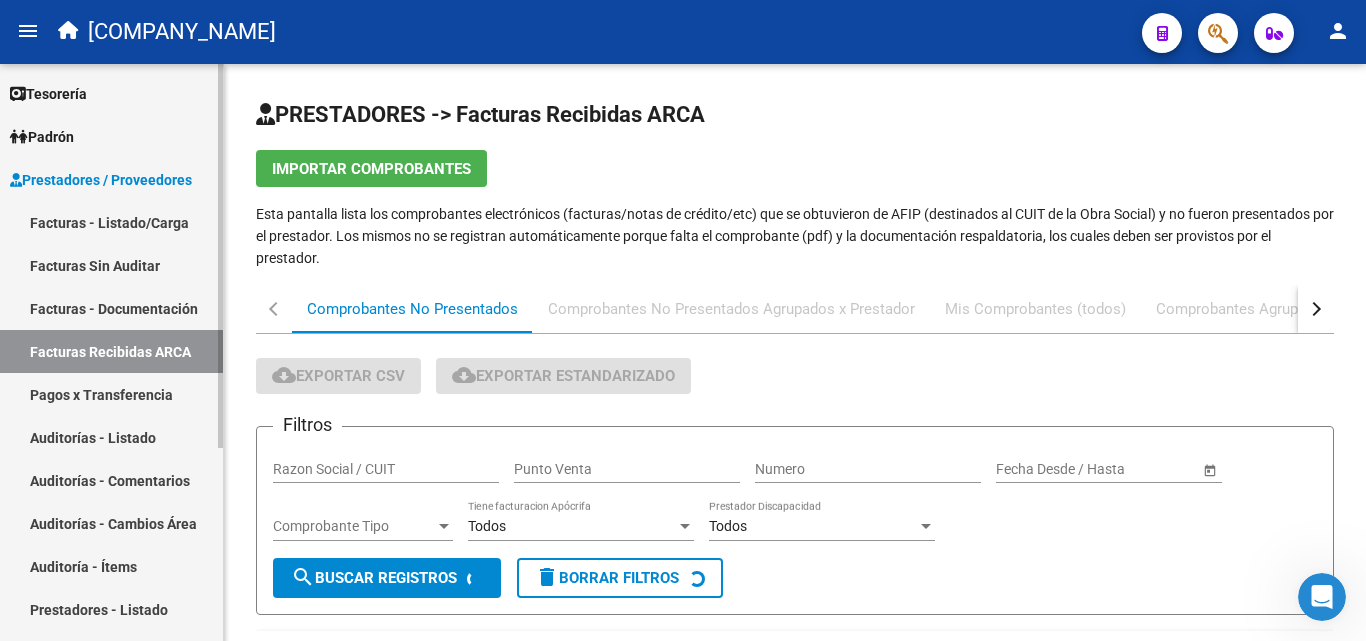 click on "Facturas - Listado/Carga" at bounding box center (111, 222) 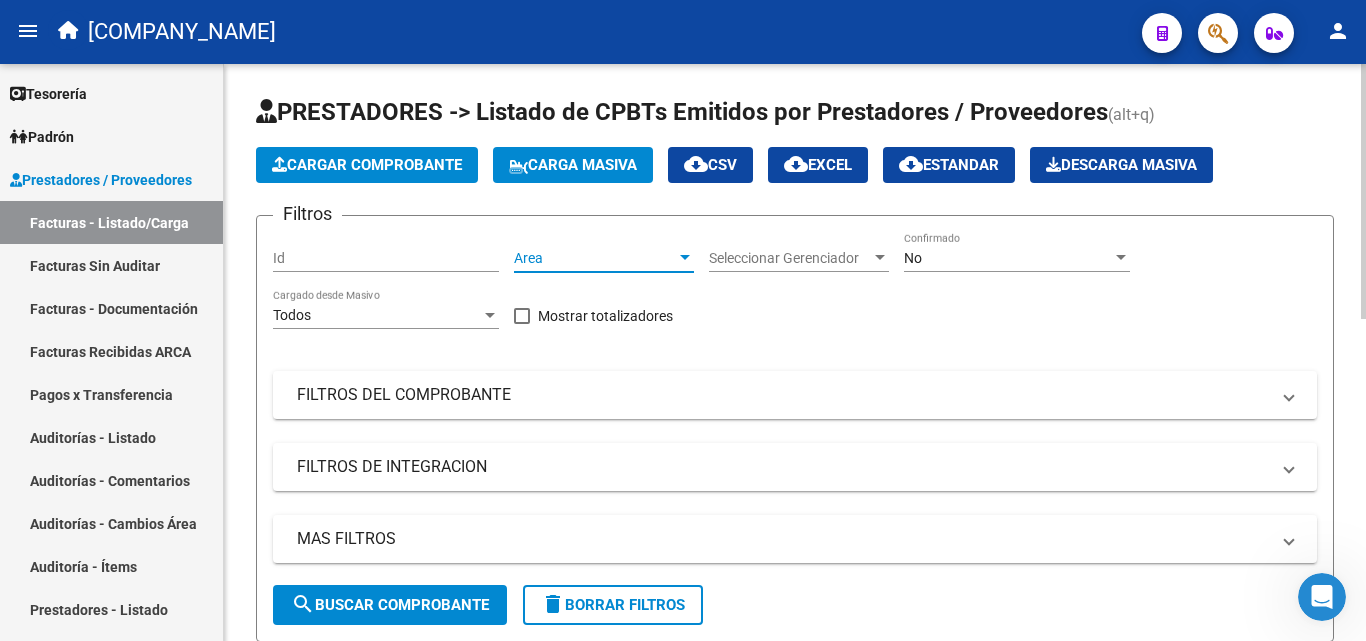 click on "Area" at bounding box center [595, 258] 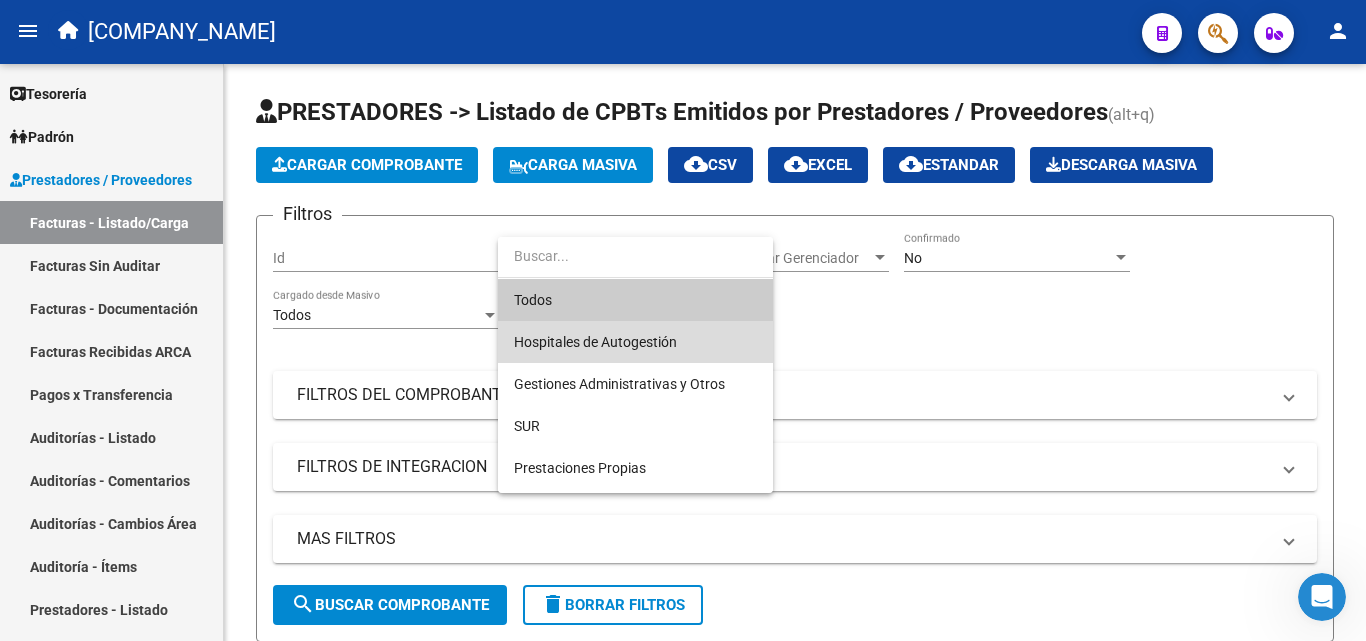 click on "Hospitales de Autogestión" at bounding box center (635, 342) 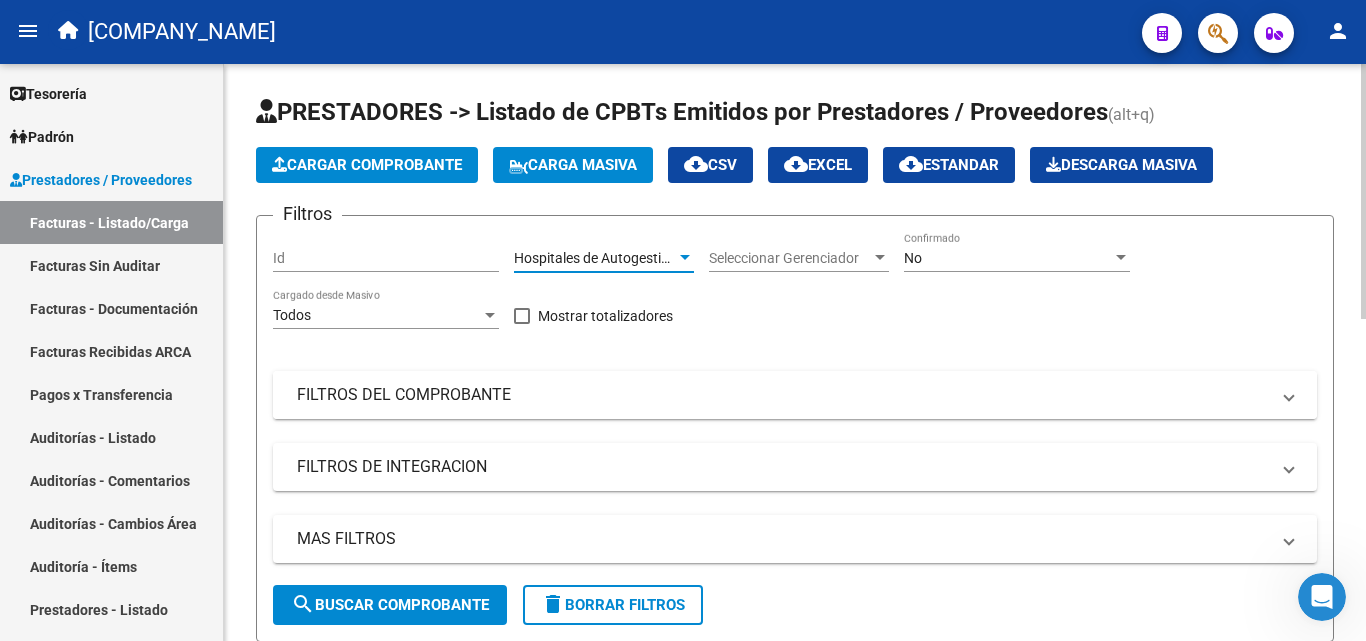 click on "FILTROS DEL COMPROBANTE" at bounding box center (783, 395) 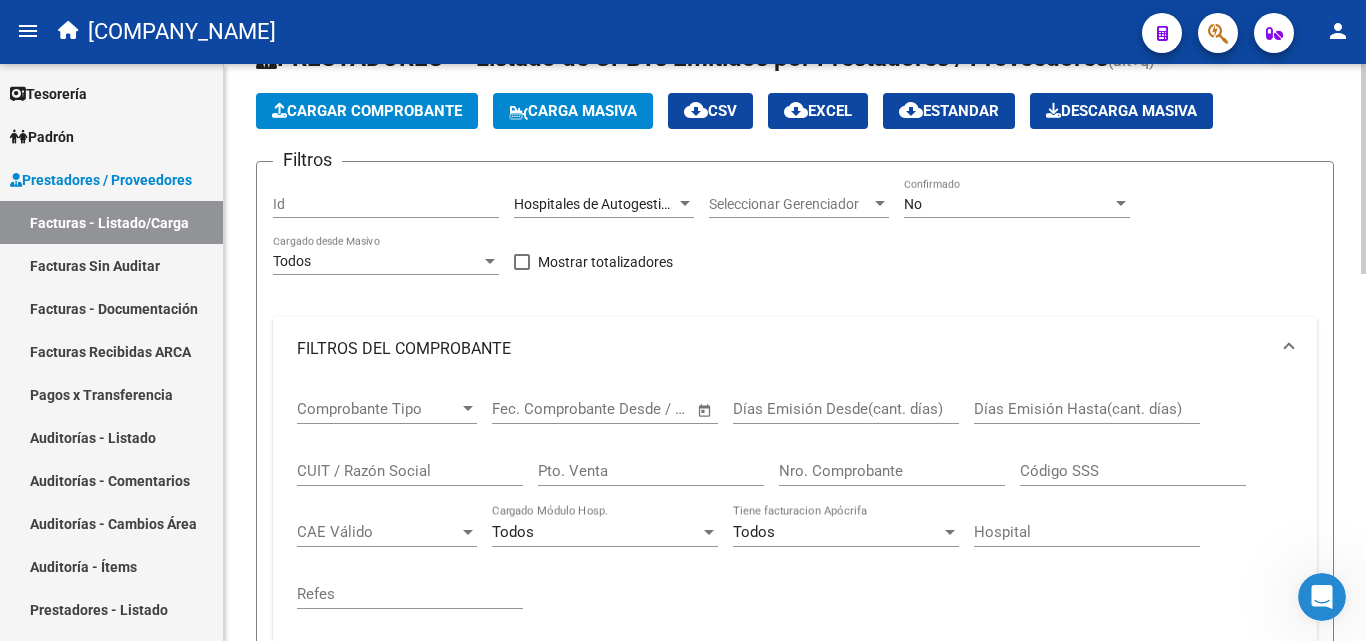 scroll, scrollTop: 100, scrollLeft: 0, axis: vertical 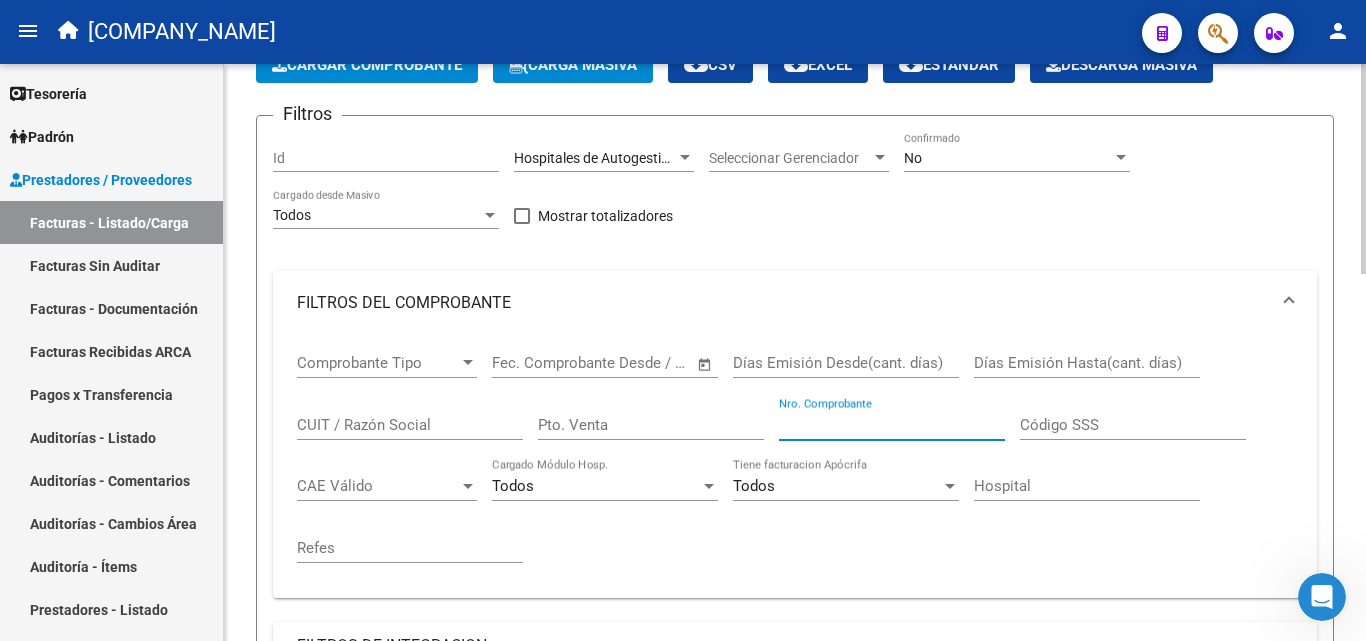 click on "Nro. Comprobante" at bounding box center [892, 425] 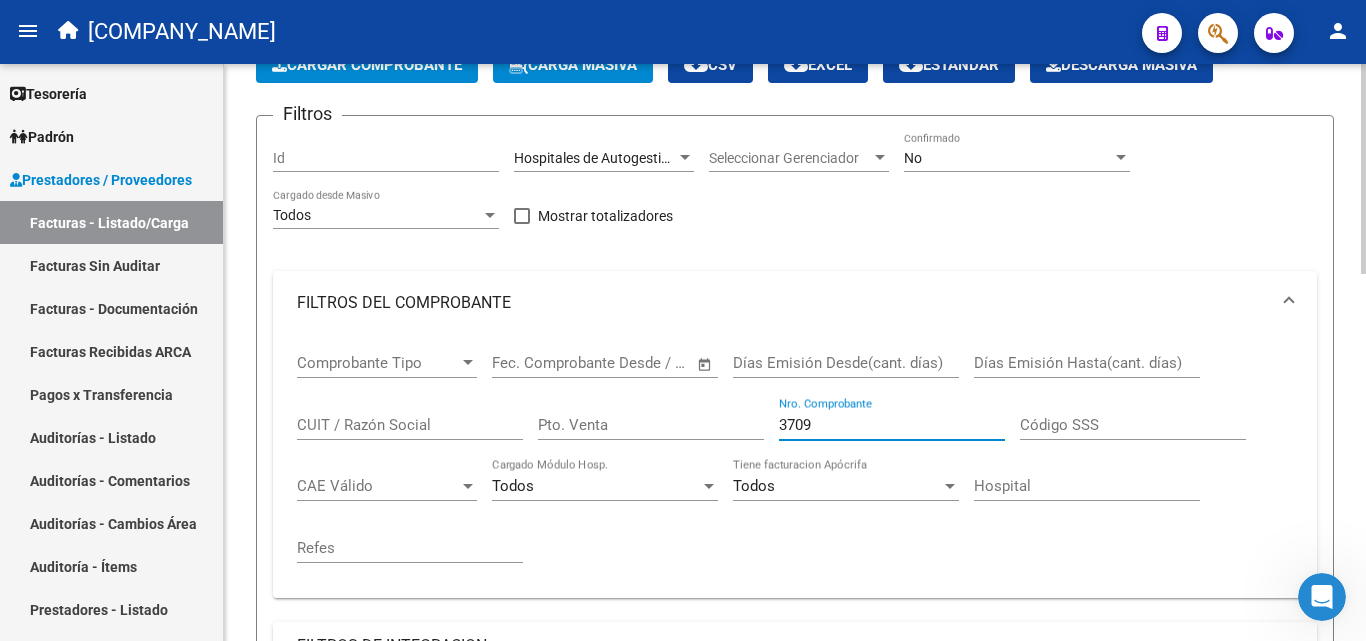 type on "37094" 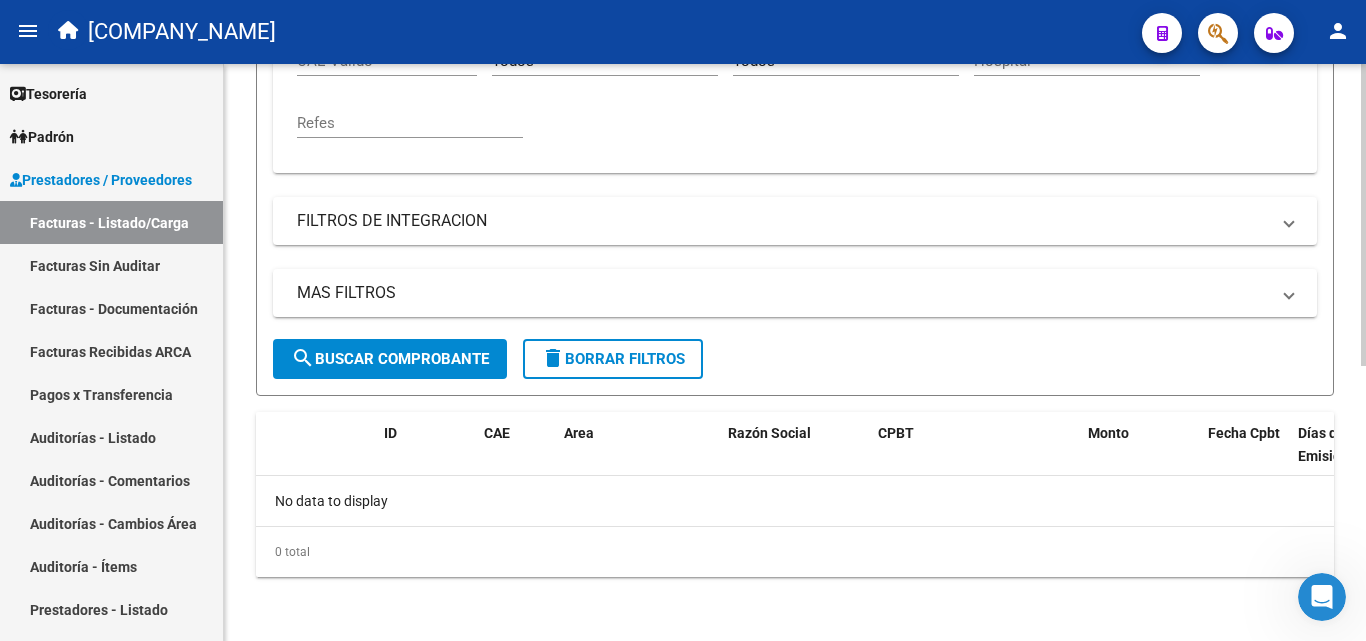 scroll, scrollTop: 0, scrollLeft: 0, axis: both 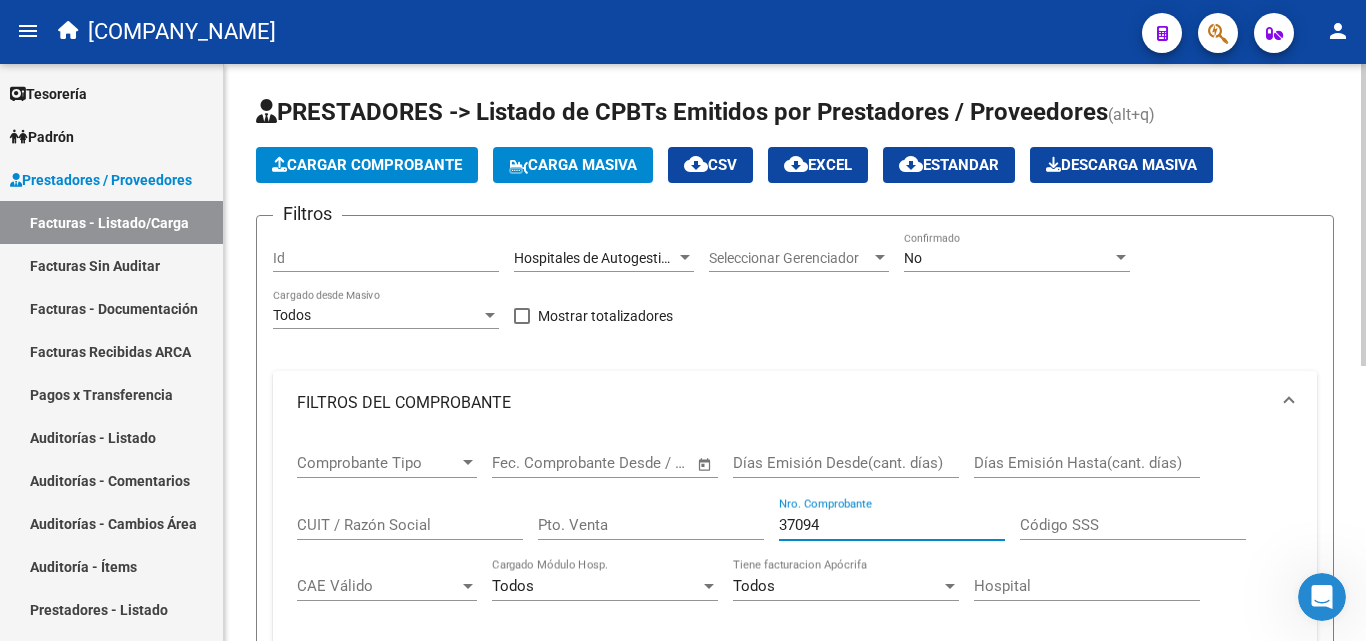 drag, startPoint x: 847, startPoint y: 524, endPoint x: 355, endPoint y: 486, distance: 493.4653 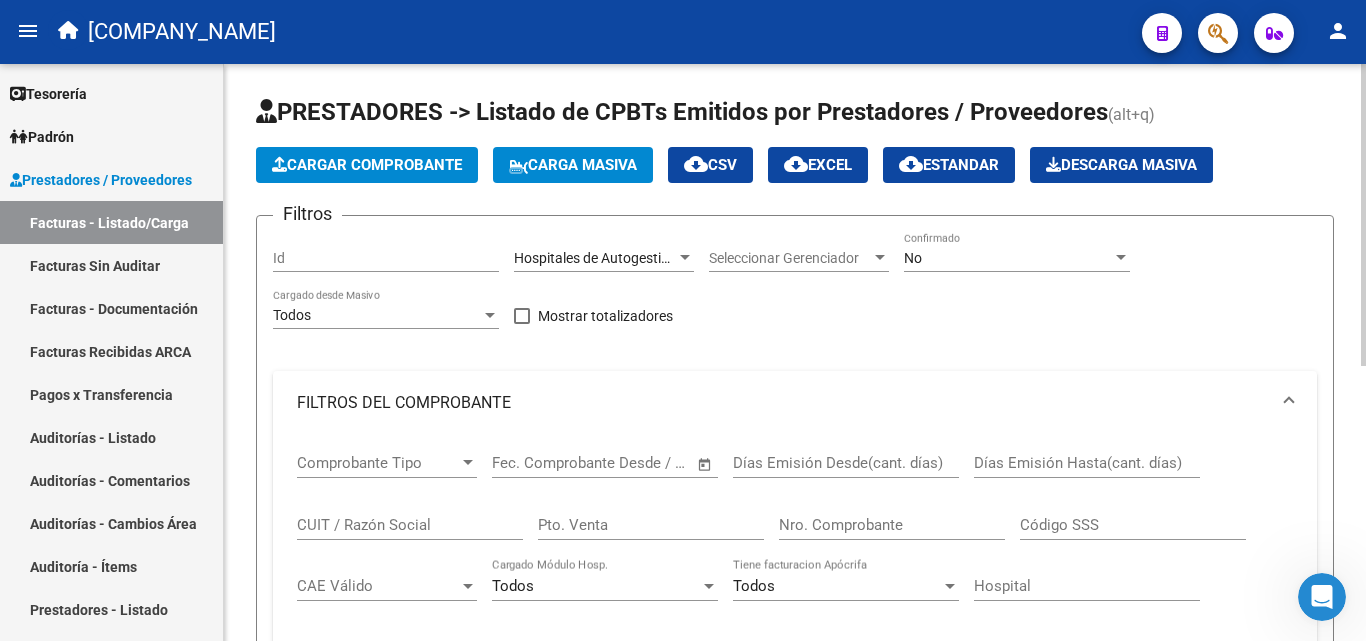 click 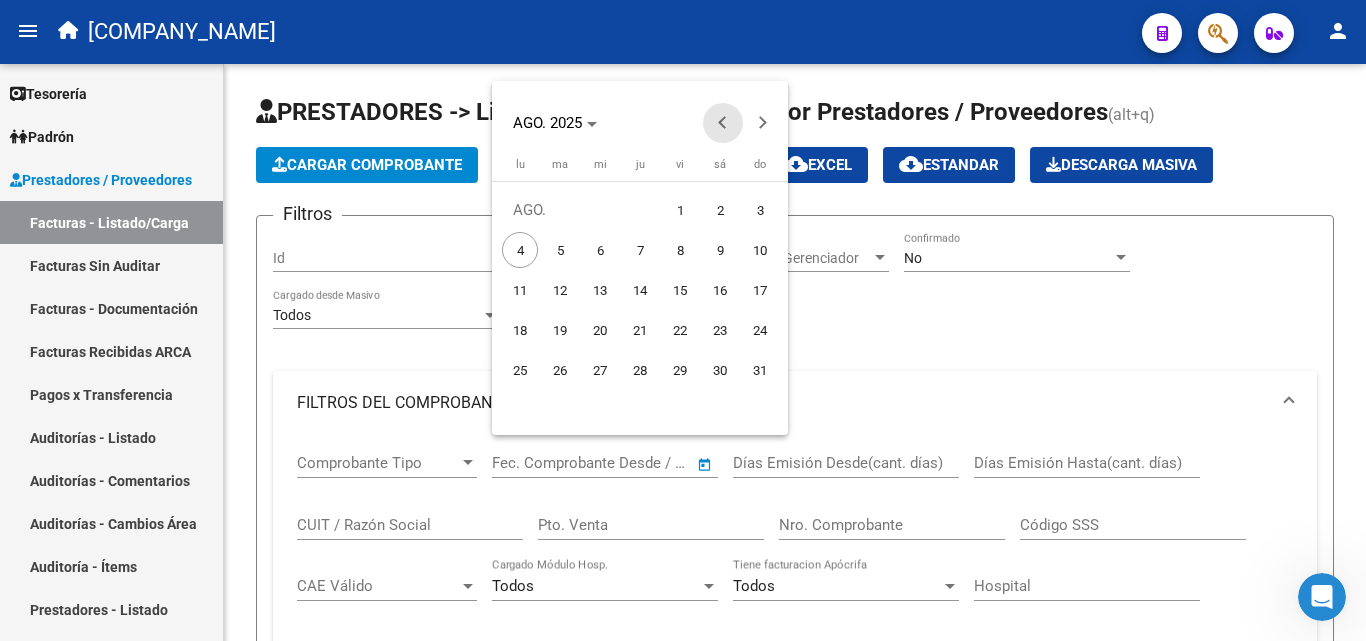 drag, startPoint x: 733, startPoint y: 121, endPoint x: 682, endPoint y: 184, distance: 81.055534 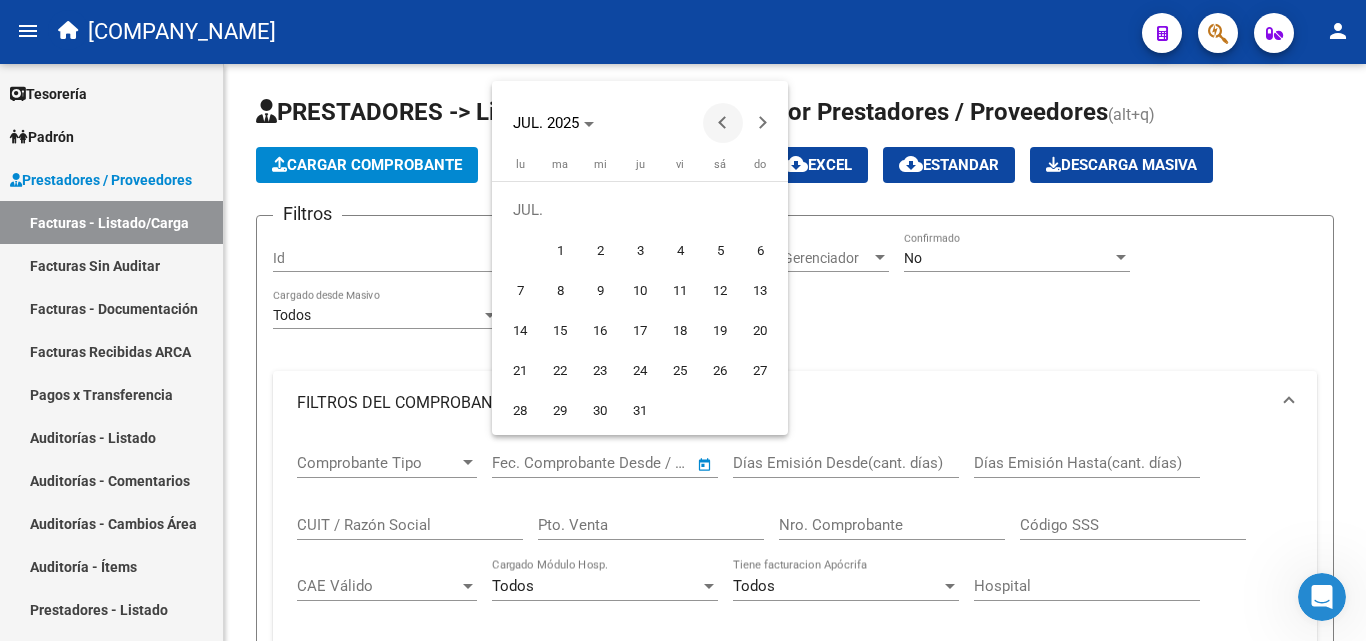 click at bounding box center [723, 123] 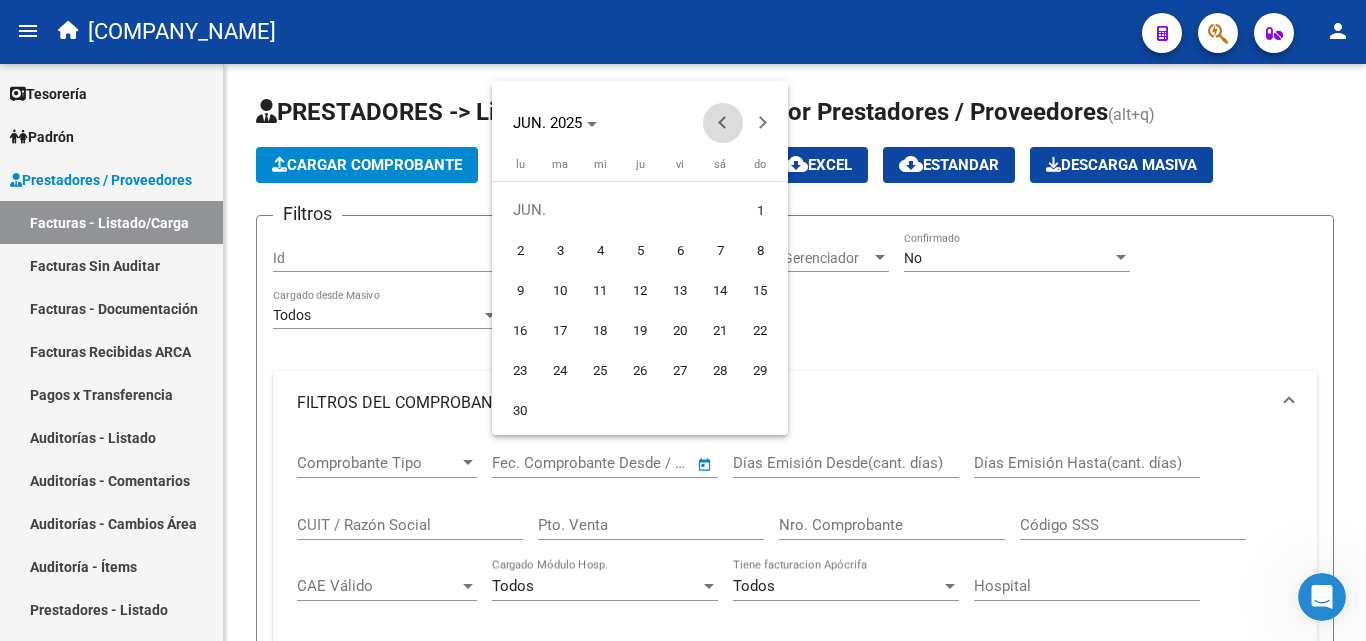 click at bounding box center (723, 123) 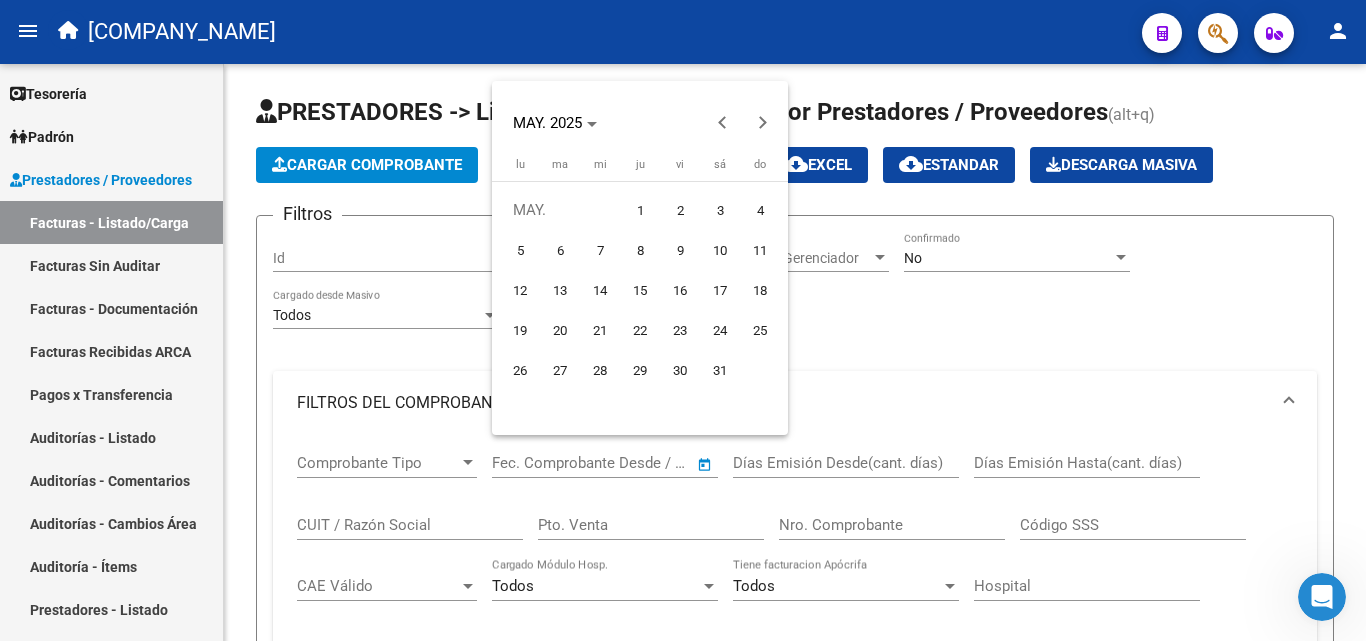 drag, startPoint x: 639, startPoint y: 214, endPoint x: 764, endPoint y: 183, distance: 128.78665 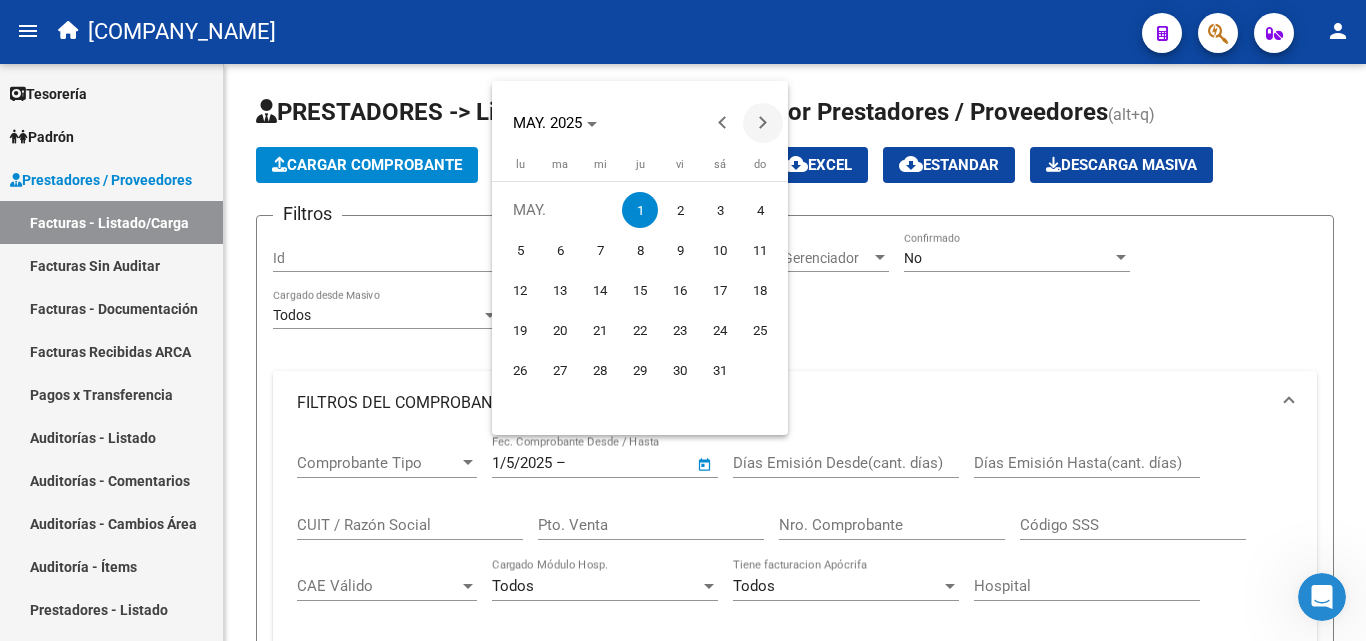 click at bounding box center (763, 123) 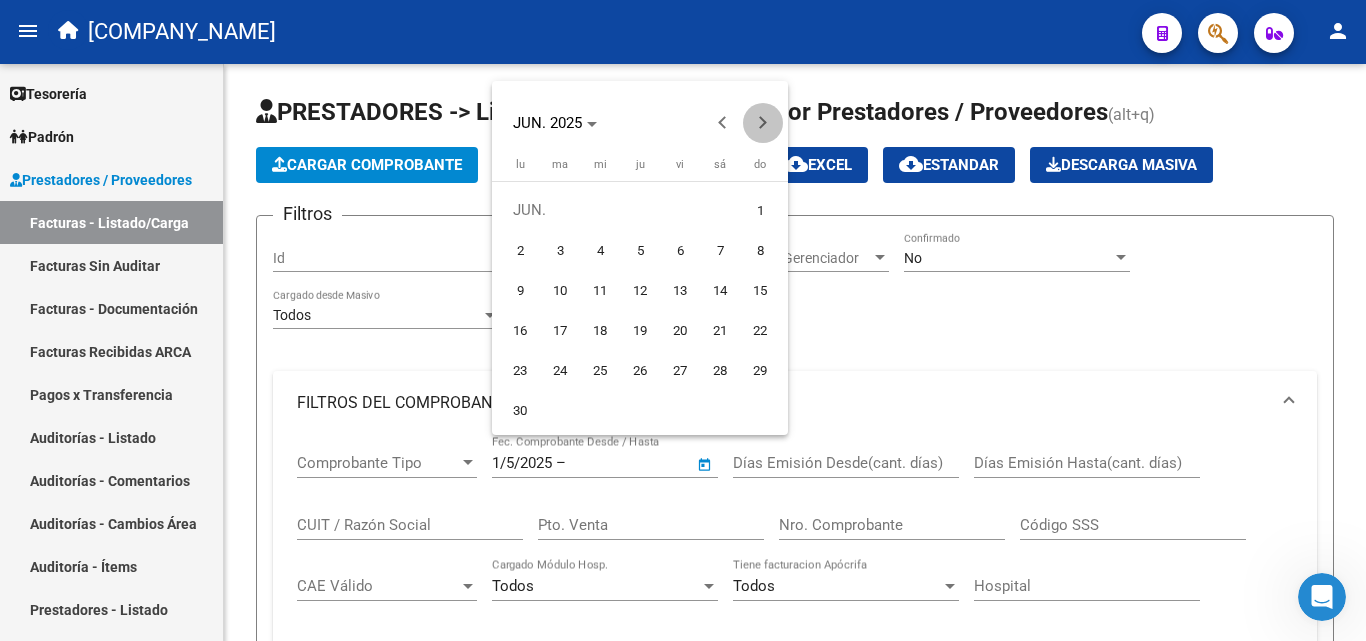 click at bounding box center [763, 123] 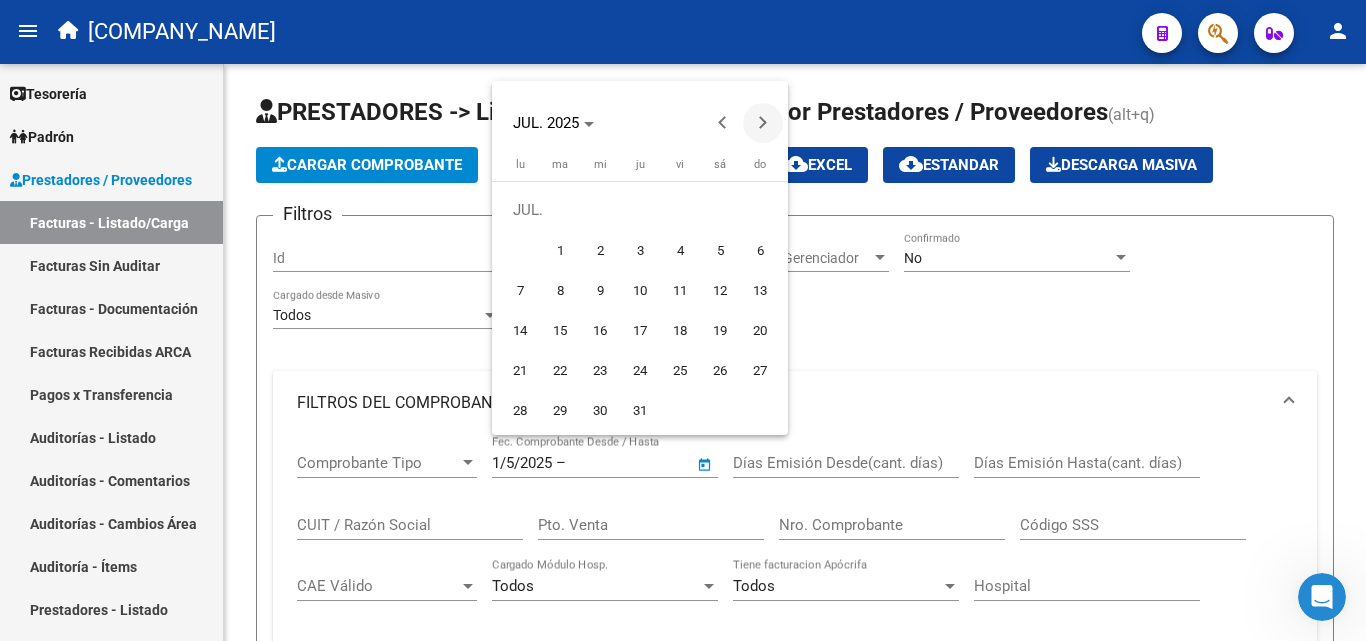 click at bounding box center [763, 123] 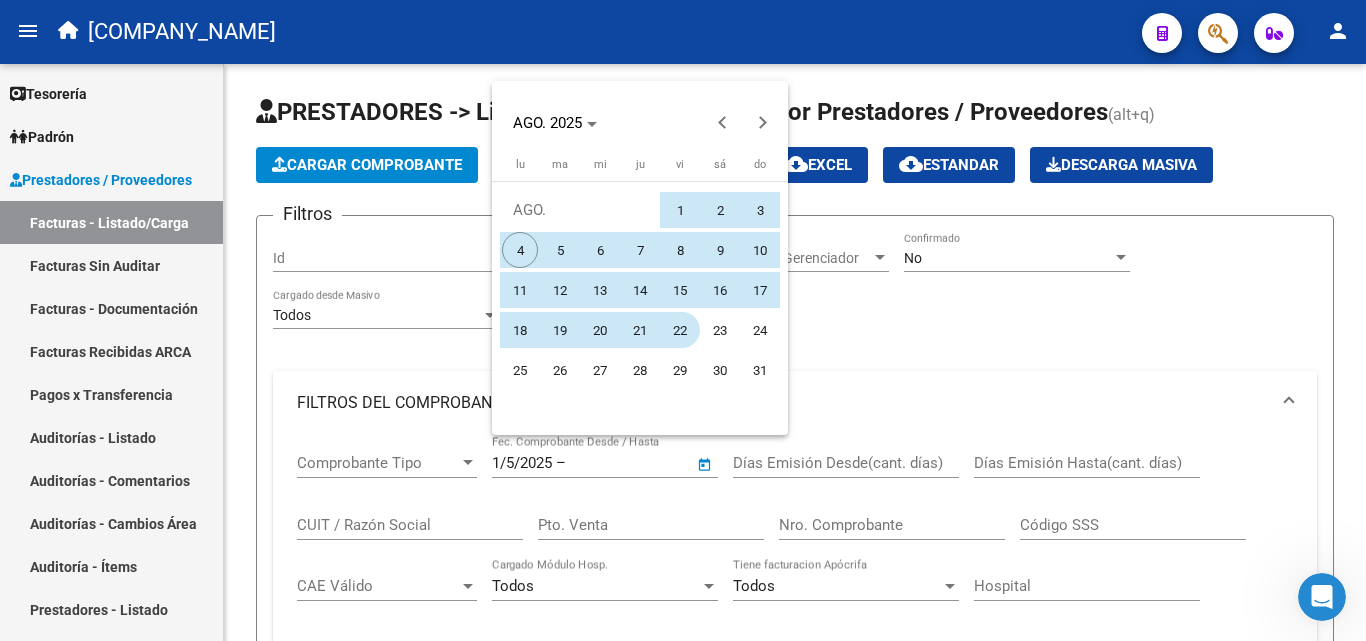 drag, startPoint x: 749, startPoint y: 360, endPoint x: 584, endPoint y: 247, distance: 199.985 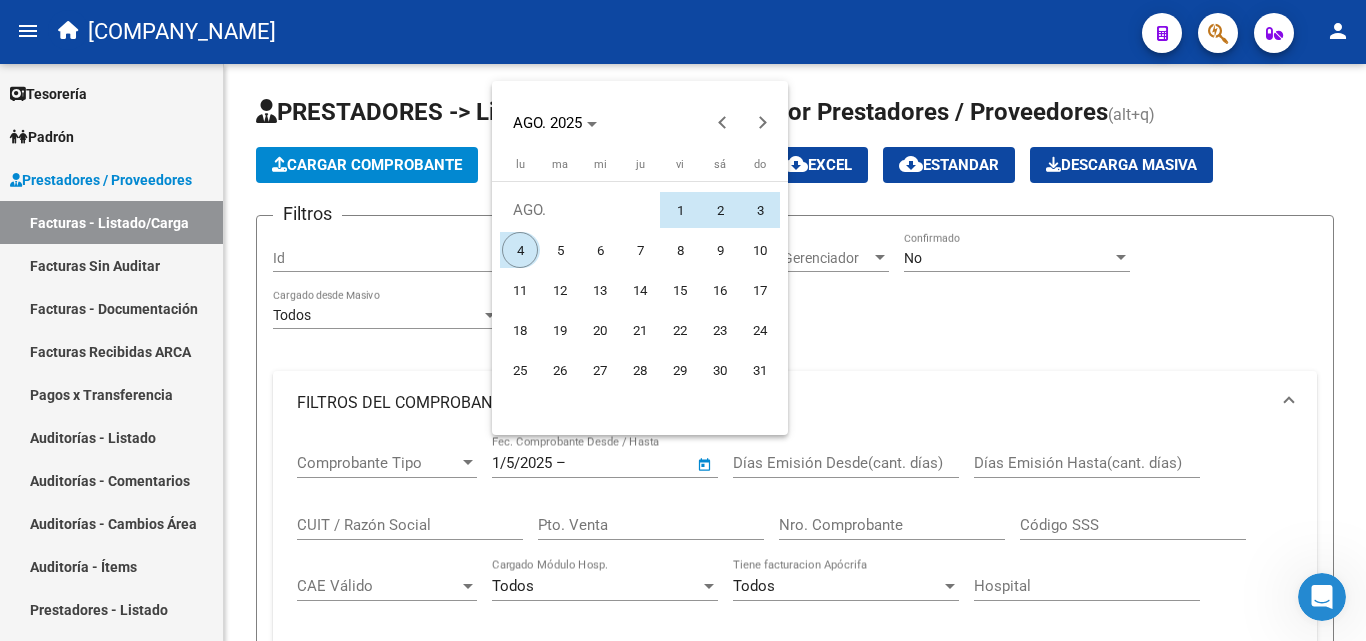 click on "4" at bounding box center (520, 250) 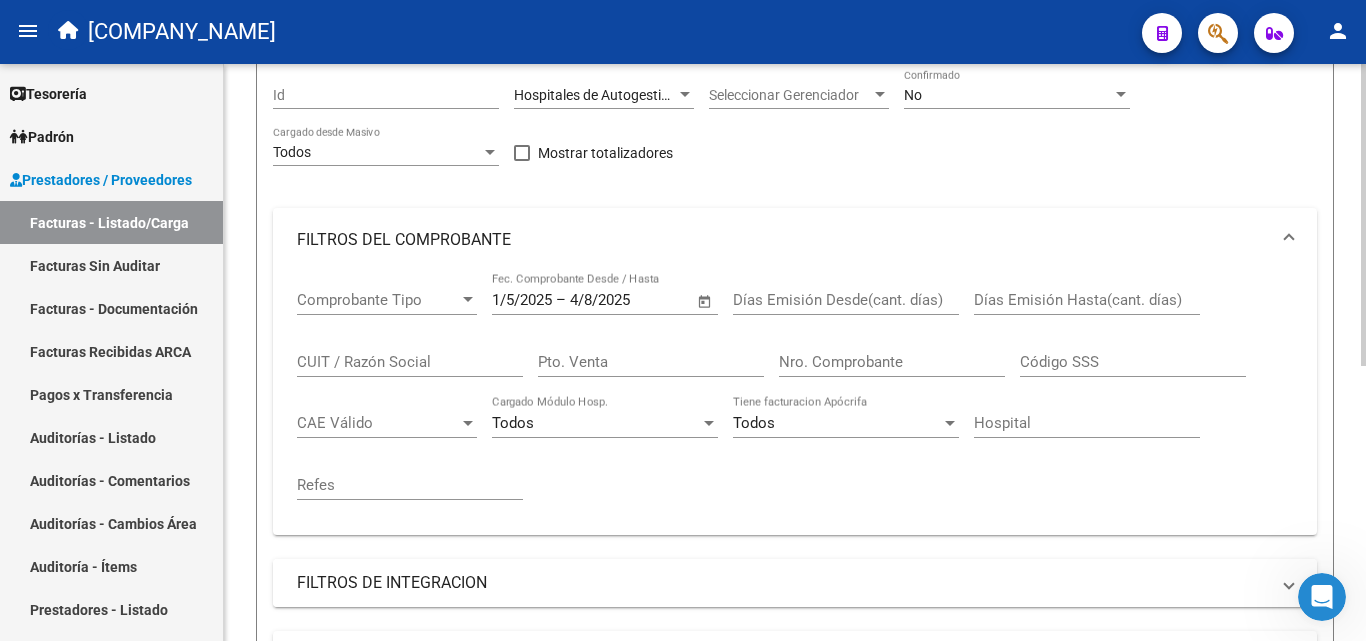 scroll, scrollTop: 300, scrollLeft: 0, axis: vertical 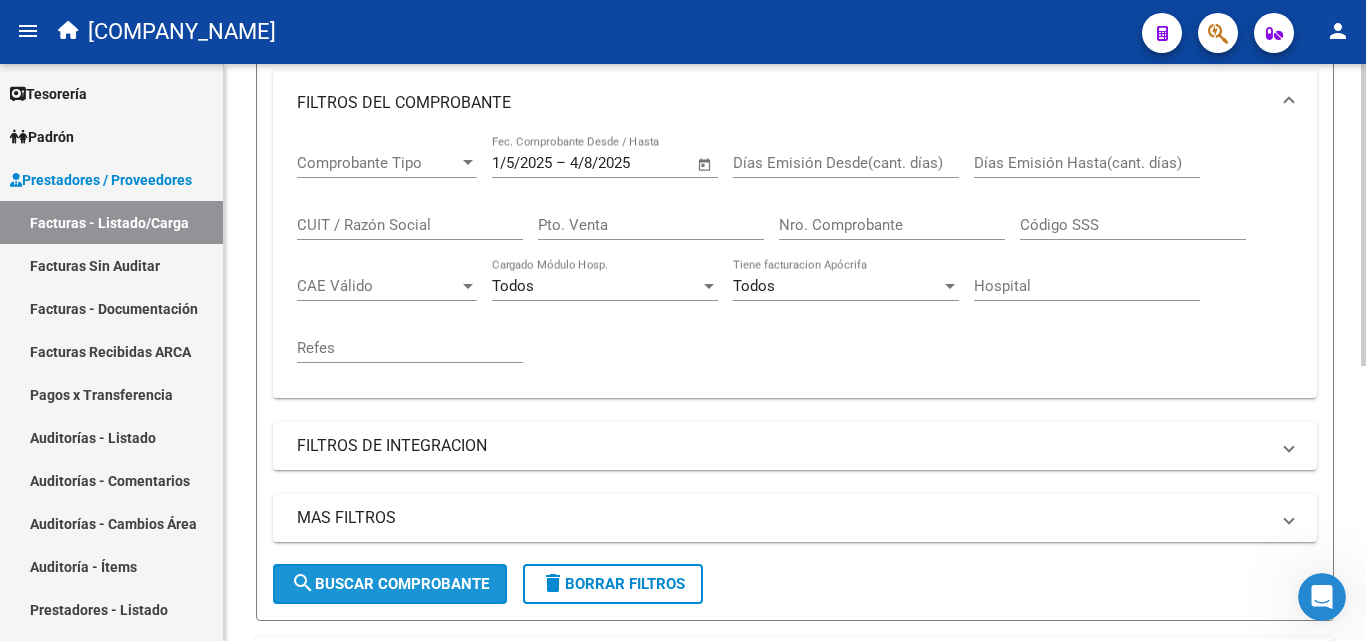 drag, startPoint x: 377, startPoint y: 567, endPoint x: 396, endPoint y: 561, distance: 19.924858 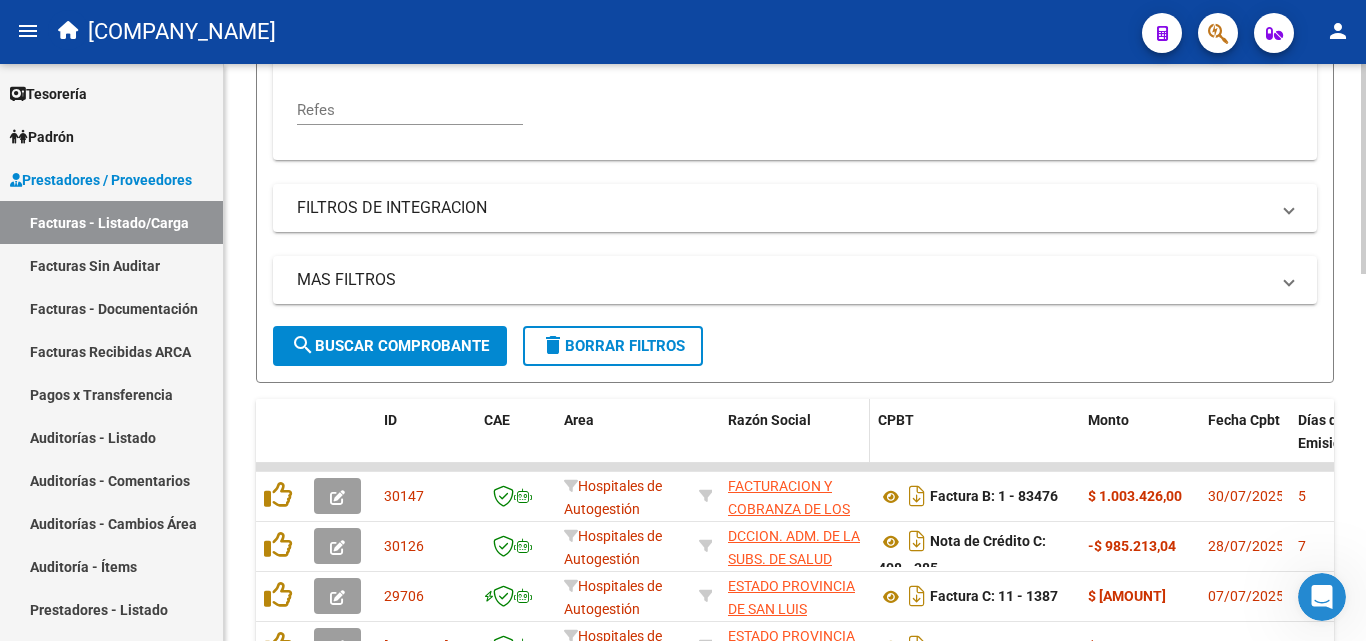 scroll, scrollTop: 580, scrollLeft: 0, axis: vertical 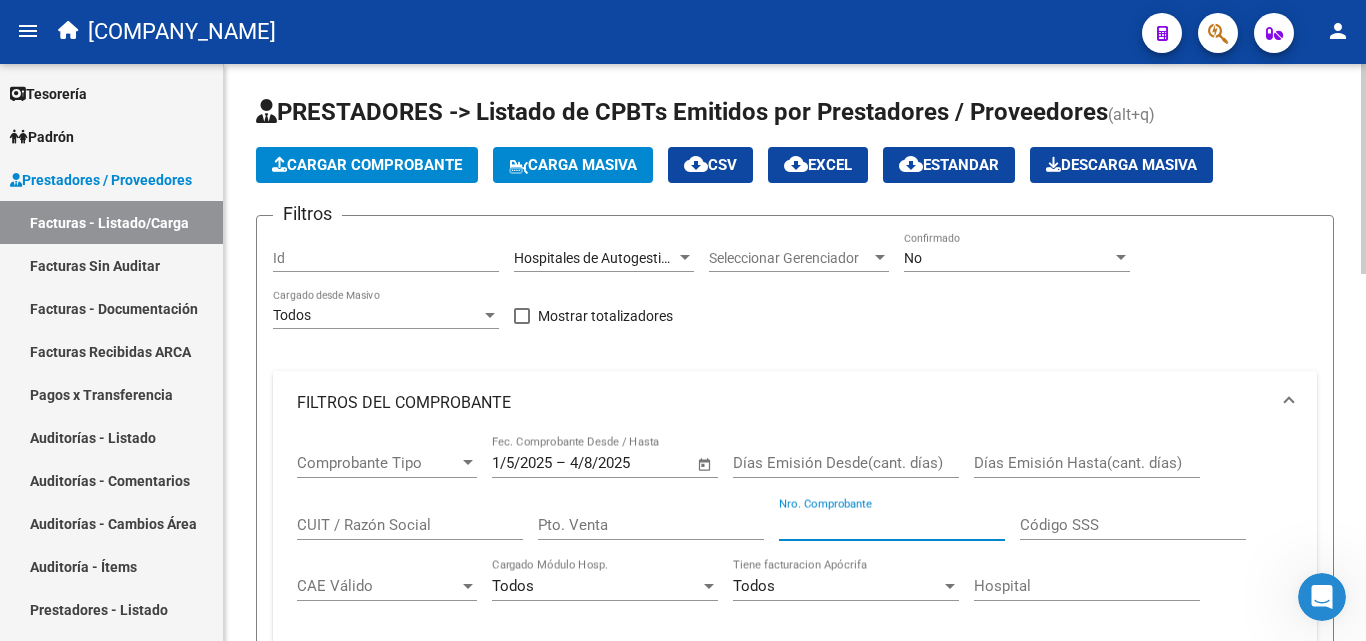 click on "Nro. Comprobante" at bounding box center (892, 525) 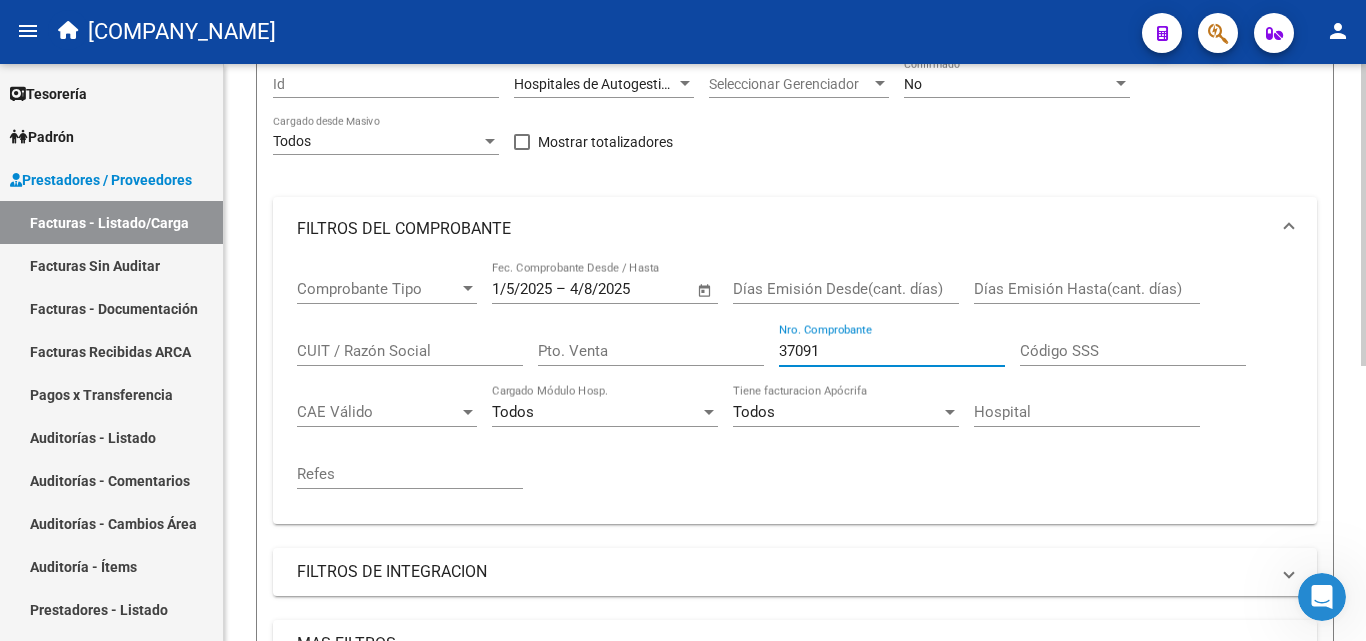 scroll, scrollTop: 0, scrollLeft: 0, axis: both 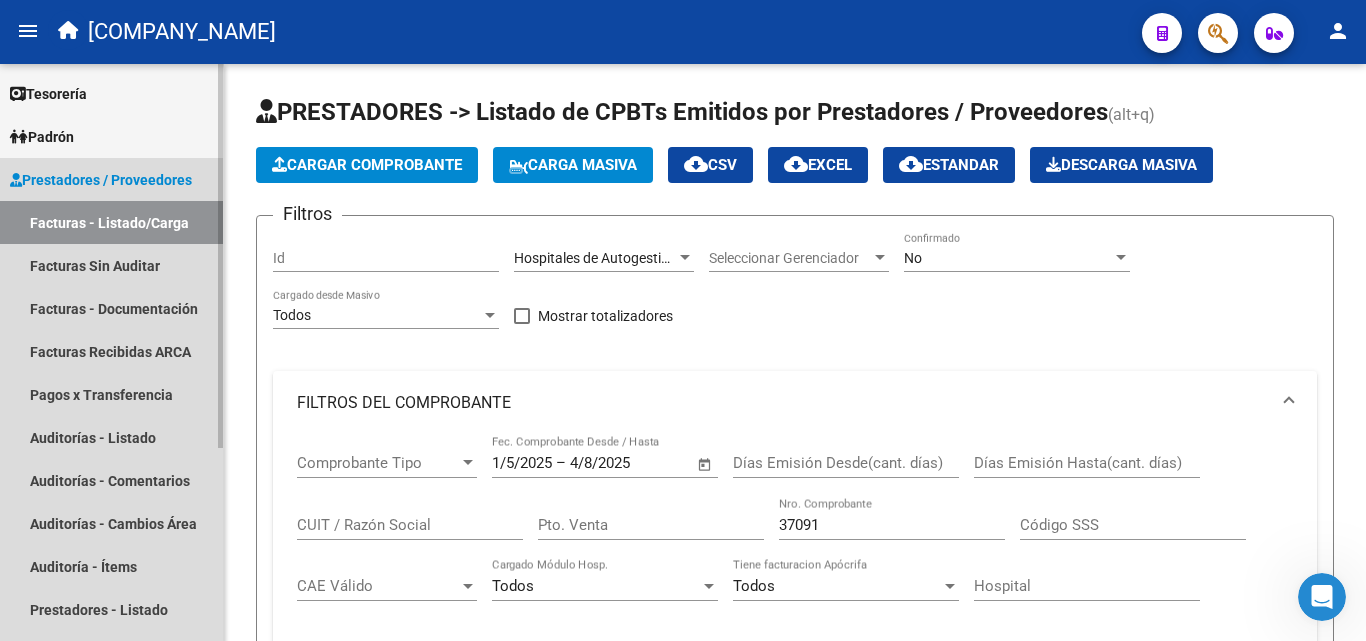 click on "Facturas - Listado/Carga" at bounding box center (111, 222) 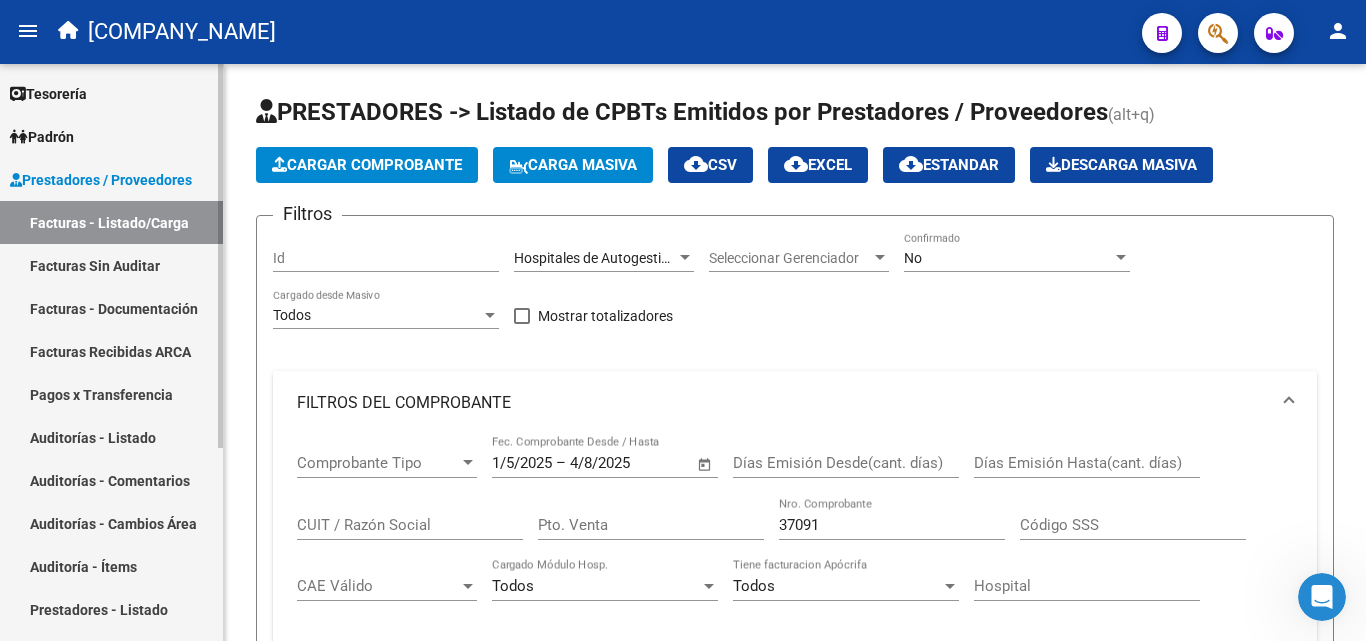 click on "Facturas - Listado/Carga" at bounding box center (111, 222) 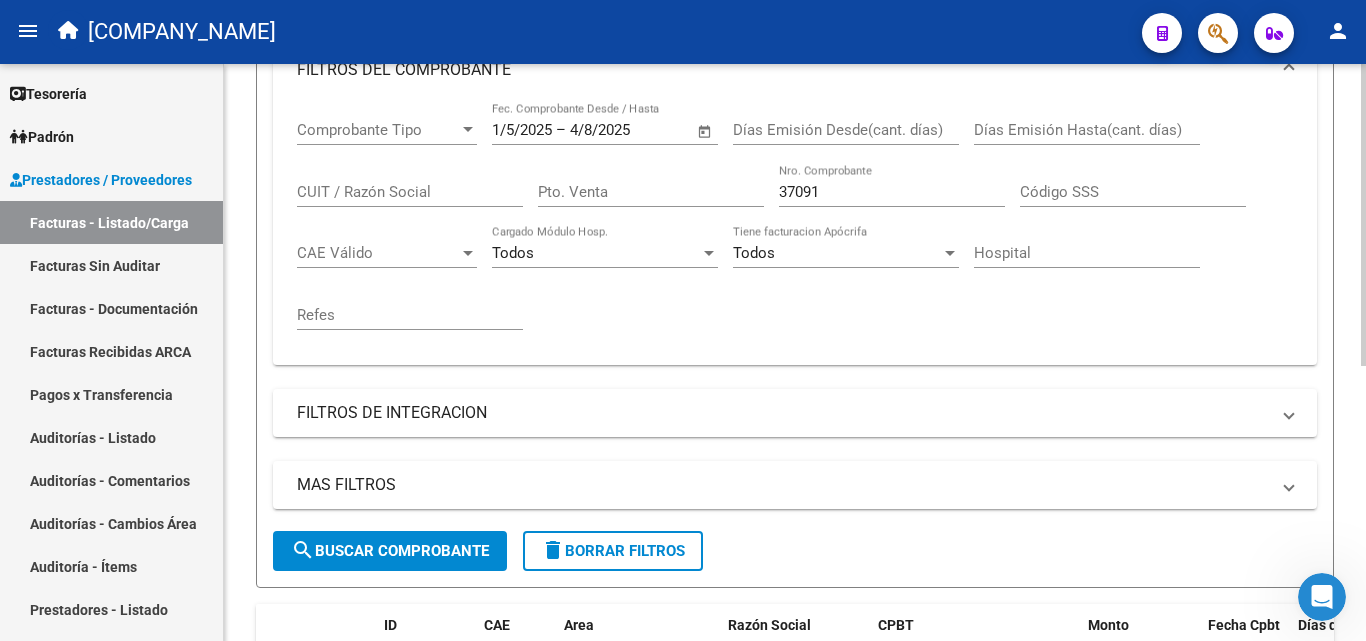 scroll, scrollTop: 325, scrollLeft: 0, axis: vertical 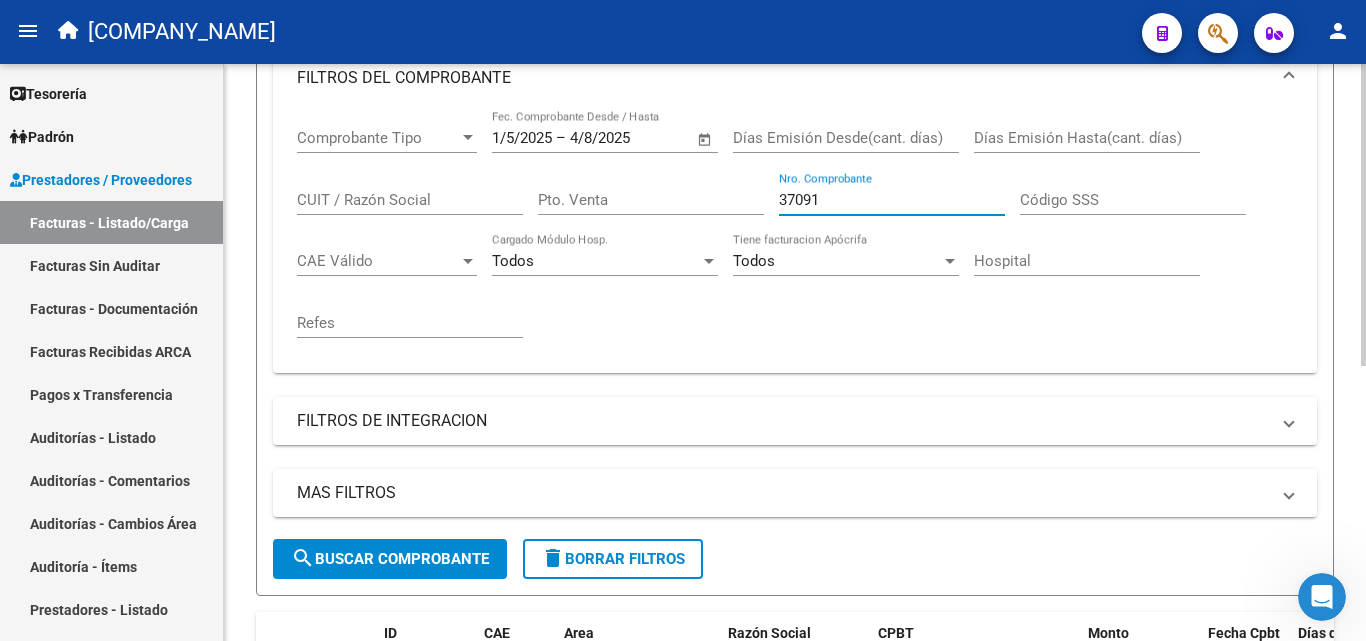 drag, startPoint x: 866, startPoint y: 201, endPoint x: 301, endPoint y: 211, distance: 565.0885 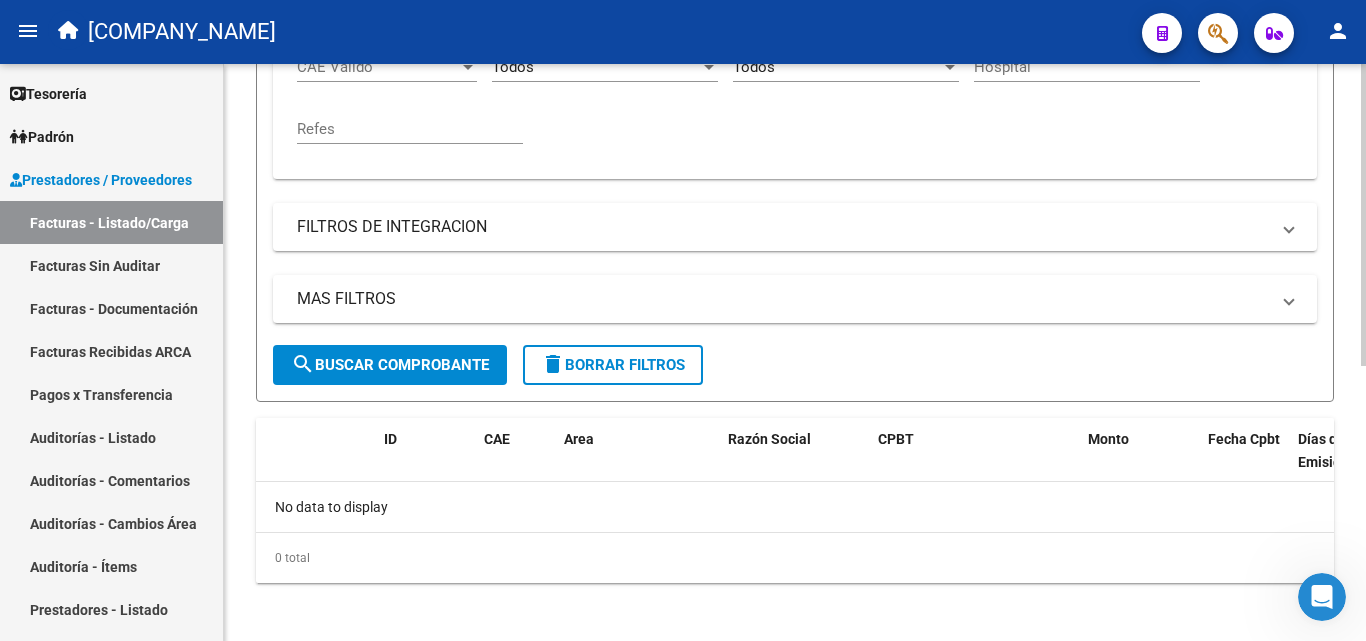 scroll, scrollTop: 525, scrollLeft: 0, axis: vertical 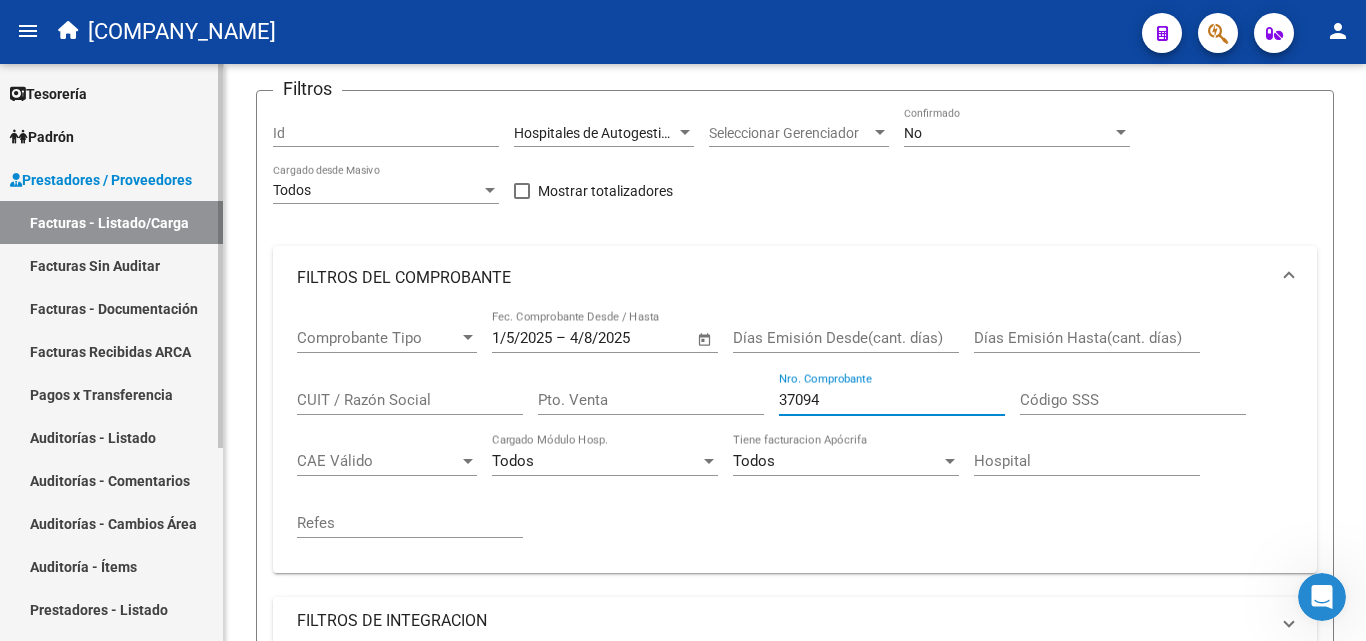 type on "37094" 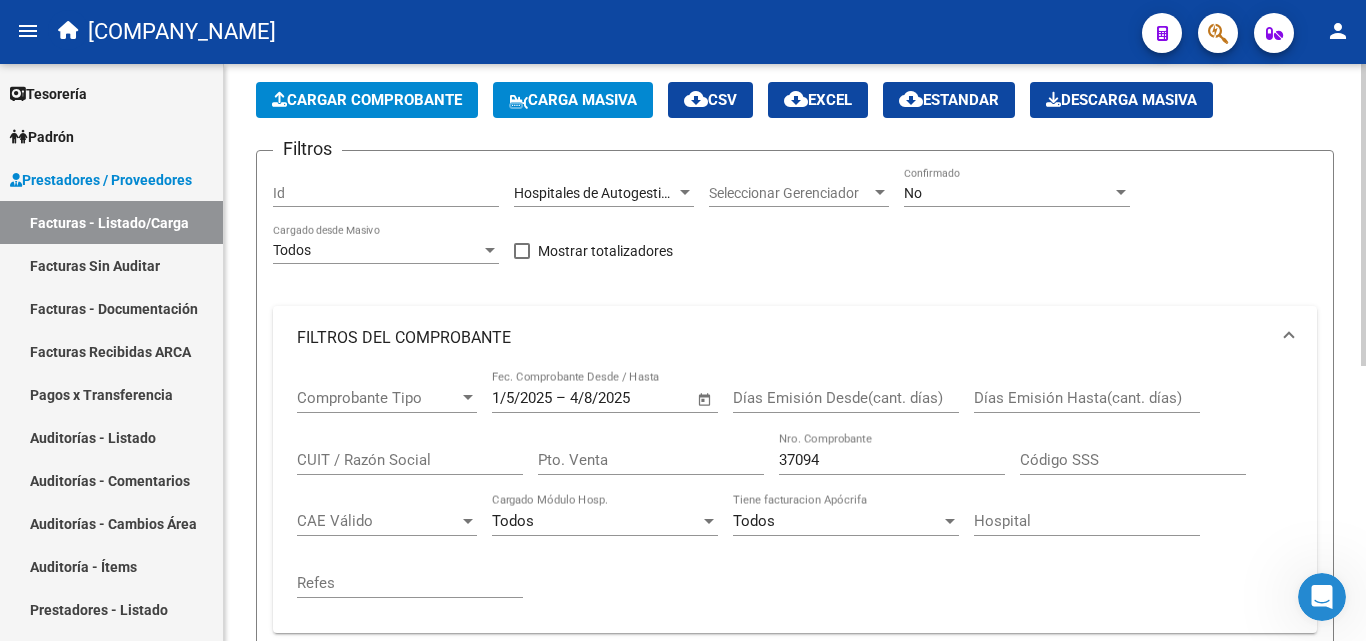 scroll, scrollTop: 0, scrollLeft: 0, axis: both 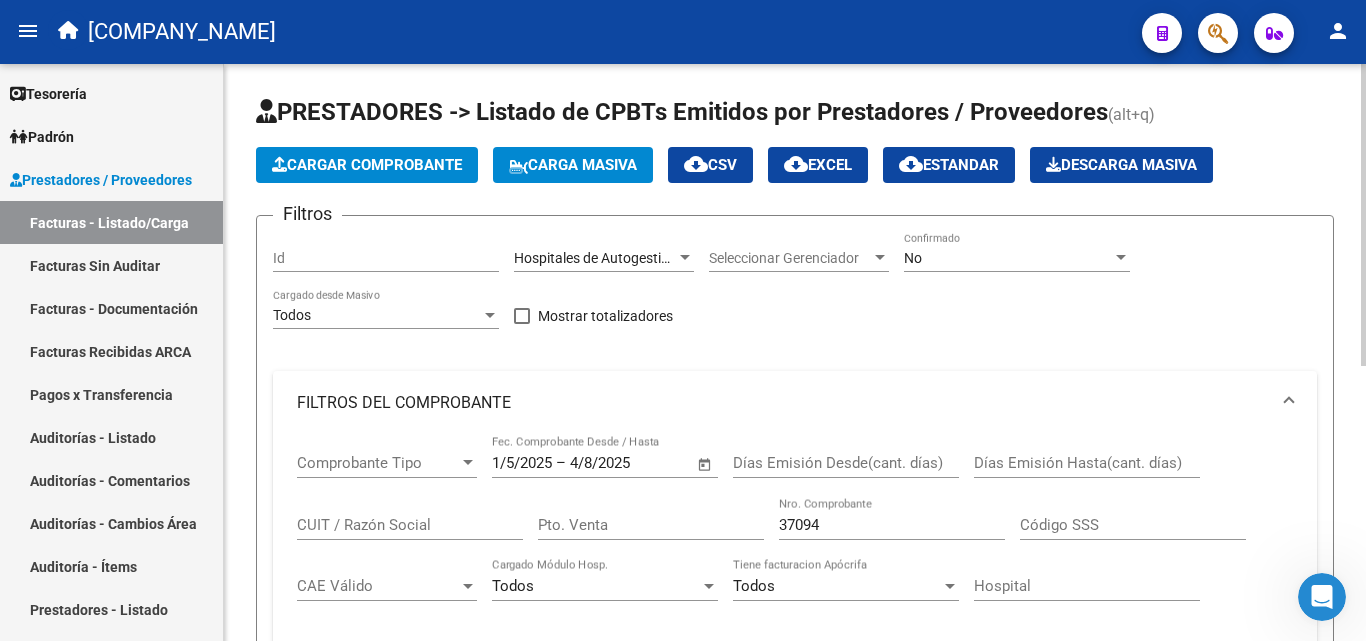 click at bounding box center [1121, 258] 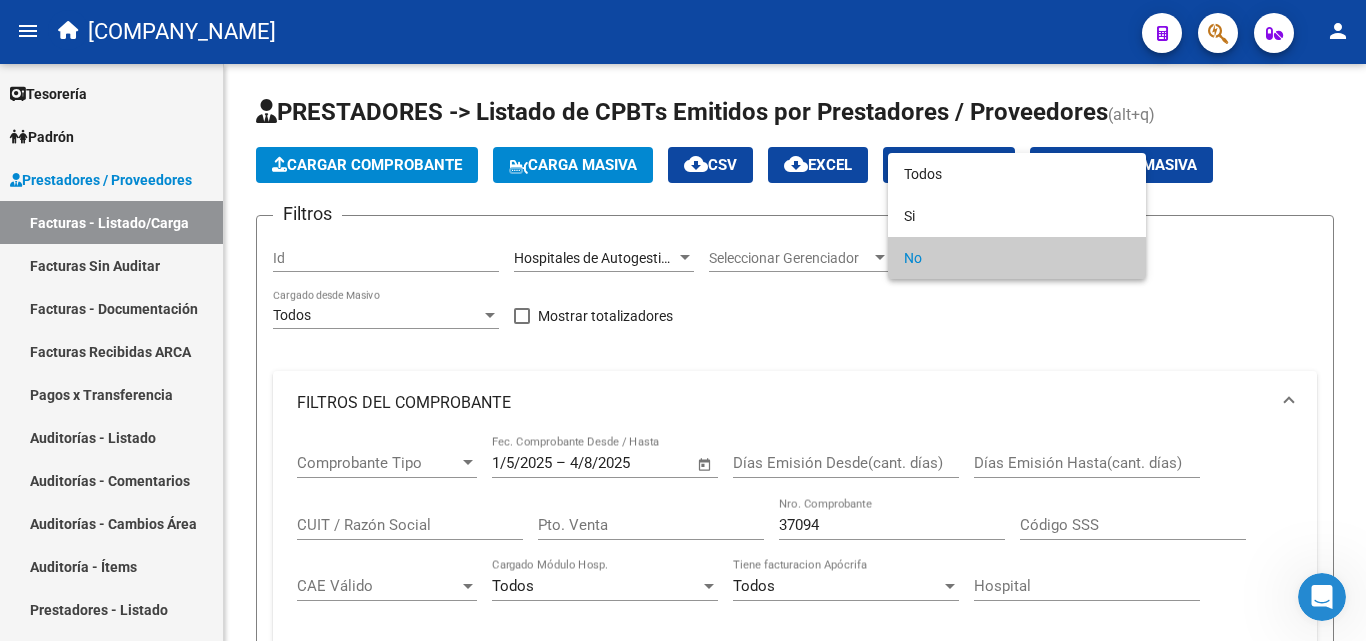 click at bounding box center [683, 320] 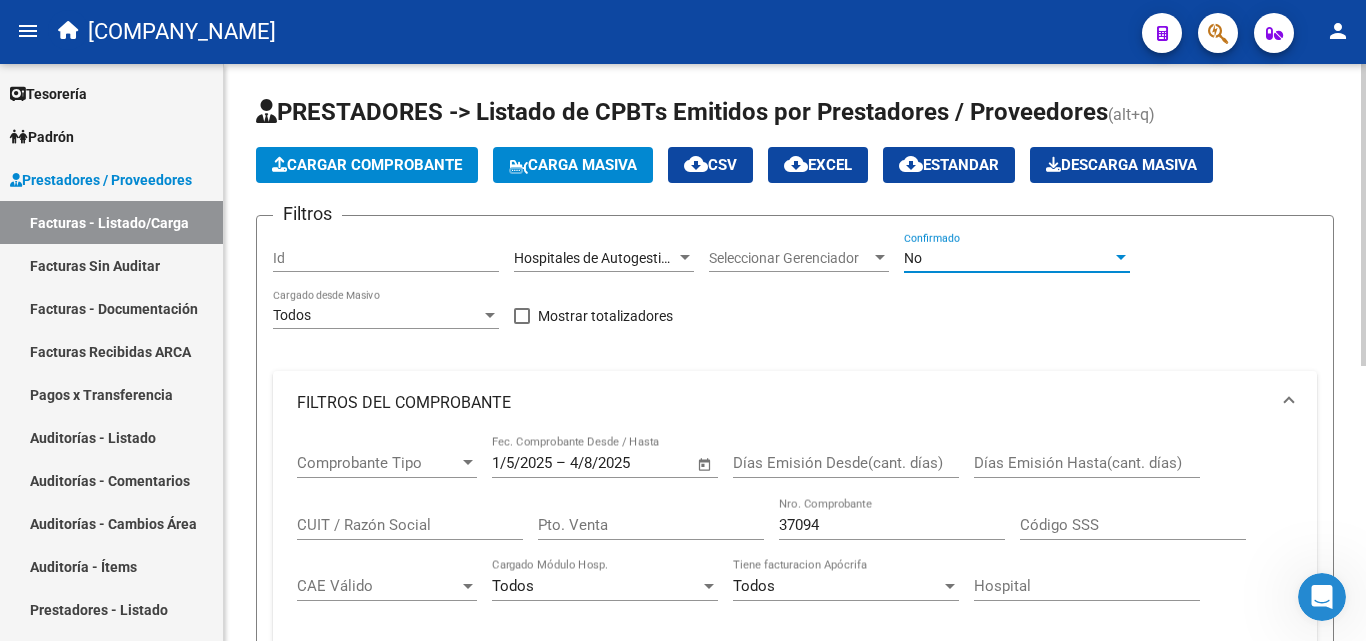 click on "No" at bounding box center [1008, 258] 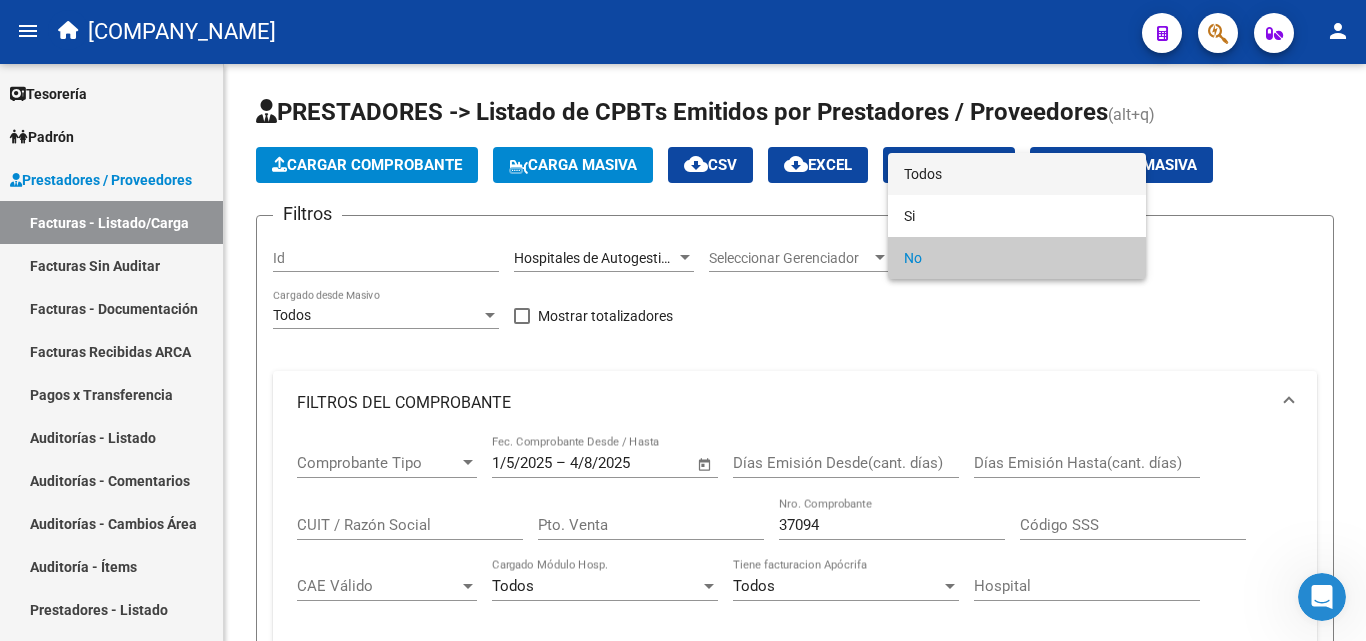 click on "Todos" at bounding box center (1017, 174) 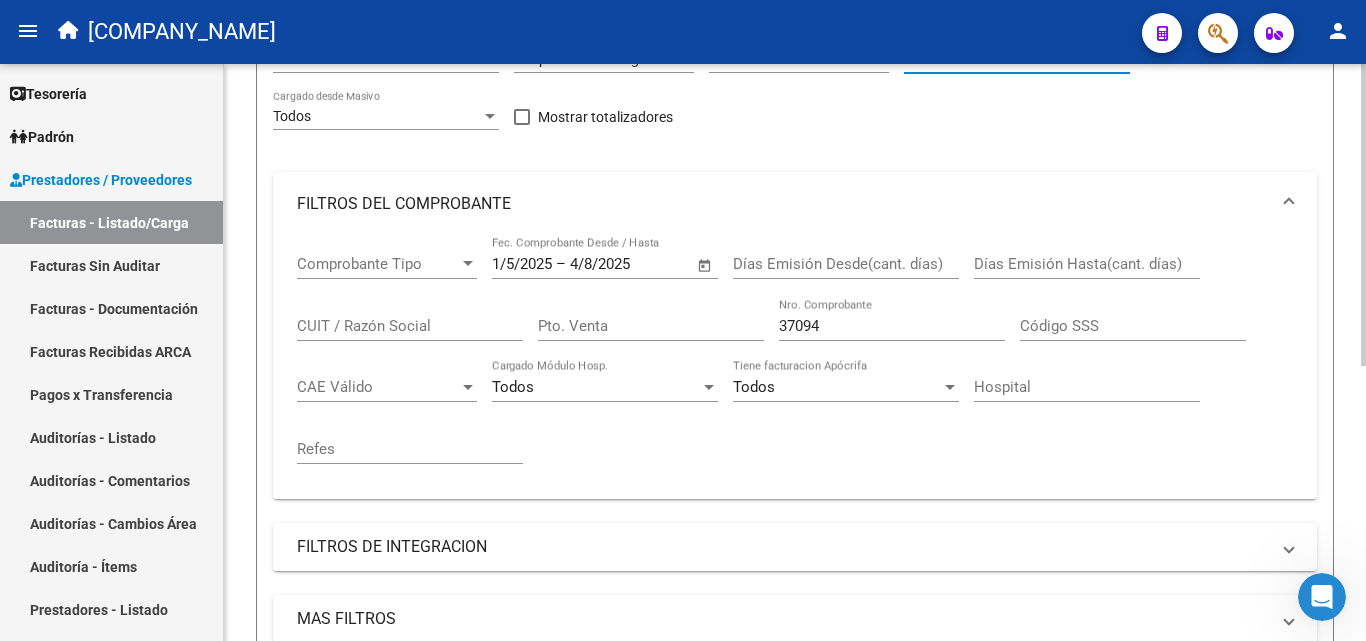 scroll, scrollTop: 200, scrollLeft: 0, axis: vertical 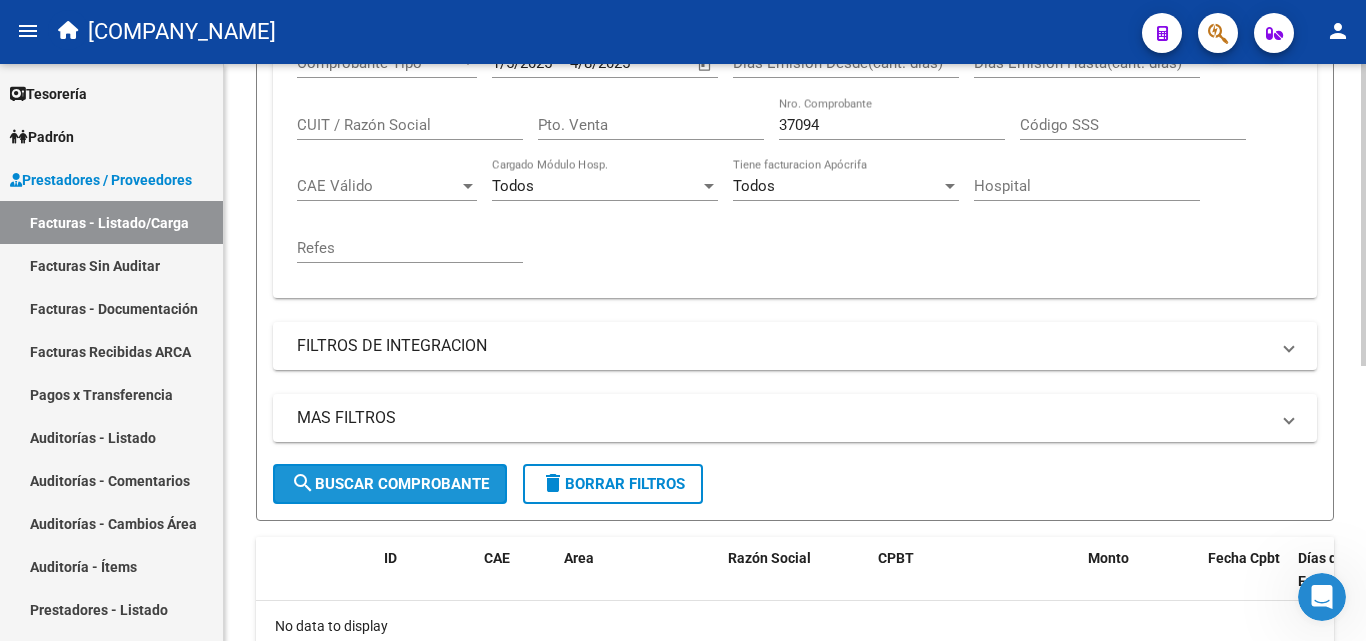 click on "search  Buscar Comprobante" 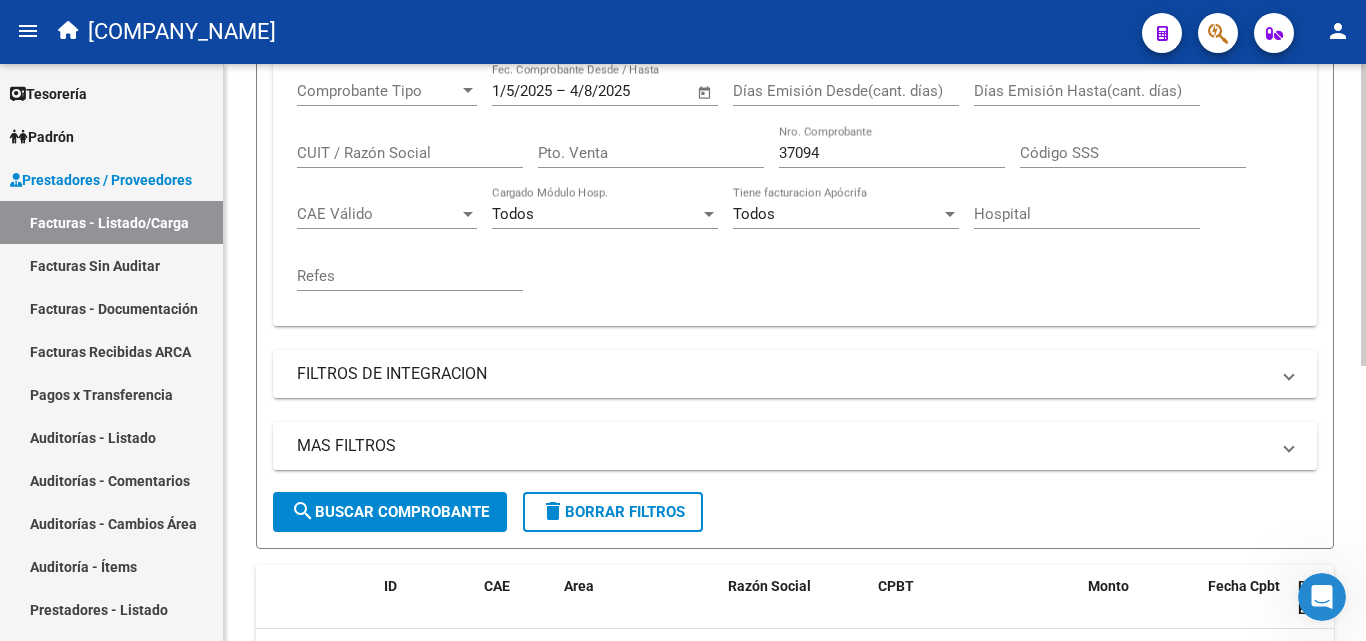 scroll, scrollTop: 425, scrollLeft: 0, axis: vertical 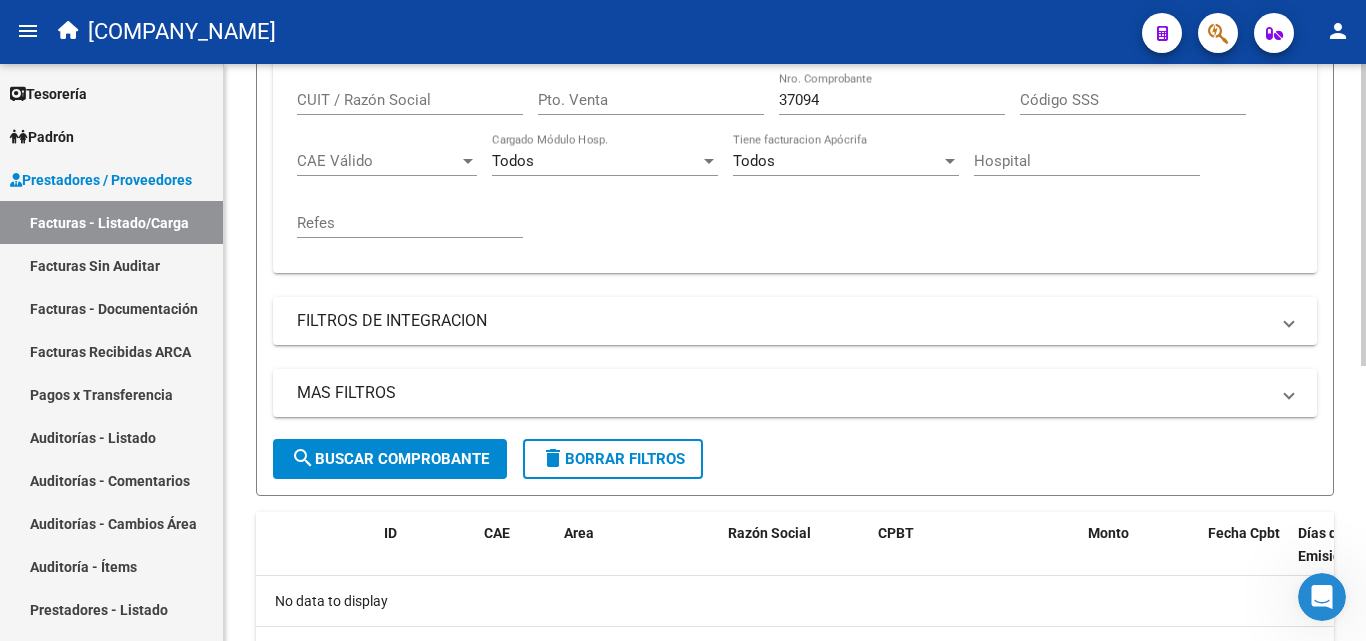 click on "search  Buscar Comprobante" 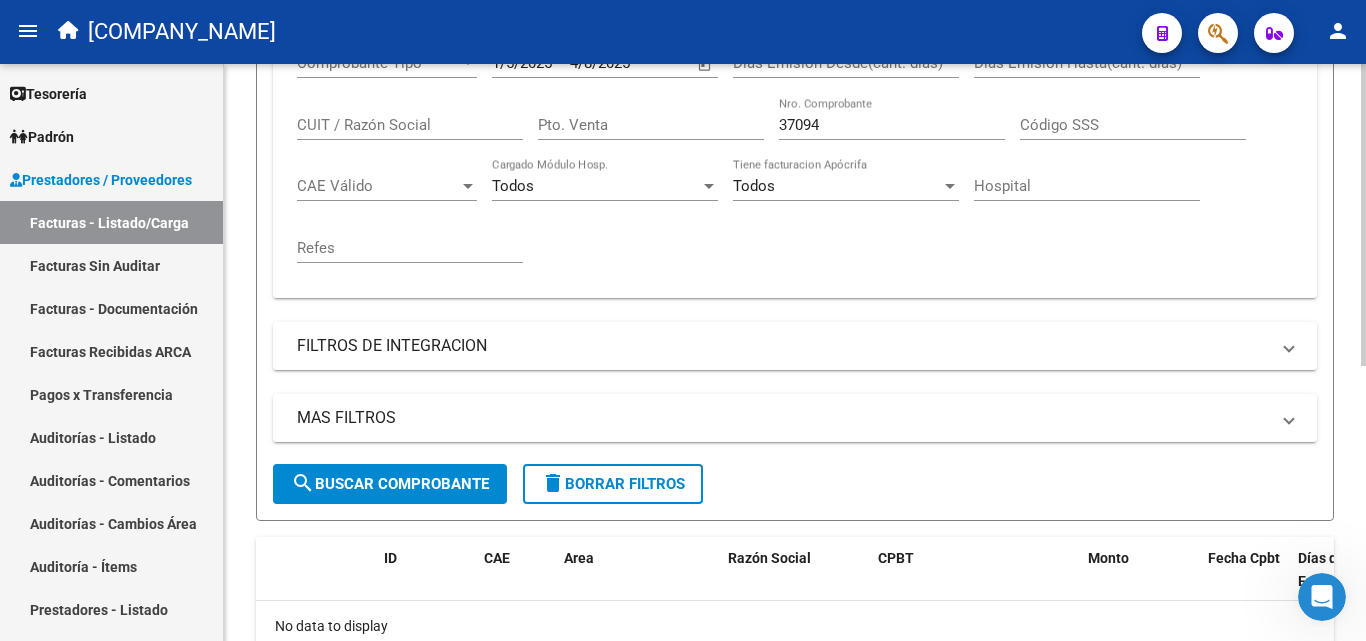 scroll, scrollTop: 525, scrollLeft: 0, axis: vertical 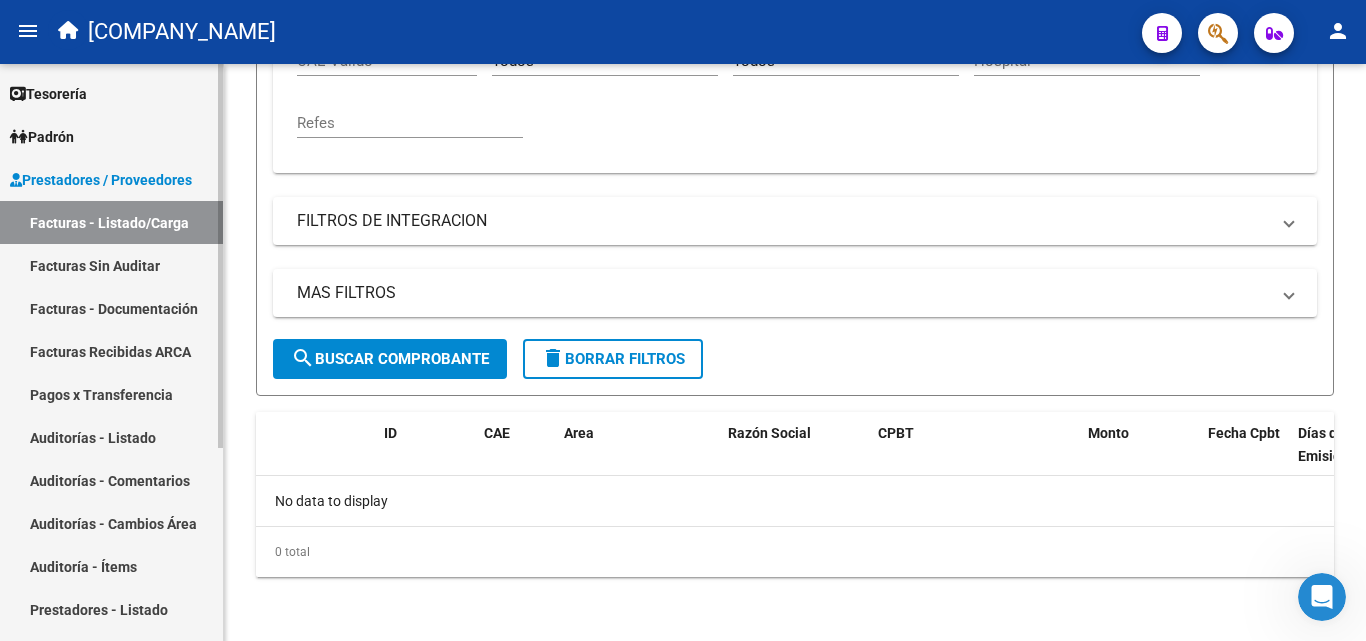 click on "Facturas Sin Auditar" at bounding box center (111, 265) 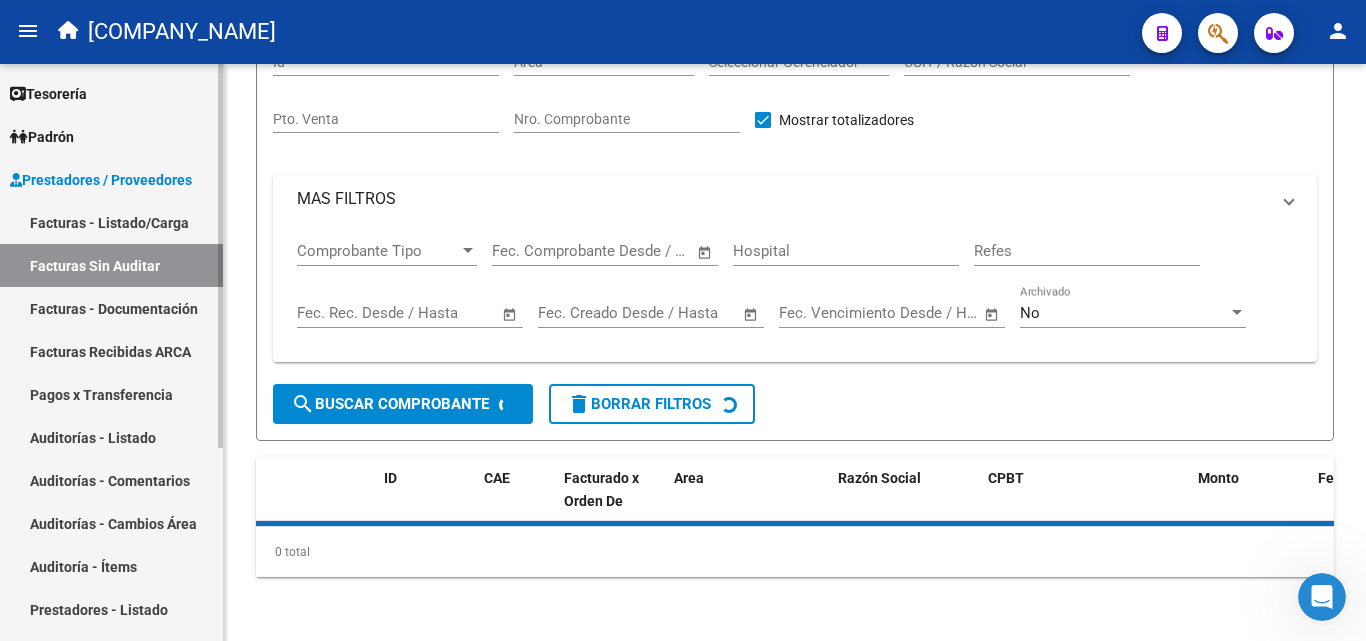scroll, scrollTop: 0, scrollLeft: 0, axis: both 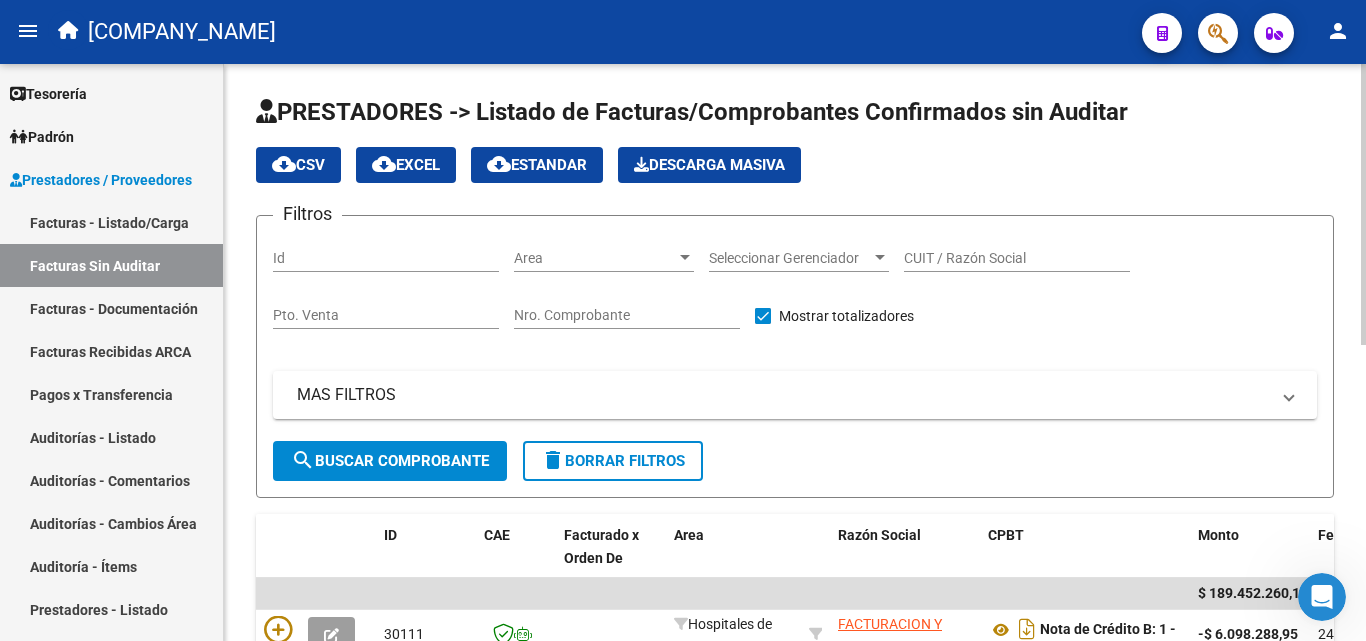 click on "Area" at bounding box center (595, 258) 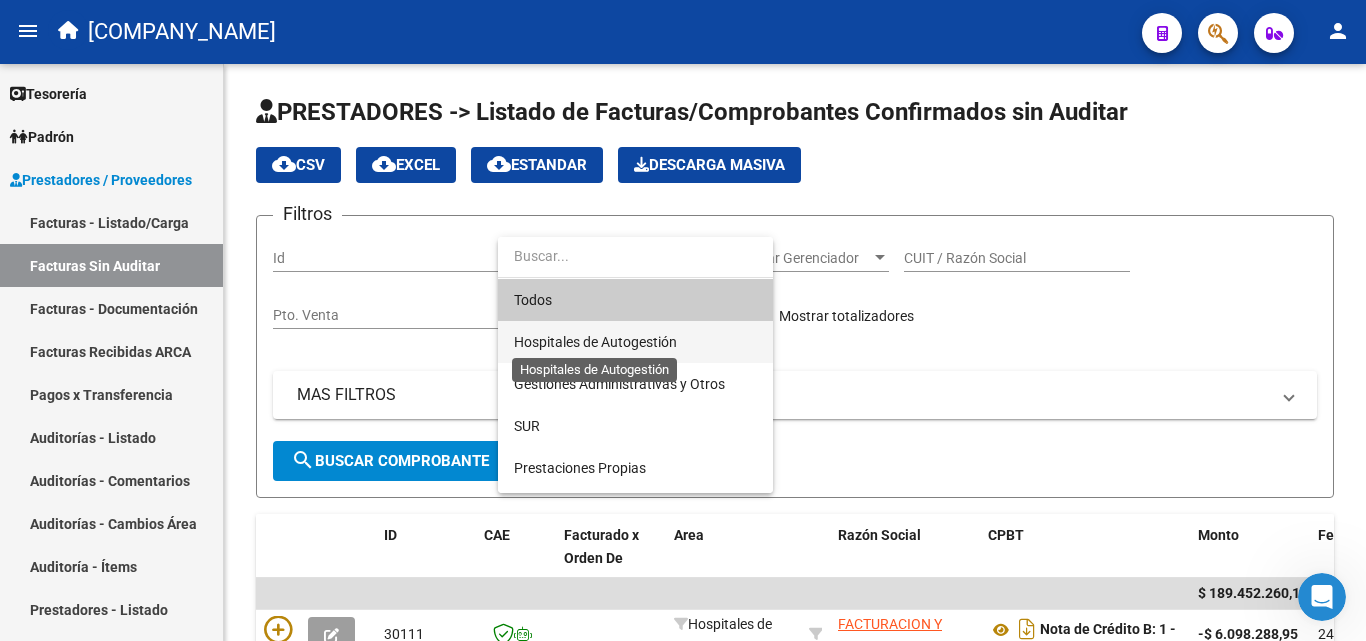click on "Hospitales de Autogestión" at bounding box center [595, 342] 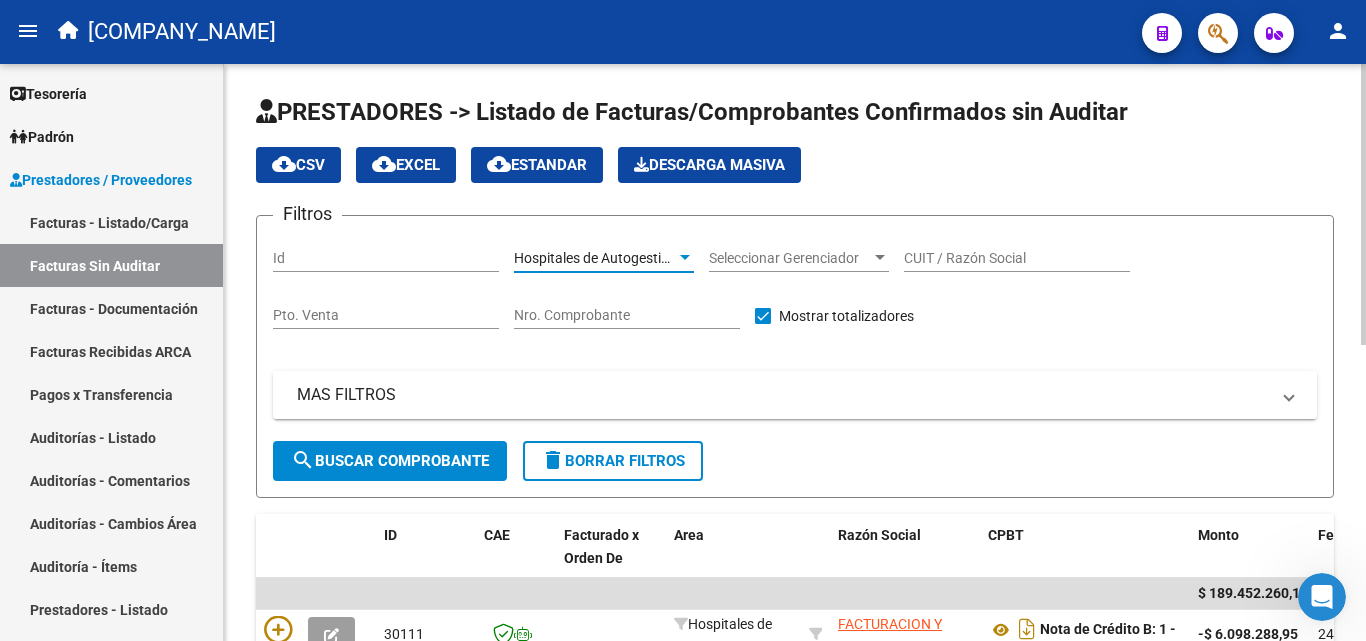 click on "MAS FILTROS" at bounding box center [795, 395] 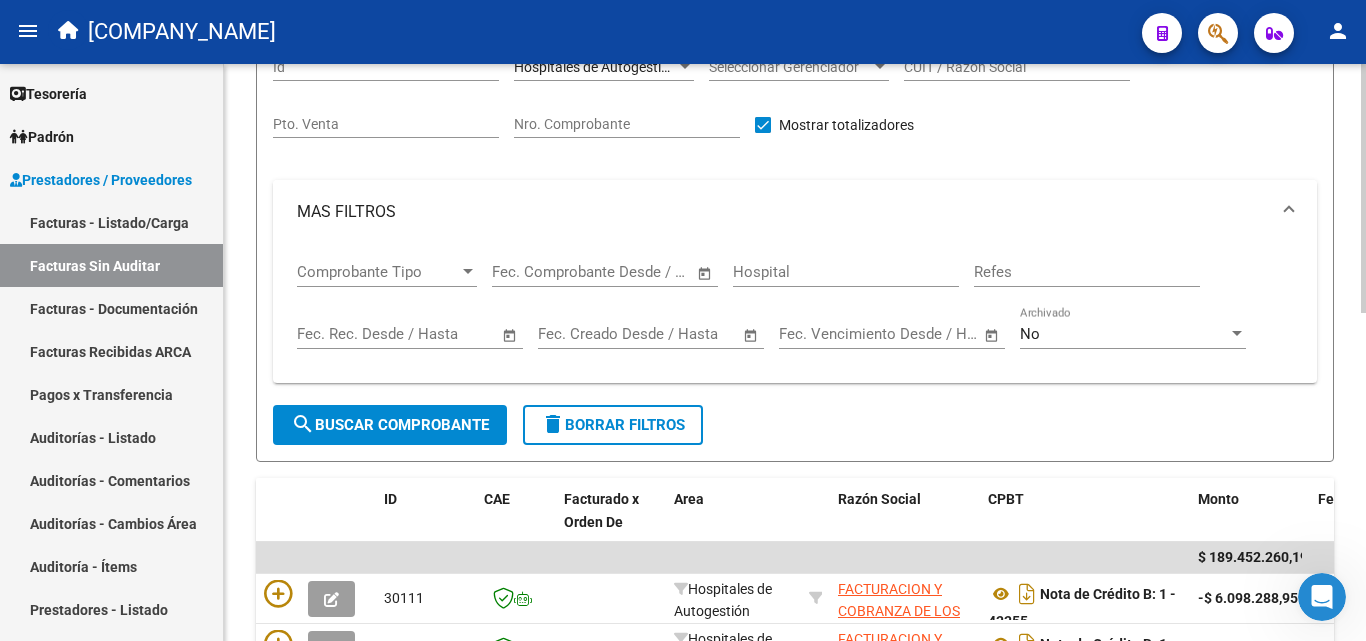 scroll, scrollTop: 200, scrollLeft: 0, axis: vertical 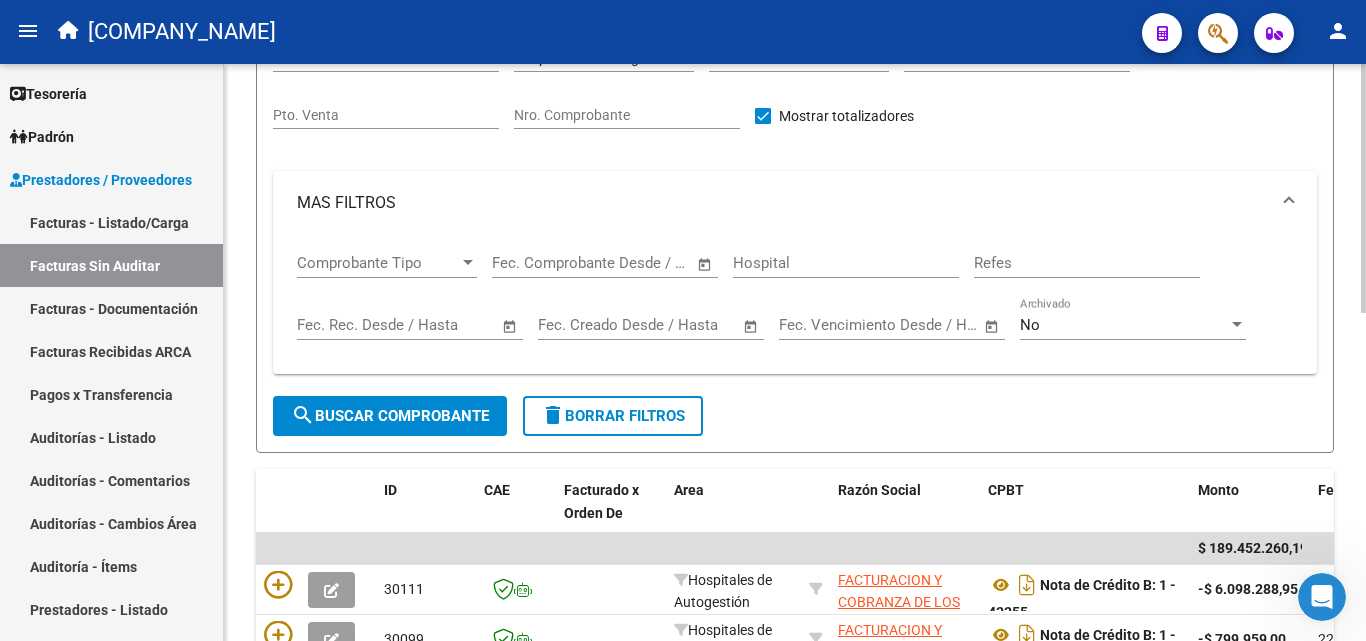 click on "search  Buscar Comprobante" 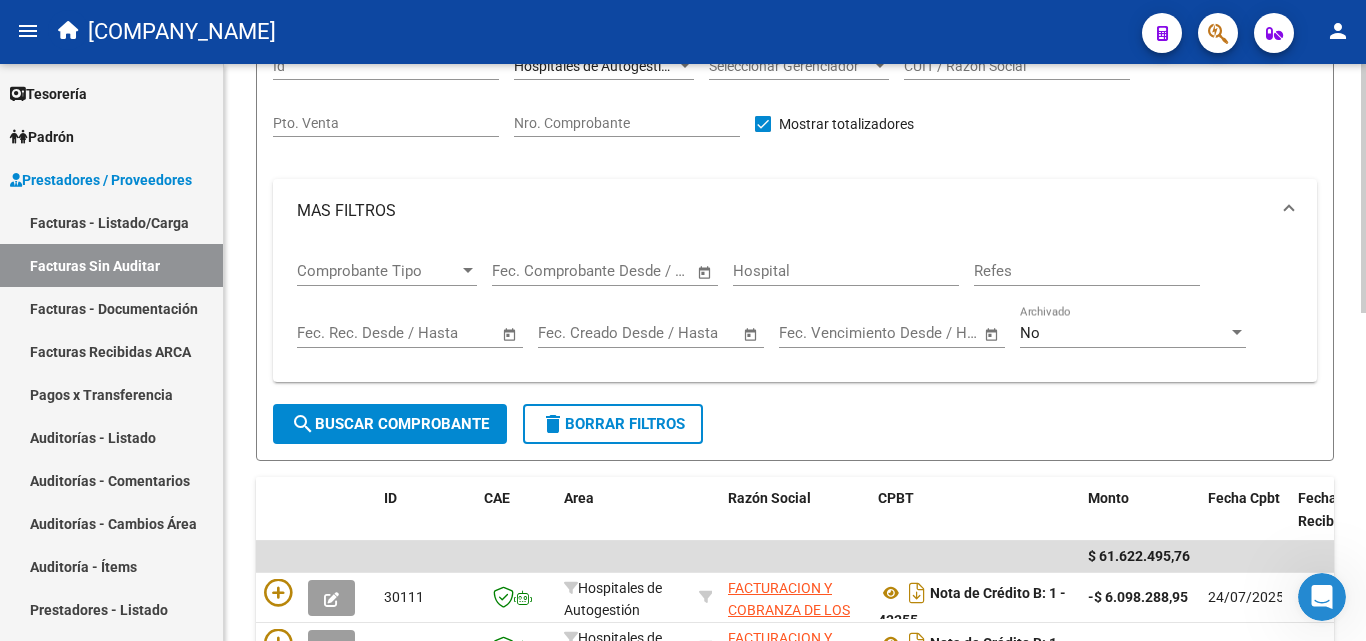 scroll, scrollTop: 0, scrollLeft: 0, axis: both 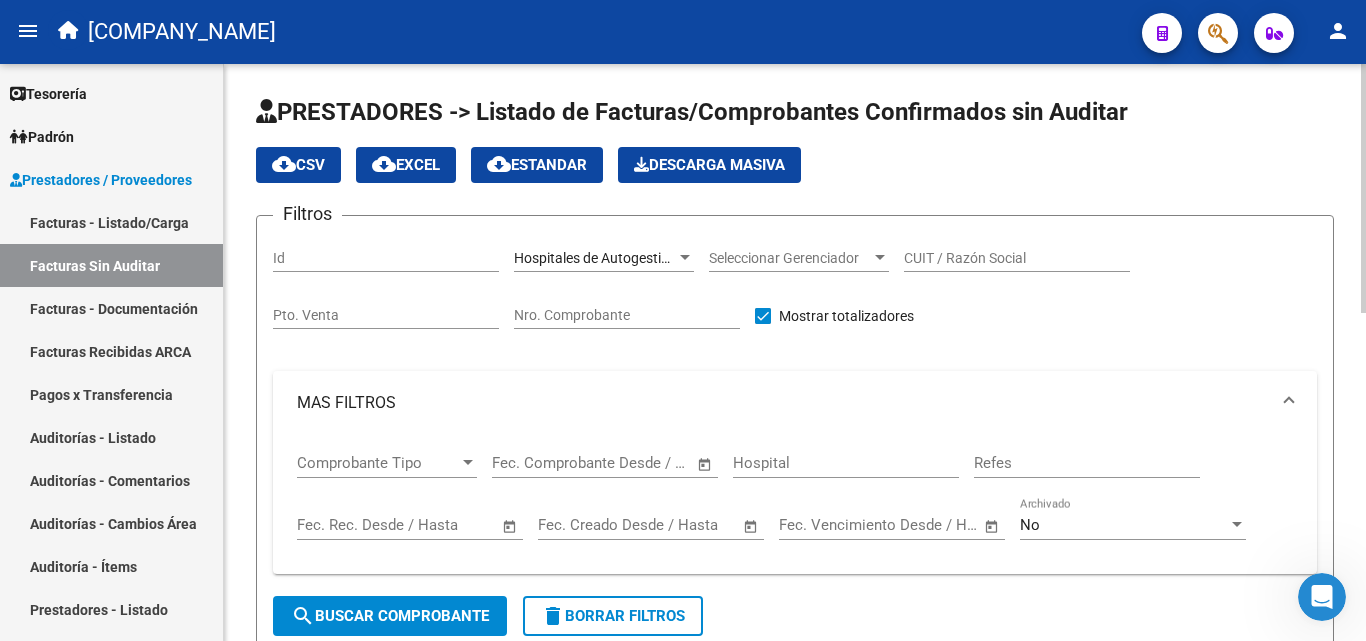 click on "Comprobante Tipo" at bounding box center [378, 463] 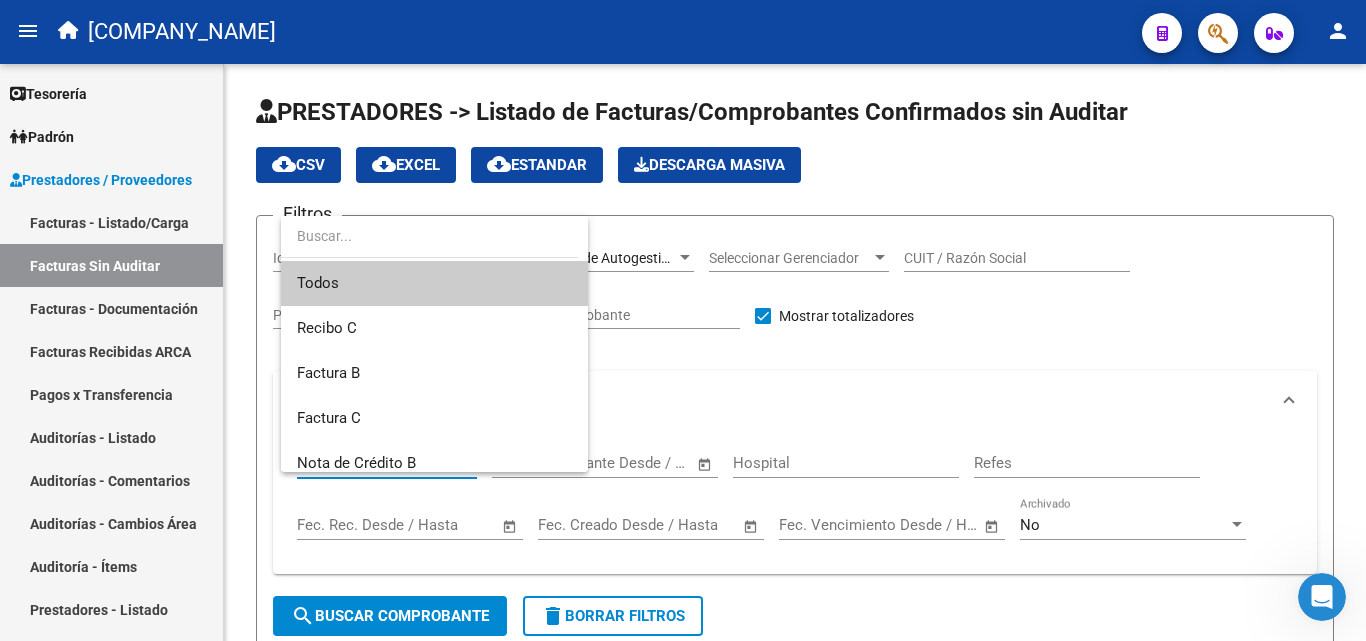 click at bounding box center [683, 320] 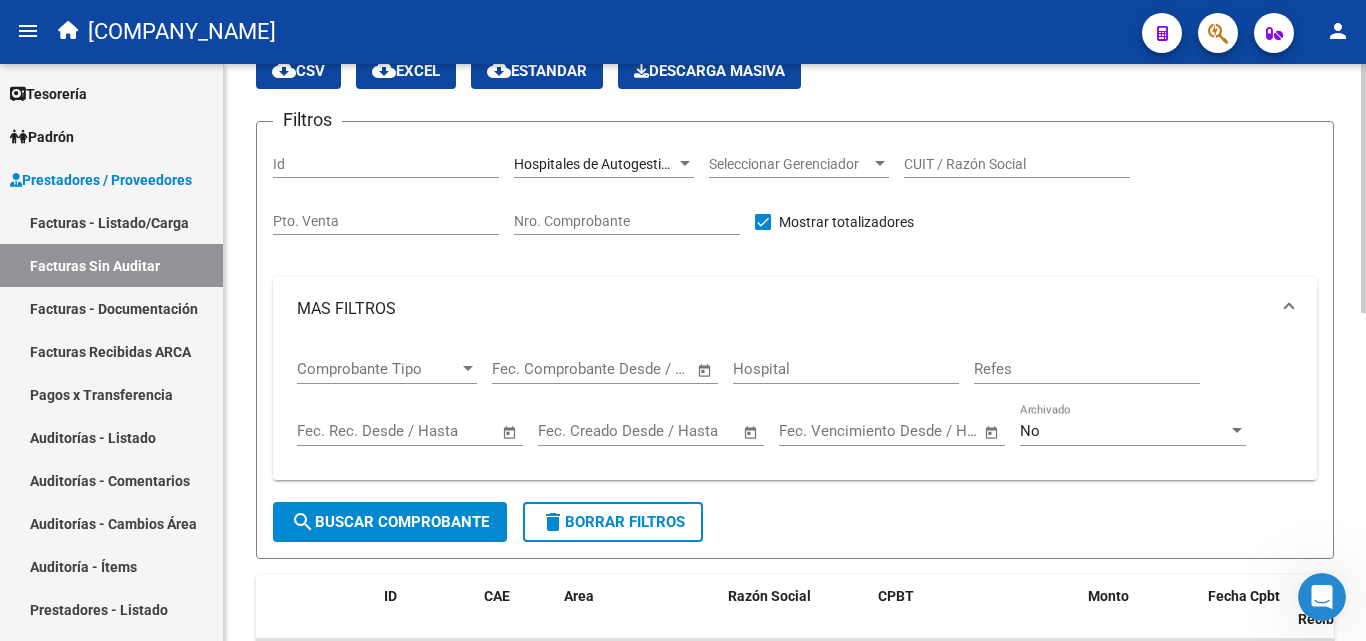 scroll, scrollTop: 0, scrollLeft: 0, axis: both 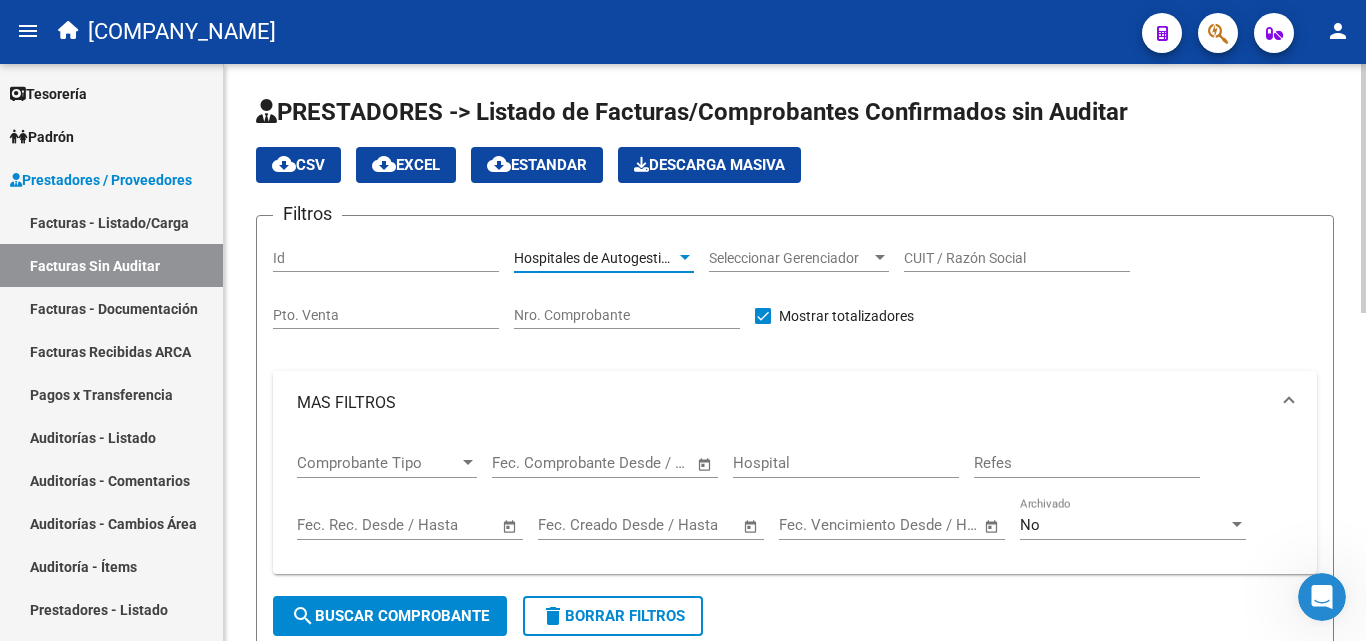 click at bounding box center (685, 258) 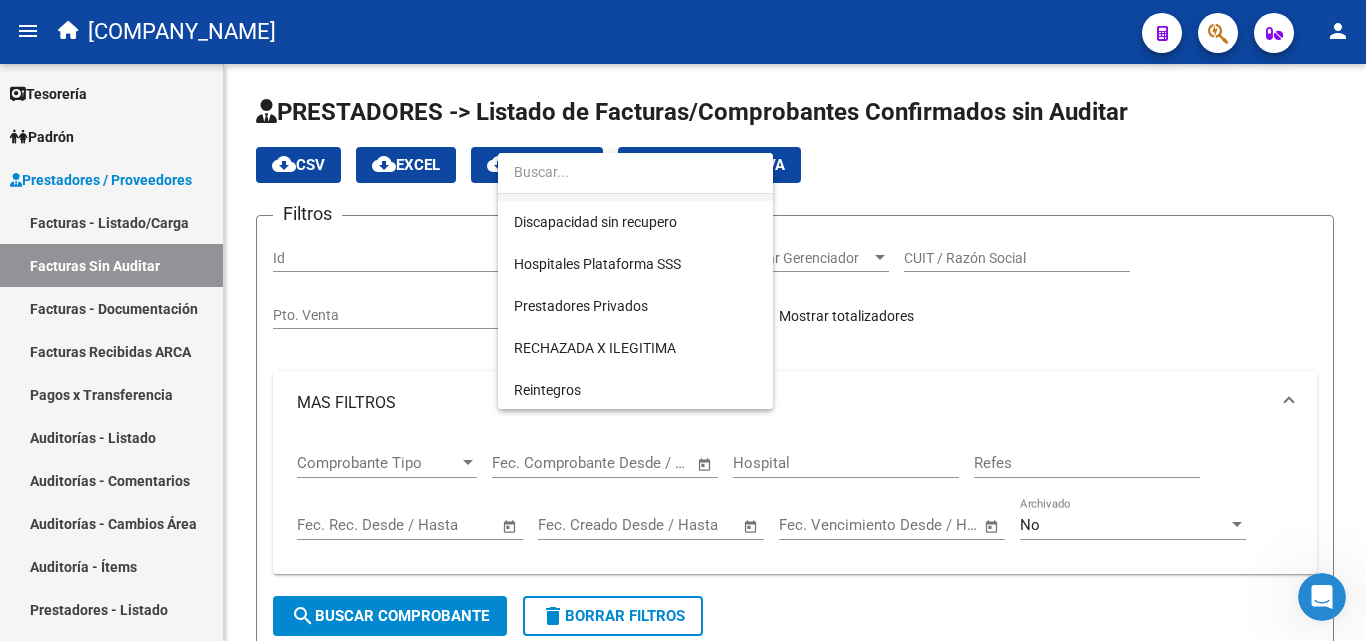 scroll, scrollTop: 290, scrollLeft: 0, axis: vertical 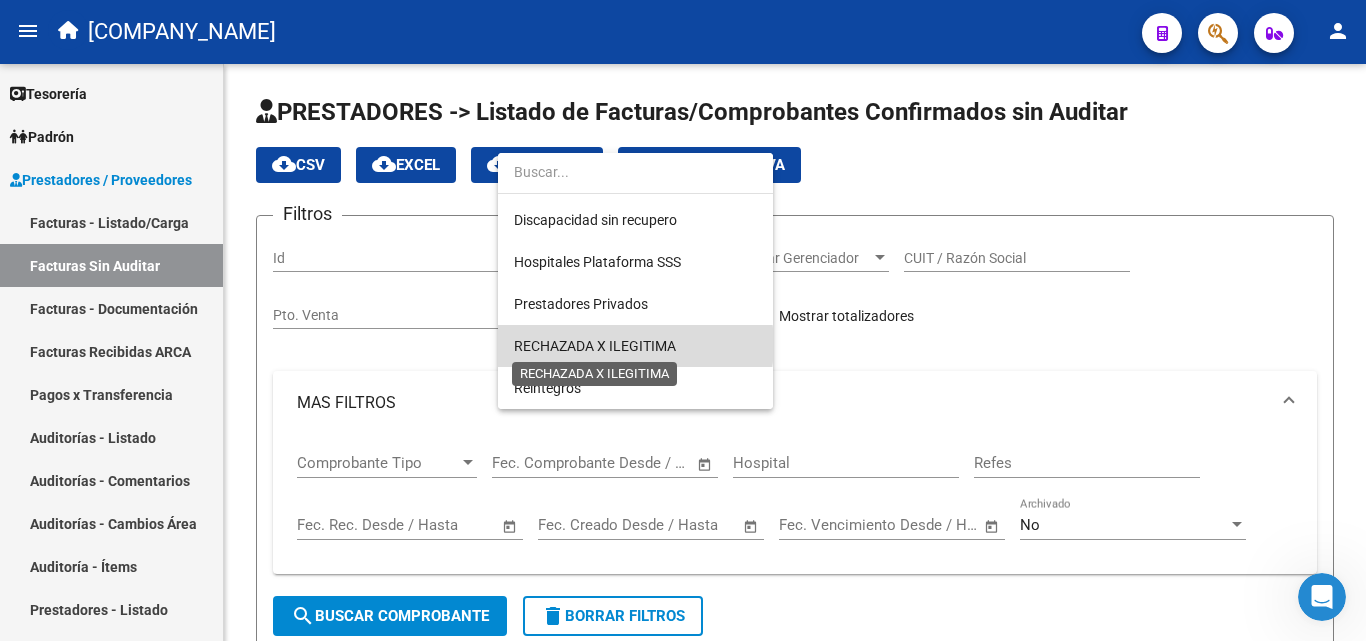 click on "RECHAZADA X ILEGITIMA" at bounding box center [595, 346] 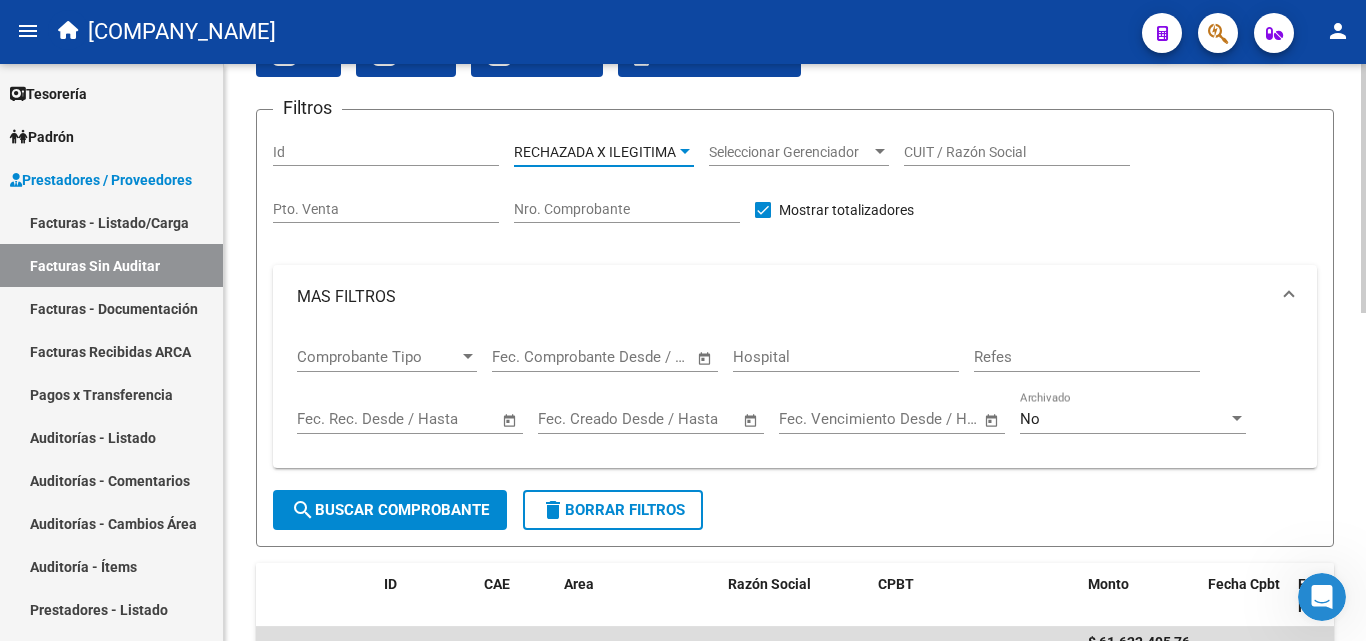 scroll, scrollTop: 200, scrollLeft: 0, axis: vertical 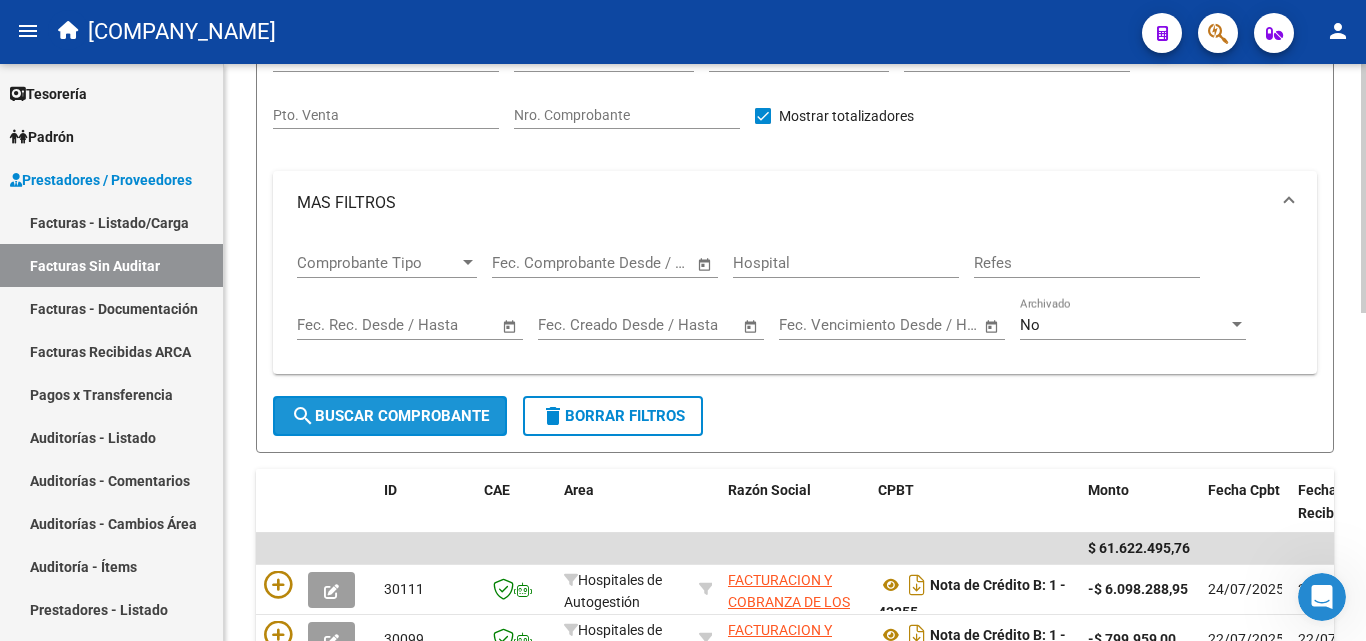 click on "search  Buscar Comprobante" 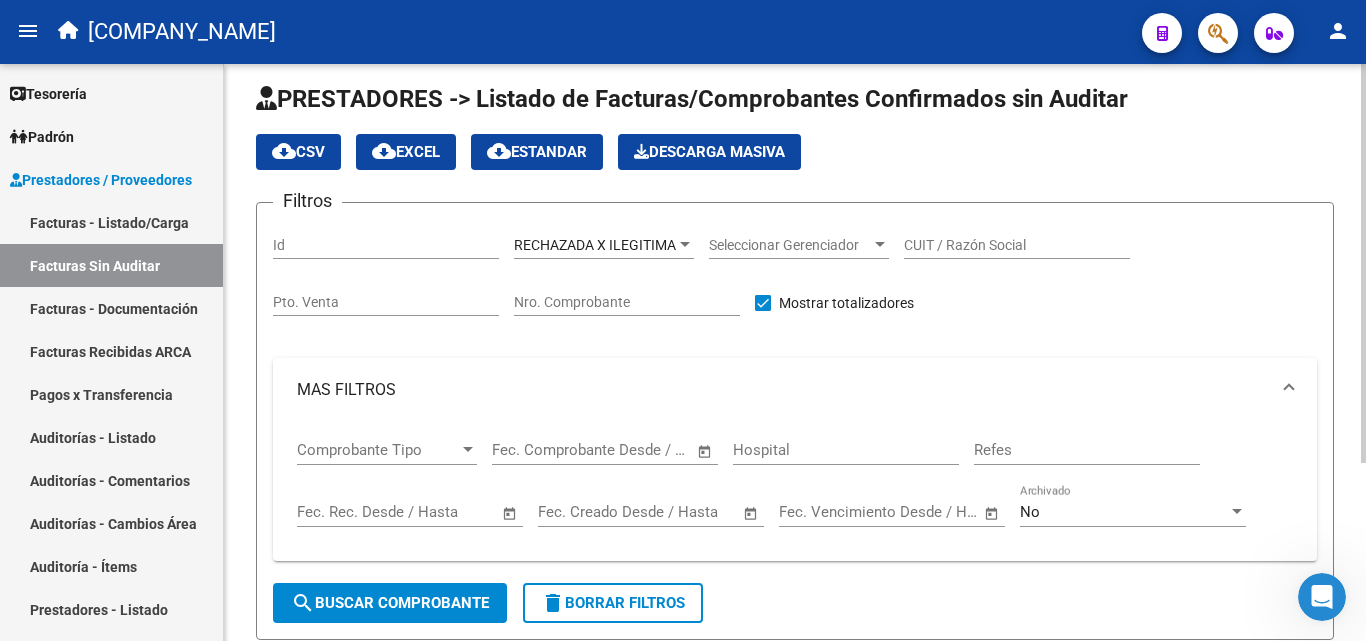 scroll, scrollTop: 100, scrollLeft: 0, axis: vertical 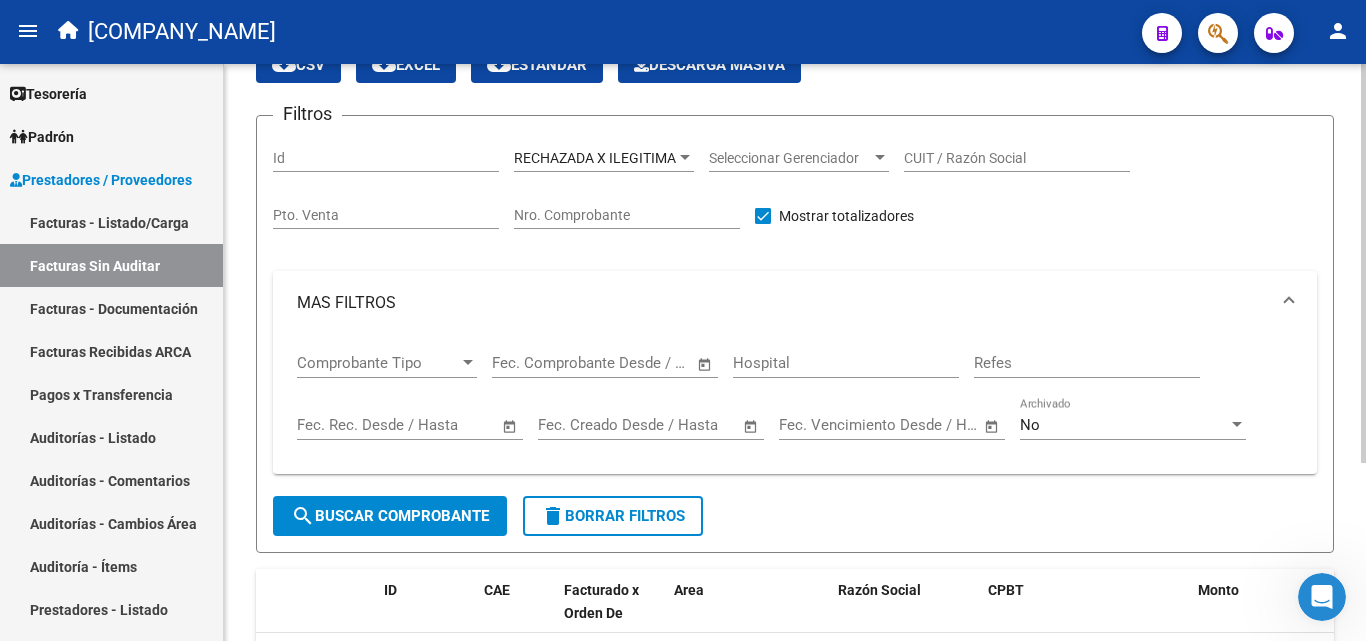 click on "Nro. Comprobante" at bounding box center (627, 215) 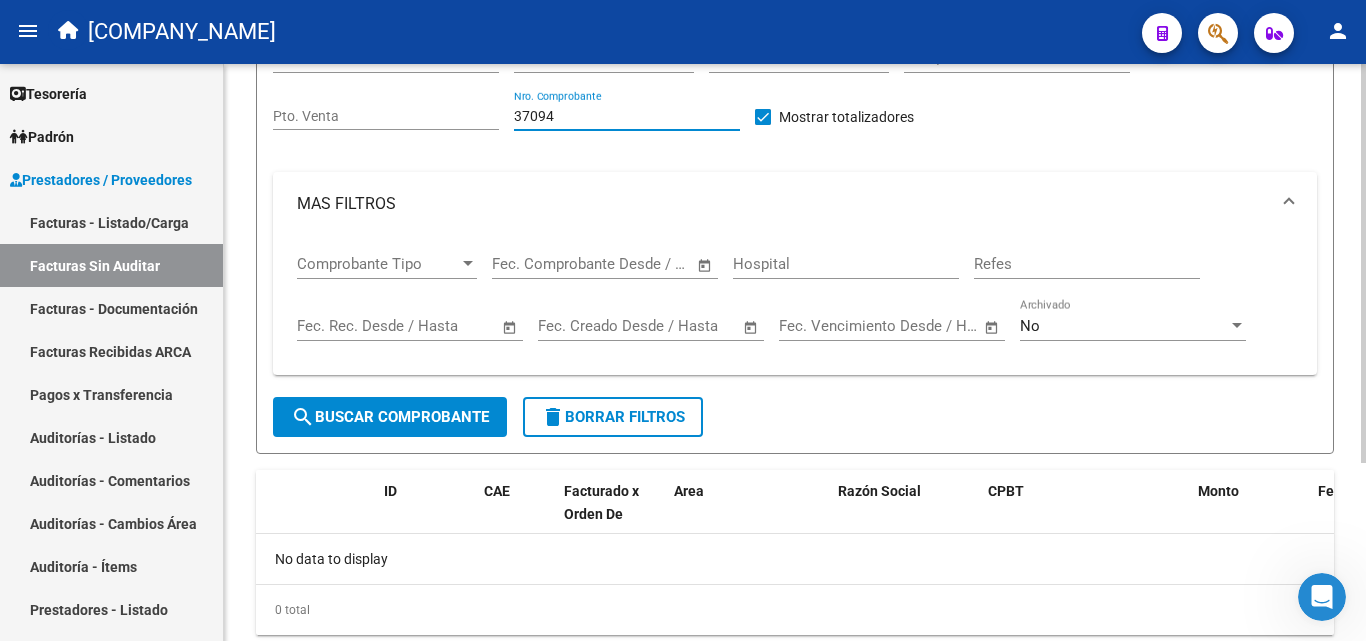 scroll, scrollTop: 200, scrollLeft: 0, axis: vertical 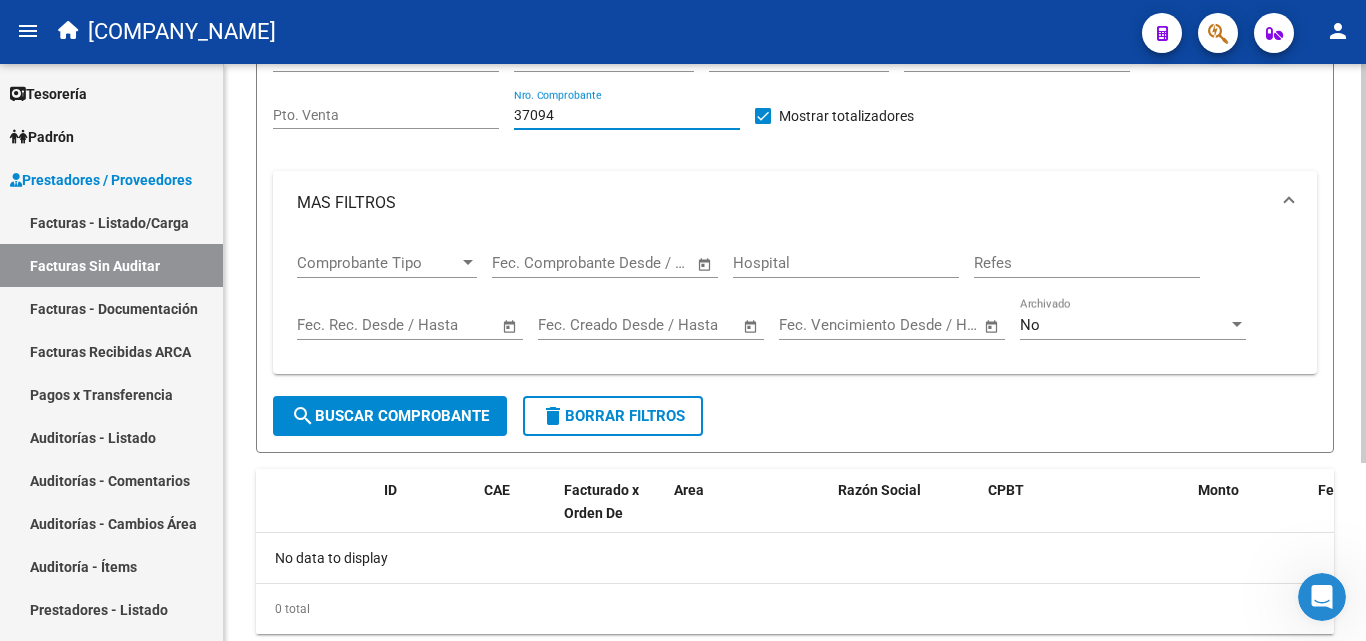 type on "37094" 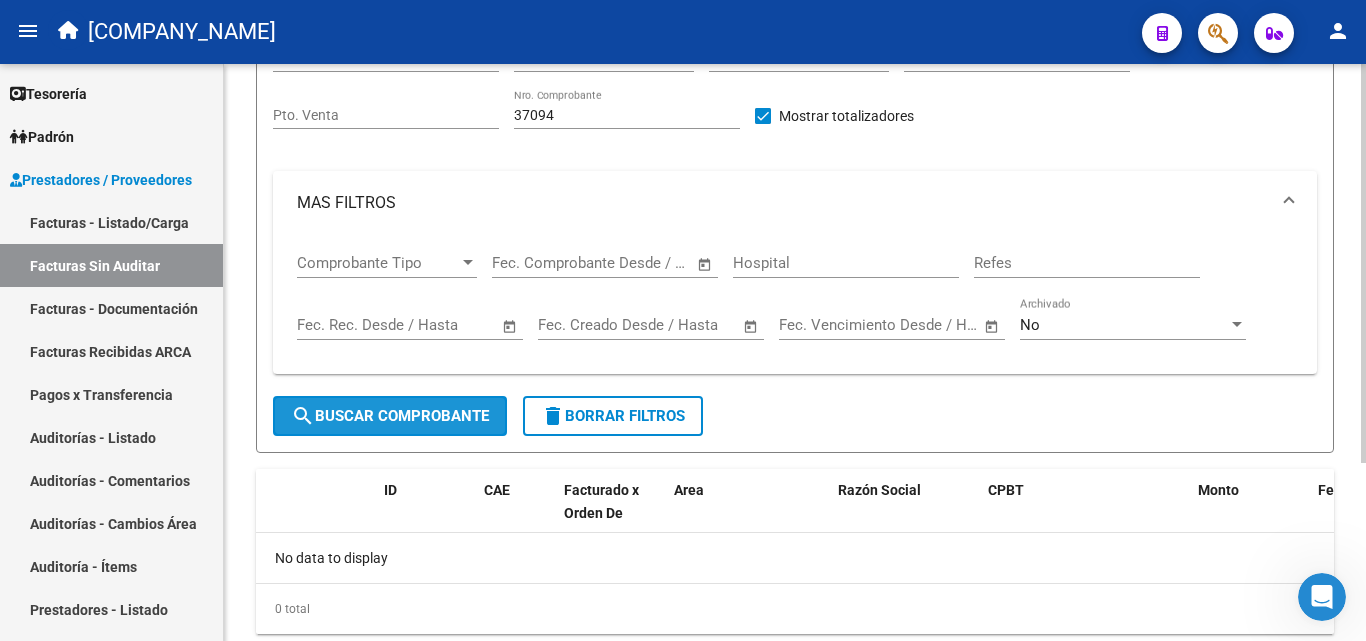 click on "search  Buscar Comprobante" 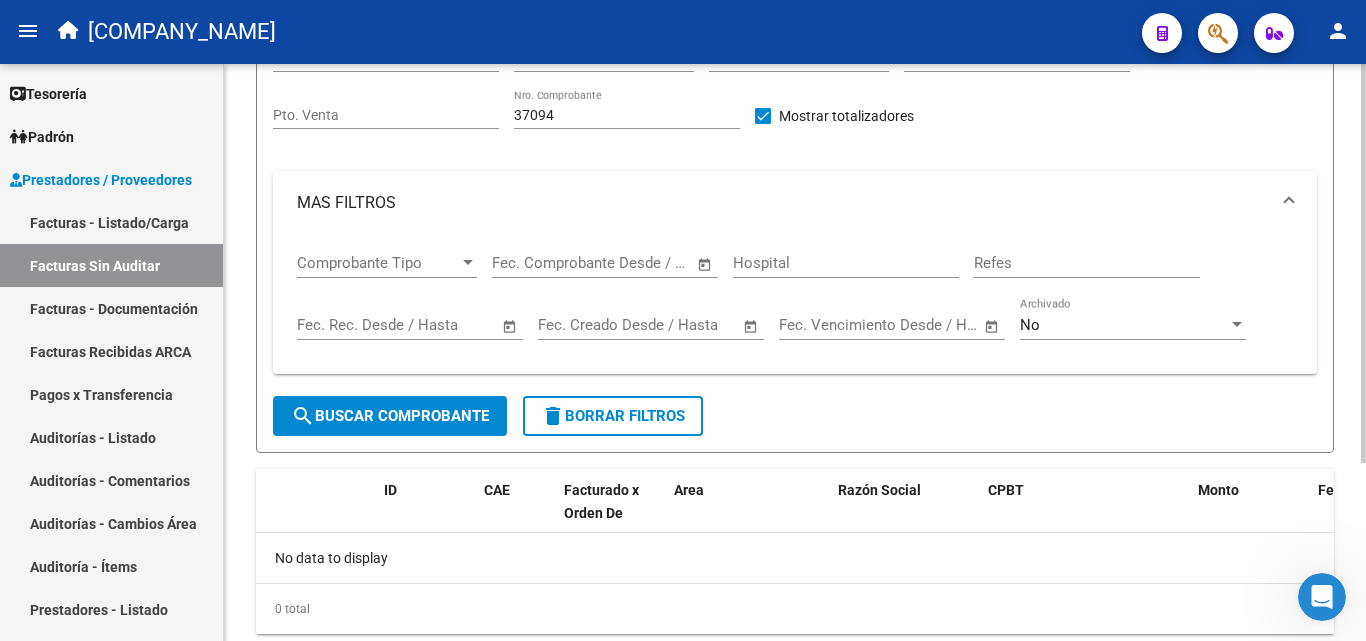 click on "search  Buscar Comprobante" 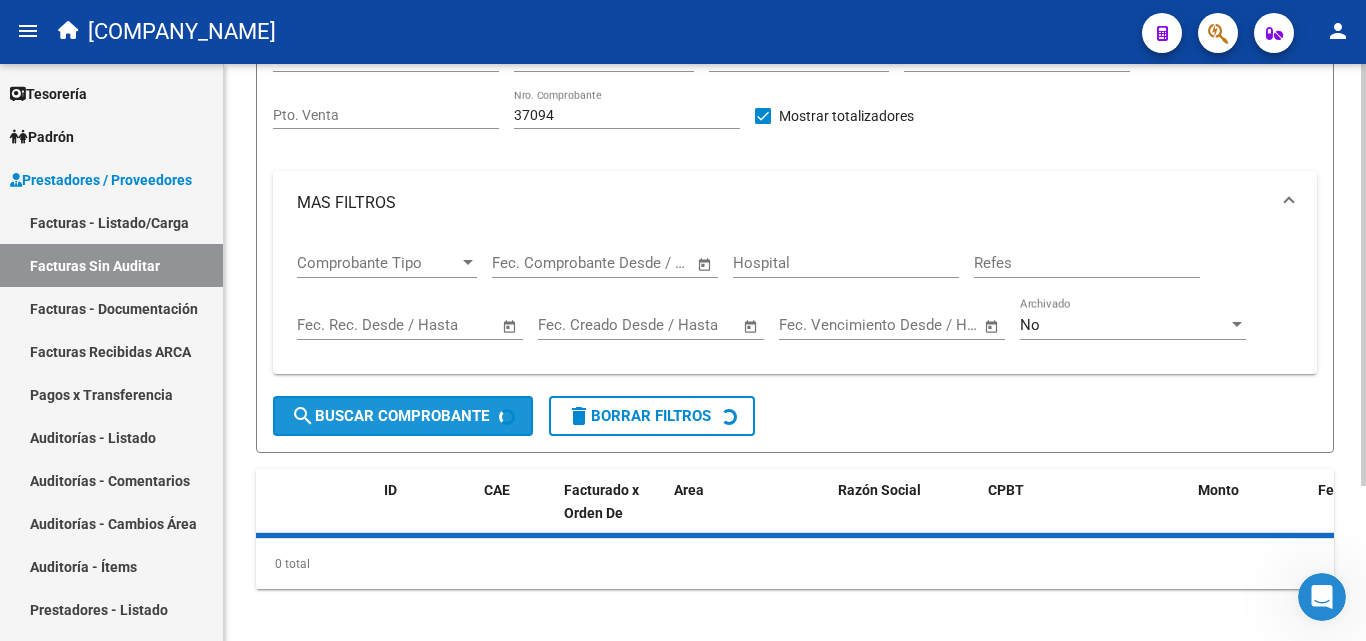 click on "search  Buscar Comprobante" 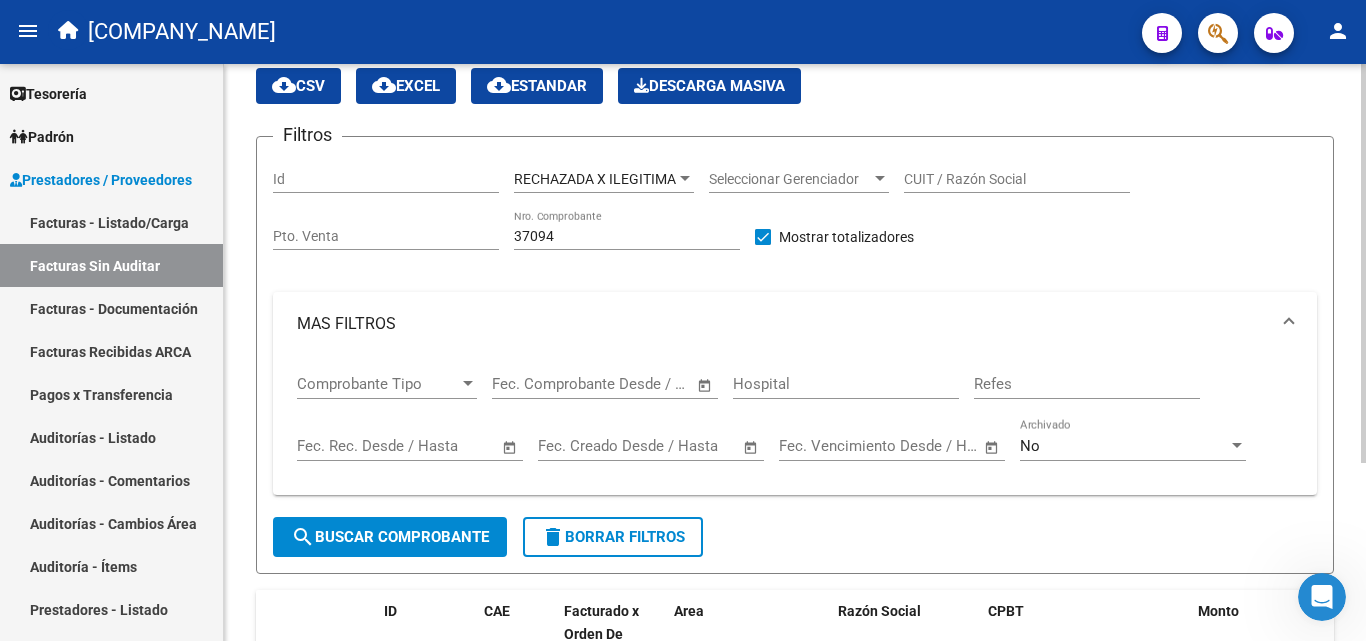 scroll, scrollTop: 0, scrollLeft: 0, axis: both 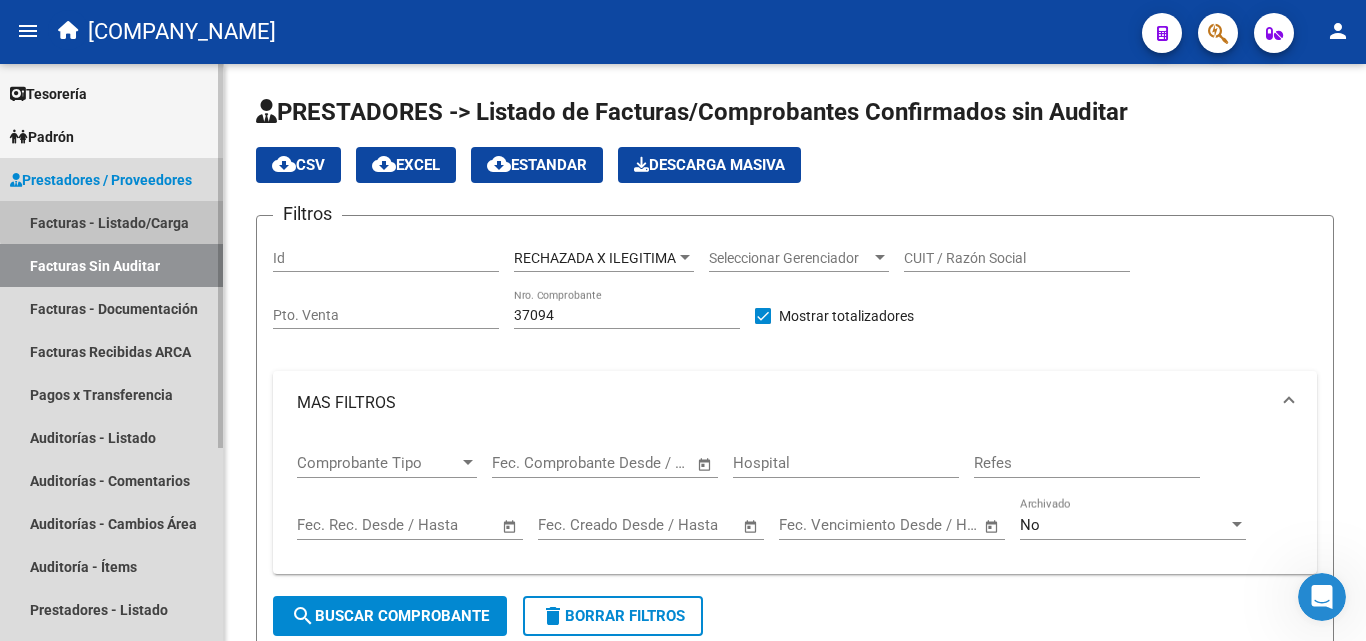 click on "Facturas - Listado/Carga" at bounding box center [111, 222] 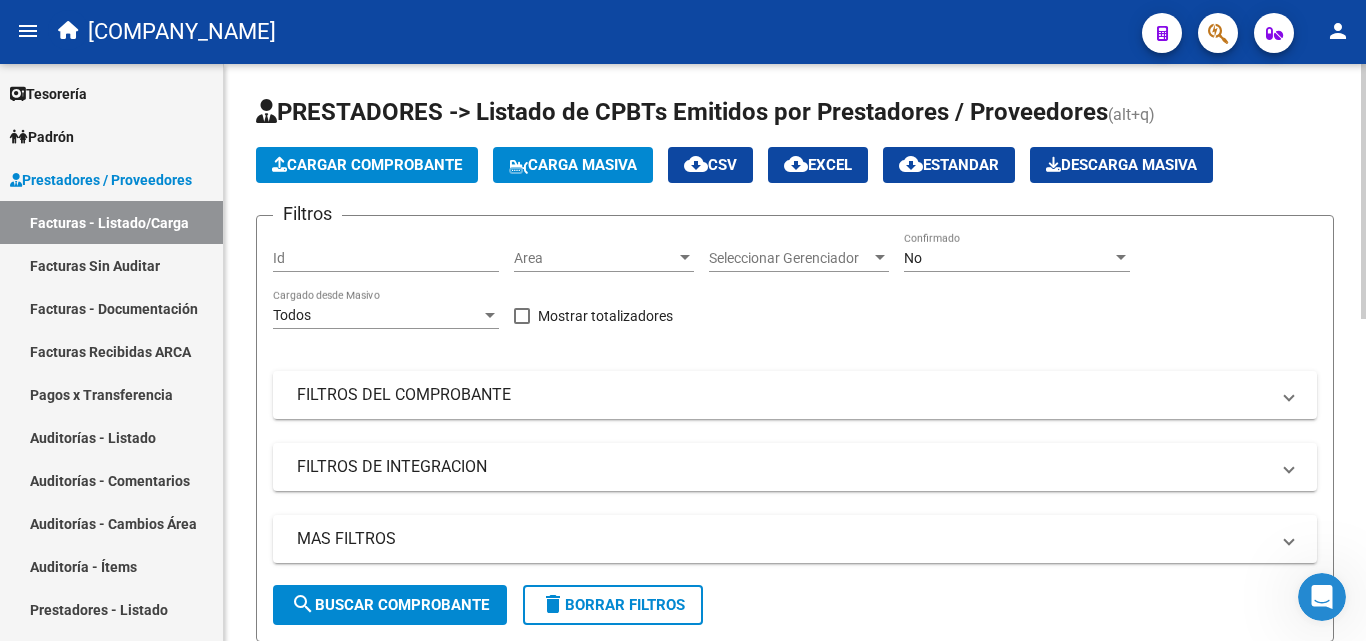 click on "Area" at bounding box center [595, 258] 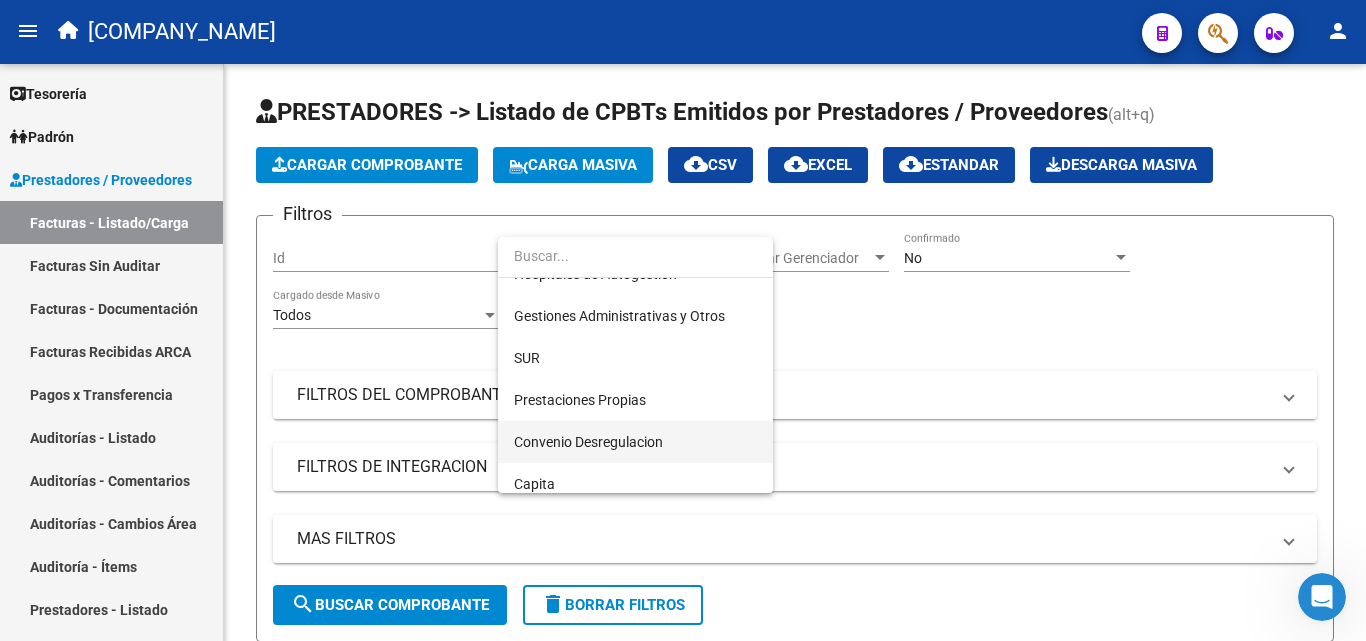 scroll, scrollTop: 290, scrollLeft: 0, axis: vertical 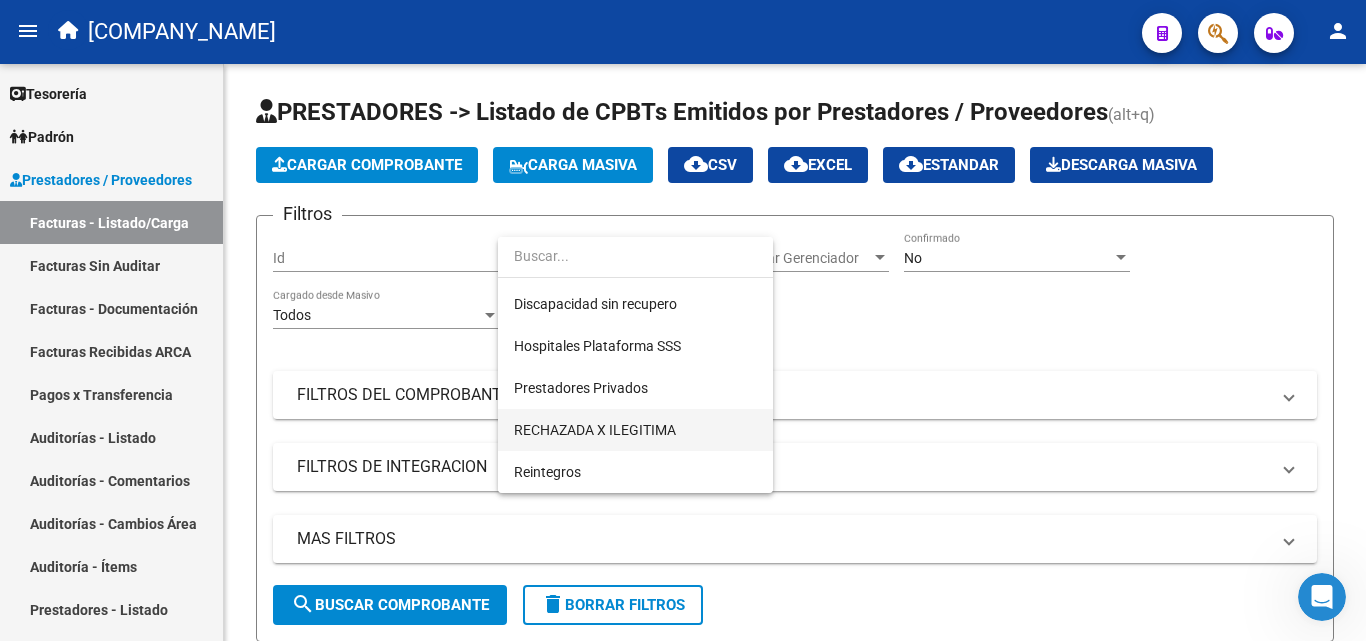 click on "RECHAZADA X ILEGITIMA" at bounding box center [635, 430] 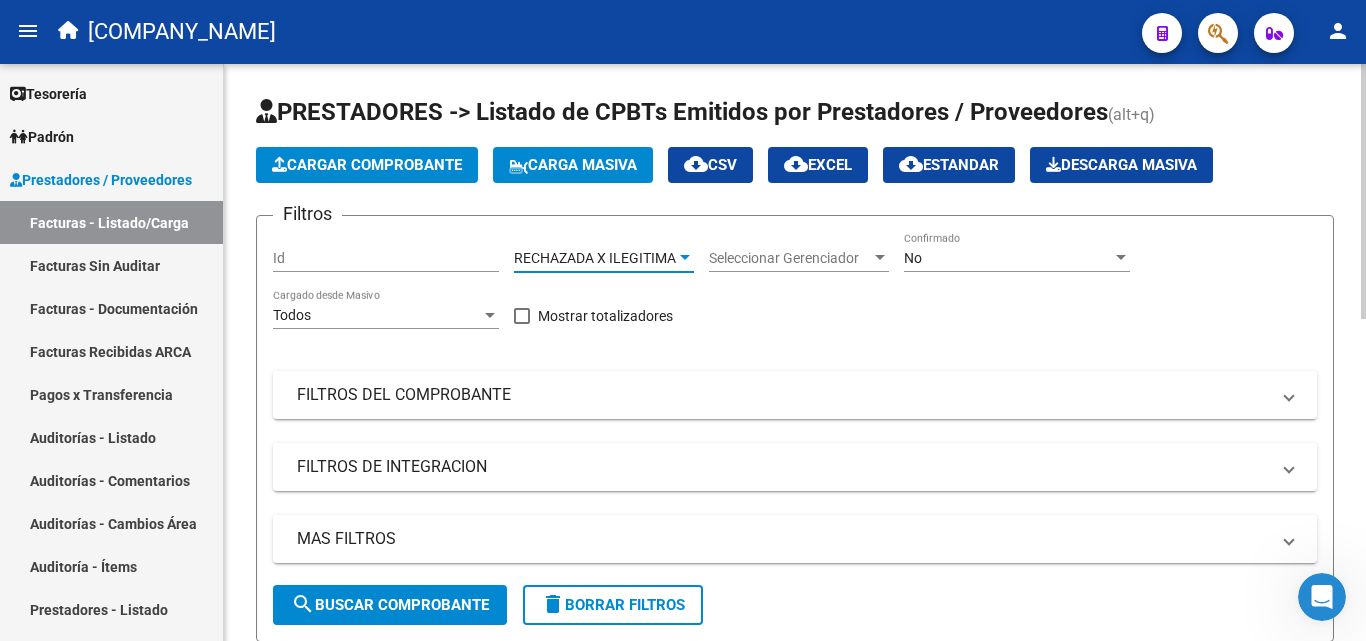 click on "RECHAZADA X ILEGITIMA" at bounding box center (595, 258) 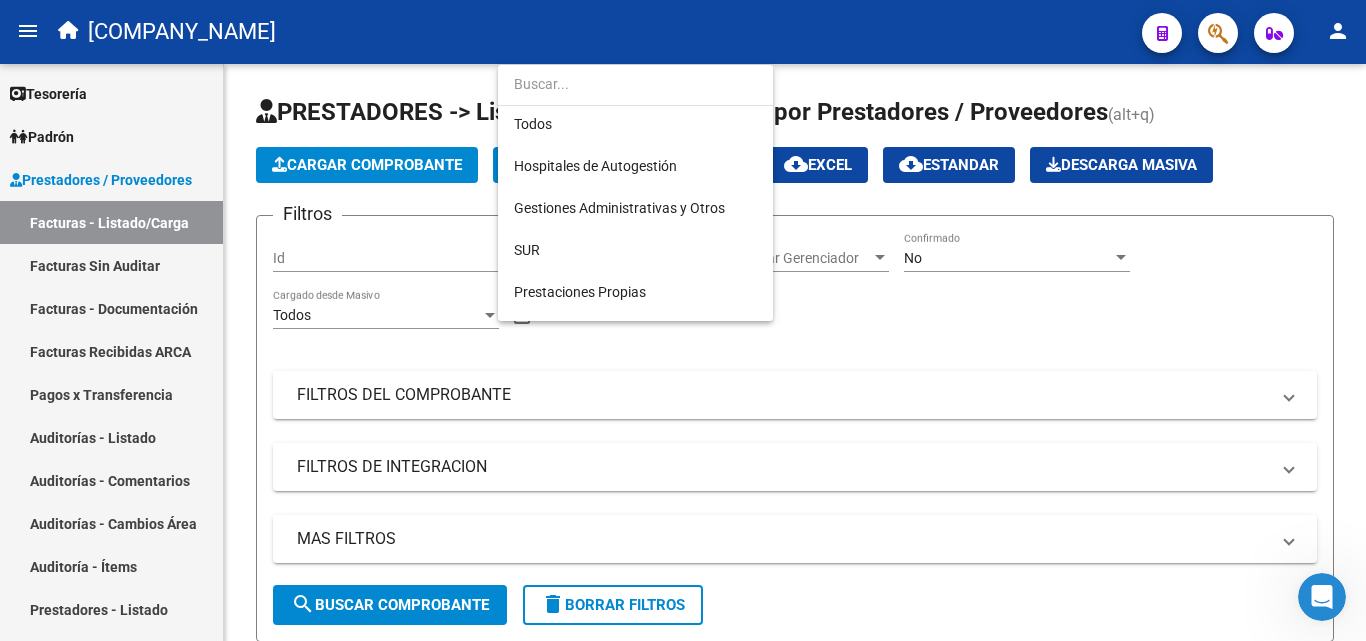 scroll, scrollTop: 0, scrollLeft: 0, axis: both 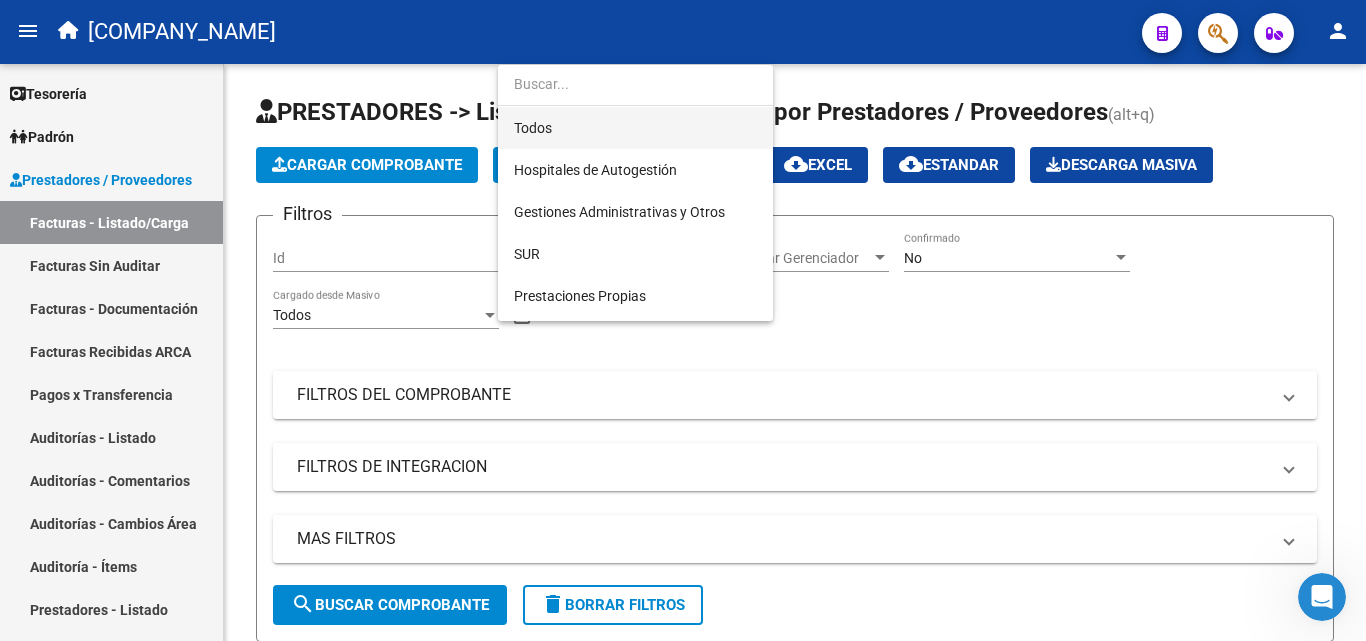 click on "Todos" at bounding box center (635, 128) 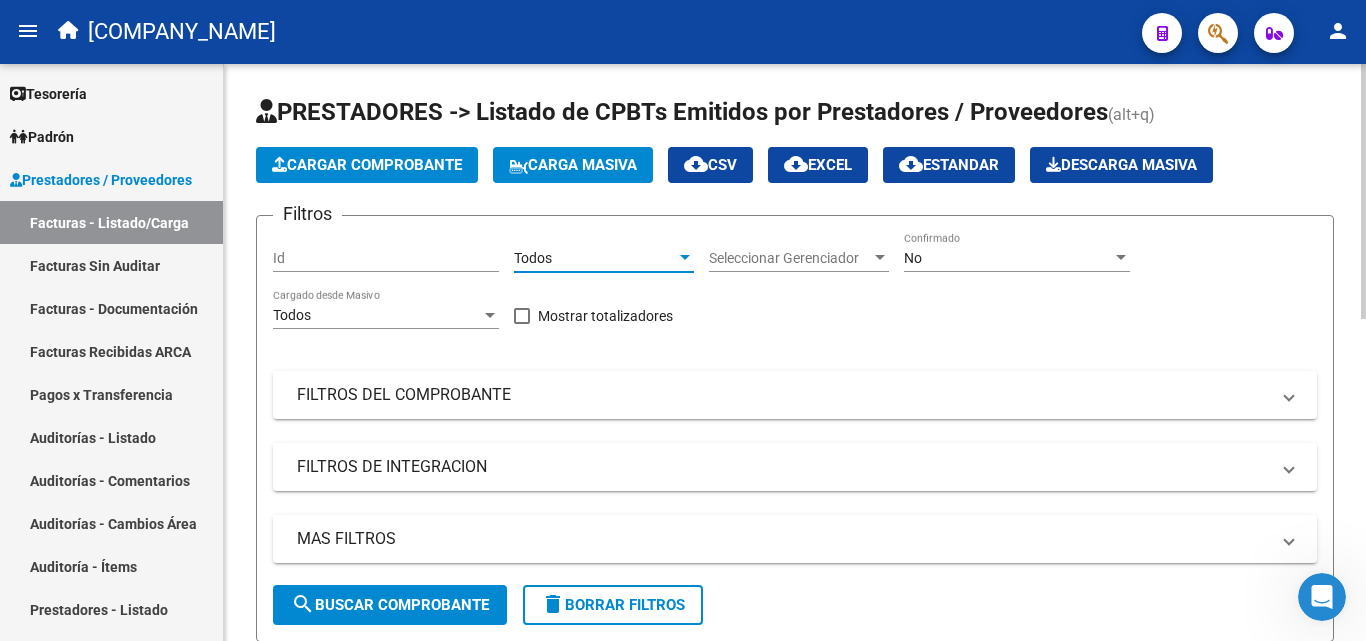 click on "No" at bounding box center (1008, 258) 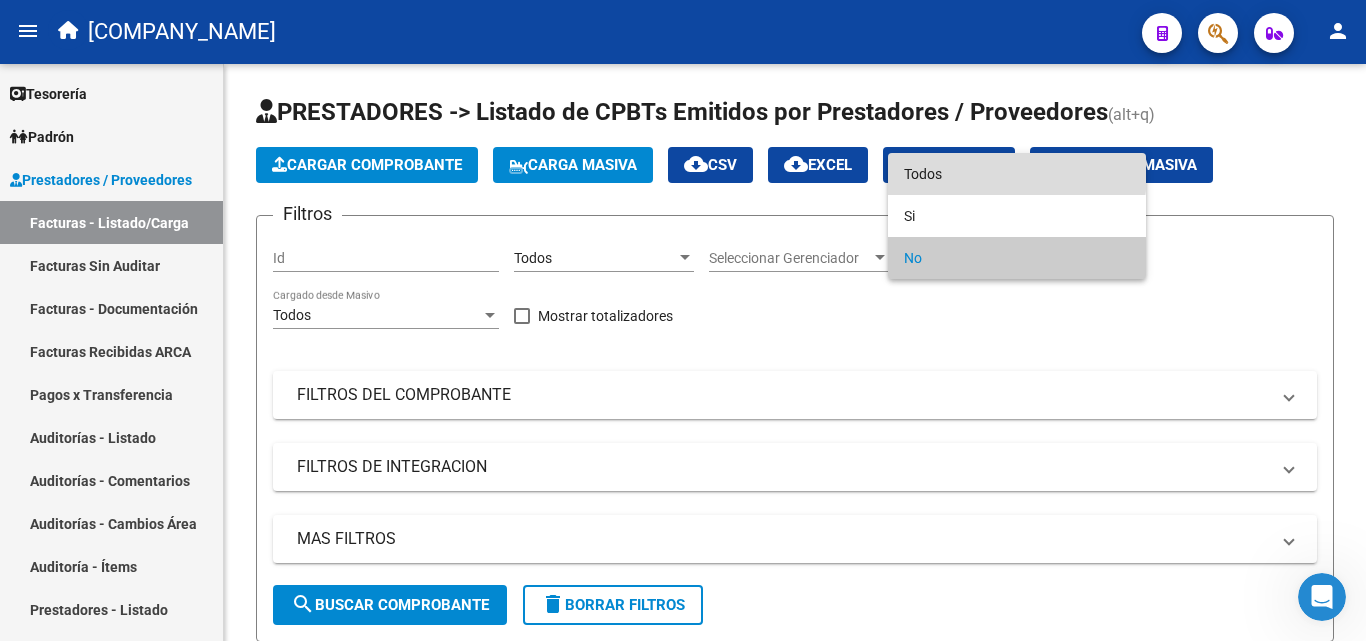 click on "Todos" at bounding box center [1017, 174] 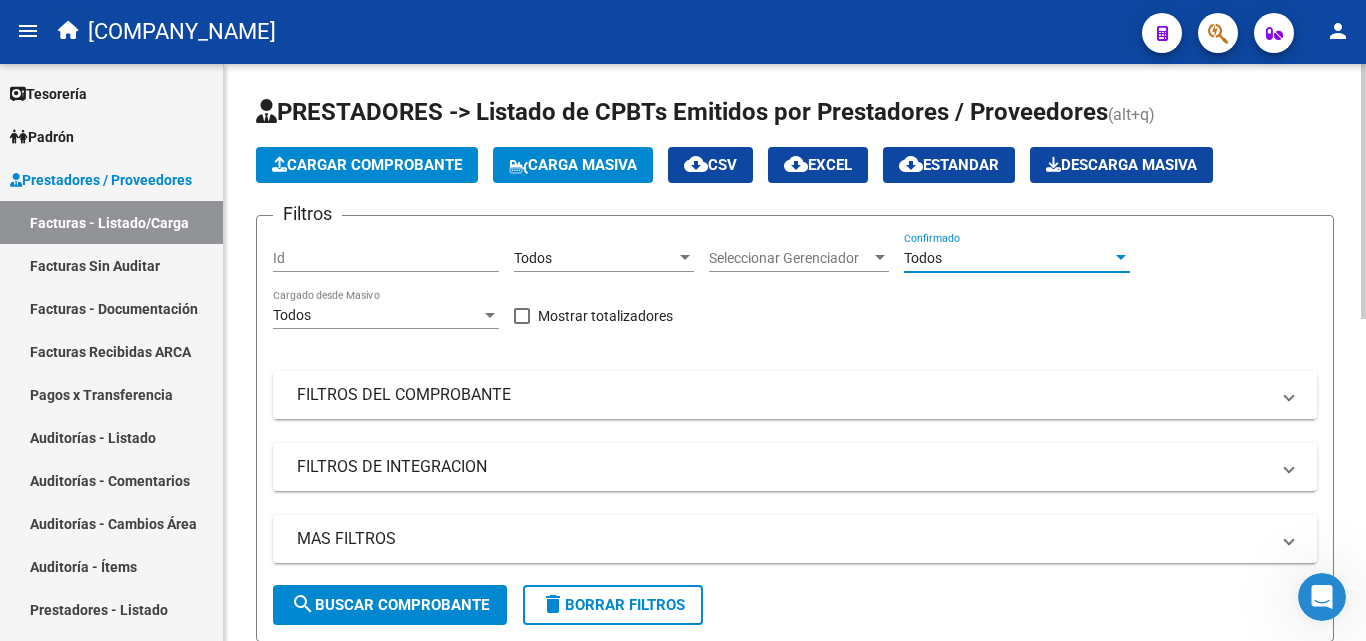 scroll, scrollTop: 100, scrollLeft: 0, axis: vertical 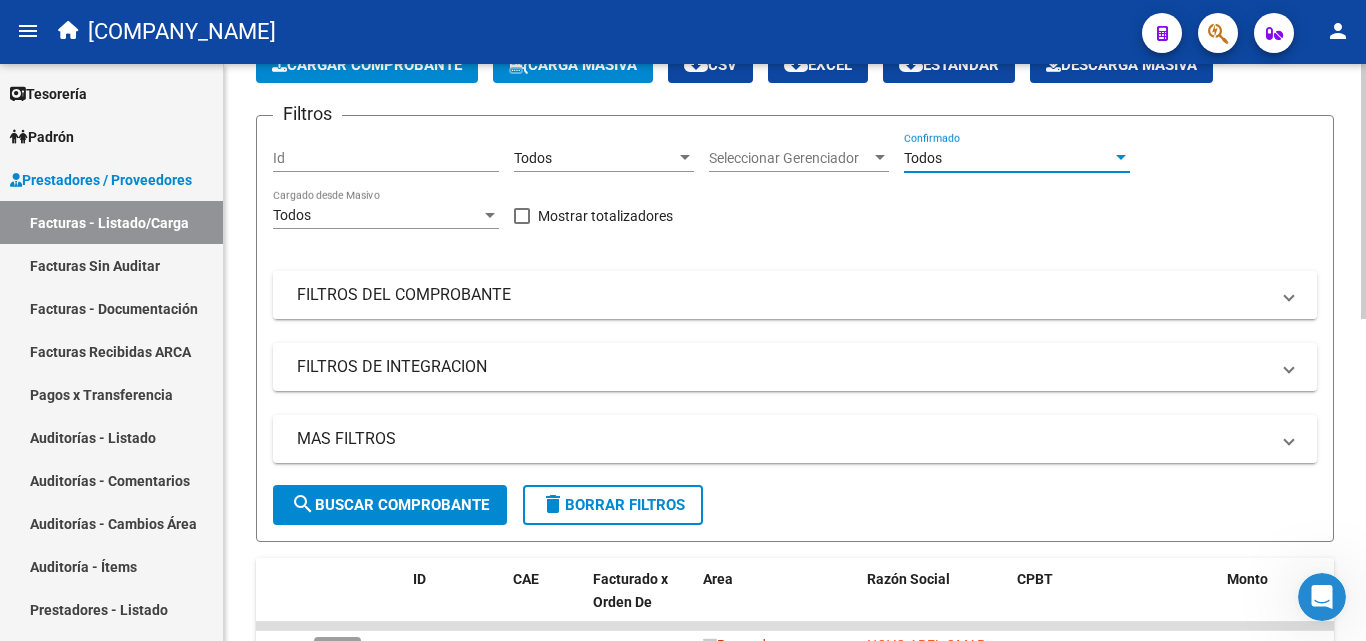 click on "FILTROS DEL COMPROBANTE" at bounding box center (795, 295) 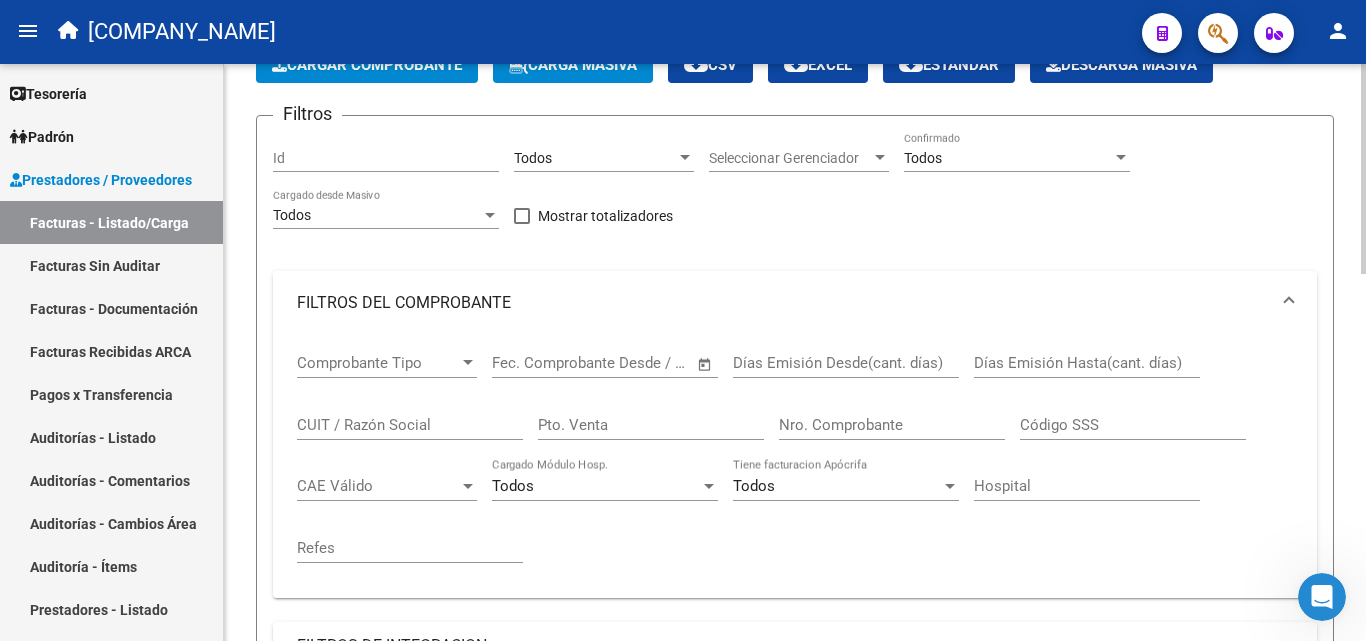 click on "Nro. Comprobante" at bounding box center (892, 425) 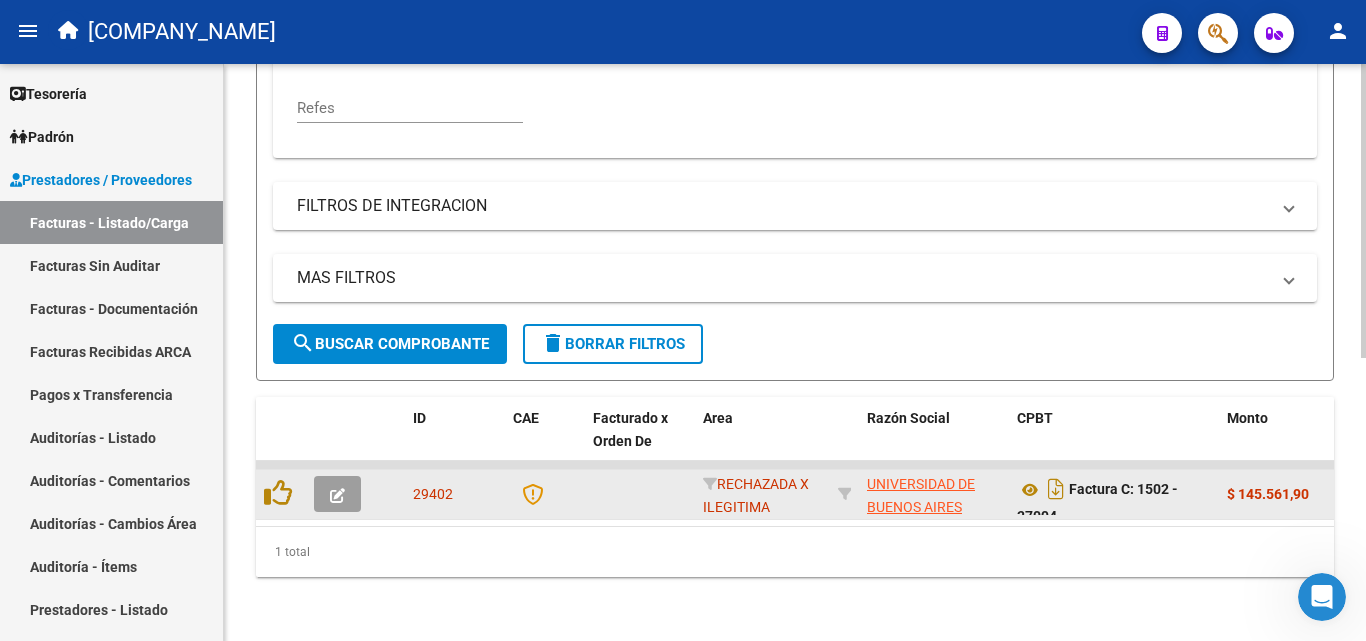 scroll, scrollTop: 556, scrollLeft: 0, axis: vertical 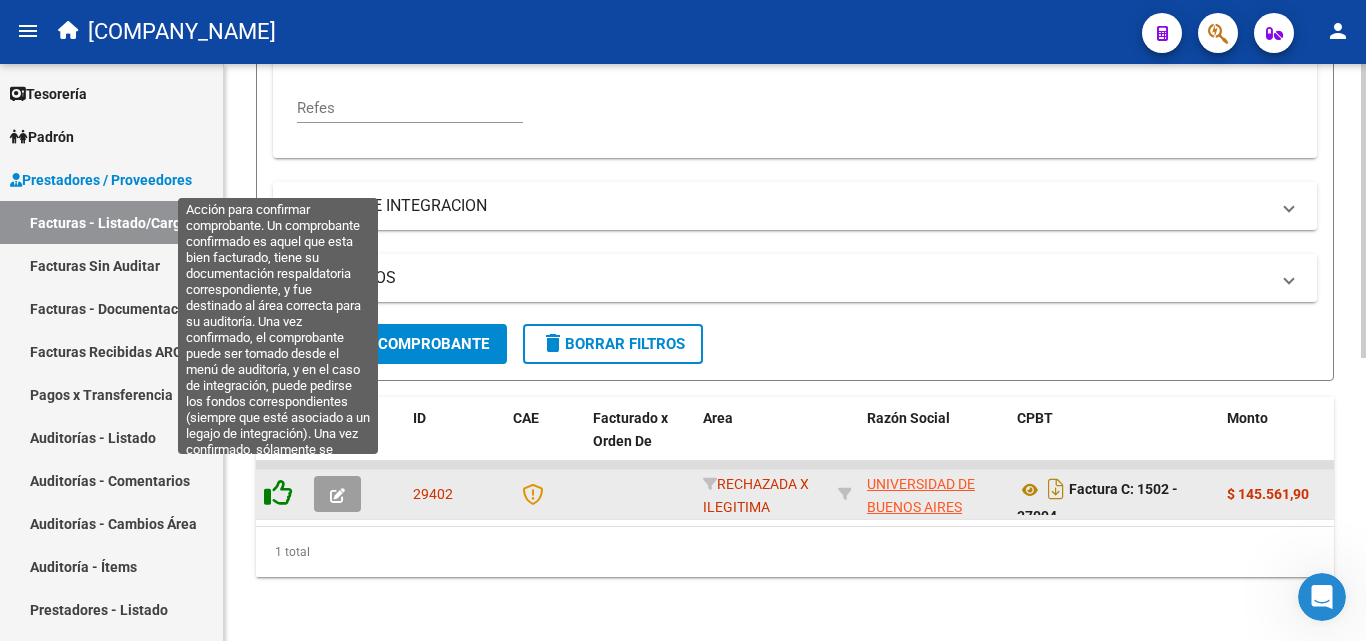 type on "37095" 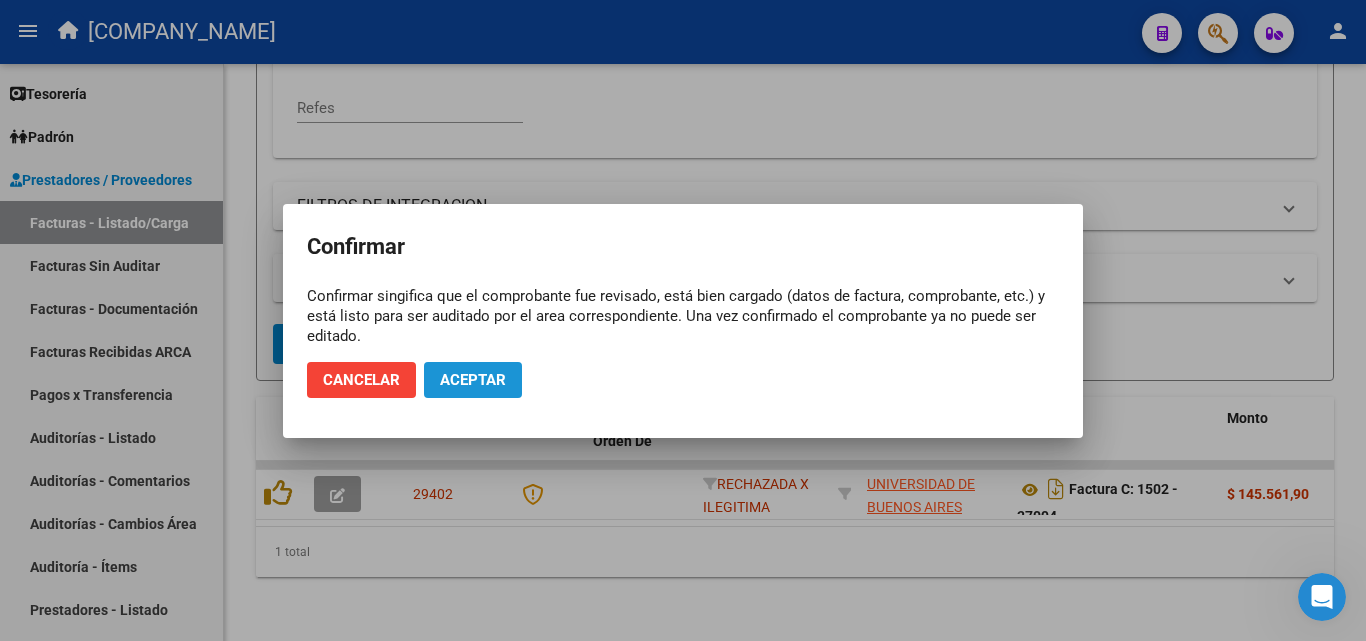 click on "Aceptar" 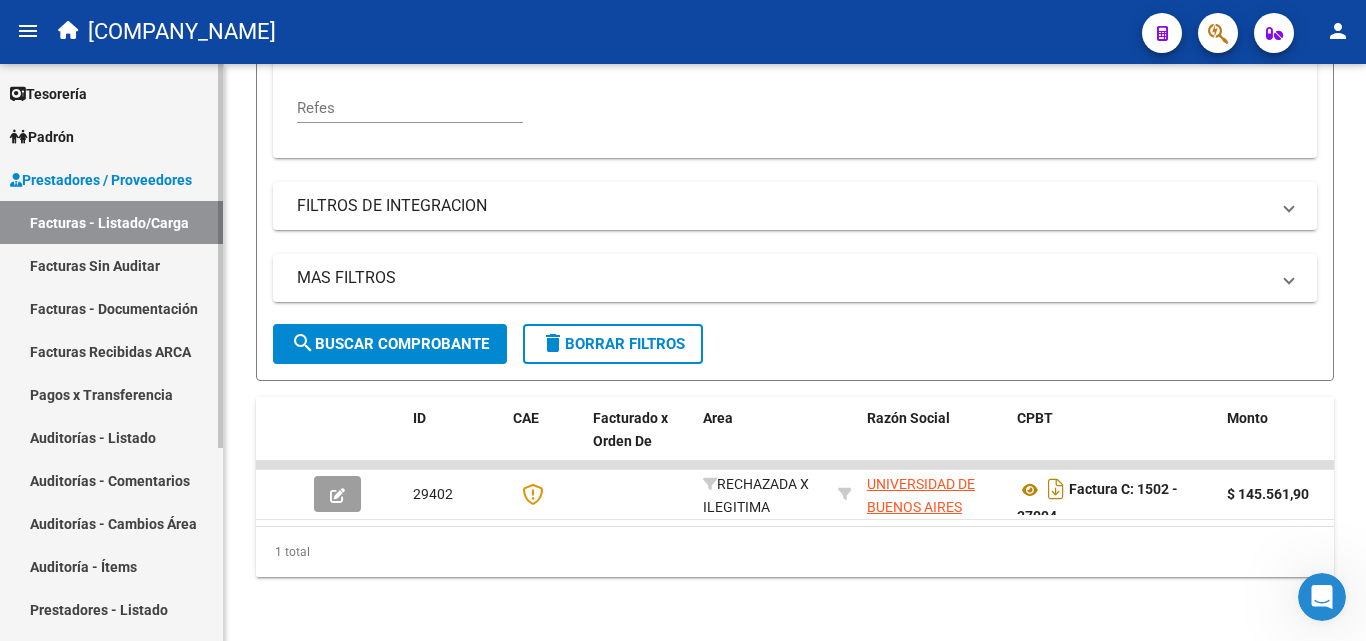 click on "Facturas Sin Auditar" at bounding box center [111, 265] 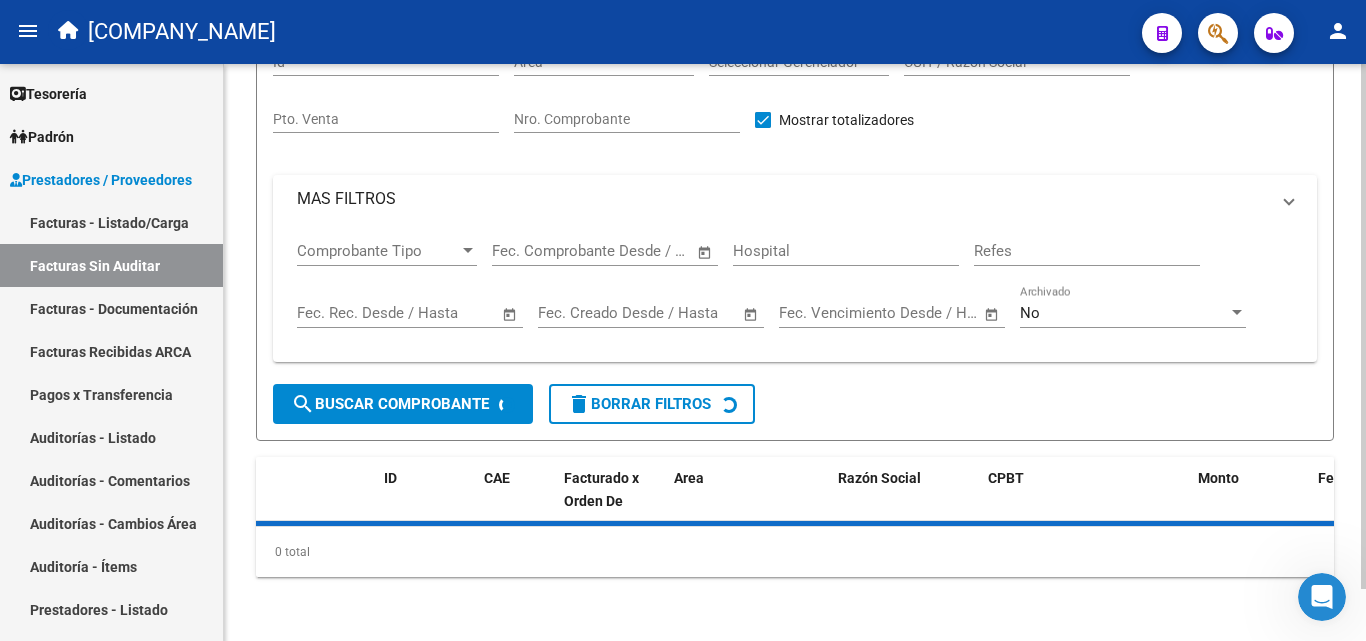 scroll, scrollTop: 0, scrollLeft: 0, axis: both 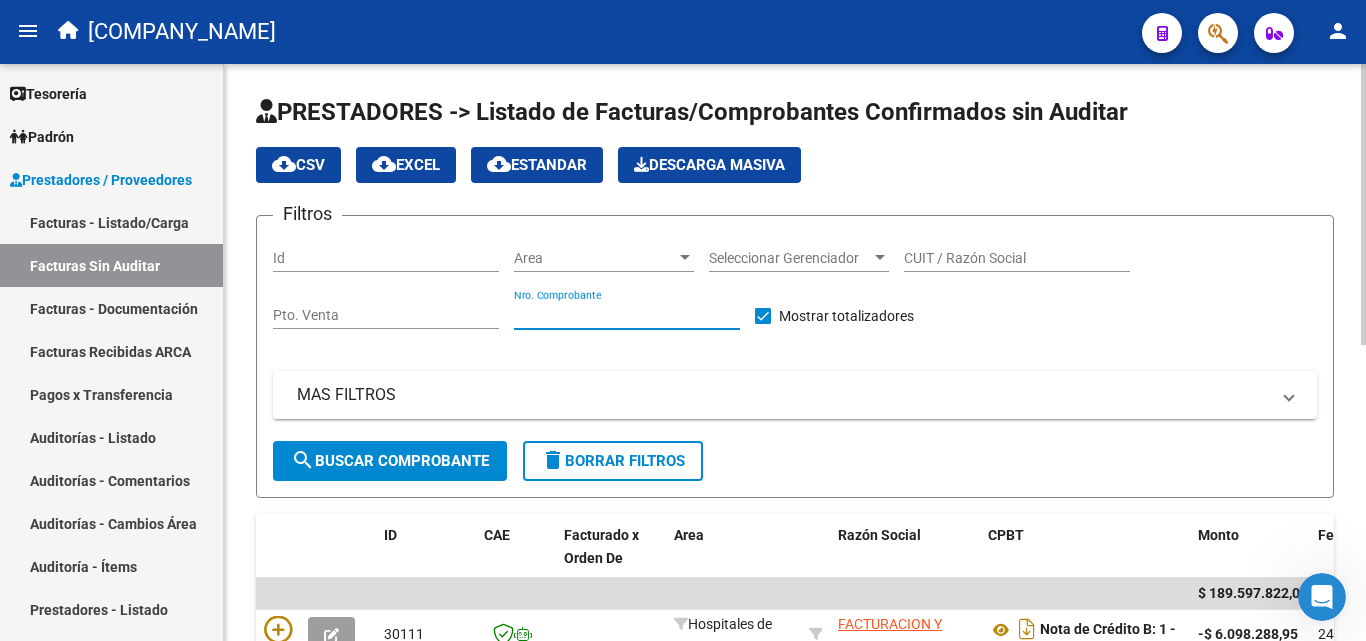 click on "Nro. Comprobante" at bounding box center [627, 315] 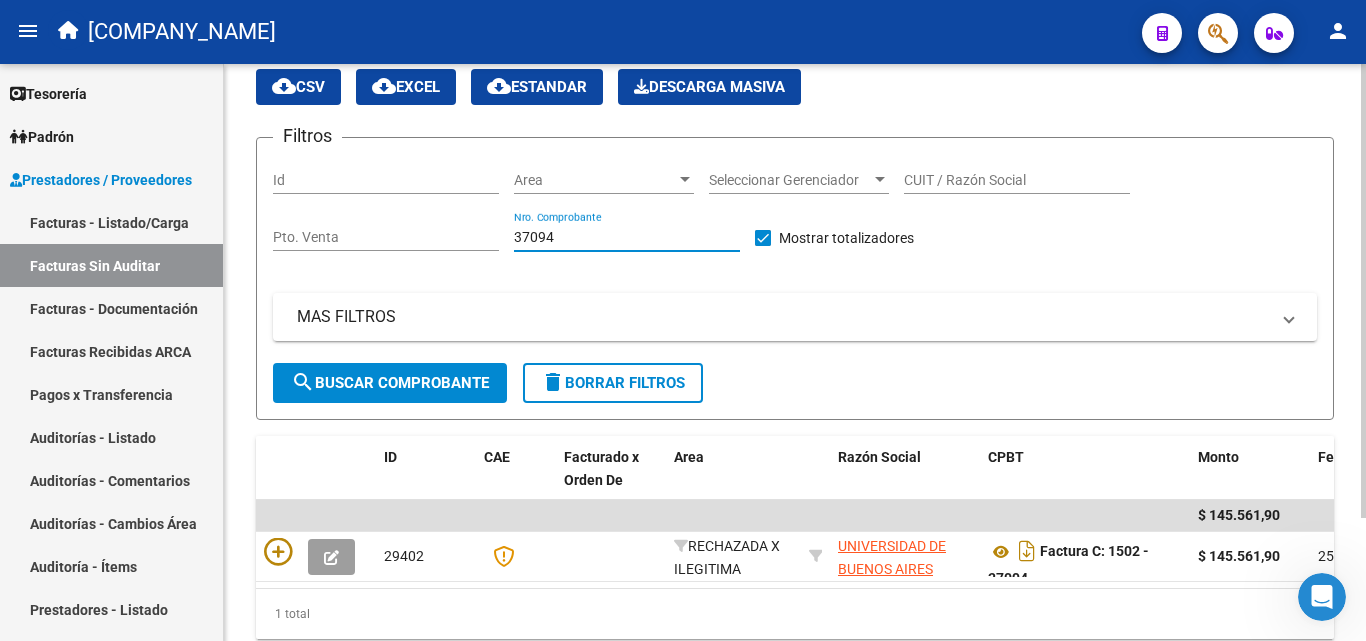 scroll, scrollTop: 156, scrollLeft: 0, axis: vertical 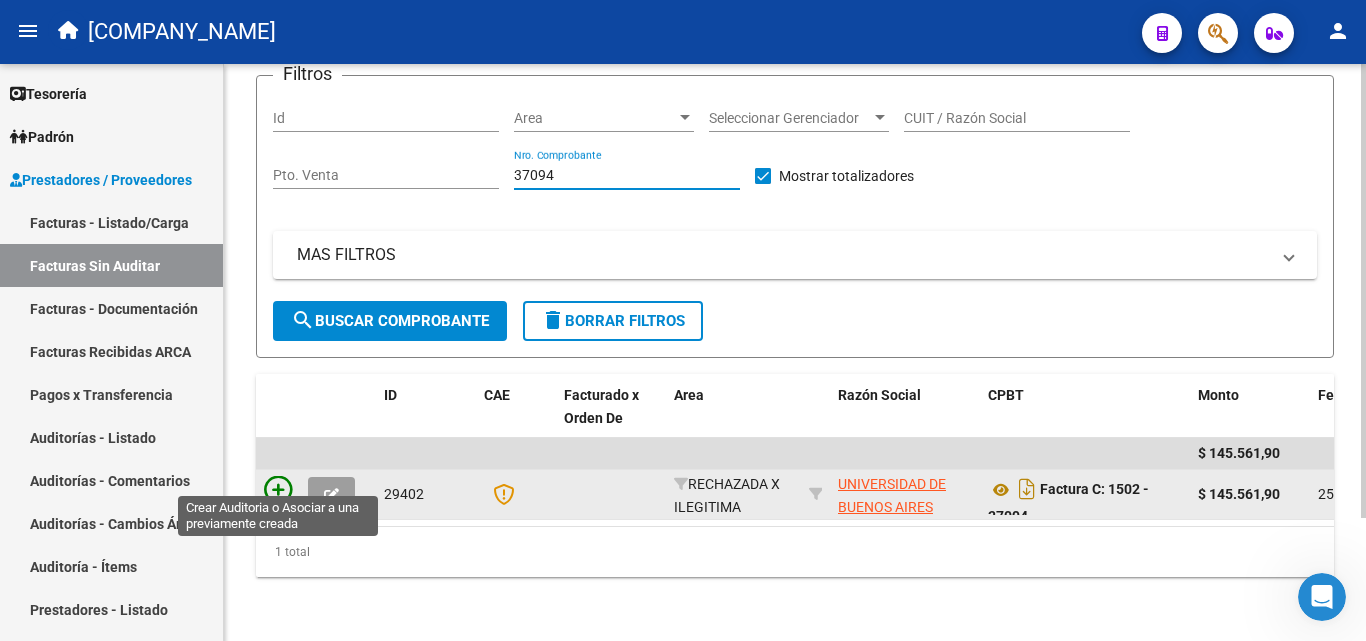 type on "37094" 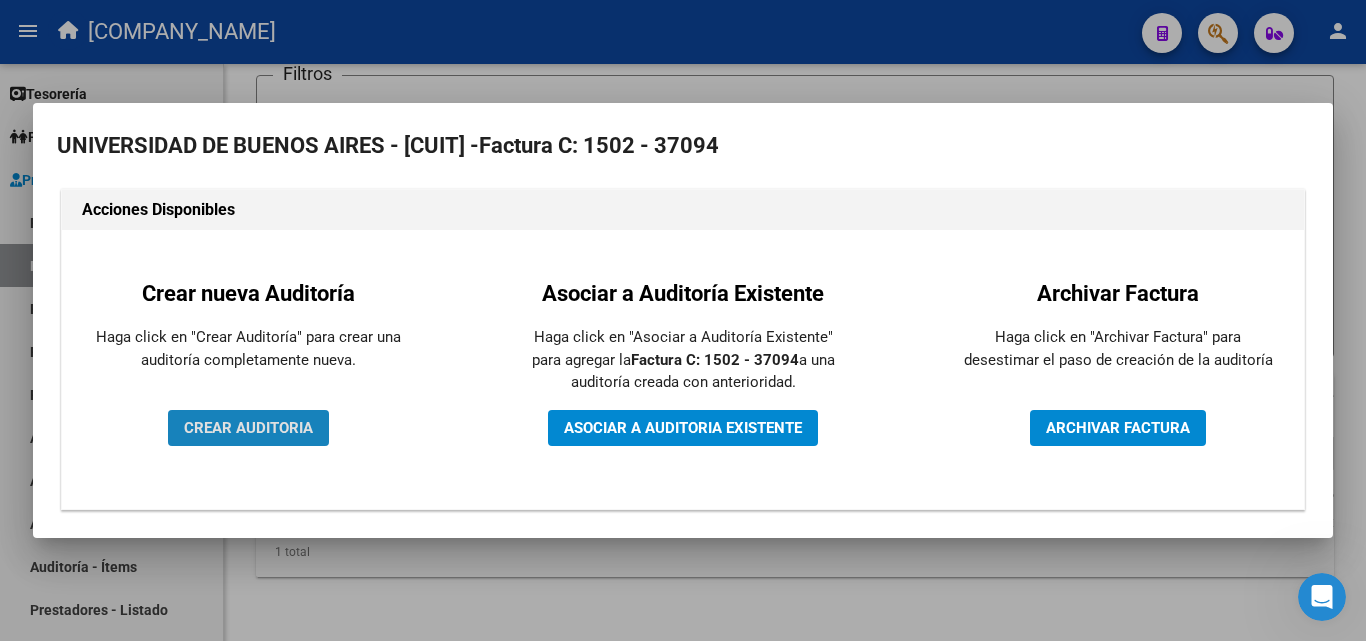 click on "CREAR AUDITORIA" at bounding box center [248, 428] 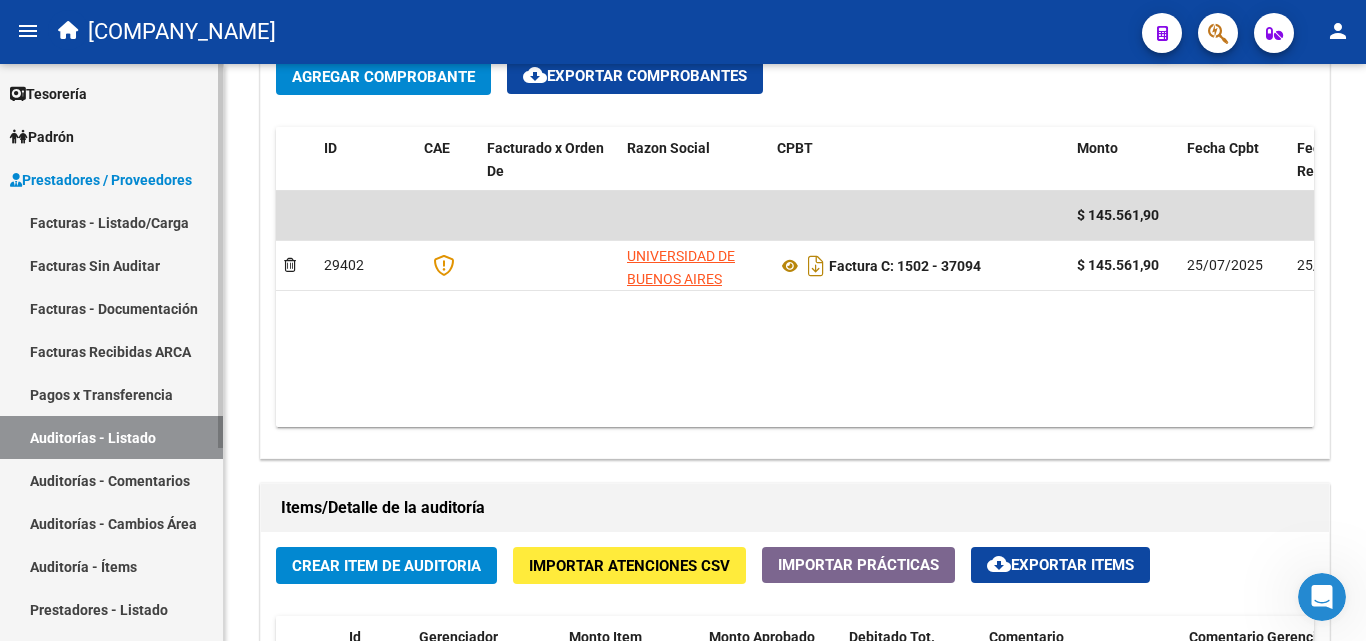 scroll, scrollTop: 1023, scrollLeft: 0, axis: vertical 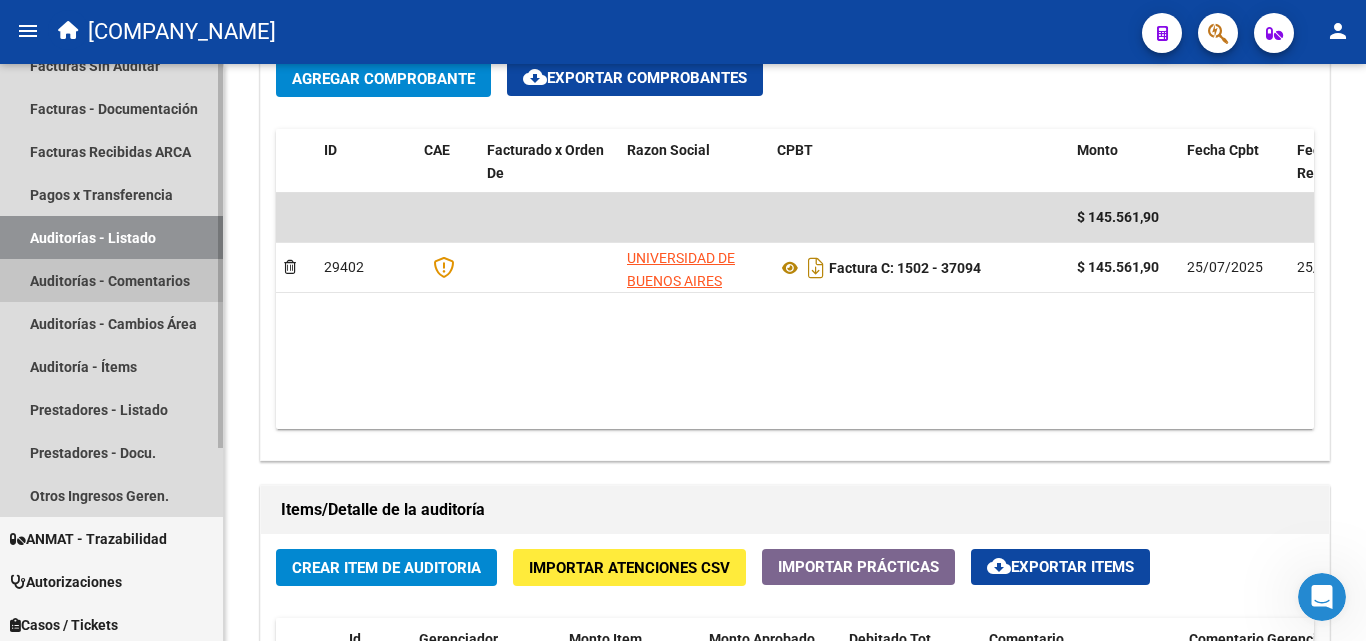 click on "Auditorías - Comentarios" at bounding box center [111, 280] 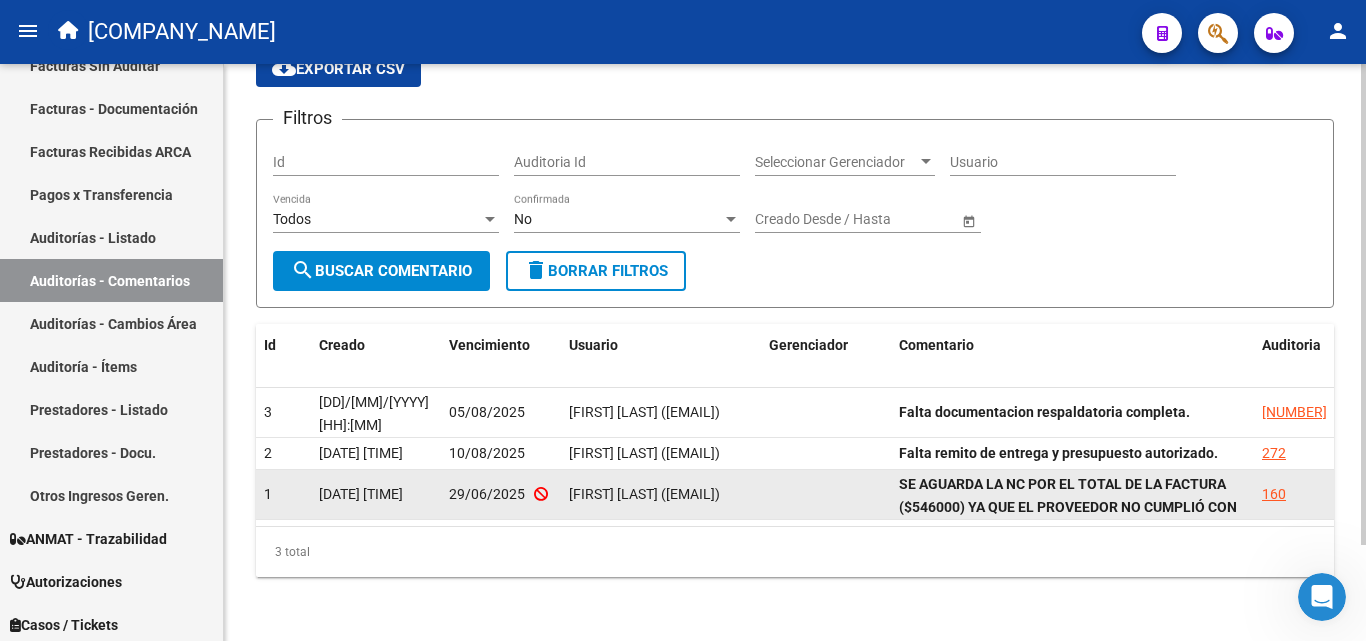 scroll, scrollTop: 115, scrollLeft: 0, axis: vertical 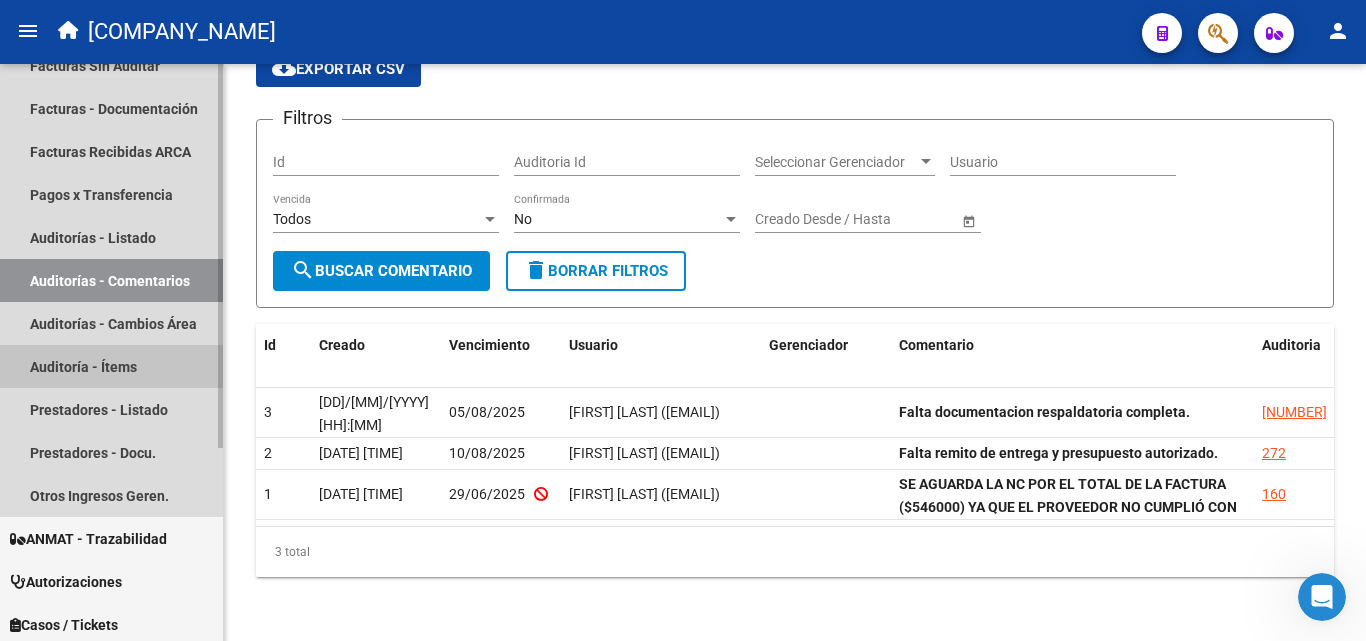 click on "Auditoría - Ítems" at bounding box center (111, 366) 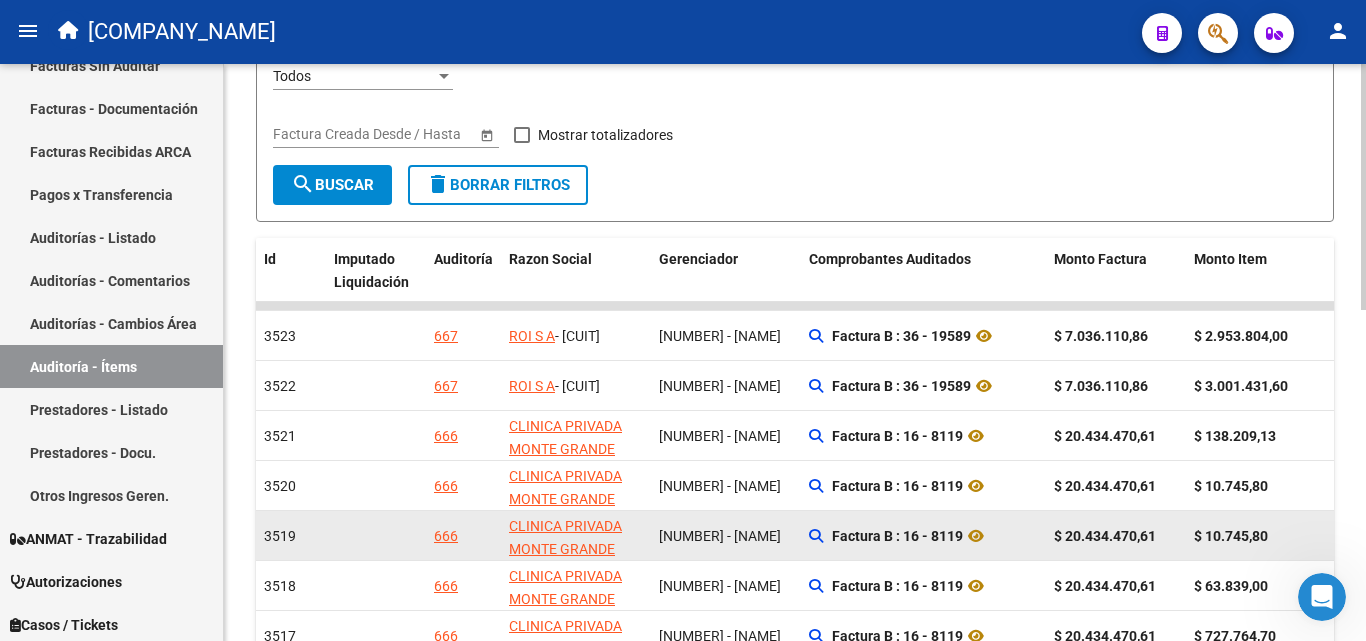 scroll, scrollTop: 500, scrollLeft: 0, axis: vertical 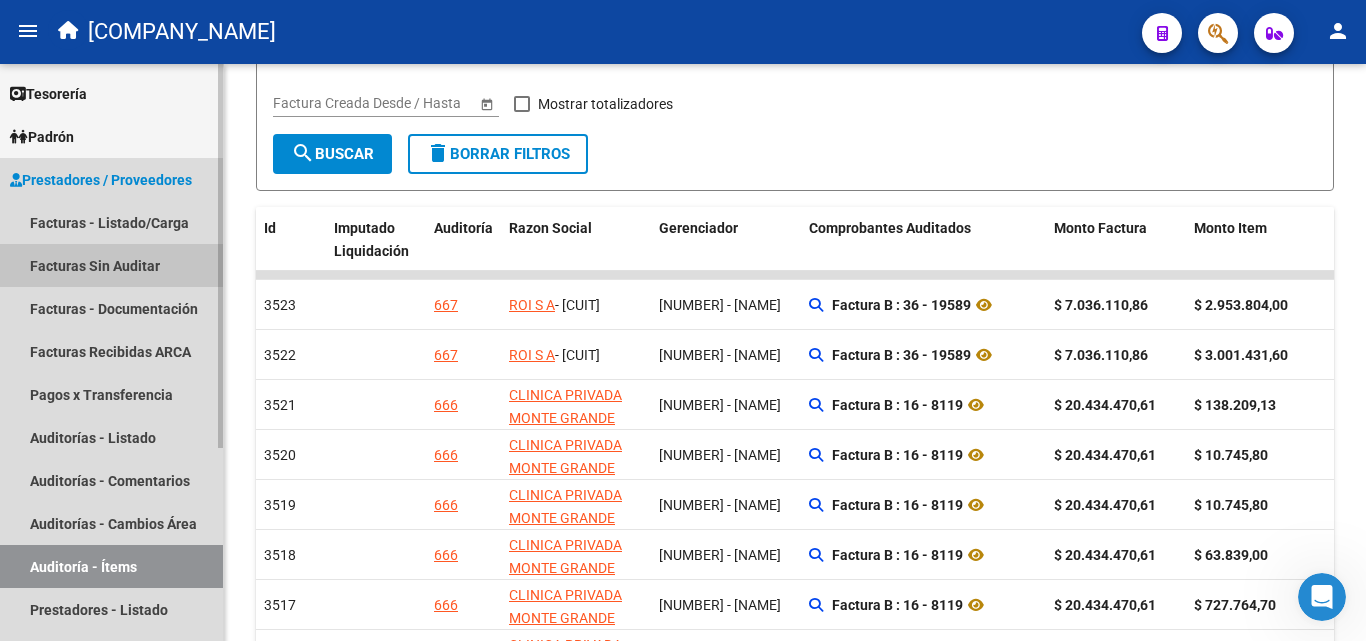 click on "Facturas Sin Auditar" at bounding box center [111, 265] 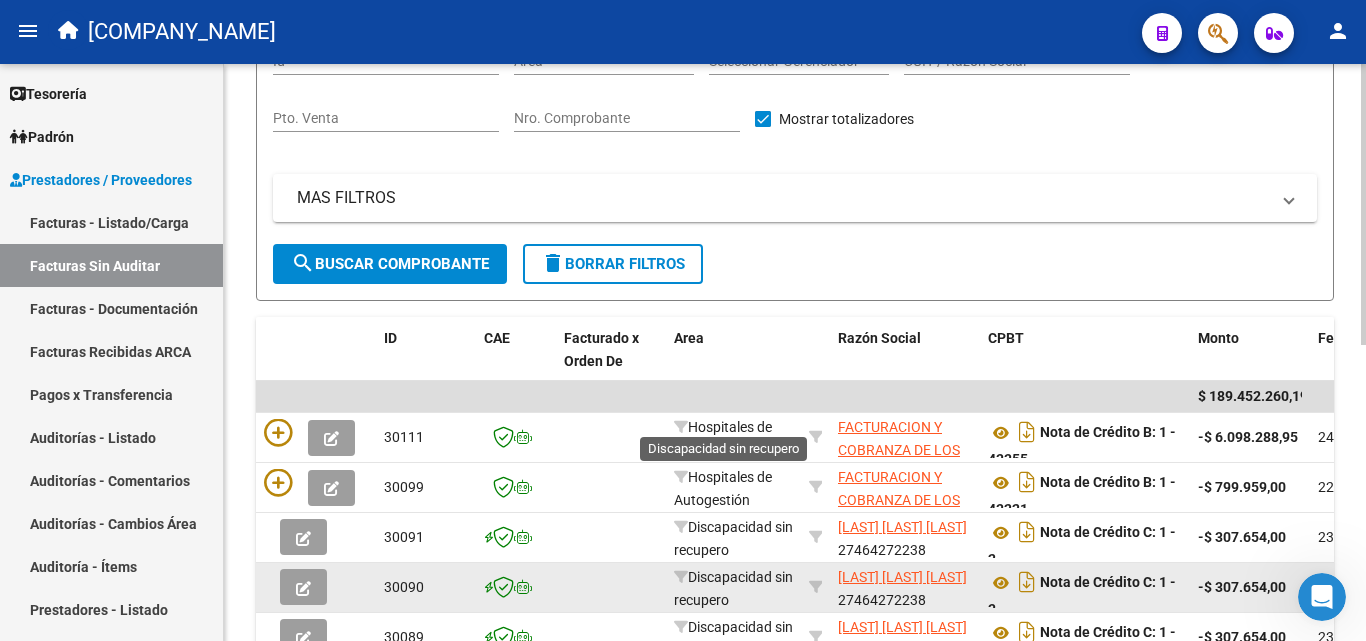 scroll, scrollTop: 400, scrollLeft: 0, axis: vertical 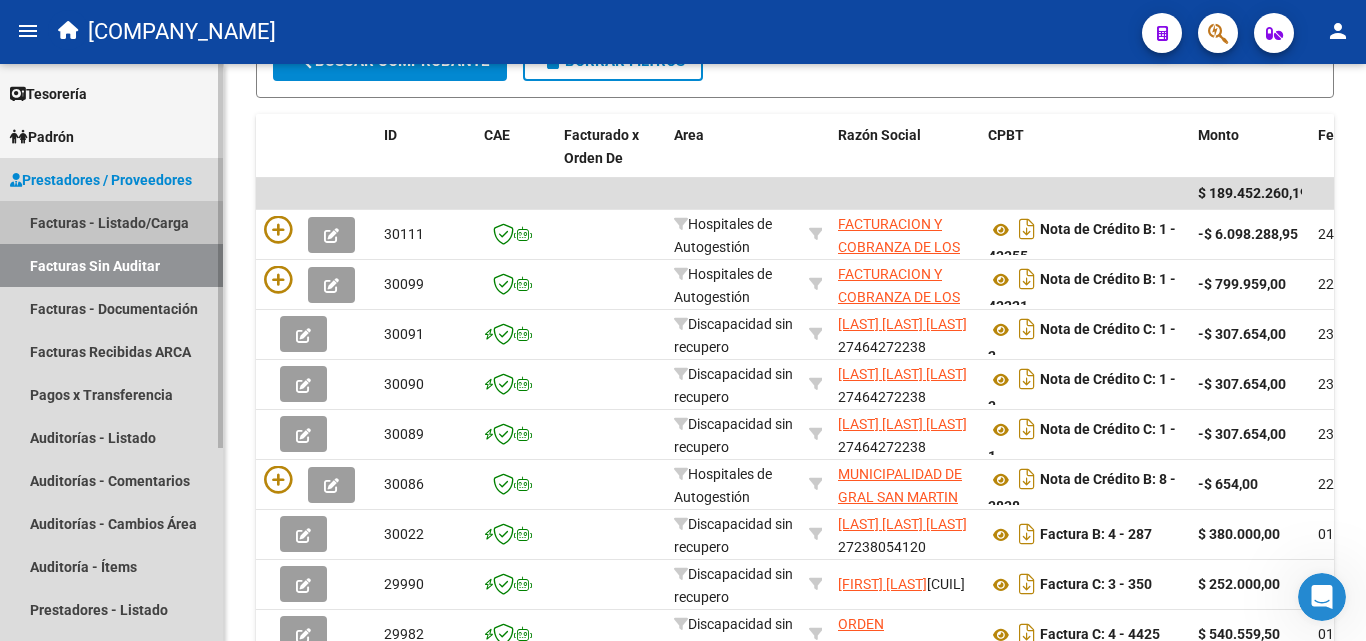 click on "Facturas - Listado/Carga" at bounding box center (111, 222) 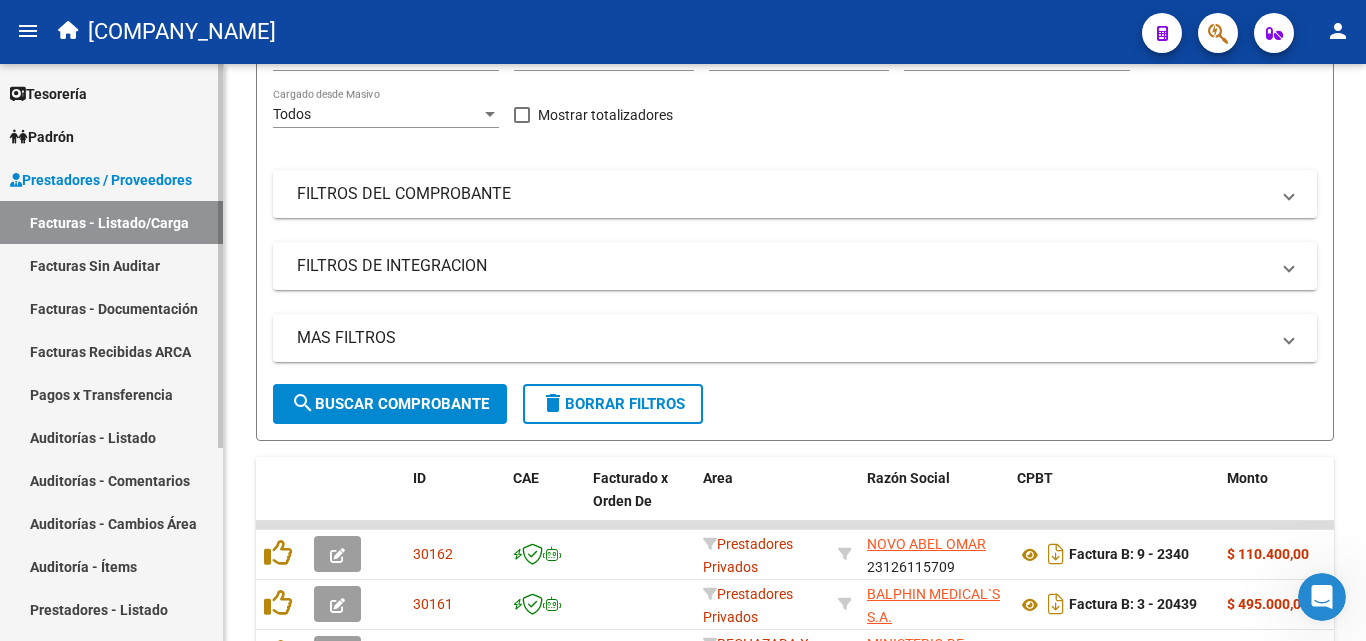 scroll, scrollTop: 400, scrollLeft: 0, axis: vertical 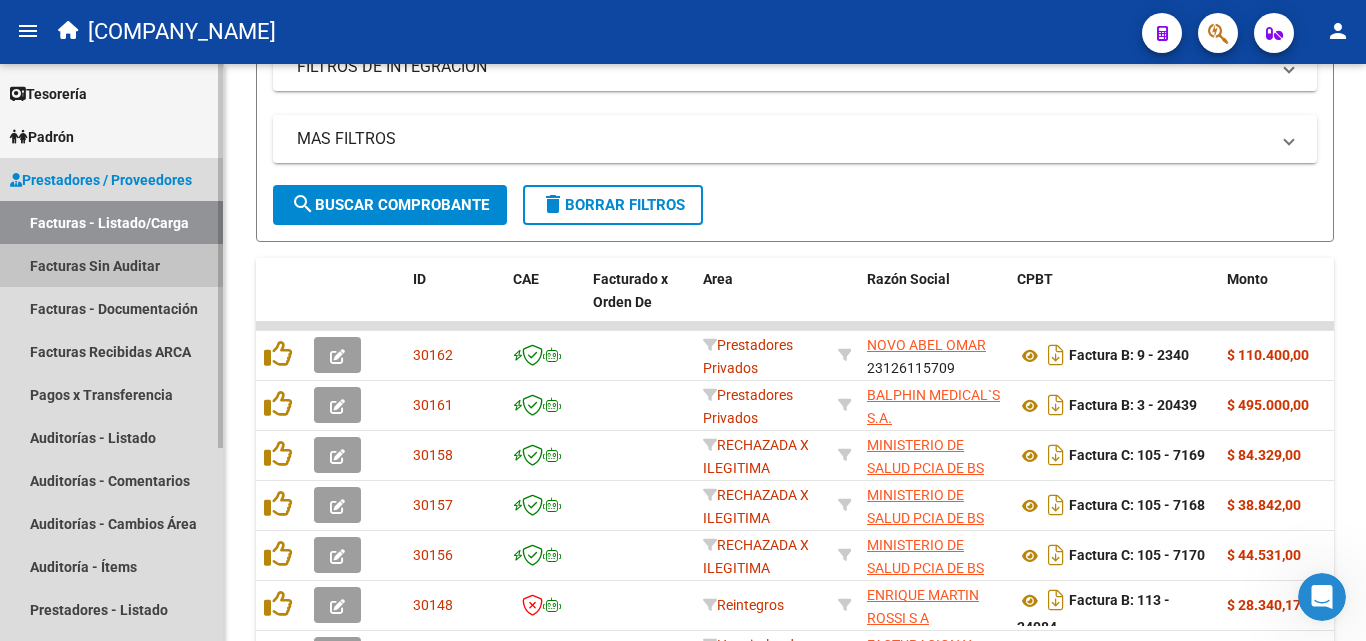 click on "Facturas Sin Auditar" at bounding box center (111, 265) 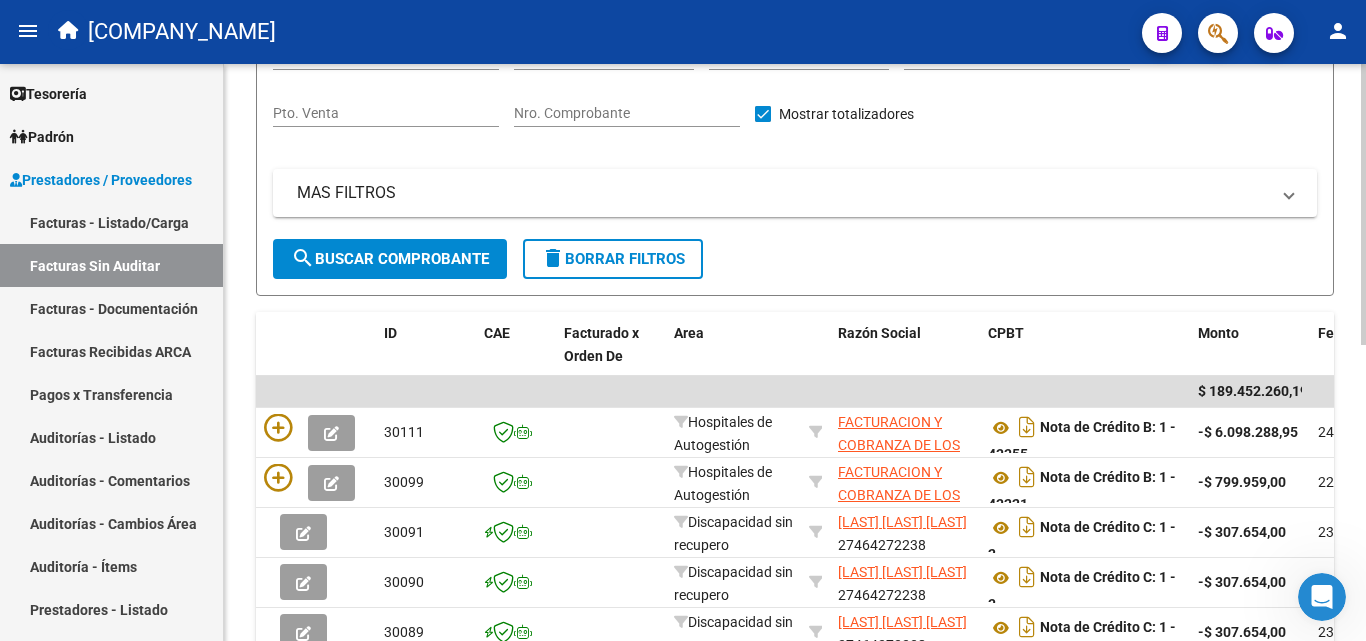 scroll, scrollTop: 200, scrollLeft: 0, axis: vertical 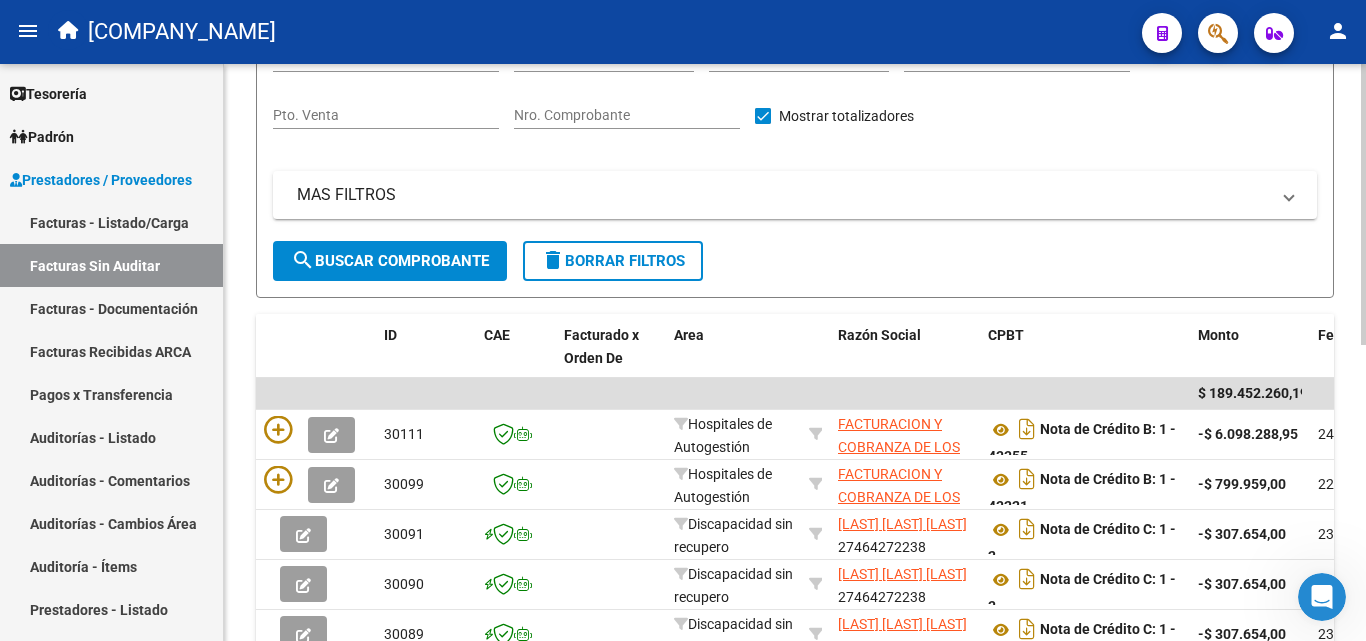 click on "Nro. Comprobante" 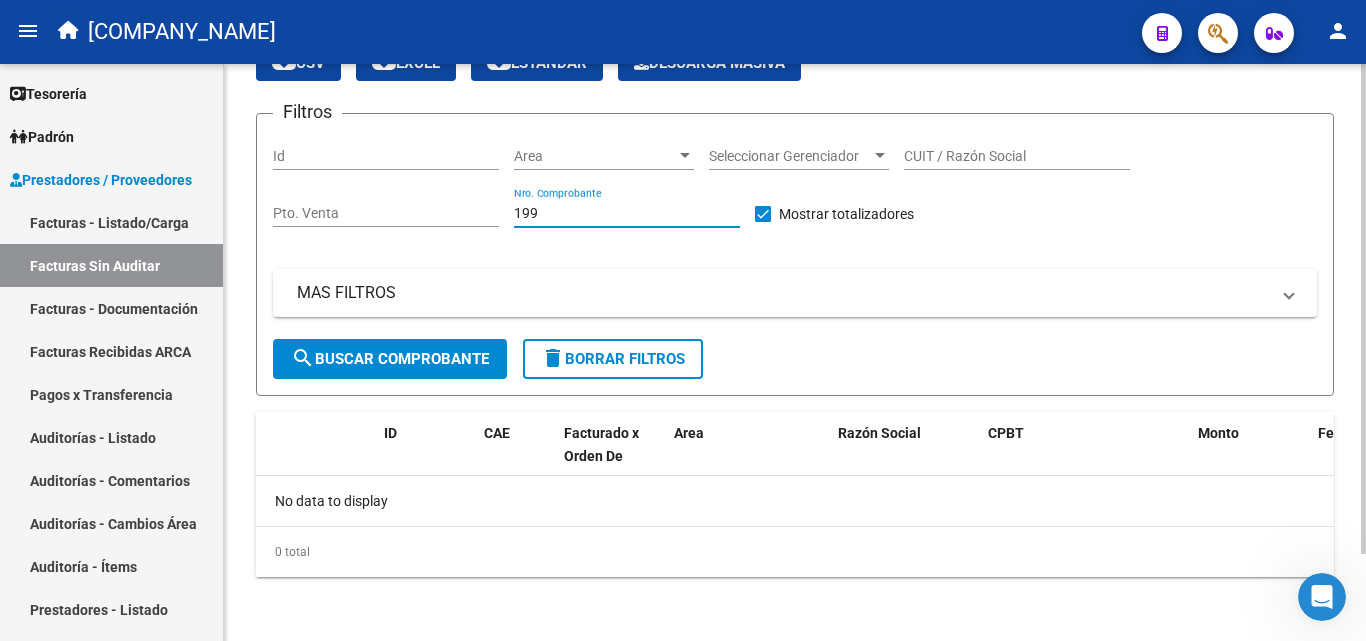 scroll, scrollTop: 102, scrollLeft: 0, axis: vertical 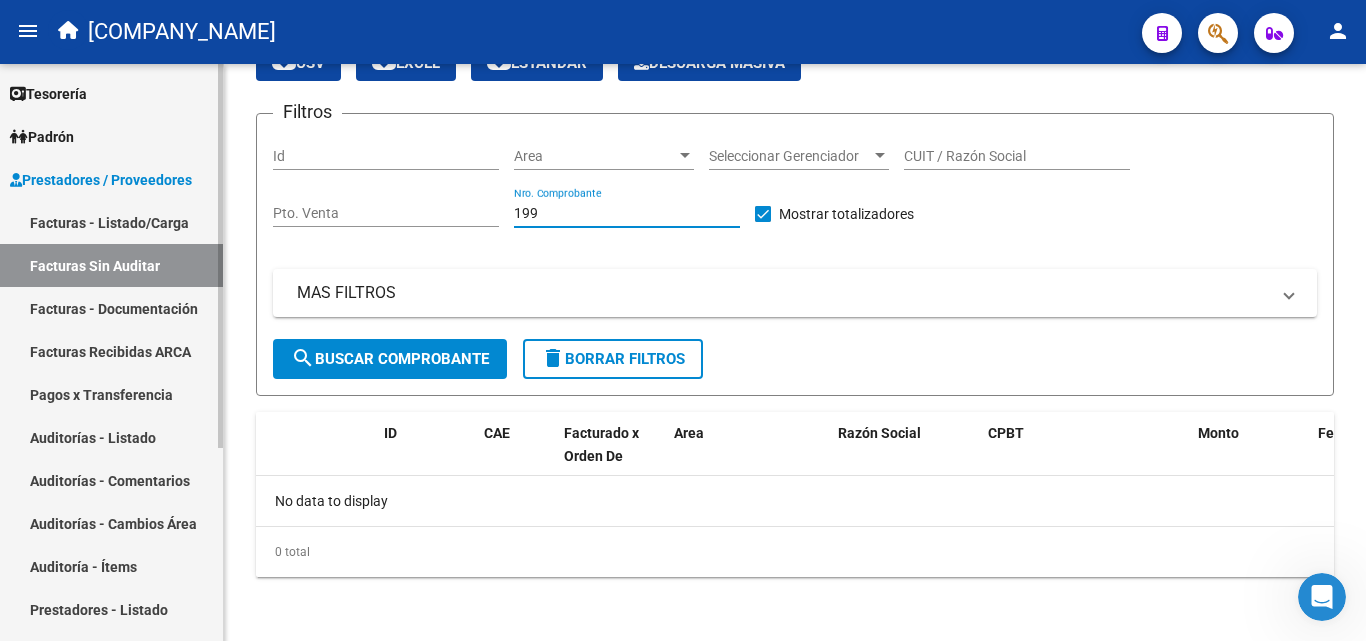 type on "199" 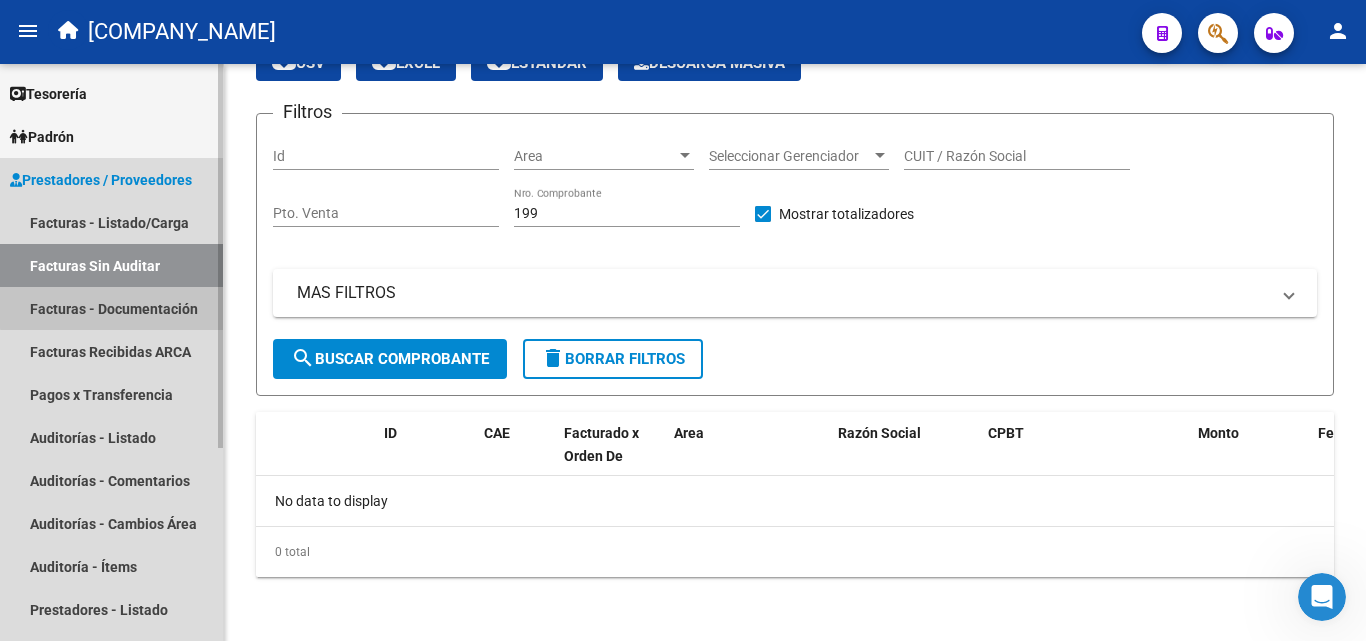 click on "Facturas - Documentación" at bounding box center [111, 308] 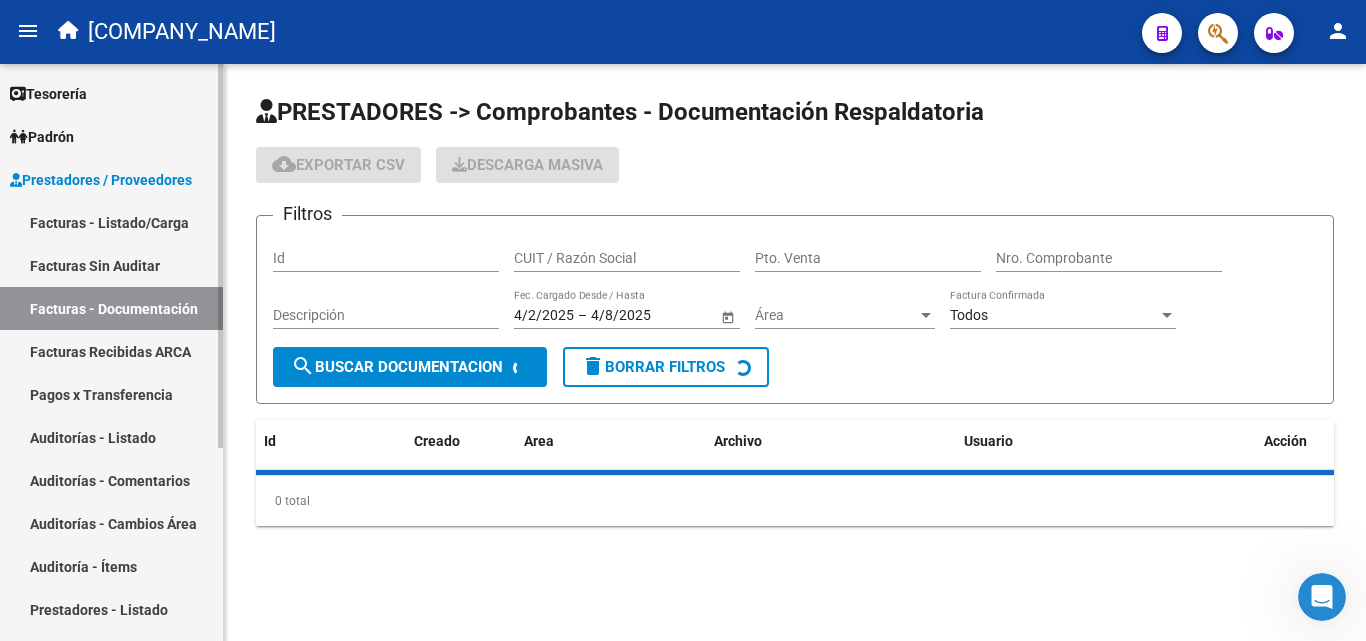 click on "Facturas Recibidas ARCA" at bounding box center (111, 351) 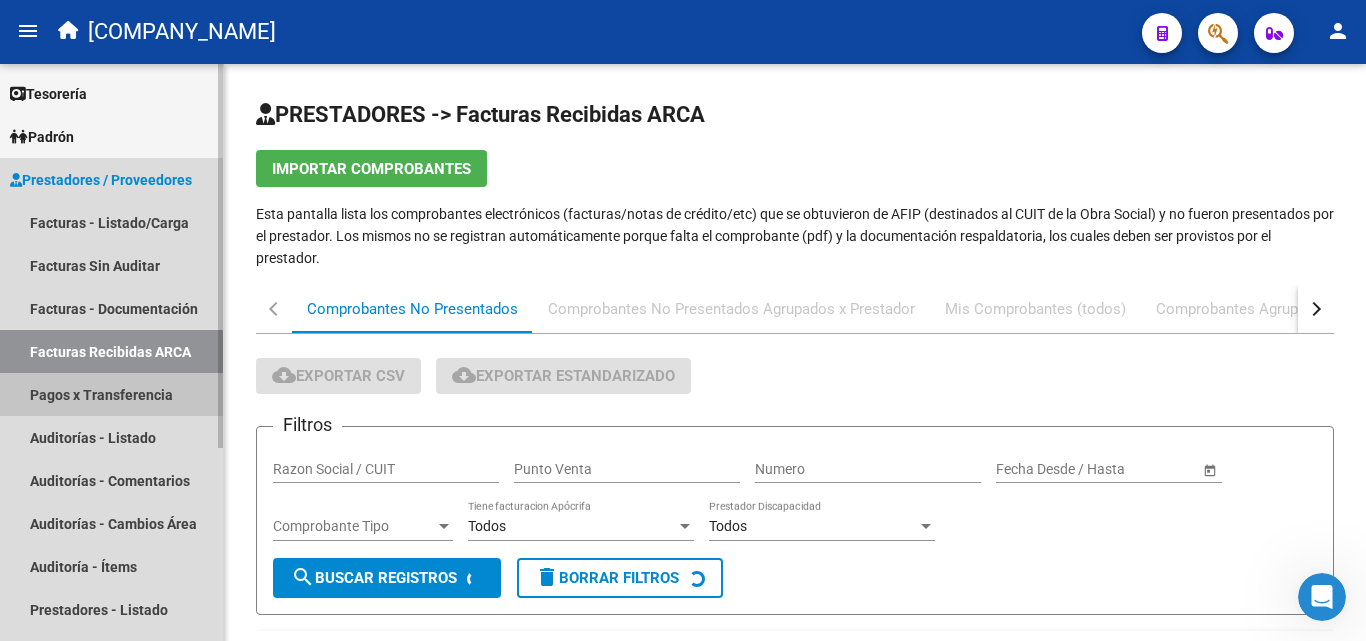 click on "Pagos x Transferencia" at bounding box center (111, 394) 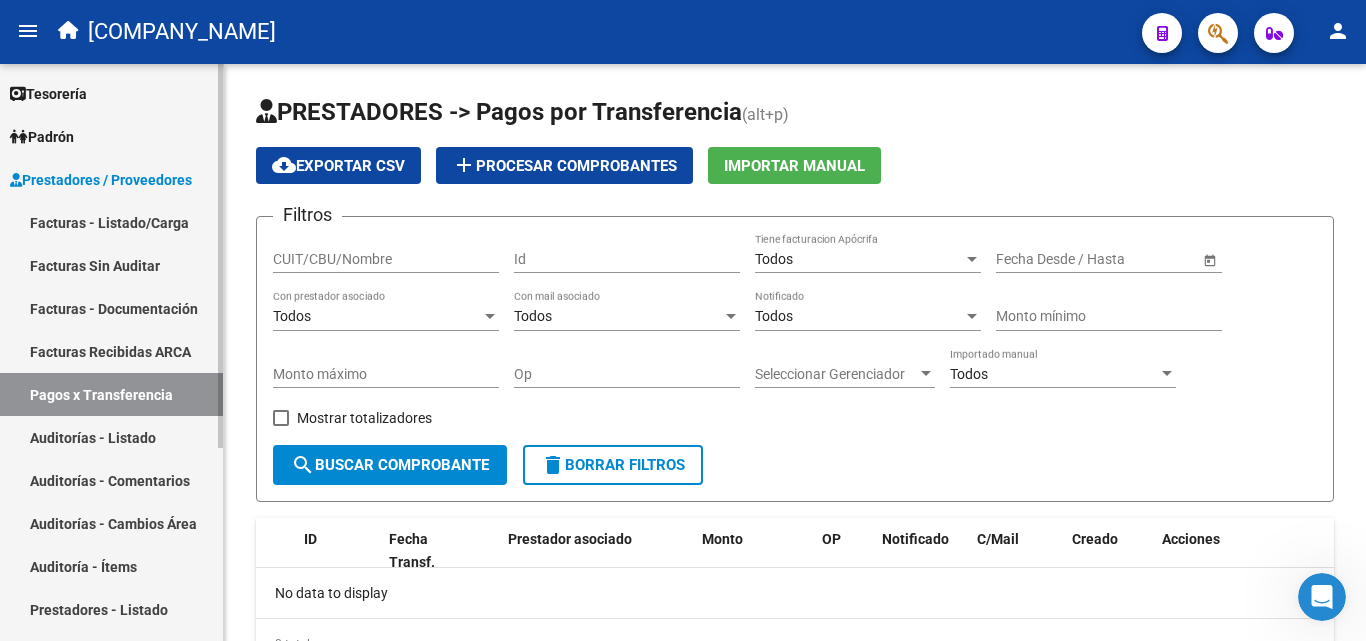 click on "Auditorías - Listado" at bounding box center [111, 437] 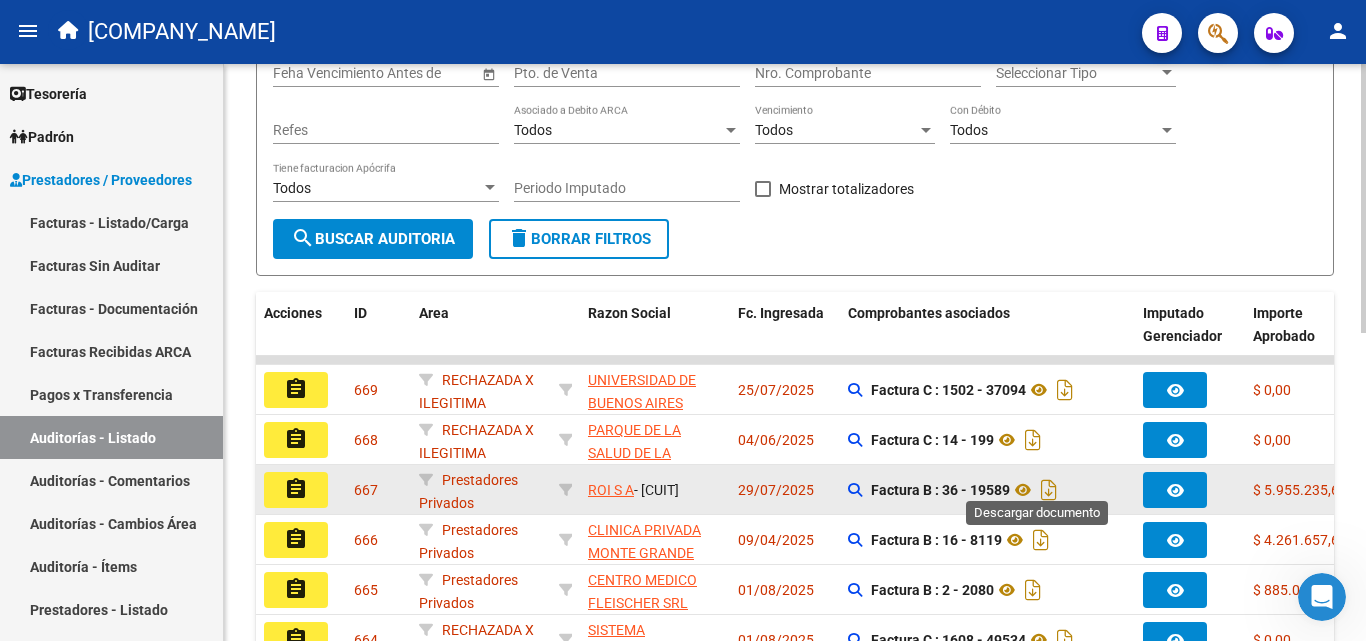 scroll, scrollTop: 500, scrollLeft: 0, axis: vertical 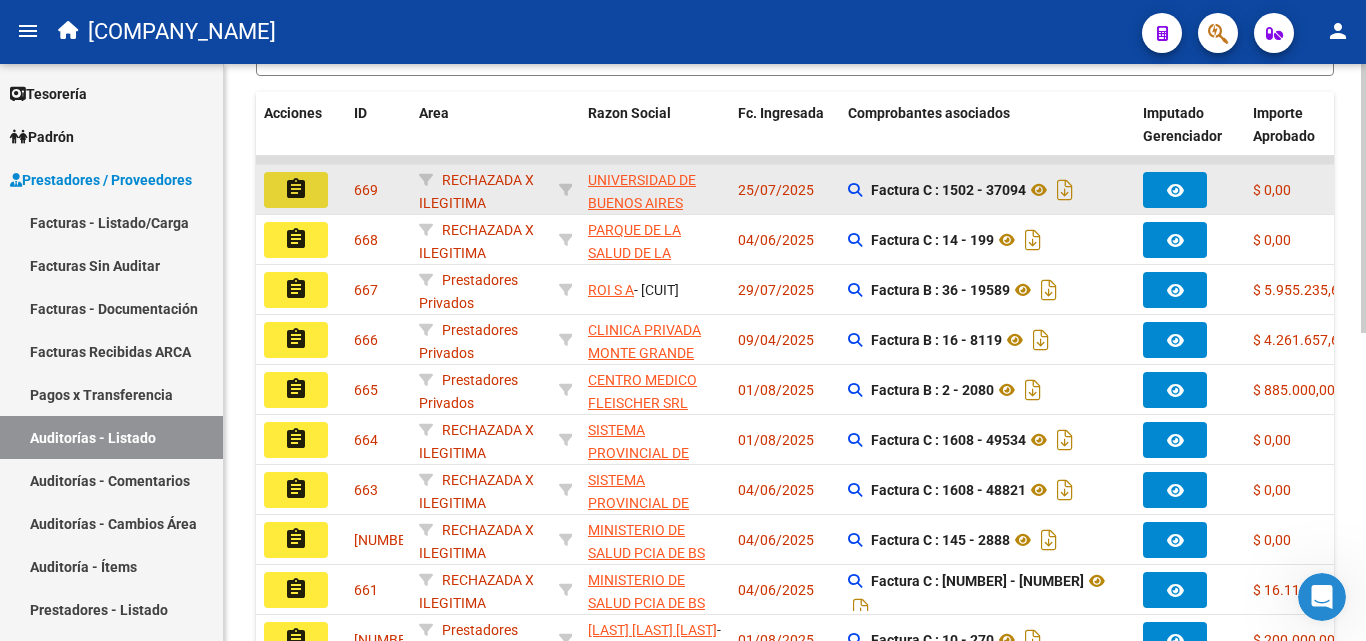 click on "assignment" 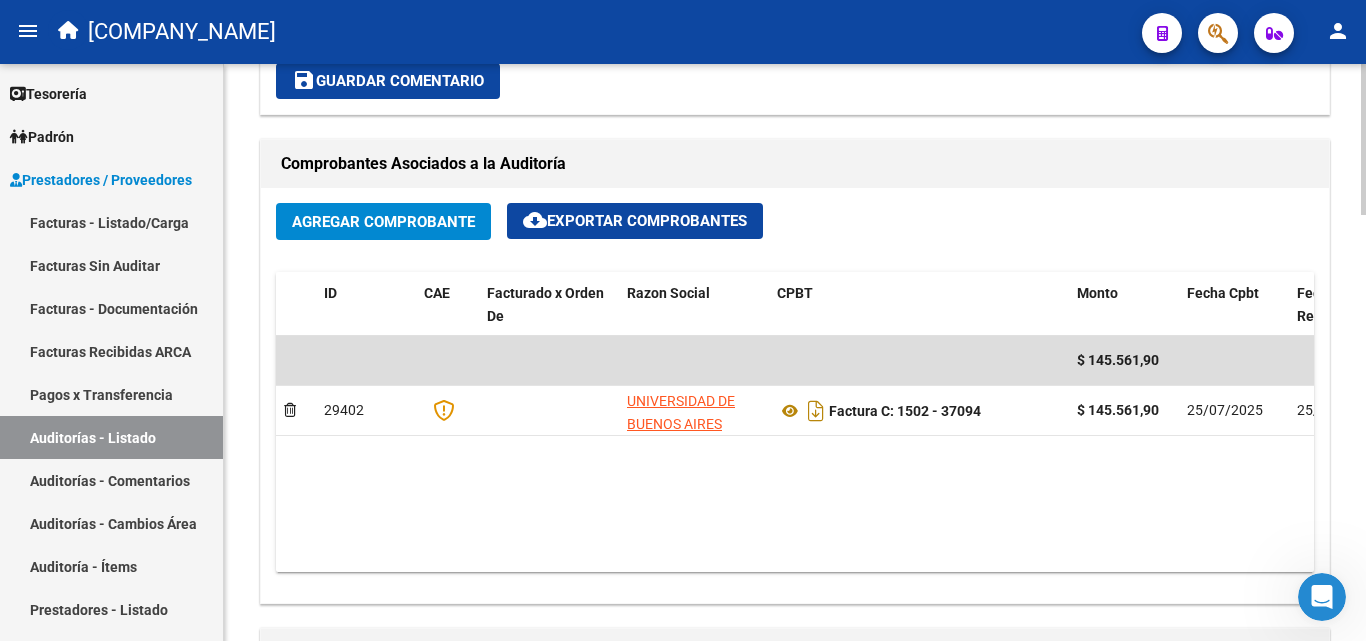 scroll, scrollTop: 900, scrollLeft: 0, axis: vertical 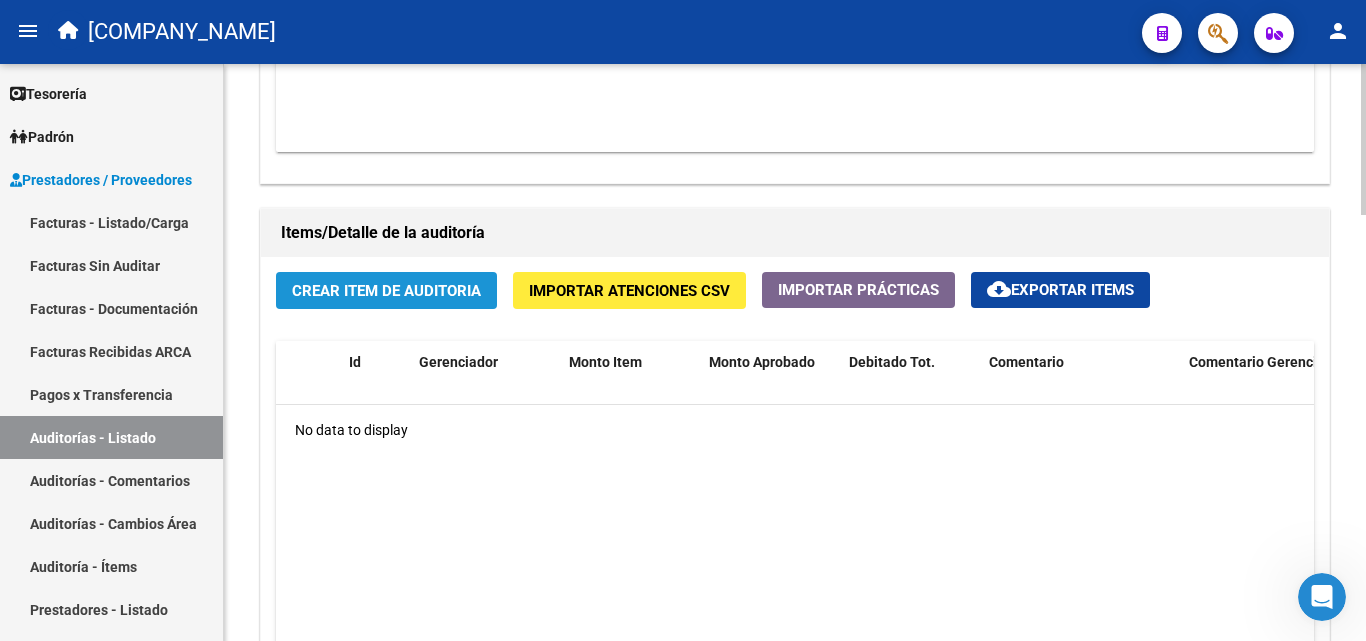 click on "Crear Item de Auditoria" 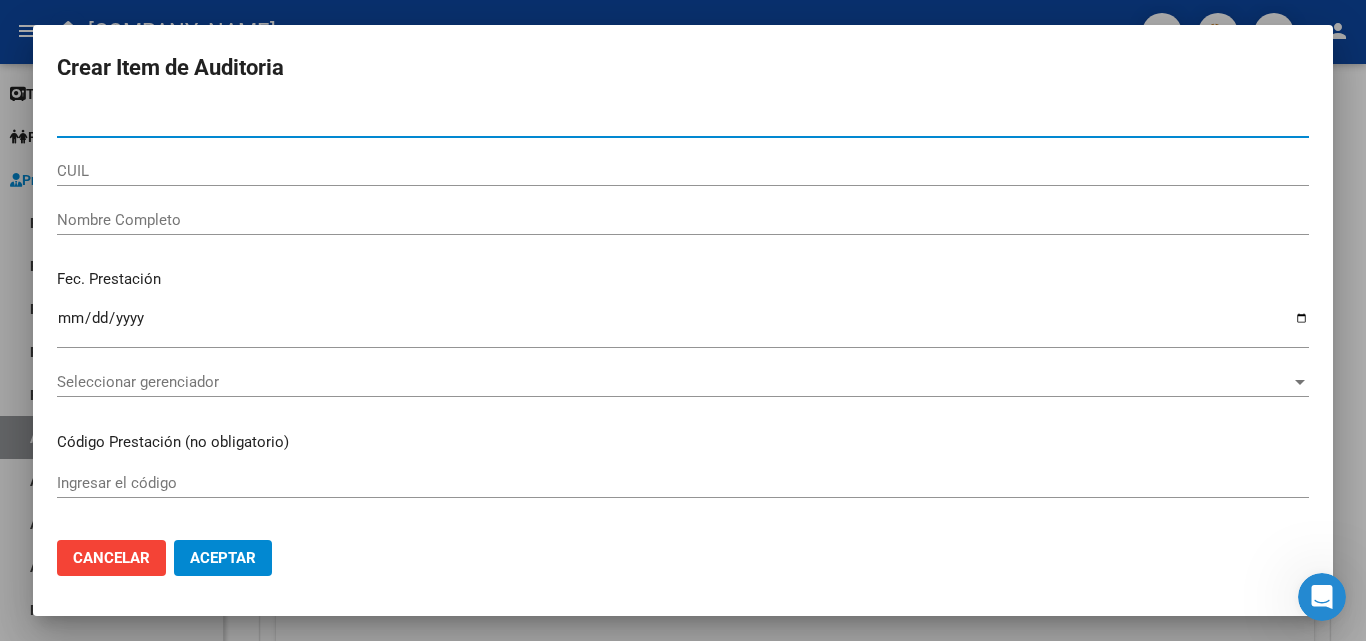 click on "Nombre Completo" at bounding box center (683, 220) 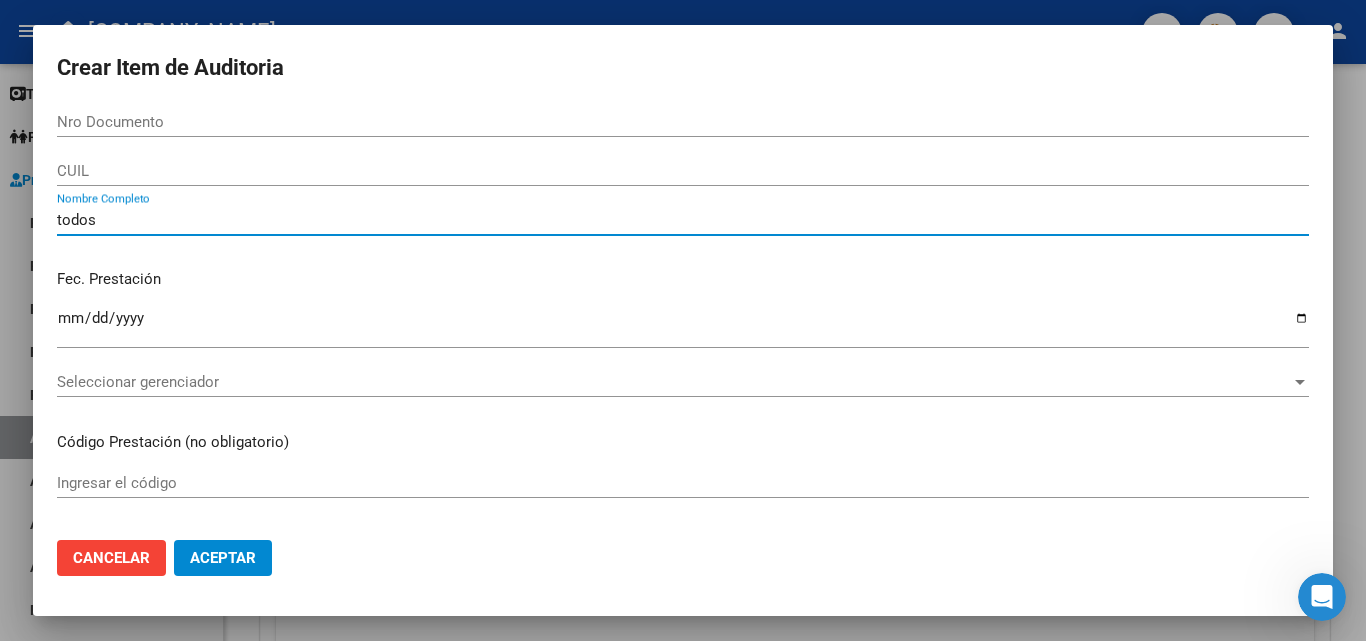 type on "todos" 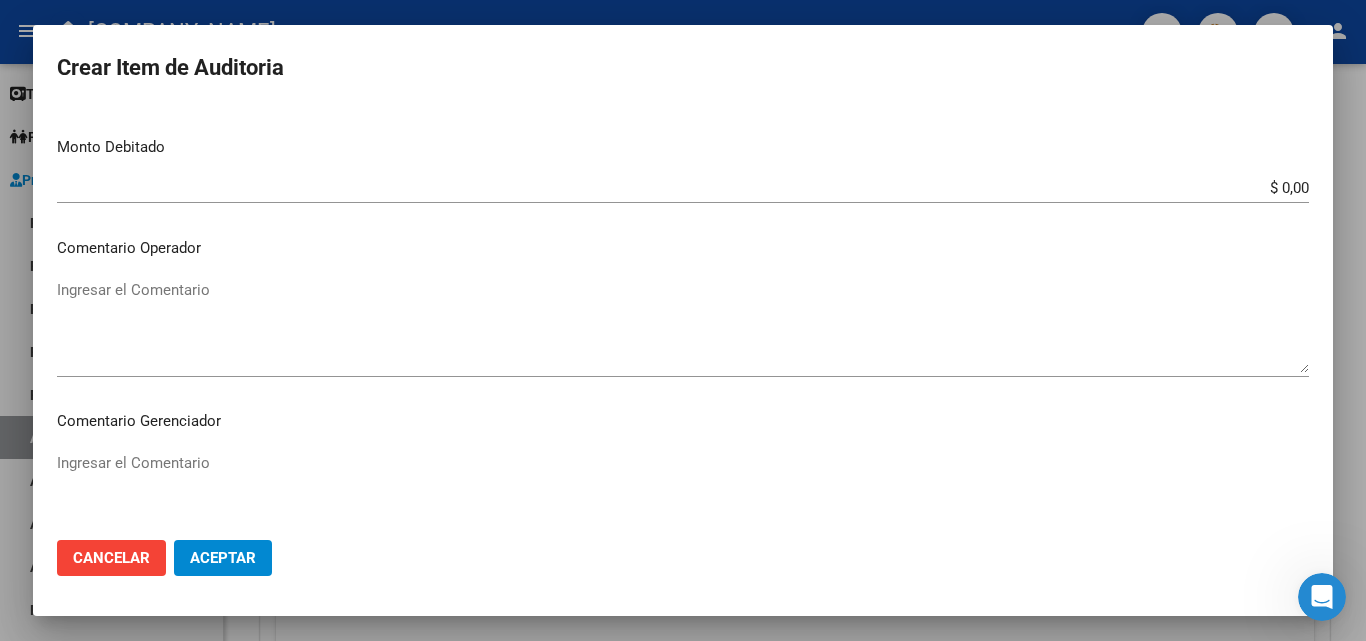 scroll, scrollTop: 600, scrollLeft: 0, axis: vertical 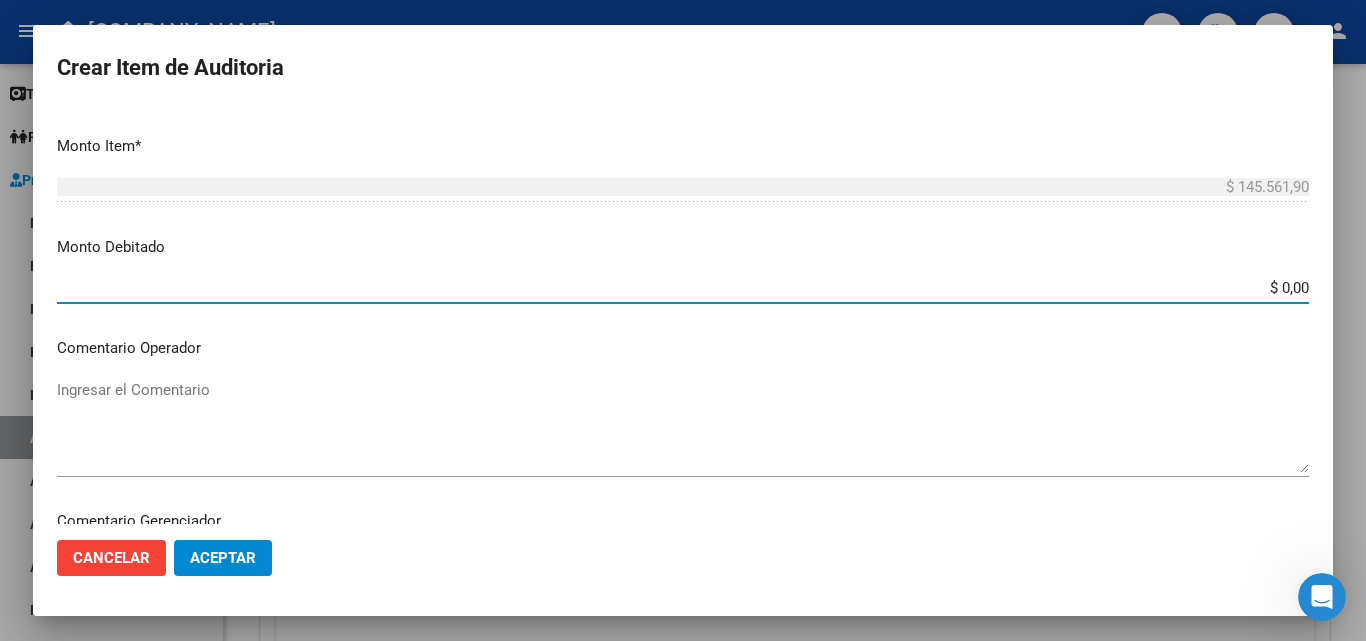 drag, startPoint x: 1207, startPoint y: 287, endPoint x: 1340, endPoint y: 297, distance: 133.37541 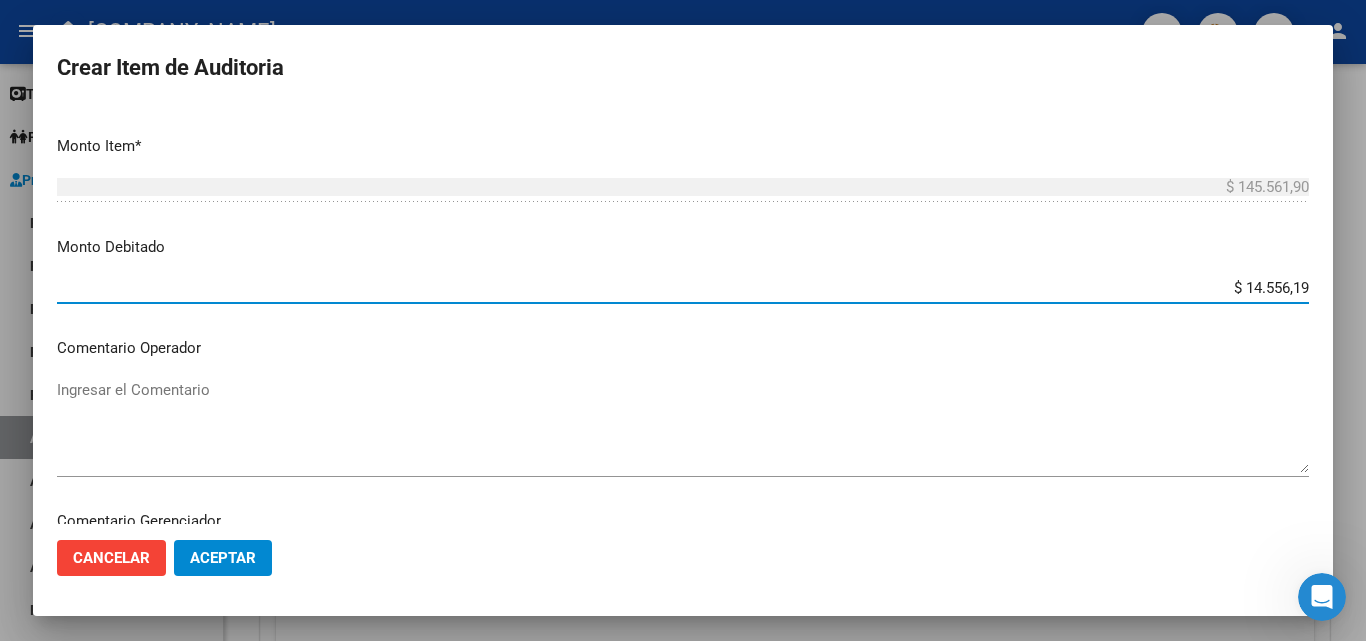type on "$ 145.561,90" 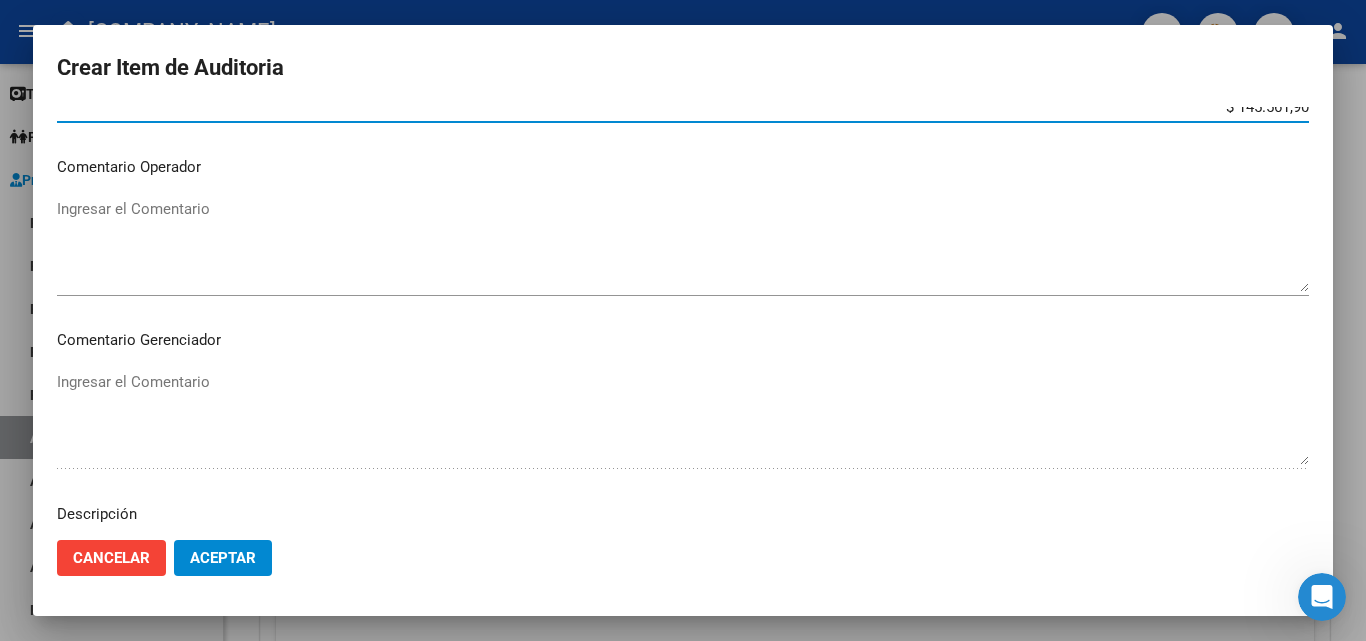 scroll, scrollTop: 800, scrollLeft: 0, axis: vertical 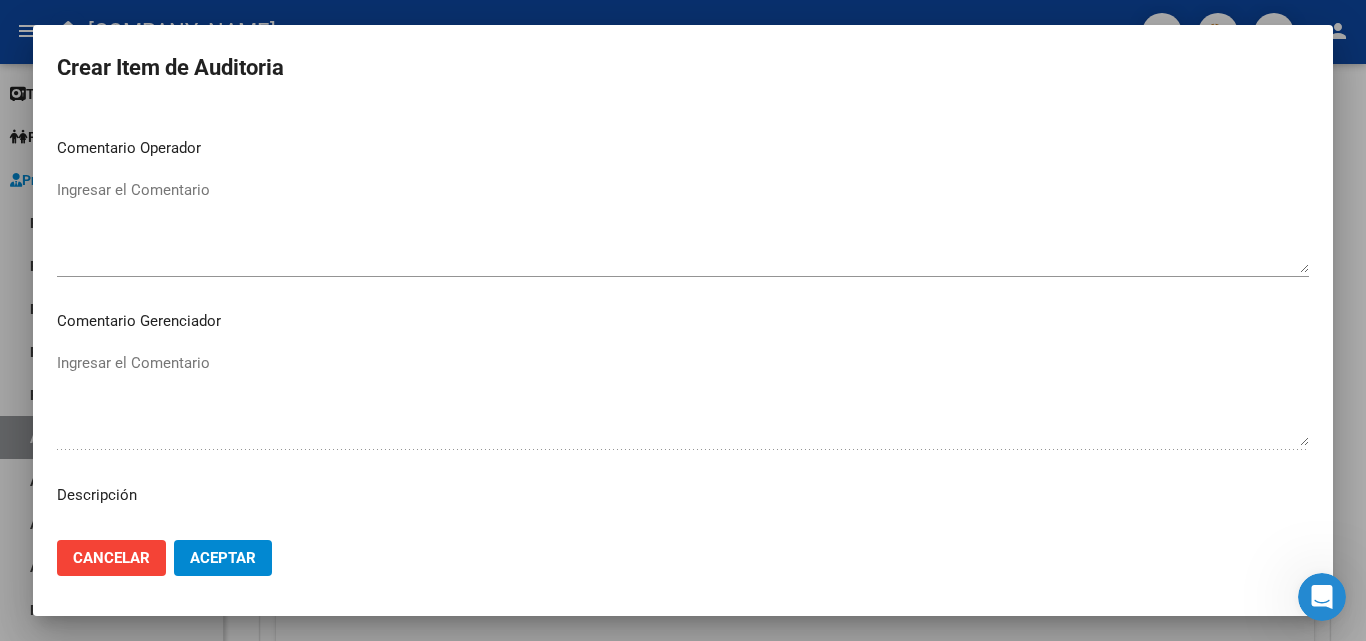 click on "Ingresar el Comentario" at bounding box center [683, 226] 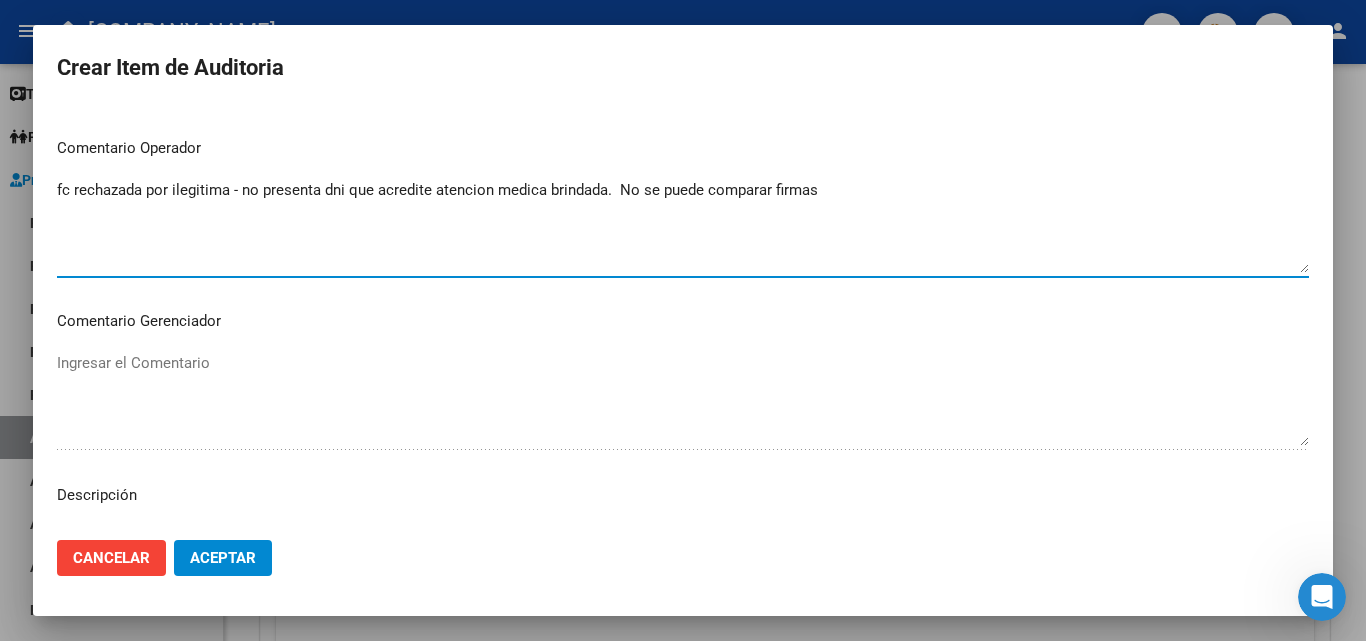 click on "fc rechazada por ilegitima - no presenta dni que acredite atencion medica brindada.  No se puede comparar firmas" at bounding box center (683, 226) 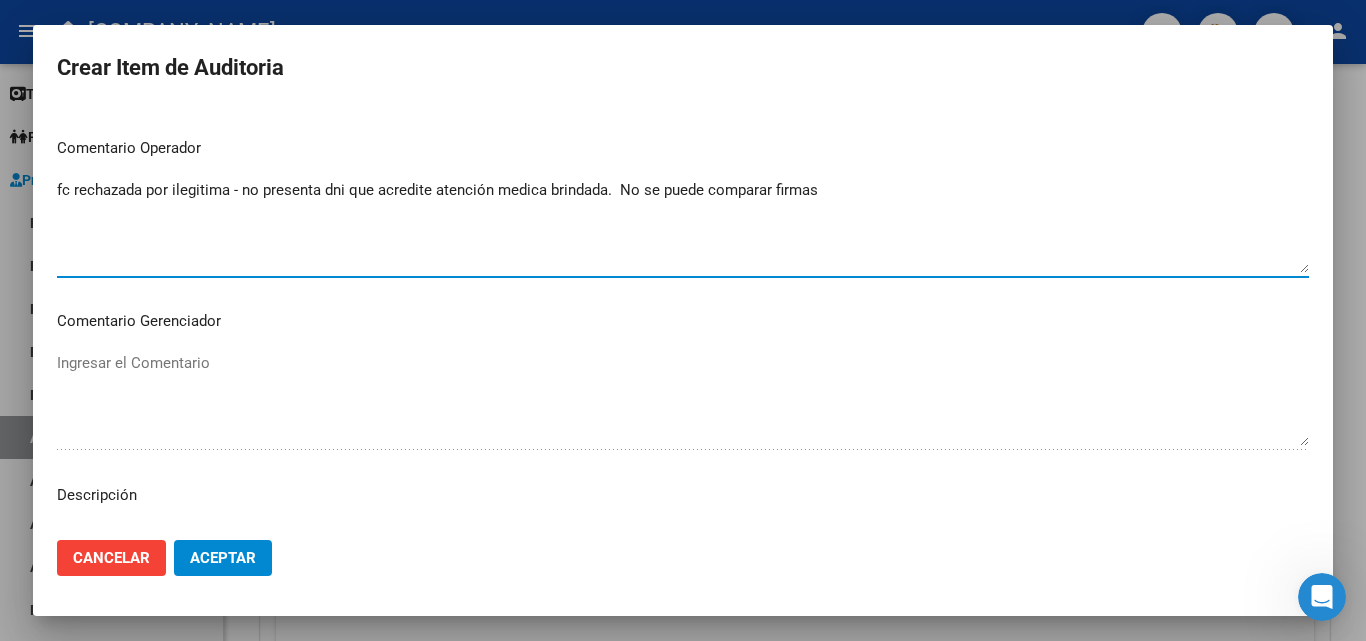 type on "fc rechazada por ilegitima - no presenta dni que acredite atención medica brindada.  No se puede comparar firmas" 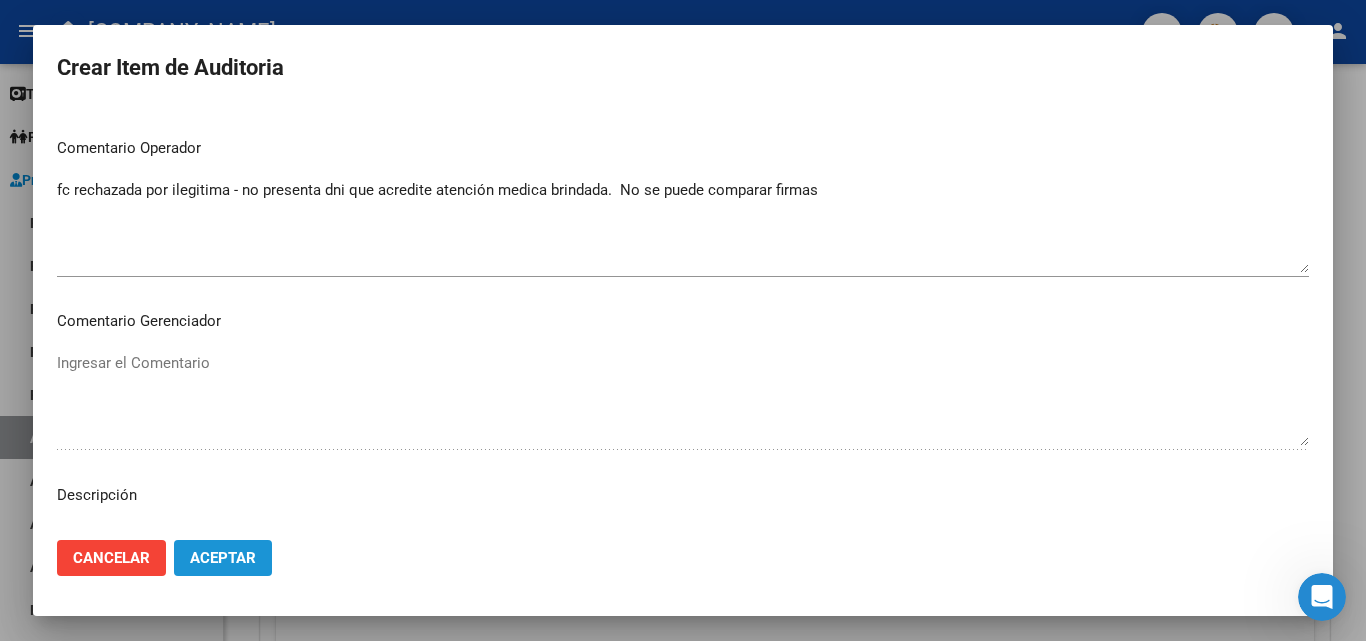 click on "Aceptar" 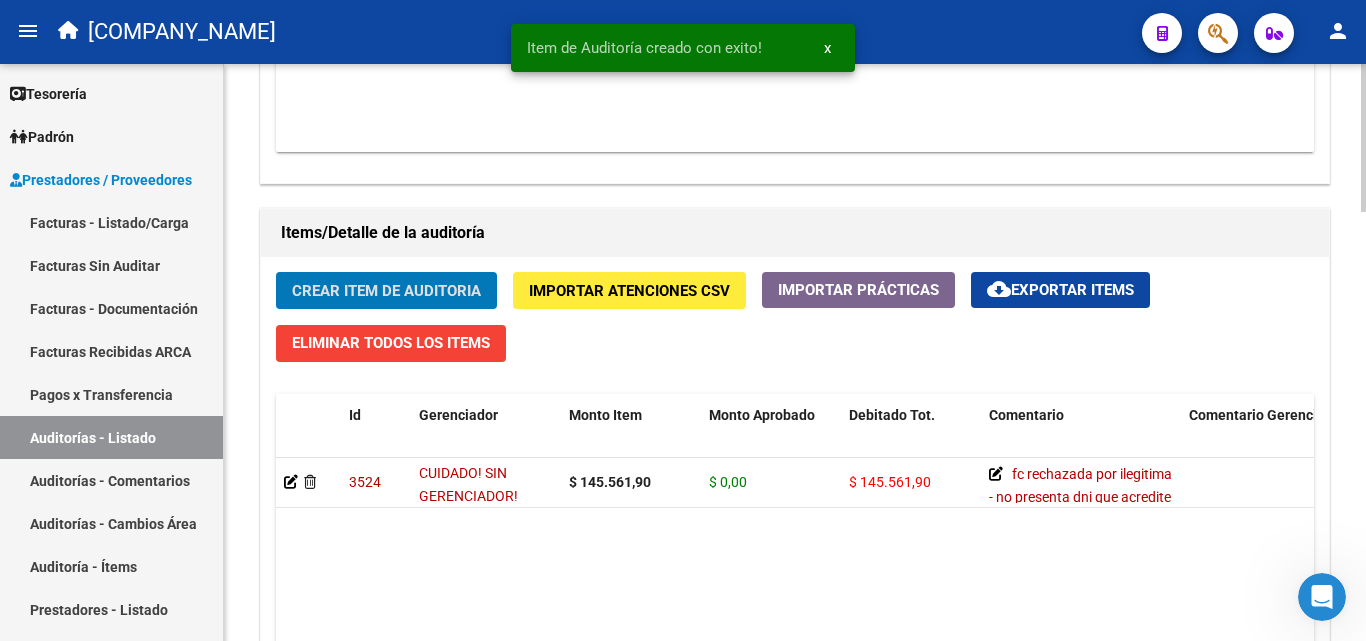 scroll, scrollTop: 1301, scrollLeft: 0, axis: vertical 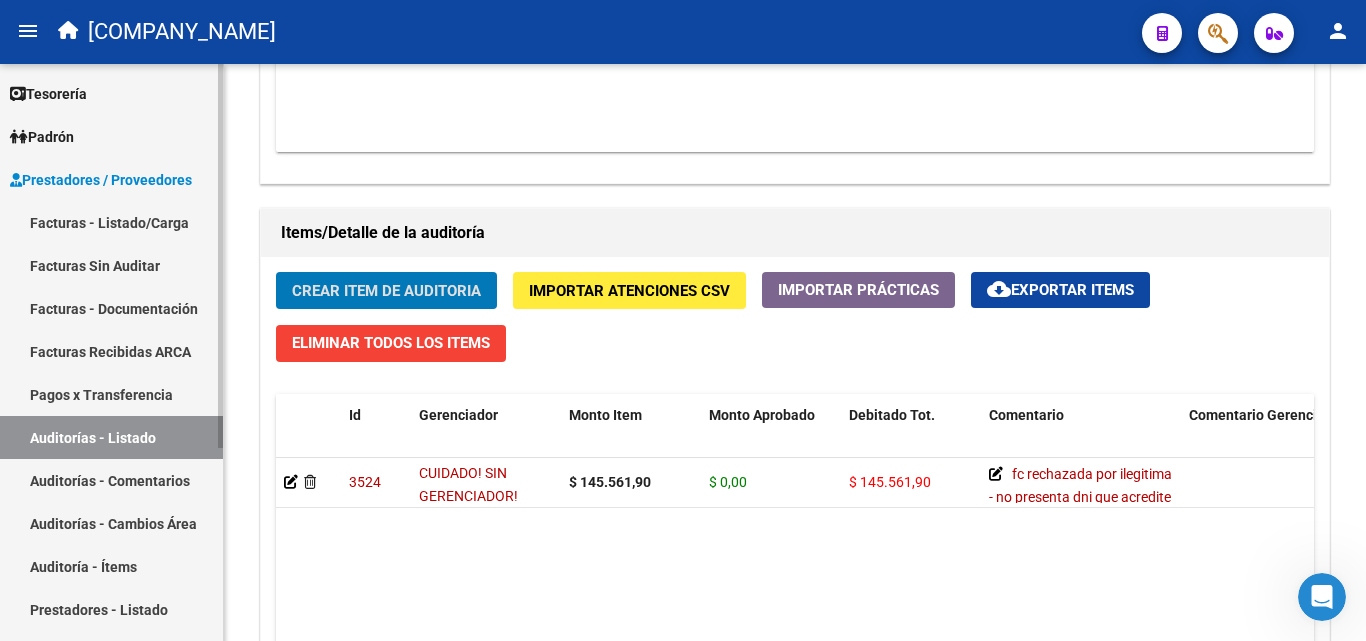 click on "Facturas - Listado/Carga" at bounding box center [111, 222] 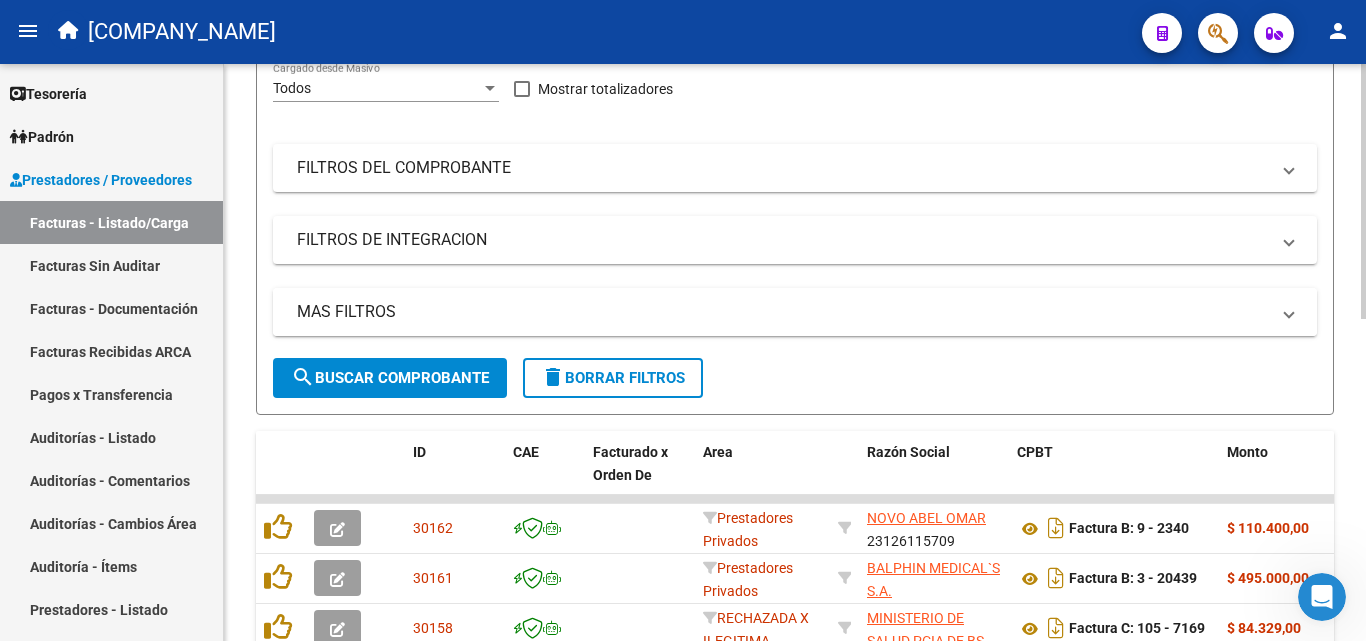 scroll, scrollTop: 0, scrollLeft: 0, axis: both 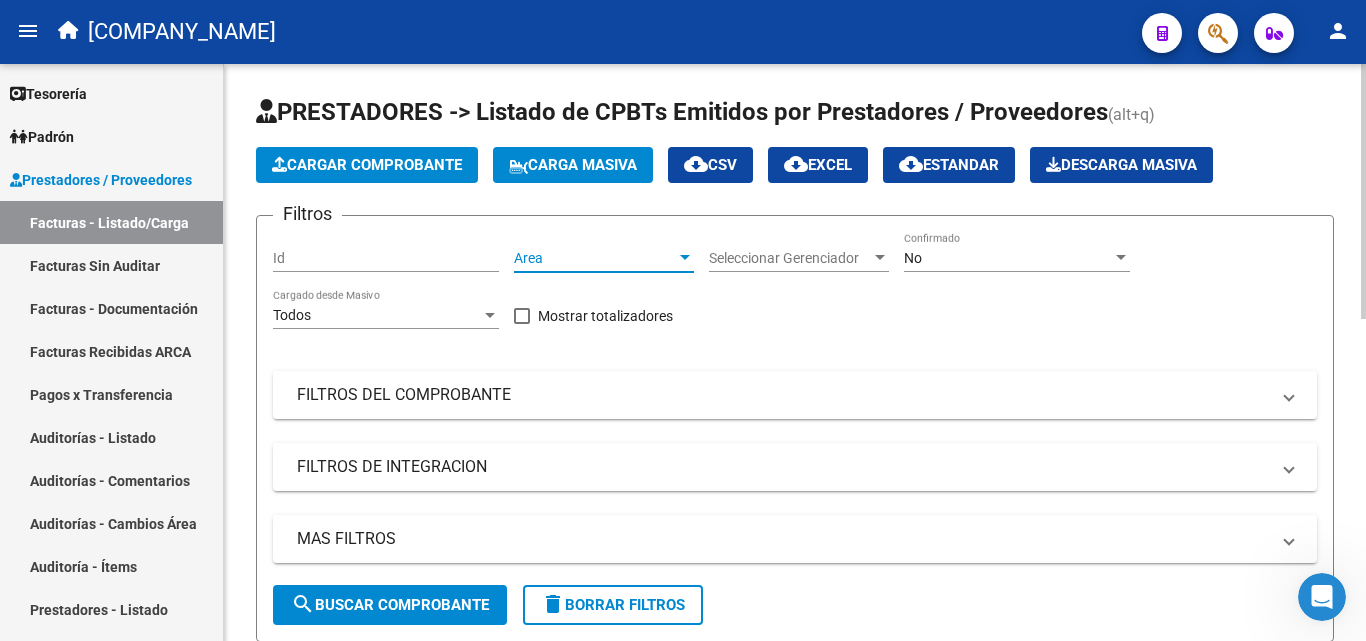 click on "Area" at bounding box center [595, 258] 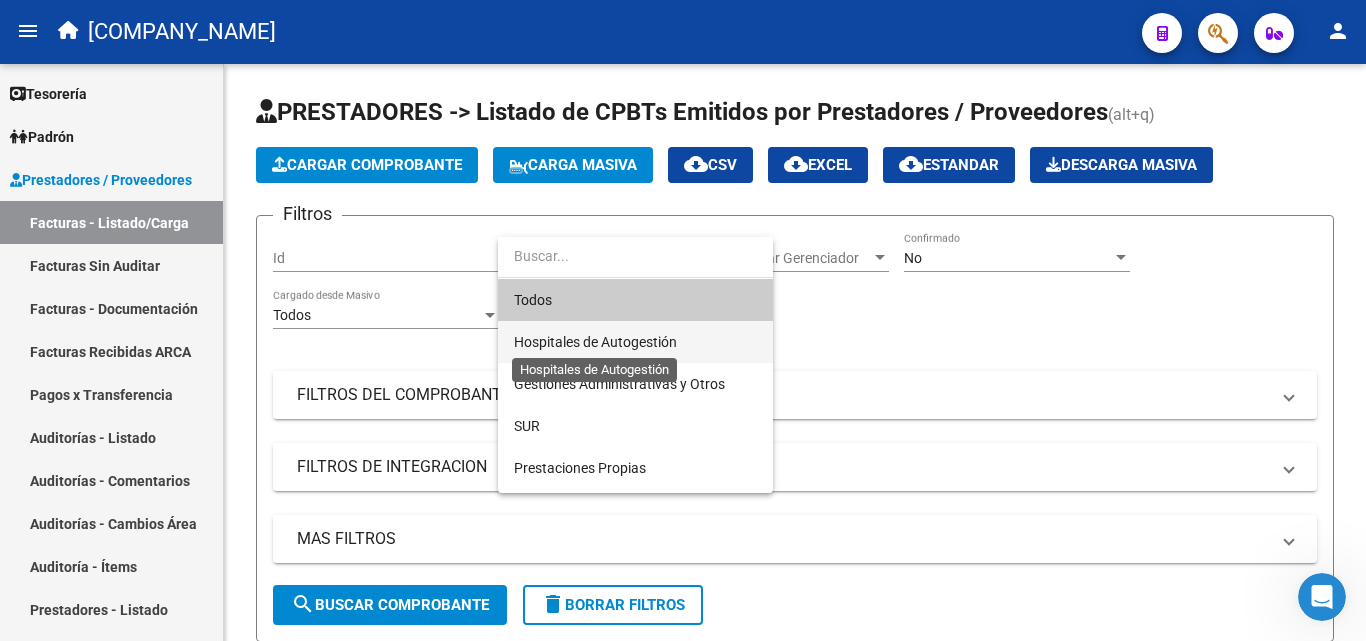 click on "Hospitales de Autogestión" at bounding box center [595, 342] 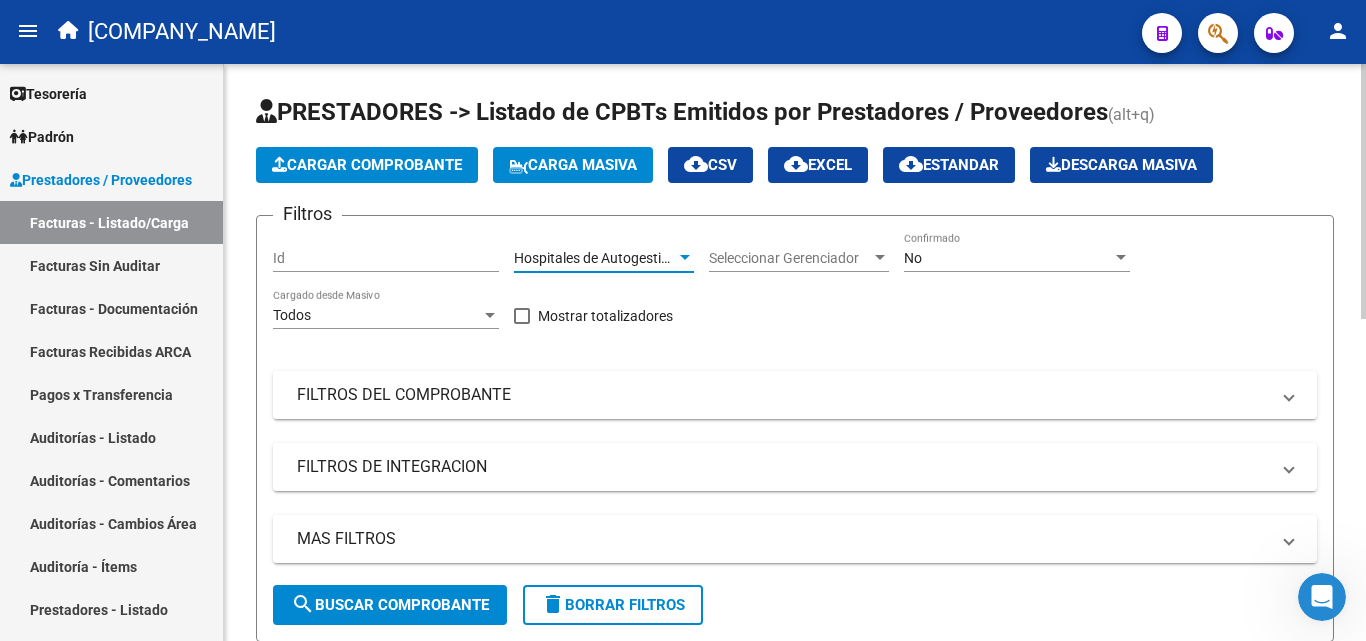 click on "No" at bounding box center (1008, 258) 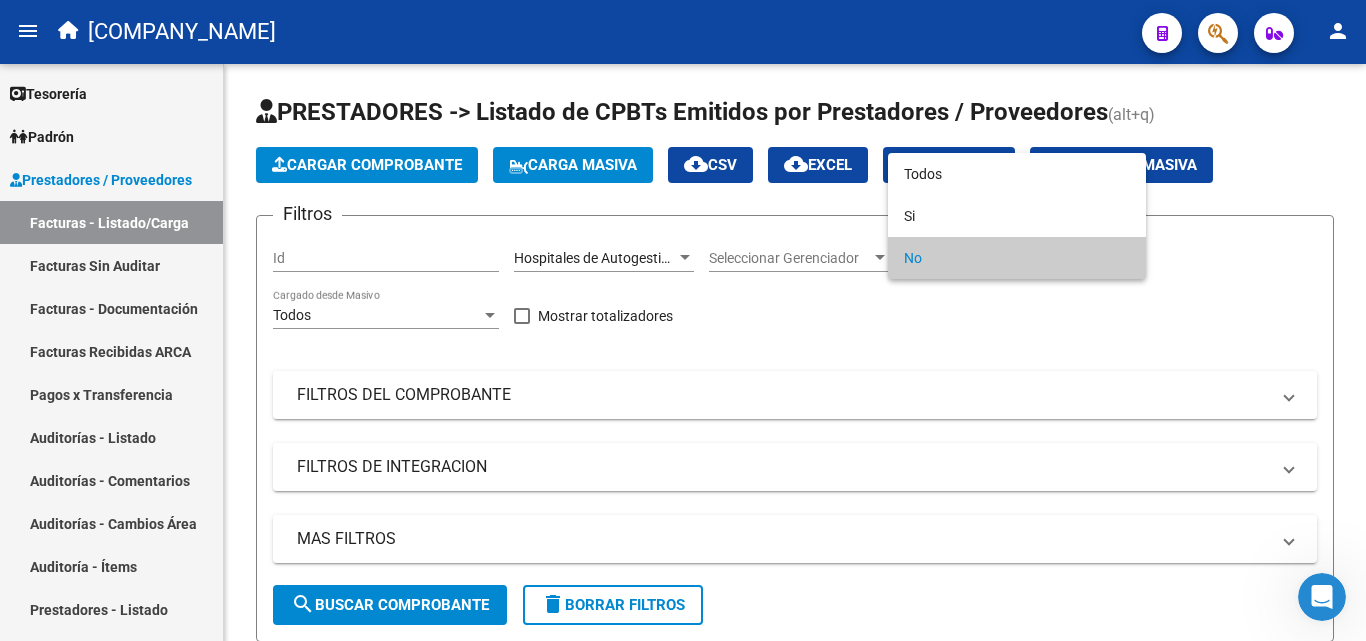 click at bounding box center [683, 320] 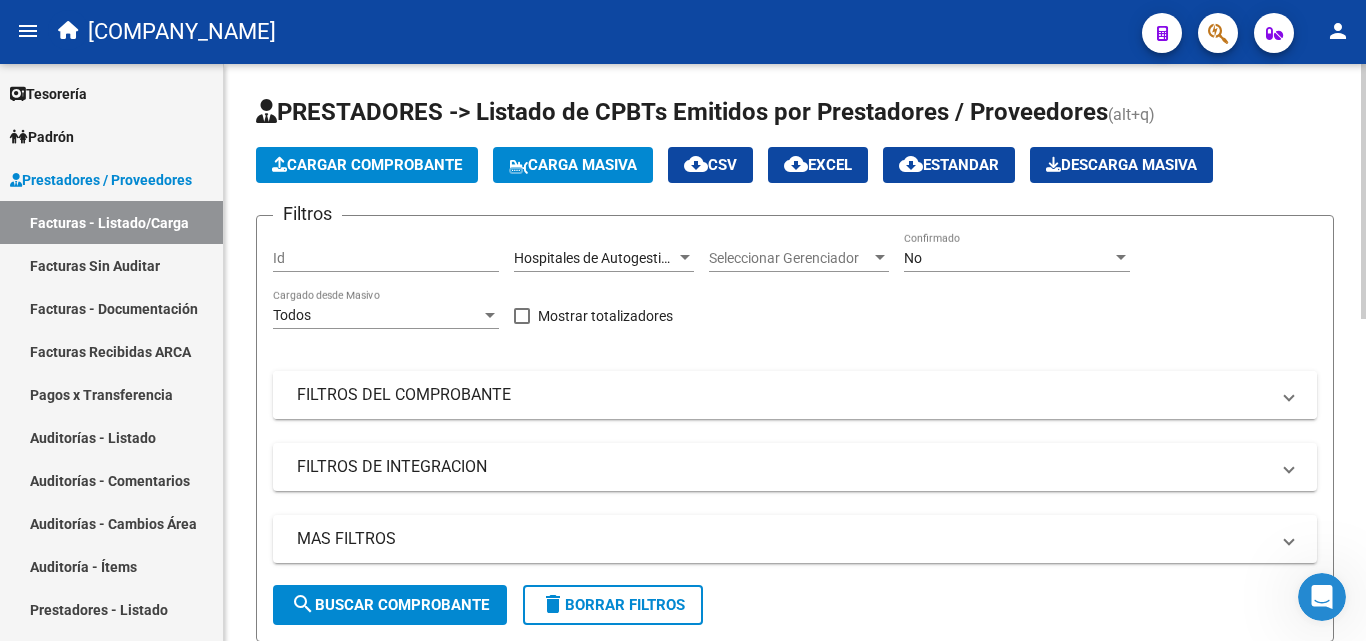 click on "FILTROS DEL COMPROBANTE" at bounding box center [783, 395] 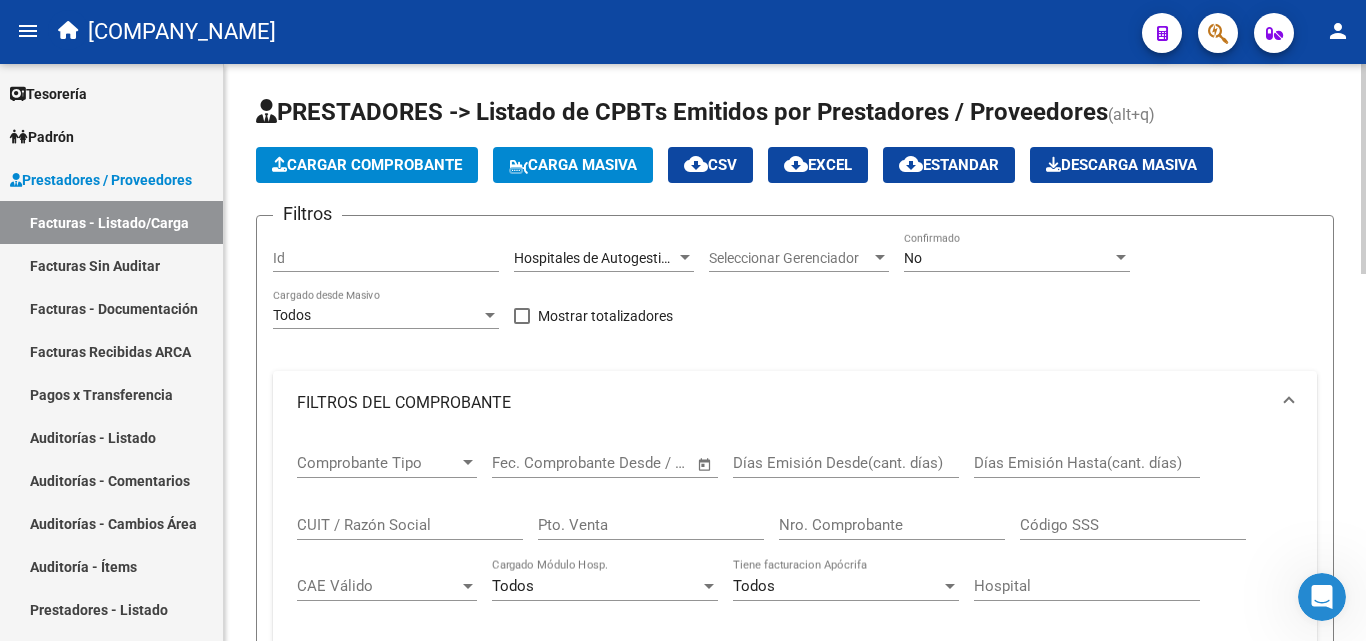 click 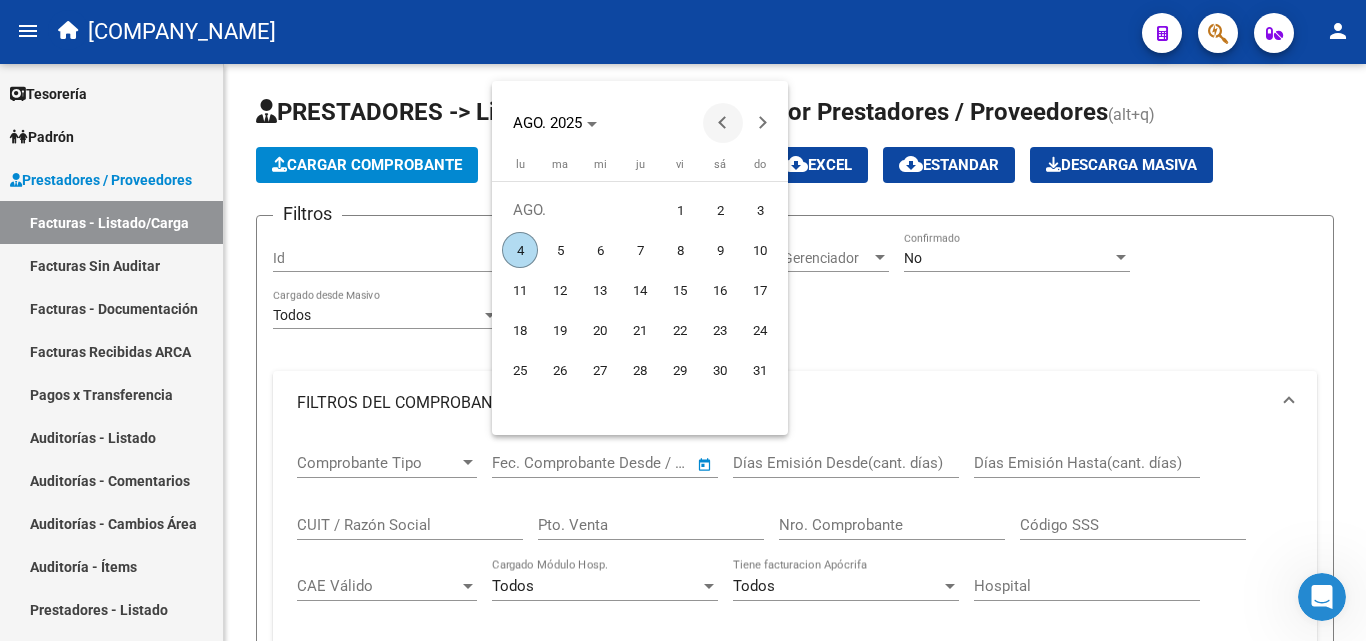 click at bounding box center [723, 123] 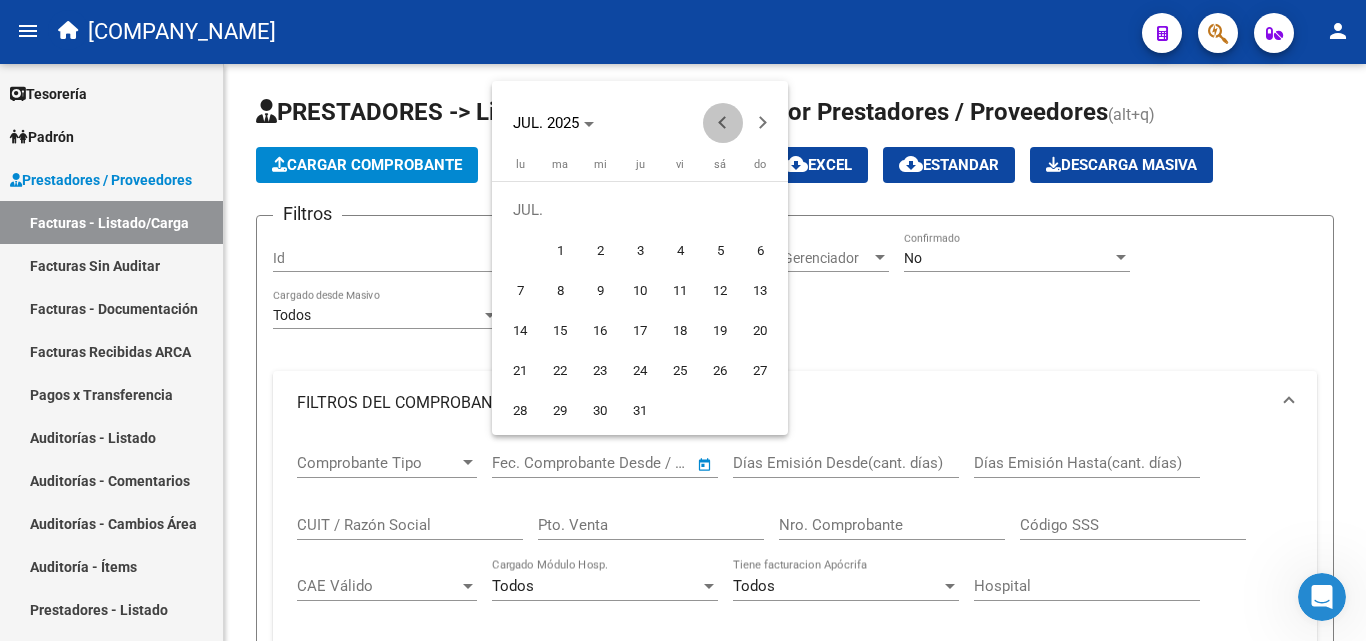 click at bounding box center [723, 123] 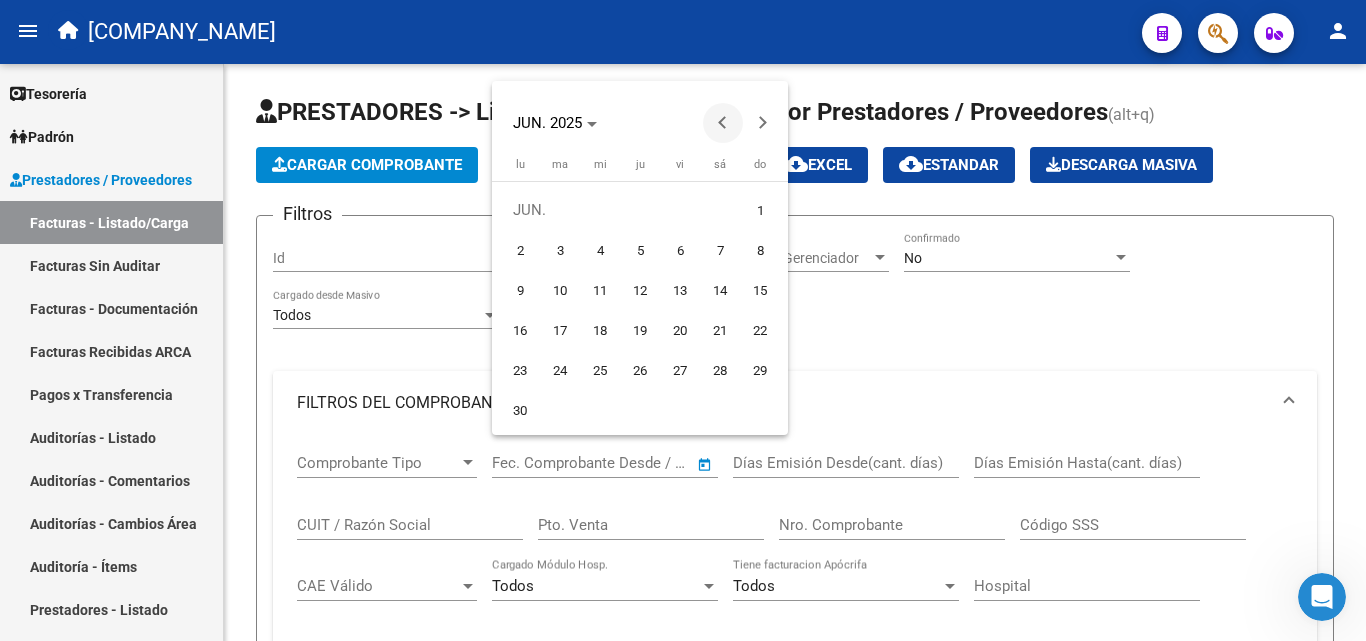 click at bounding box center (723, 123) 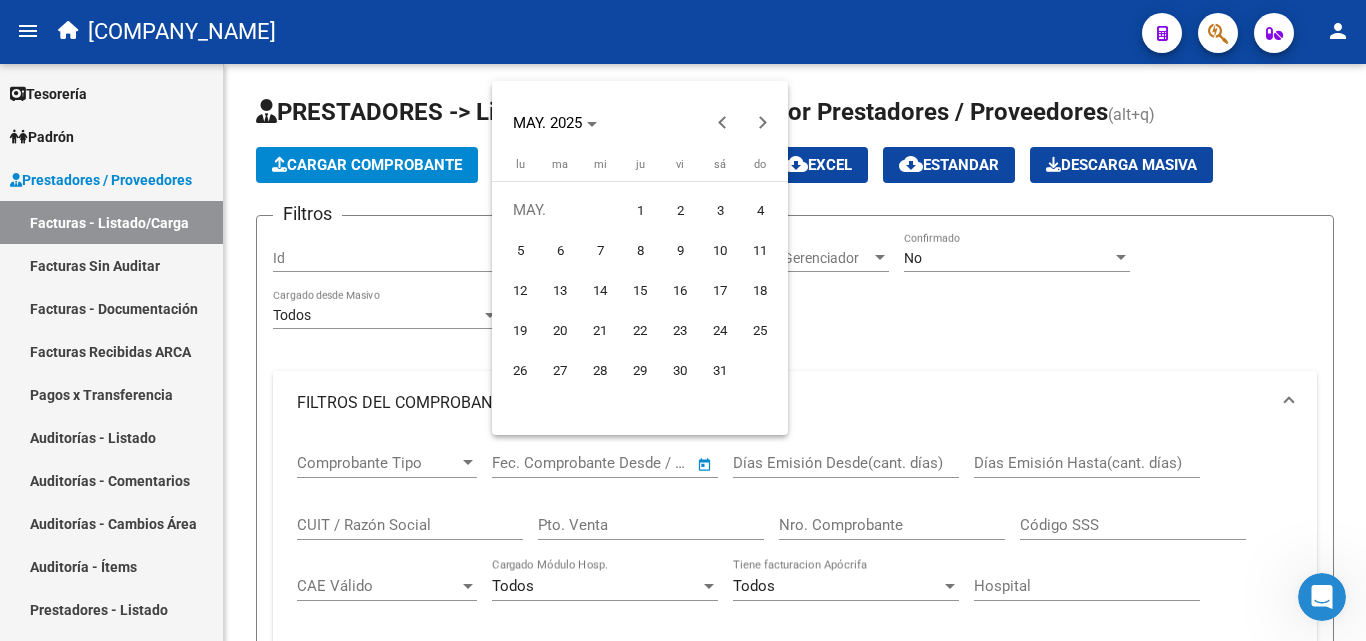 click on "1" at bounding box center [640, 210] 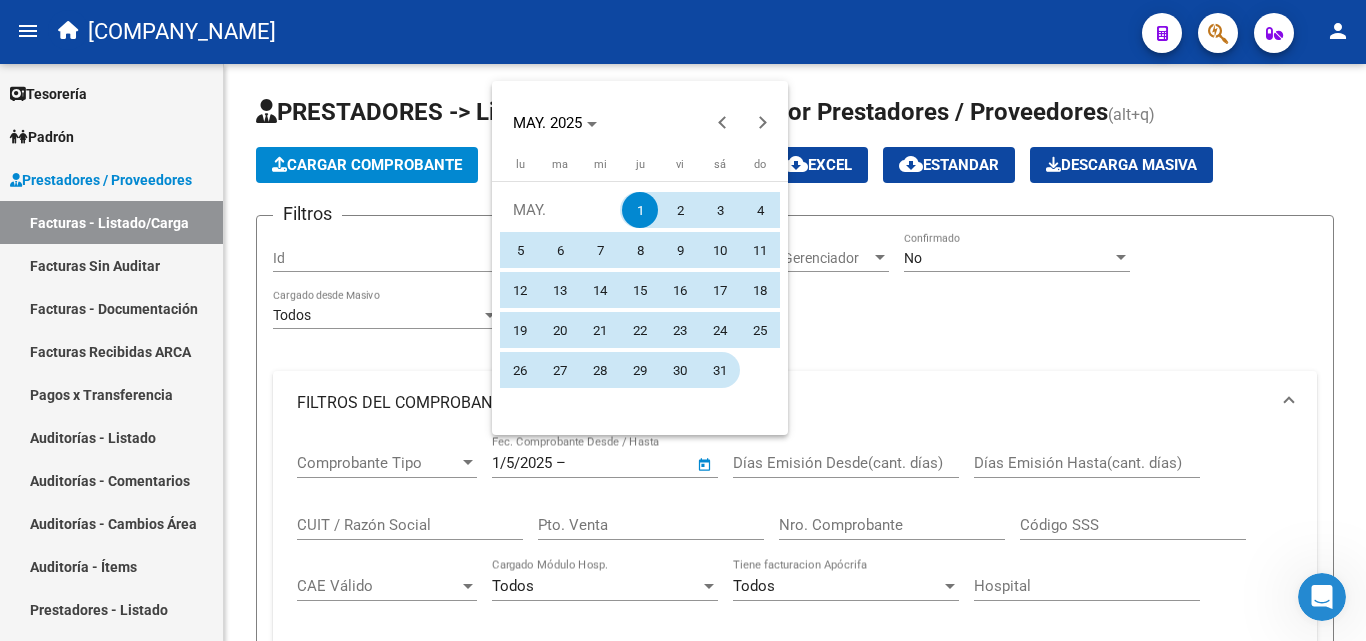 click on "31" at bounding box center (720, 370) 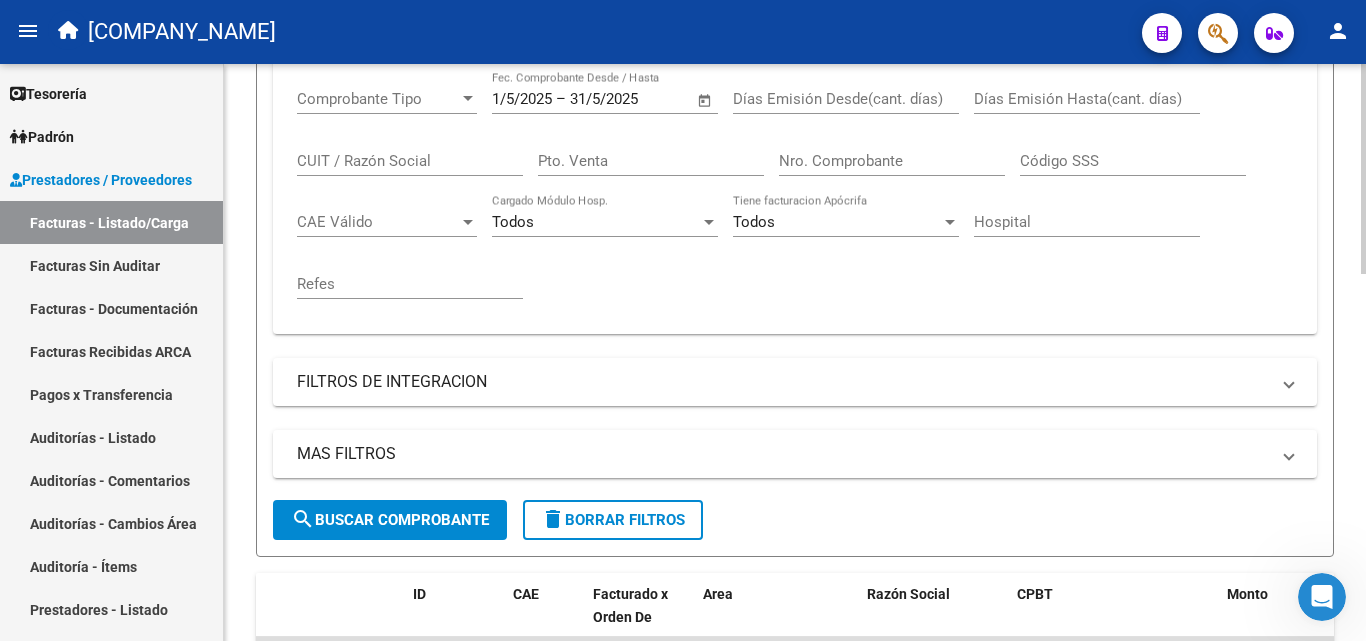 scroll, scrollTop: 400, scrollLeft: 0, axis: vertical 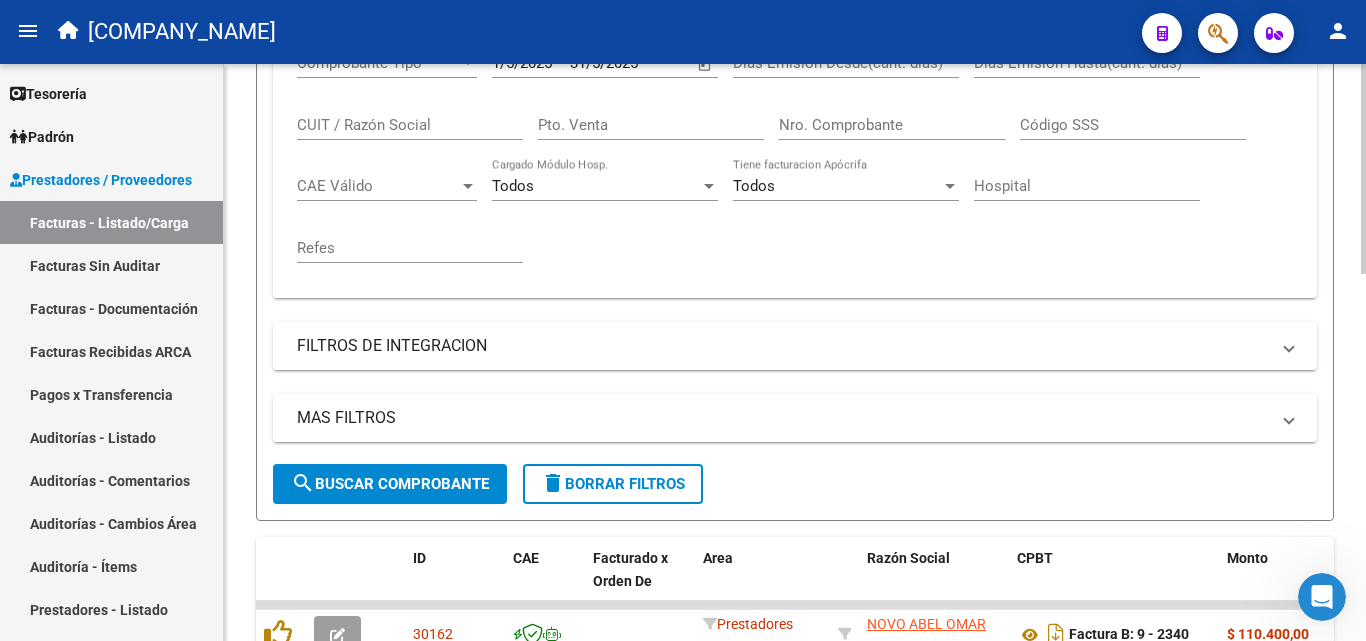 click on "search  Buscar Comprobante" 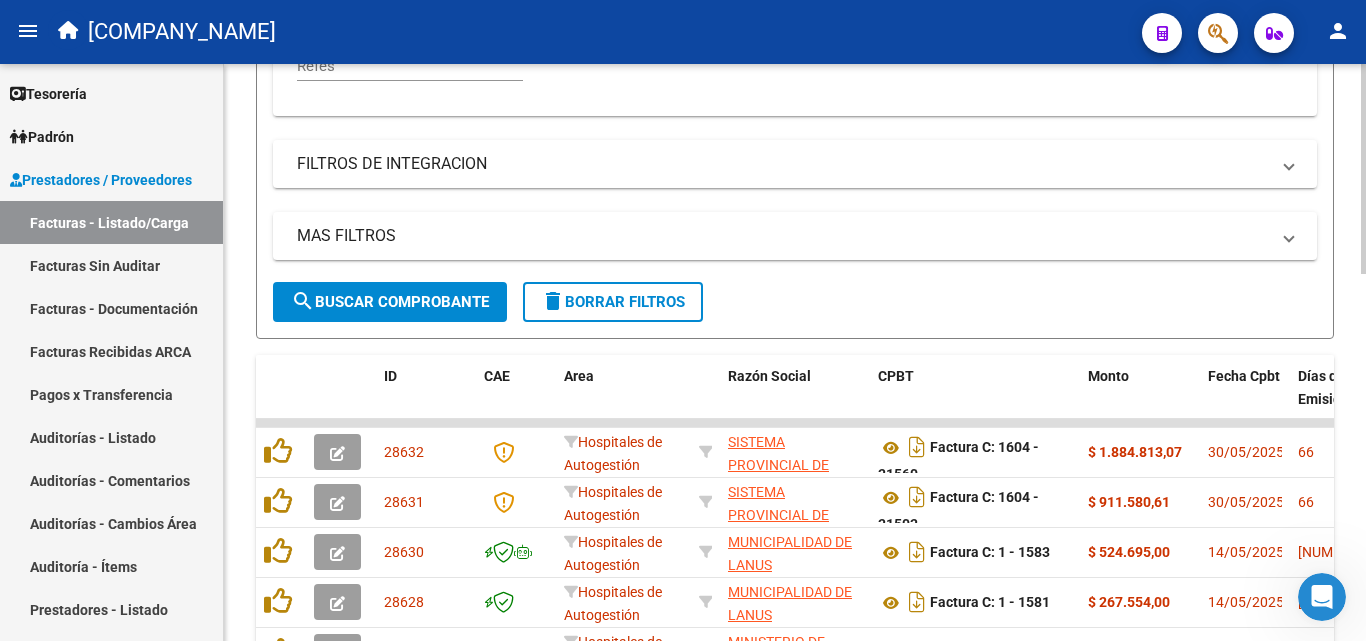 scroll, scrollTop: 700, scrollLeft: 0, axis: vertical 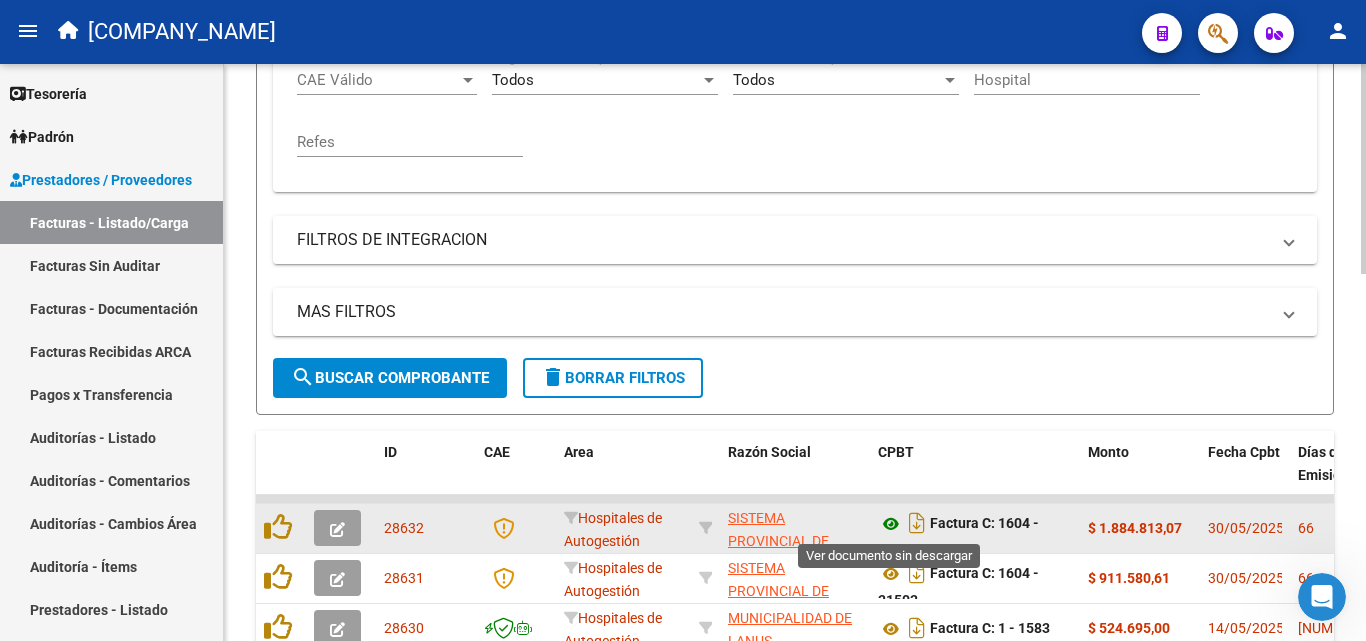click 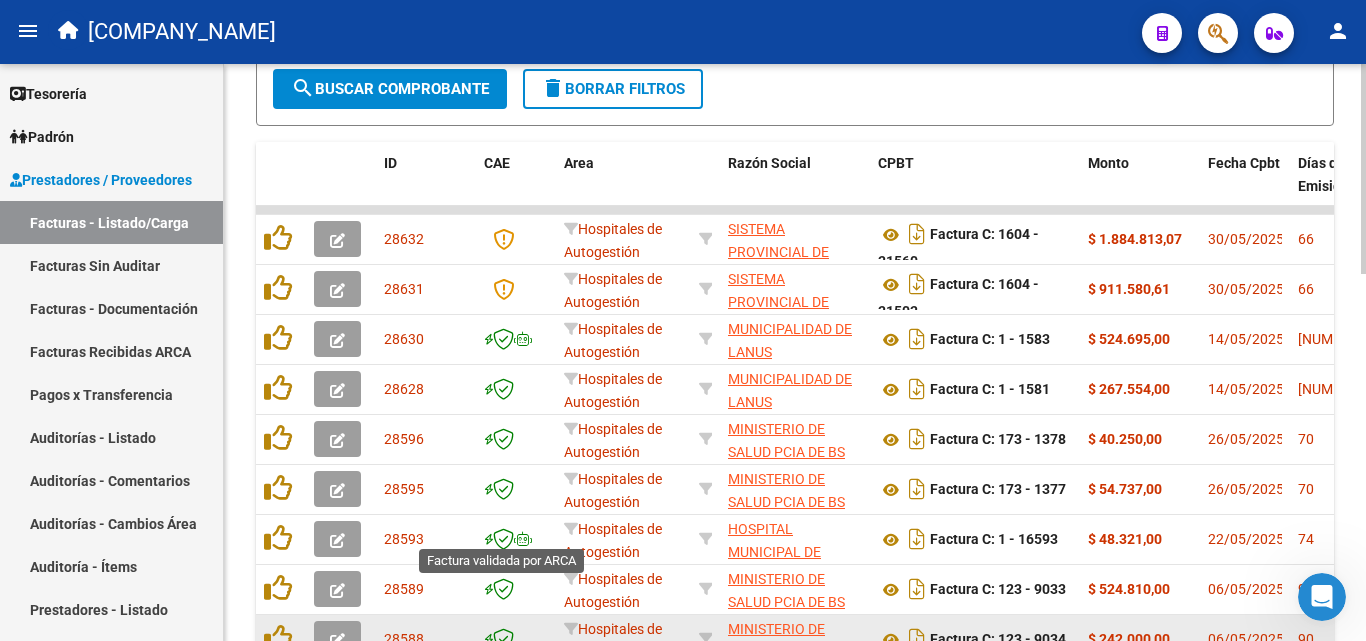 scroll, scrollTop: 906, scrollLeft: 0, axis: vertical 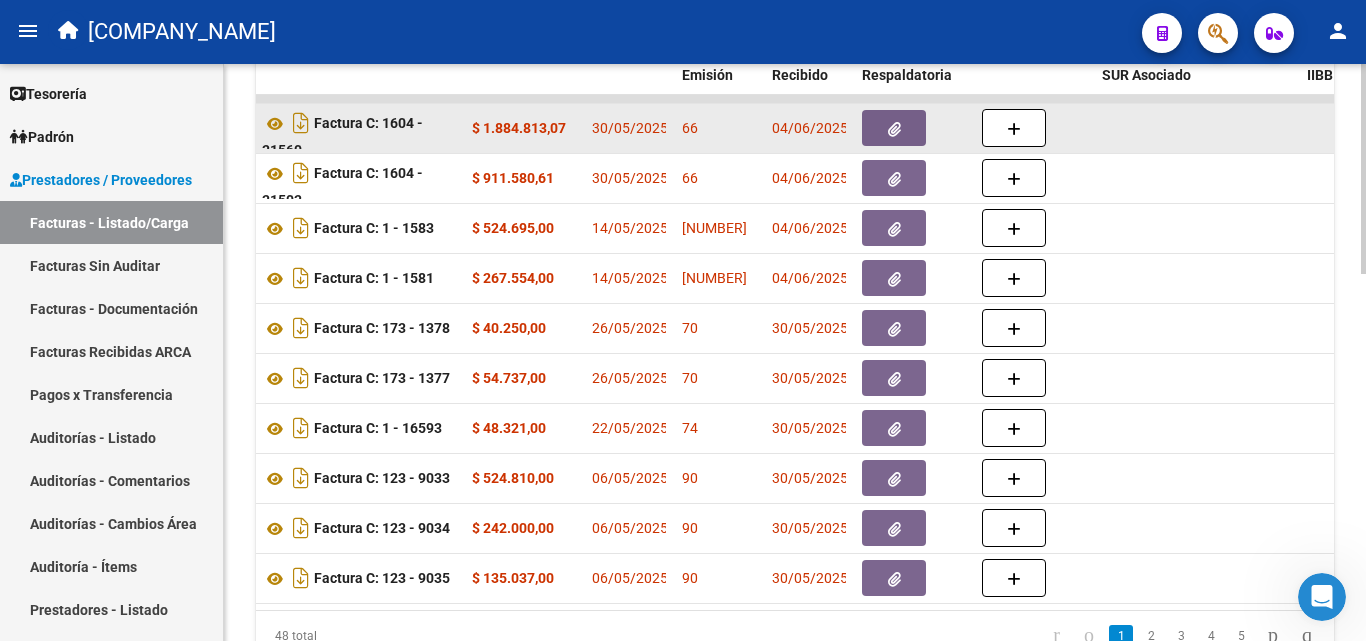 click 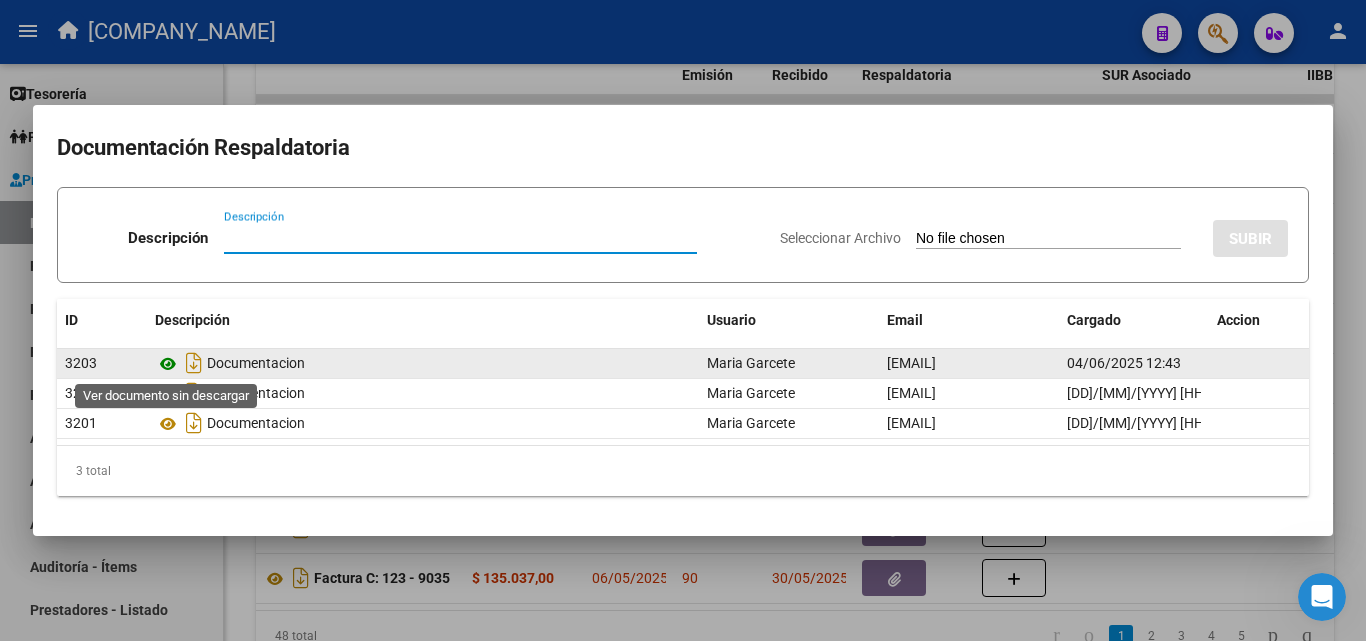 click 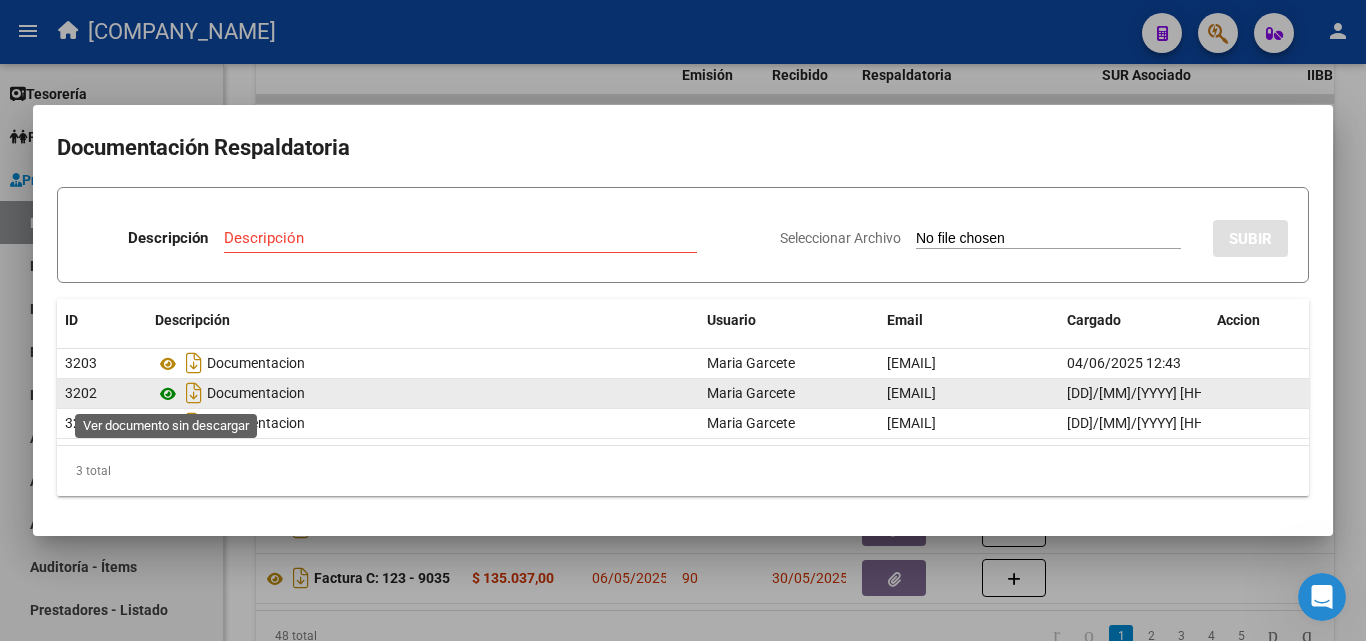 click 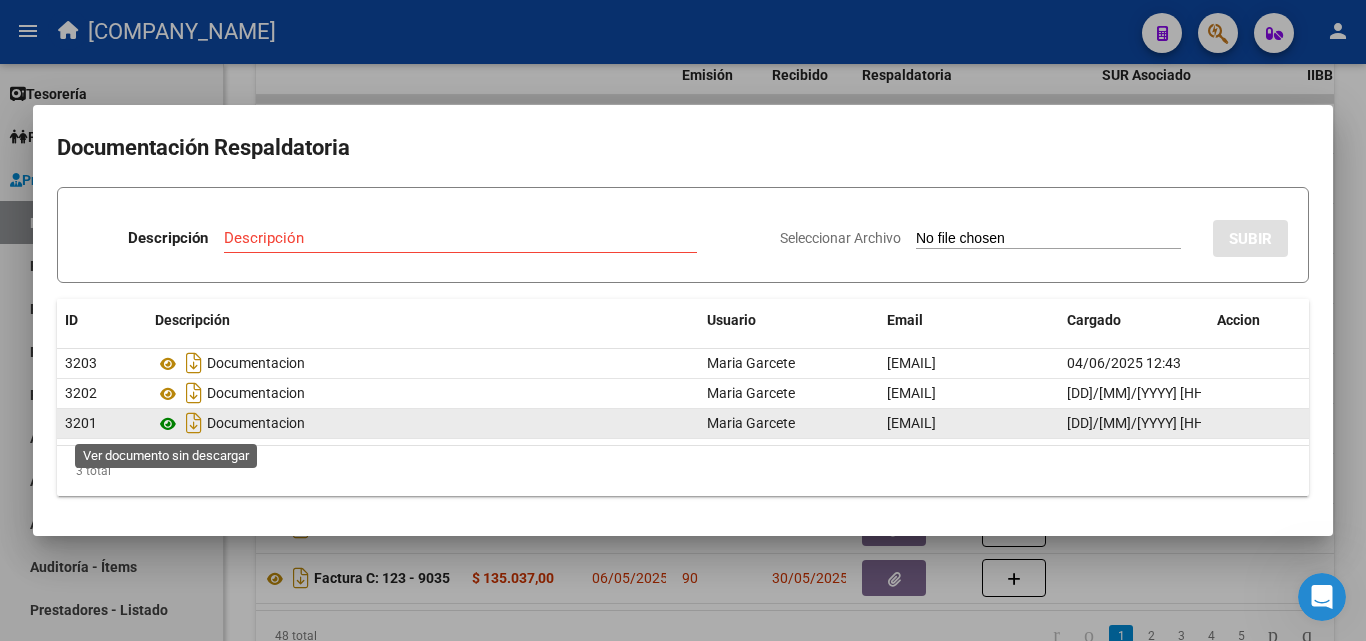 click 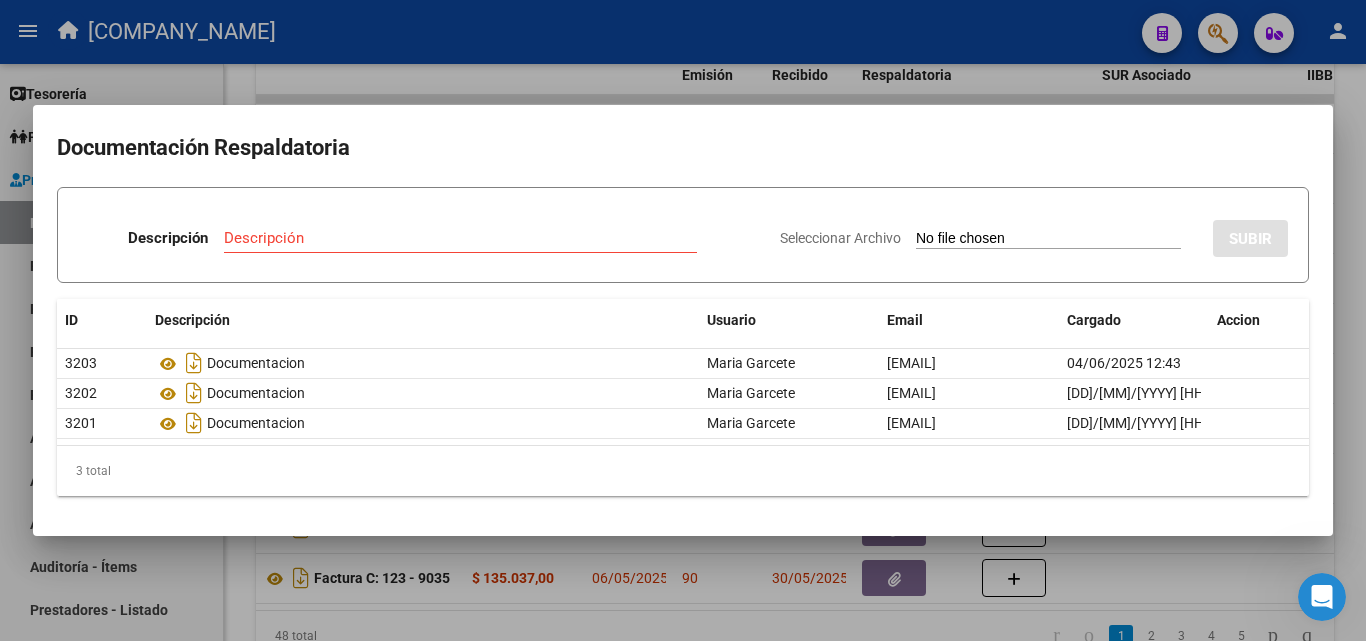 click at bounding box center [683, 320] 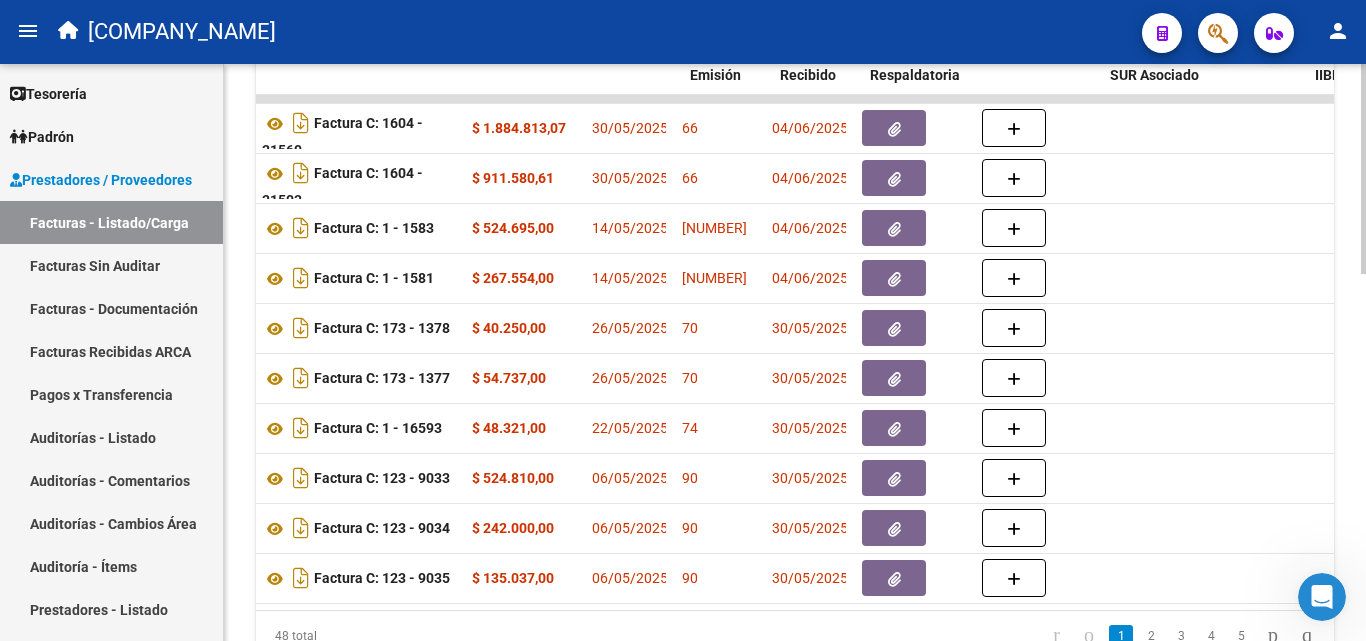 scroll, scrollTop: 0, scrollLeft: 0, axis: both 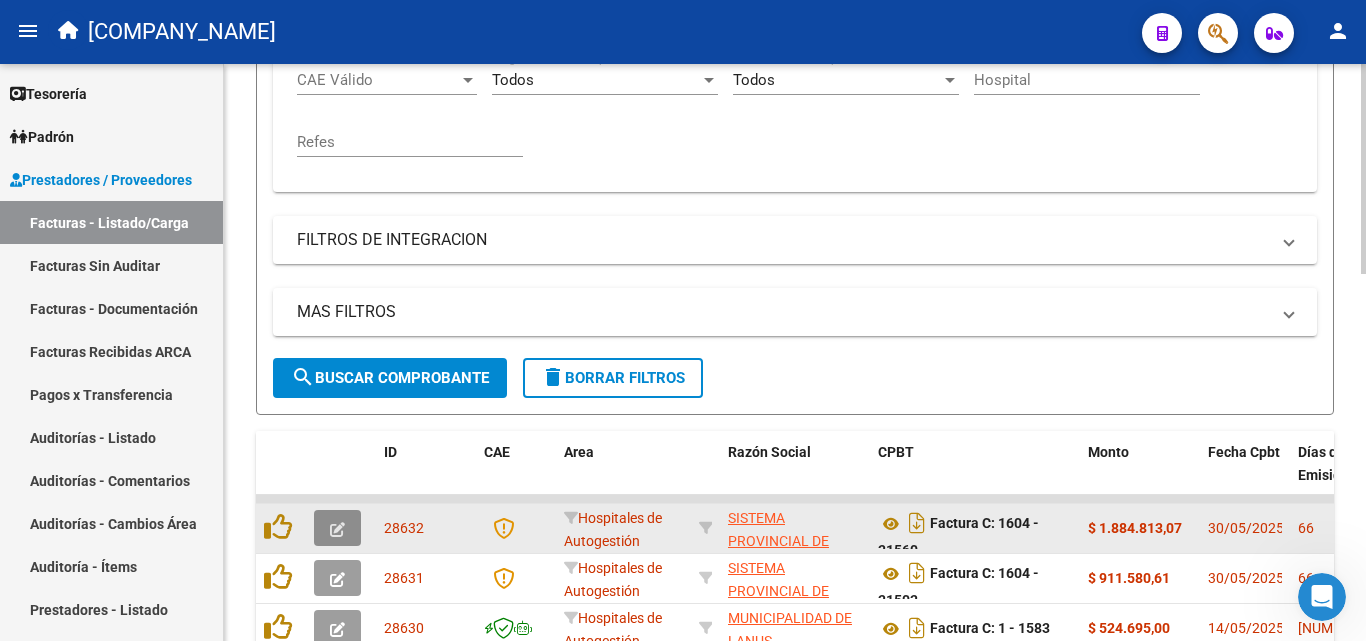 click 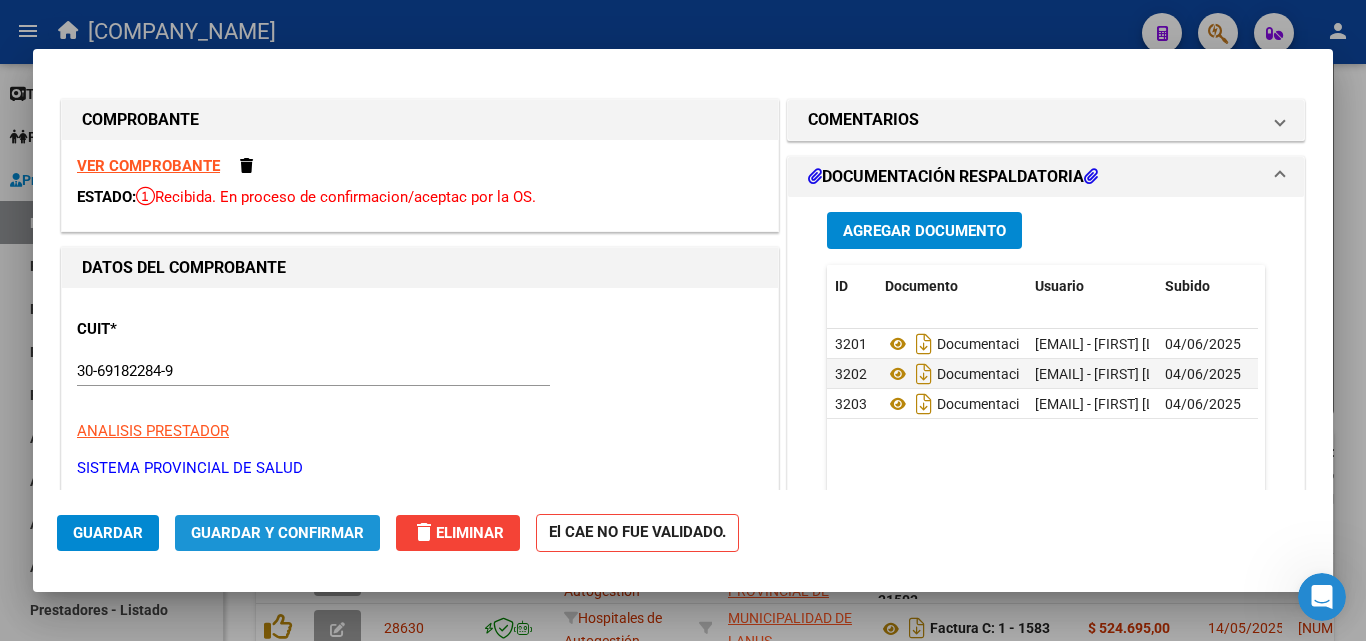 click on "Guardar y Confirmar" 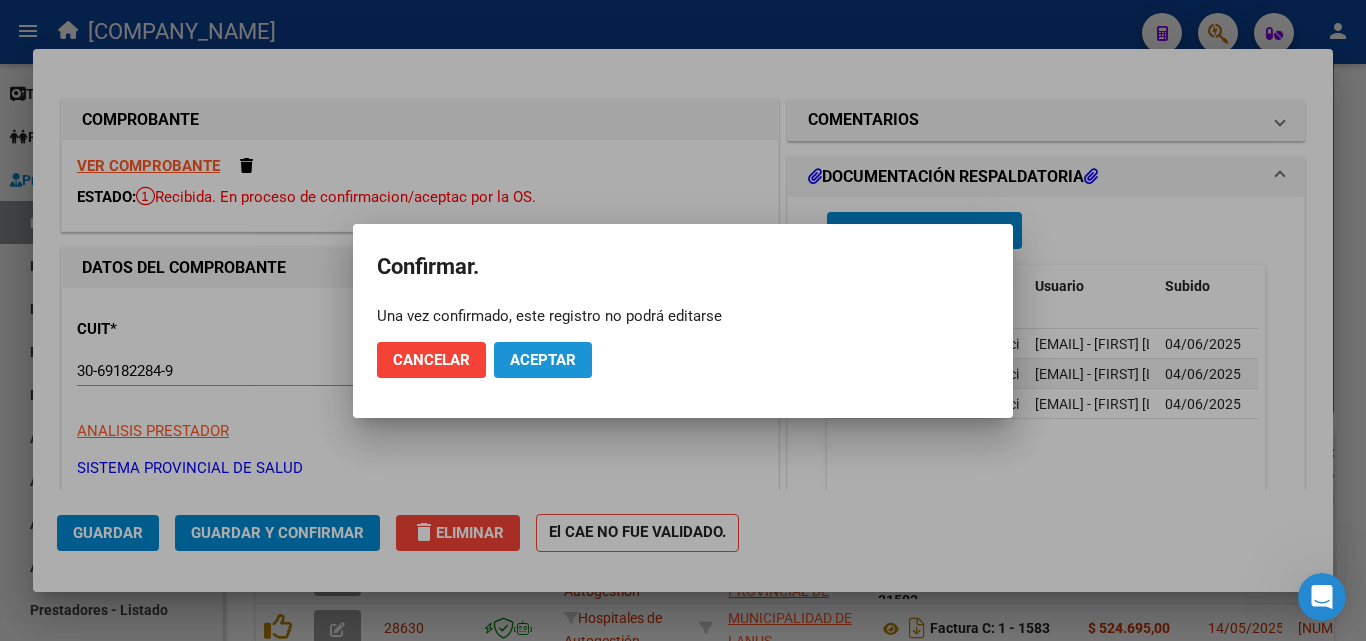 click on "Aceptar" 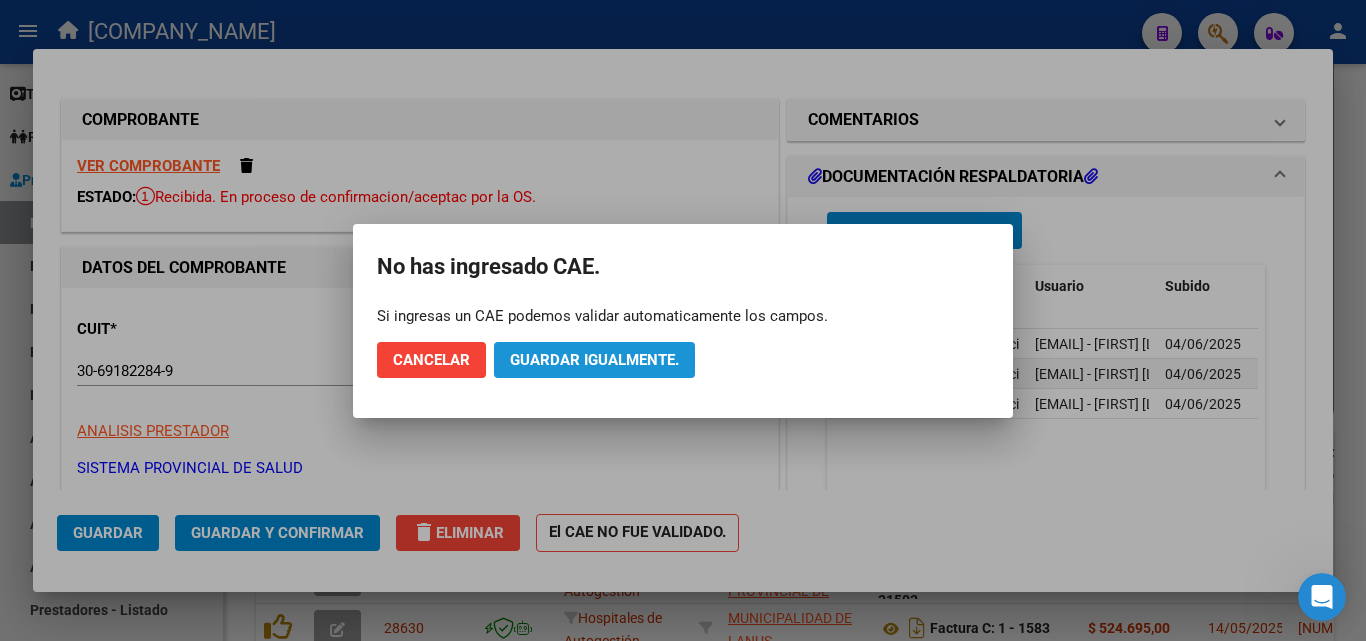 click on "Guardar igualmente." 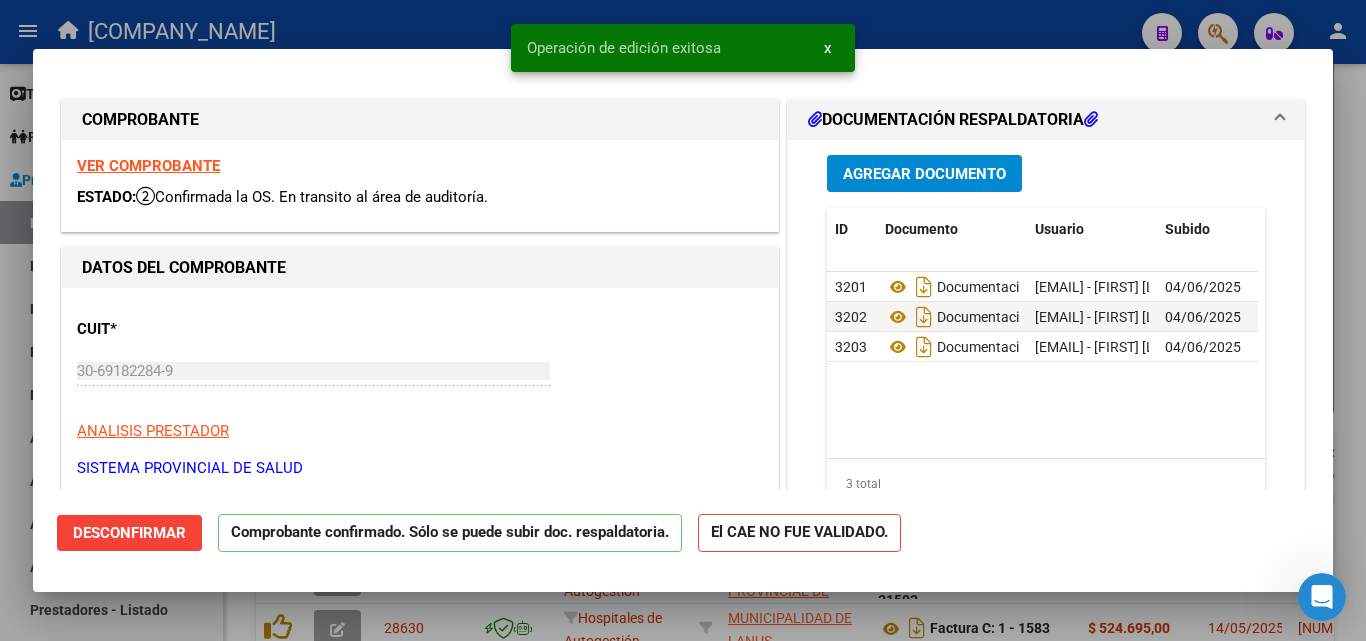 click at bounding box center (683, 320) 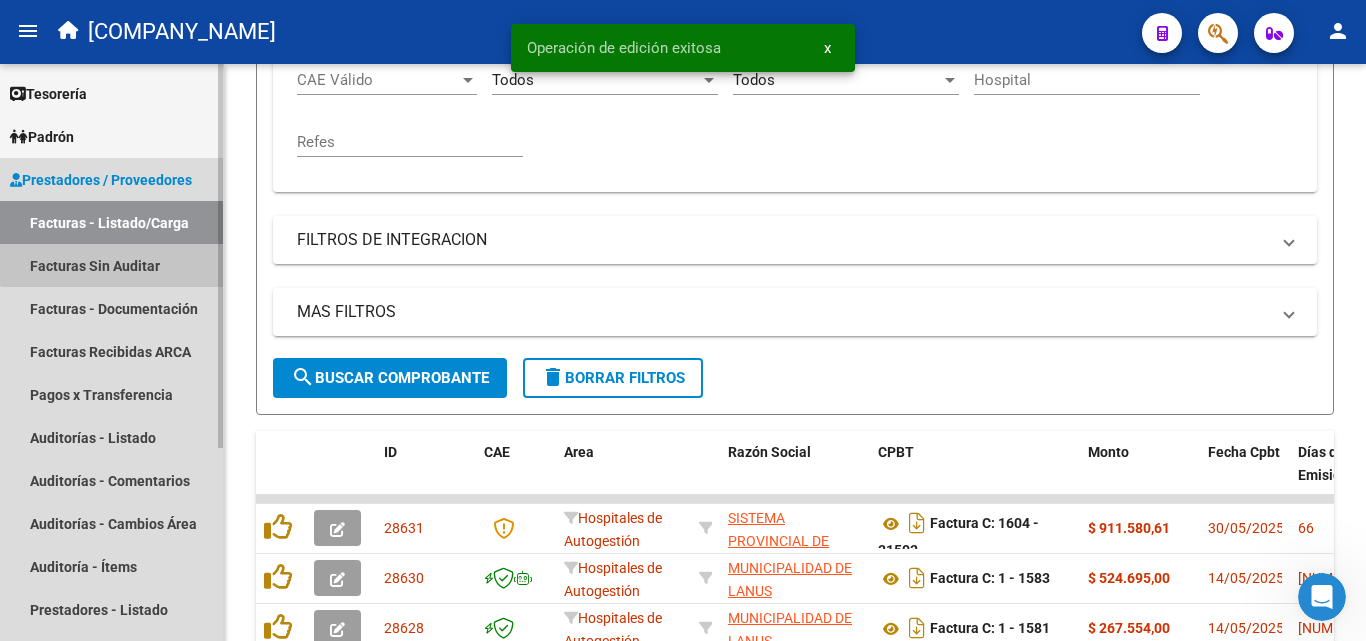 drag, startPoint x: 151, startPoint y: 260, endPoint x: 221, endPoint y: 260, distance: 70 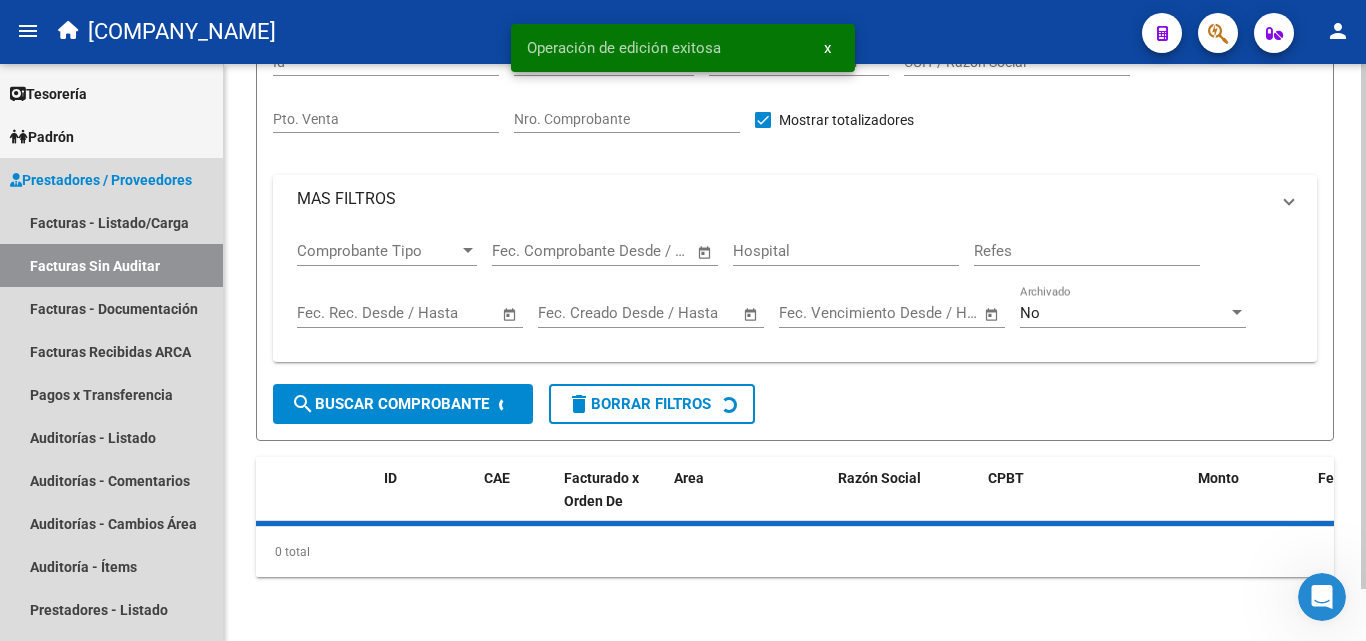 scroll, scrollTop: 57, scrollLeft: 0, axis: vertical 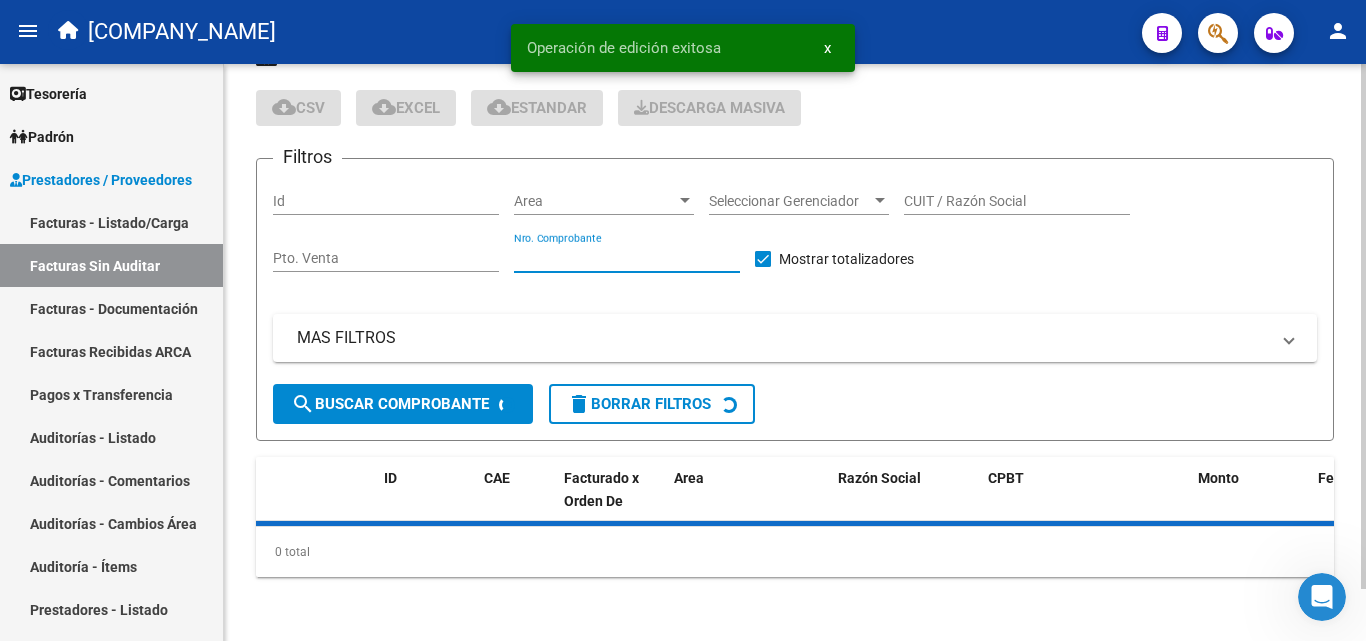 click on "Nro. Comprobante" at bounding box center (627, 258) 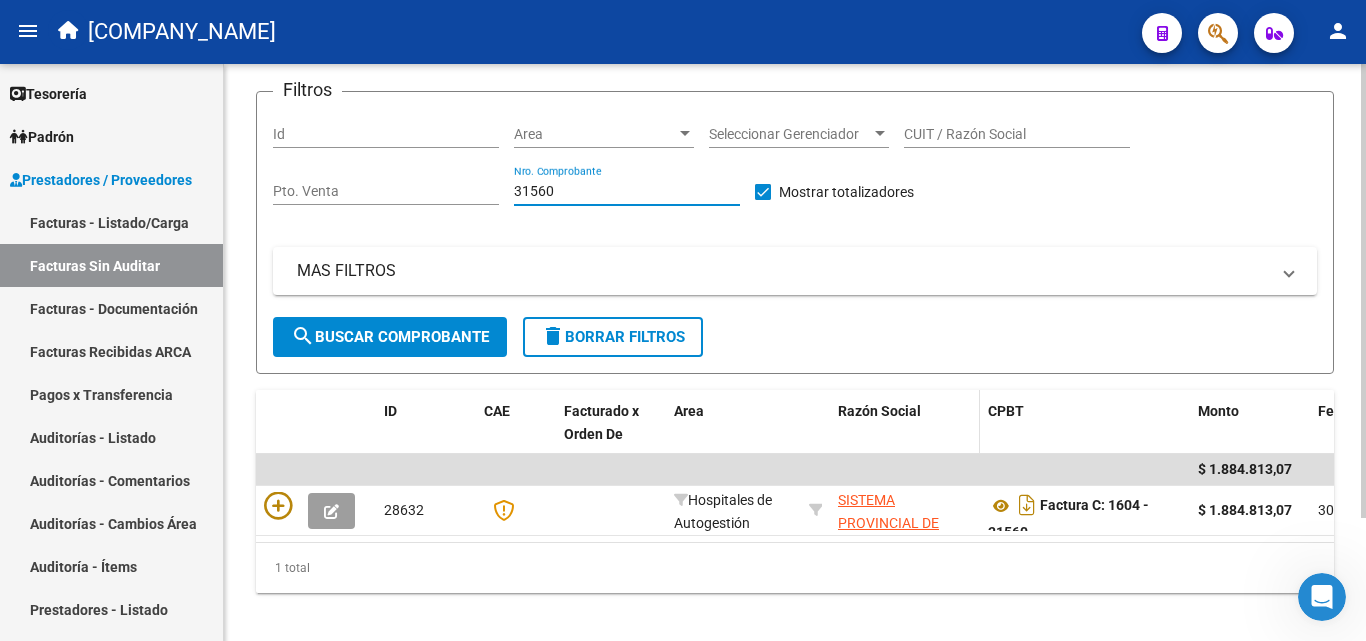 scroll, scrollTop: 156, scrollLeft: 0, axis: vertical 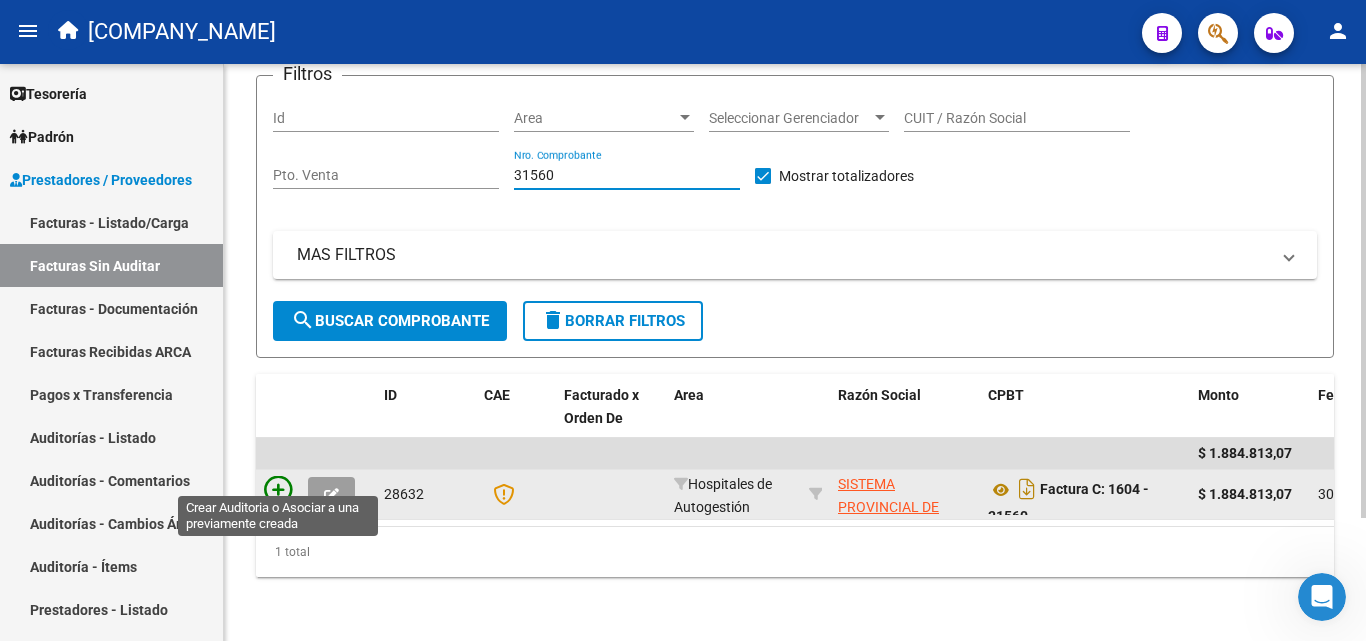 type on "31560" 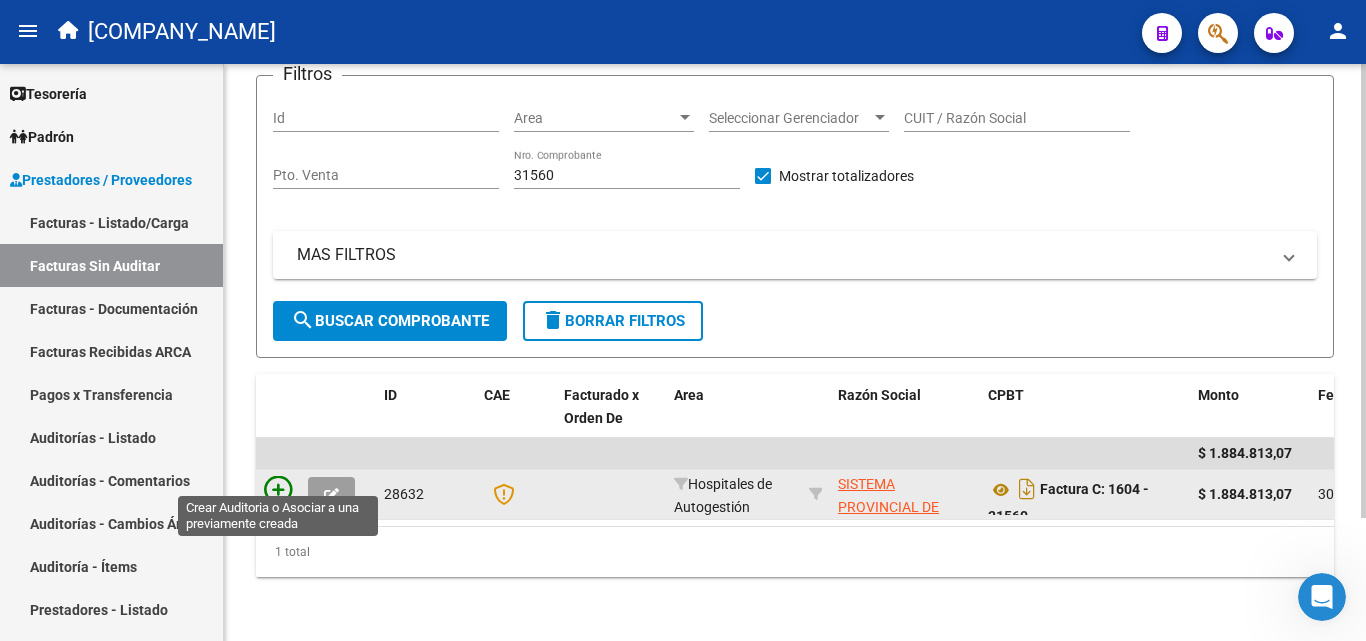 click 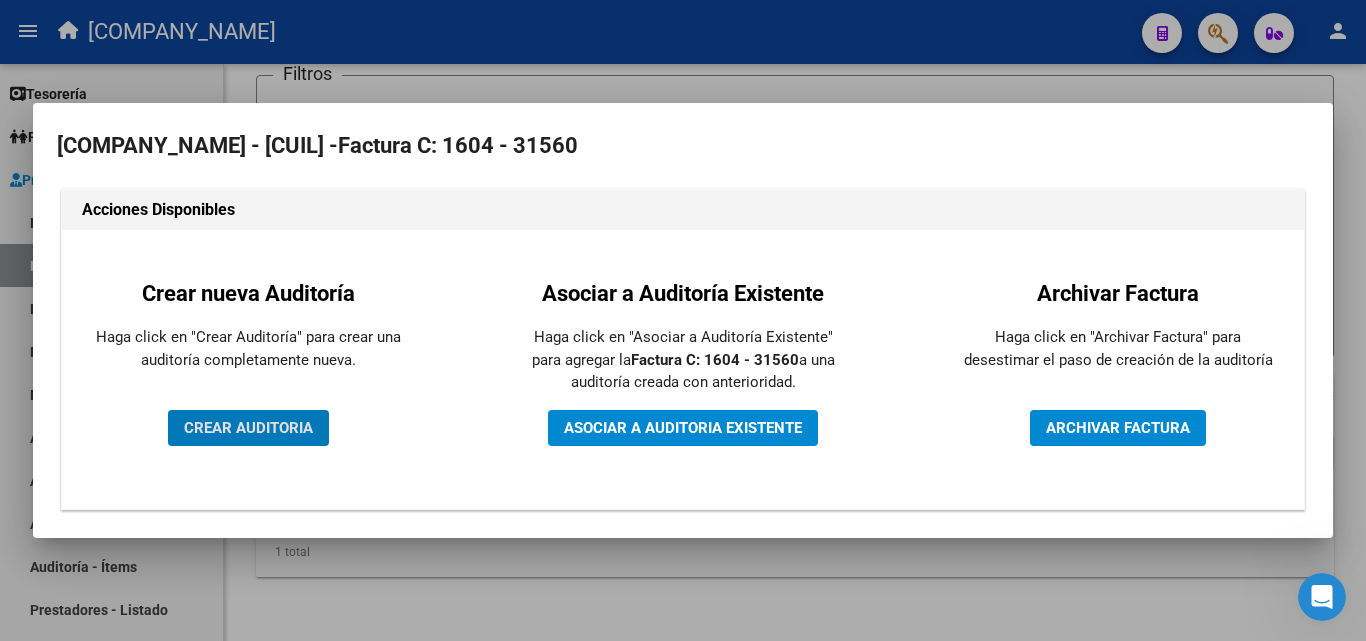 click on "CREAR AUDITORIA" at bounding box center [248, 428] 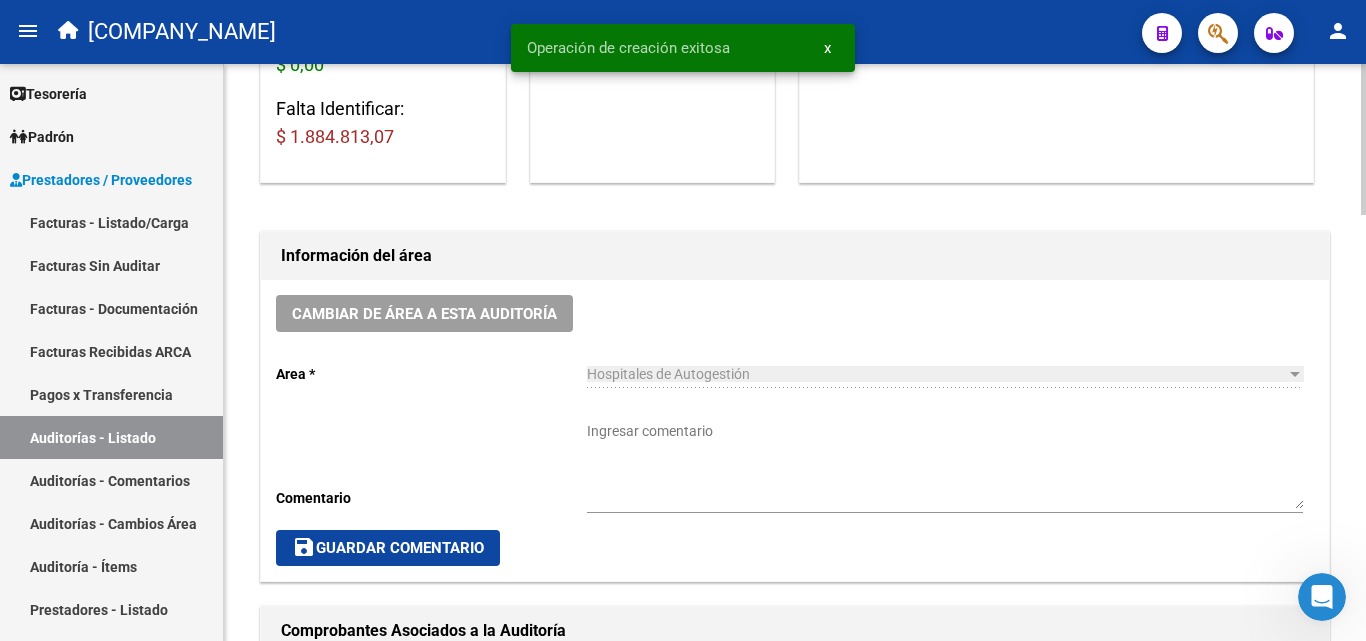 scroll, scrollTop: 400, scrollLeft: 0, axis: vertical 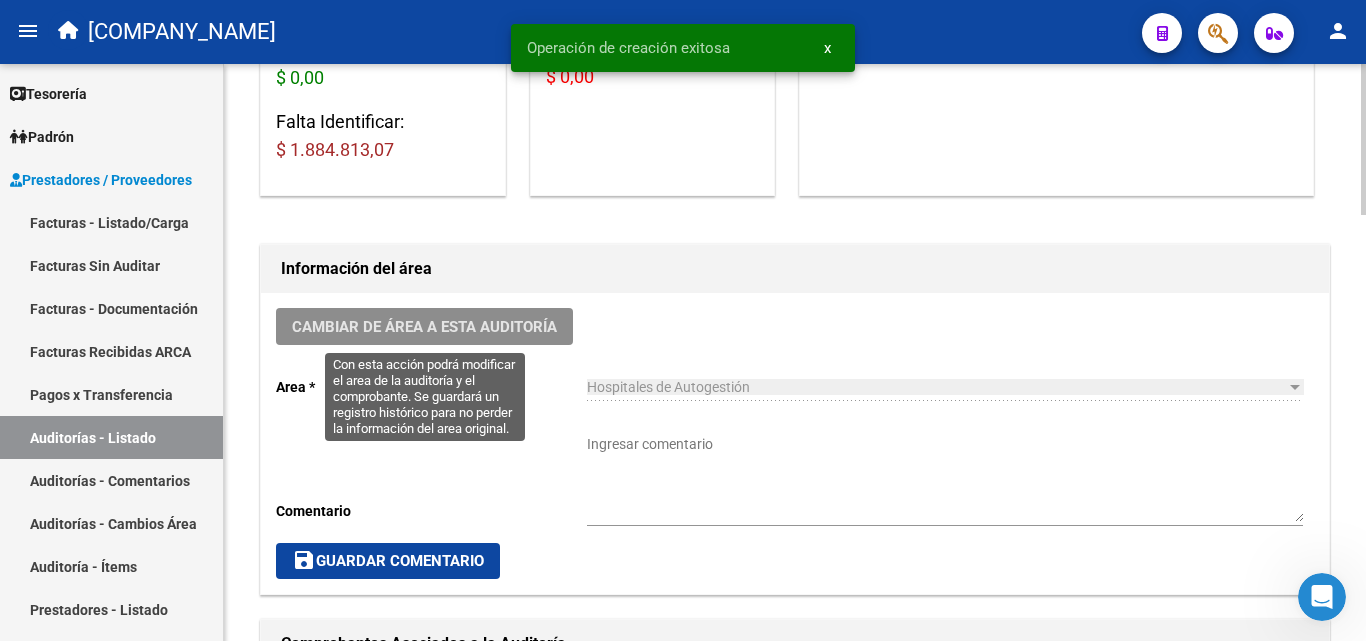 click on "Cambiar de área a esta auditoría" 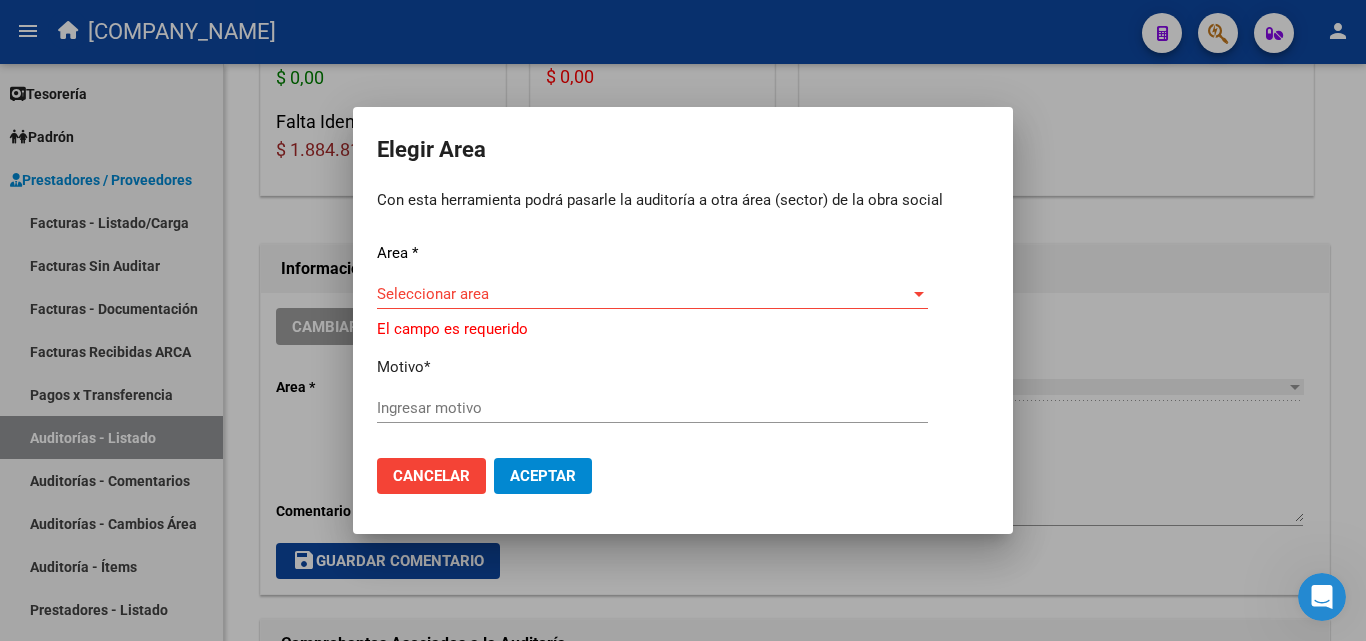 click on "Seleccionar area Seleccionar area" at bounding box center (652, 294) 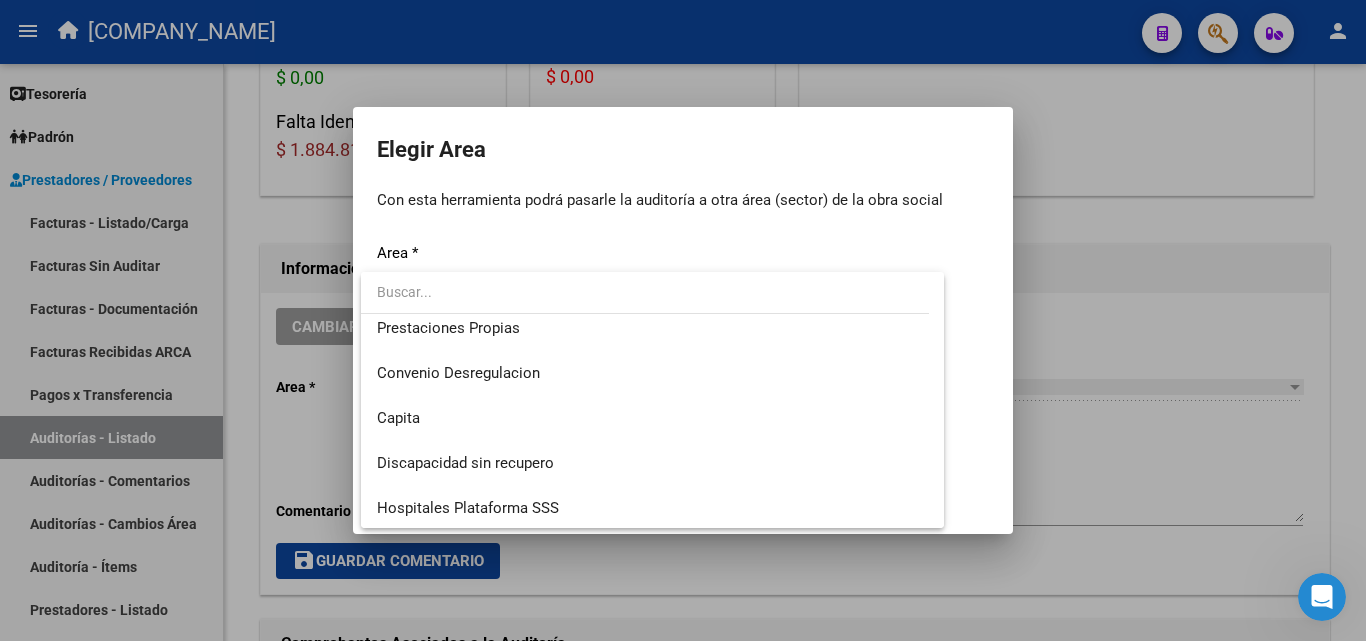 scroll, scrollTop: 200, scrollLeft: 0, axis: vertical 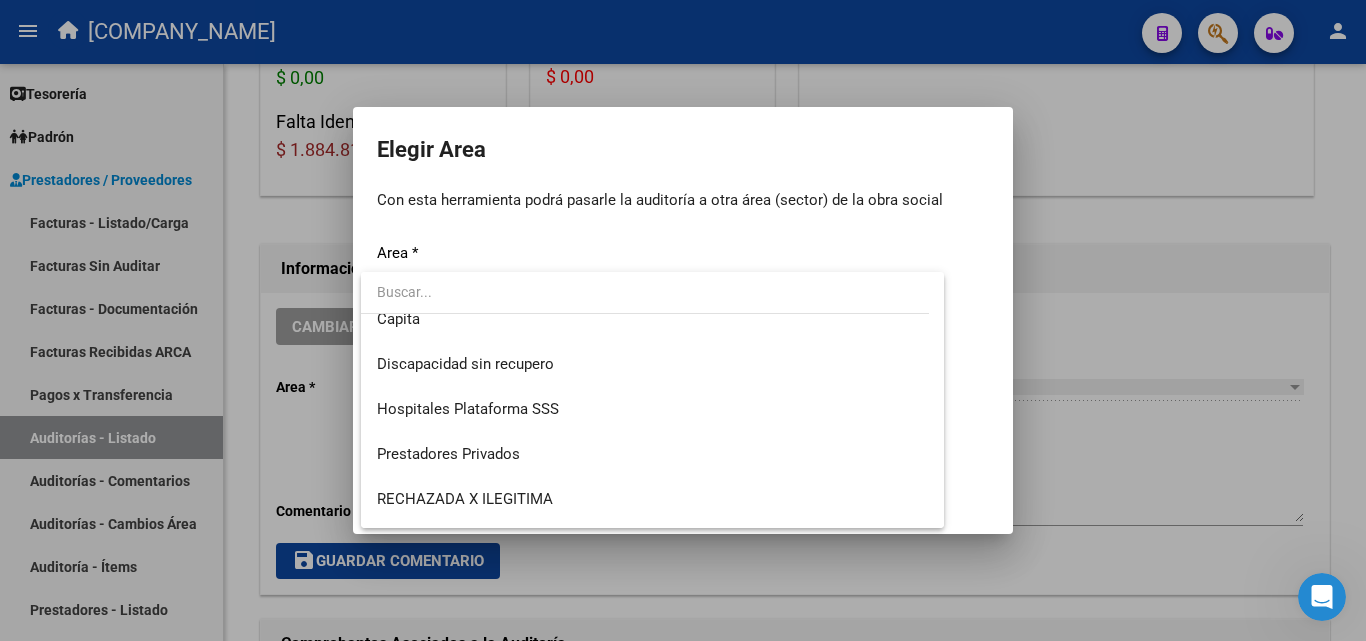 click at bounding box center [683, 320] 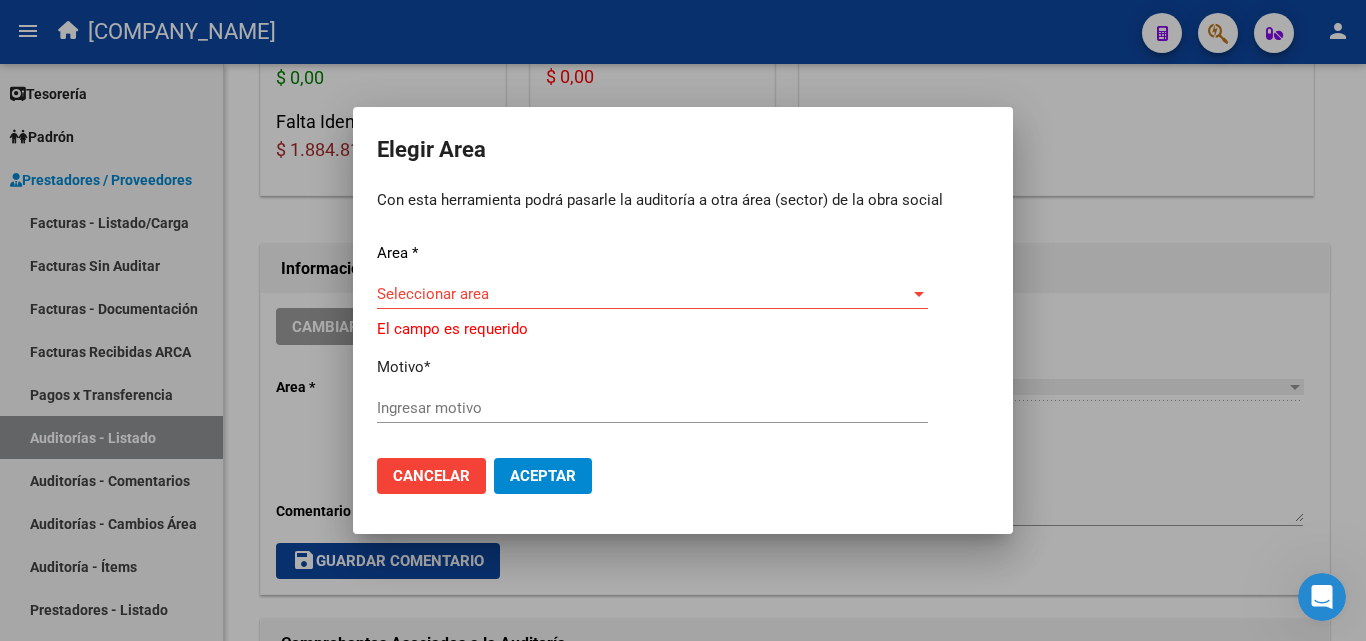 click on "Seleccionar area Seleccionar area" at bounding box center [652, 294] 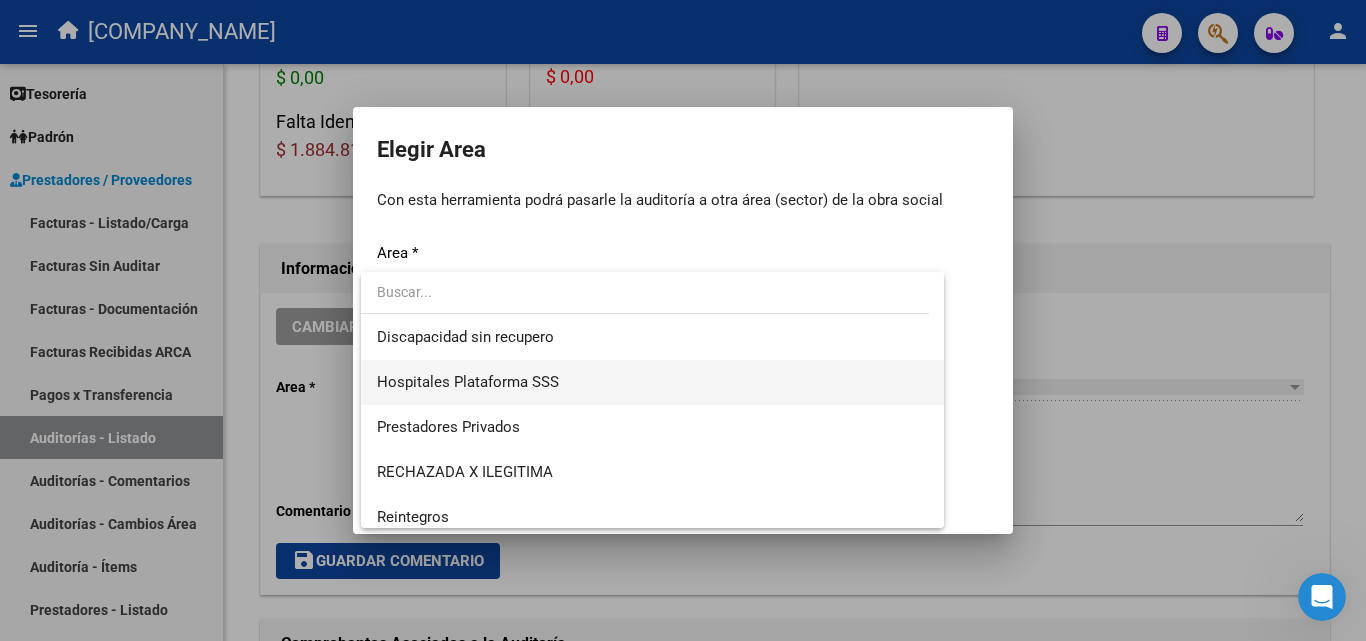 scroll, scrollTop: 239, scrollLeft: 0, axis: vertical 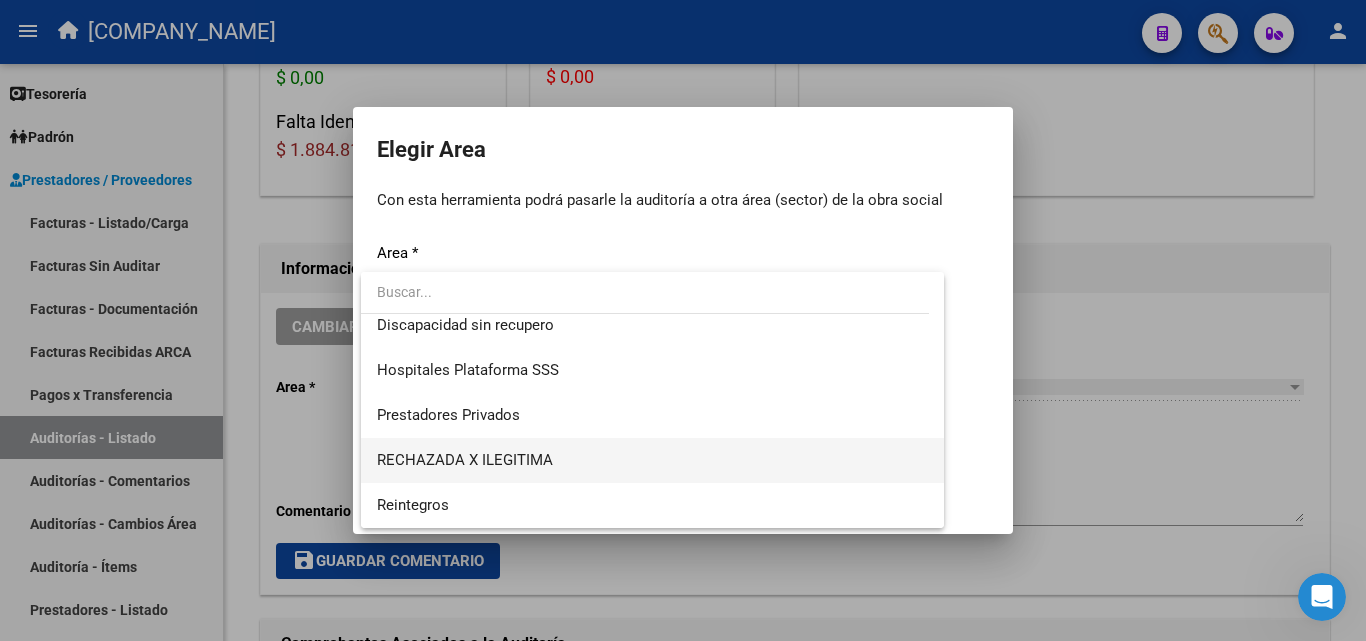 click on "RECHAZADA X ILEGITIMA" at bounding box center (465, 460) 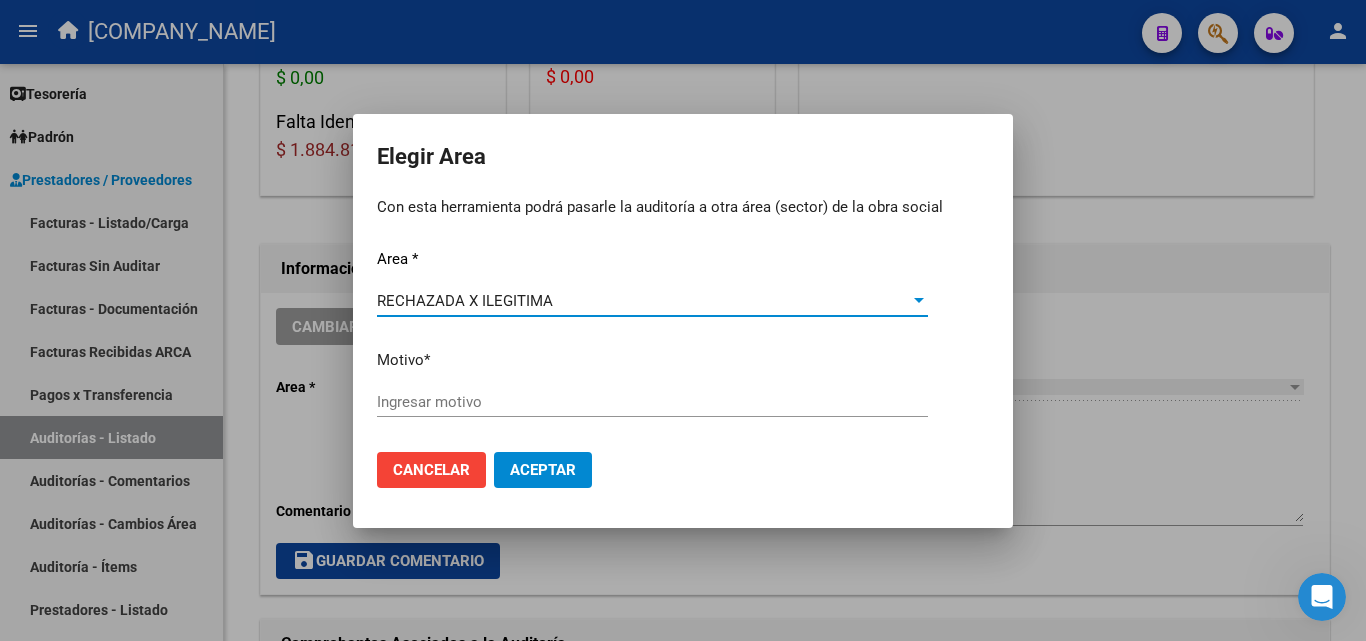 click on "Ingresar motivo" at bounding box center [652, 402] 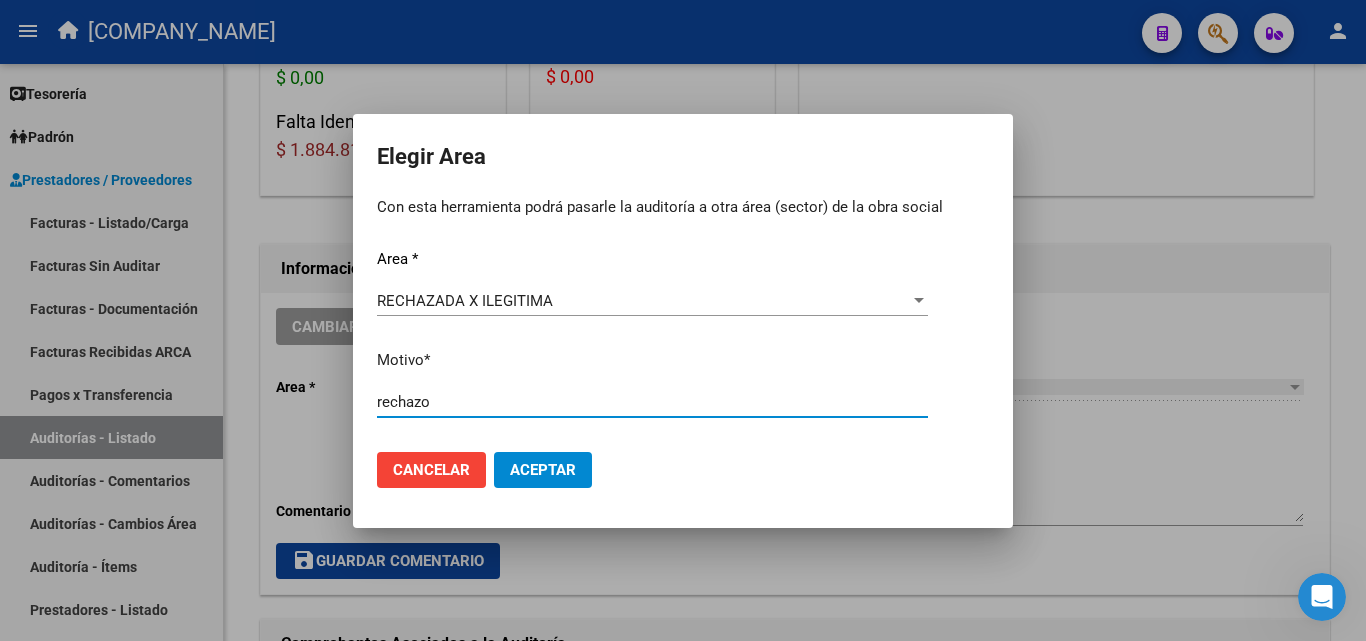type on "rechazo" 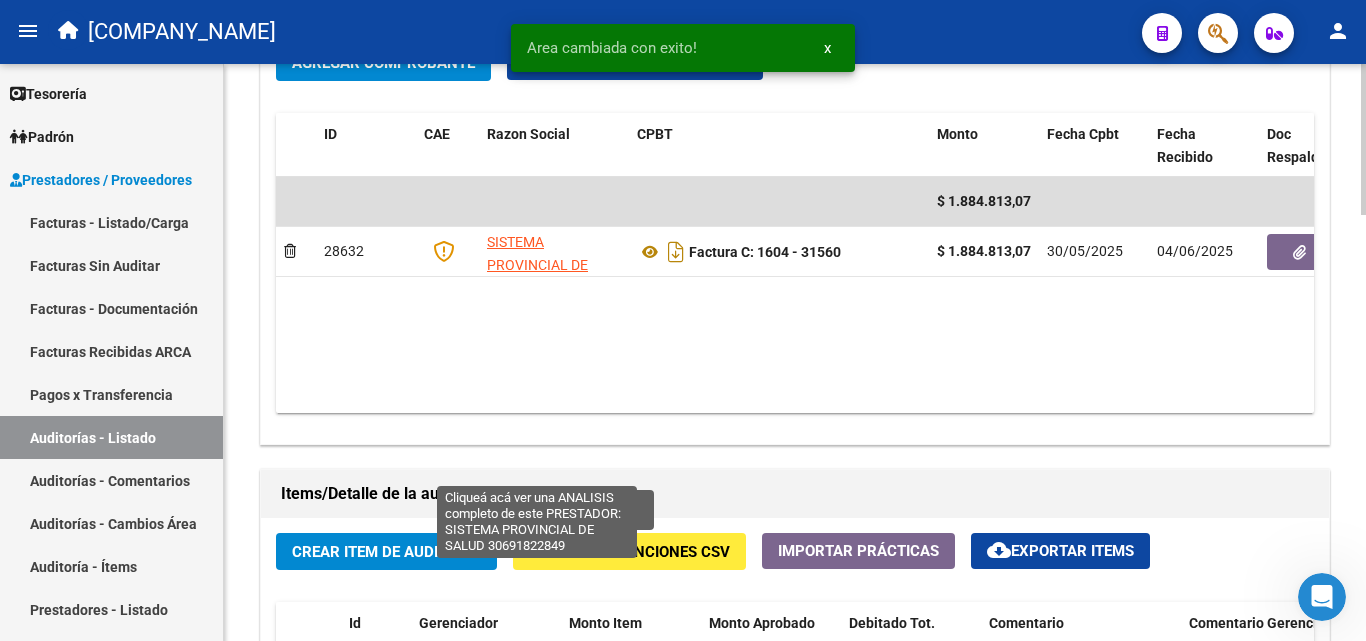 scroll, scrollTop: 1100, scrollLeft: 0, axis: vertical 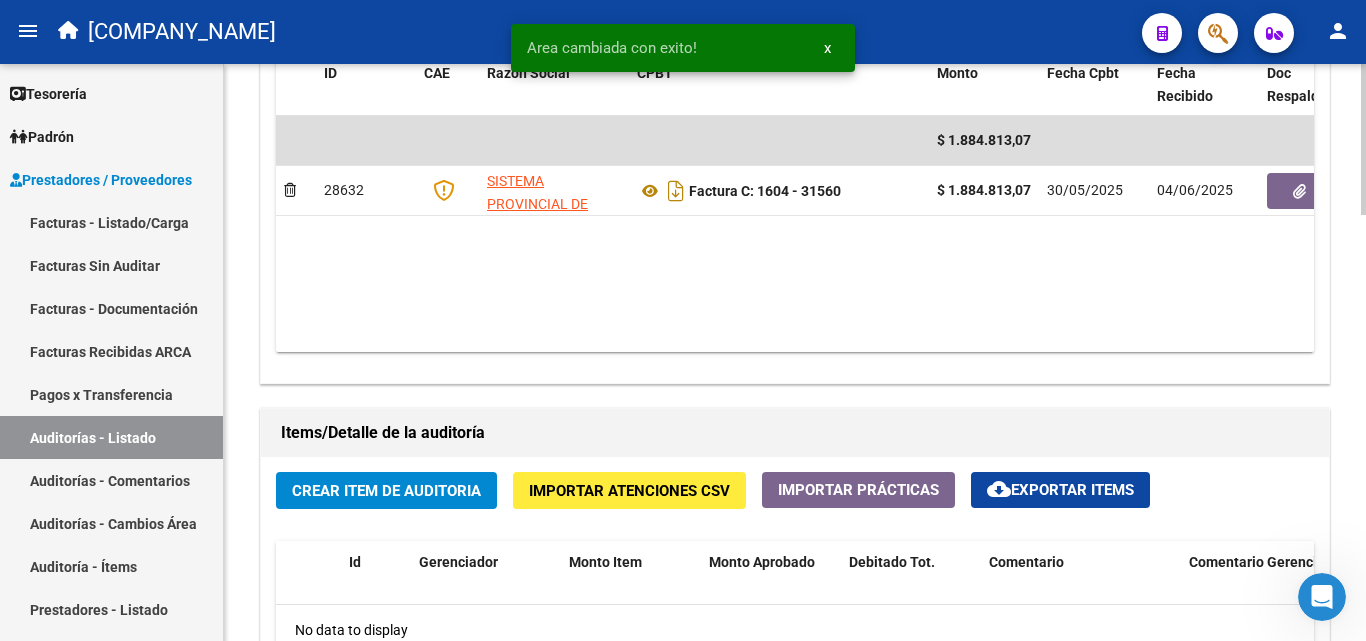 click on "Crear Item de Auditoria" 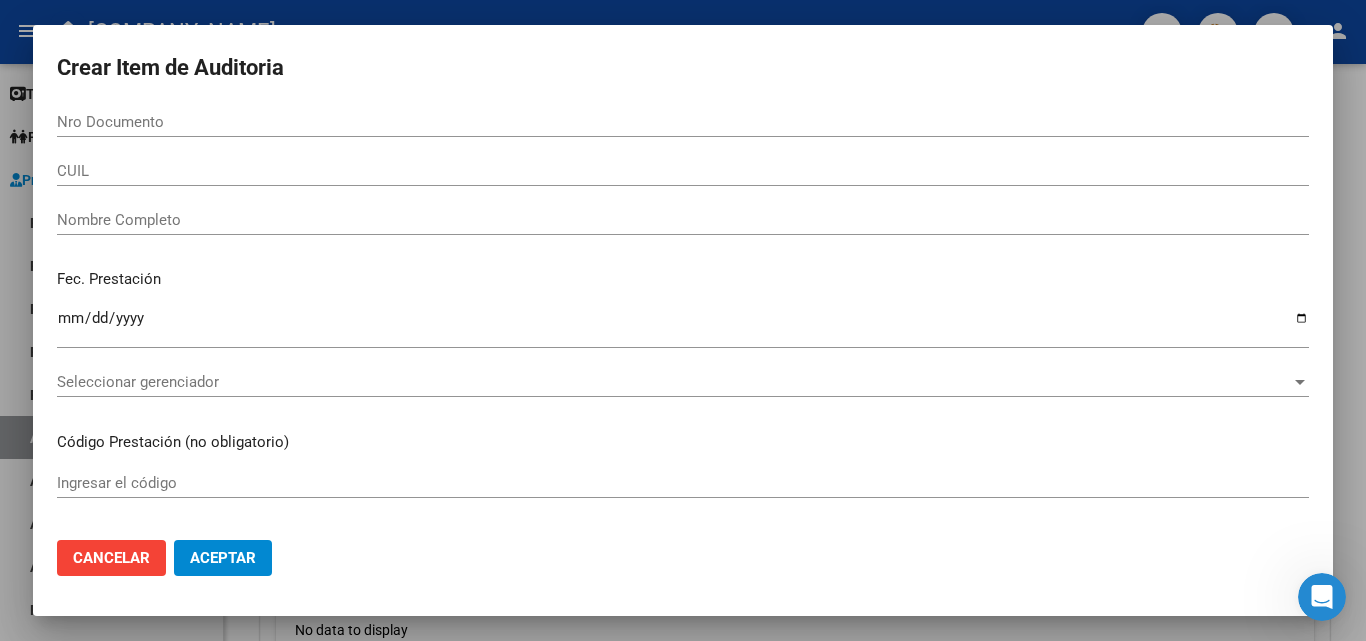 click on "Nombre Completo" at bounding box center (683, 229) 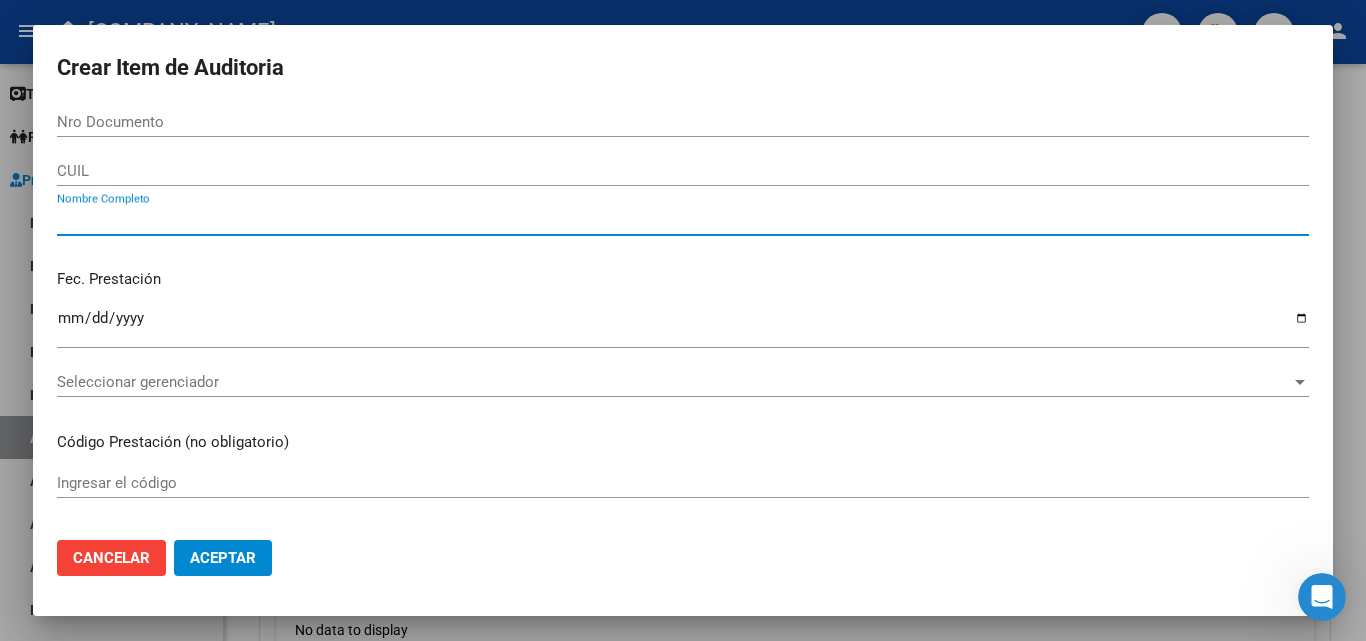 click on "Nombre Completo" at bounding box center [683, 220] 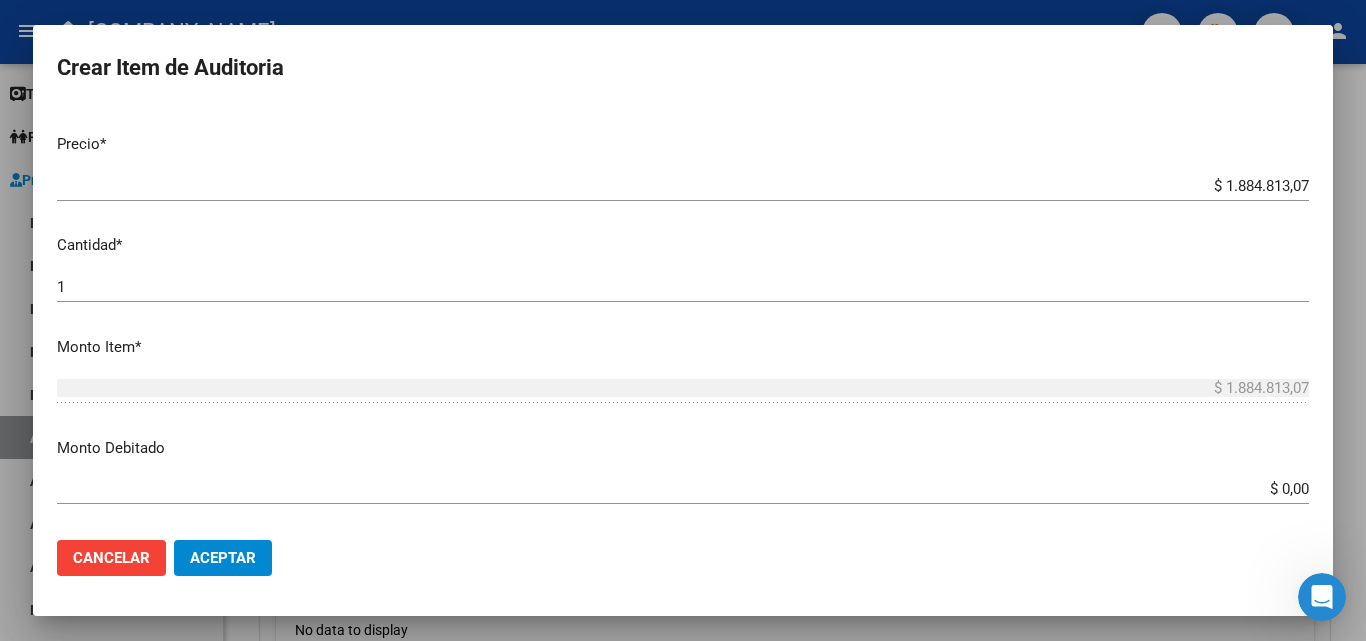 scroll, scrollTop: 400, scrollLeft: 0, axis: vertical 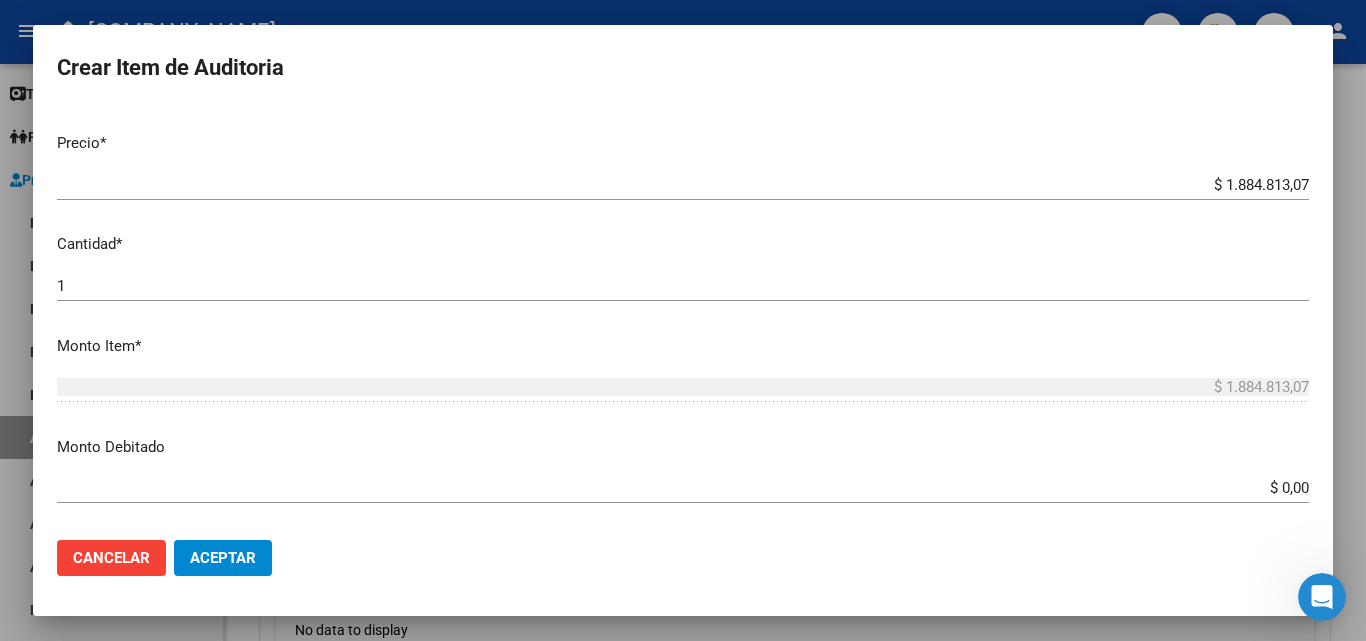 type on "todos" 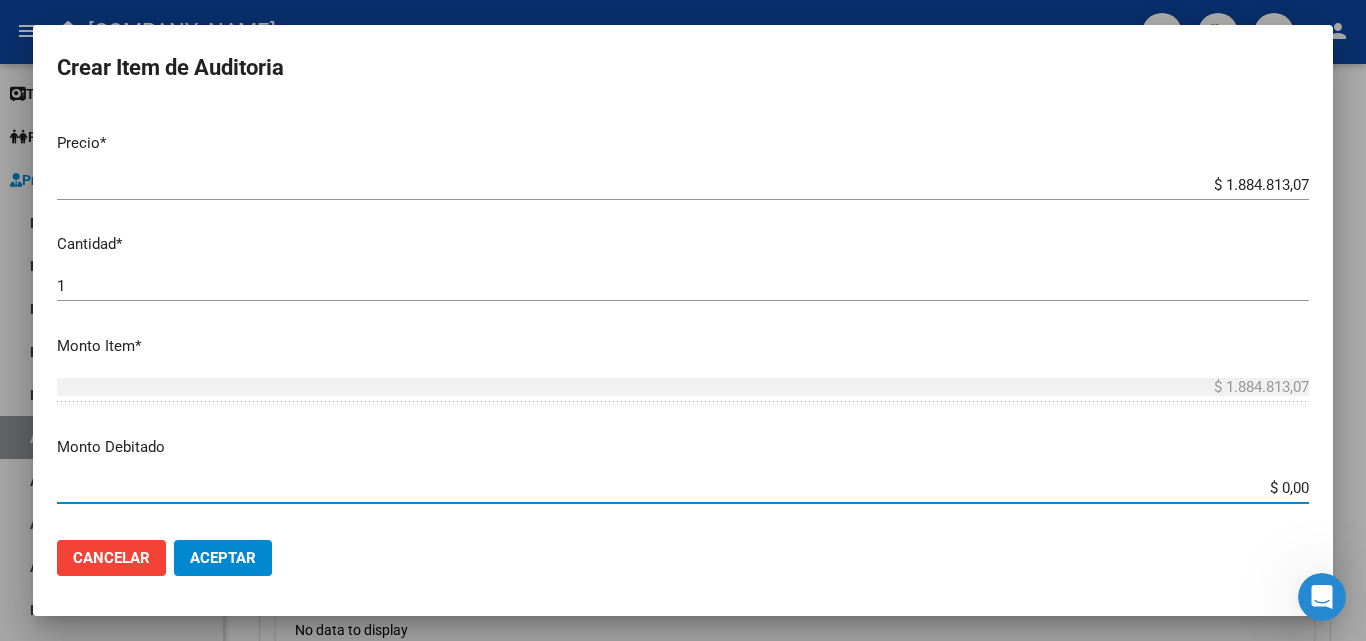 drag, startPoint x: 1242, startPoint y: 480, endPoint x: 1319, endPoint y: 437, distance: 88.19297 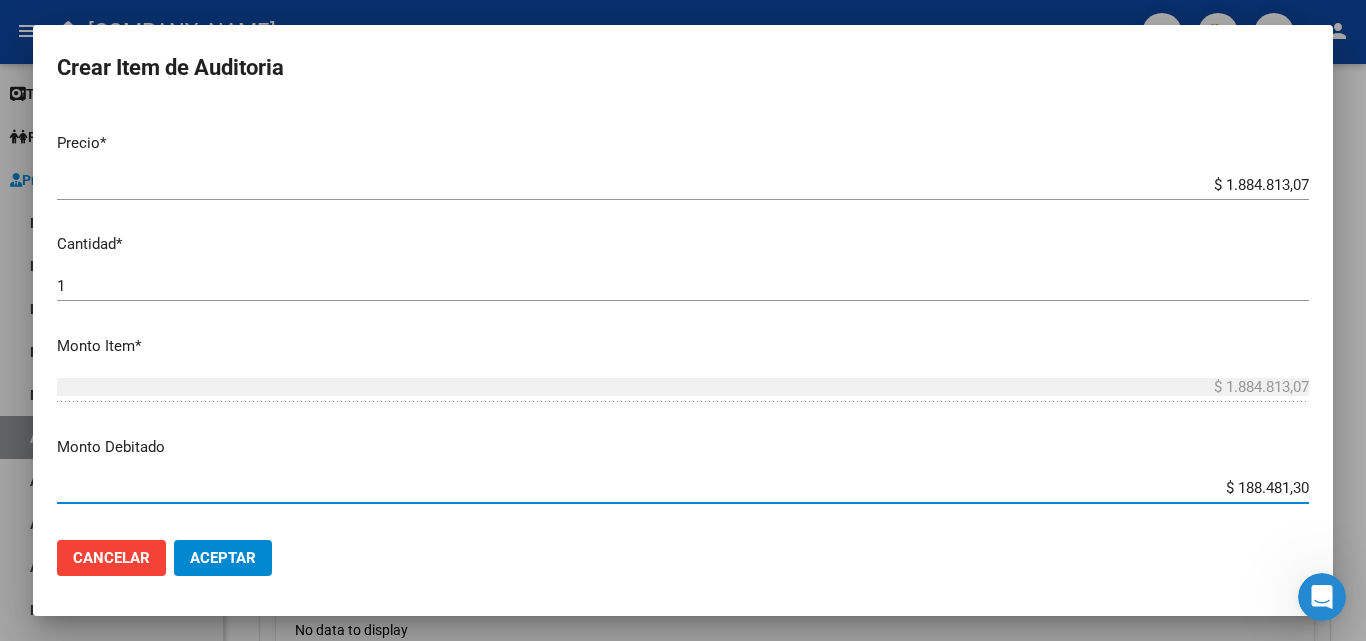 type on "$ 1.884.813,07" 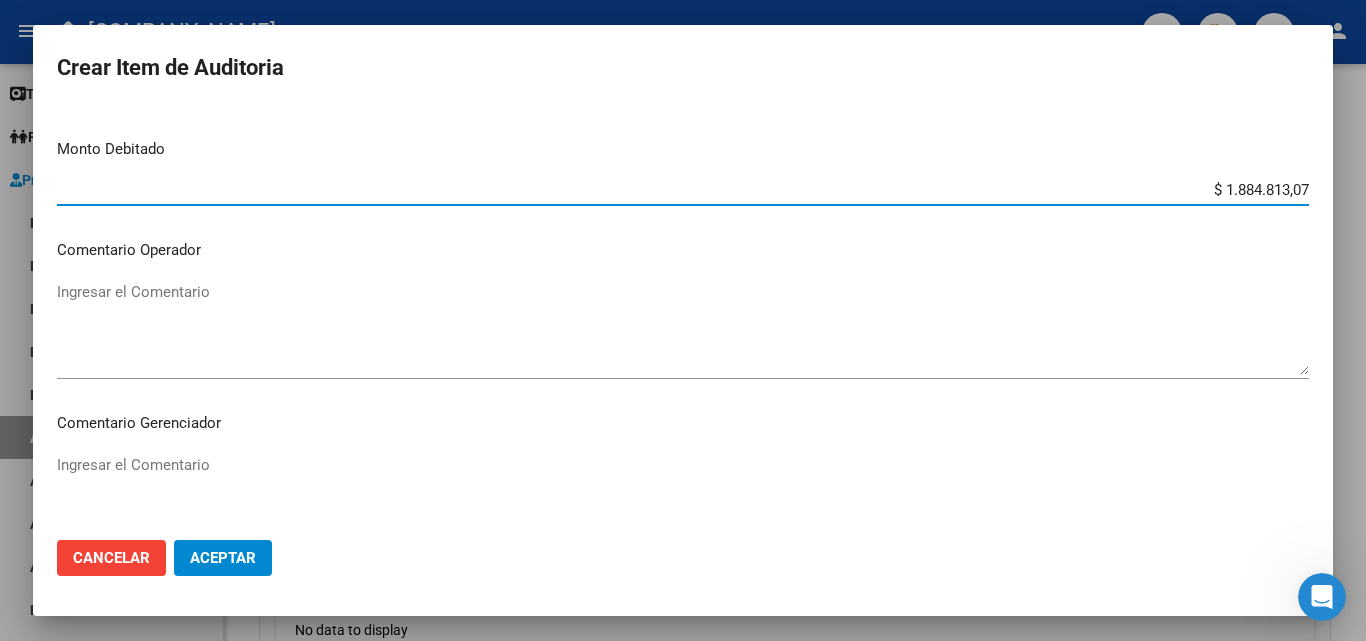 scroll, scrollTop: 700, scrollLeft: 0, axis: vertical 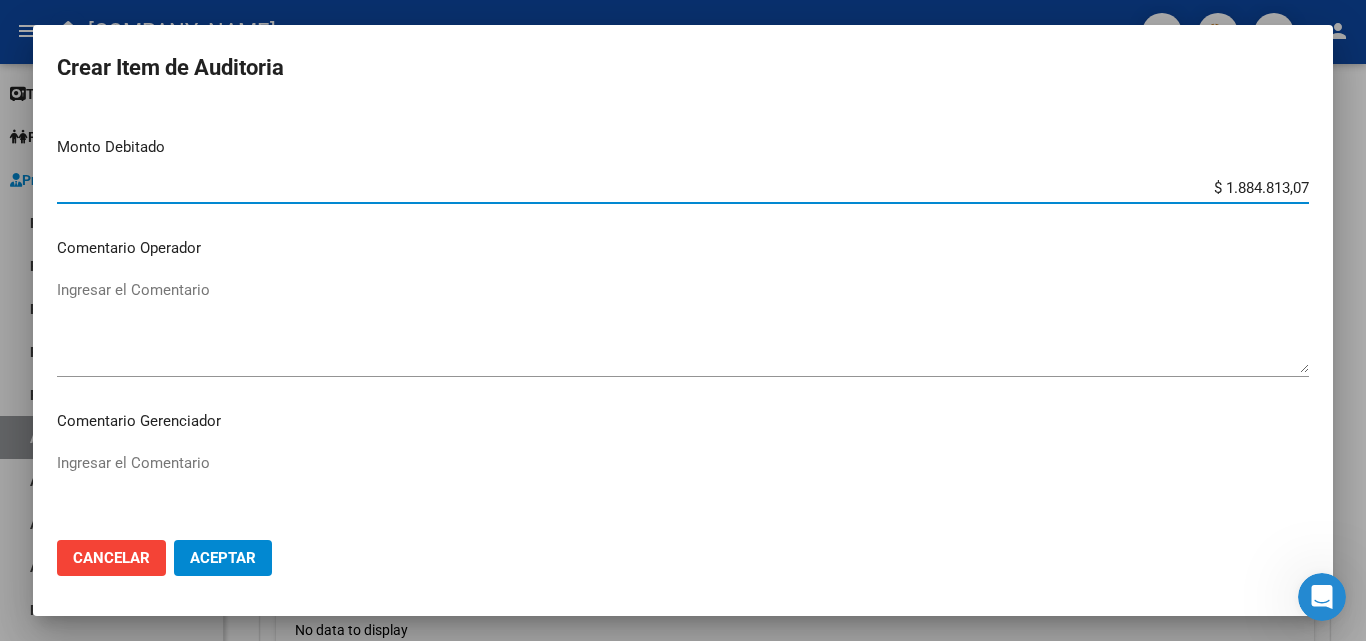 click on "Ingresar el Comentario" at bounding box center (683, 326) 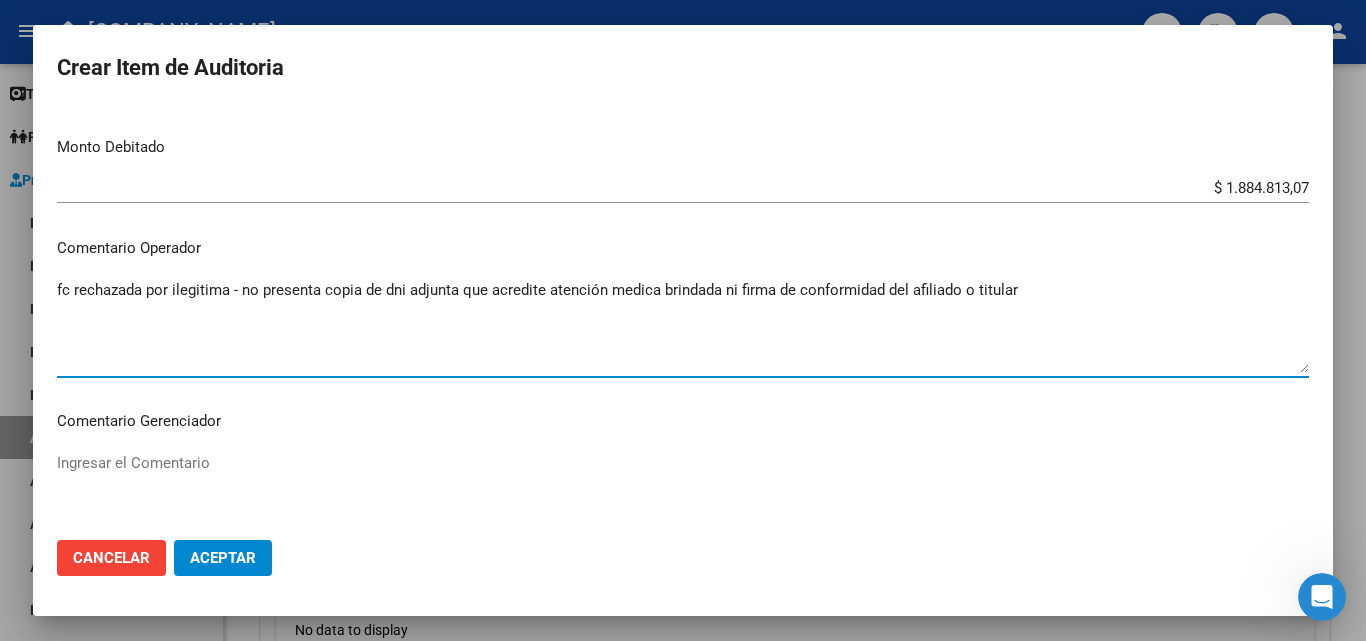 type on "fc rechazada por ilegitima - no presenta copia de dni adjunta que acredite atención medica brindada ni firma de conformidad del afiliado o titular" 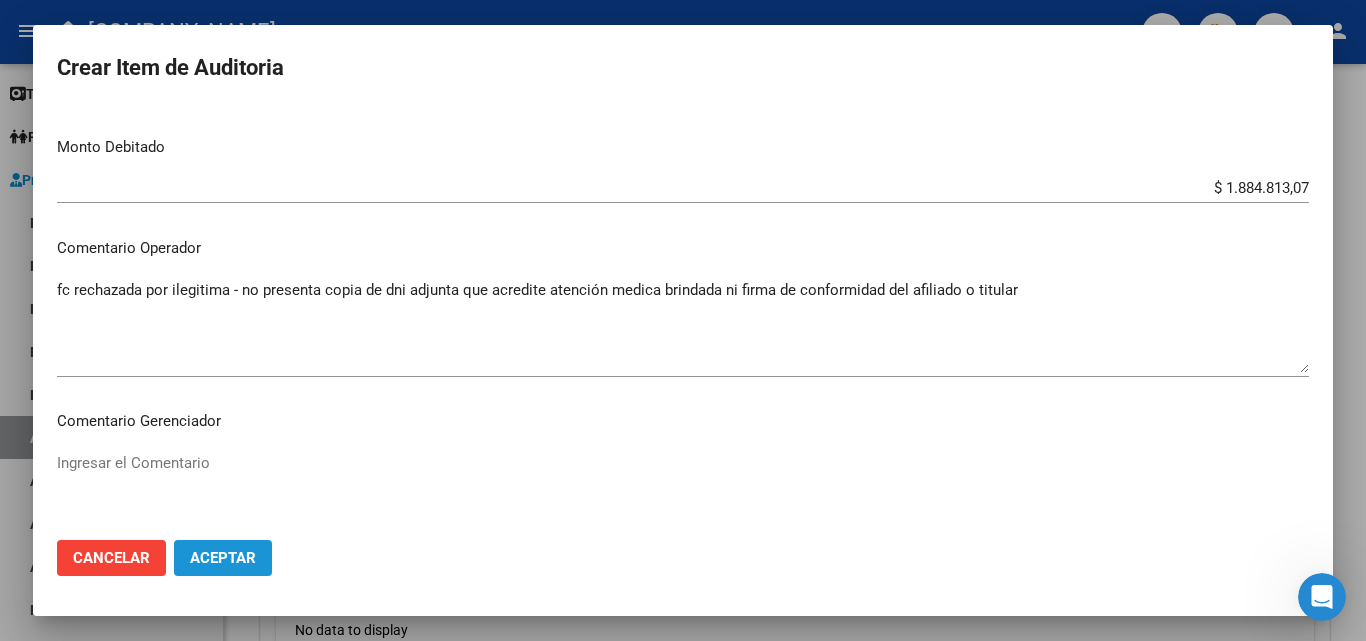 click on "Aceptar" 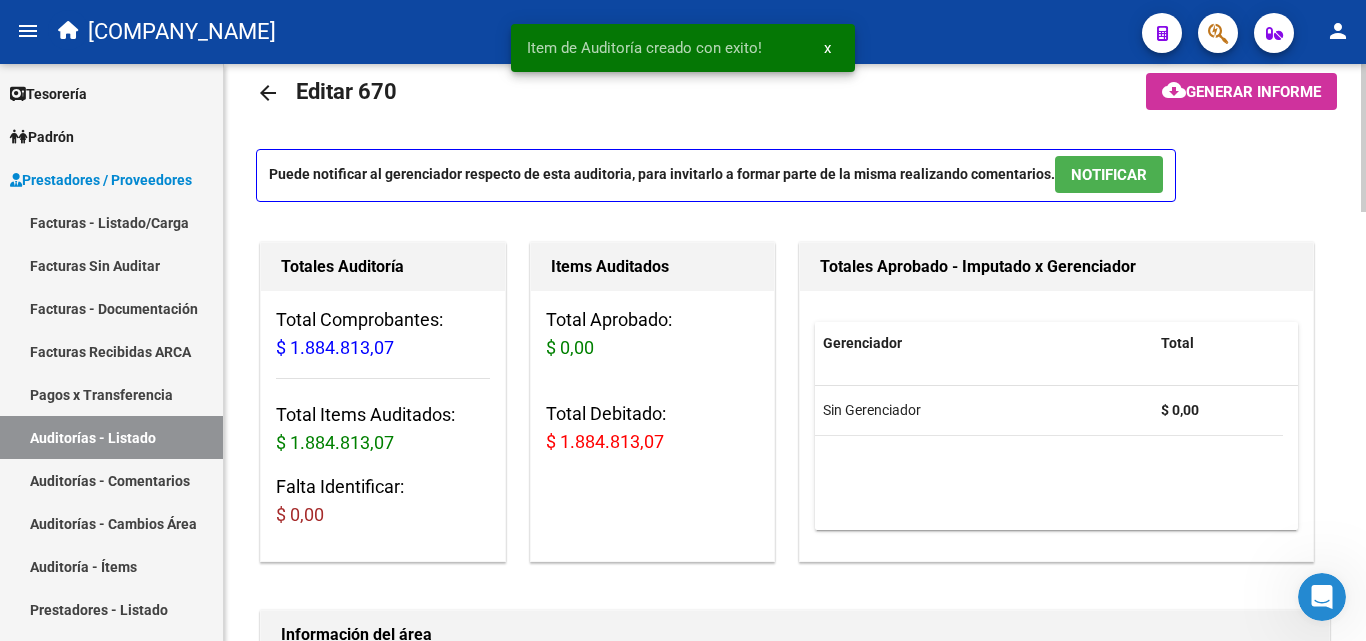 scroll, scrollTop: 0, scrollLeft: 0, axis: both 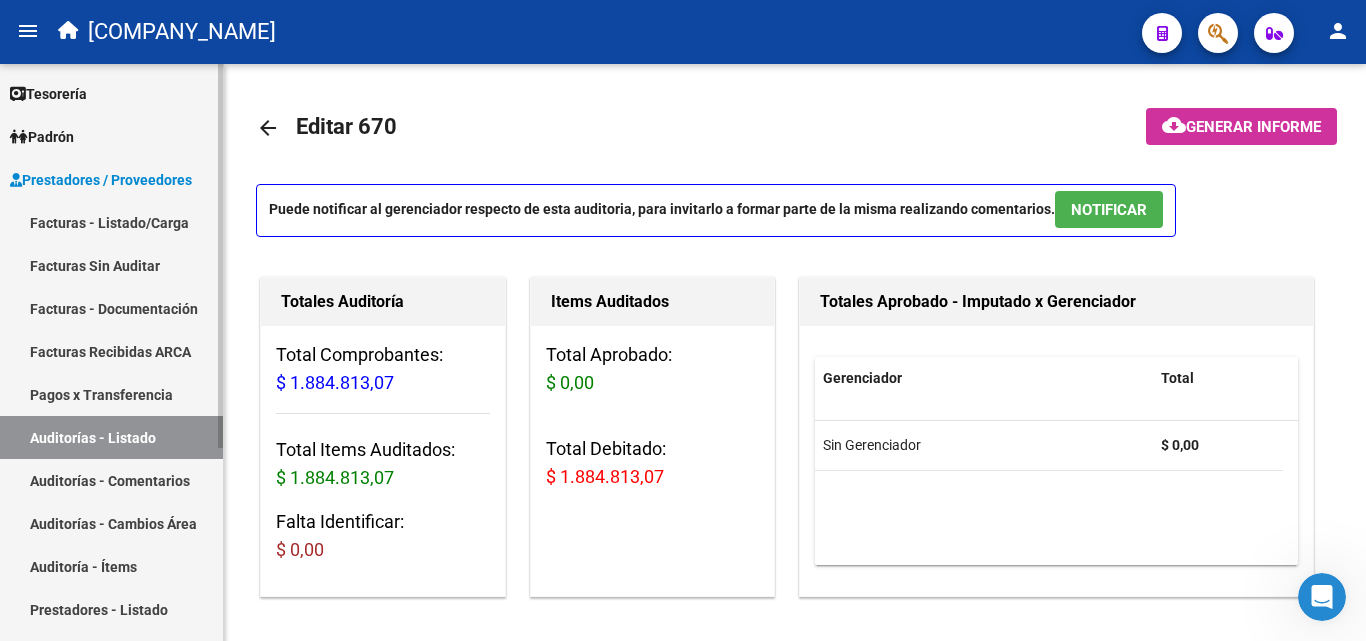 click on "Facturas - Listado/Carga" at bounding box center [111, 222] 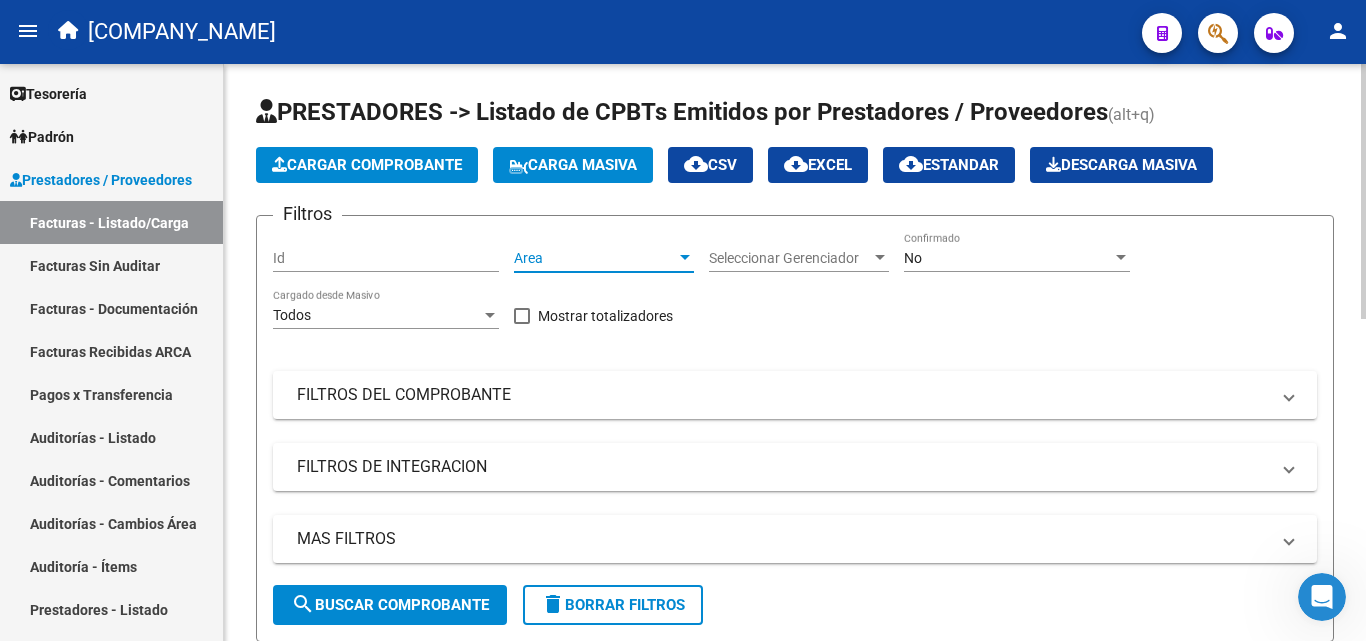 click at bounding box center (685, 258) 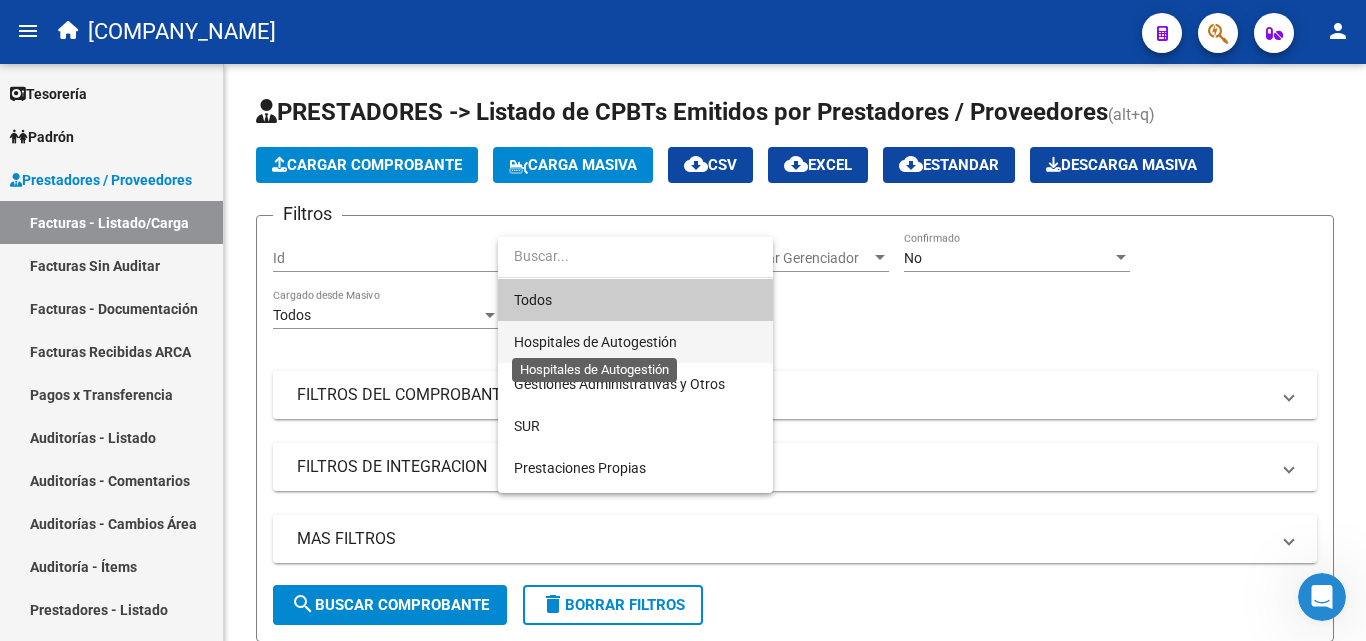 click on "Hospitales de Autogestión" at bounding box center [595, 342] 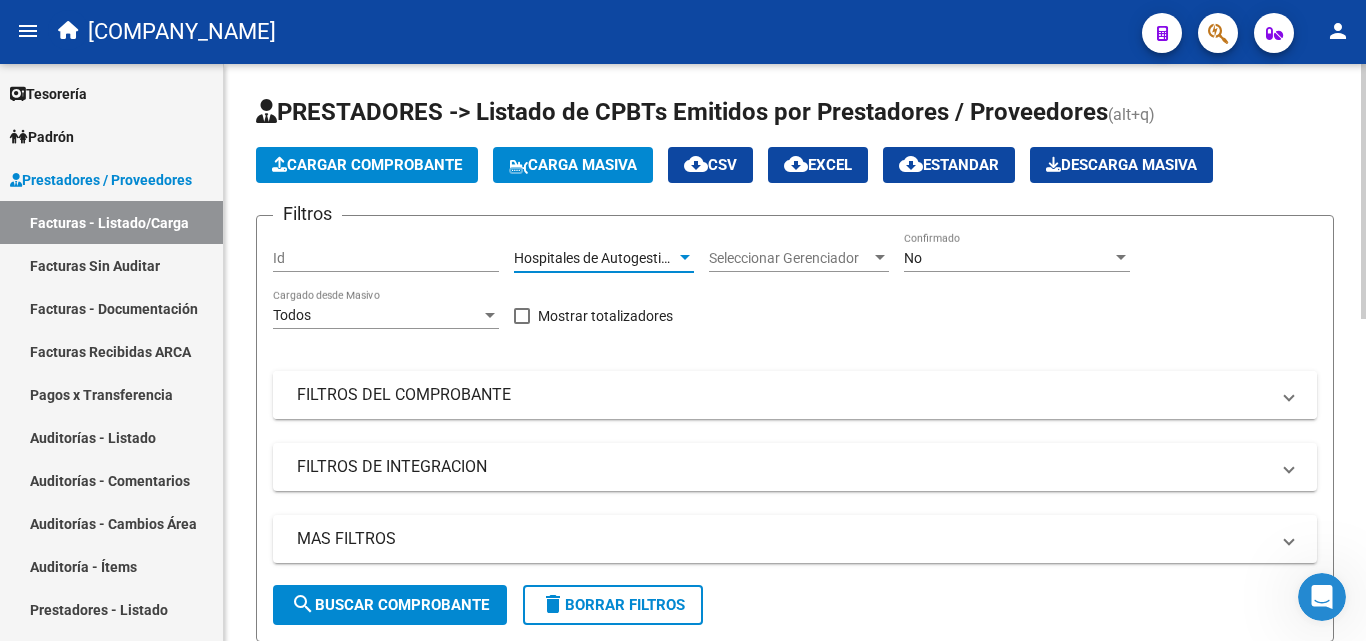 click on "FILTROS DEL COMPROBANTE" at bounding box center (795, 395) 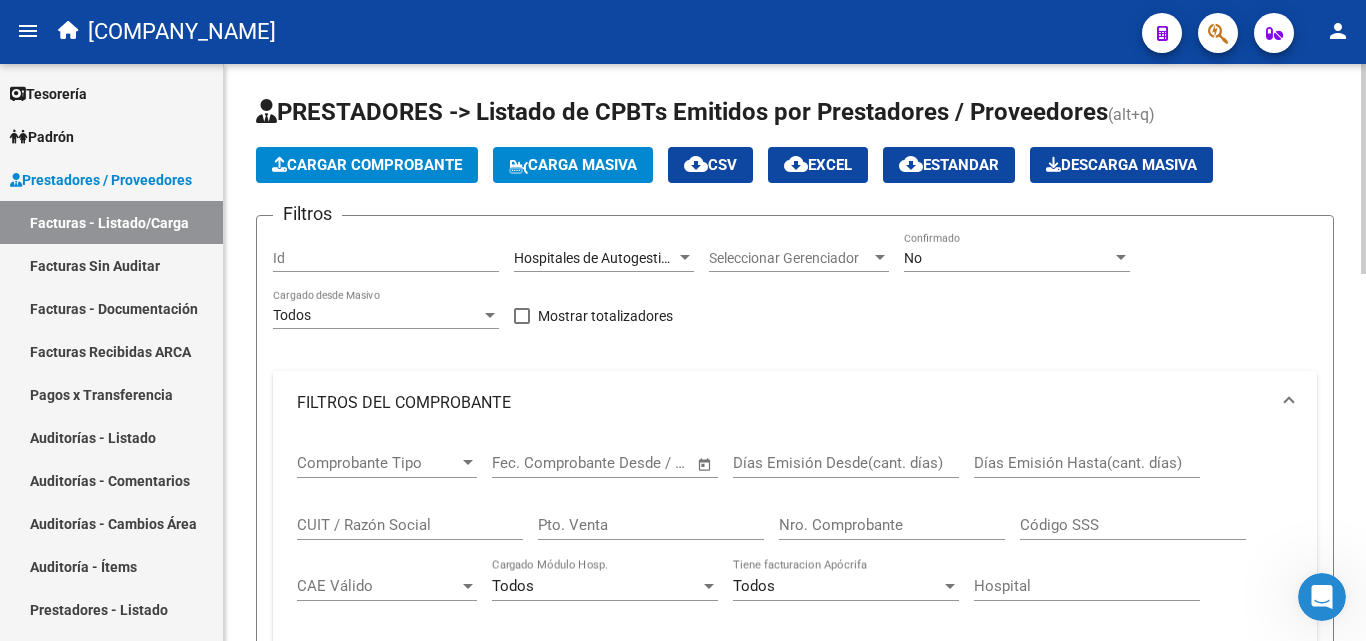 click 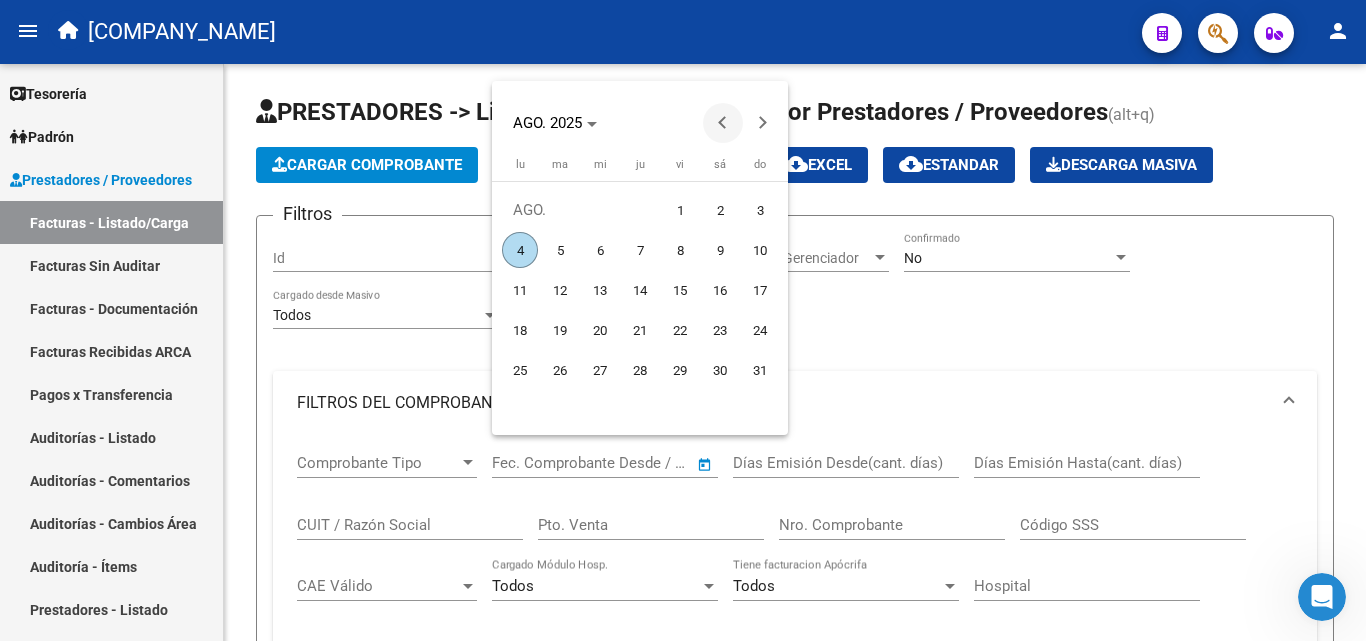 click at bounding box center [723, 123] 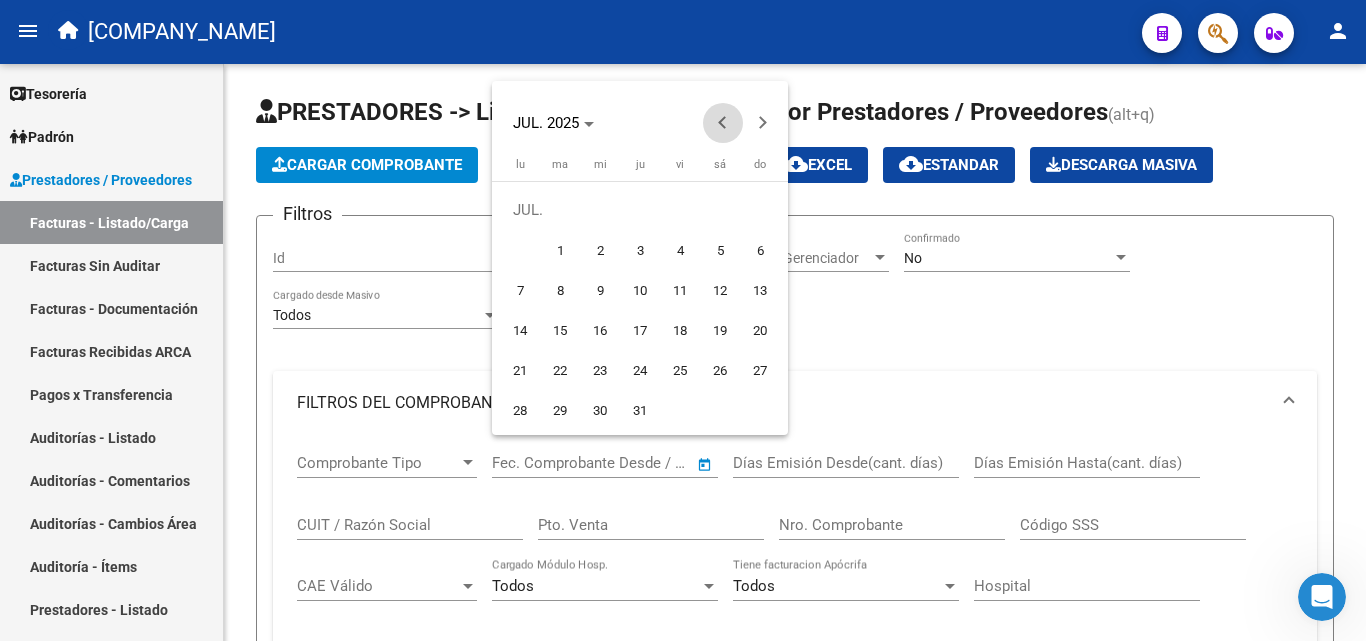 click at bounding box center (723, 123) 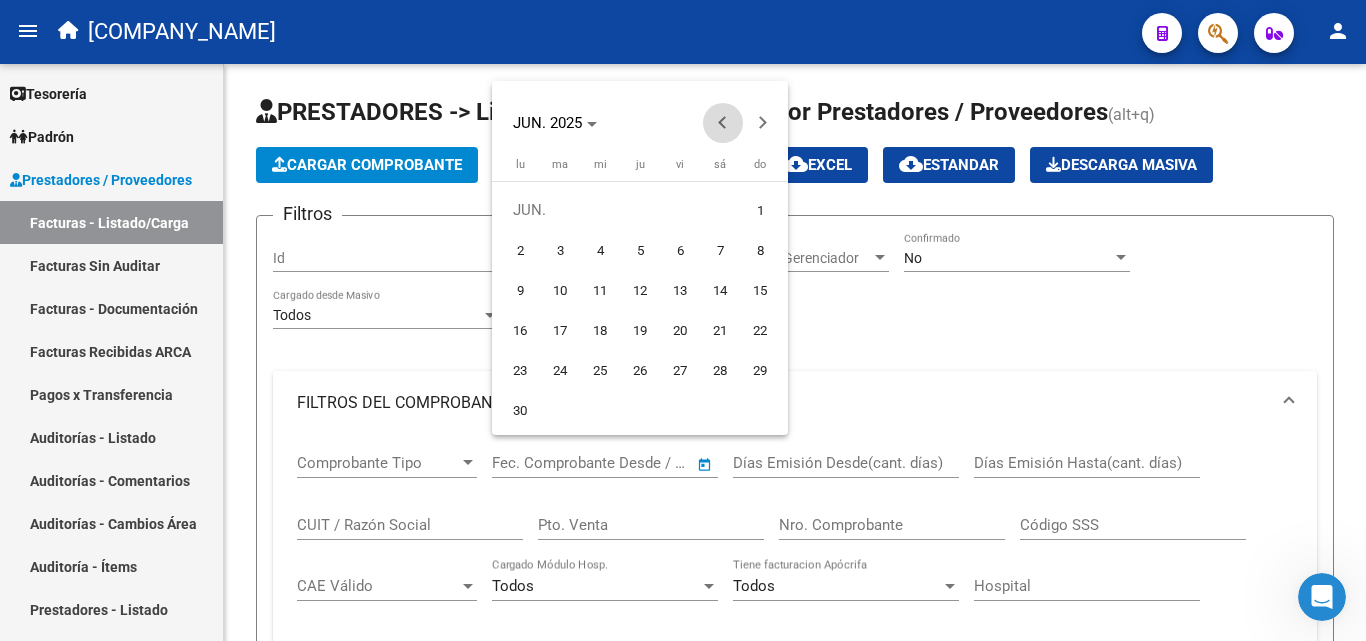 click at bounding box center (723, 123) 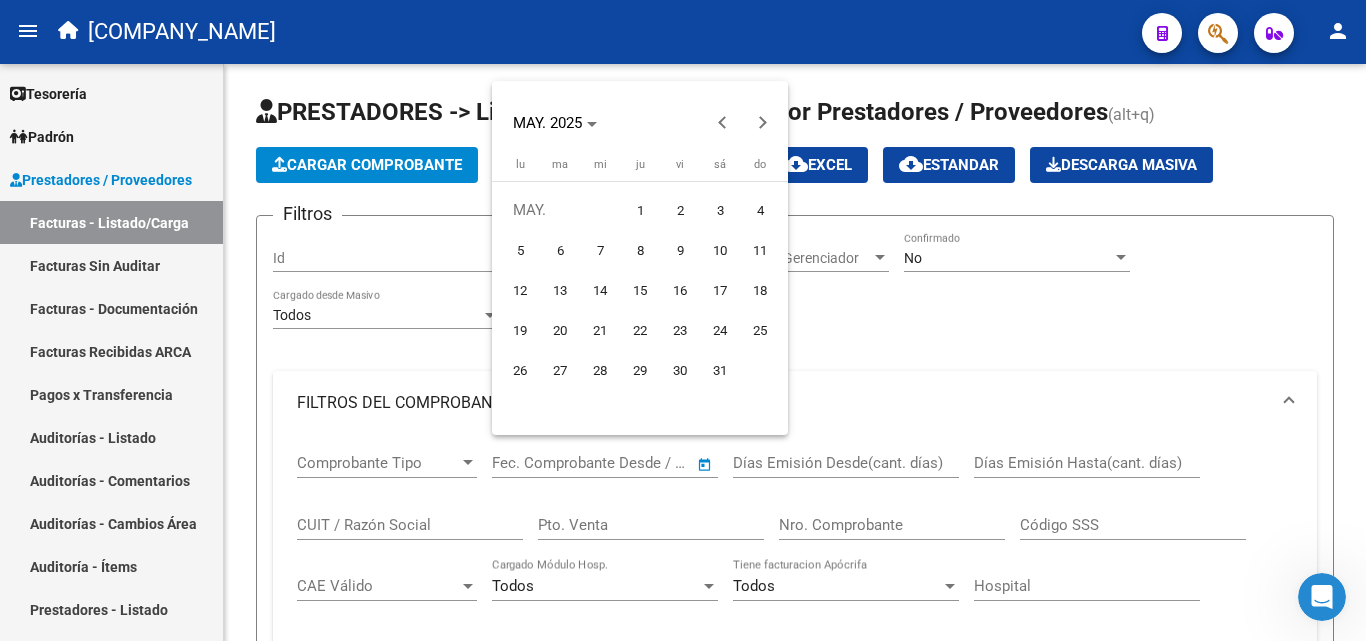 drag, startPoint x: 646, startPoint y: 210, endPoint x: 663, endPoint y: 201, distance: 19.235384 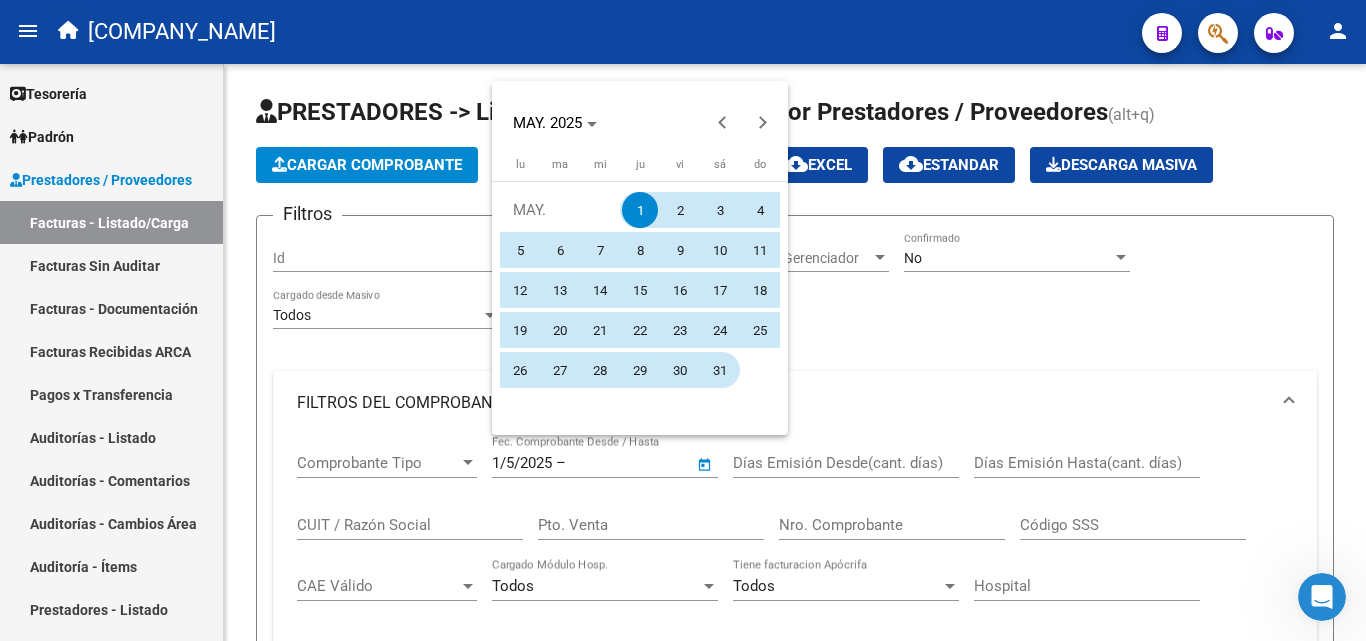 click on "31" at bounding box center [720, 370] 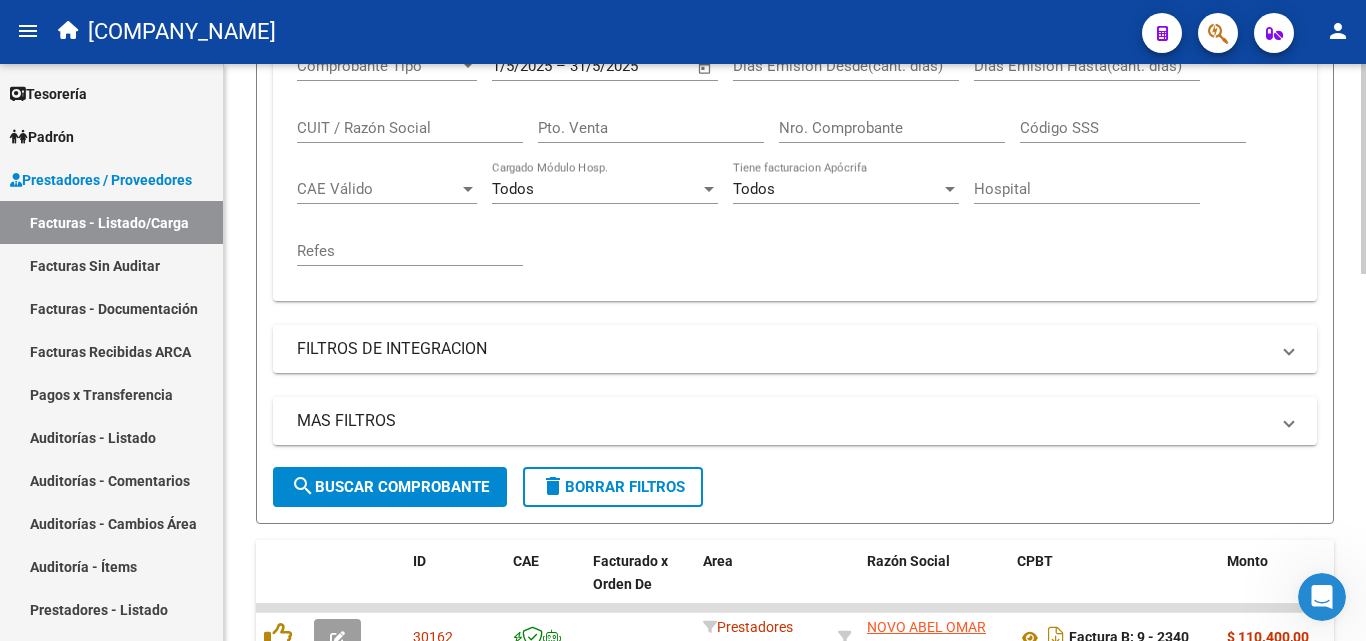 scroll, scrollTop: 400, scrollLeft: 0, axis: vertical 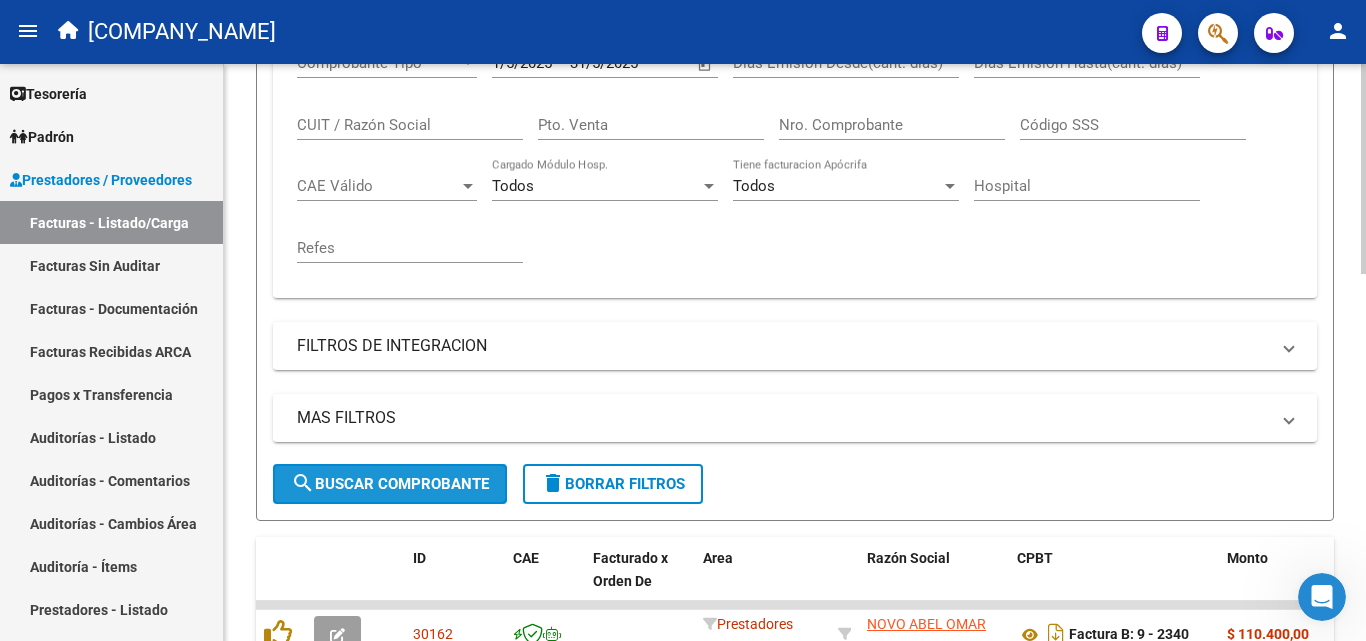 click on "search  Buscar Comprobante" 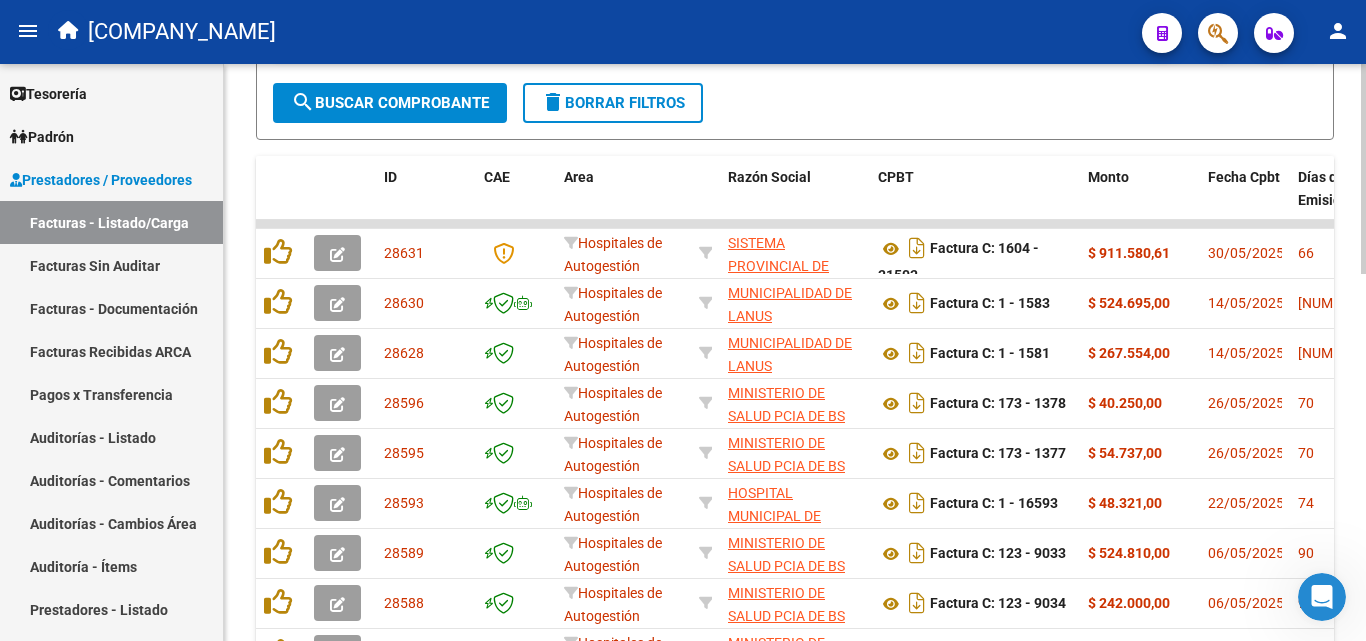 scroll, scrollTop: 800, scrollLeft: 0, axis: vertical 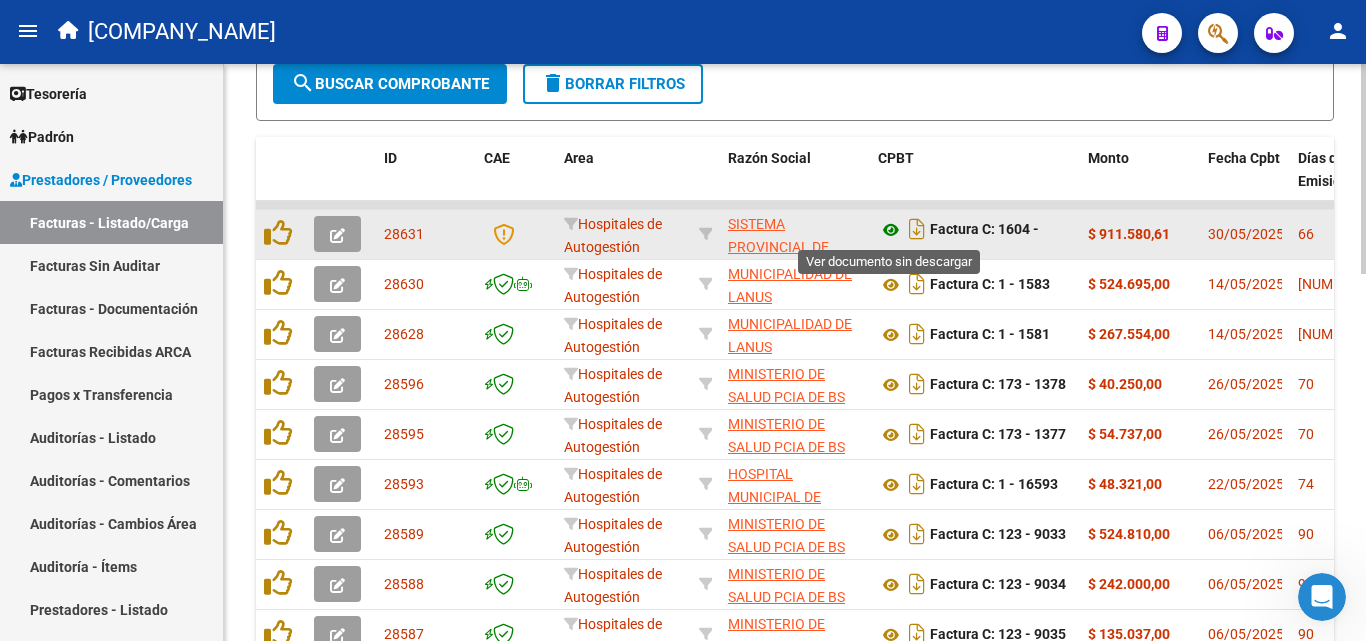 click 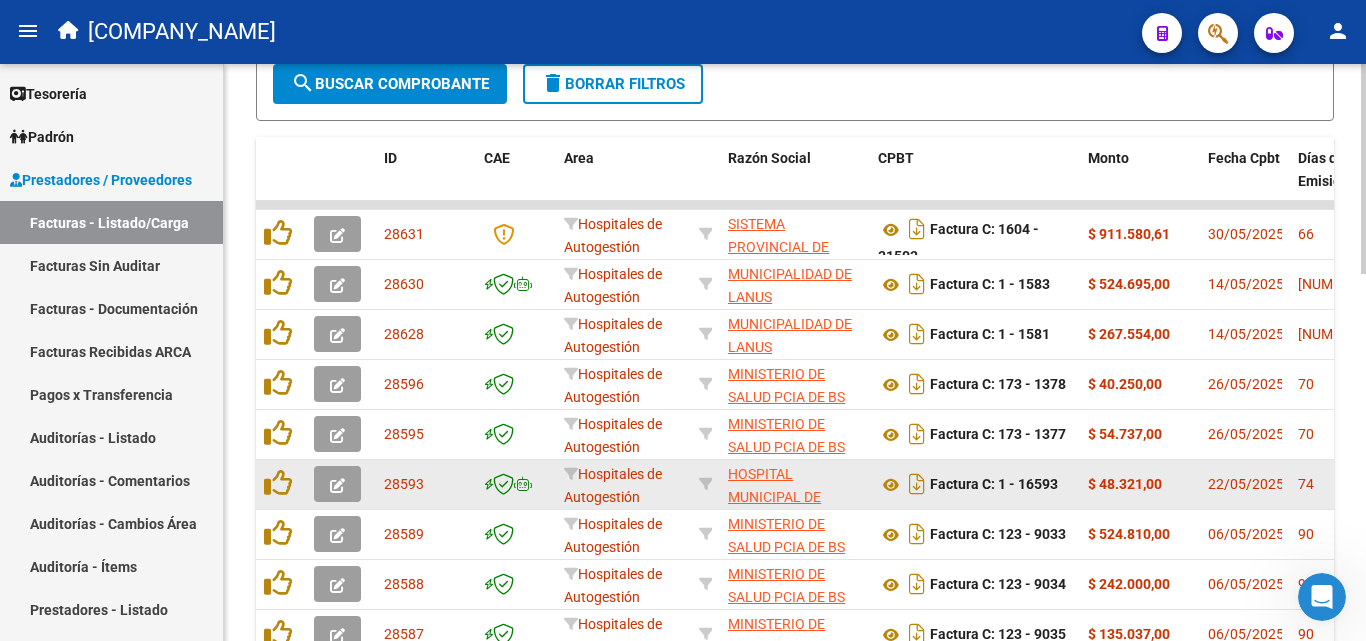 scroll, scrollTop: 49, scrollLeft: 0, axis: vertical 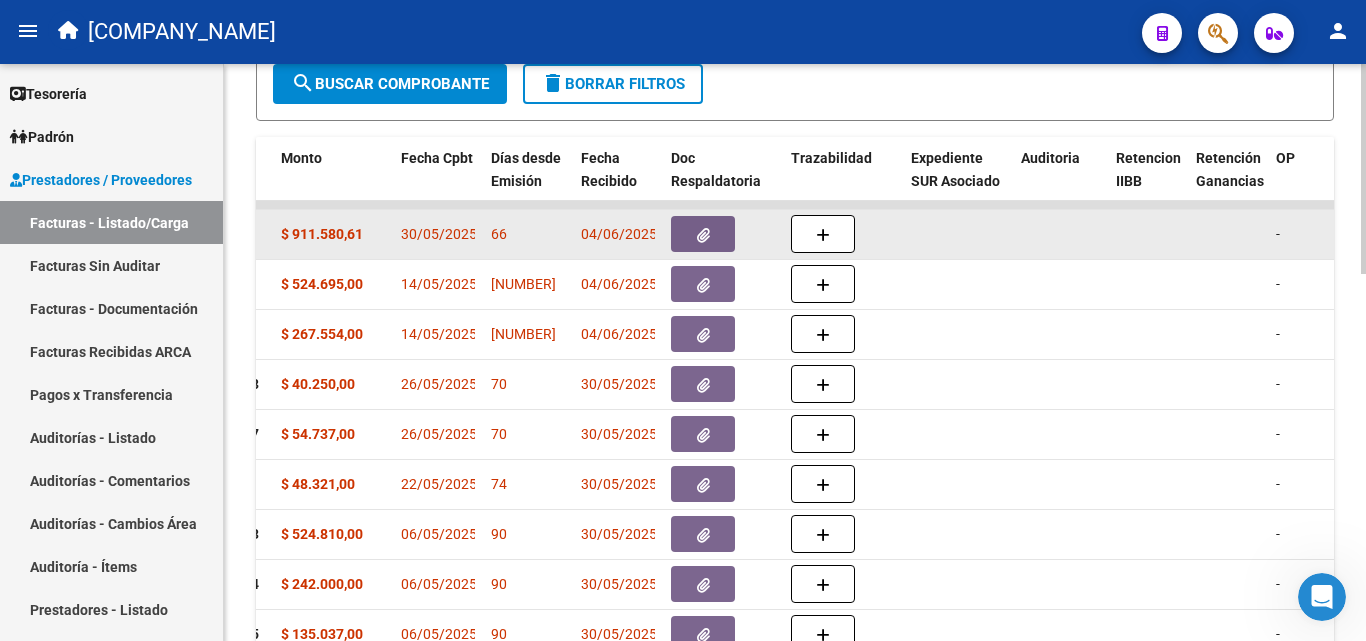 click 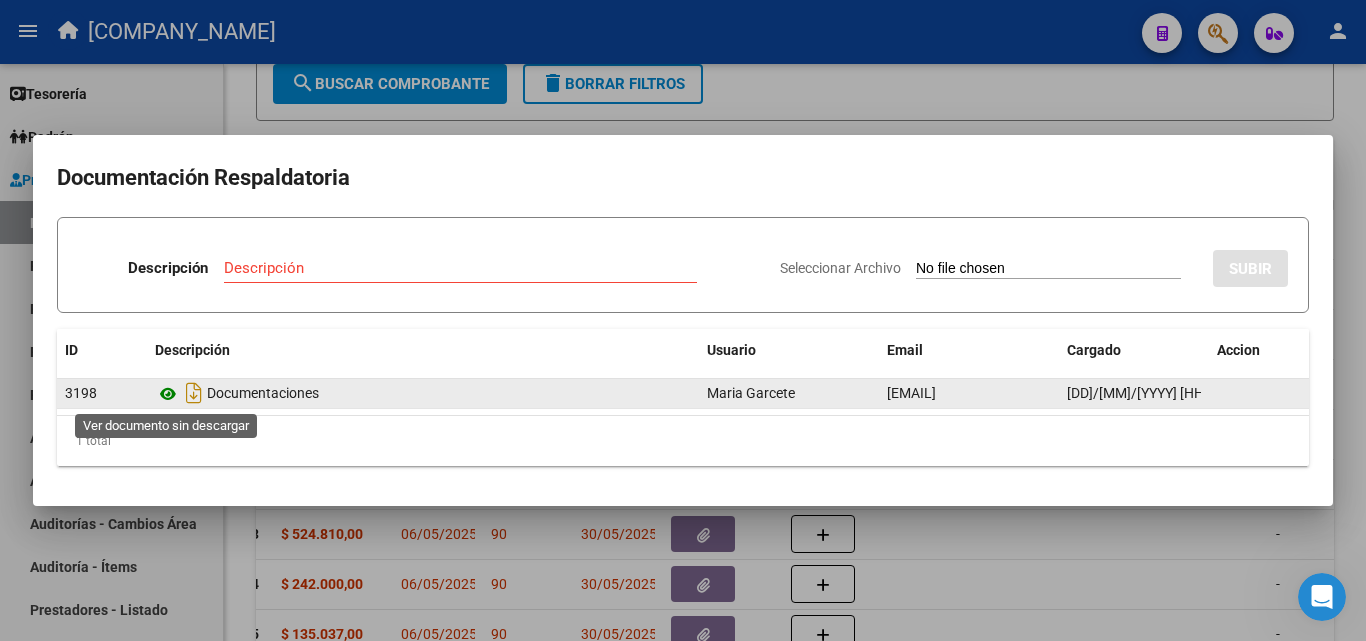 click 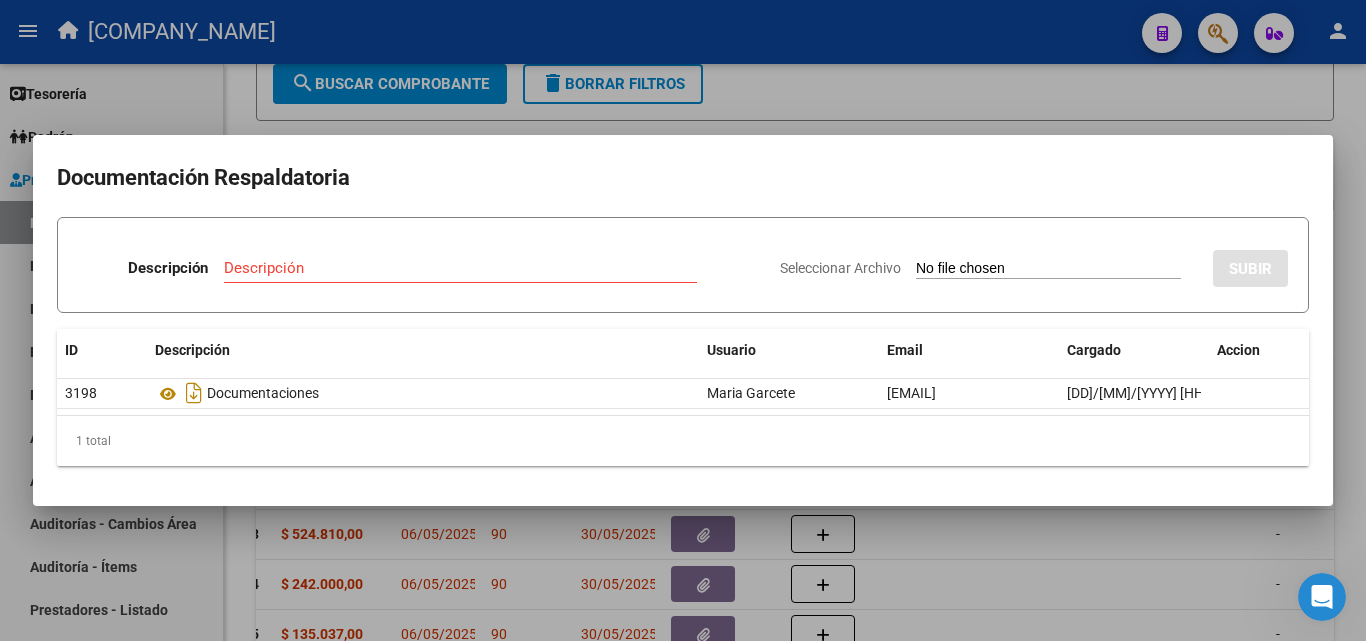 click at bounding box center (683, 320) 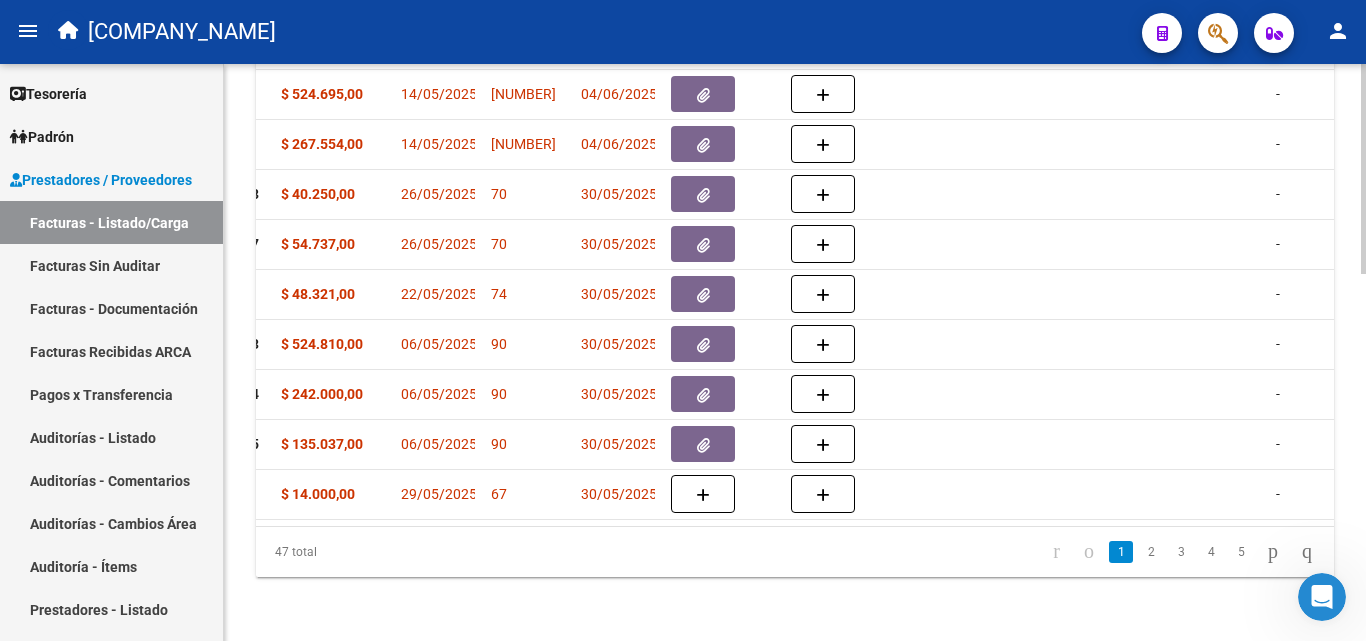 scroll, scrollTop: 1006, scrollLeft: 0, axis: vertical 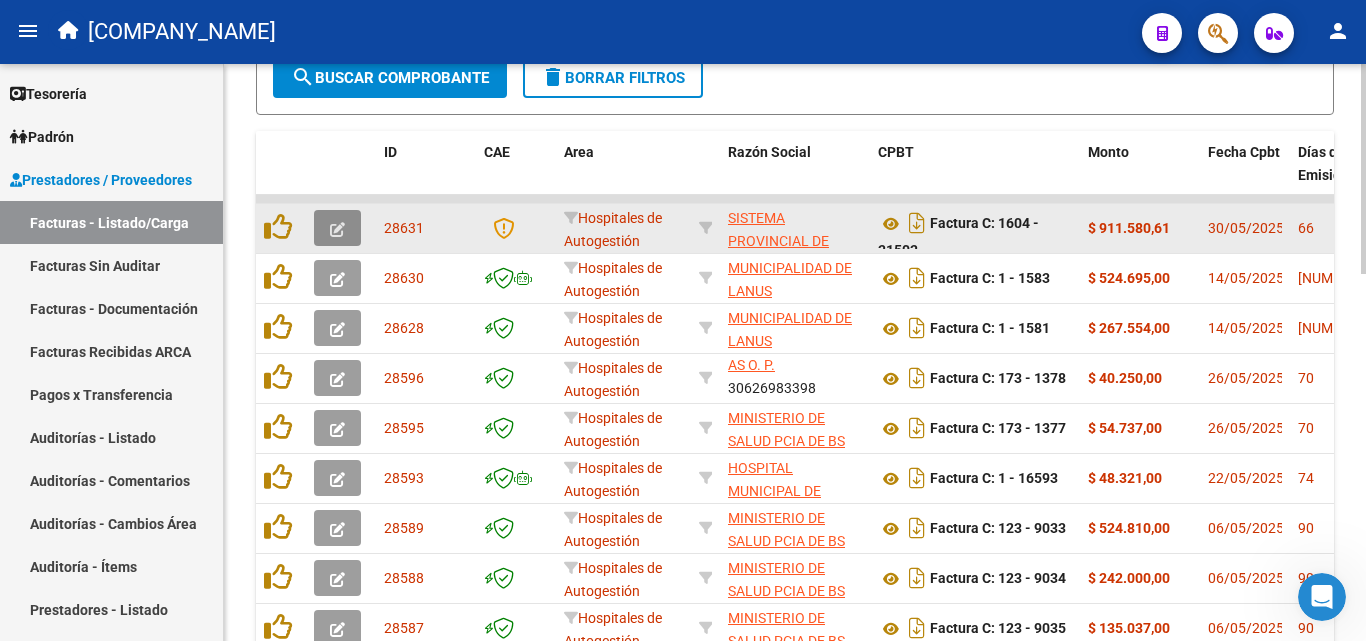 click 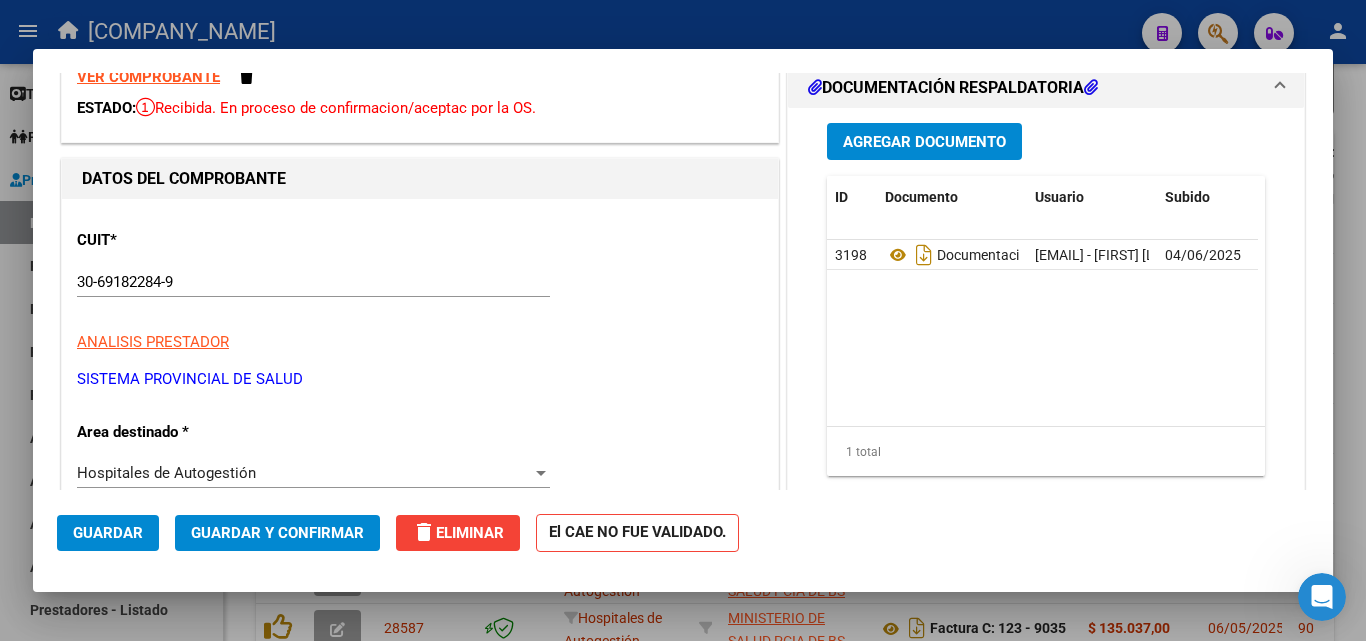 scroll, scrollTop: 200, scrollLeft: 0, axis: vertical 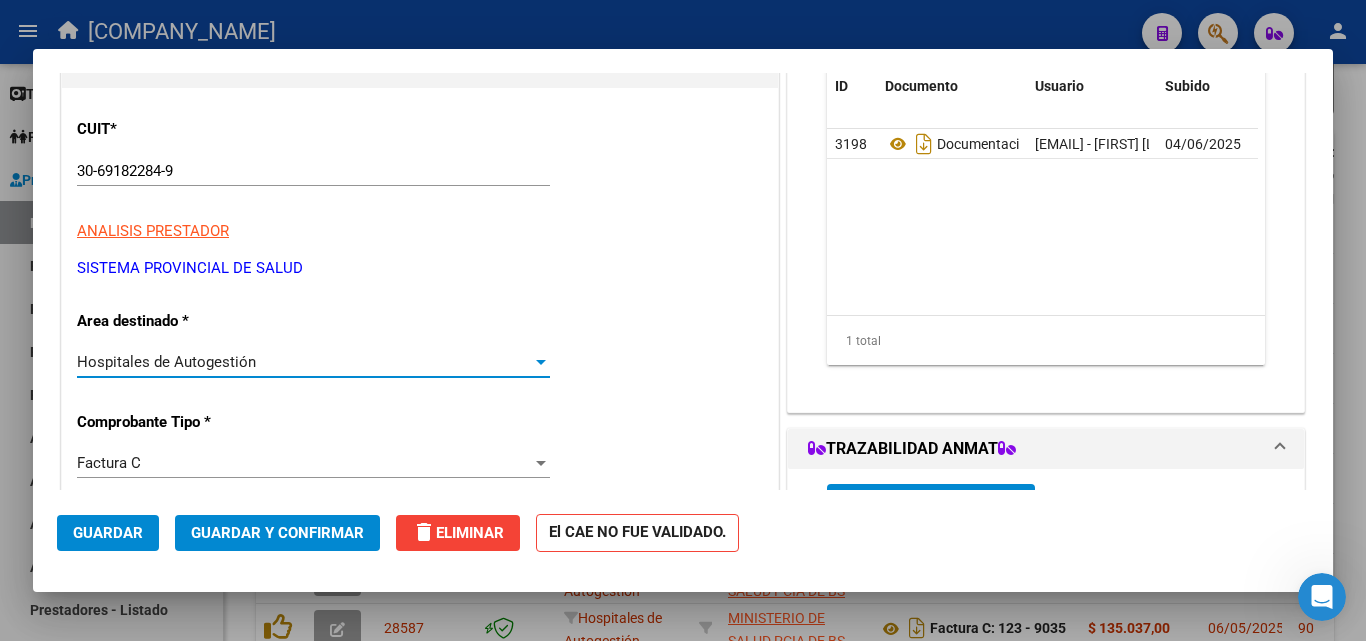 click on "Hospitales de Autogestión" at bounding box center [304, 362] 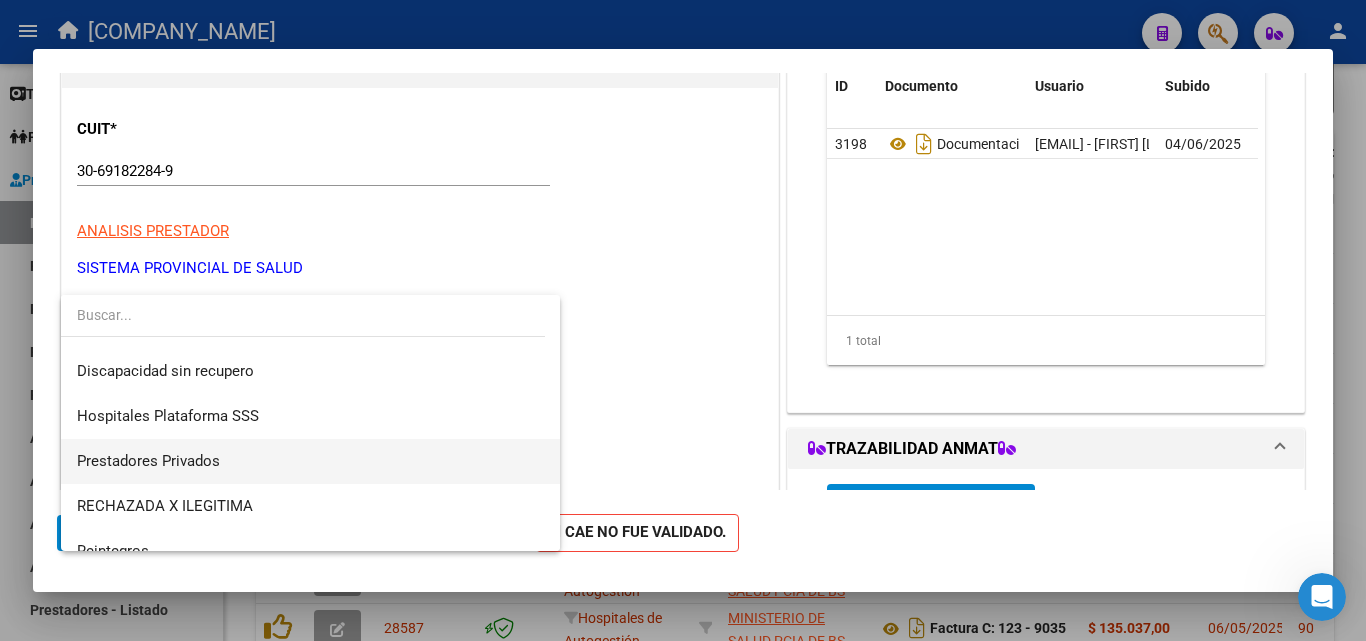 scroll, scrollTop: 284, scrollLeft: 0, axis: vertical 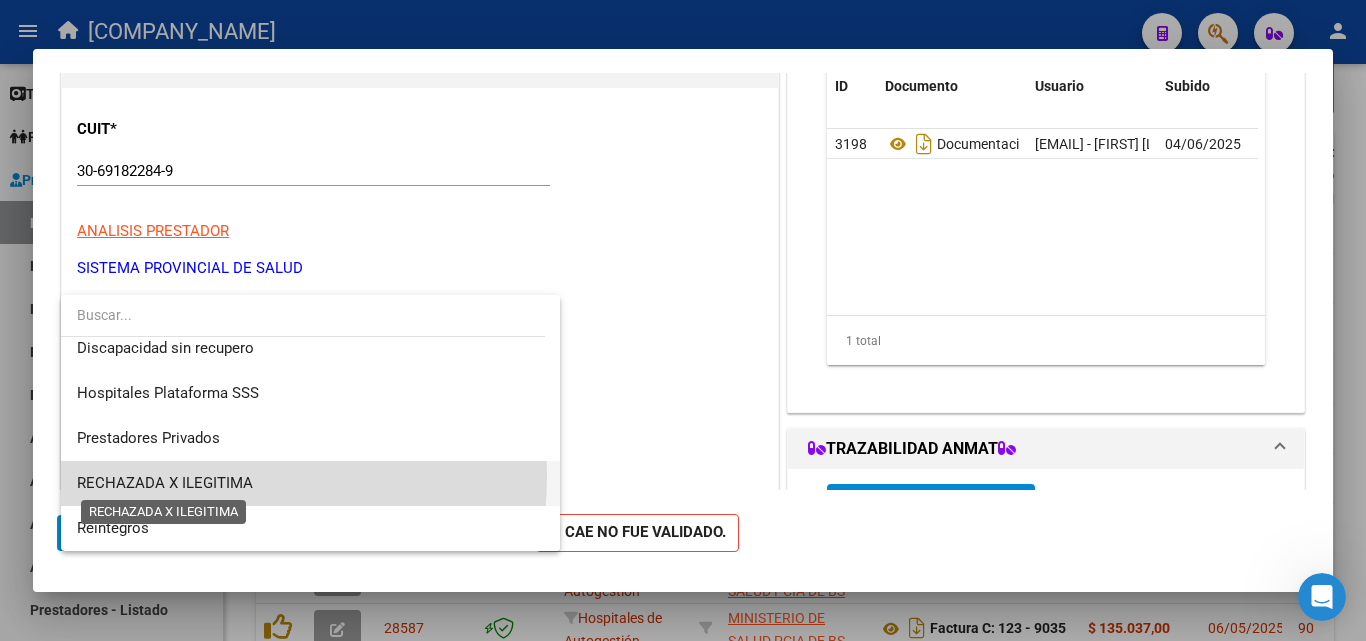 click on "RECHAZADA X ILEGITIMA" at bounding box center (165, 483) 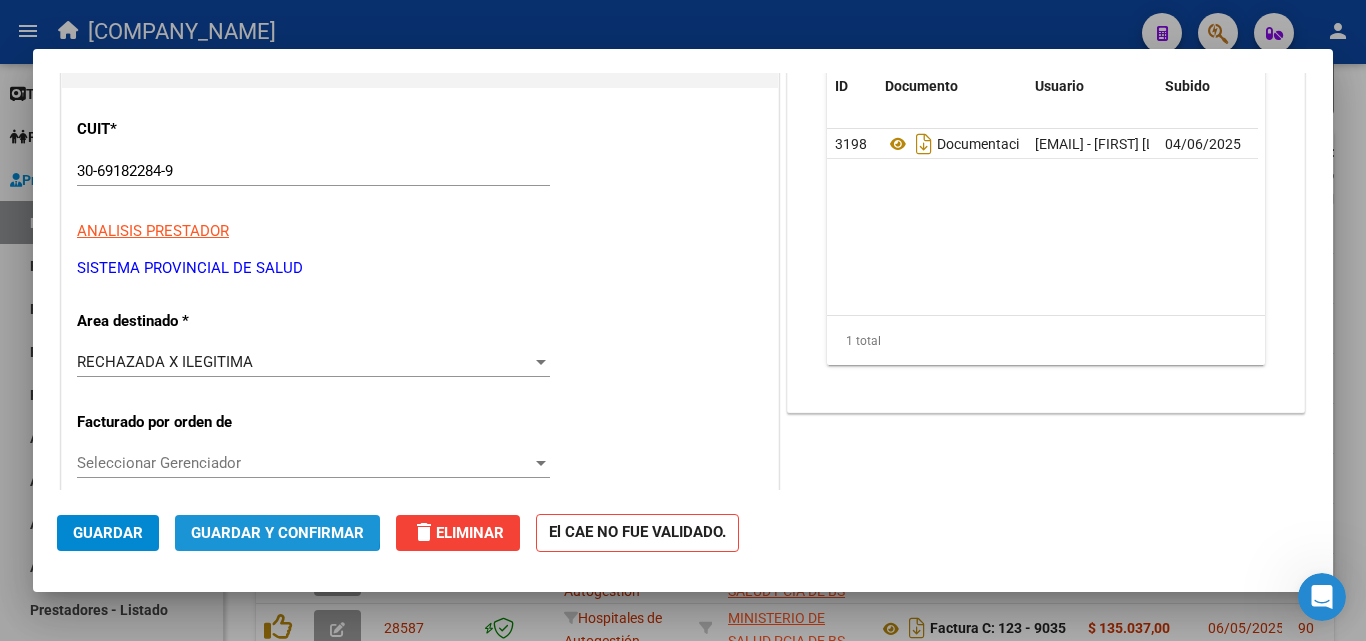 click on "Guardar y Confirmar" 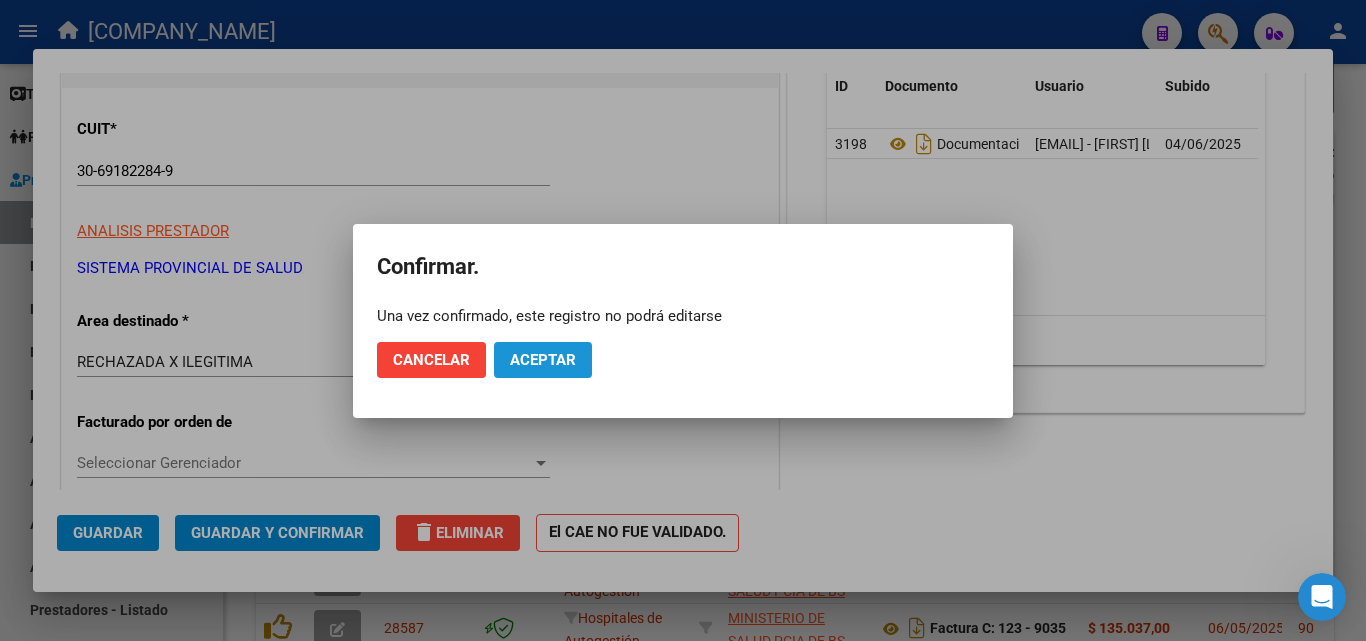 click on "Aceptar" 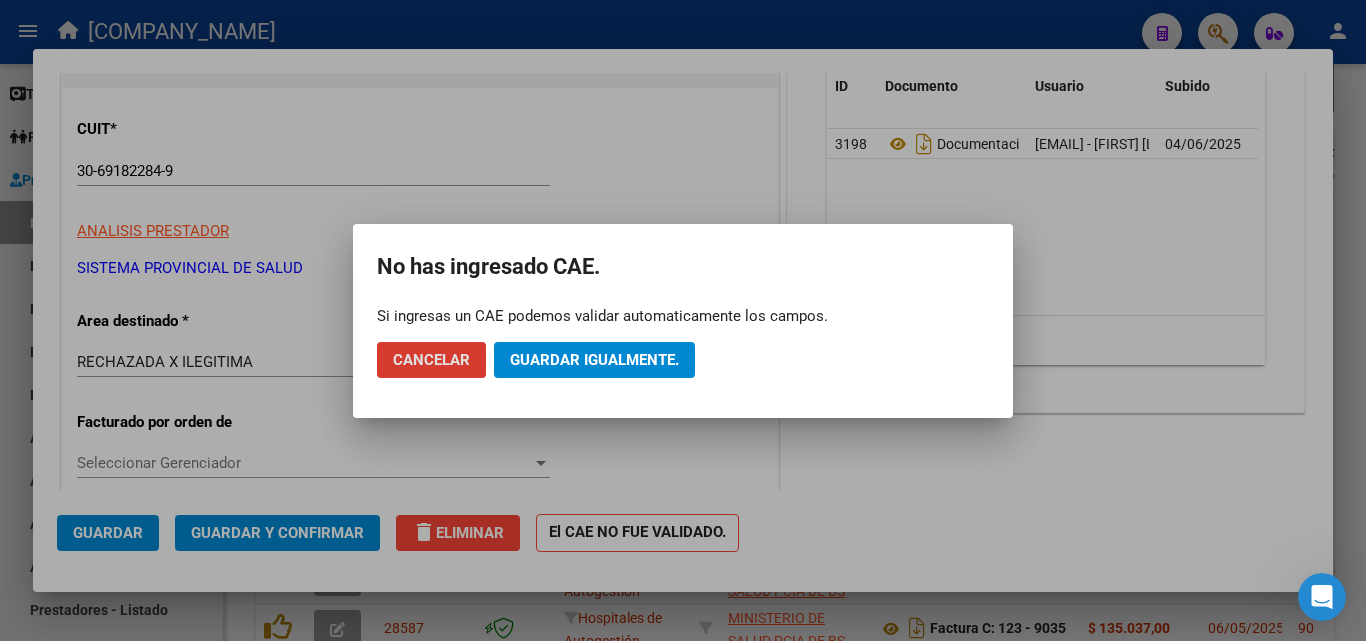 click on "Guardar igualmente." 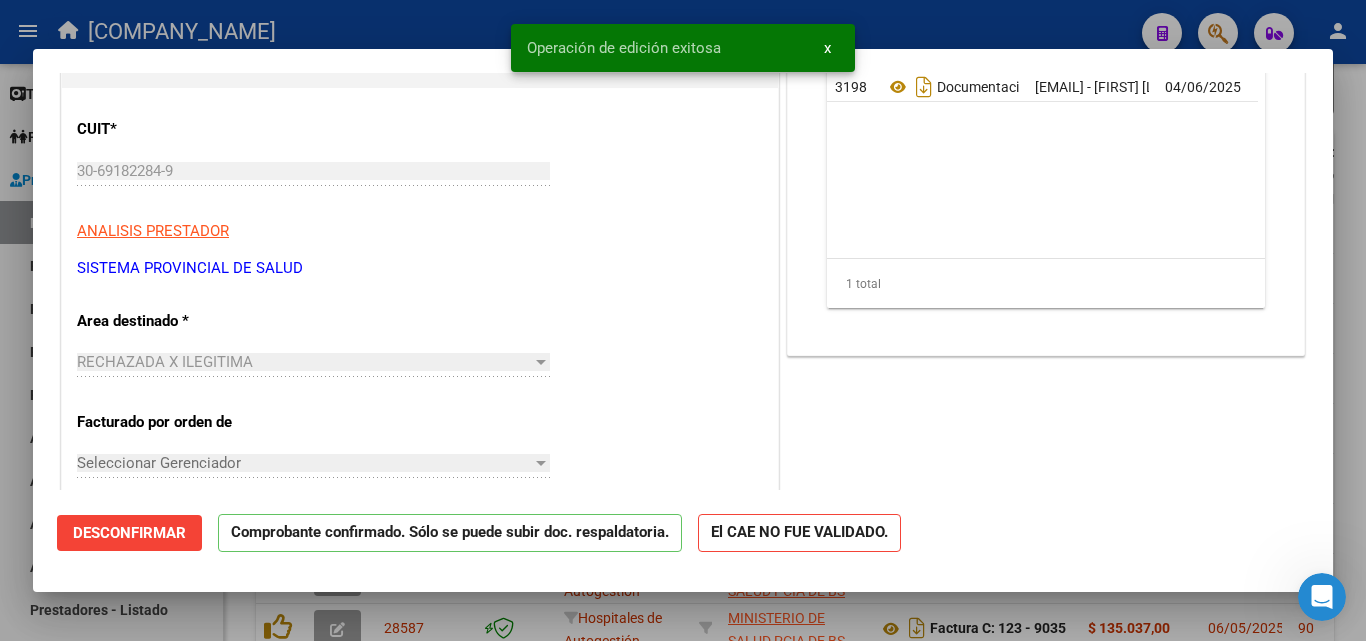 click at bounding box center [683, 320] 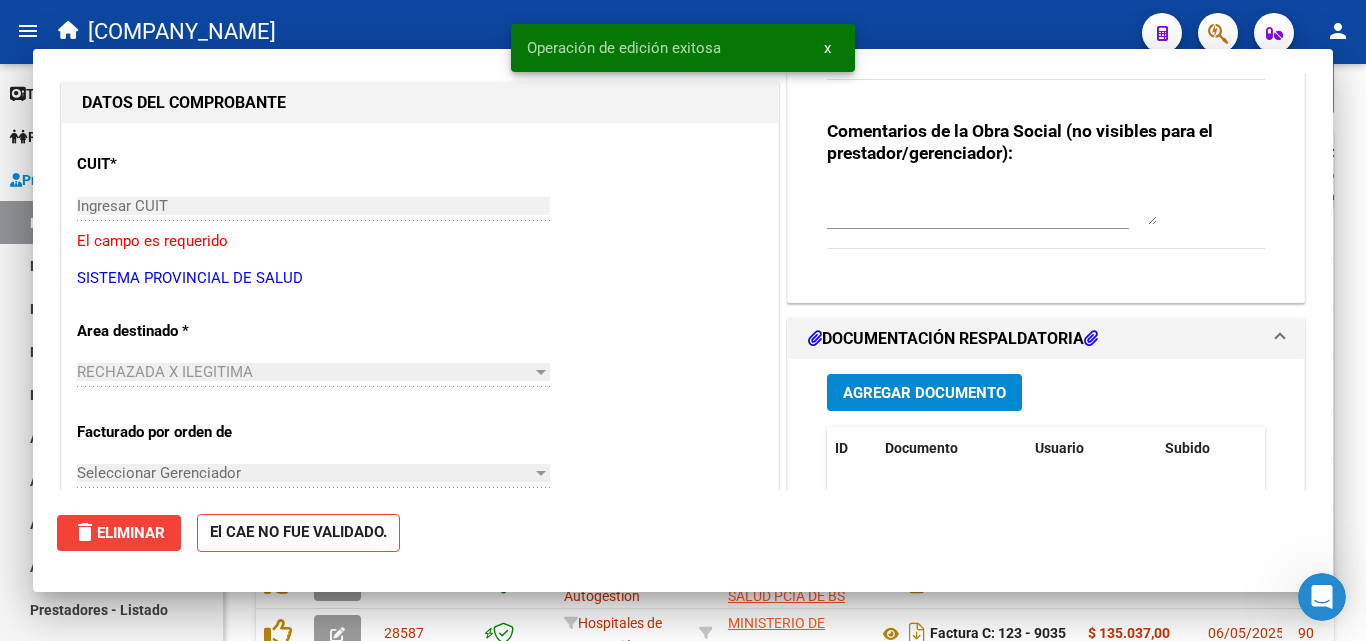 scroll, scrollTop: 0, scrollLeft: 0, axis: both 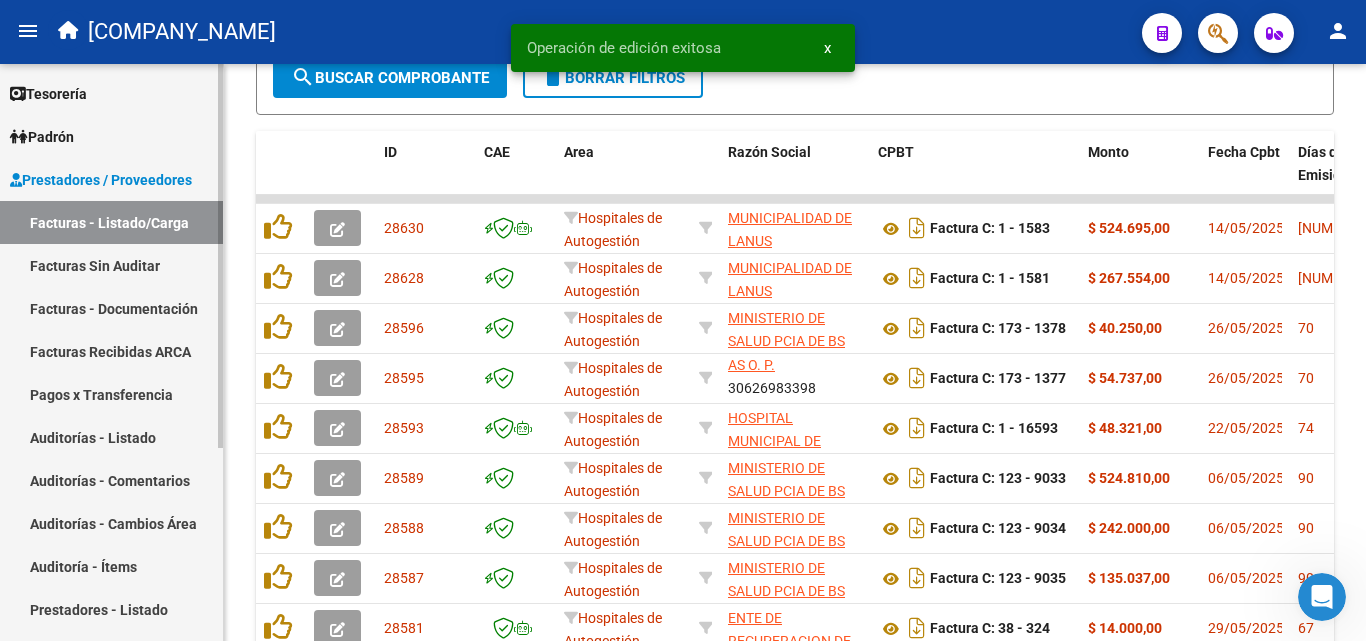 click on "Facturas Sin Auditar" at bounding box center (111, 265) 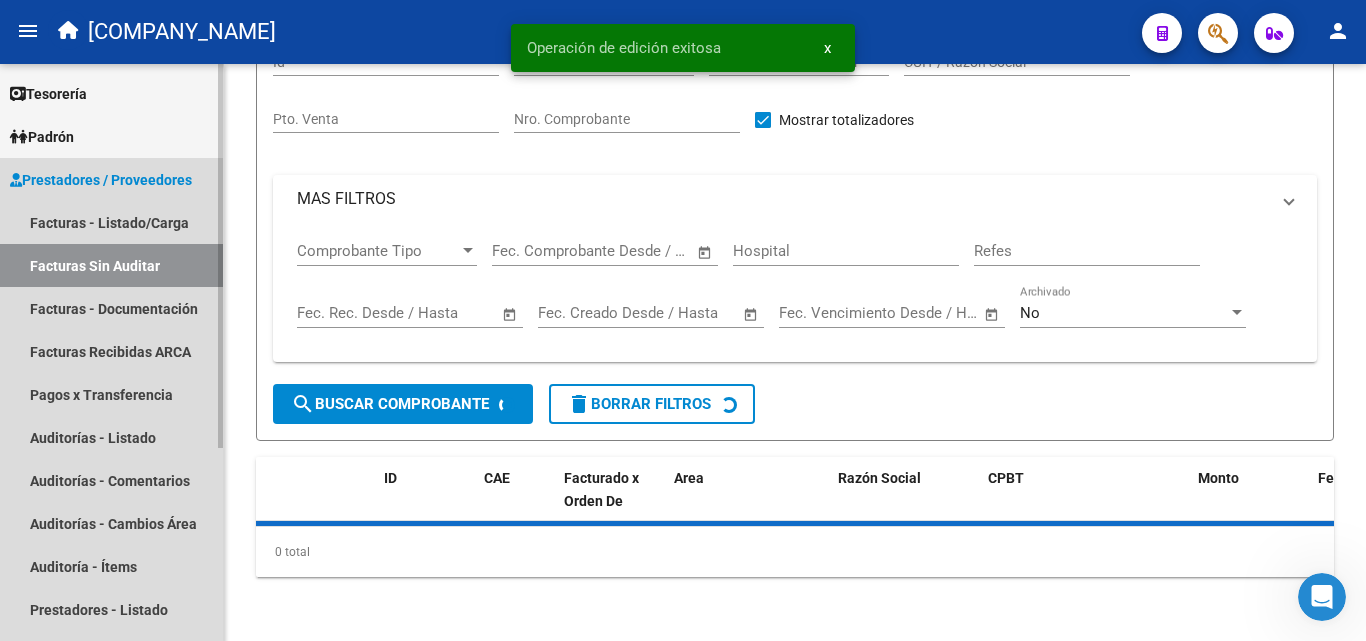 scroll, scrollTop: 57, scrollLeft: 0, axis: vertical 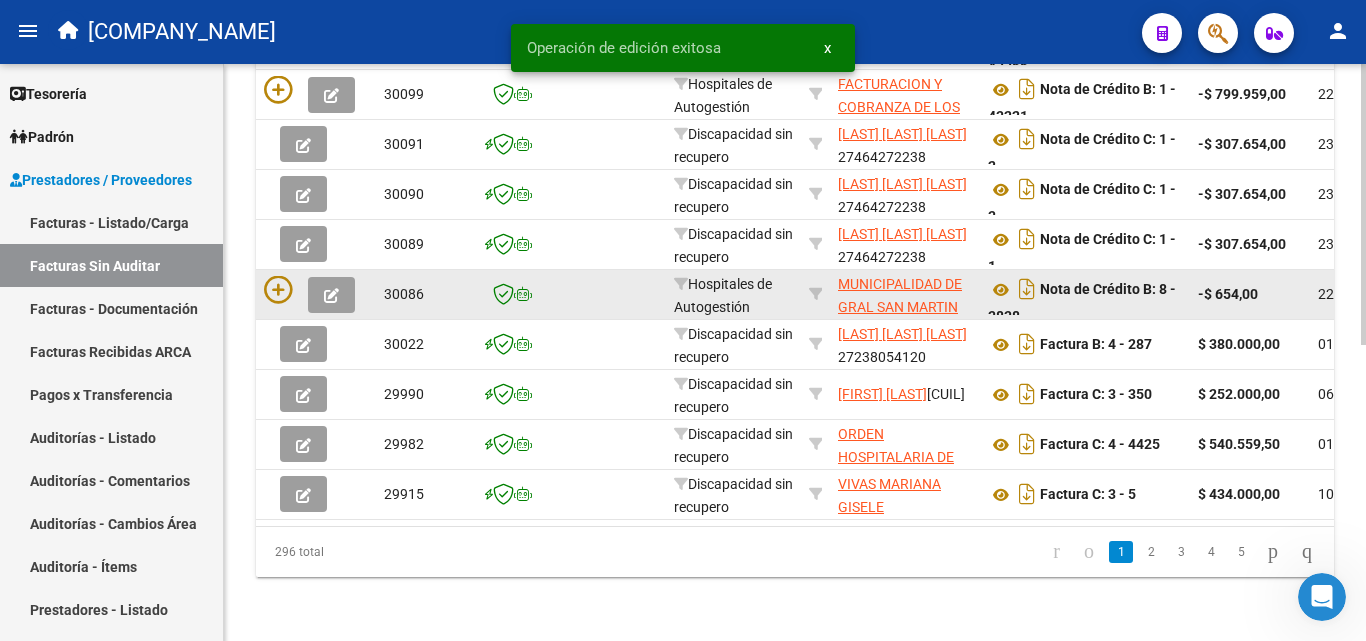 click 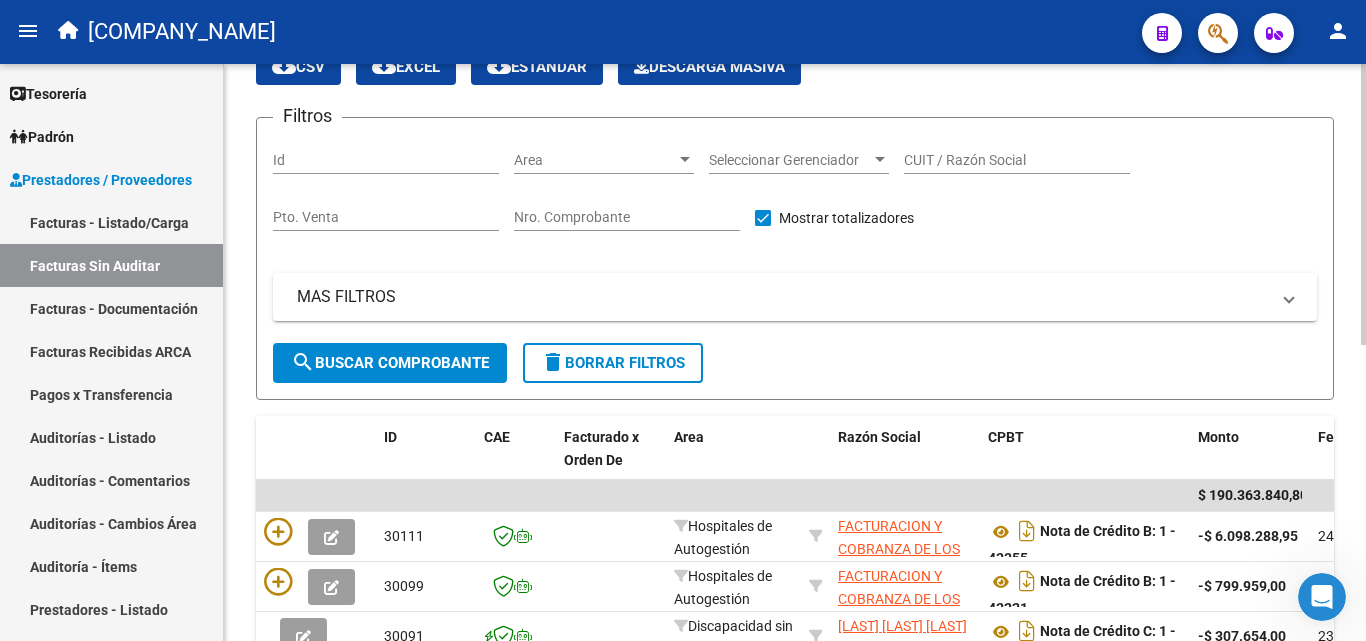 scroll, scrollTop: 0, scrollLeft: 0, axis: both 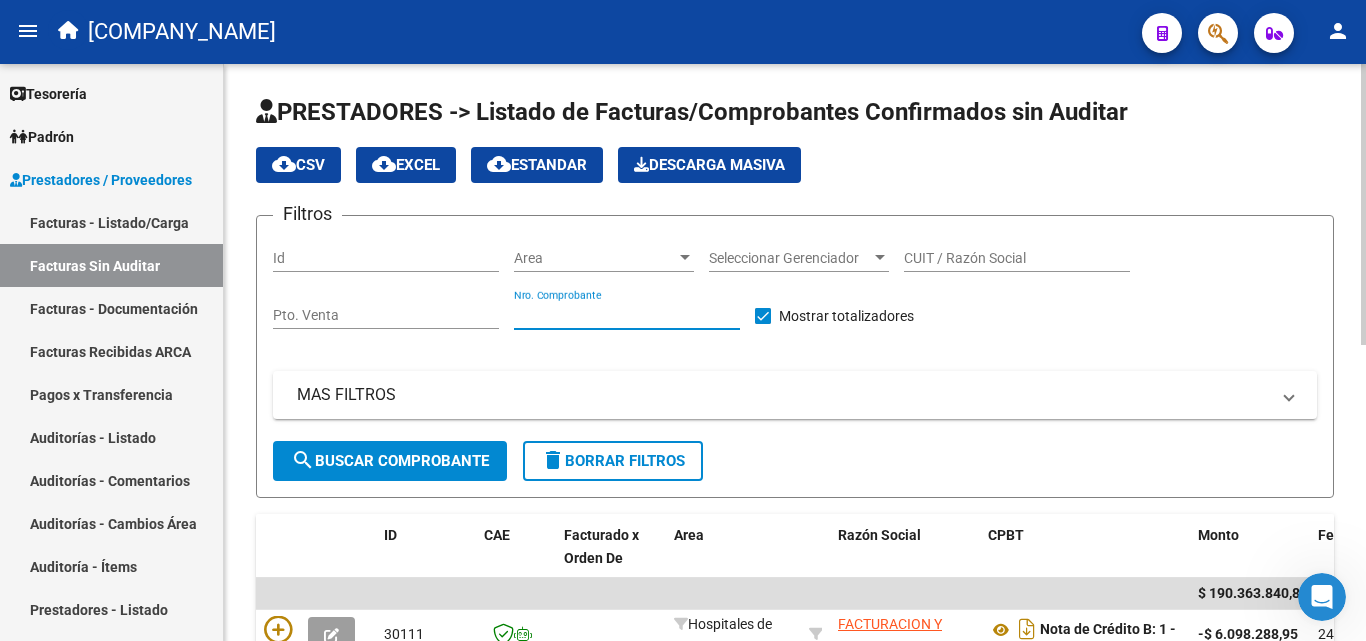 click on "Nro. Comprobante" at bounding box center [627, 315] 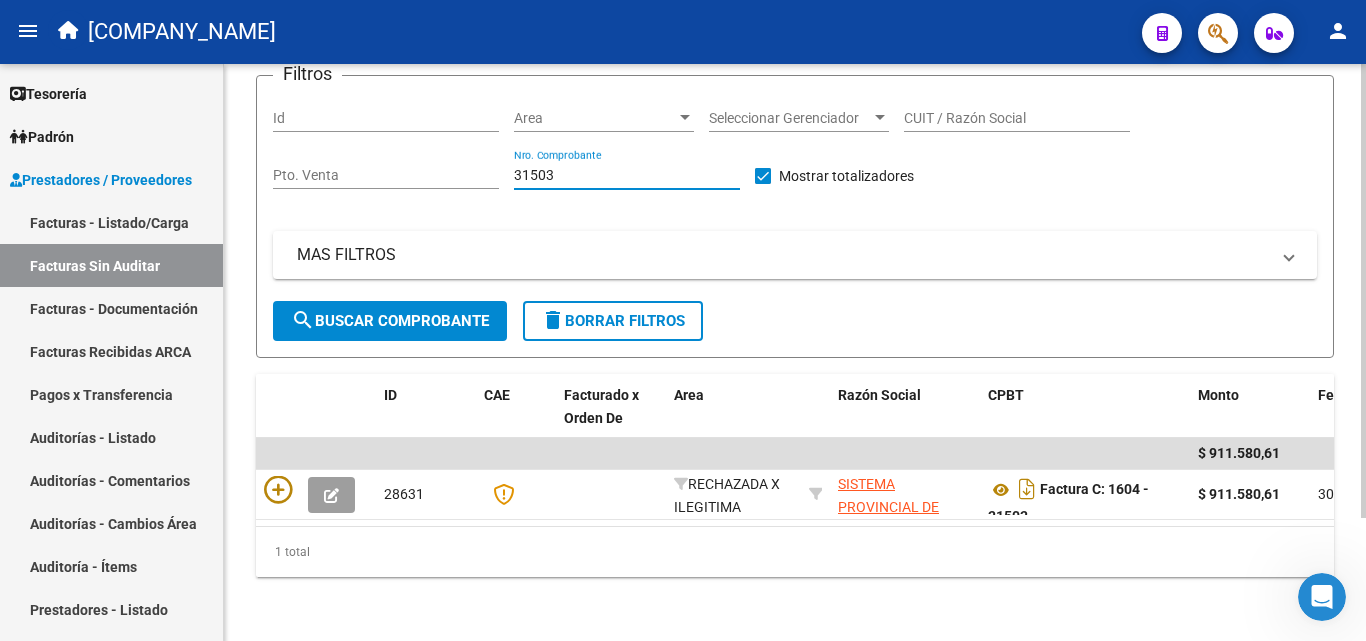 scroll, scrollTop: 156, scrollLeft: 0, axis: vertical 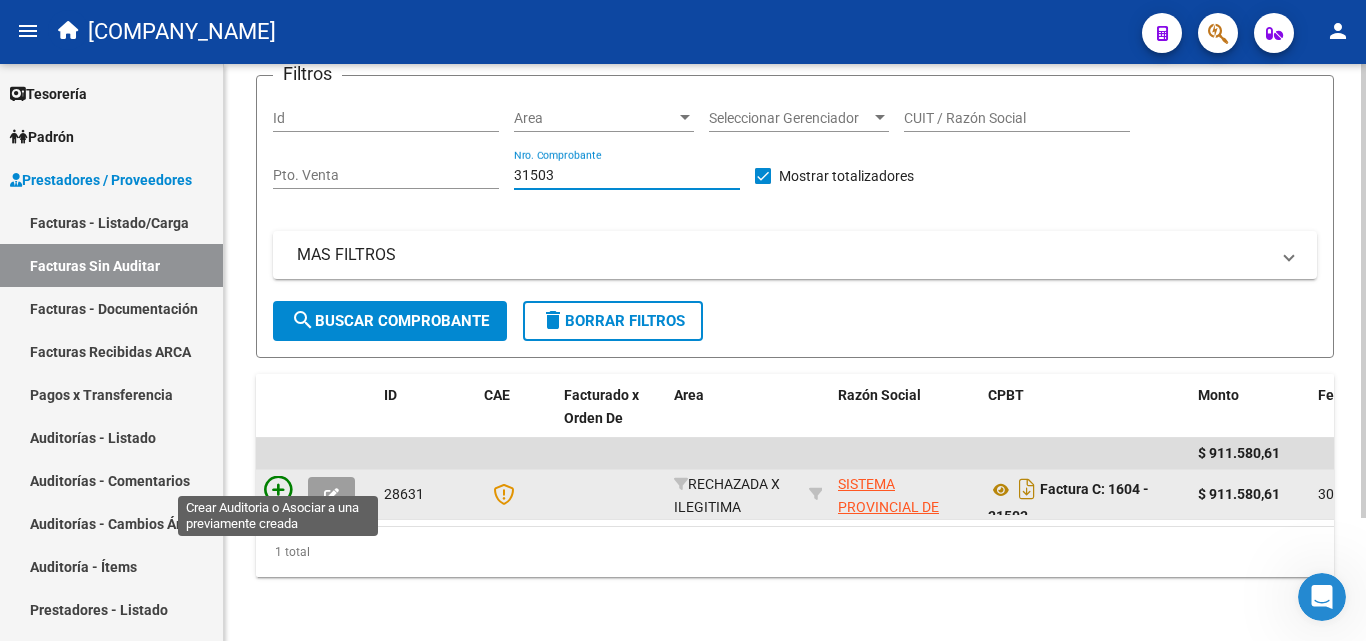 type on "31503" 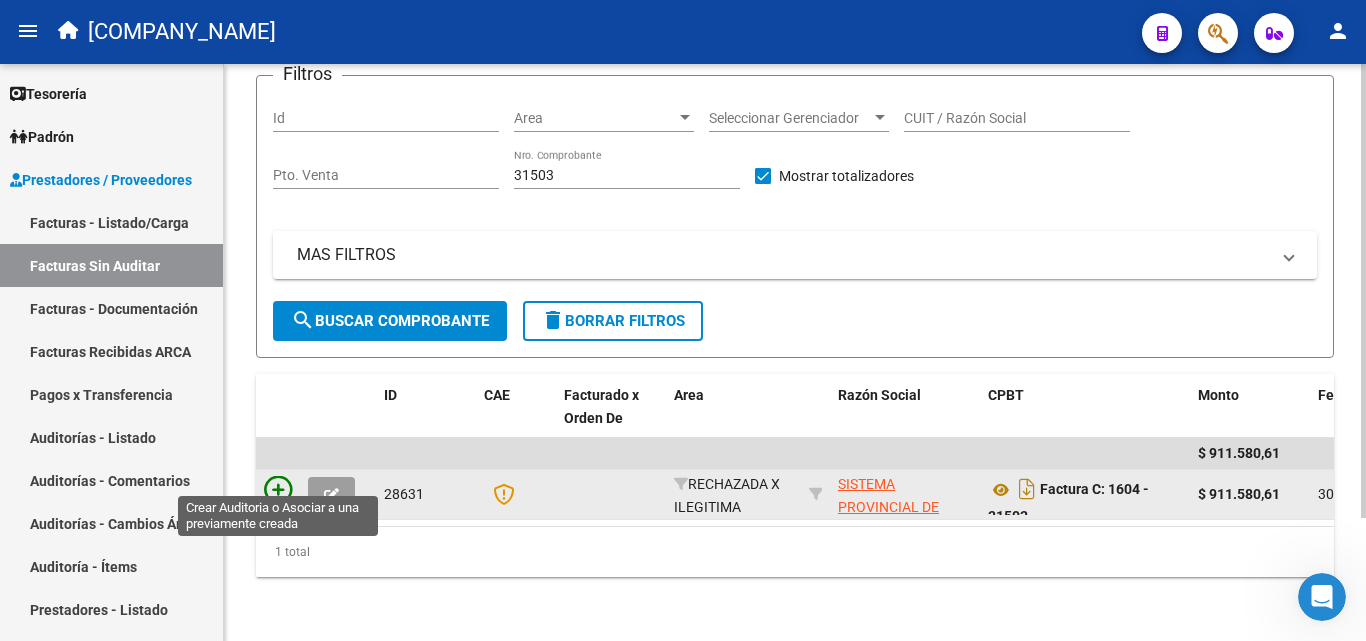click 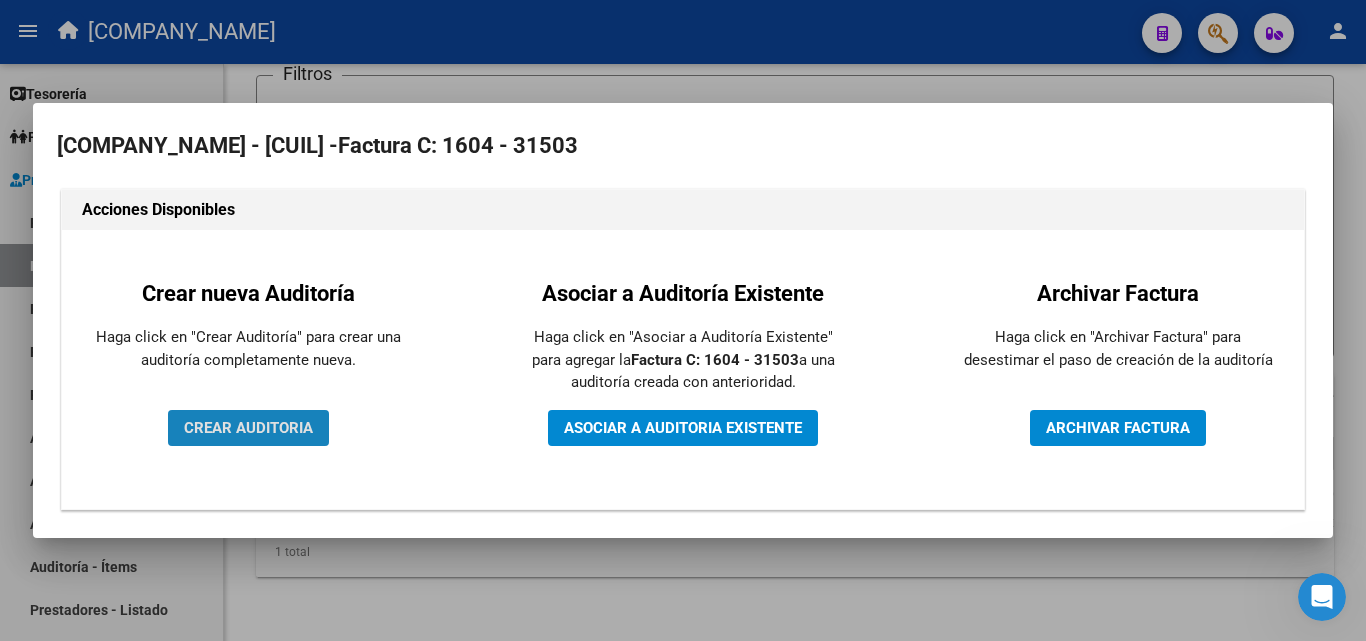 click on "CREAR AUDITORIA" at bounding box center [248, 428] 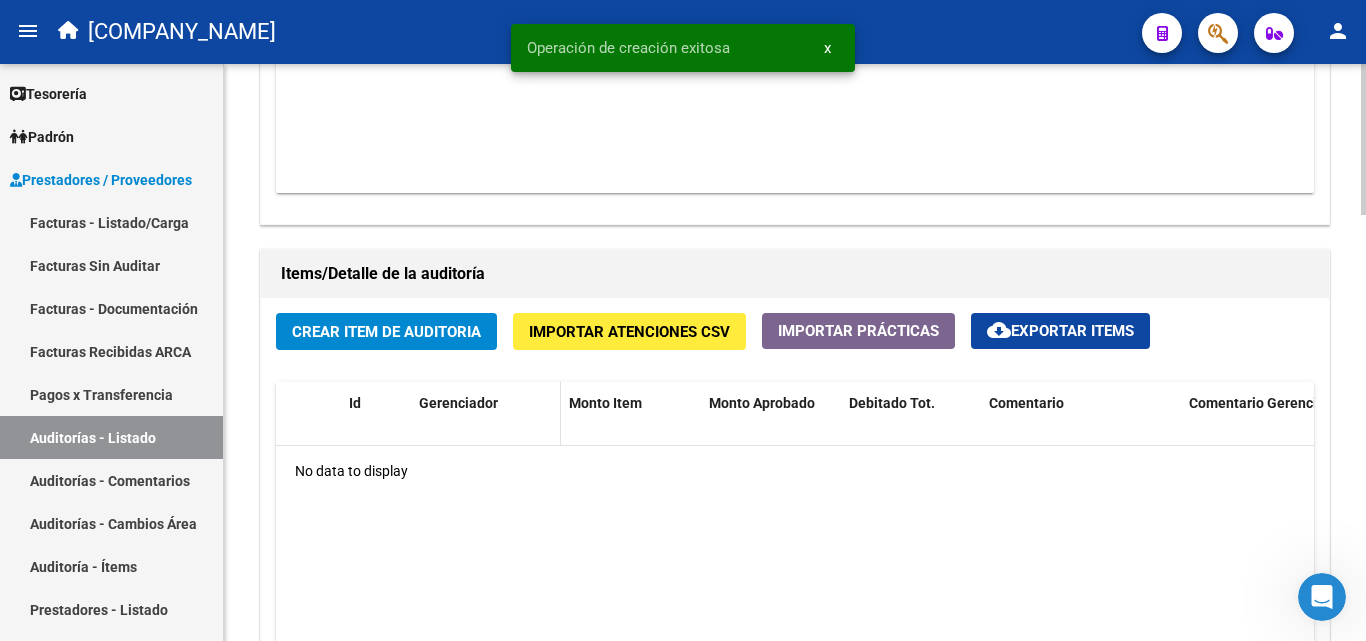 scroll, scrollTop: 1300, scrollLeft: 0, axis: vertical 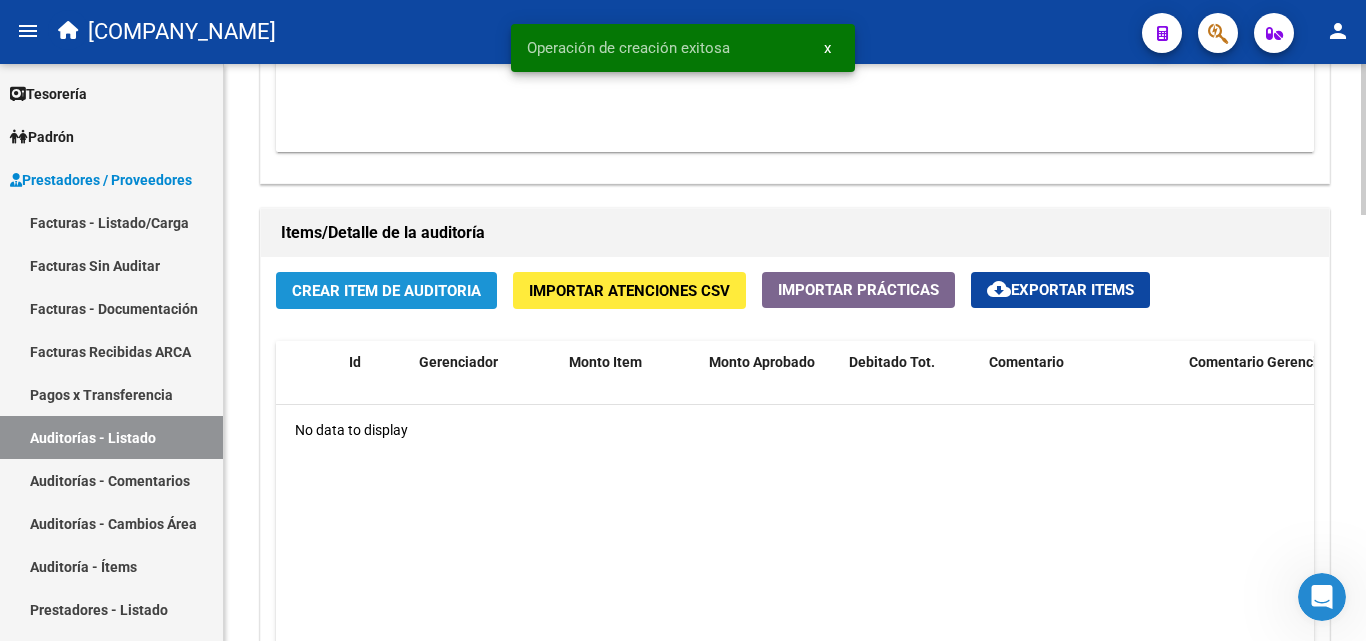 click on "Crear Item de Auditoria" 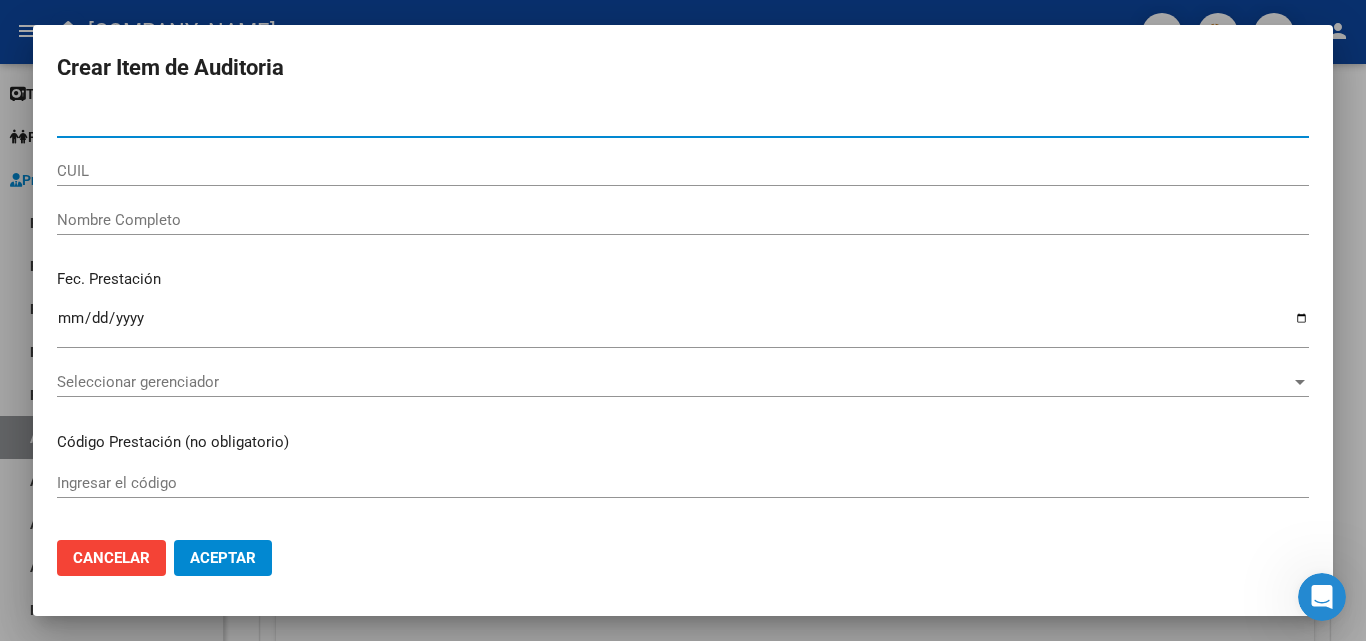 click on "Nombre Completo" at bounding box center [683, 220] 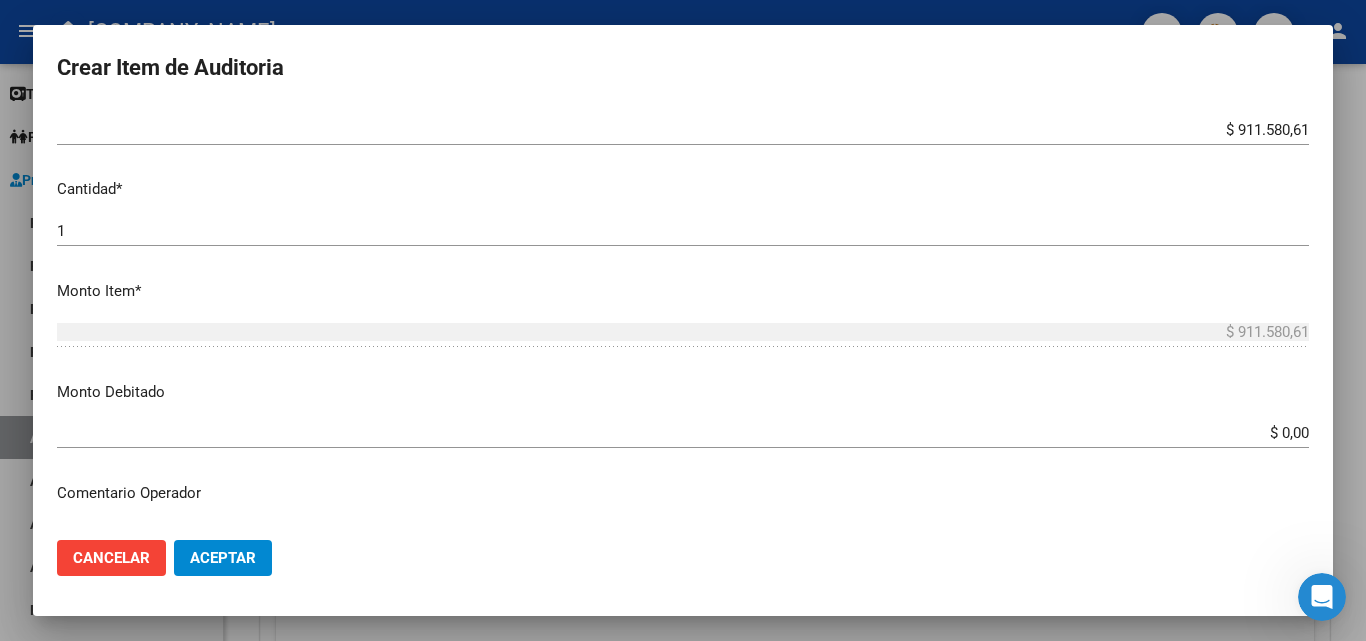 scroll, scrollTop: 600, scrollLeft: 0, axis: vertical 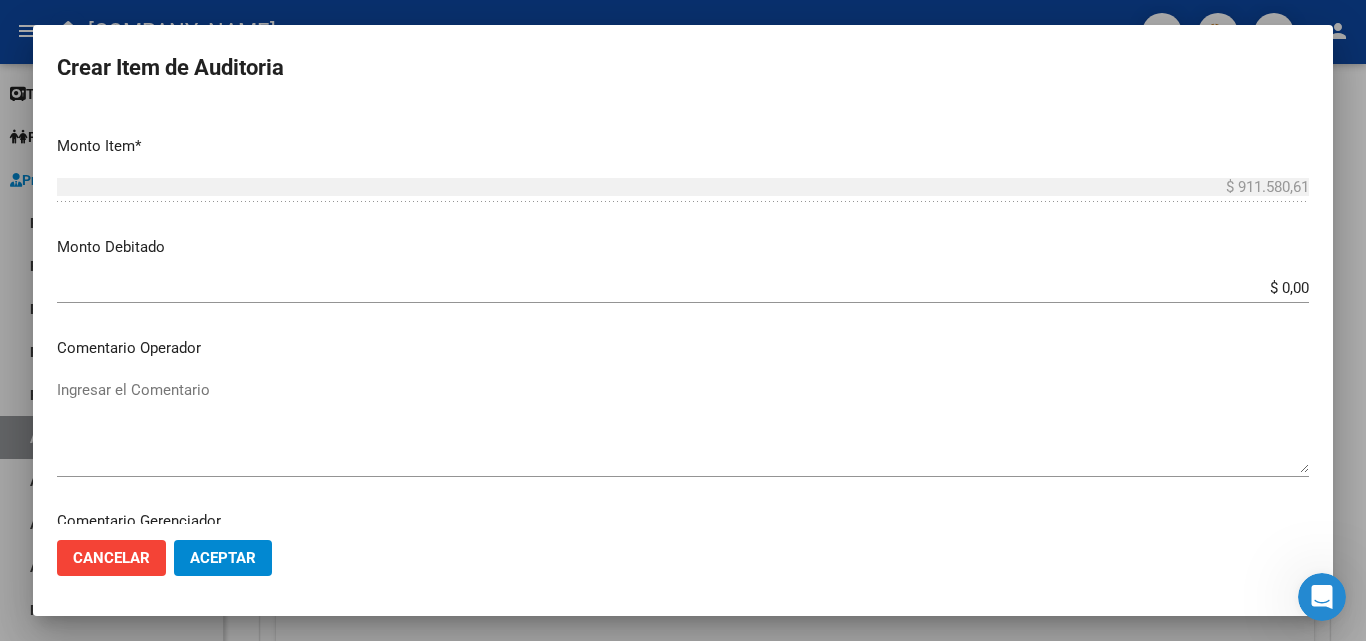 type on "todos" 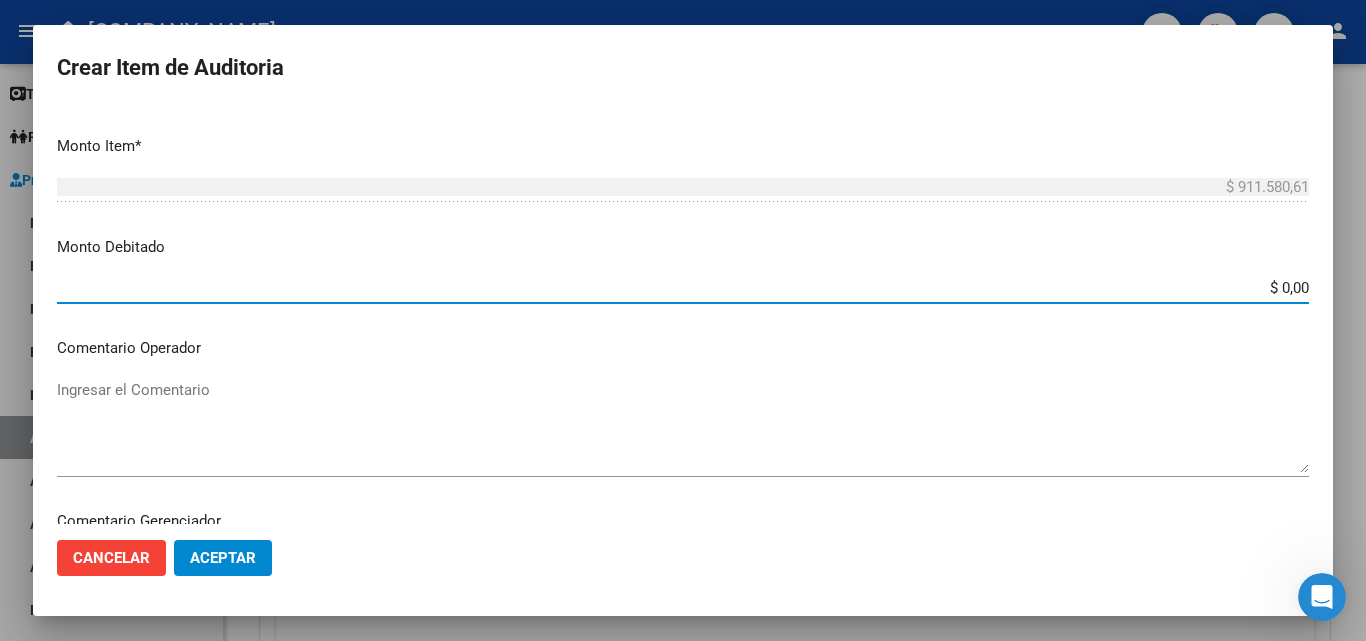drag, startPoint x: 1248, startPoint y: 286, endPoint x: 1294, endPoint y: 290, distance: 46.173584 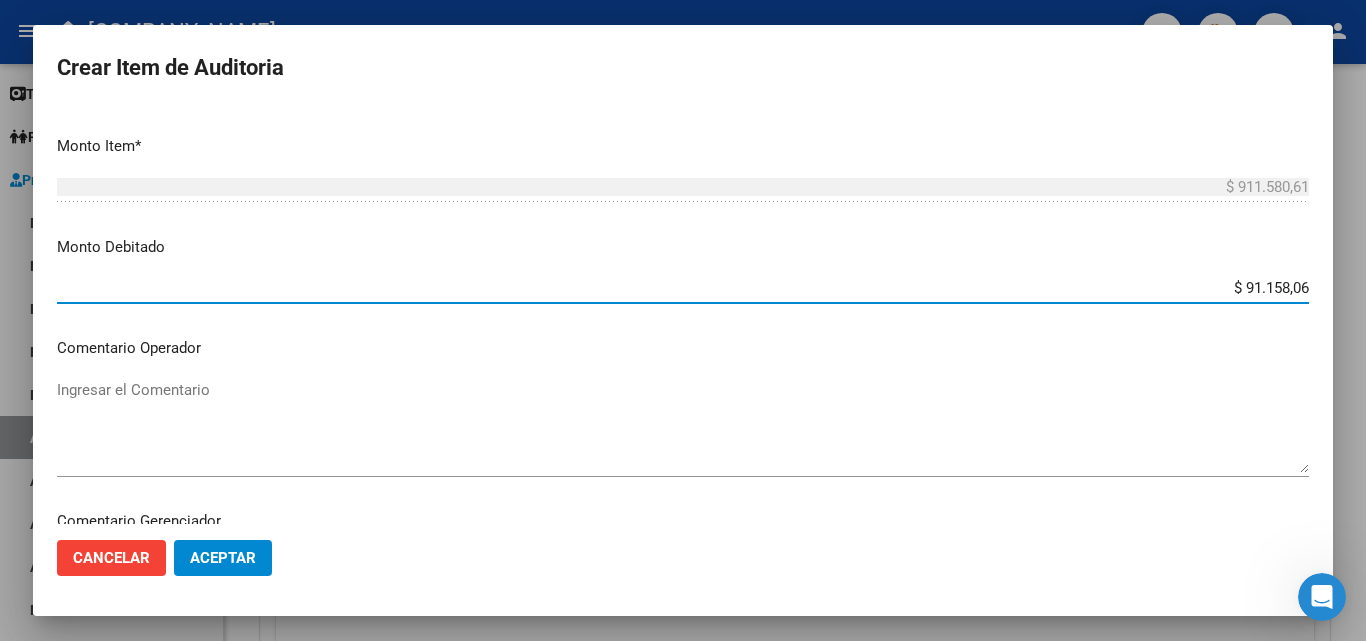type on "$ 911.580,61" 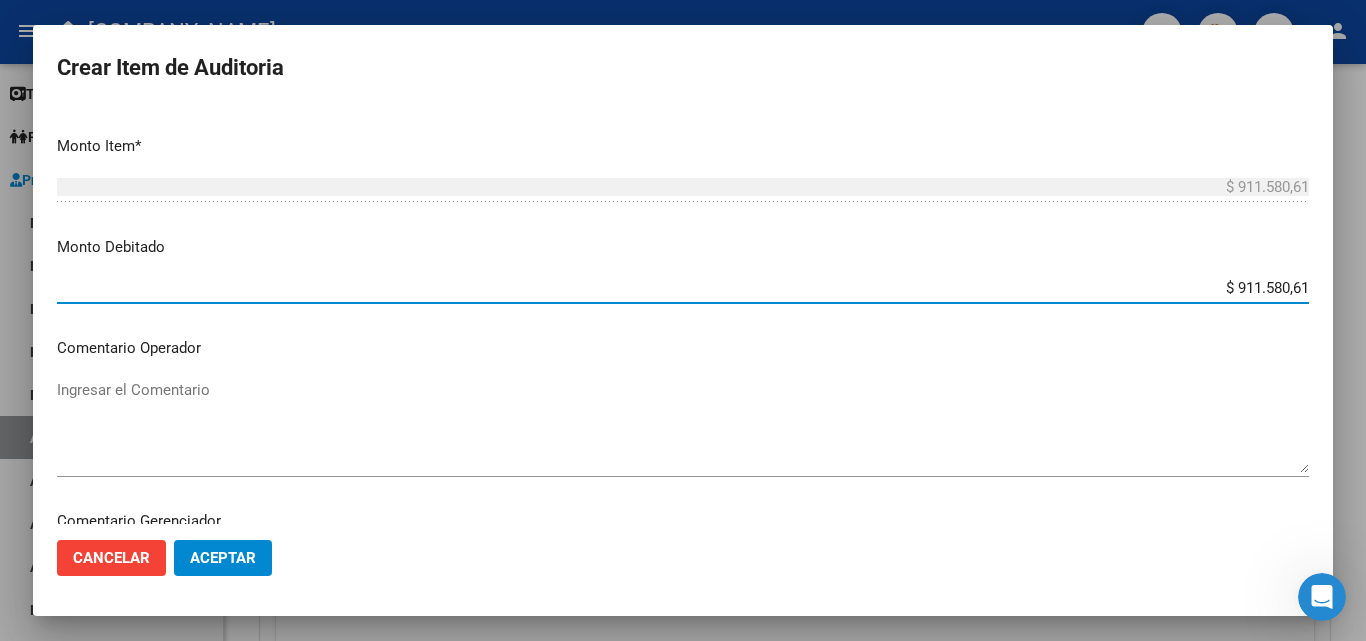 click on "Ingresar el Comentario" at bounding box center [683, 426] 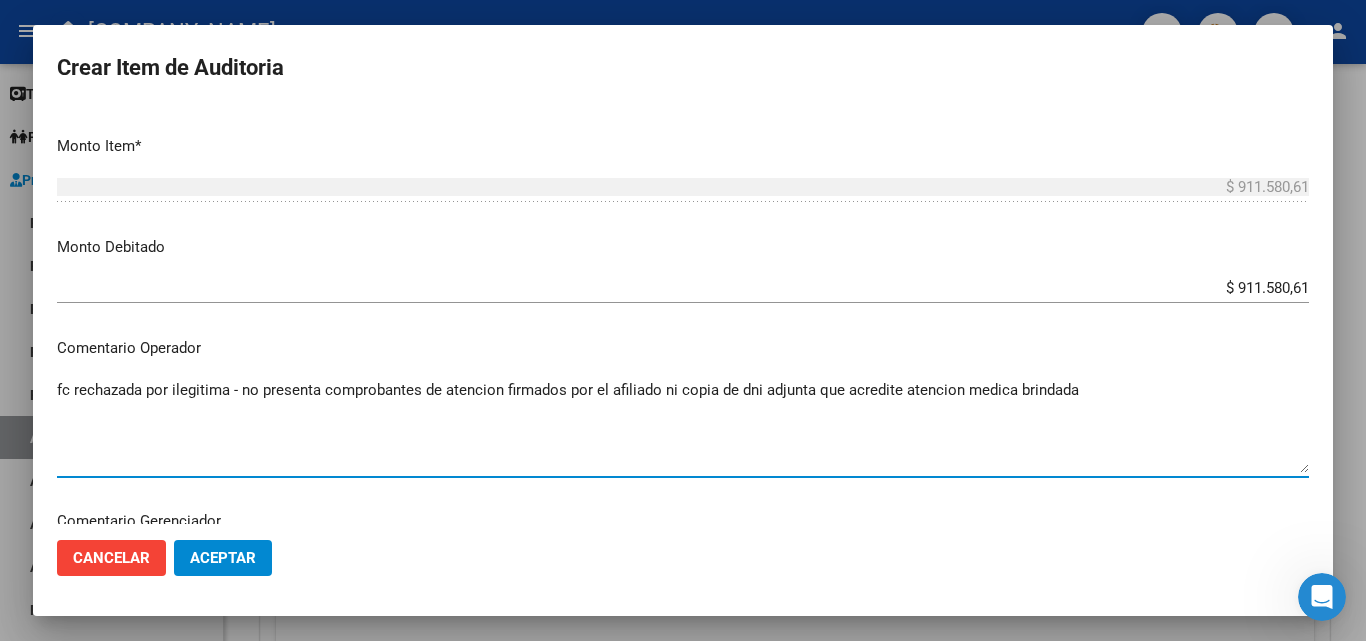 click on "fc rechazada por ilegitima - no presenta comprobantes de atencion firmados por el afiliado ni copia de dni adjunta que acredite atencion medica brindada" at bounding box center (683, 426) 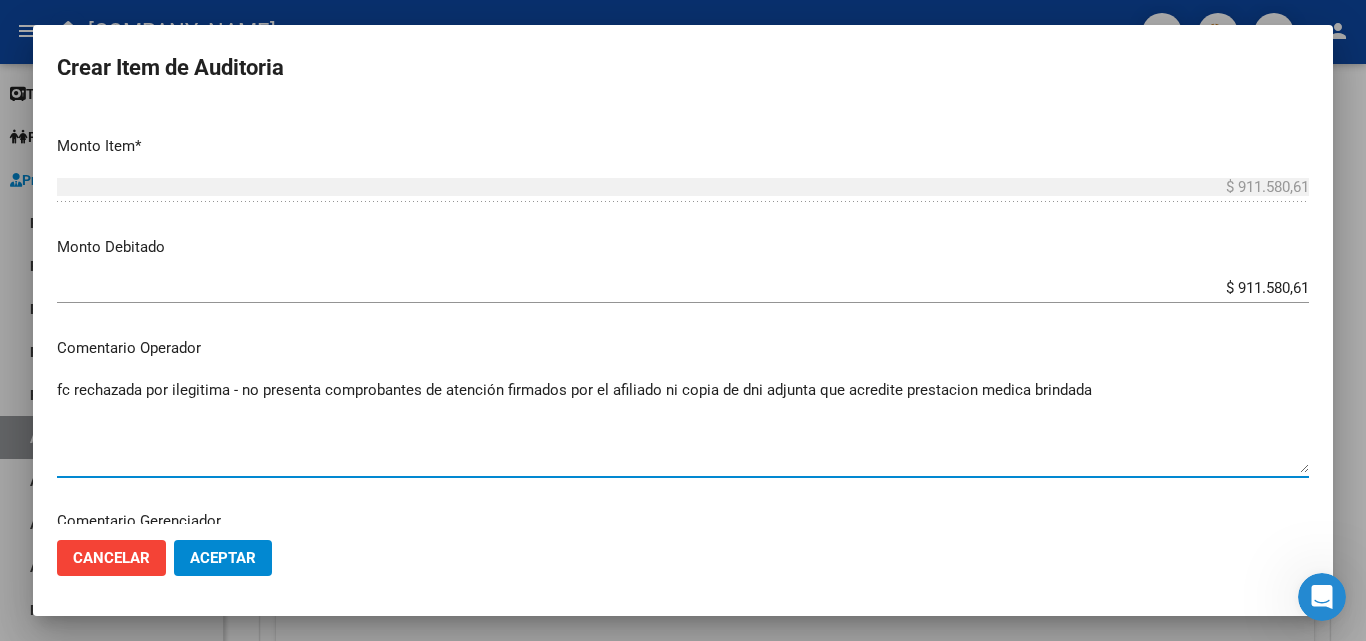 click on "fc rechazada por ilegitima - no presenta comprobantes de atención firmados por el afiliado ni copia de dni adjunta que acredite prestacion medica brindada" at bounding box center [683, 426] 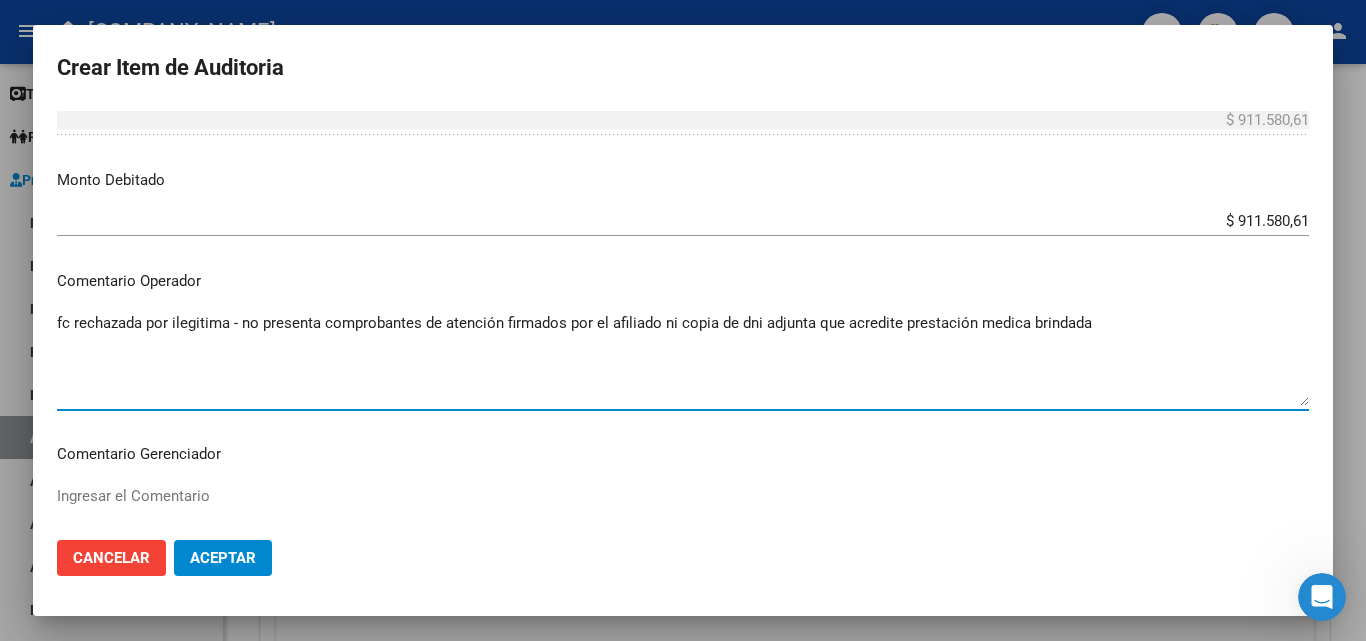 scroll, scrollTop: 700, scrollLeft: 0, axis: vertical 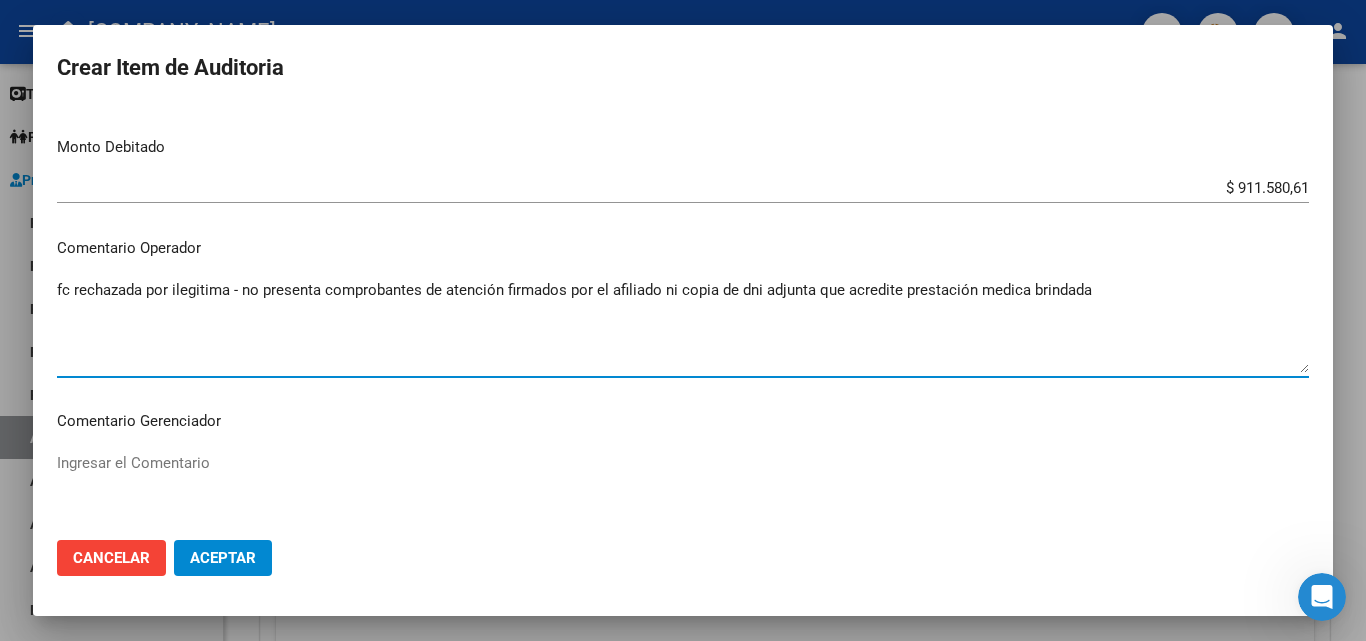 type on "fc rechazada por ilegitima - no presenta comprobantes de atención firmados por el afiliado ni copia de dni adjunta que acredite prestación medica brindada" 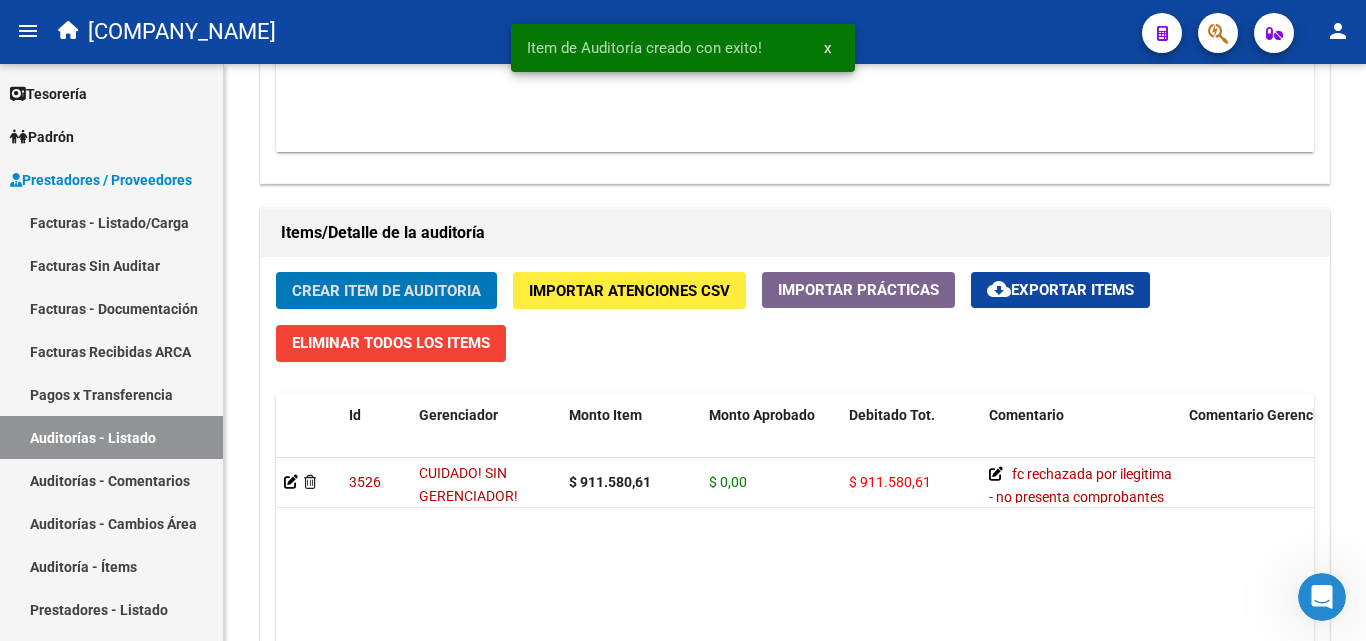 scroll, scrollTop: 1301, scrollLeft: 0, axis: vertical 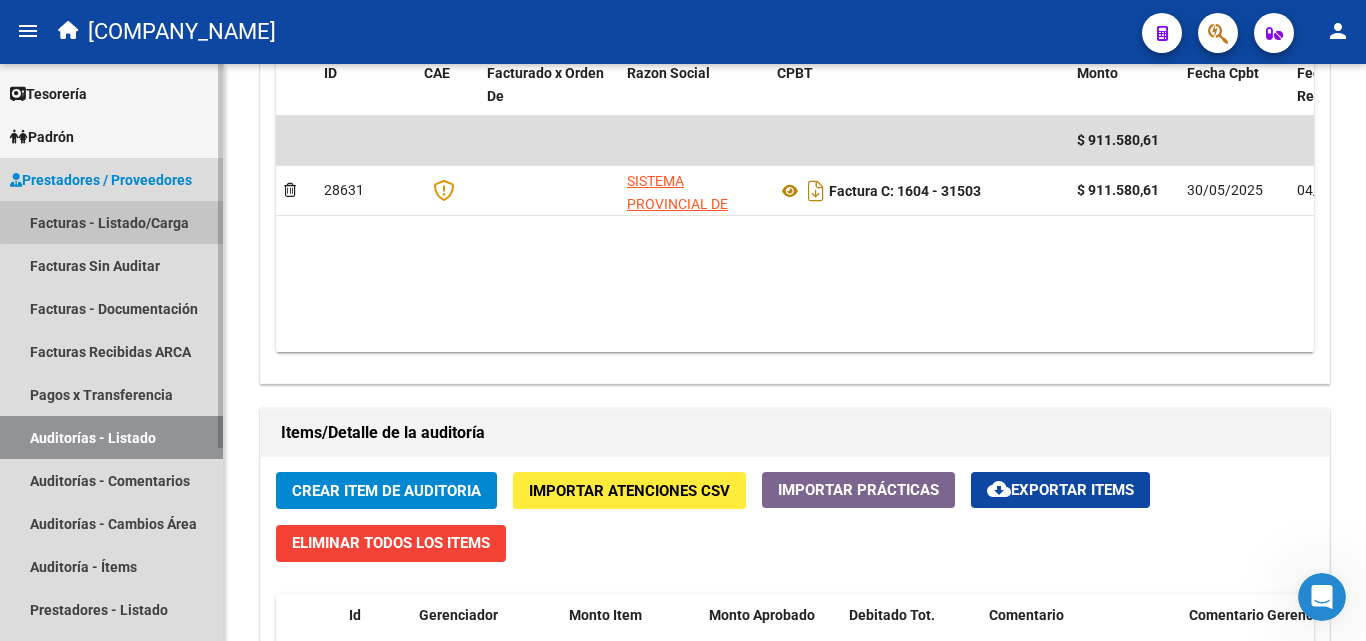 click on "Facturas - Listado/Carga" at bounding box center (111, 222) 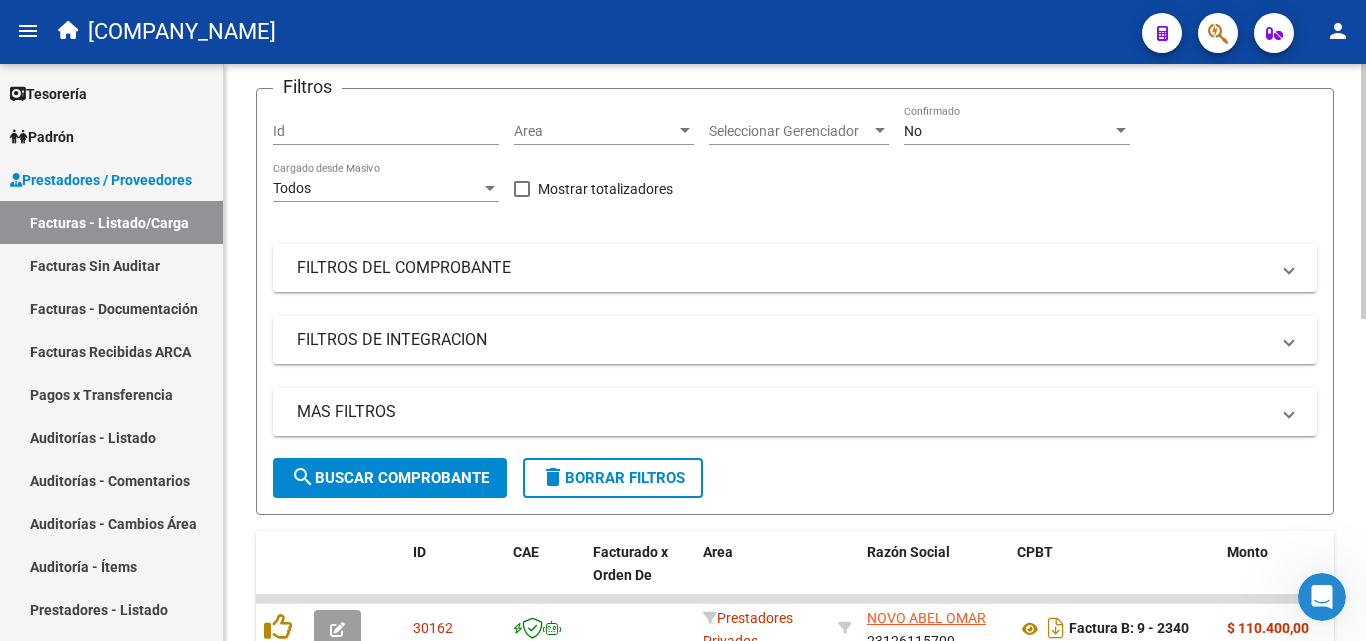 scroll, scrollTop: 0, scrollLeft: 0, axis: both 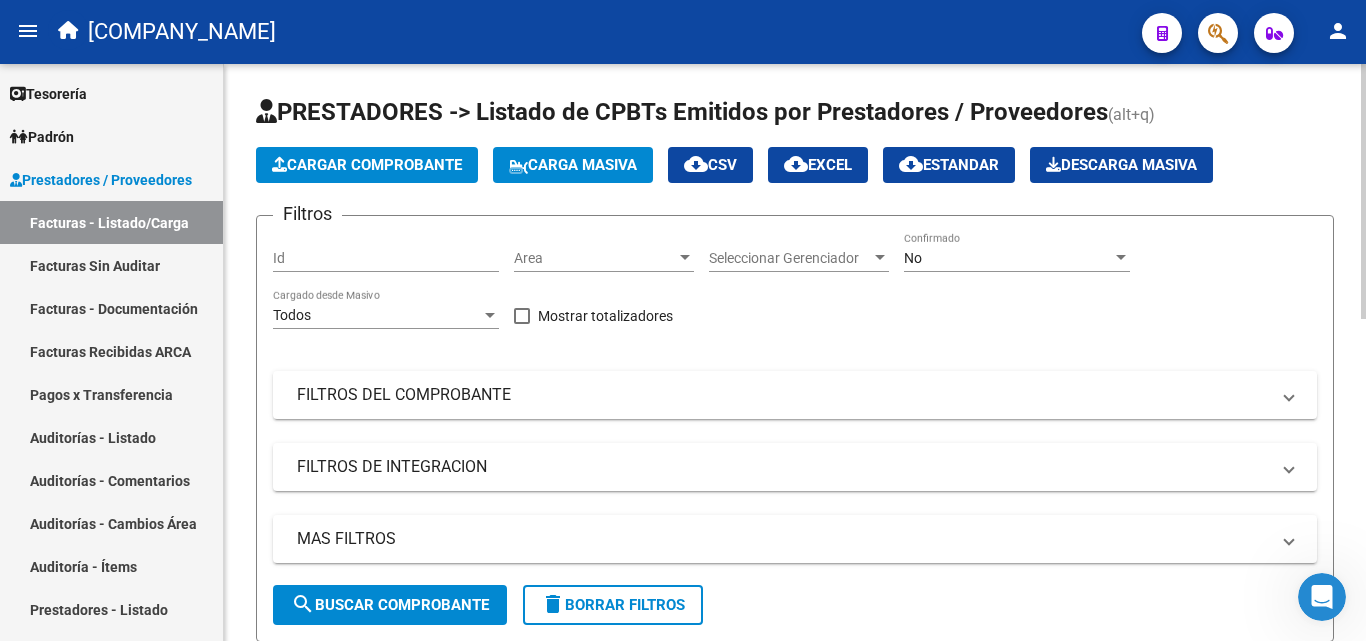 click at bounding box center (685, 258) 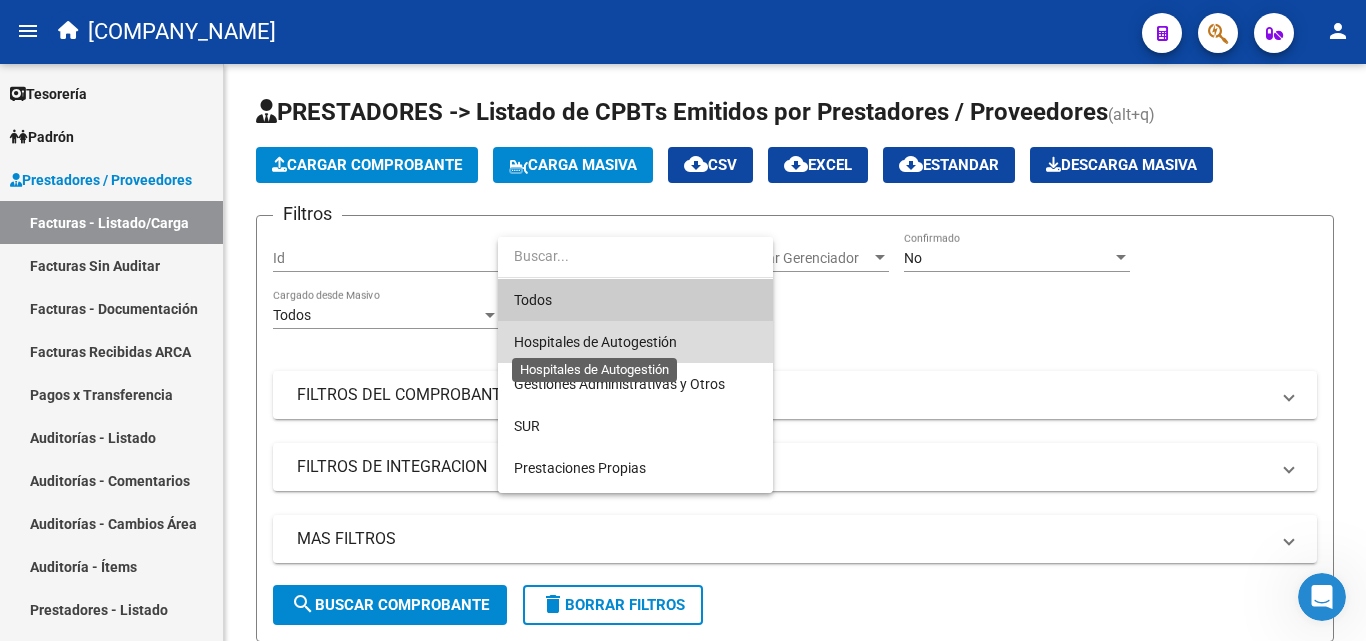 click on "Hospitales de Autogestión" at bounding box center [595, 342] 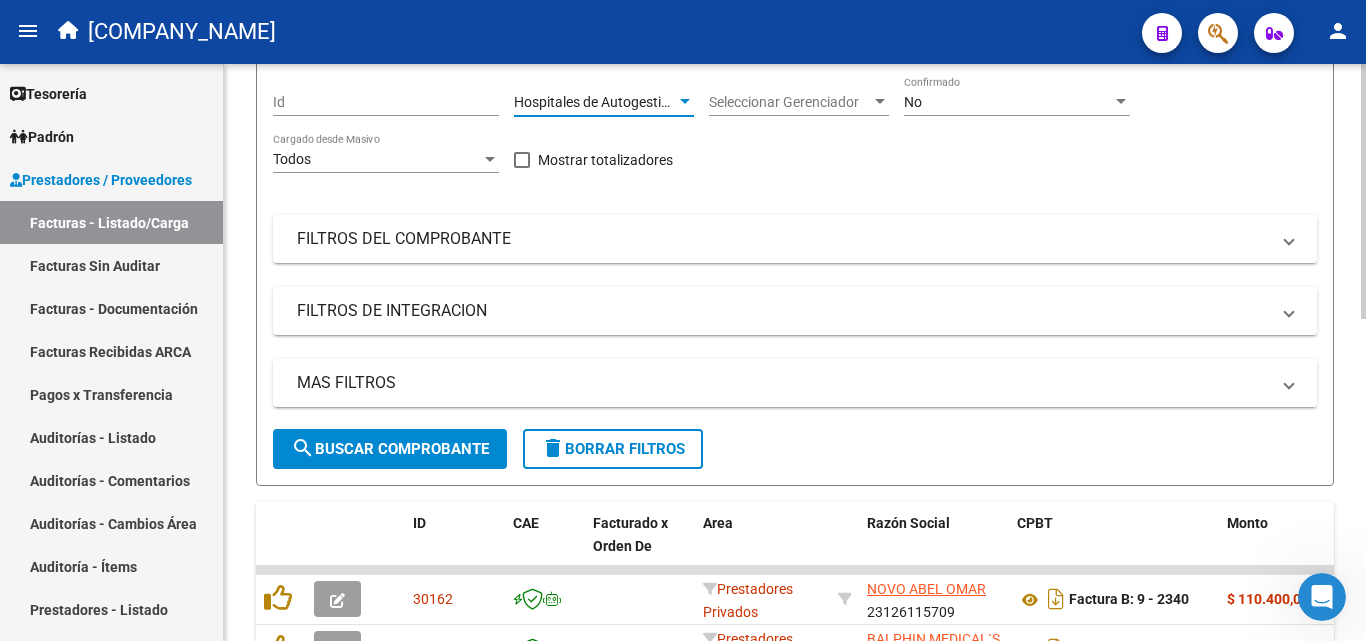 scroll, scrollTop: 200, scrollLeft: 0, axis: vertical 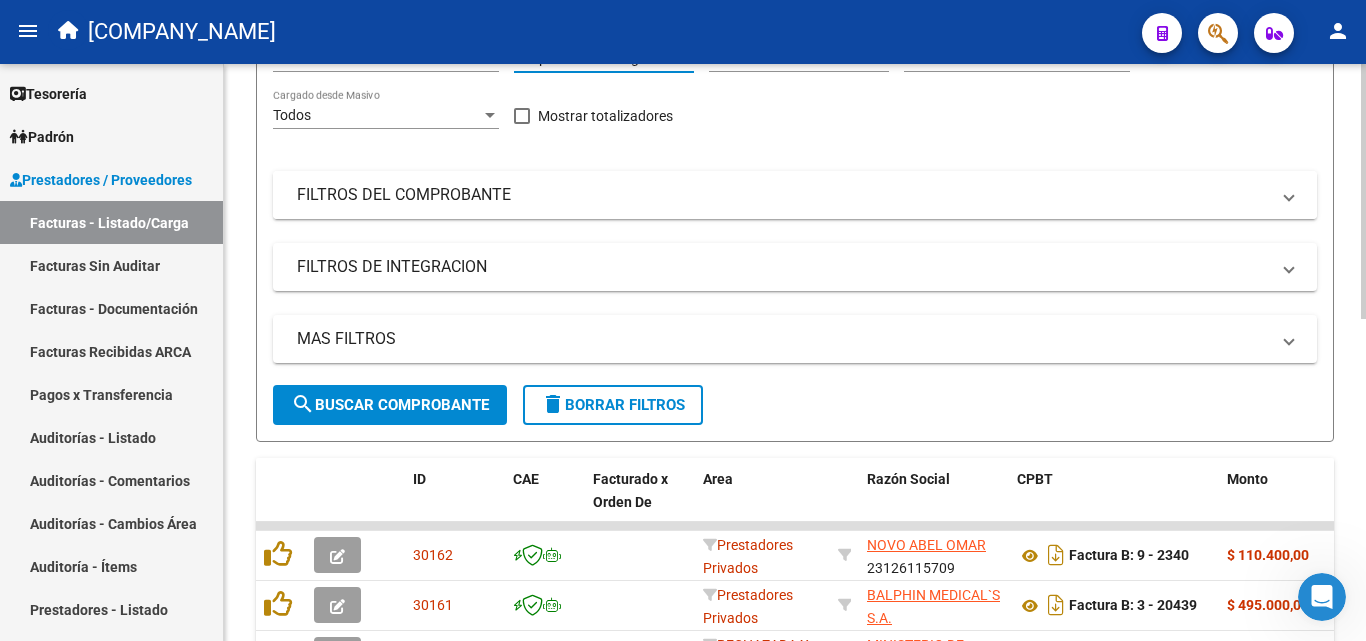 click on "FILTROS DEL COMPROBANTE" at bounding box center [795, 195] 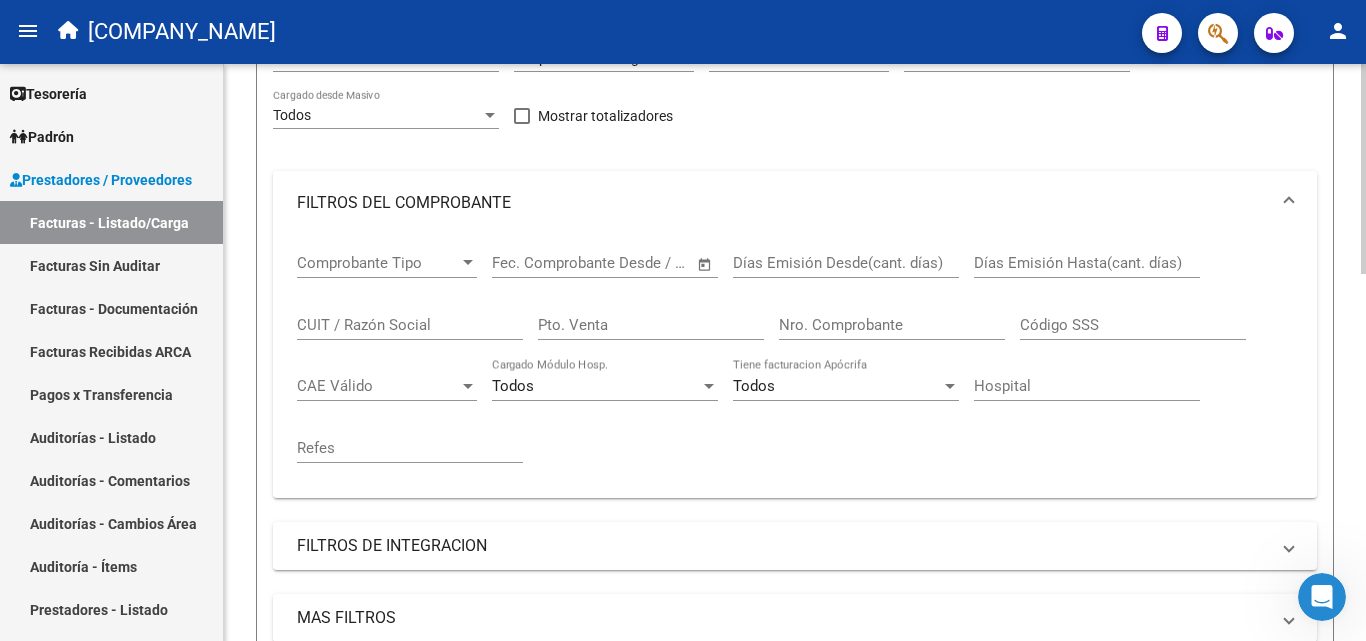 click 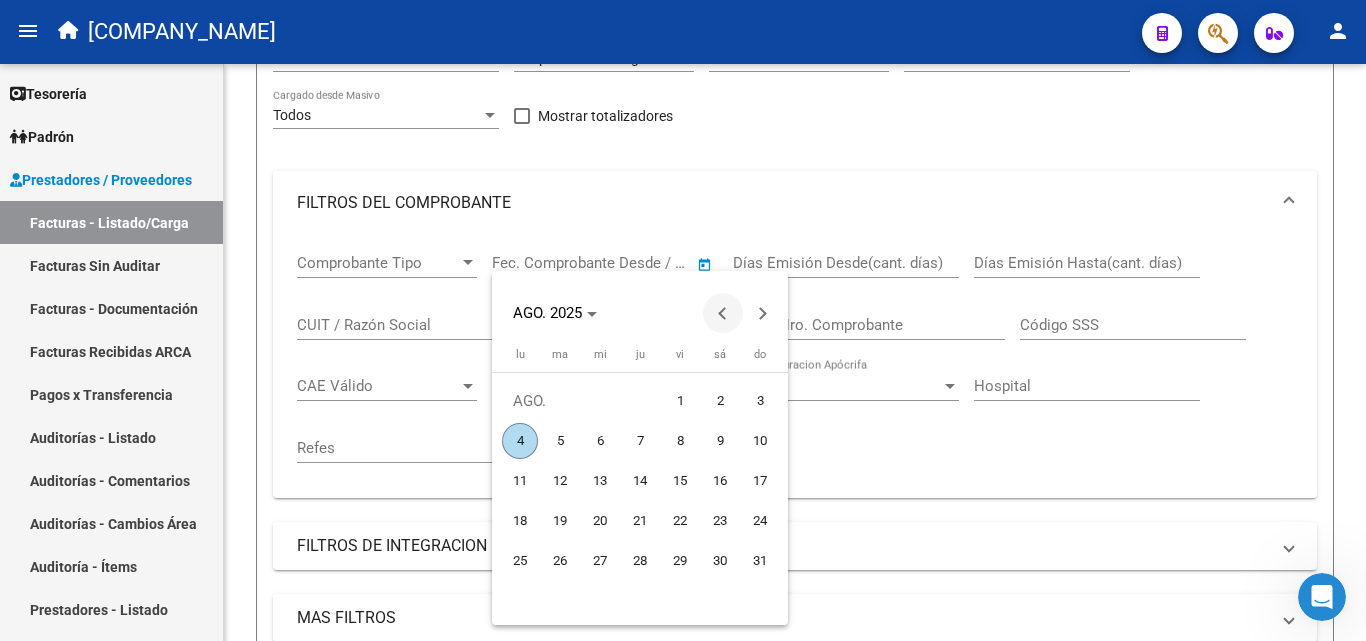click at bounding box center [723, 313] 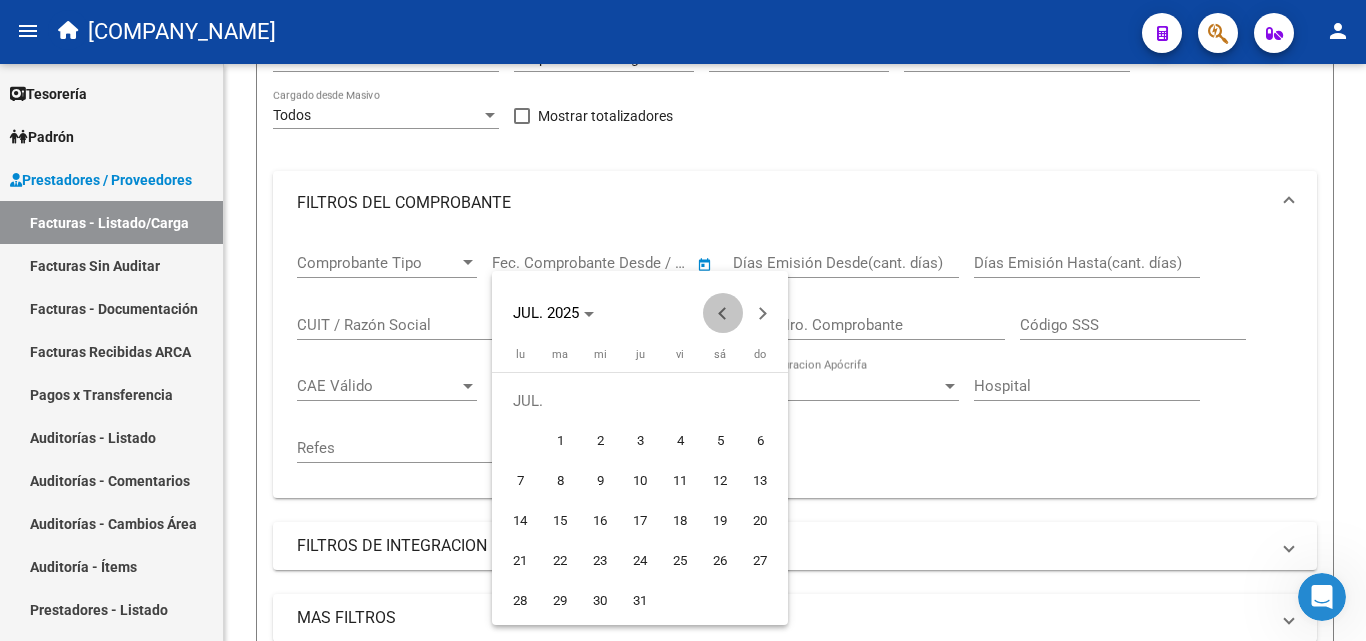 click at bounding box center [723, 313] 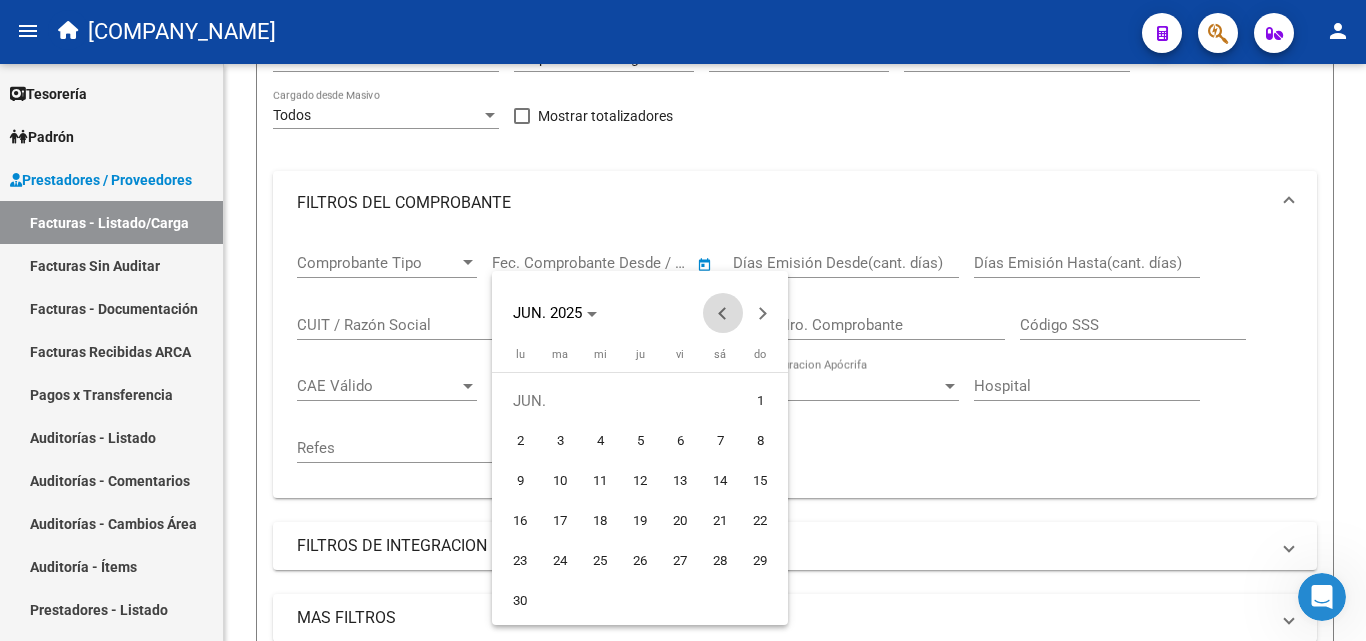 click at bounding box center [723, 313] 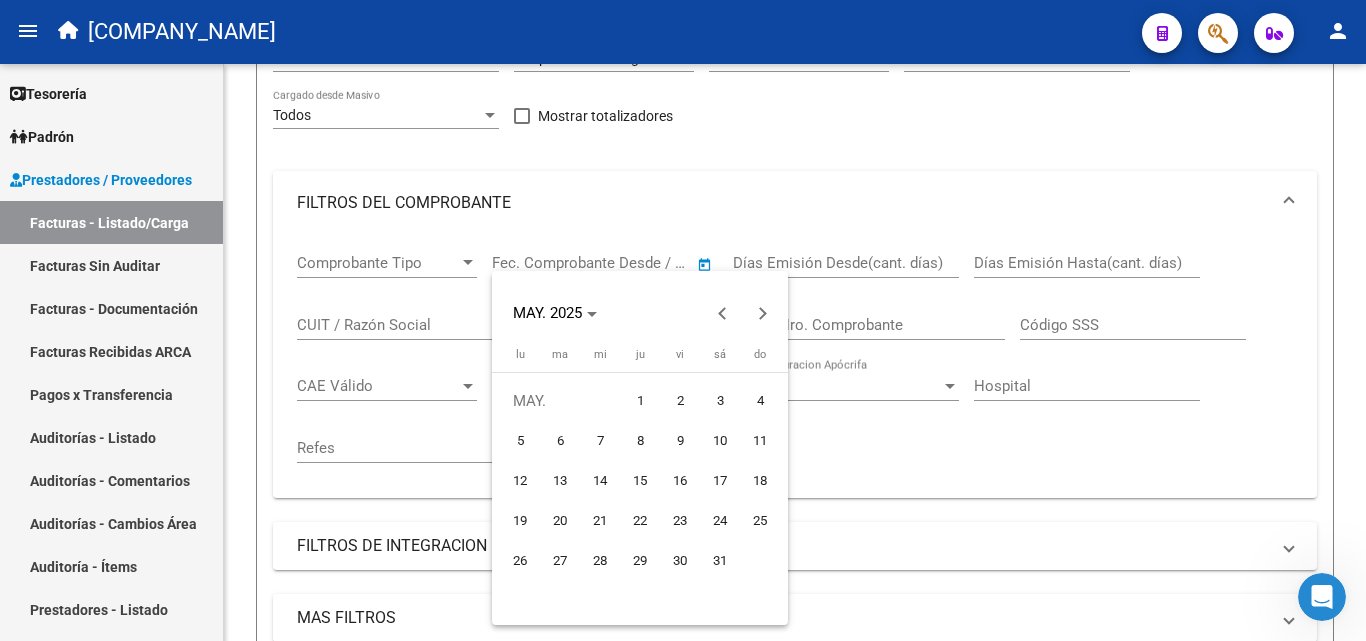 click on "1" at bounding box center (640, 401) 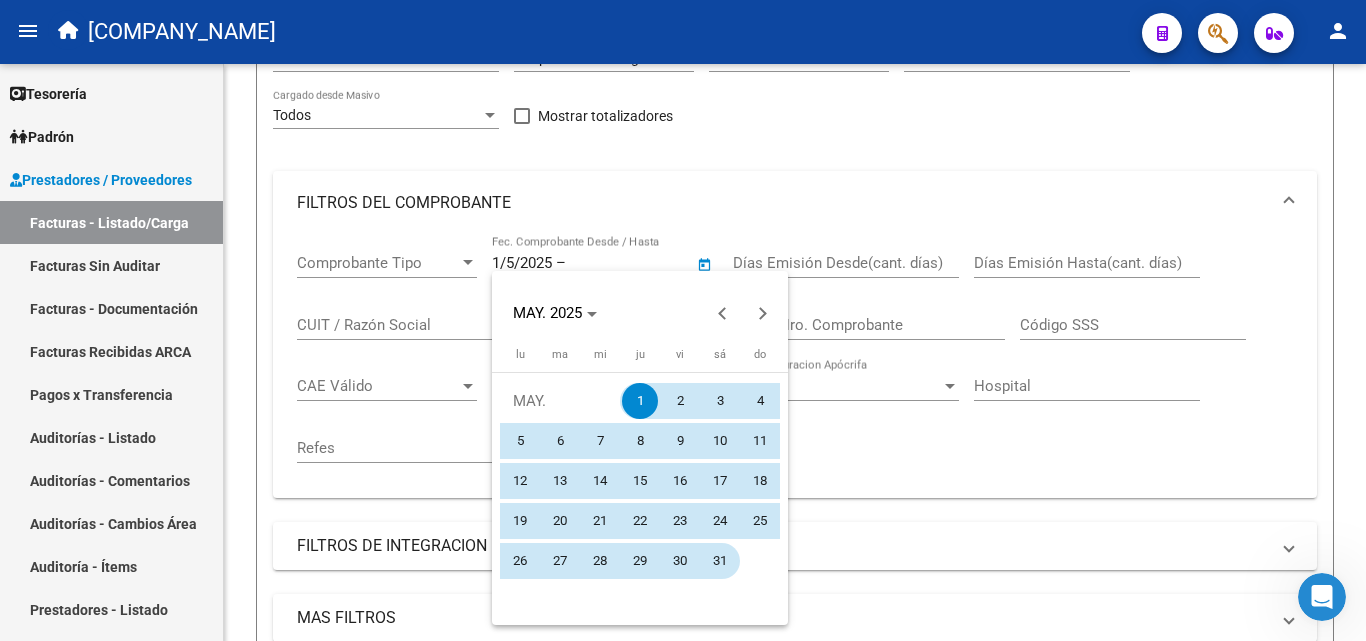 click on "31" at bounding box center (720, 561) 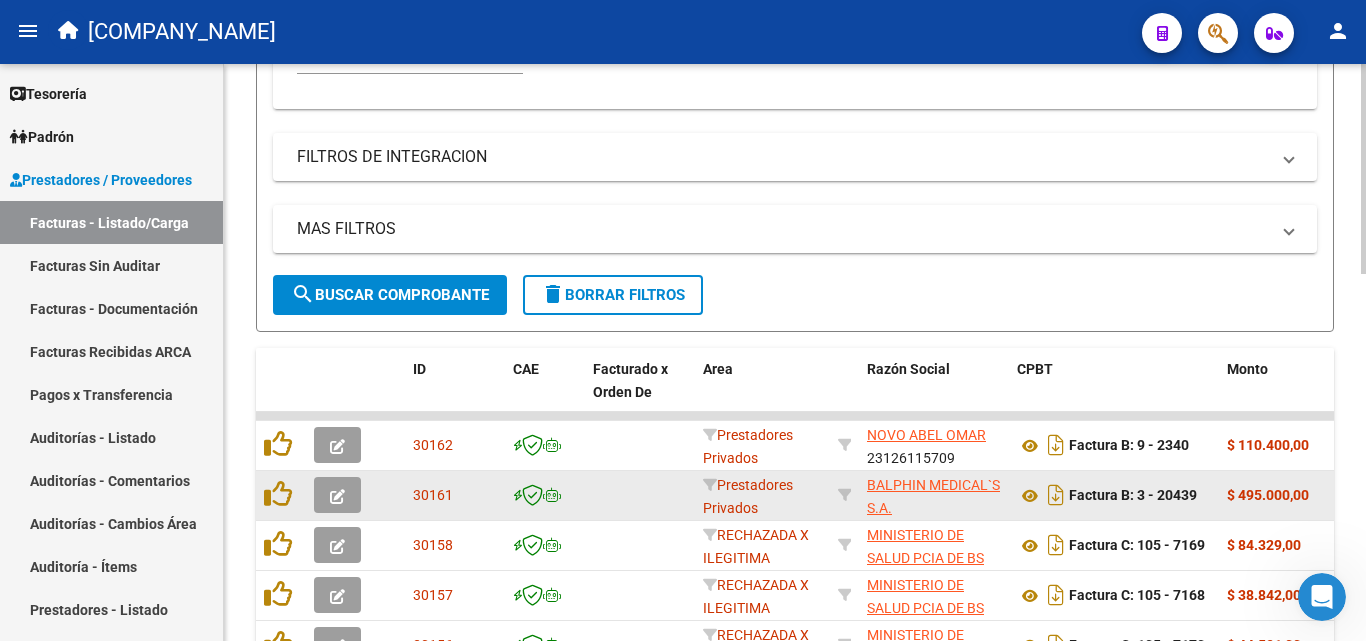 scroll, scrollTop: 600, scrollLeft: 0, axis: vertical 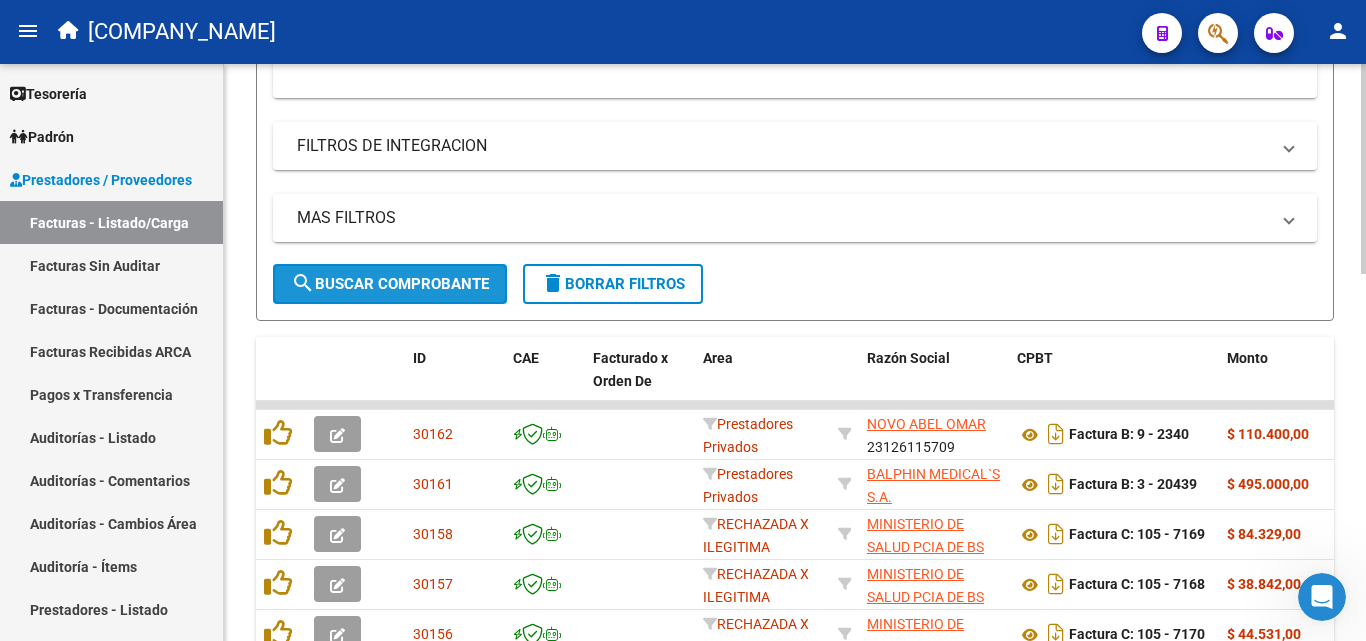 click on "search  Buscar Comprobante" 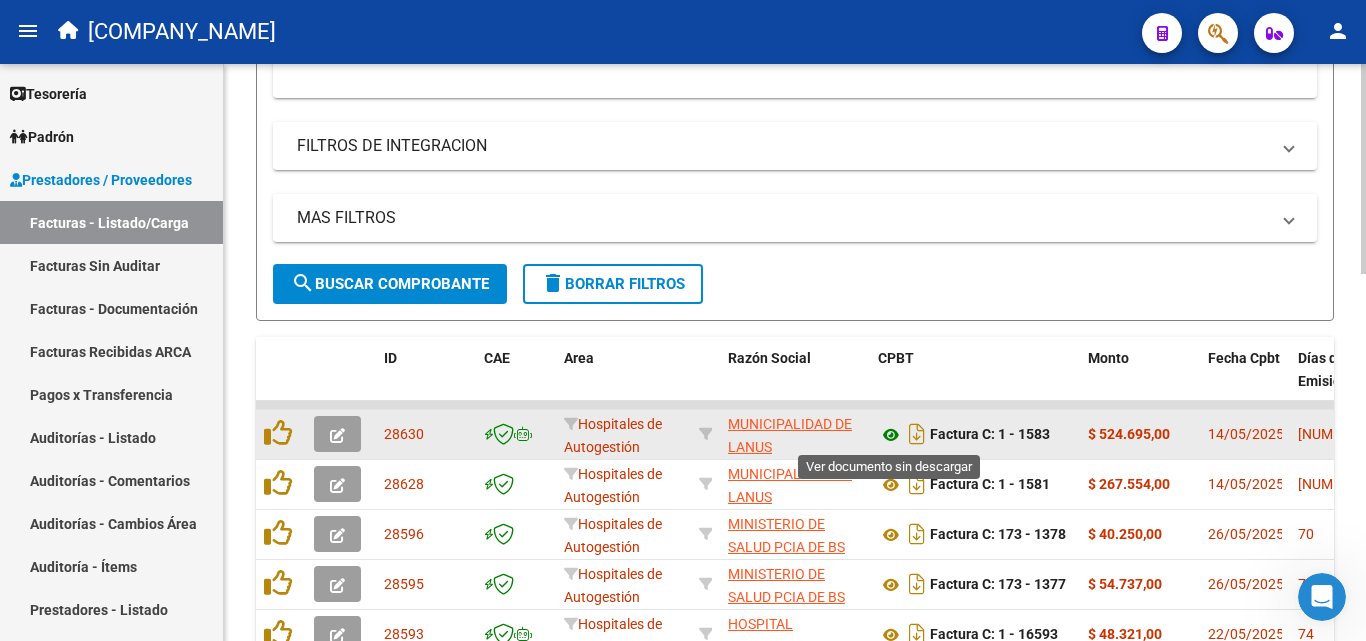 click 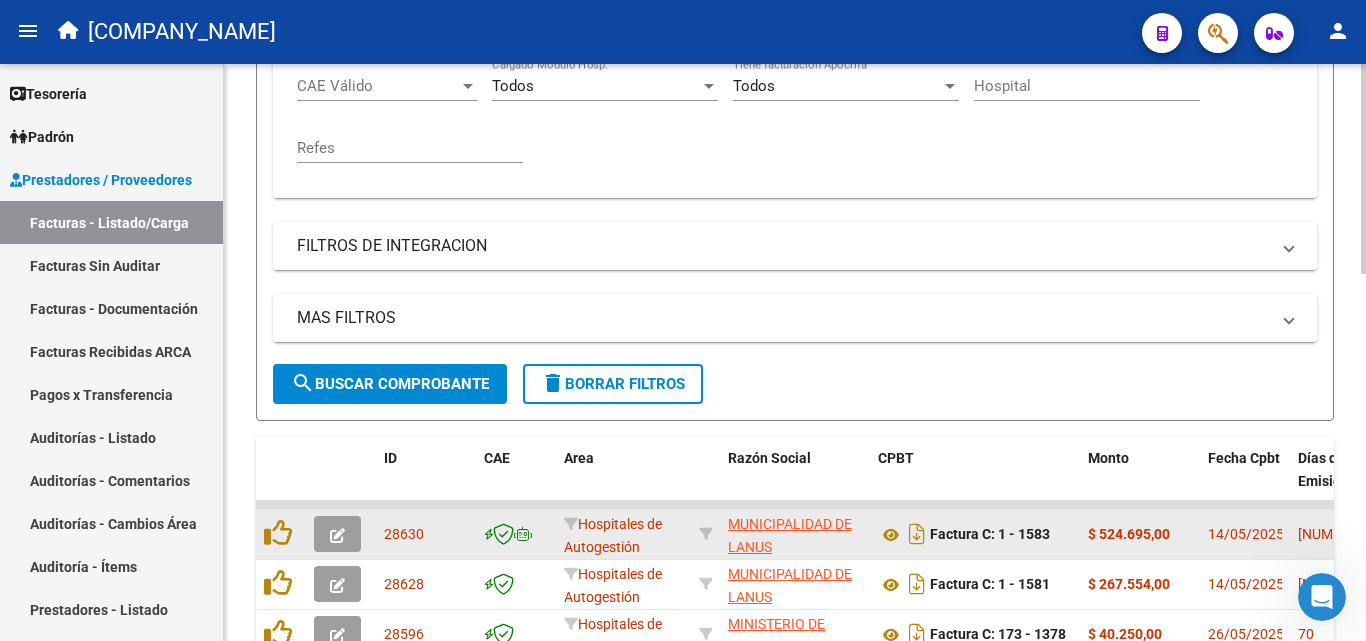 scroll, scrollTop: 600, scrollLeft: 0, axis: vertical 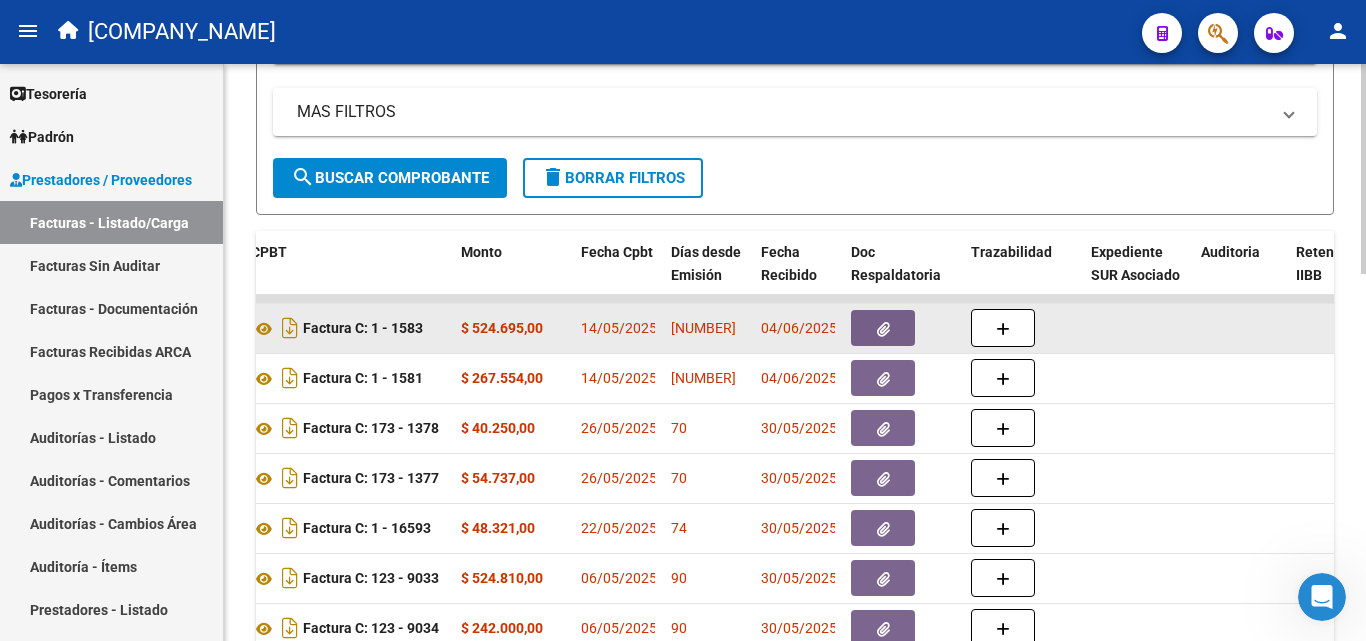 click 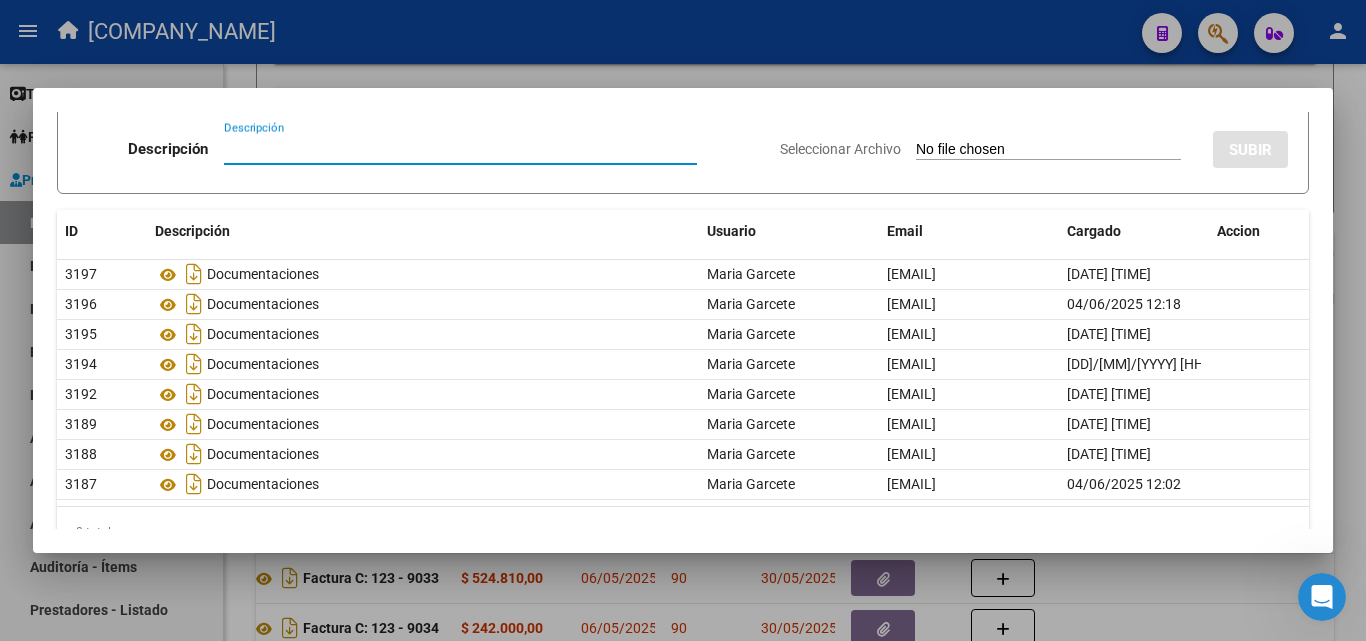 scroll, scrollTop: 116, scrollLeft: 0, axis: vertical 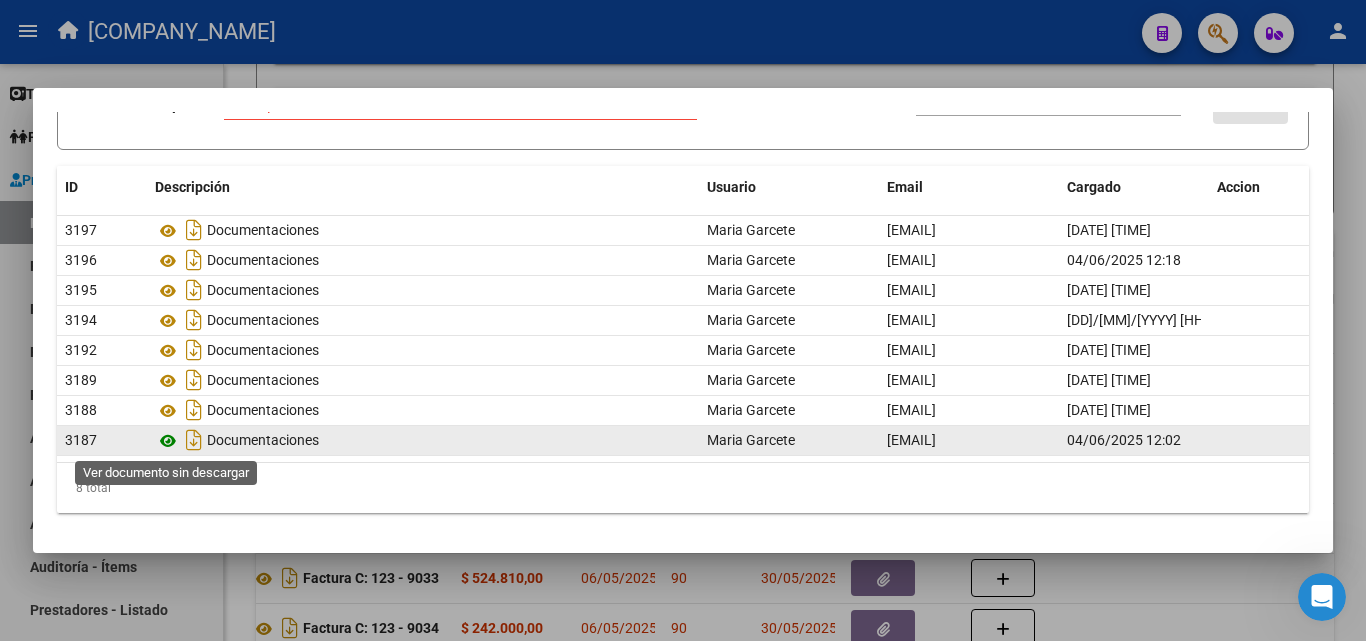 click 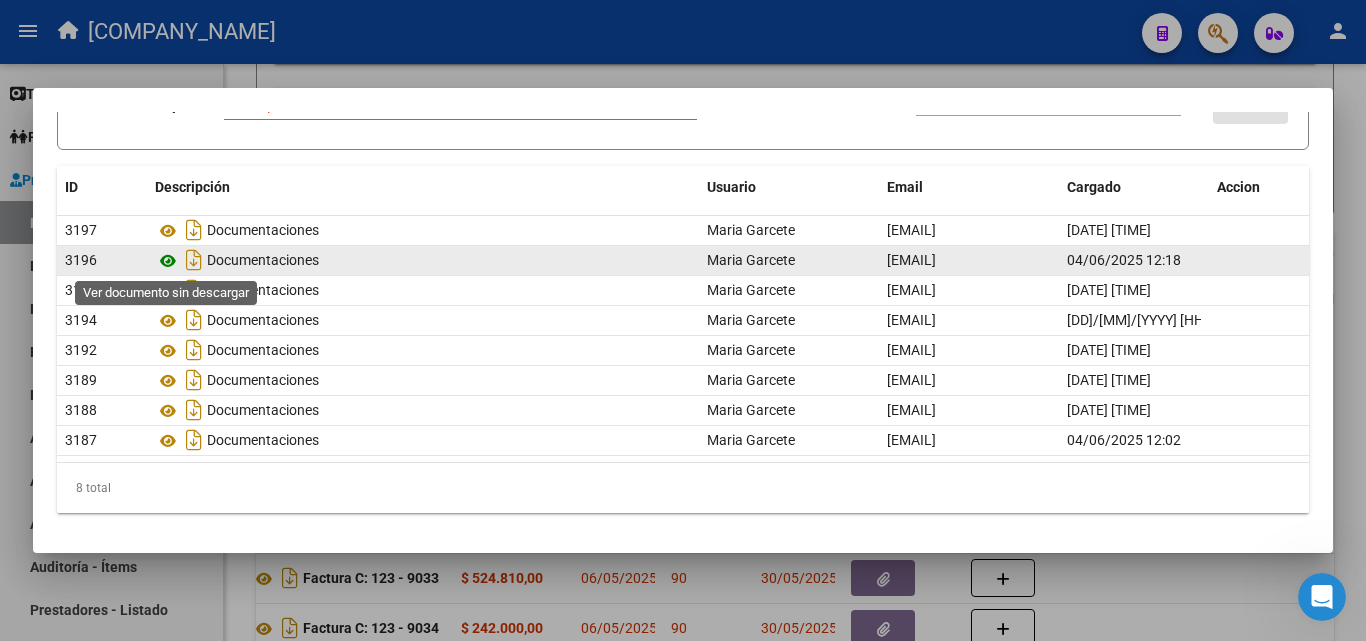 click 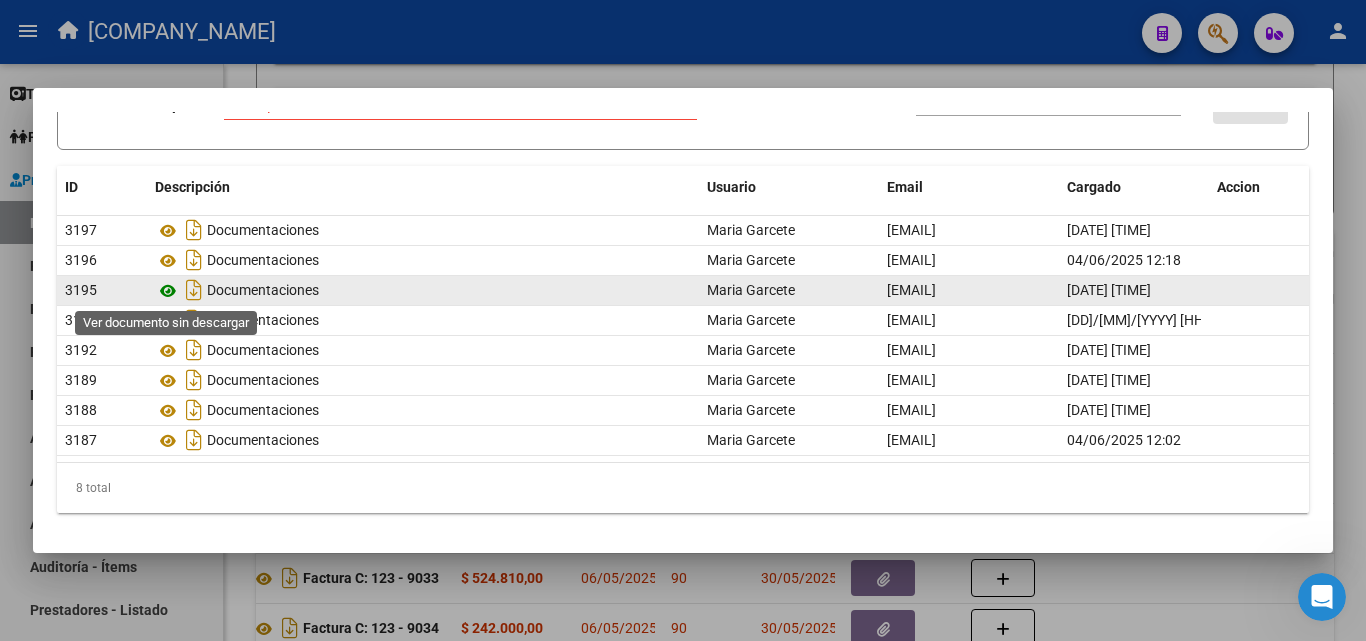 click 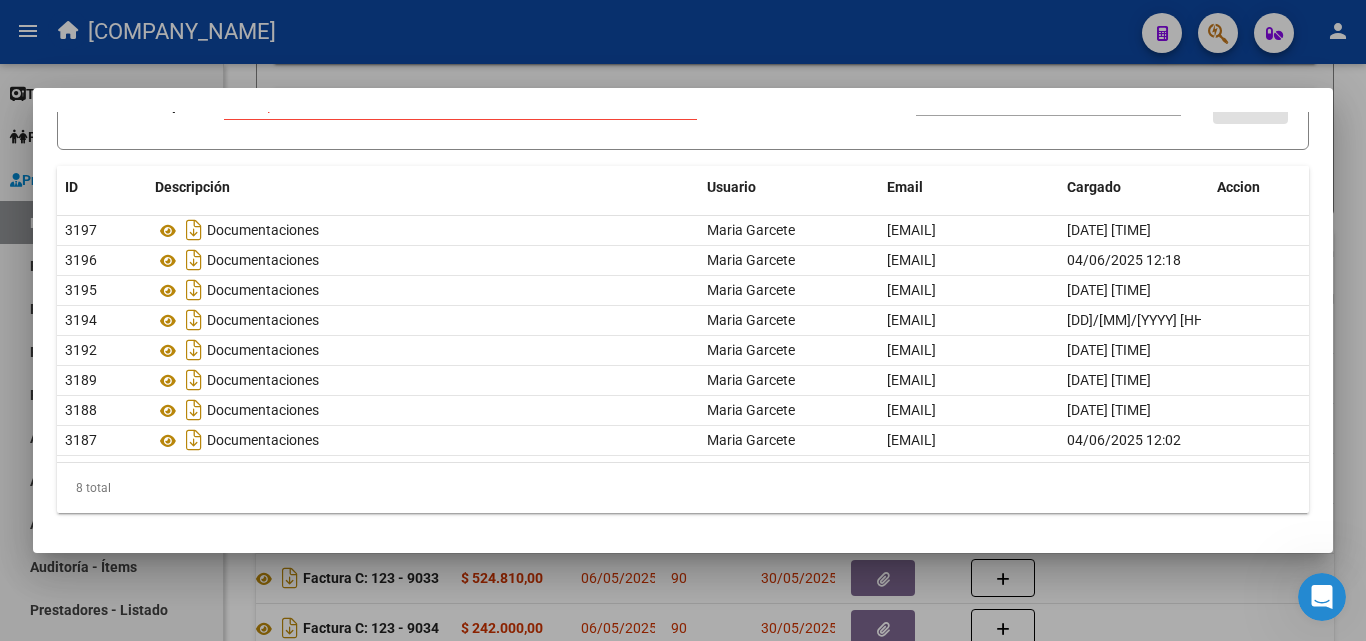 click at bounding box center [683, 320] 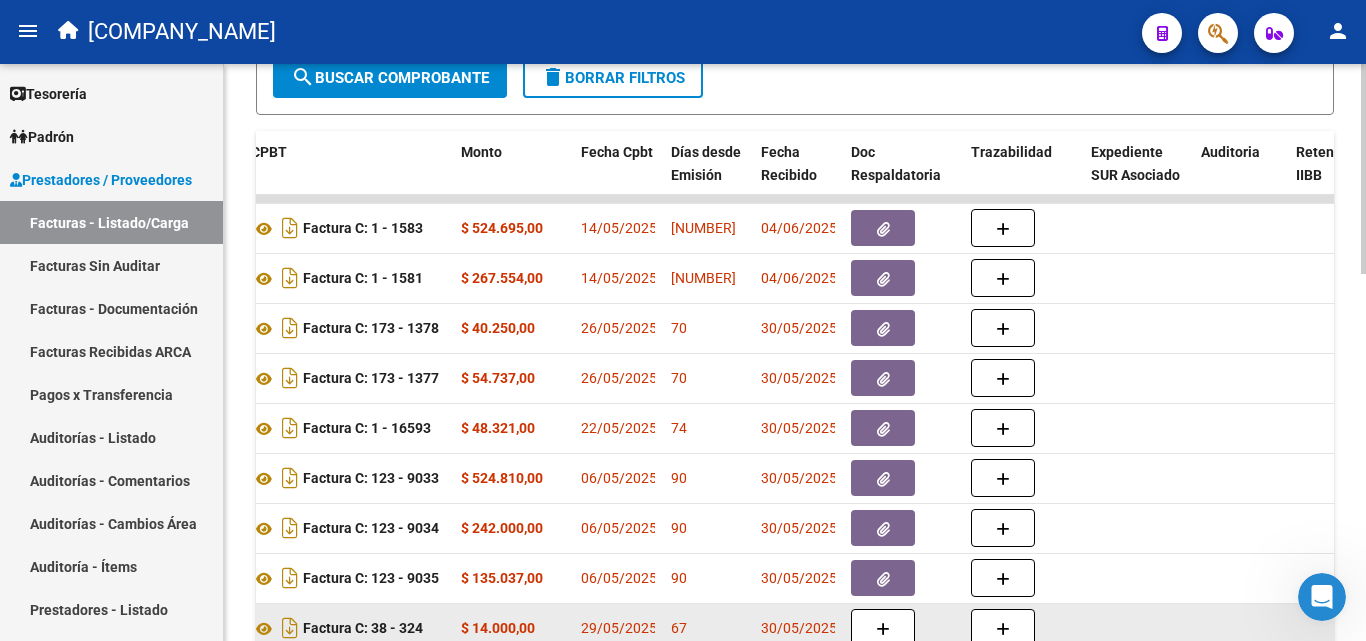 scroll, scrollTop: 1006, scrollLeft: 0, axis: vertical 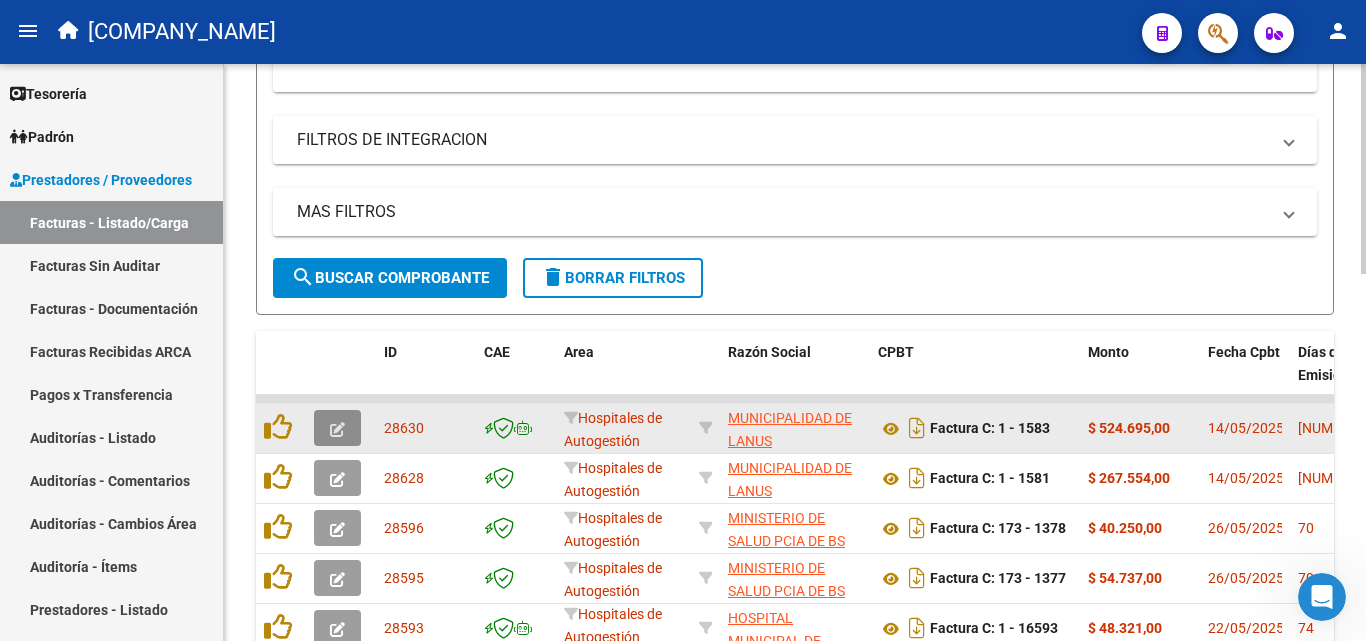 click 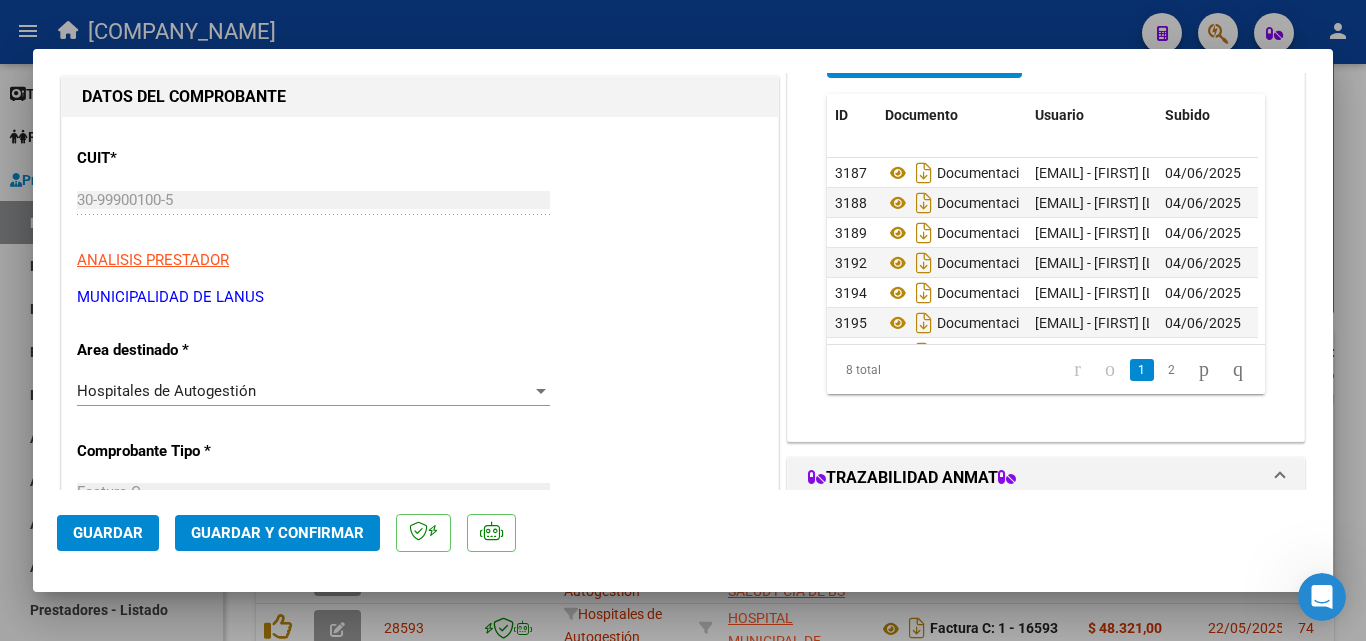 scroll, scrollTop: 200, scrollLeft: 0, axis: vertical 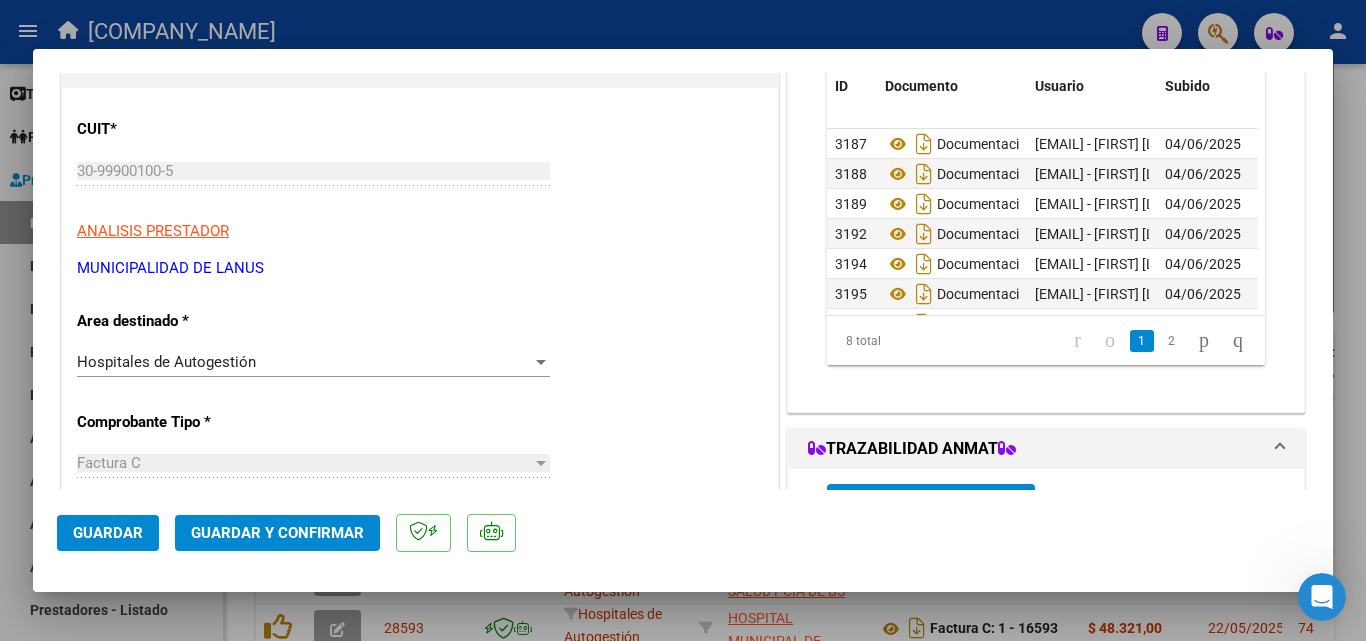 click at bounding box center [541, 362] 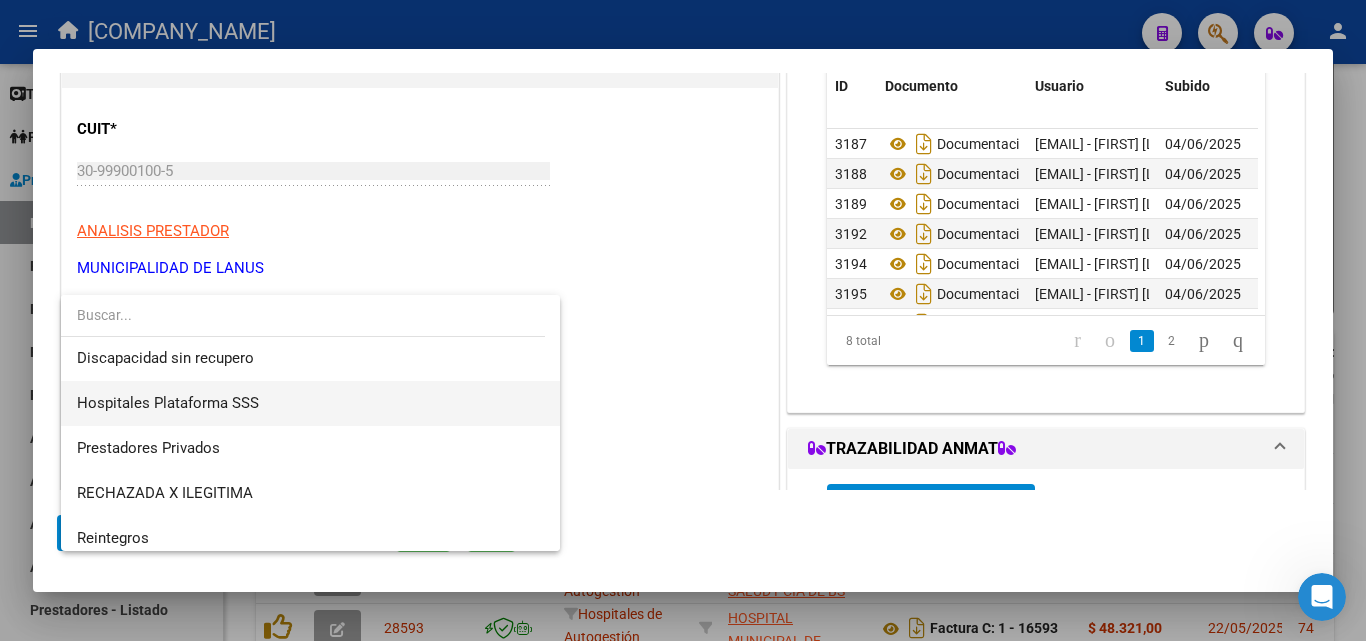 scroll, scrollTop: 284, scrollLeft: 0, axis: vertical 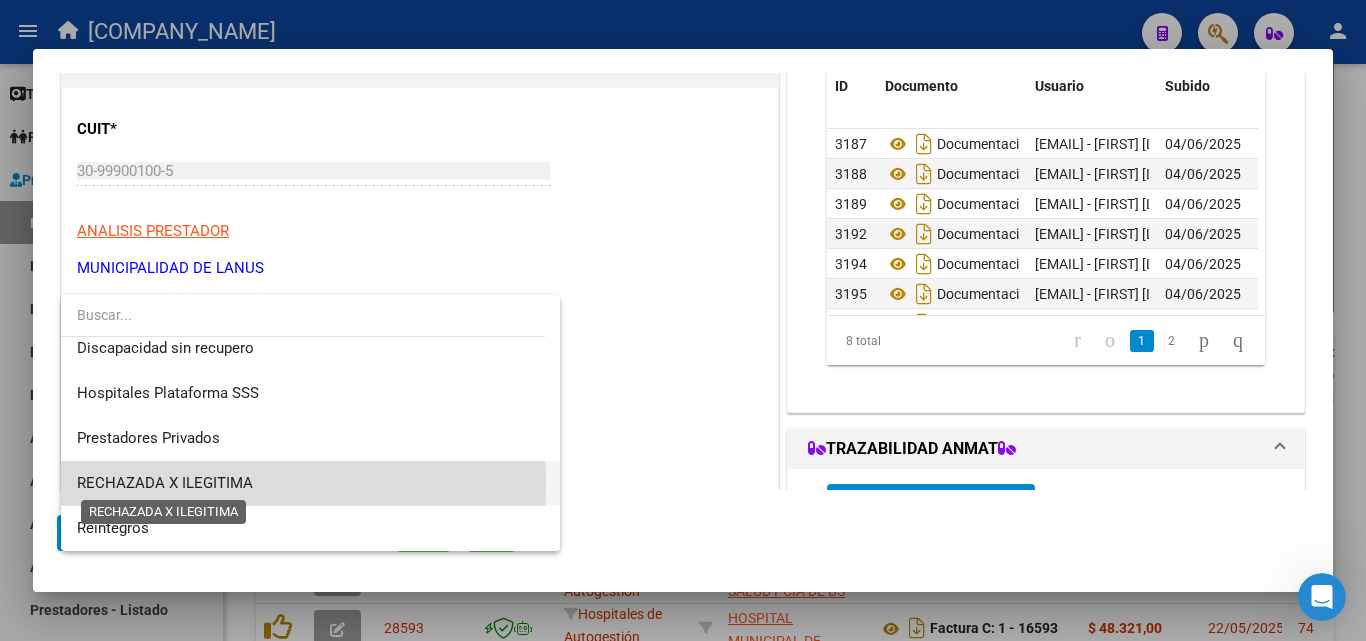 click on "RECHAZADA X ILEGITIMA" at bounding box center (165, 483) 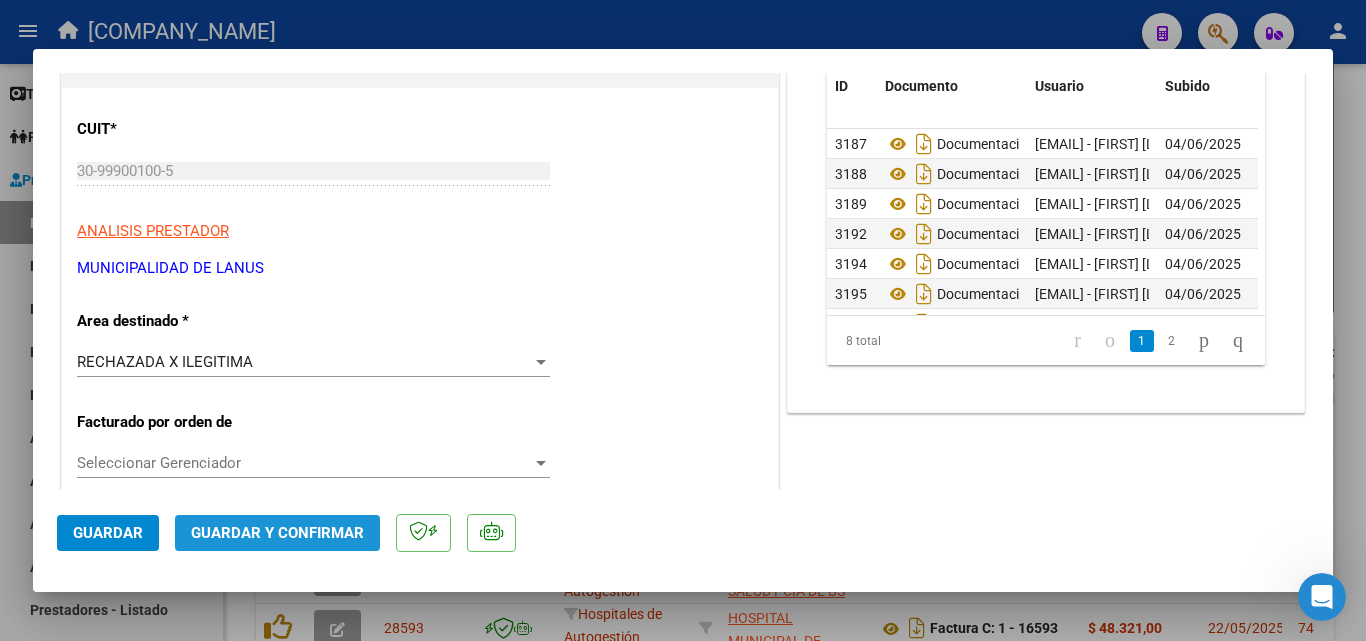 click on "Guardar y Confirmar" 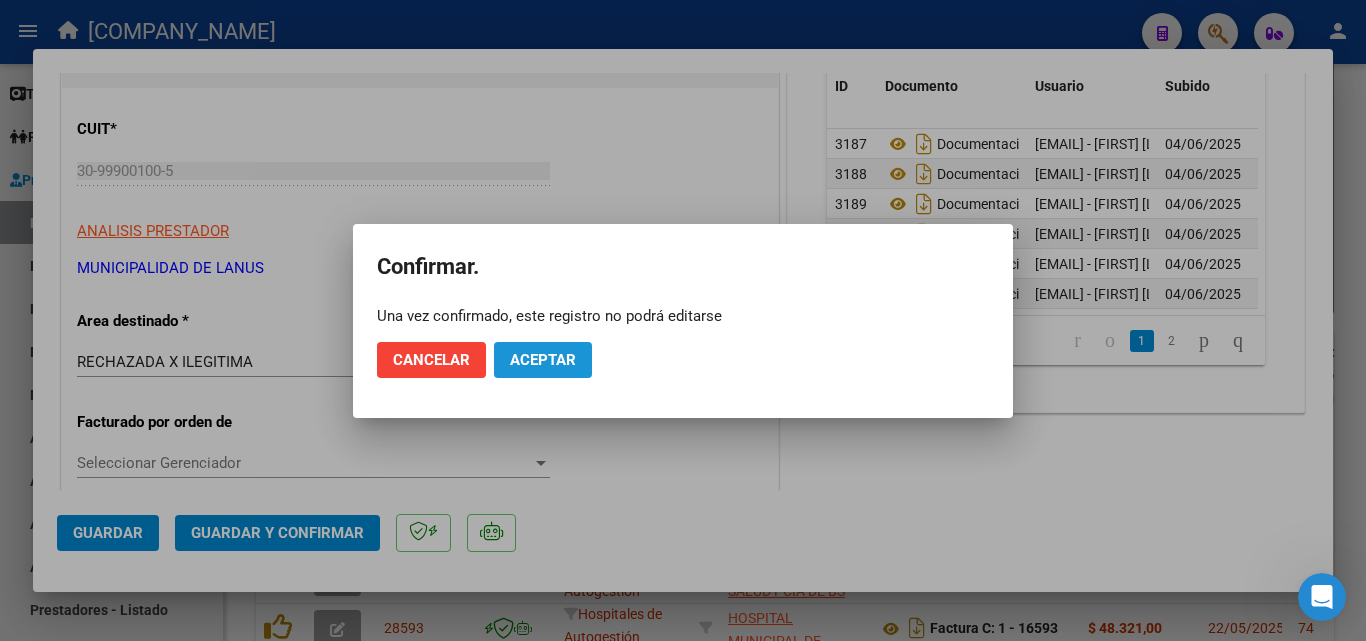 click on "Aceptar" 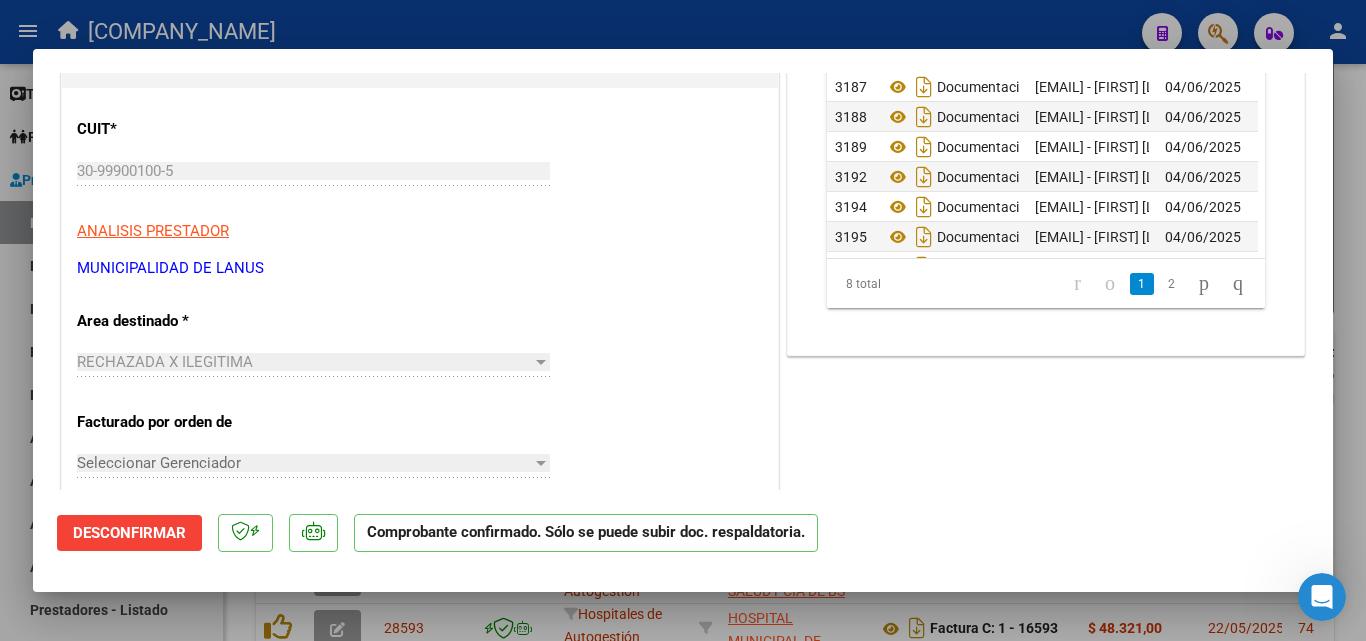 click at bounding box center [683, 320] 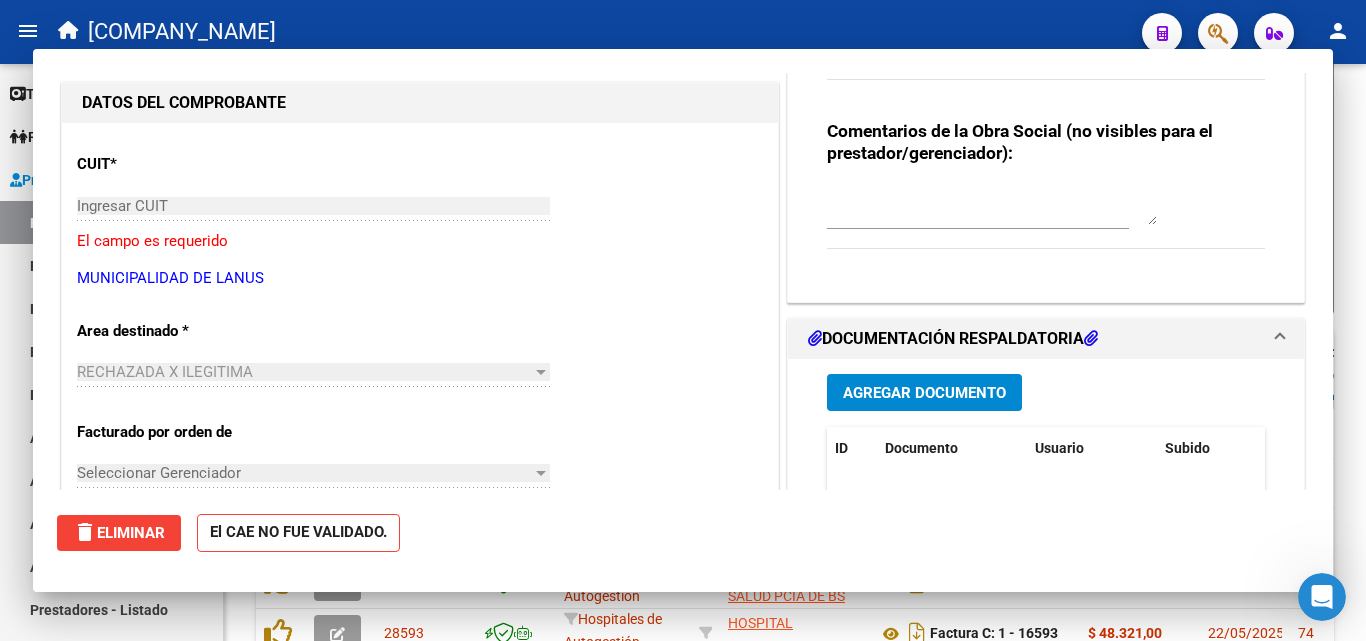 scroll, scrollTop: 235, scrollLeft: 0, axis: vertical 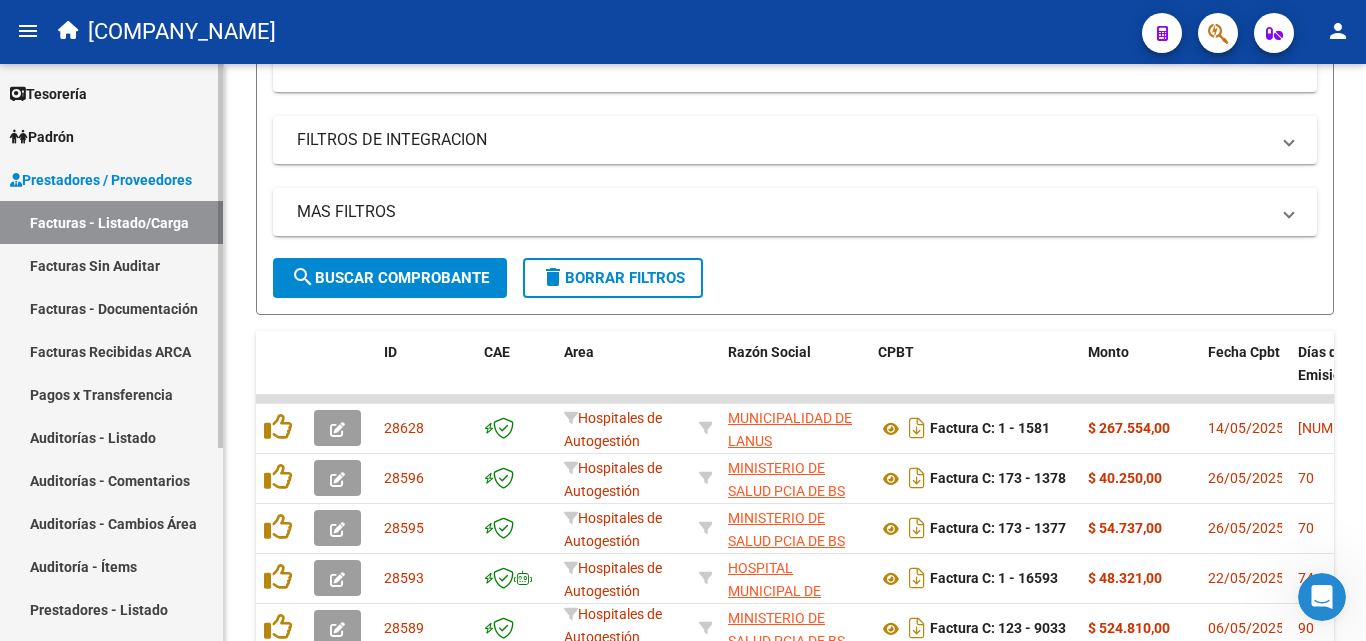 click on "Facturas Sin Auditar" at bounding box center [111, 265] 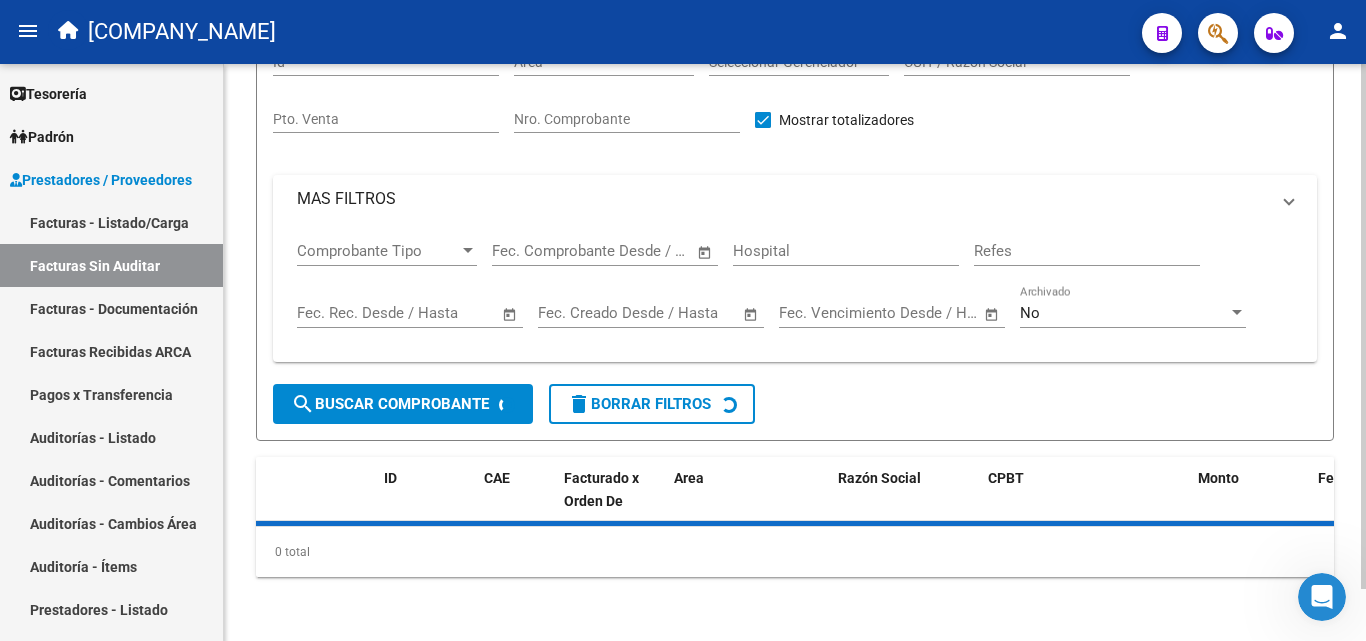 scroll, scrollTop: 57, scrollLeft: 0, axis: vertical 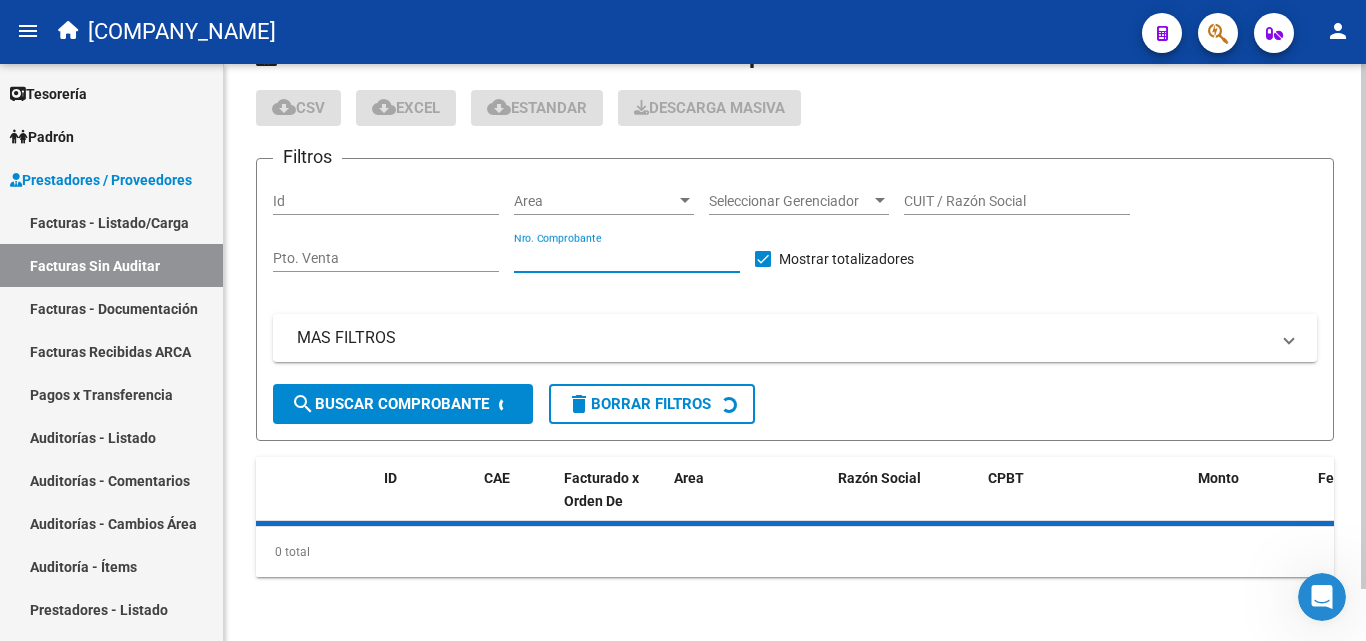 click on "Nro. Comprobante" at bounding box center [627, 258] 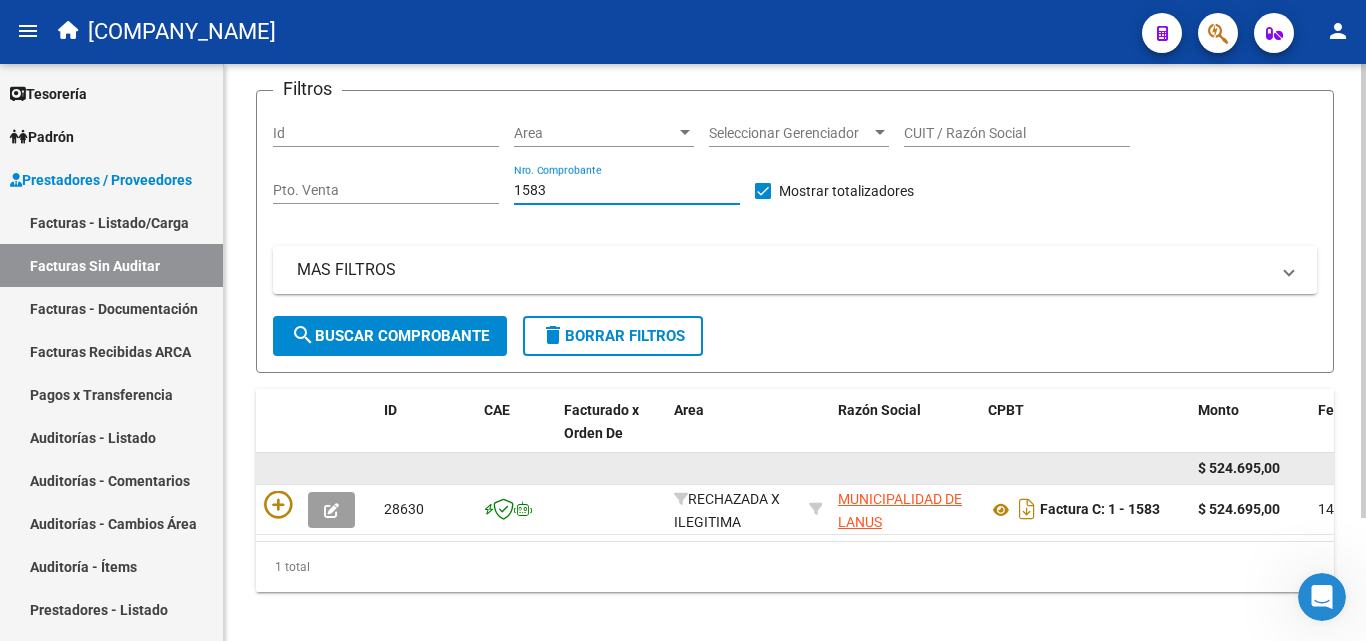 scroll, scrollTop: 156, scrollLeft: 0, axis: vertical 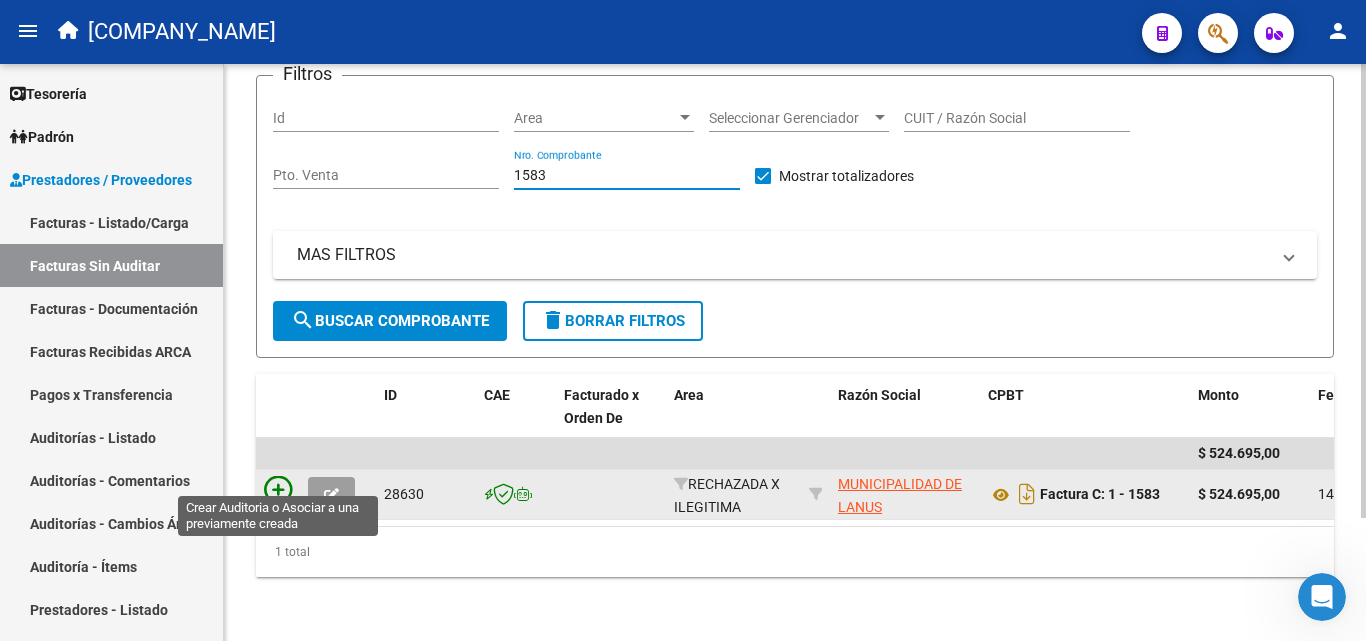 type on "1583" 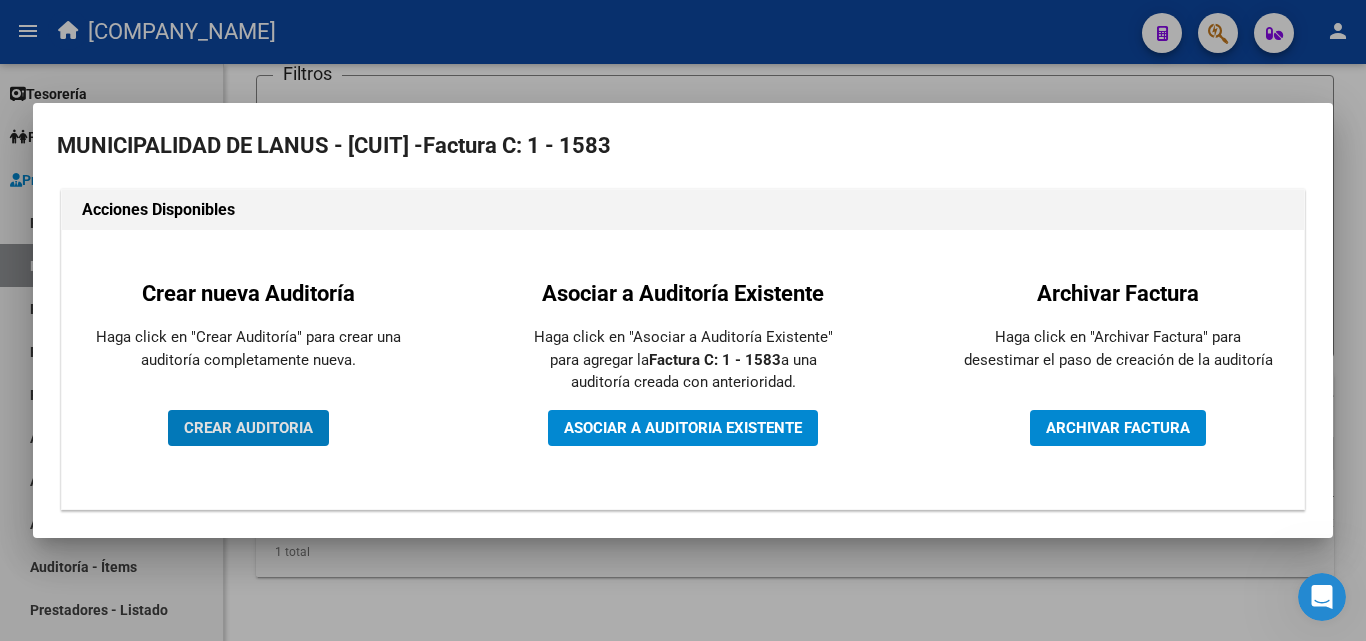 click on "CREAR AUDITORIA" at bounding box center (248, 428) 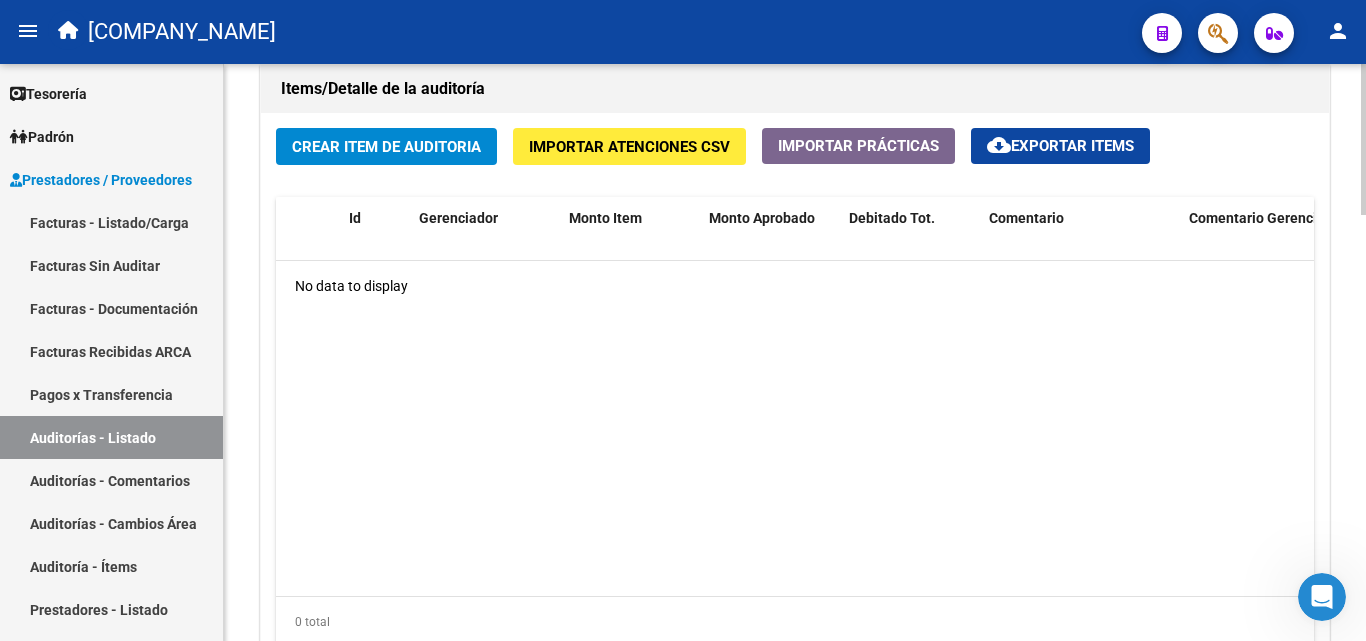 scroll, scrollTop: 1500, scrollLeft: 0, axis: vertical 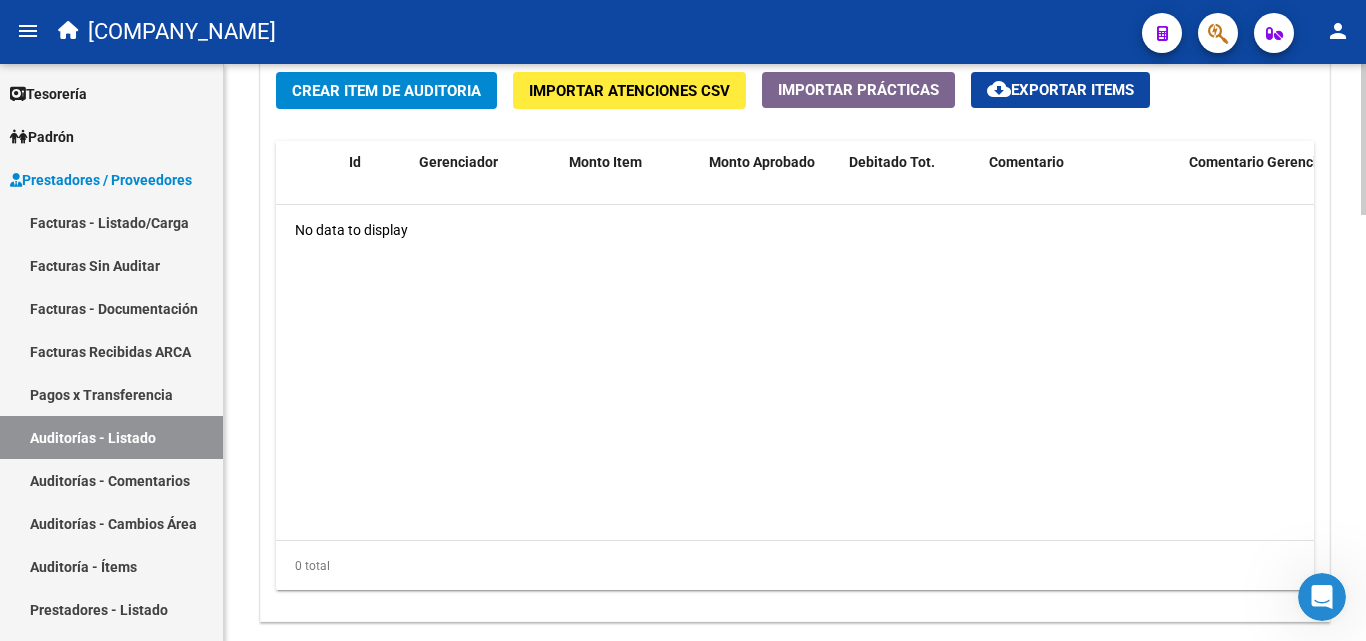 click on "Crear Item de Auditoria" 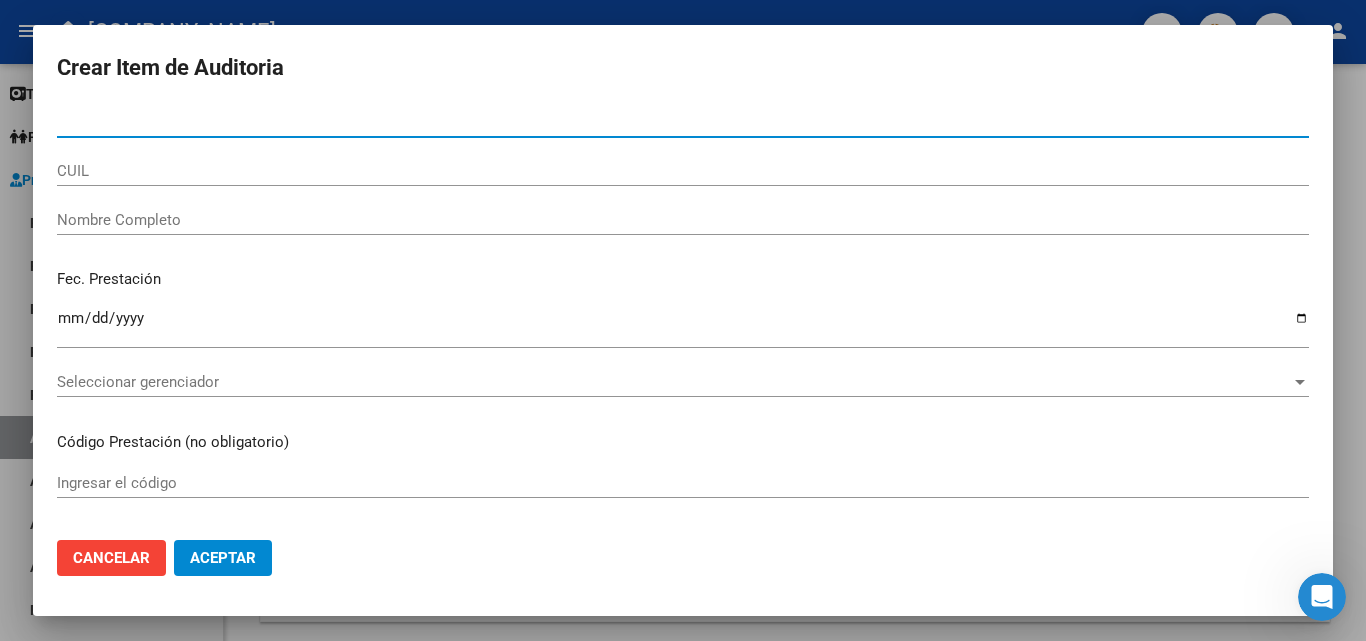 click on "Nombre Completo" at bounding box center [683, 220] 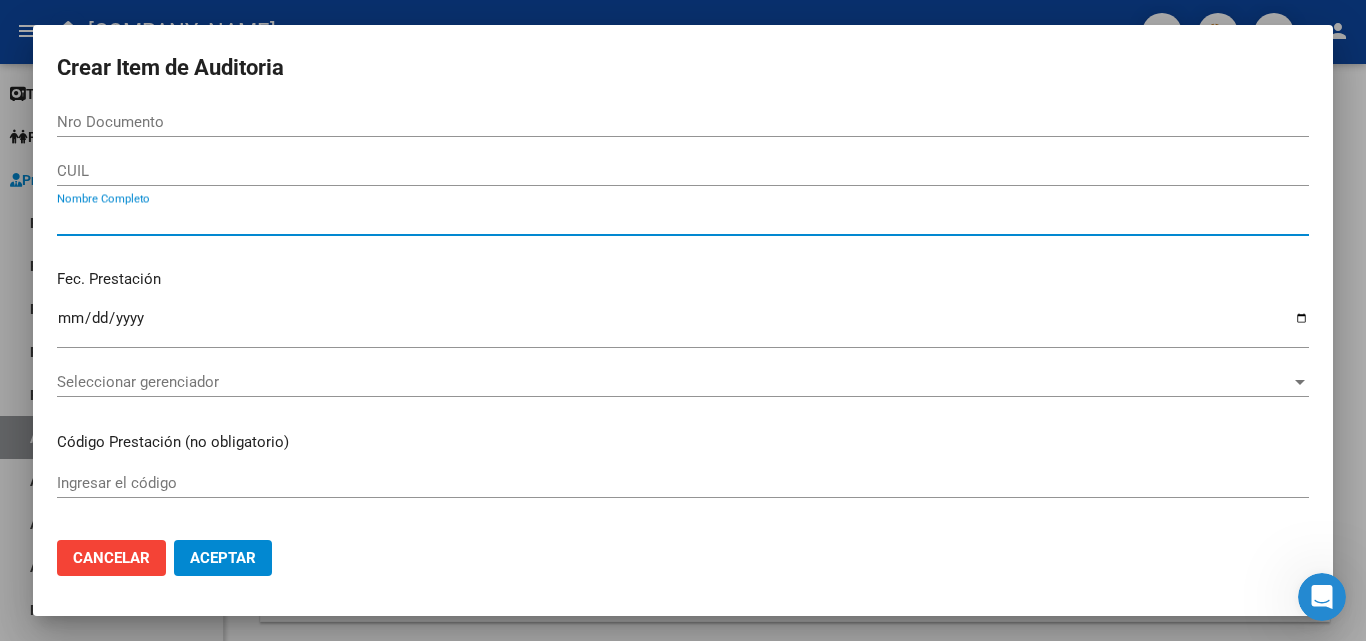 click on "Nombre Completo" at bounding box center [683, 220] 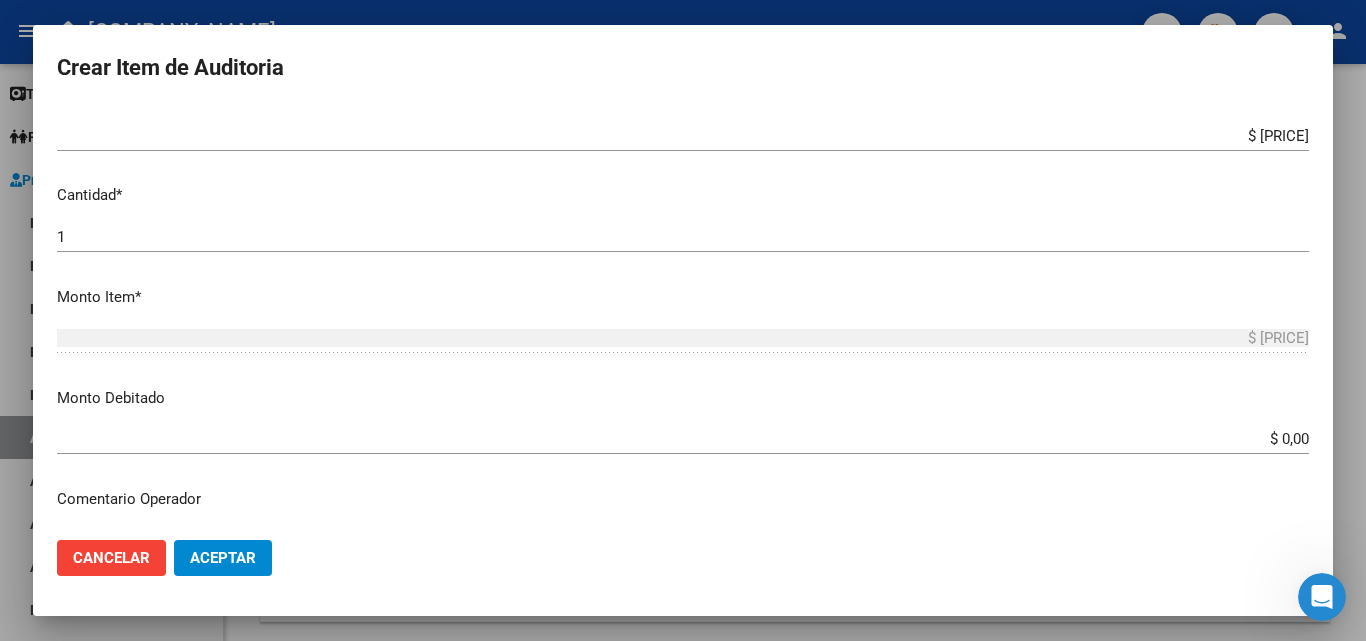 scroll, scrollTop: 400, scrollLeft: 0, axis: vertical 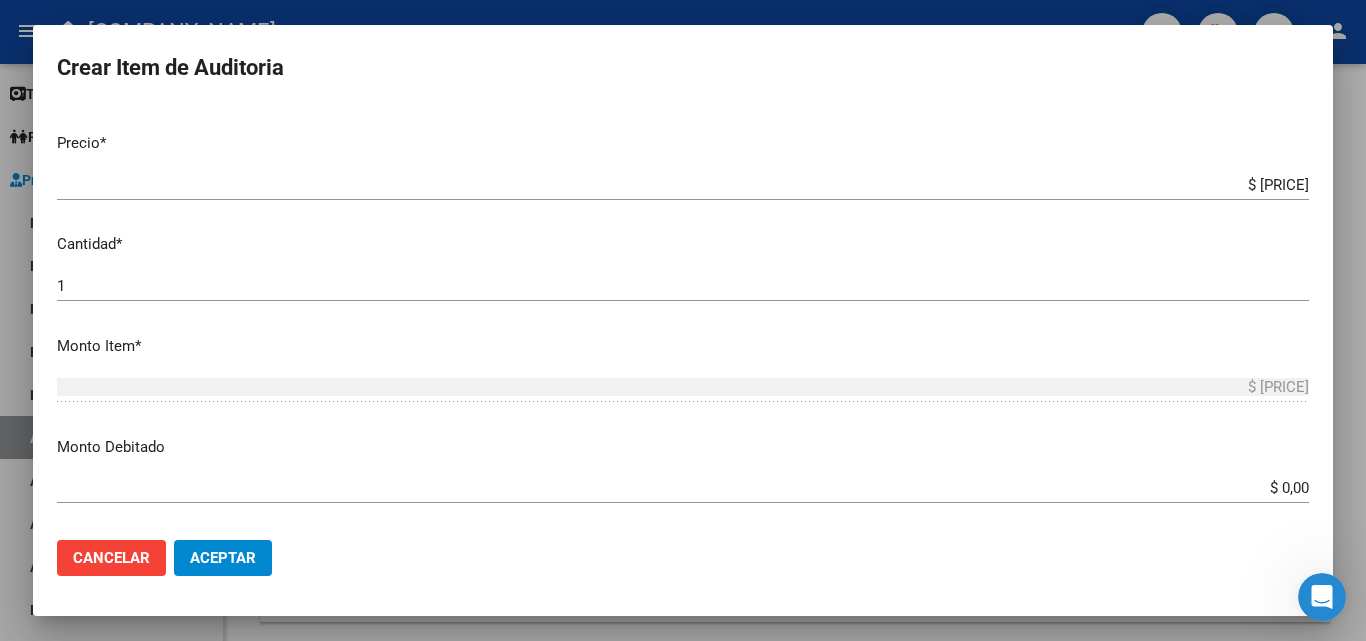 type on "todos" 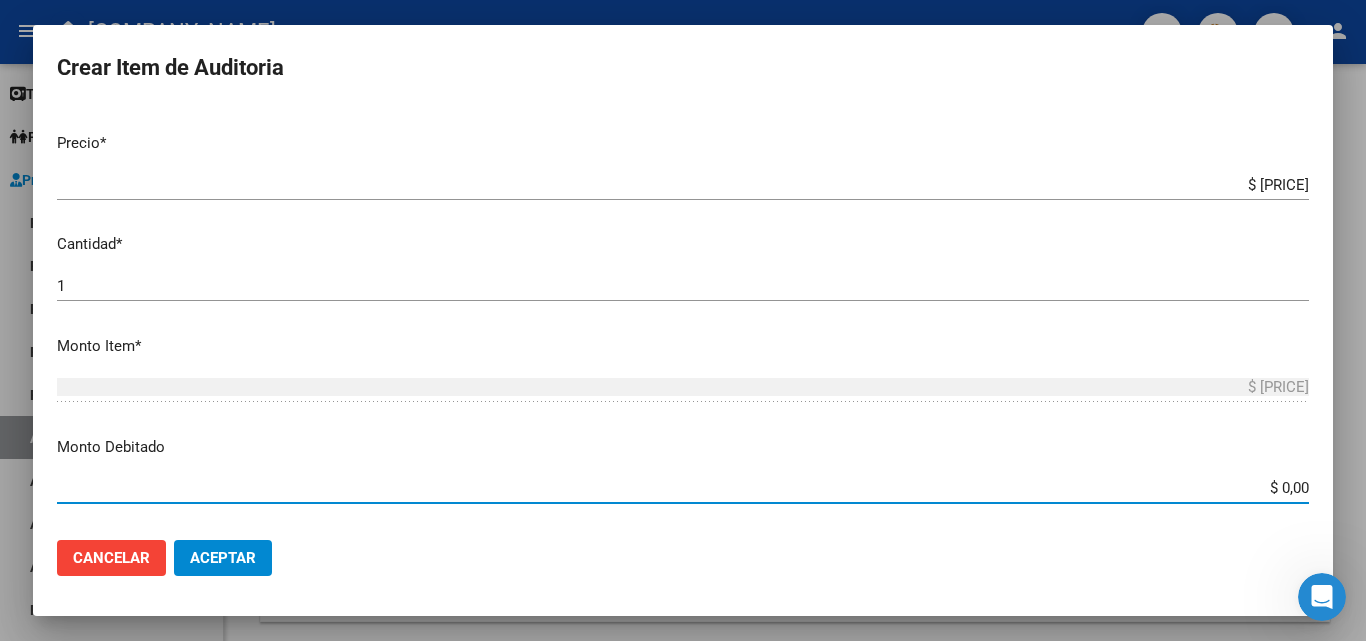 click on "$ 0,00" at bounding box center (683, 488) 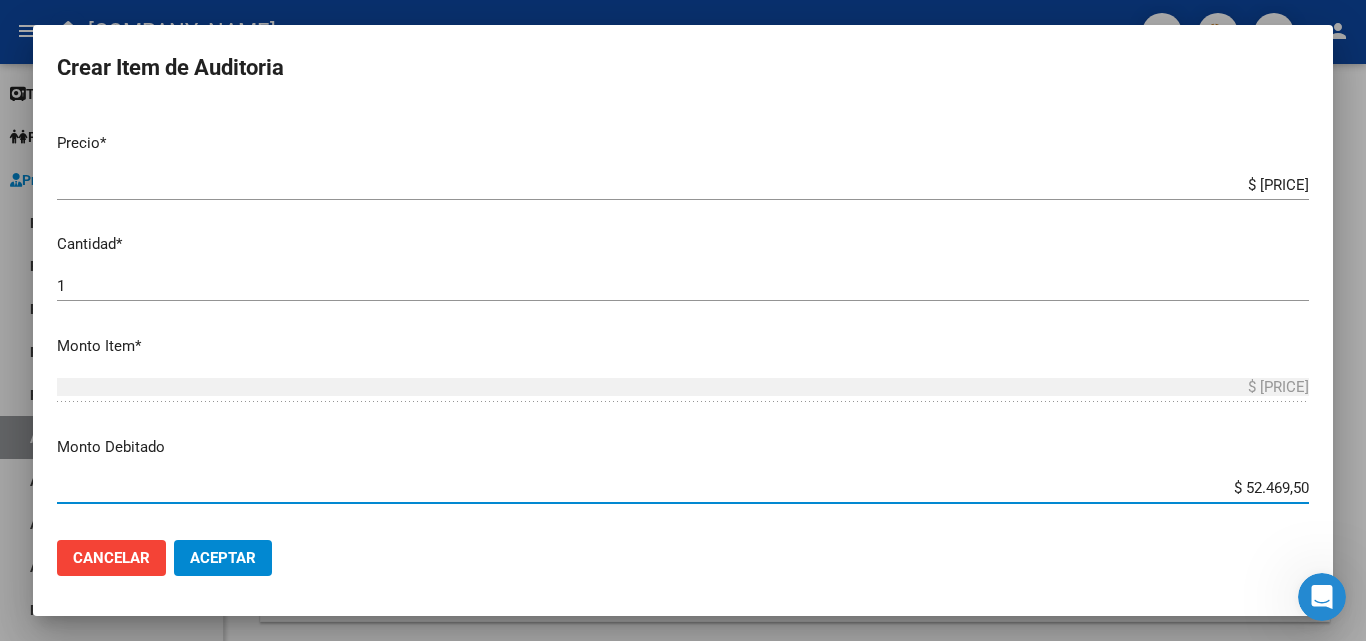 type on "$ 524.695,00" 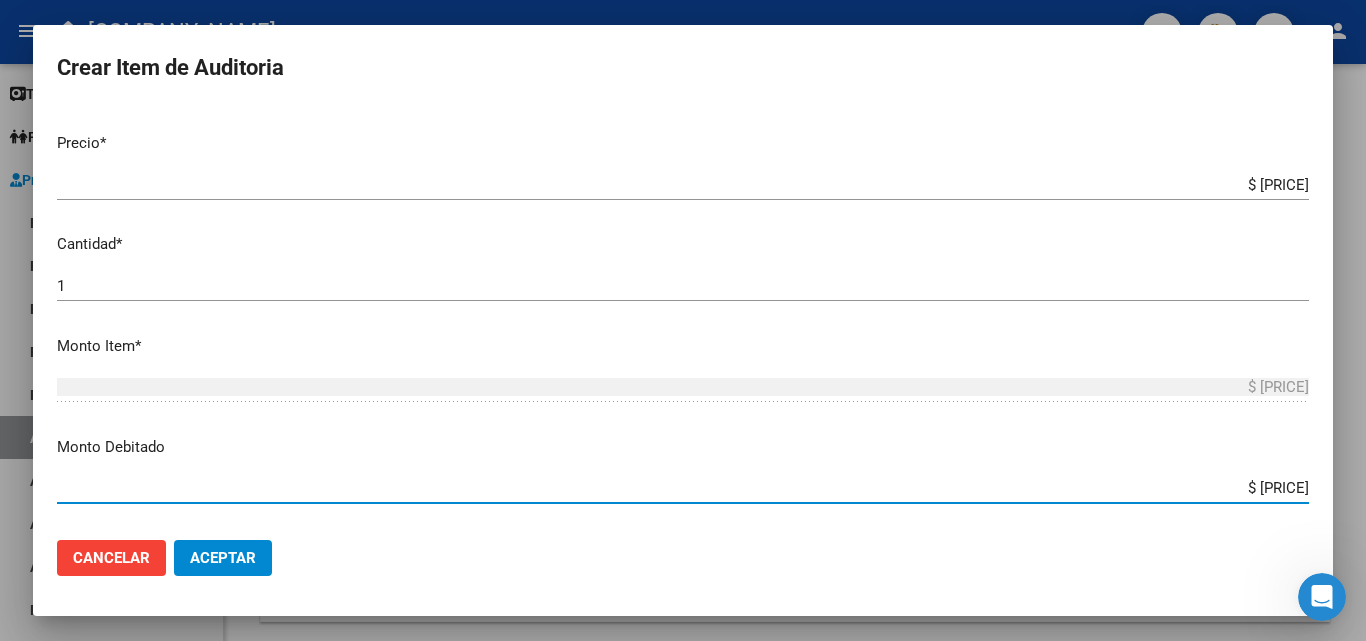 scroll, scrollTop: 500, scrollLeft: 0, axis: vertical 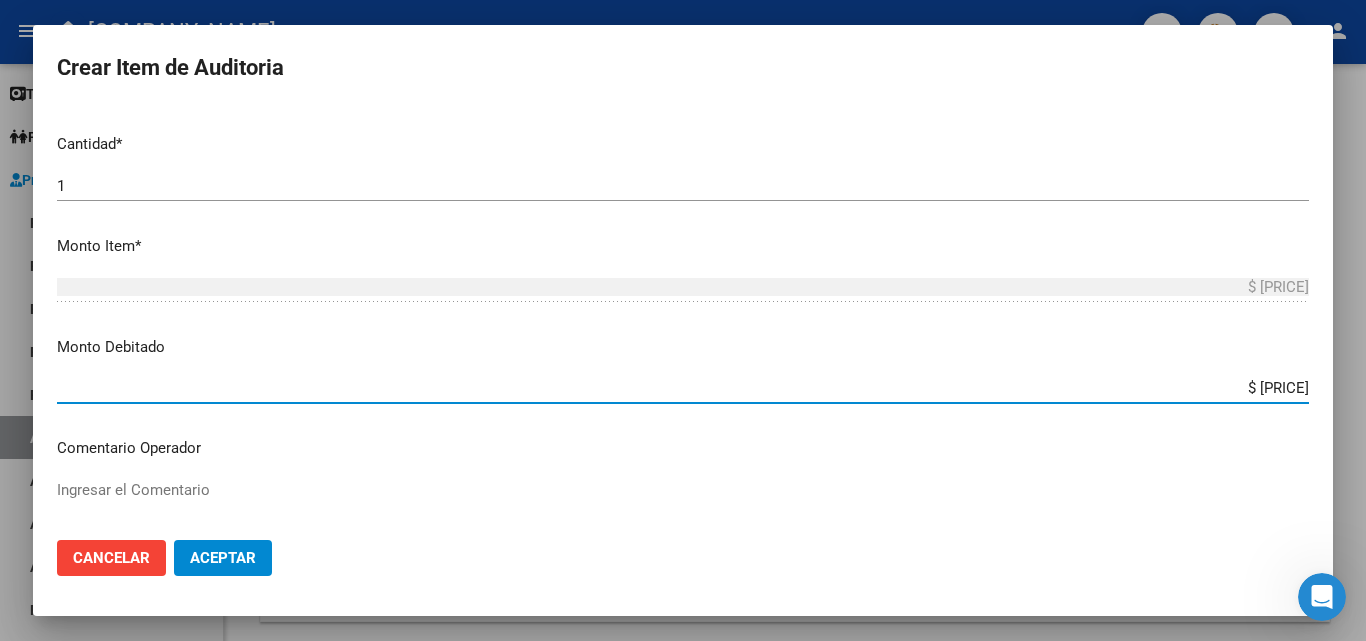 click on "Nro Documento    CUIL    todos Nombre Completo  Fec. Prestación    Ingresar la fecha  Seleccionar gerenciador Seleccionar gerenciador Código Prestación (no obligatorio)    Ingresar el código  Precio  *   $ 524.695,00 Ingresar el precio  Cantidad  *   1 Ingresar la cantidad  Monto Item  *   $ 524.695,00 Ingresar el monto  Monto Debitado    $ 524.695,00 Ingresar el monto  Comentario Operador    Ingresar el Comentario  Comentario Gerenciador    Ingresar el Comentario  Descripción    Ingresar el Descripción   Atencion Tipo  Seleccionar tipo Seleccionar tipo  Nomenclador  Seleccionar Nomenclador Seleccionar Nomenclador" at bounding box center (683, 315) 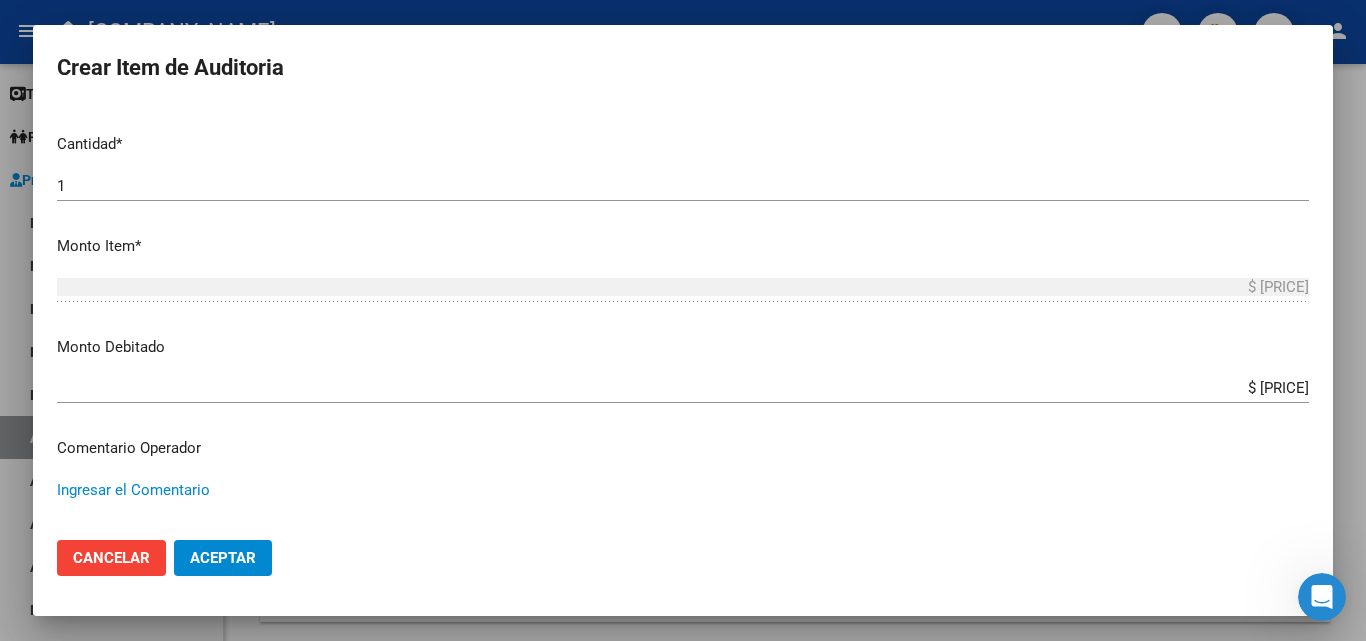 click on "Ingresar el Comentario" at bounding box center [683, 526] 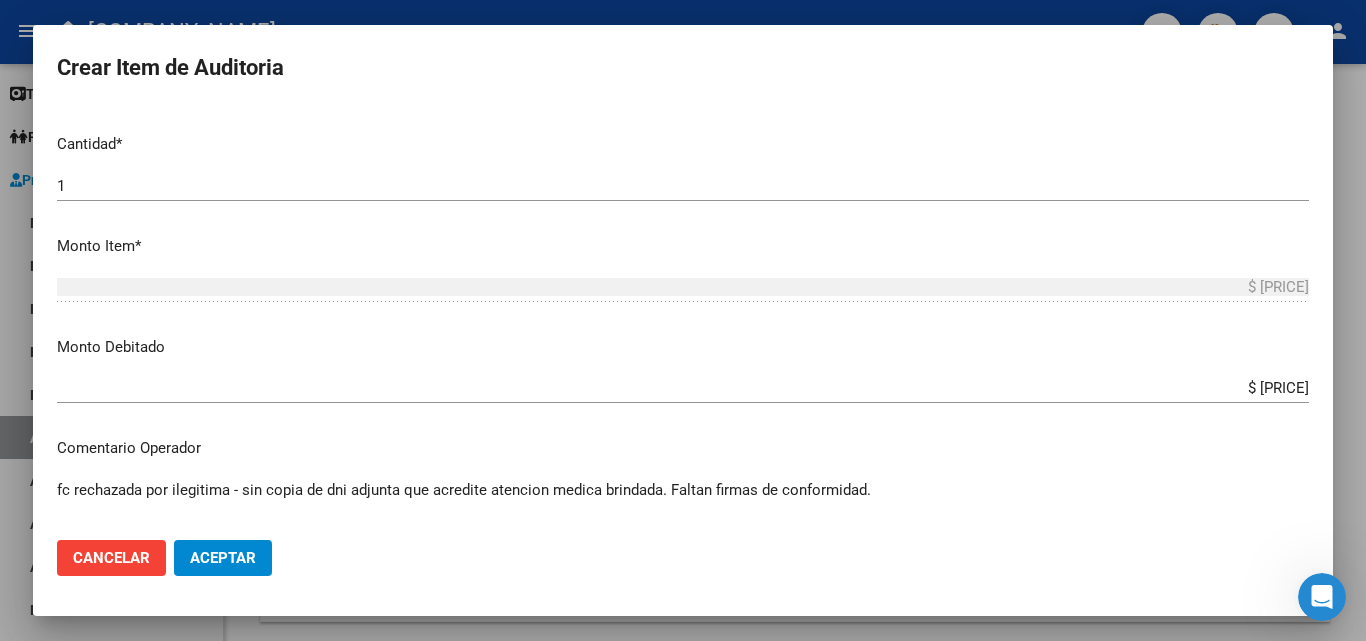 type on "fc rechazada por ilegitima - sin copia de dni adjunta que acredite atencion medica brindada. Faltan firmas de conformidad." 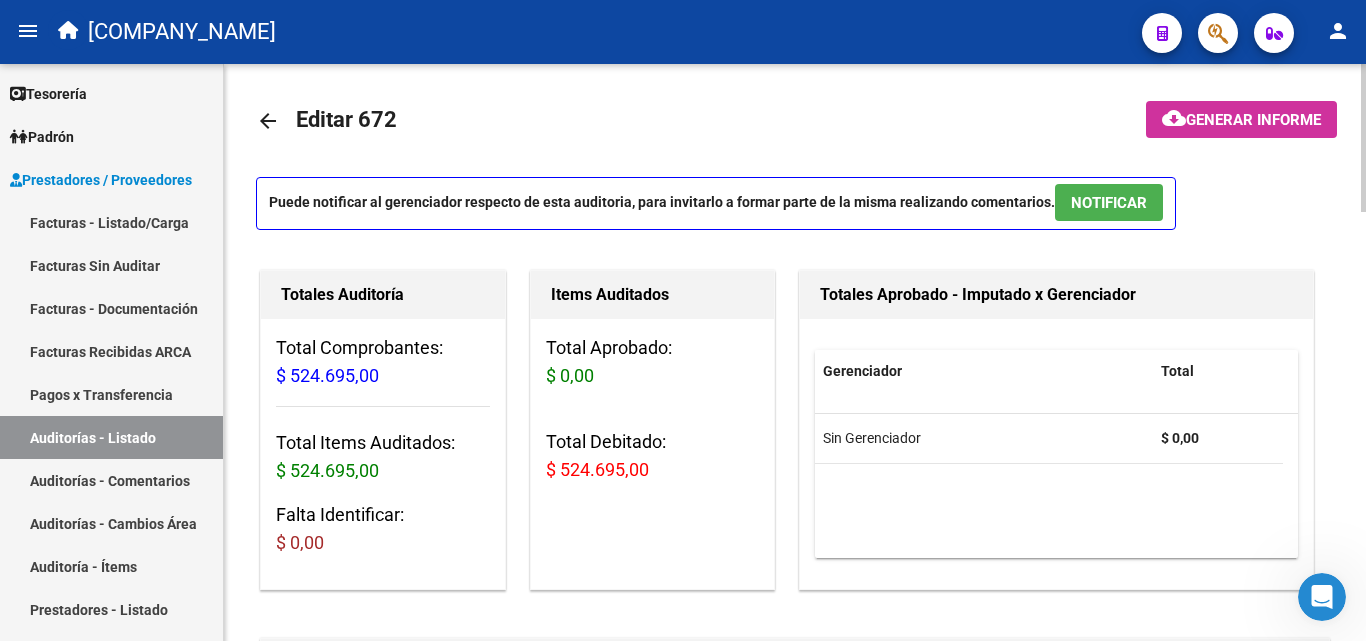 scroll, scrollTop: 0, scrollLeft: 0, axis: both 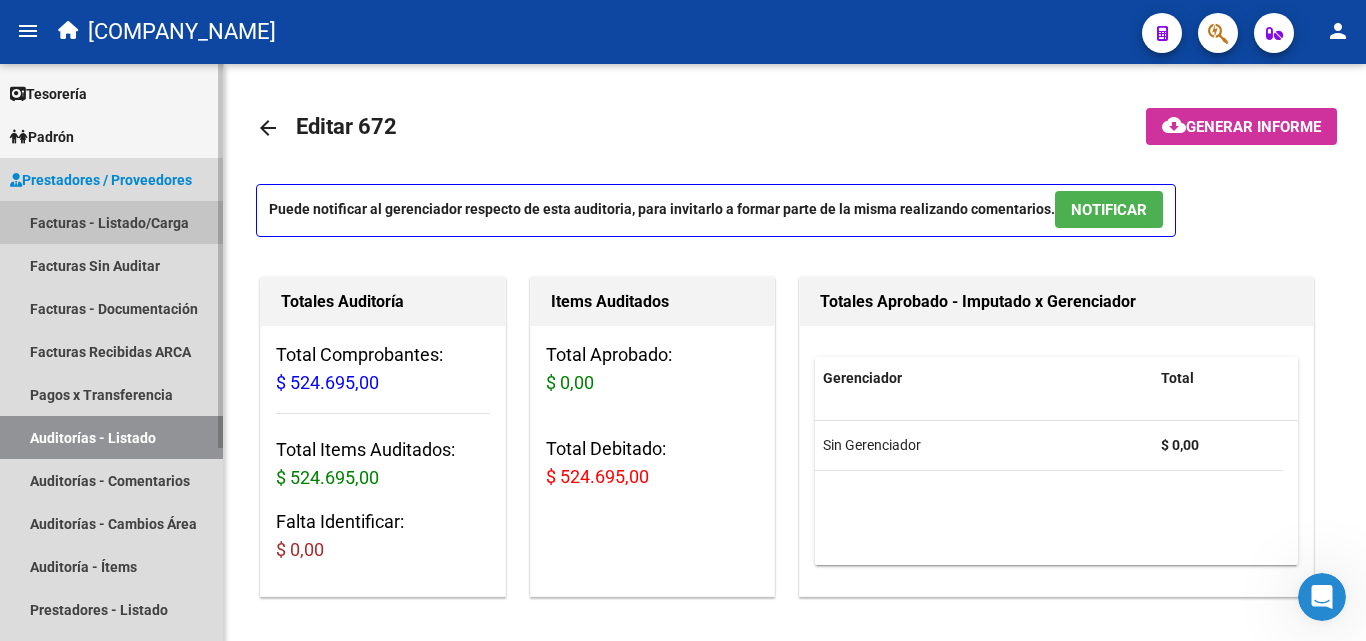 click on "Facturas - Listado/Carga" at bounding box center [111, 222] 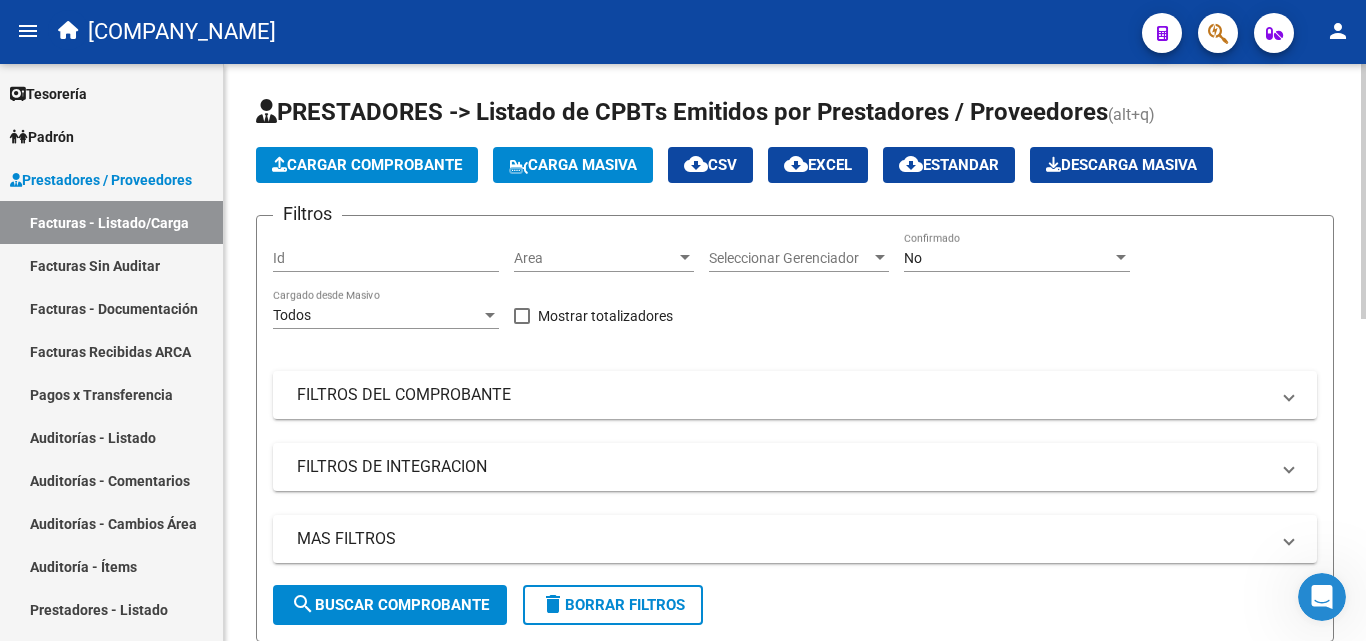 click at bounding box center [685, 258] 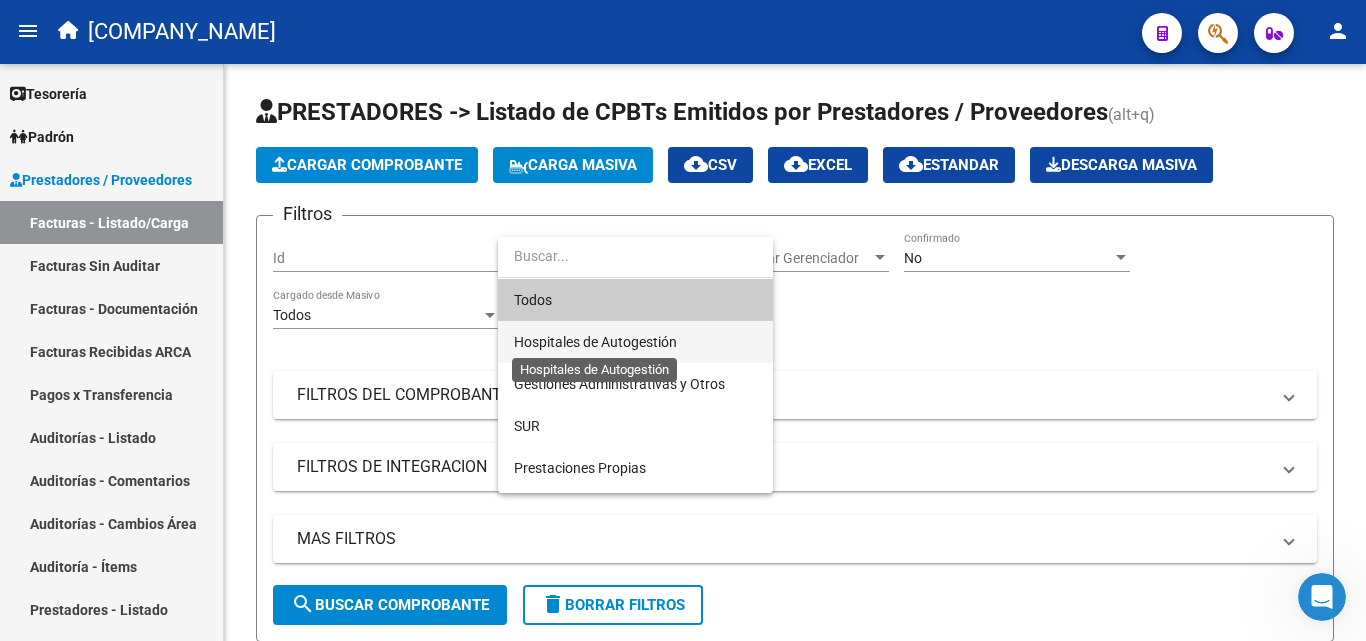 click on "Hospitales de Autogestión" at bounding box center [595, 342] 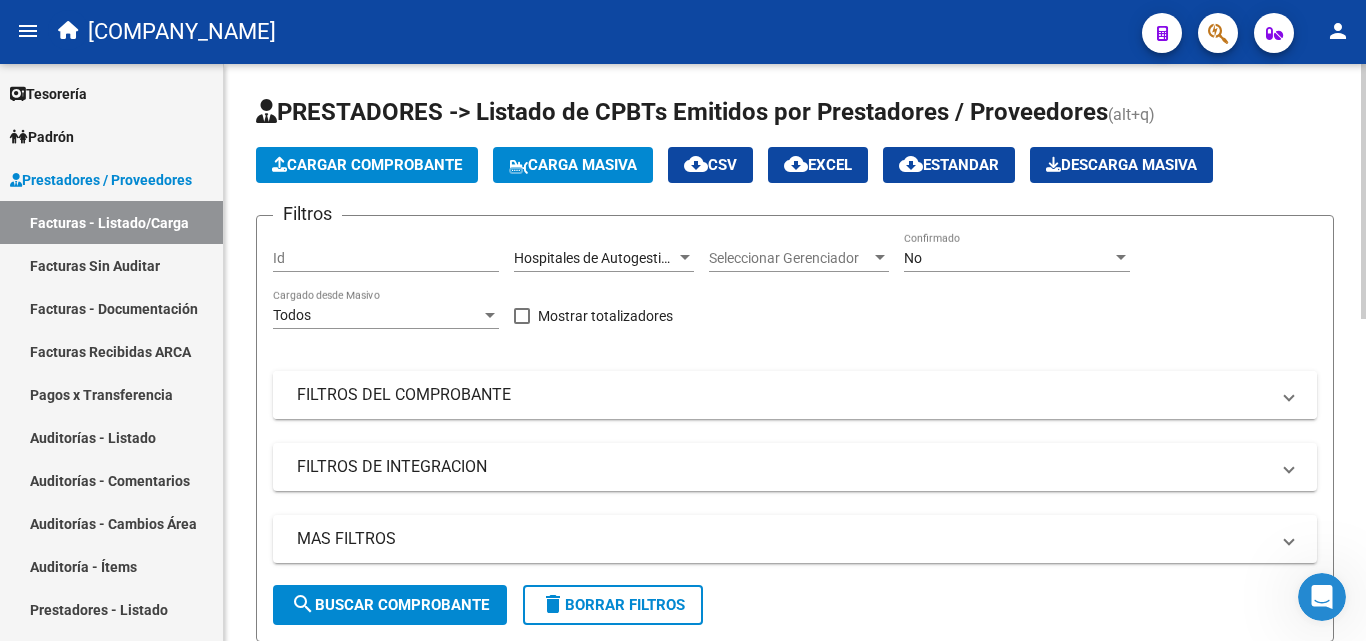 click on "FILTROS DEL COMPROBANTE" at bounding box center (783, 395) 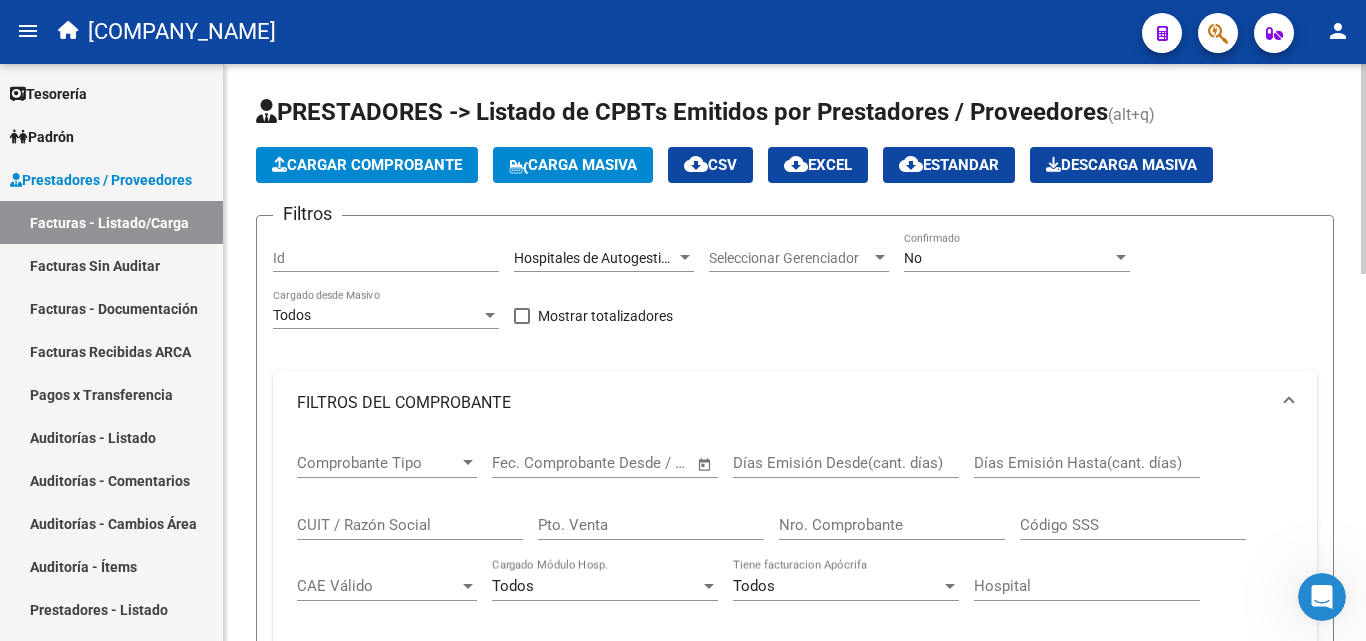click 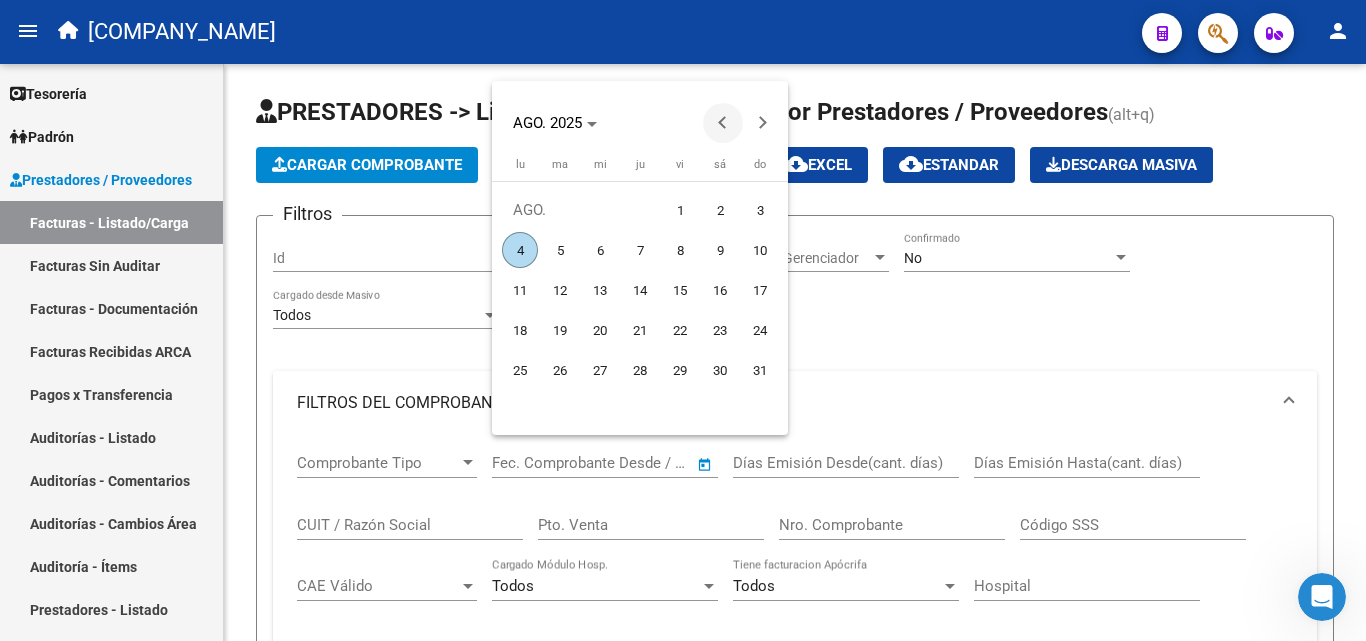 click at bounding box center [723, 123] 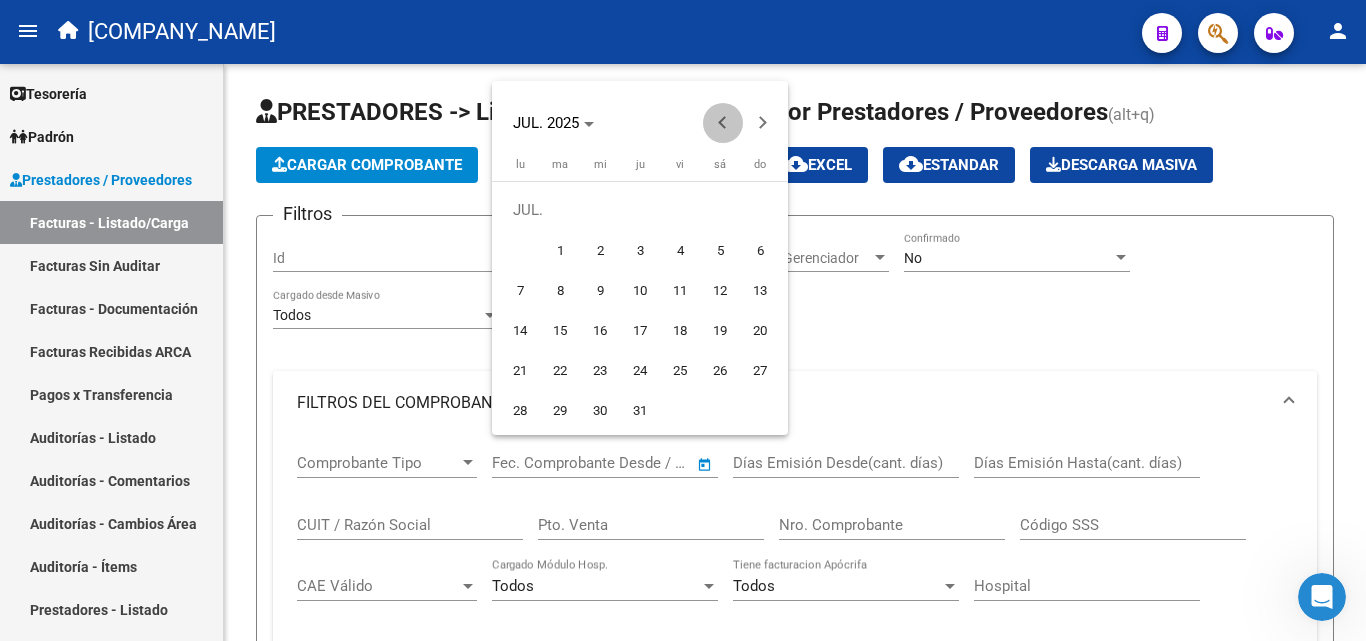 click at bounding box center (723, 123) 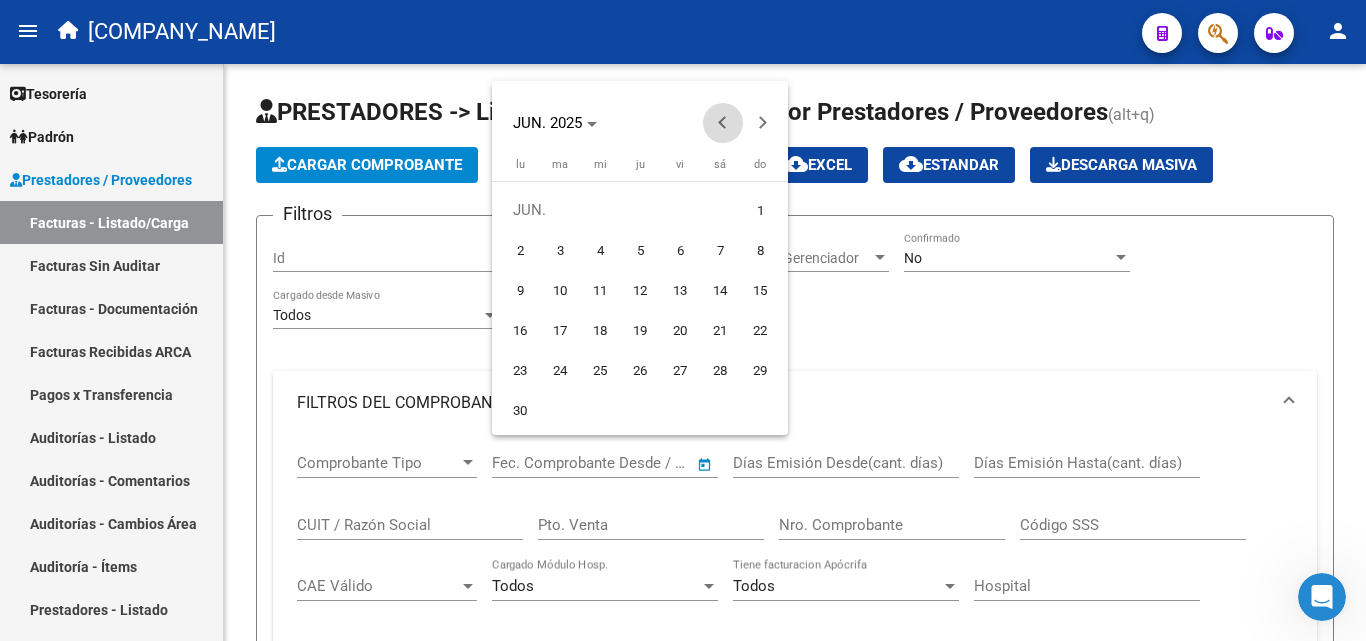 click at bounding box center (723, 123) 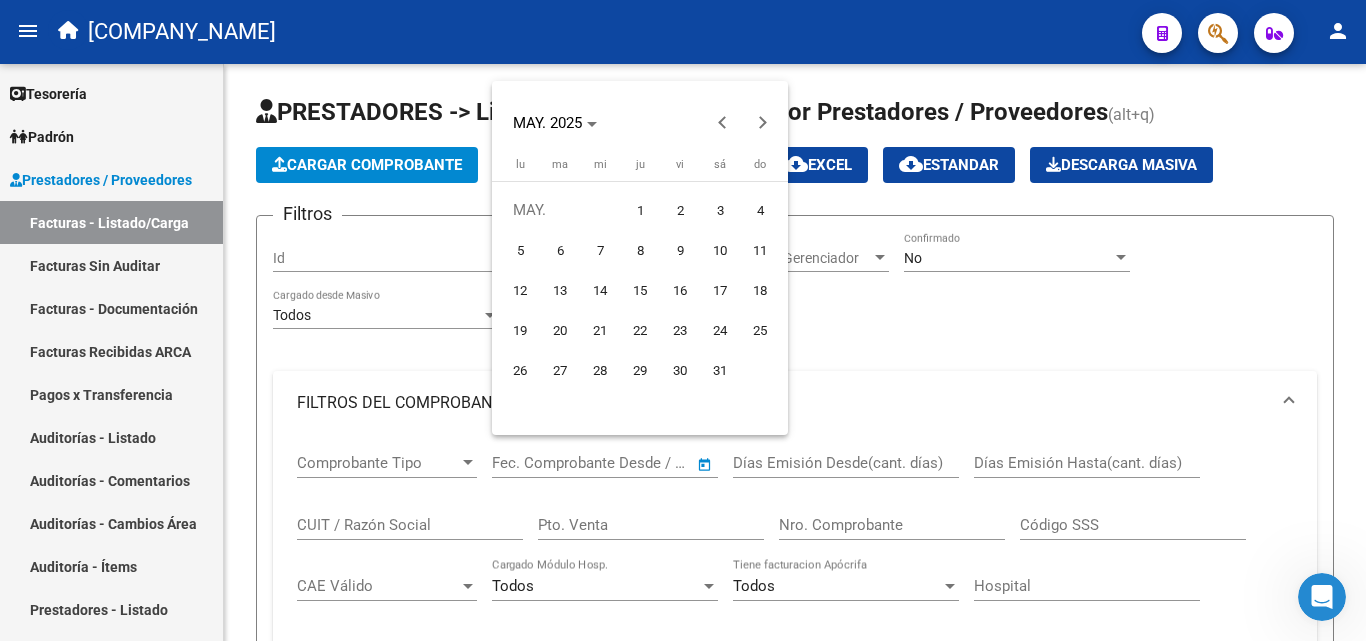 click on "1" at bounding box center [640, 210] 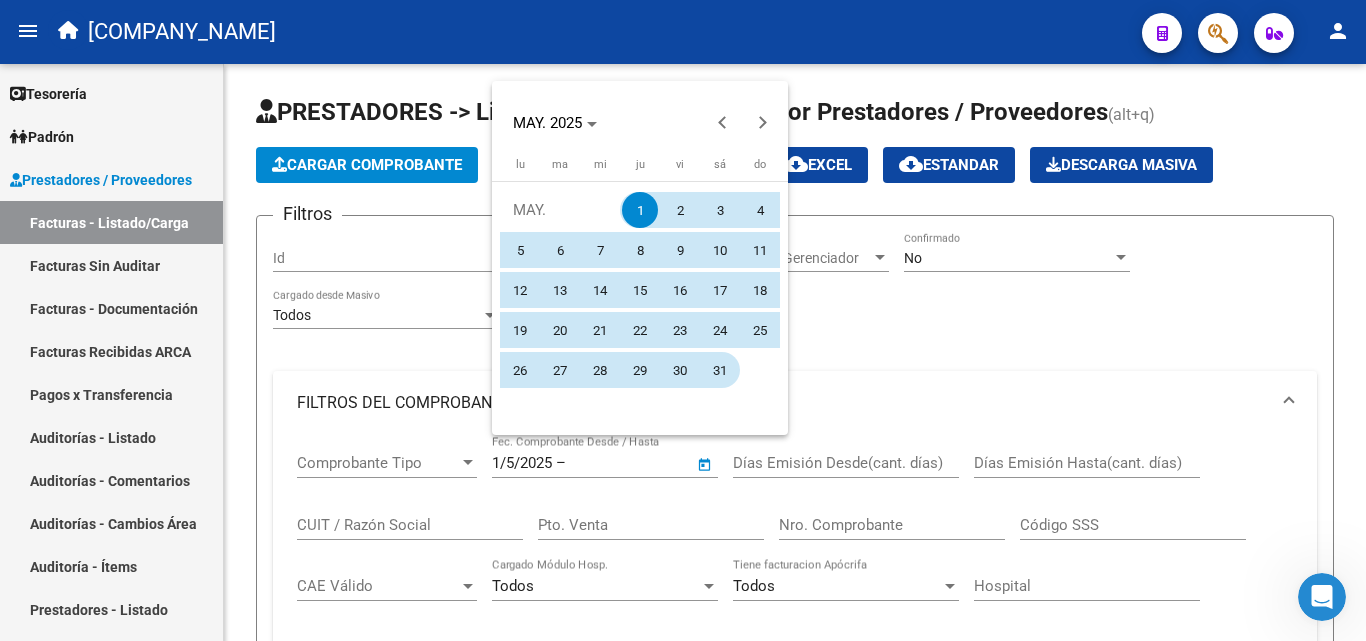 click on "31" at bounding box center (720, 370) 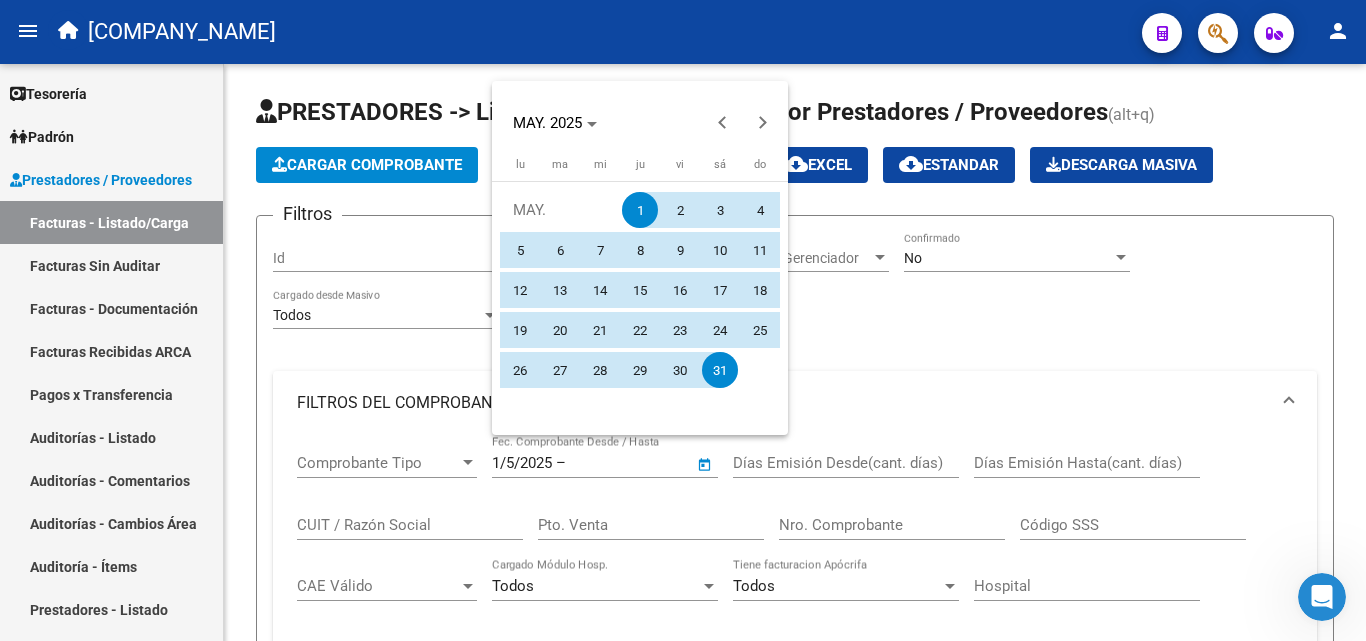 type on "31/5/2025" 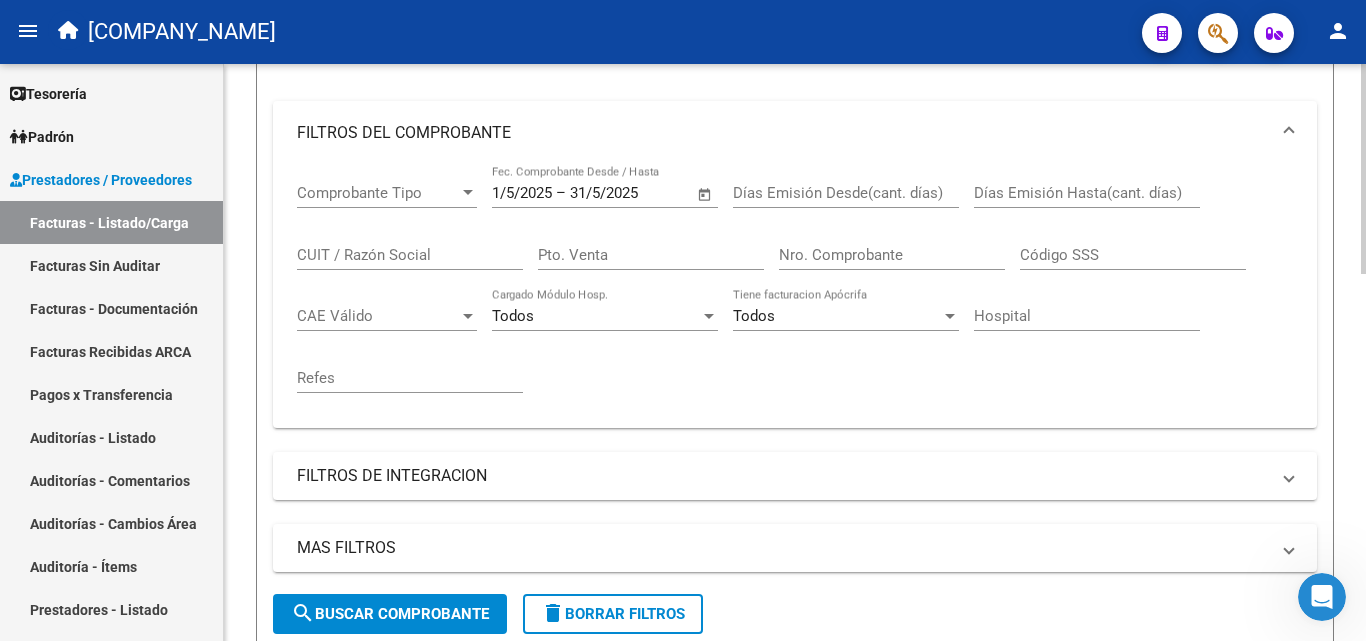 scroll, scrollTop: 400, scrollLeft: 0, axis: vertical 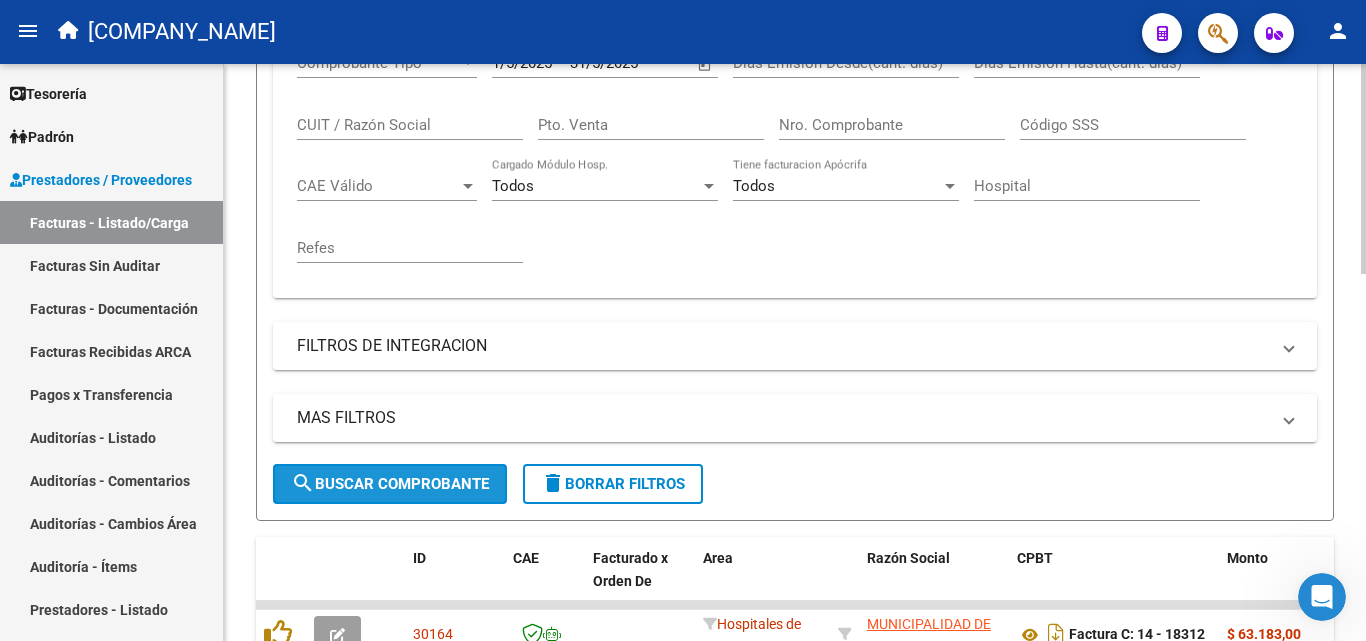 click on "search  Buscar Comprobante" 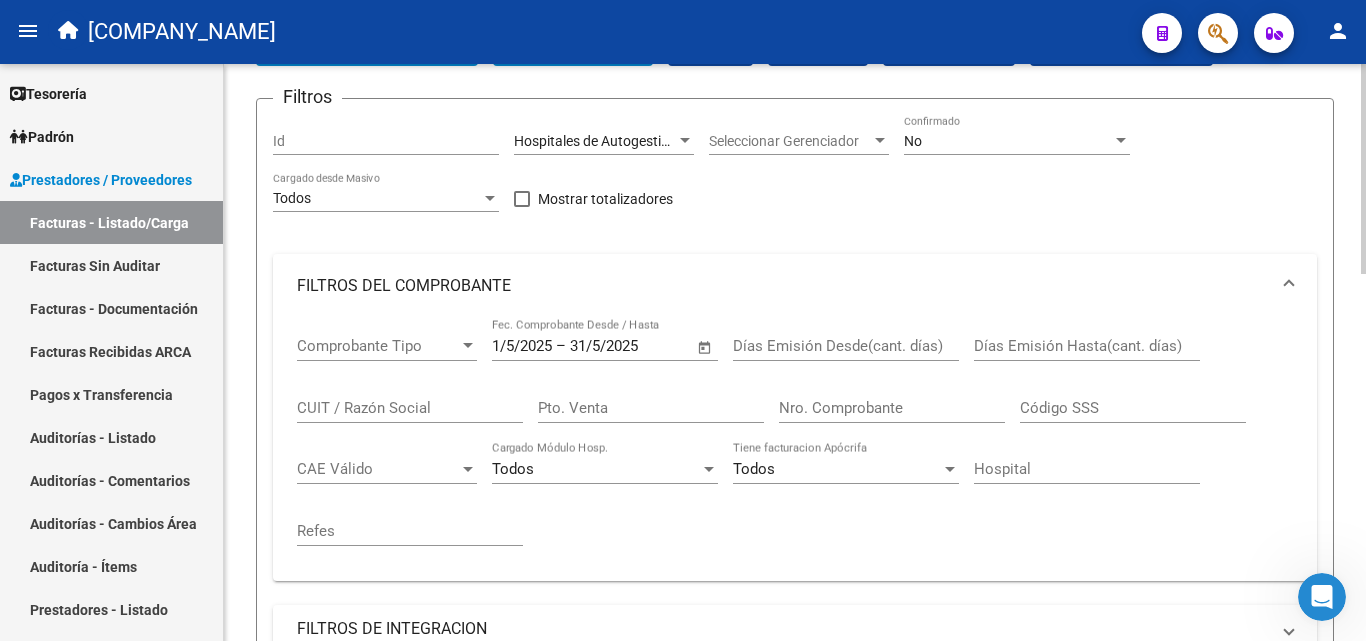 scroll, scrollTop: 0, scrollLeft: 0, axis: both 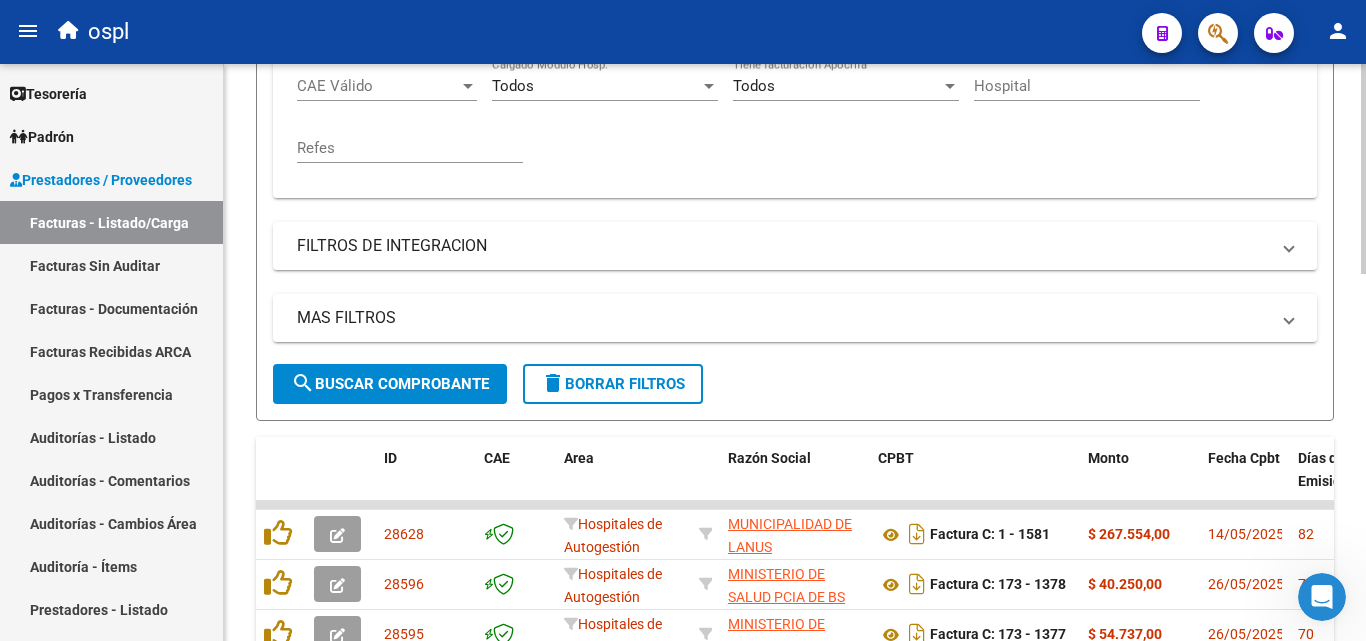 click on "search  Buscar Comprobante" 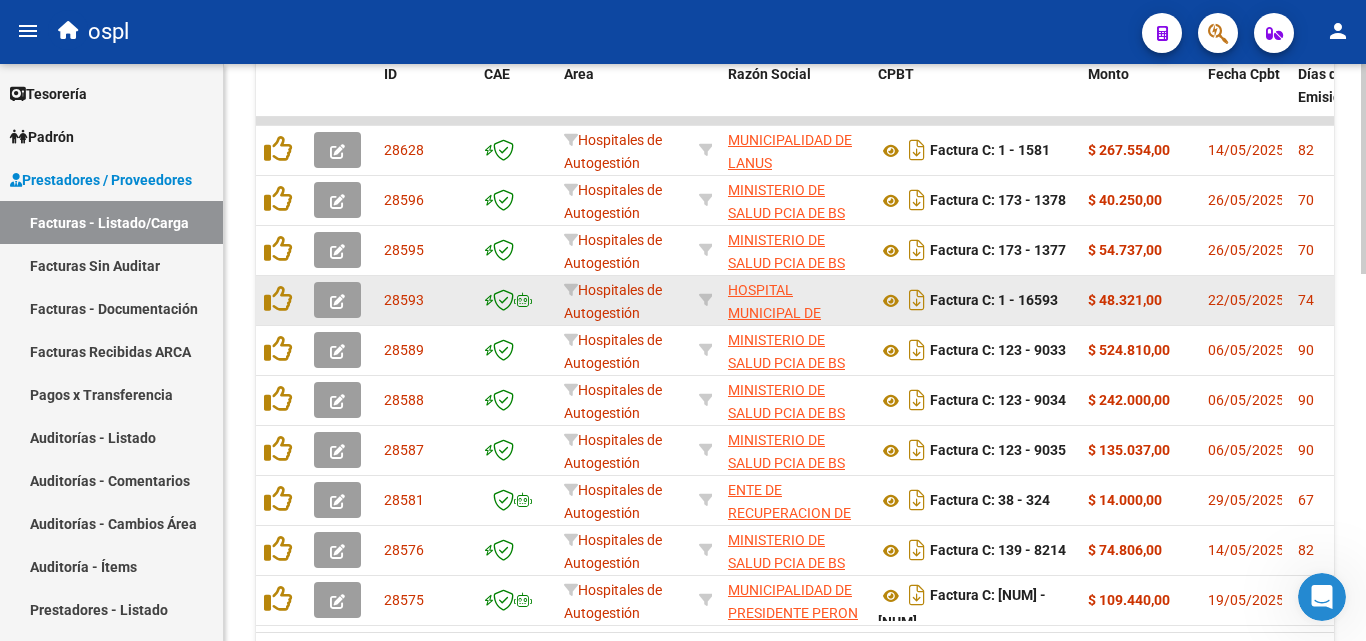 scroll, scrollTop: 1000, scrollLeft: 0, axis: vertical 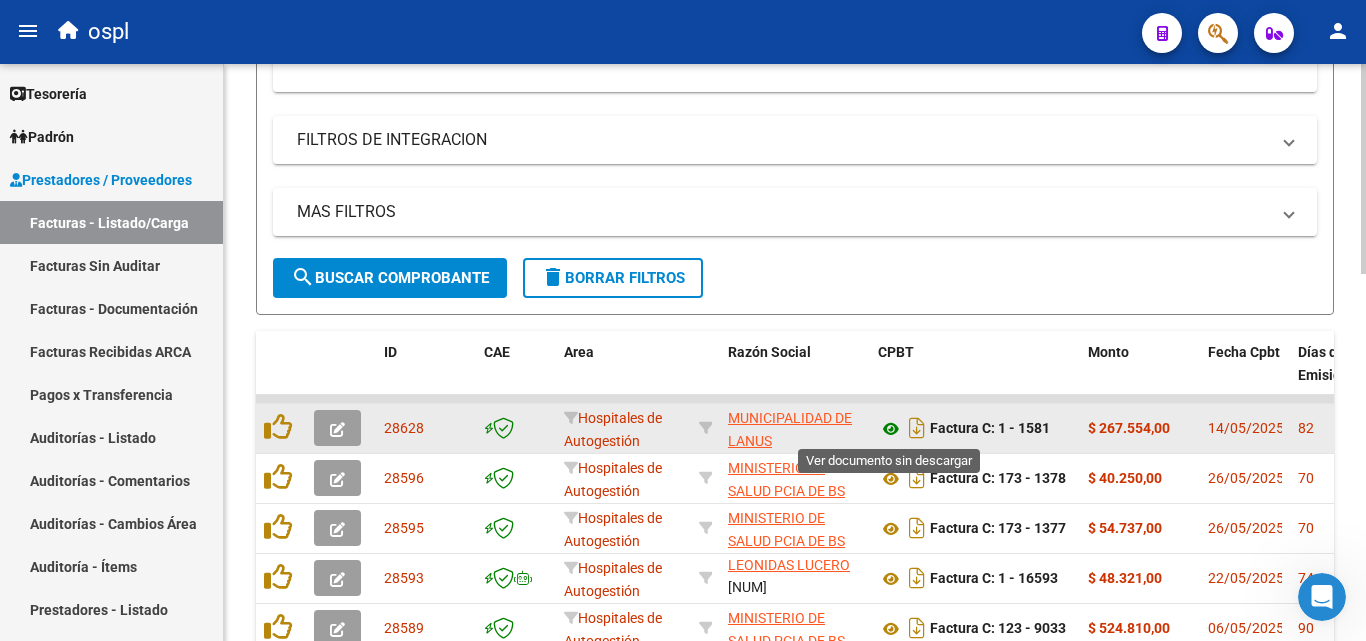 click 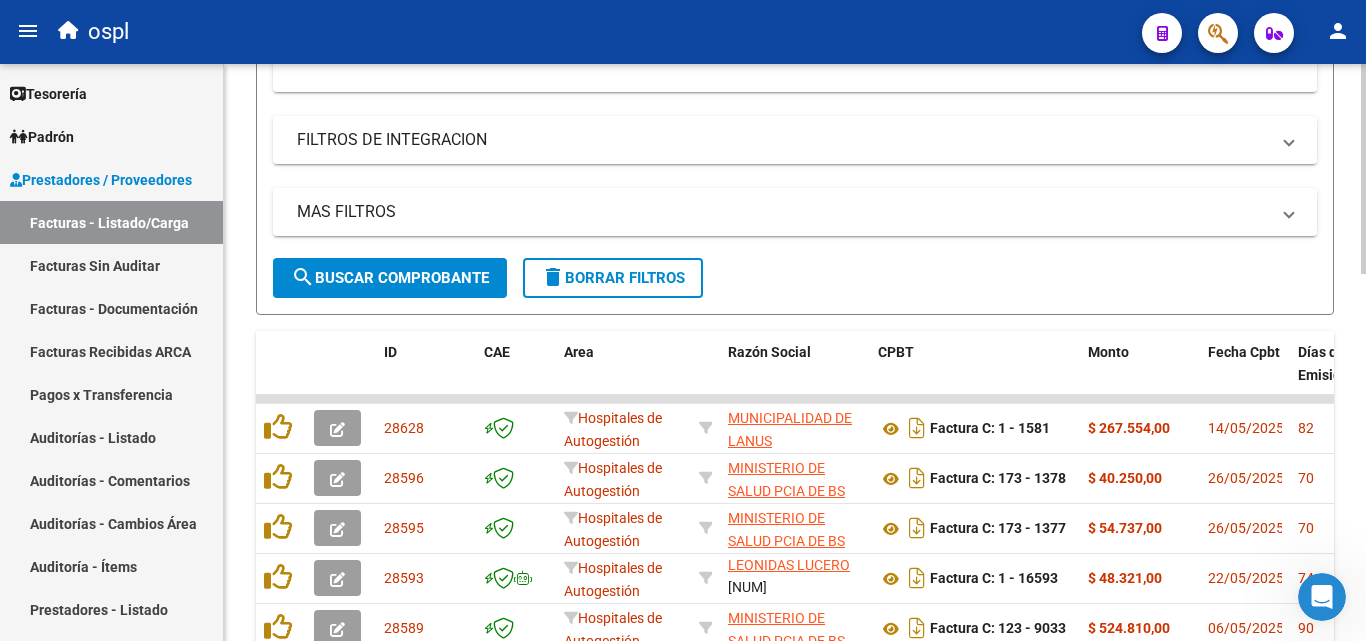 scroll, scrollTop: 806, scrollLeft: 0, axis: vertical 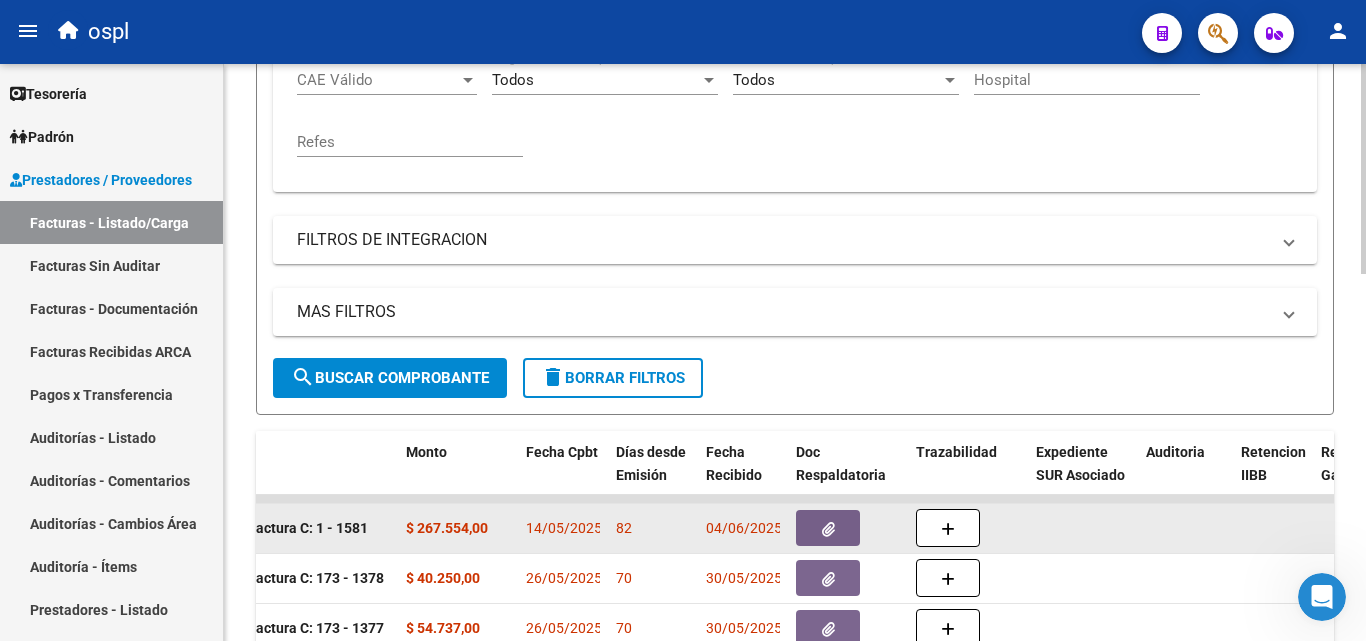 click 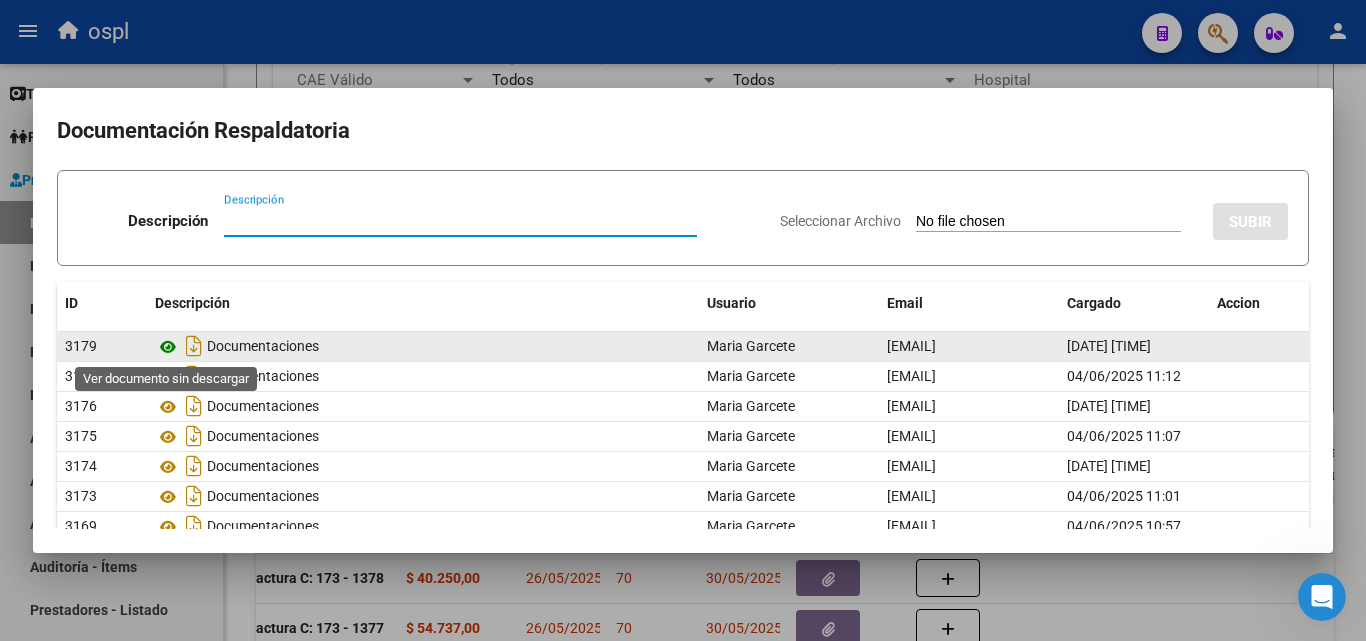 click 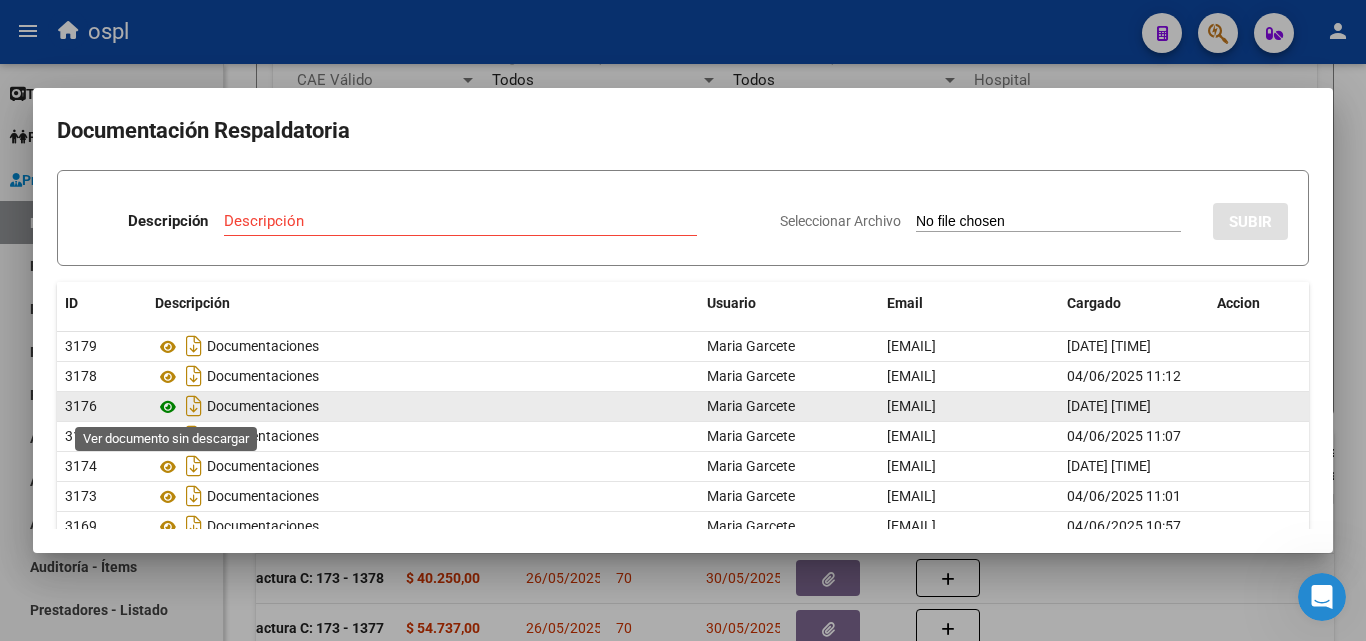 click 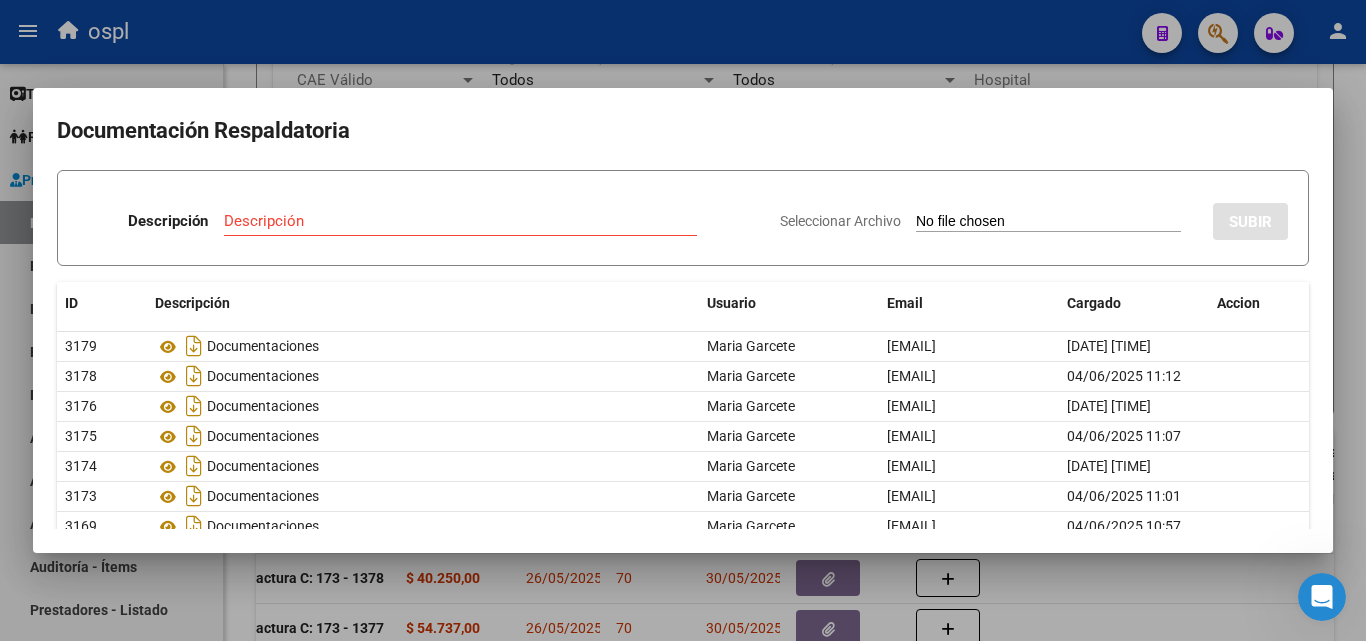 drag, startPoint x: 1120, startPoint y: 81, endPoint x: 962, endPoint y: 0, distance: 177.55281 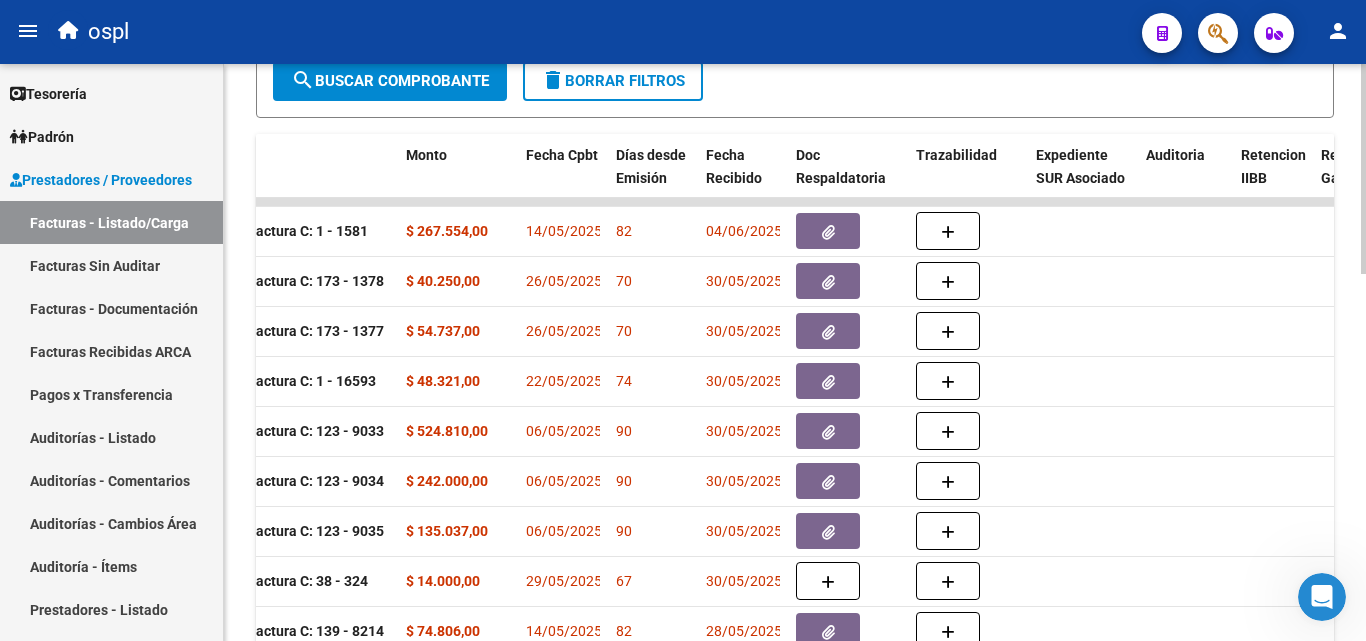 scroll, scrollTop: 1006, scrollLeft: 0, axis: vertical 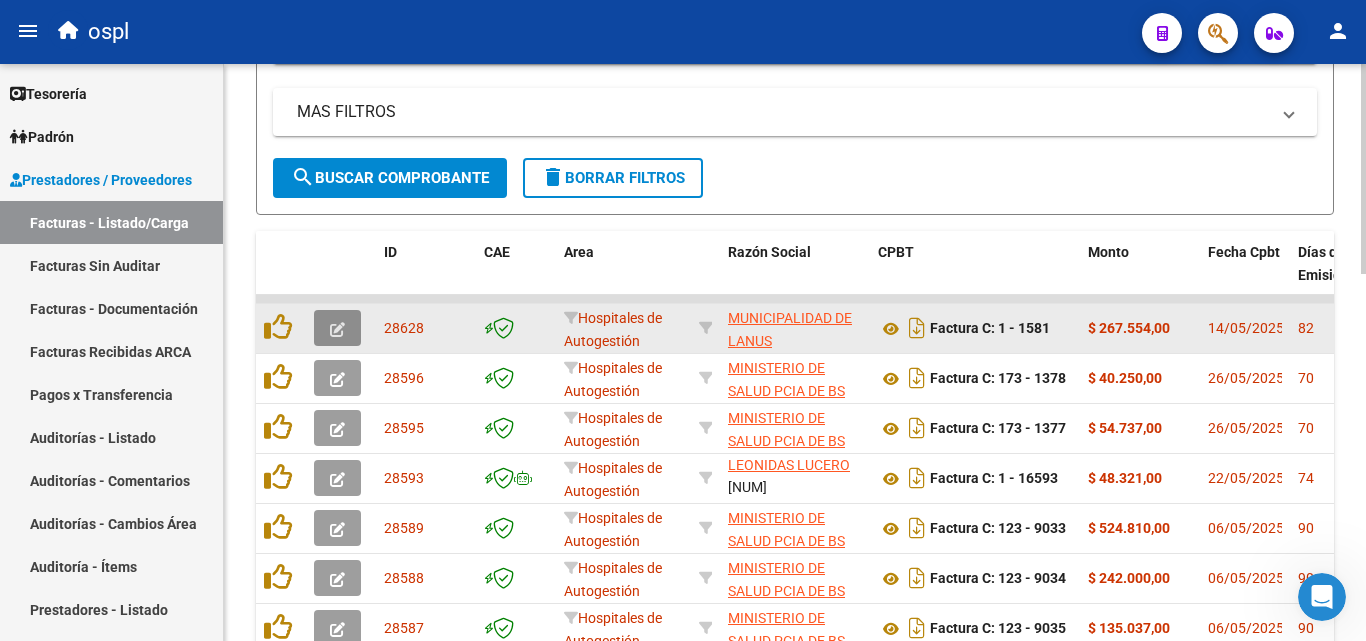 click 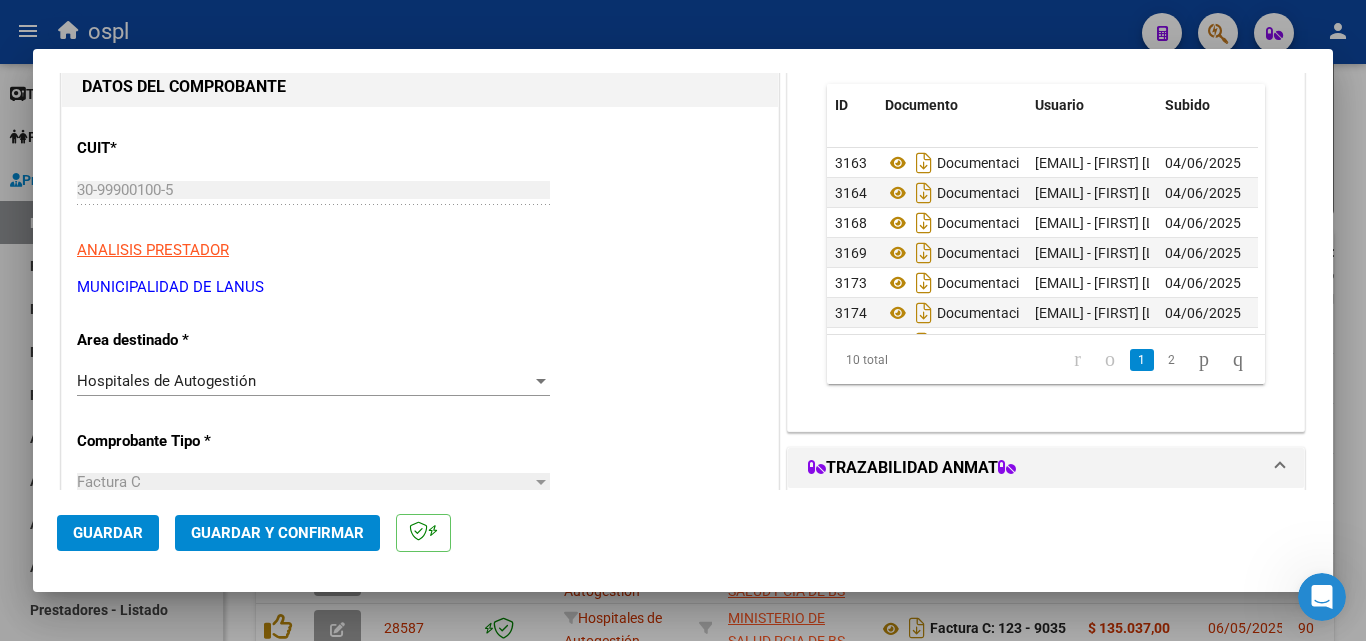 scroll, scrollTop: 200, scrollLeft: 0, axis: vertical 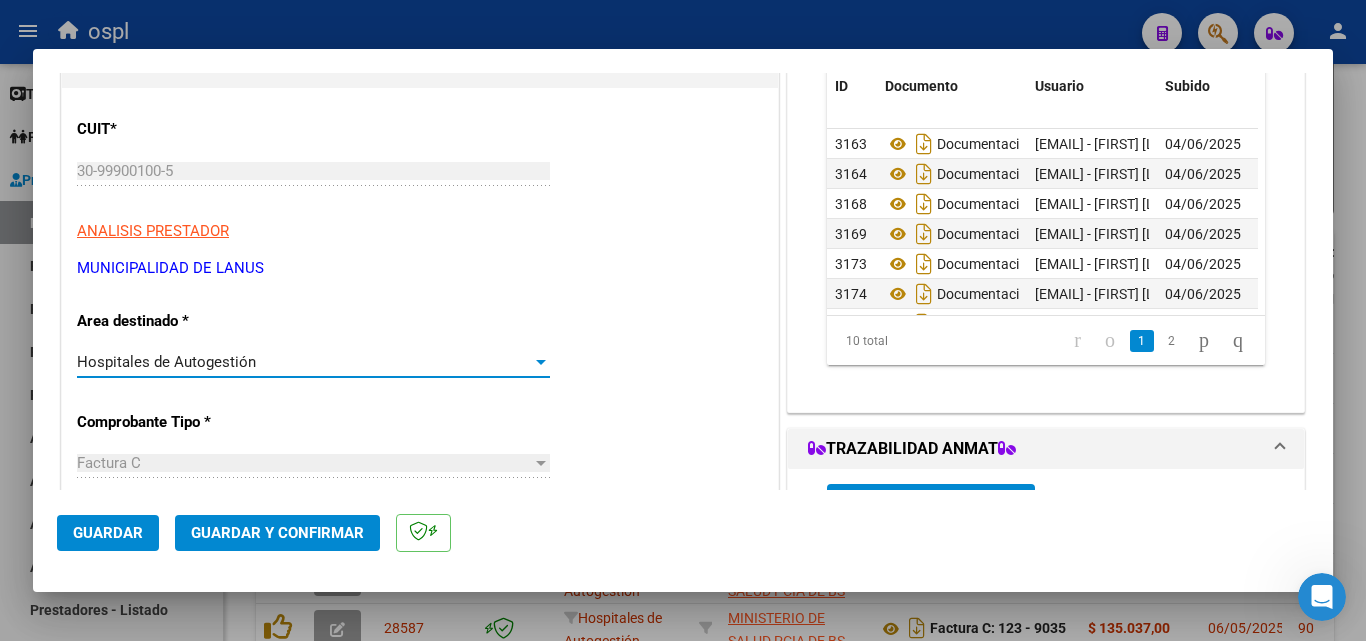 click at bounding box center (541, 362) 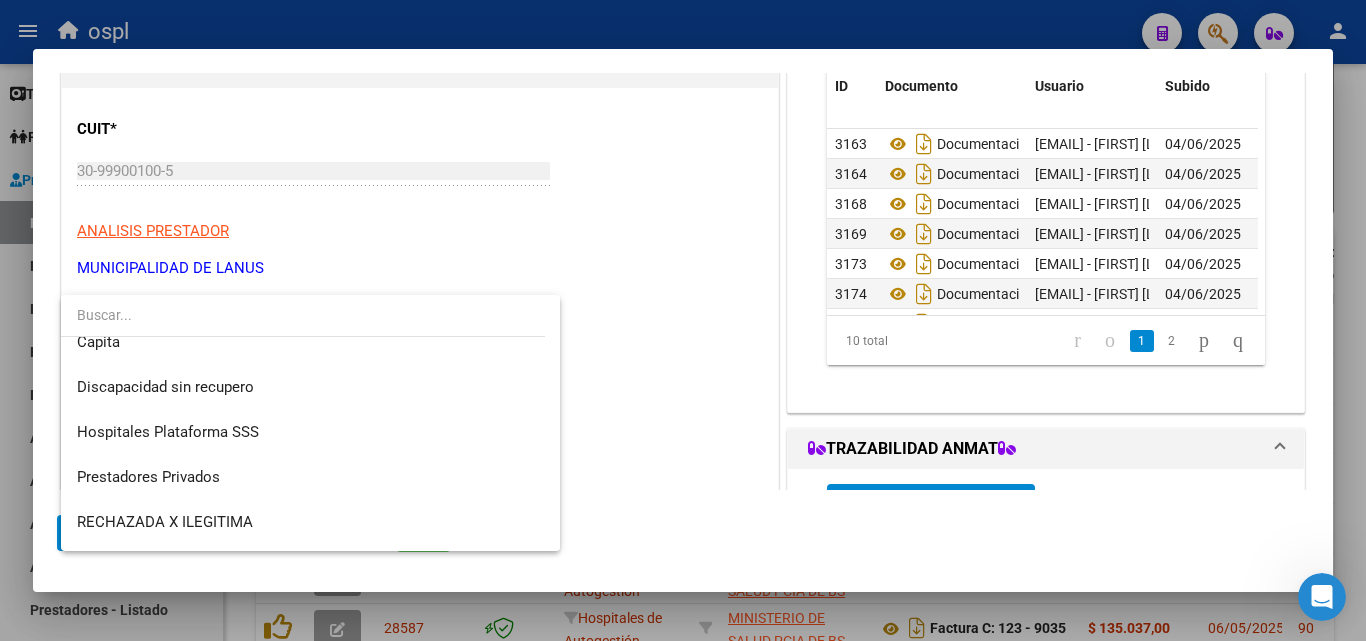 scroll, scrollTop: 284, scrollLeft: 0, axis: vertical 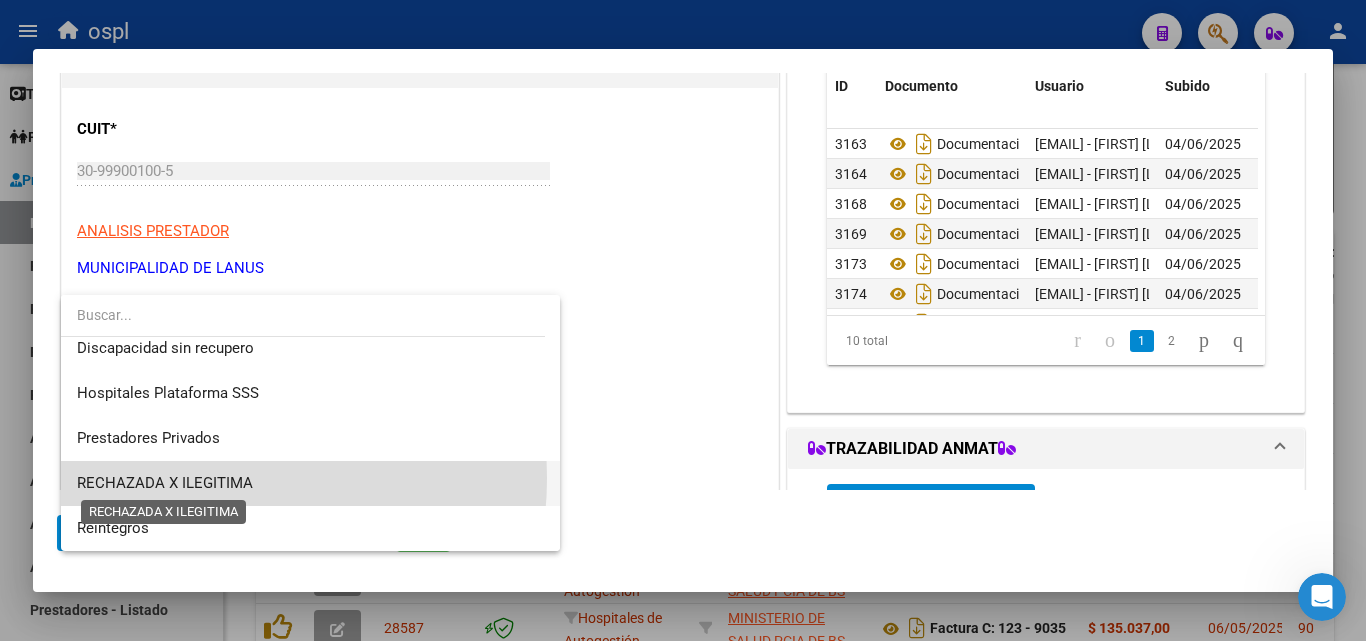 click on "RECHAZADA X ILEGITIMA" at bounding box center (165, 483) 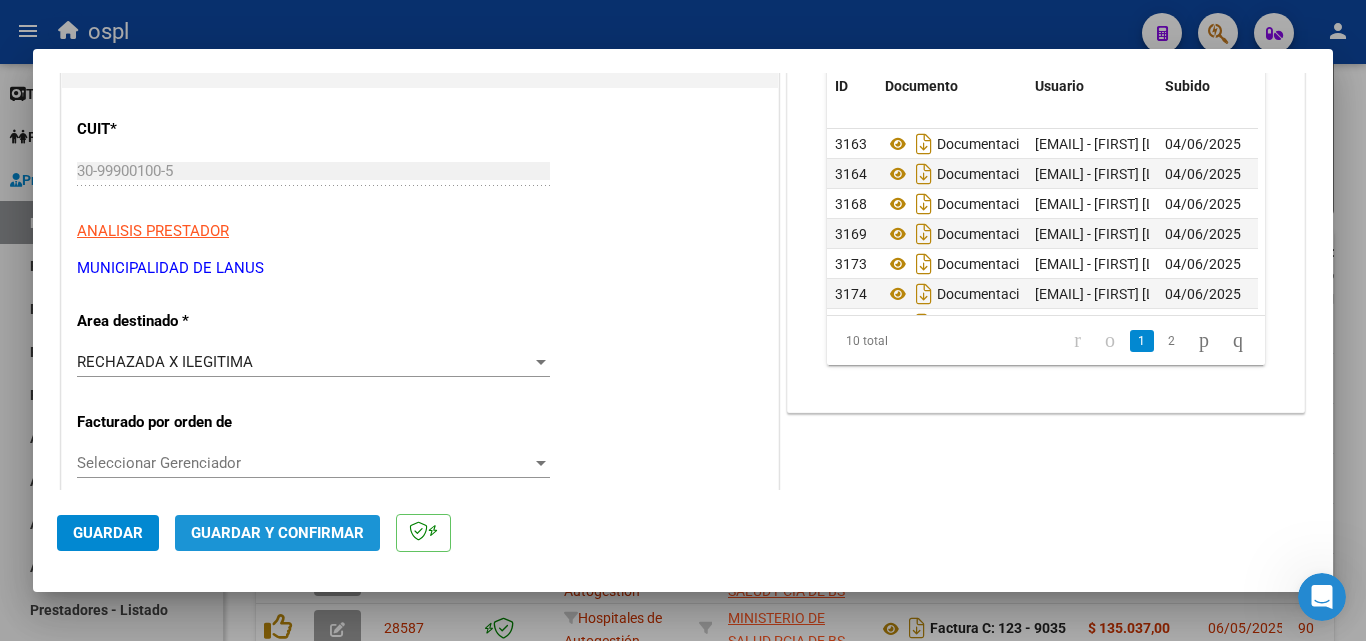 click on "Guardar y Confirmar" 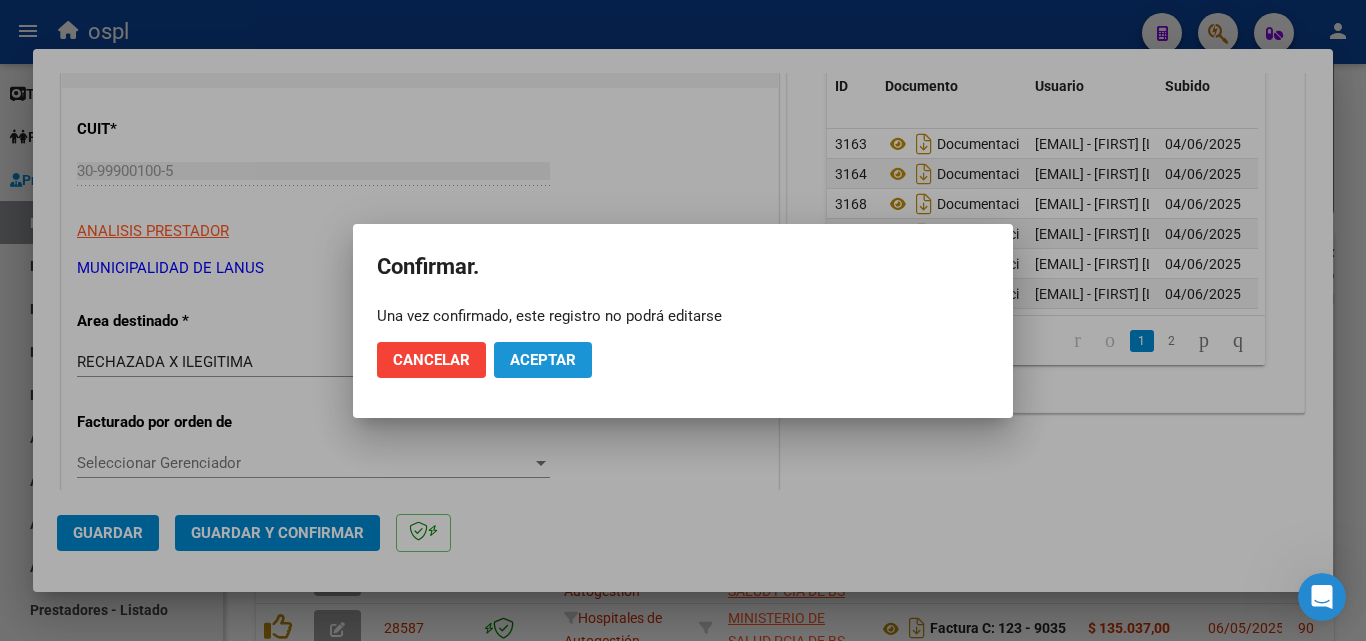 click on "Aceptar" 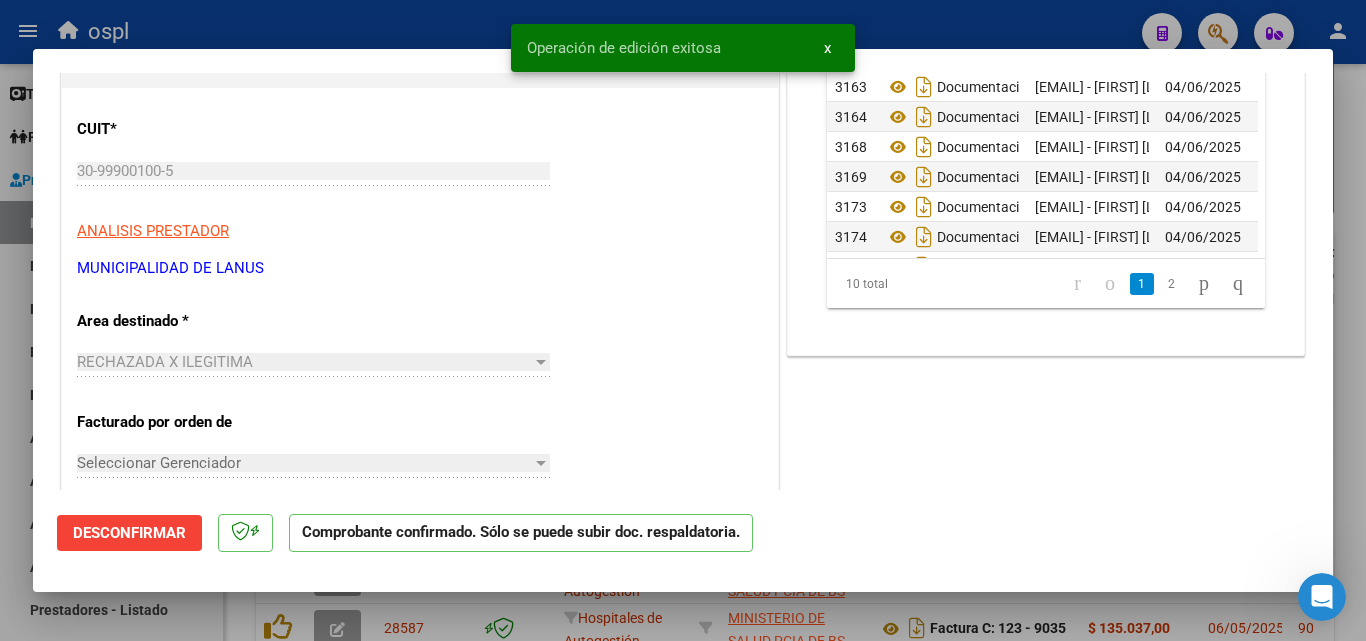 click at bounding box center (683, 320) 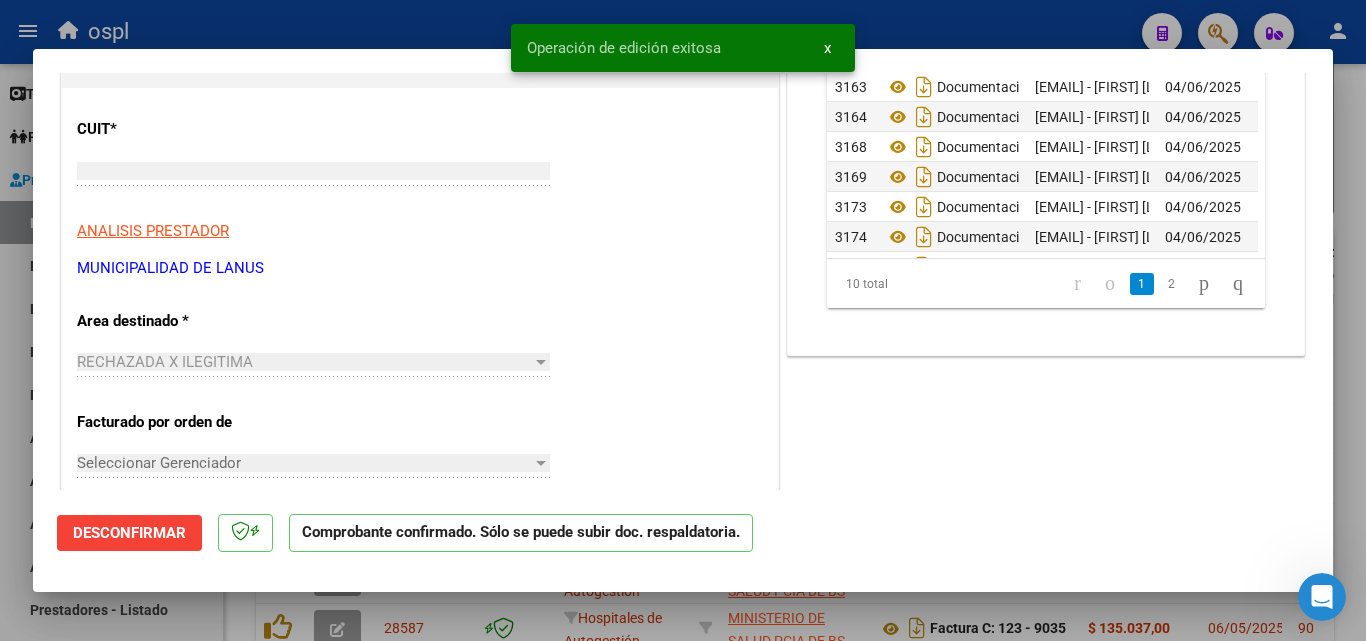 scroll, scrollTop: 235, scrollLeft: 0, axis: vertical 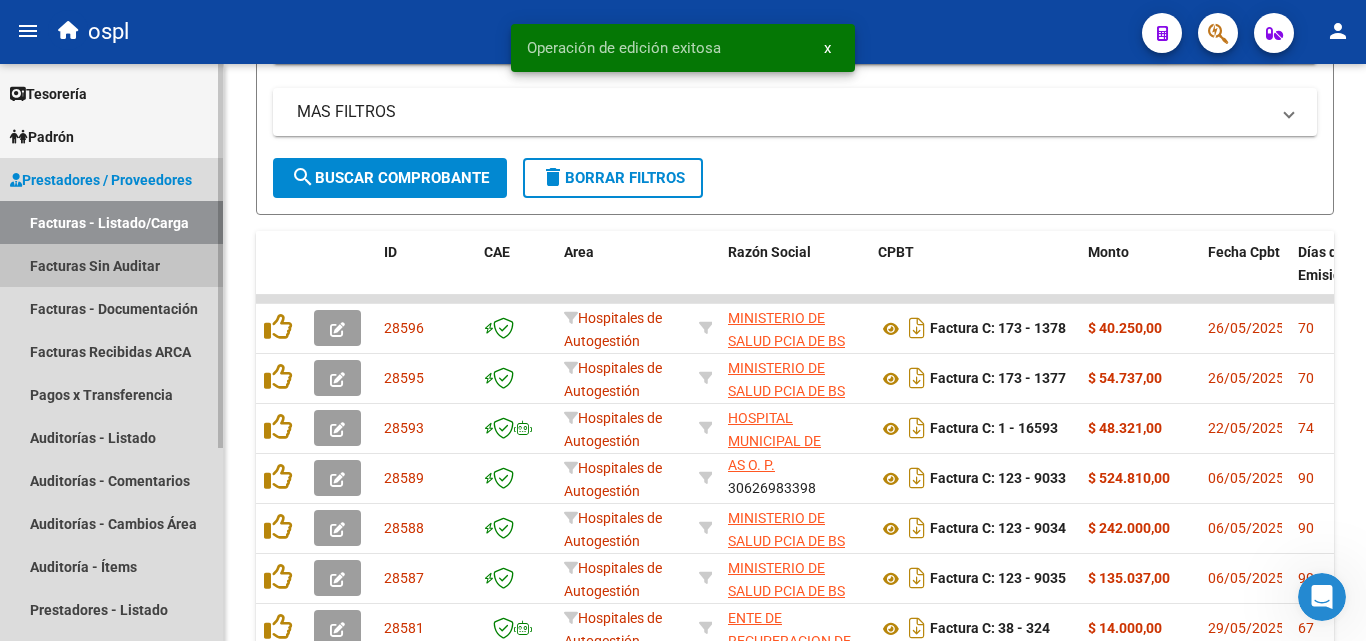 click on "Facturas Sin Auditar" at bounding box center [111, 265] 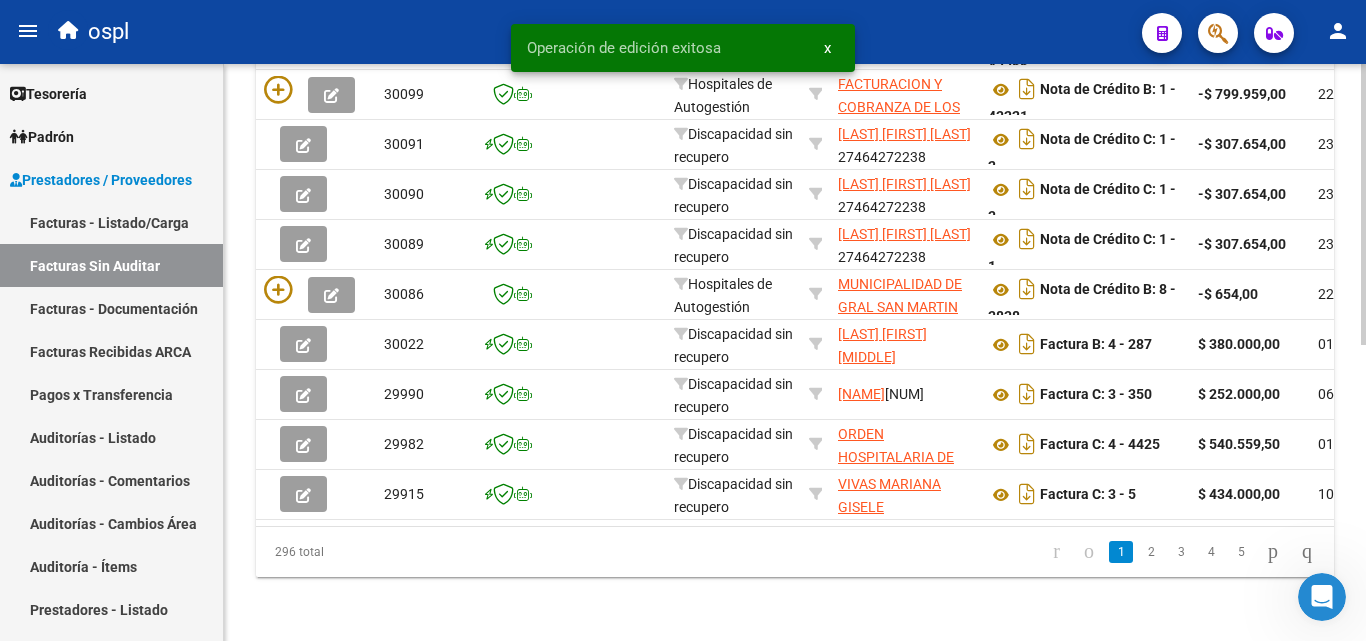 scroll, scrollTop: 106, scrollLeft: 0, axis: vertical 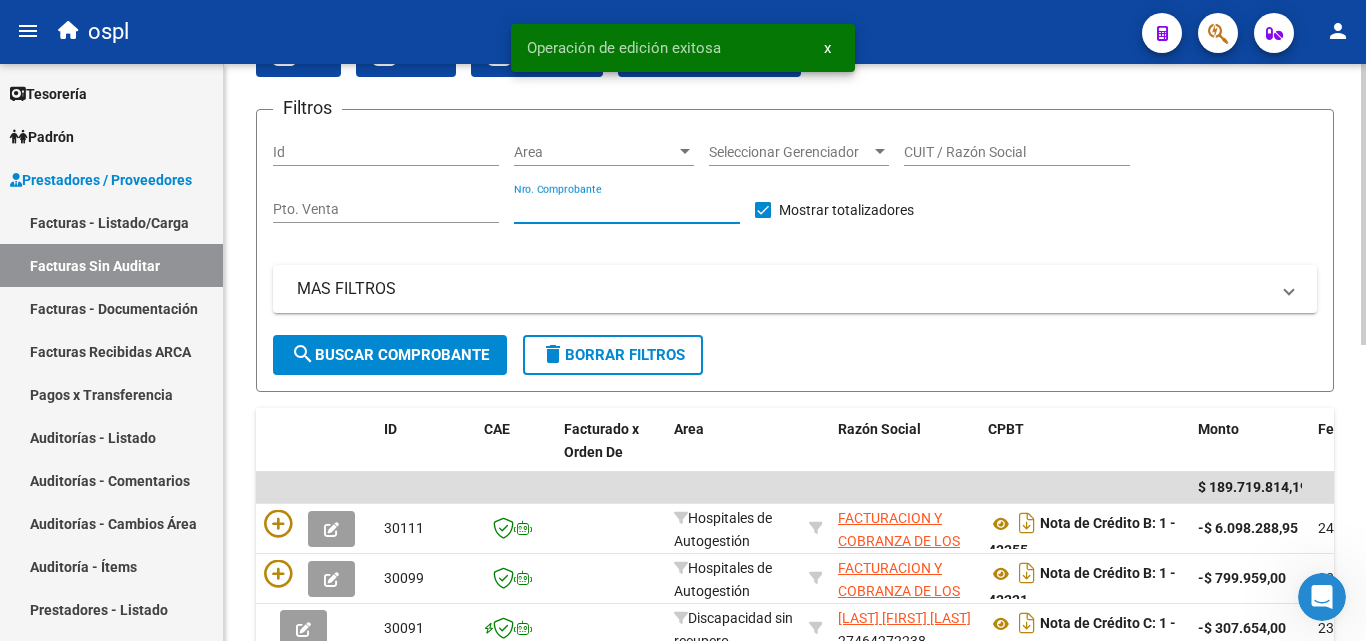 click on "Nro. Comprobante" at bounding box center [627, 209] 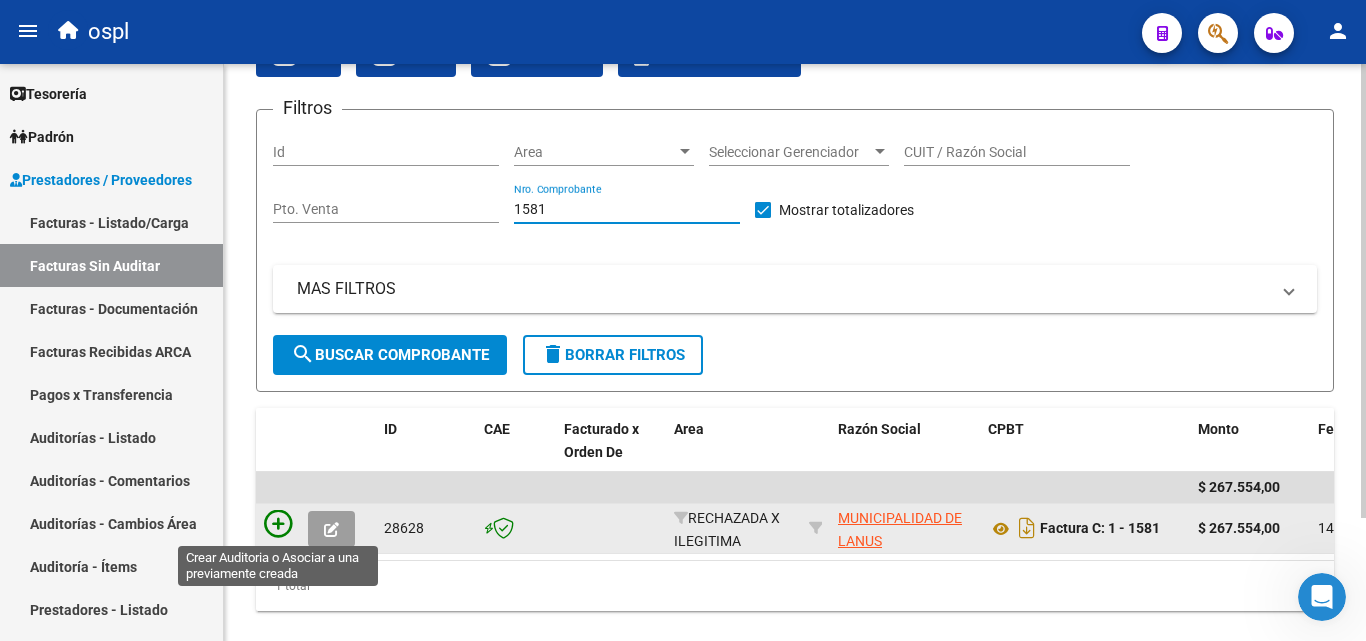 type on "1581" 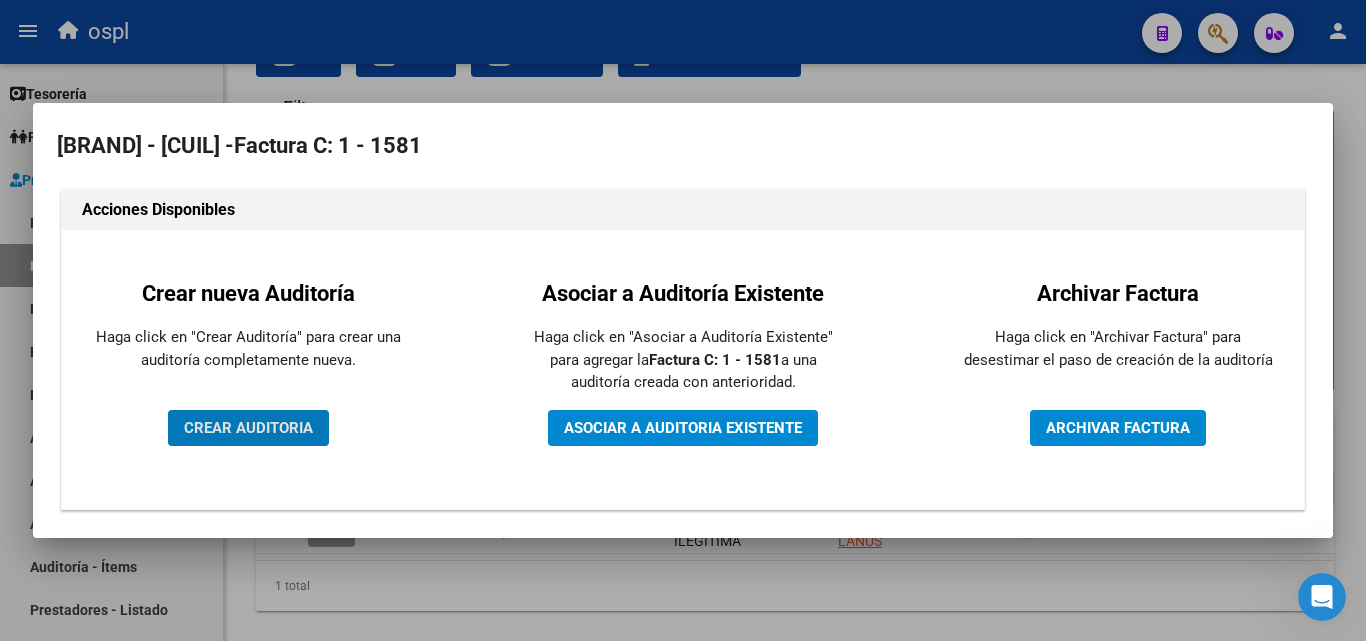 click on "CREAR AUDITORIA" at bounding box center (248, 428) 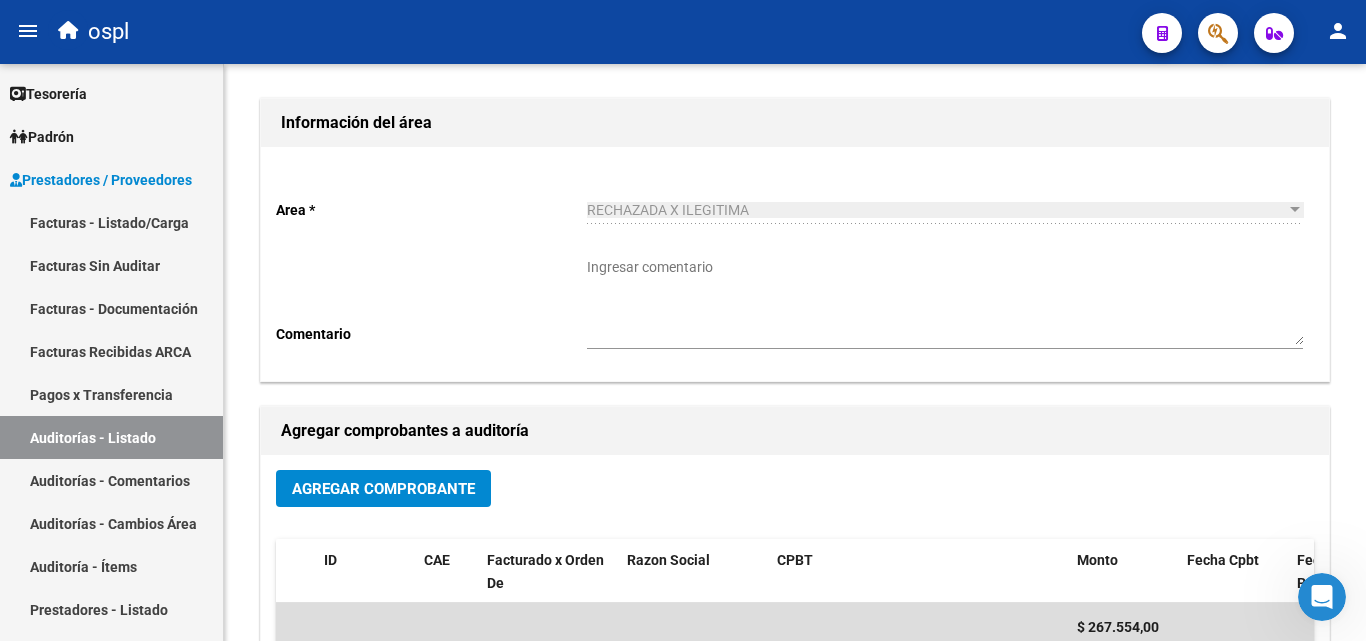 scroll, scrollTop: 0, scrollLeft: 0, axis: both 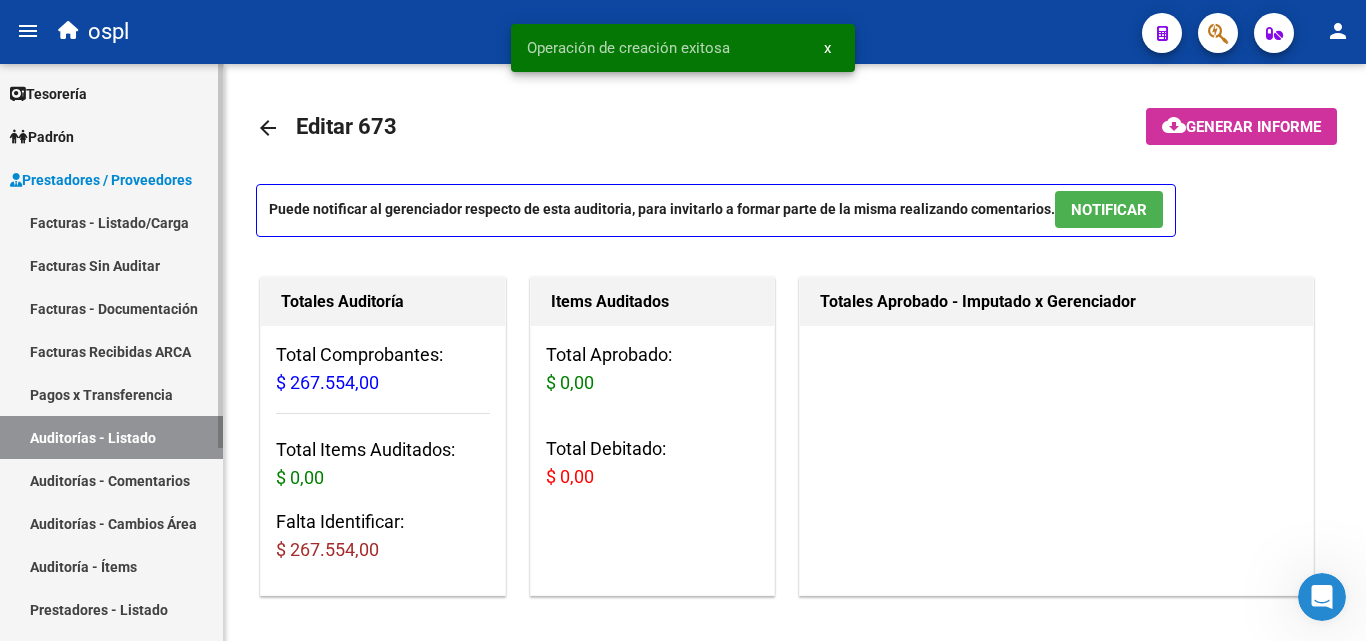 click on "Facturas - Listado/Carga" at bounding box center [111, 222] 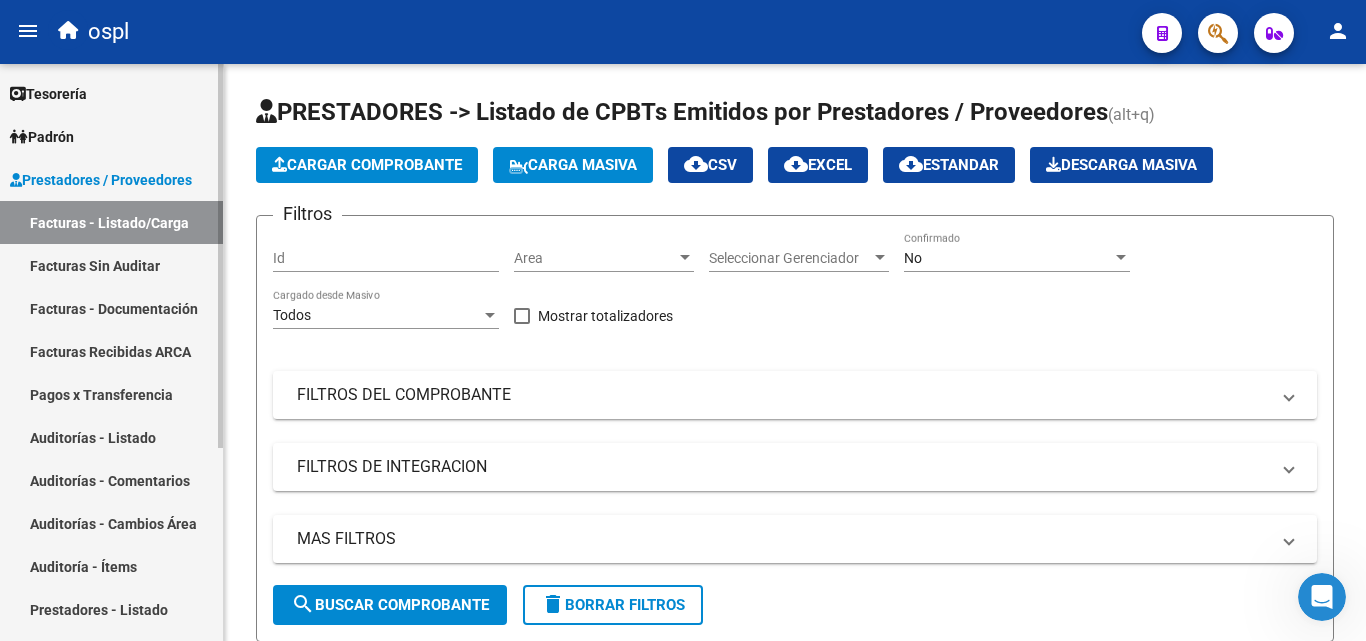click on "Facturas Sin Auditar" at bounding box center (111, 265) 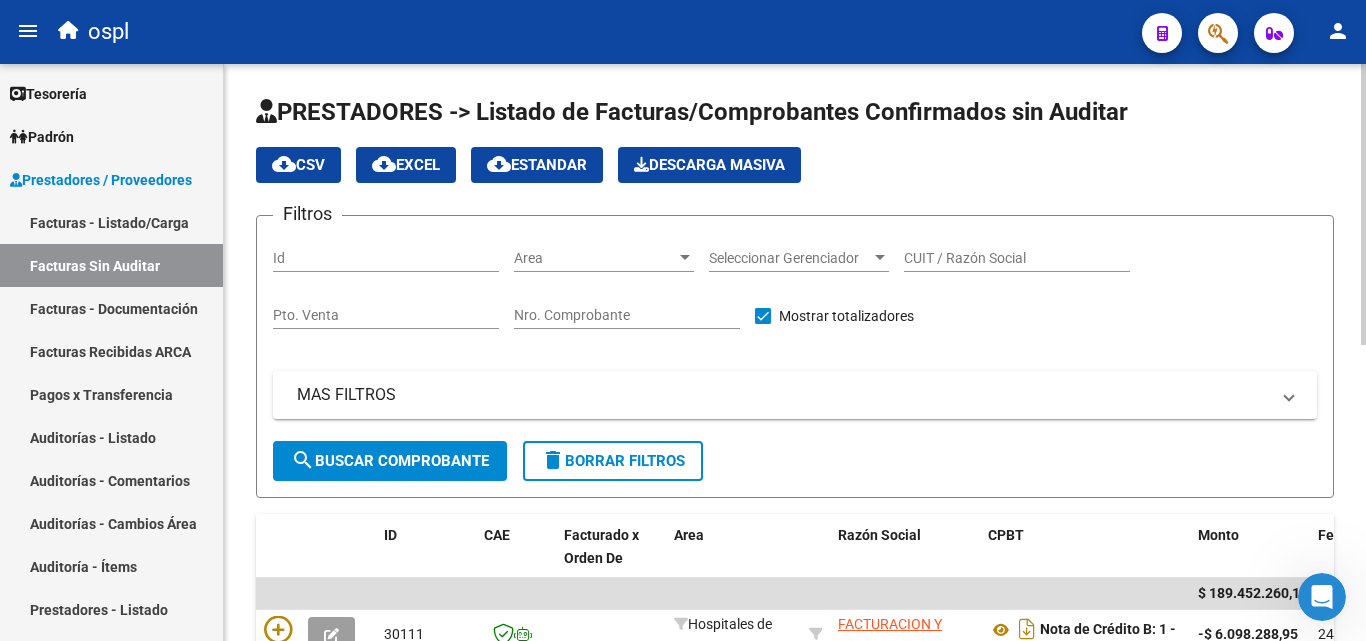 click on "Nro. Comprobante" at bounding box center [627, 315] 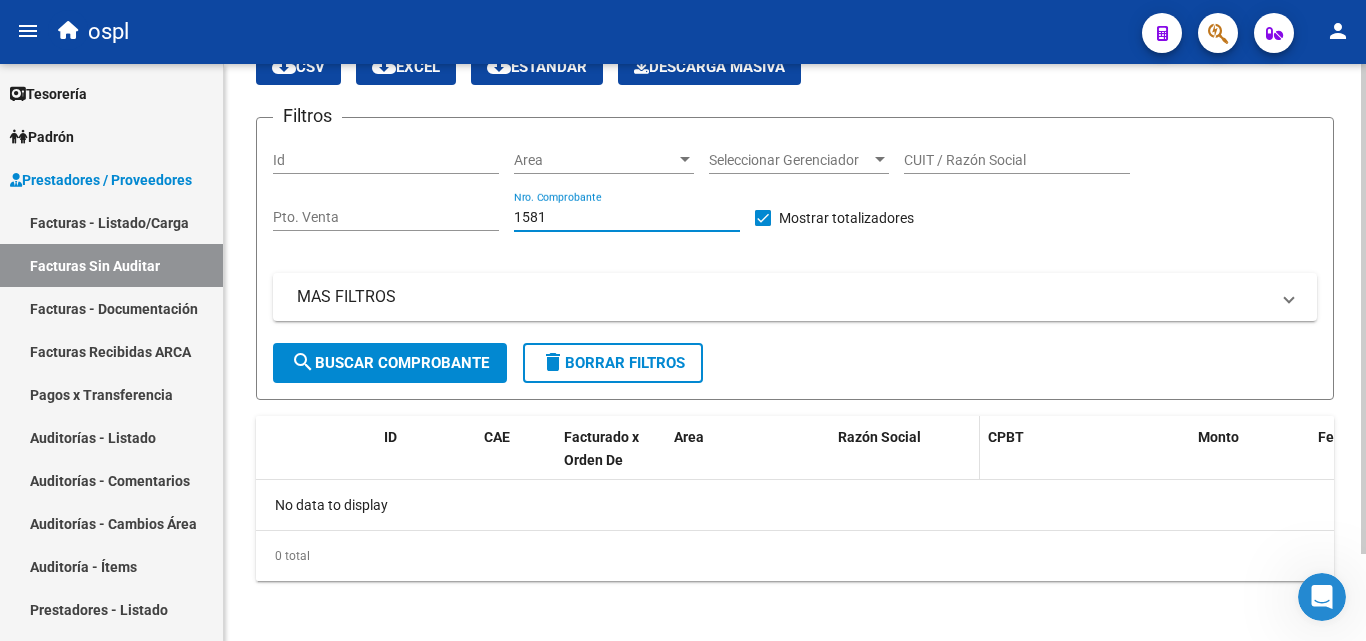 scroll, scrollTop: 102, scrollLeft: 0, axis: vertical 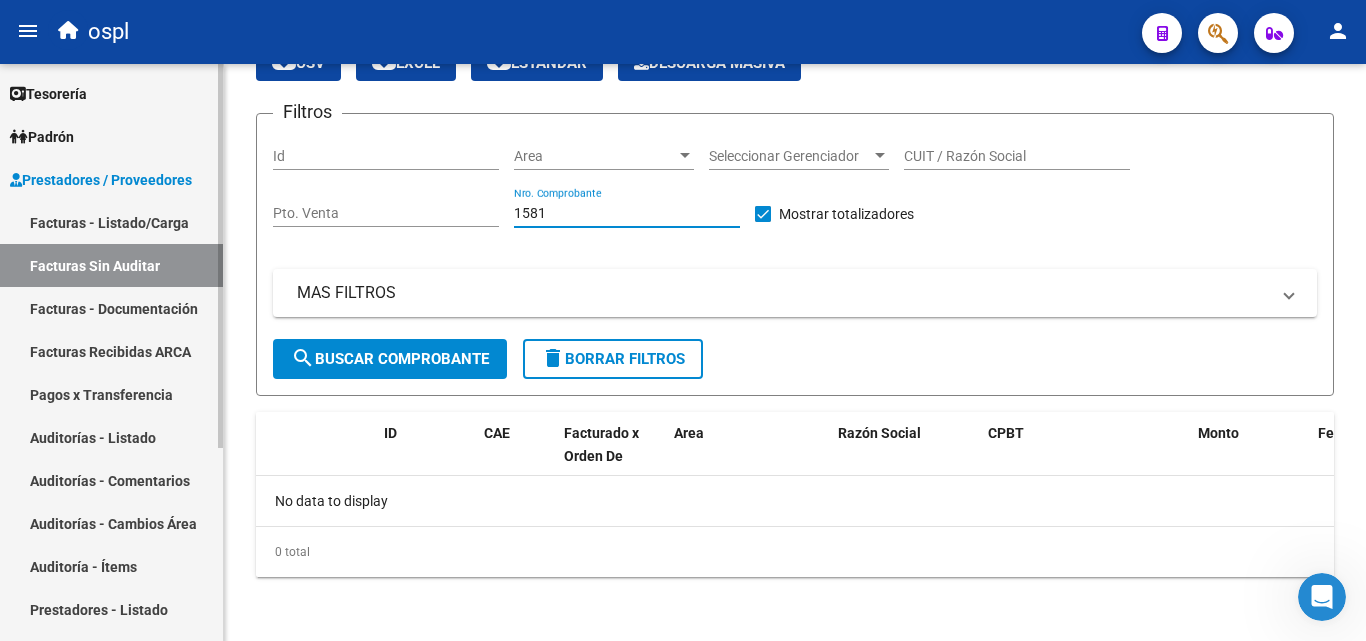 type on "1581" 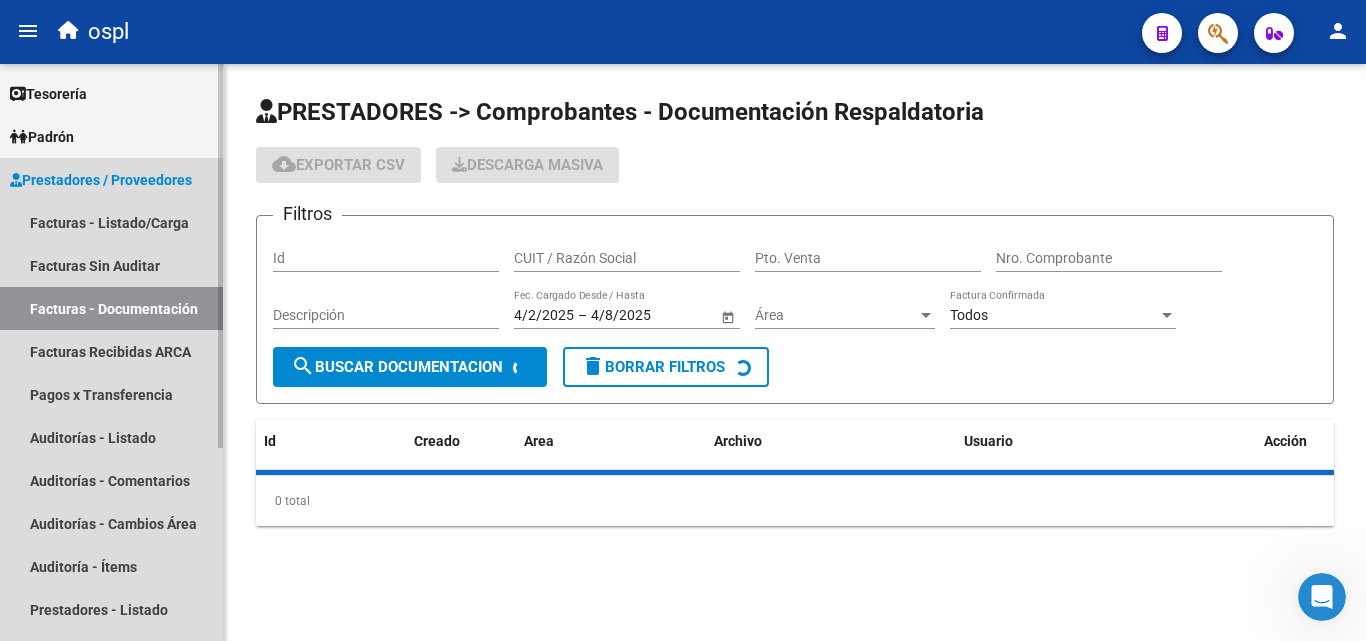 scroll, scrollTop: 0, scrollLeft: 0, axis: both 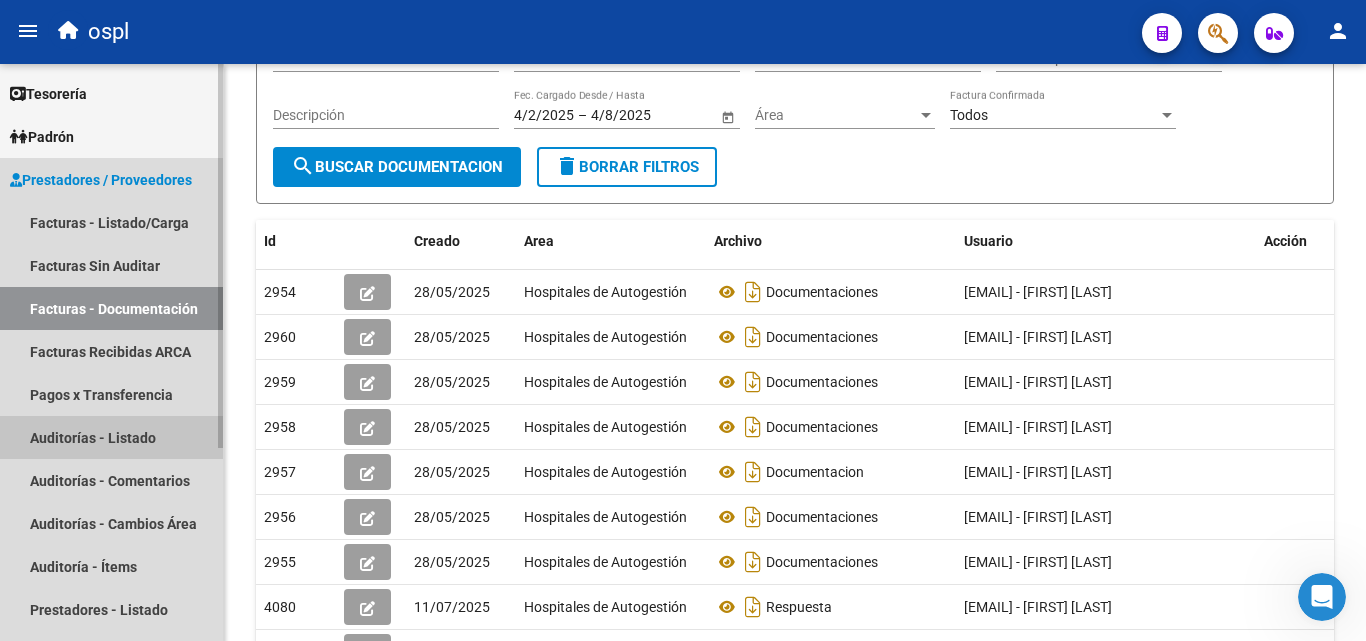 click on "Auditorías - Listado" at bounding box center (111, 437) 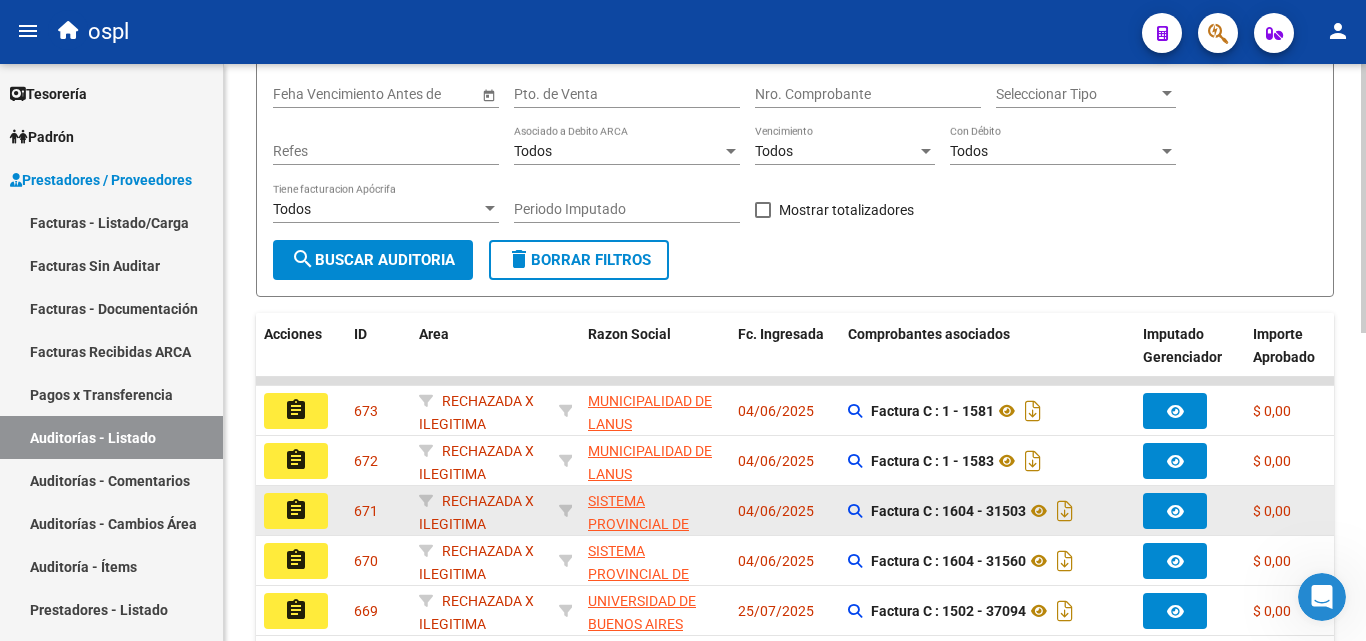 scroll, scrollTop: 300, scrollLeft: 0, axis: vertical 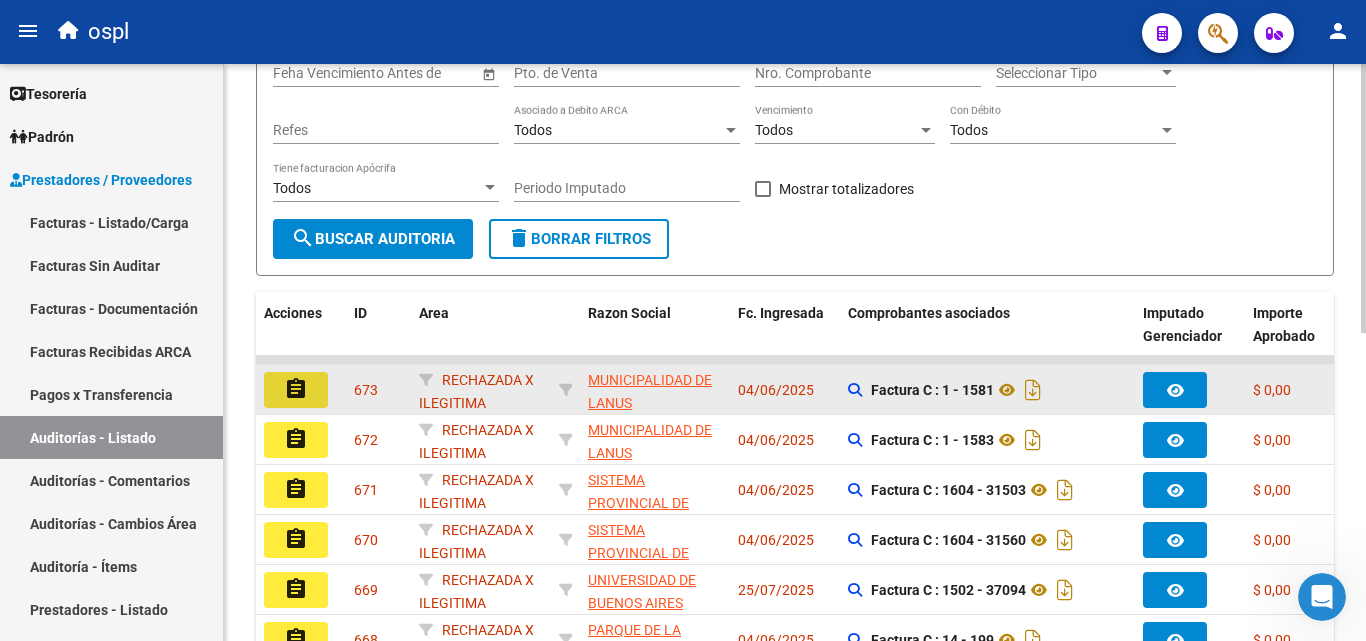 click on "assignment" 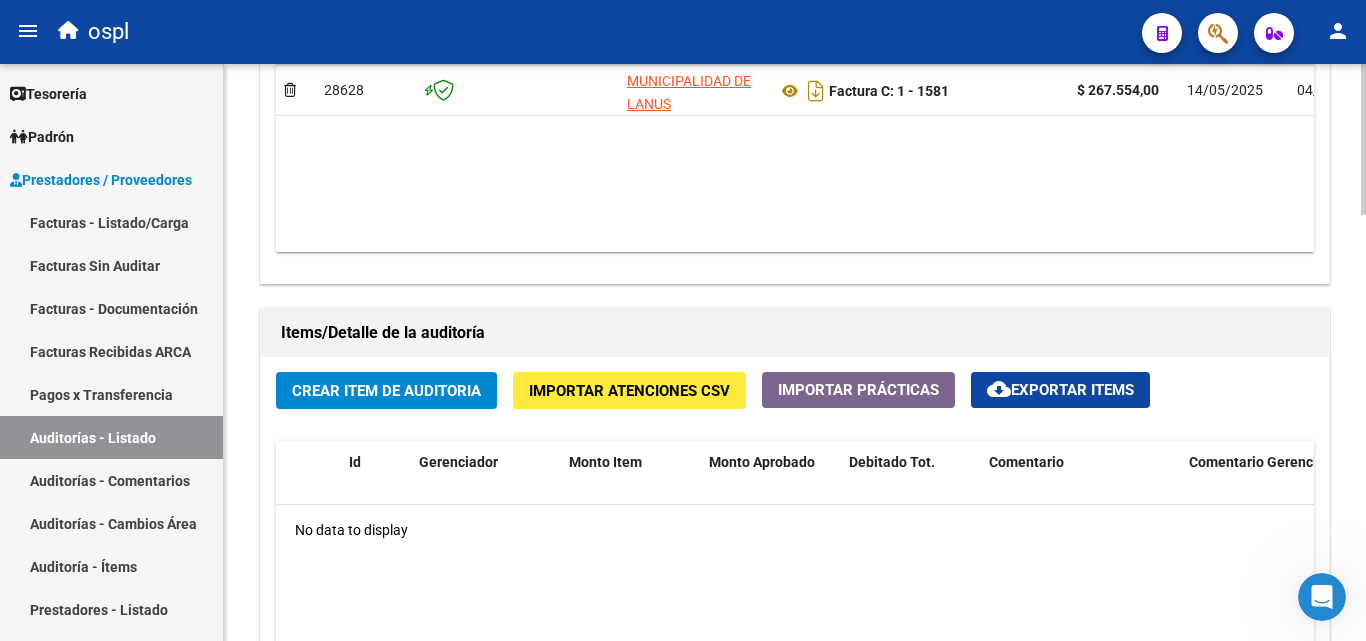 scroll, scrollTop: 1300, scrollLeft: 0, axis: vertical 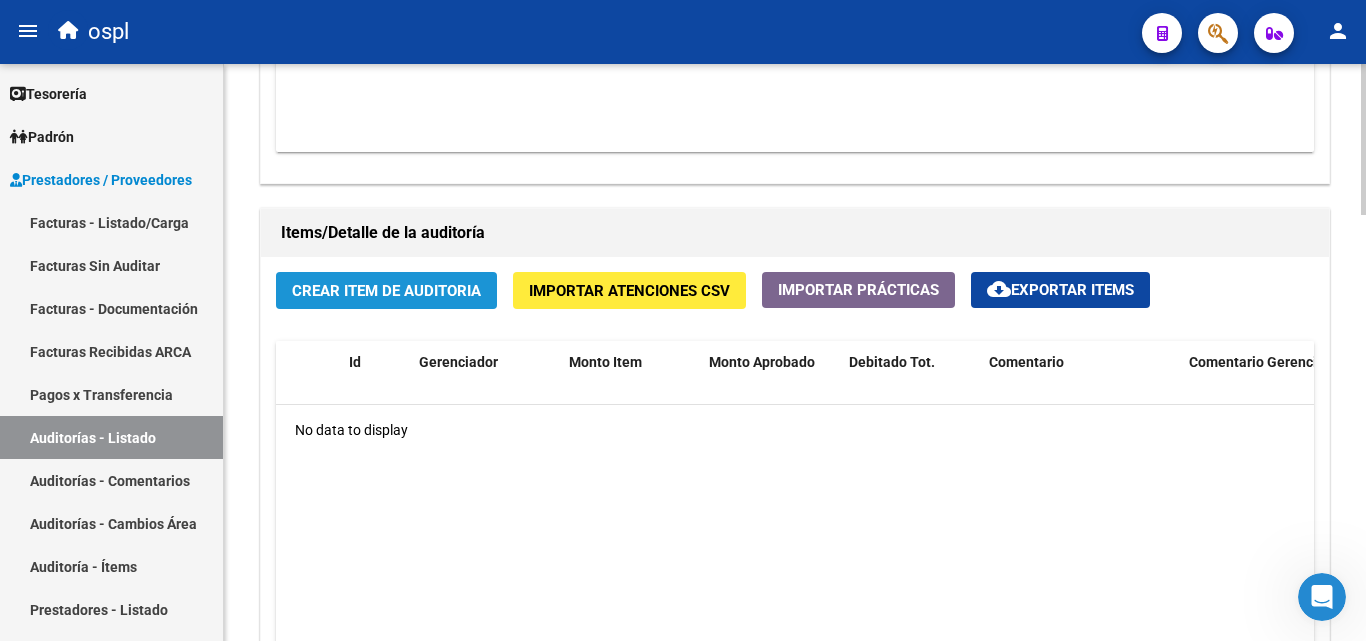 click on "Crear Item de Auditoria" 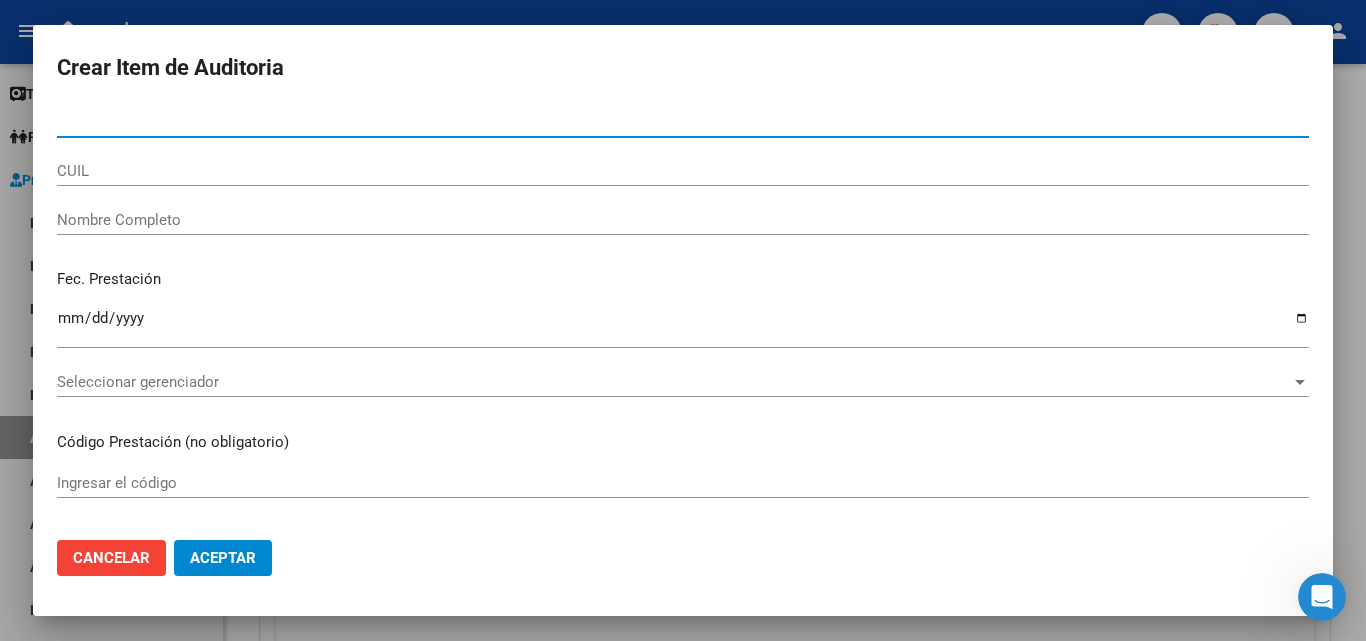click on "Nombre Completo" at bounding box center (683, 220) 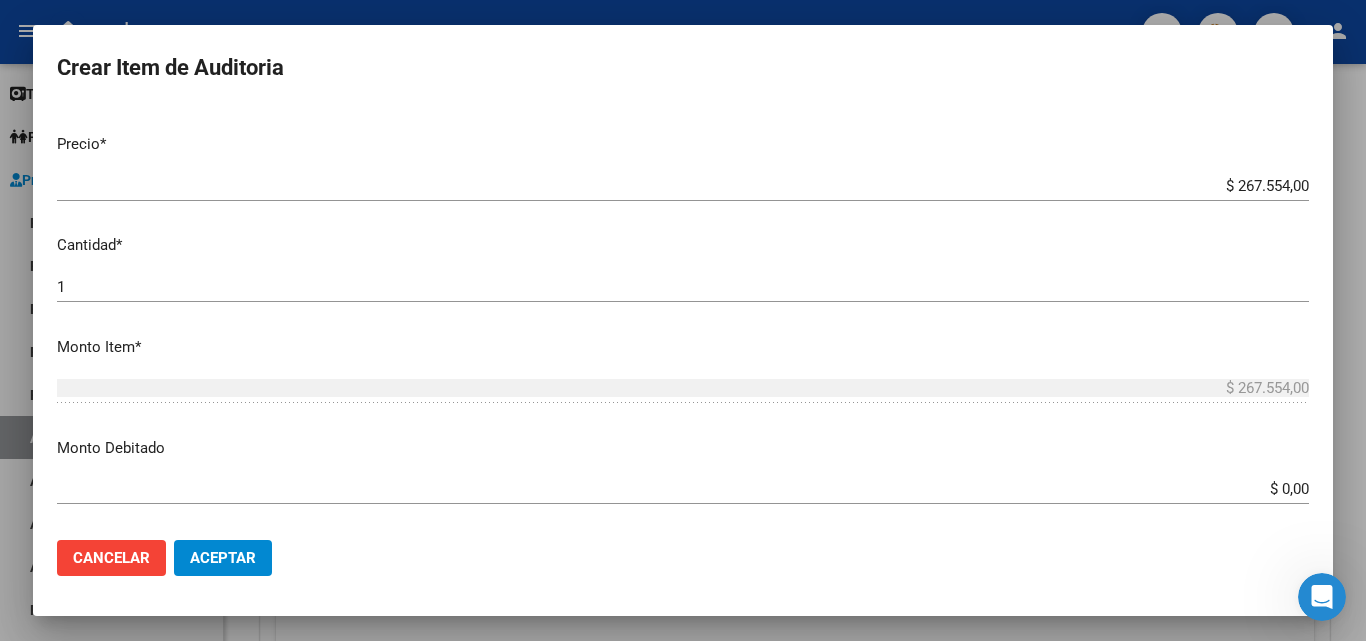 scroll, scrollTop: 400, scrollLeft: 0, axis: vertical 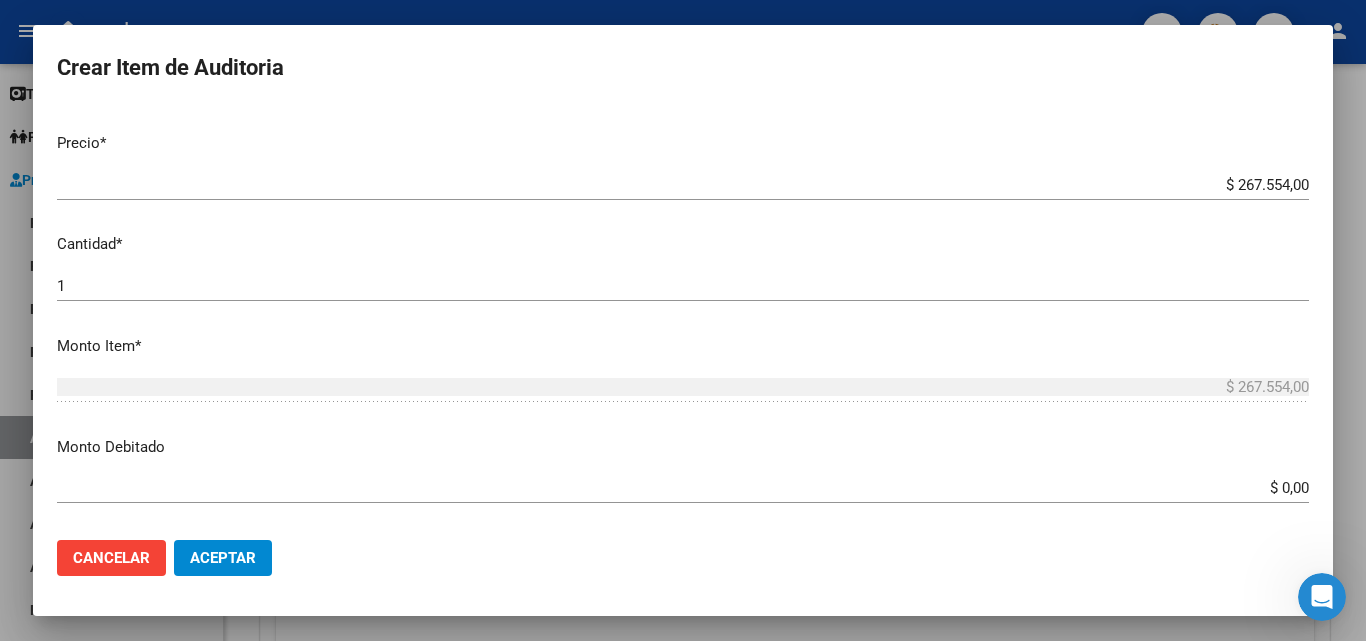 type on "todos" 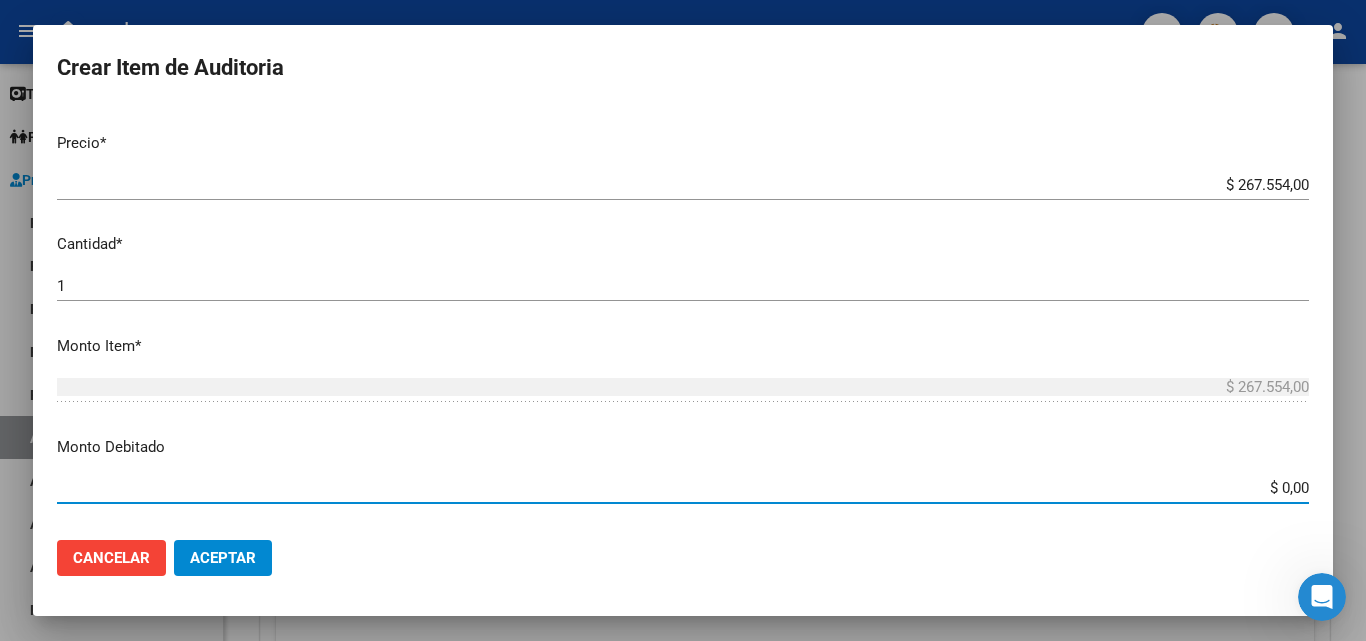 drag, startPoint x: 1224, startPoint y: 488, endPoint x: 1270, endPoint y: 469, distance: 49.76947 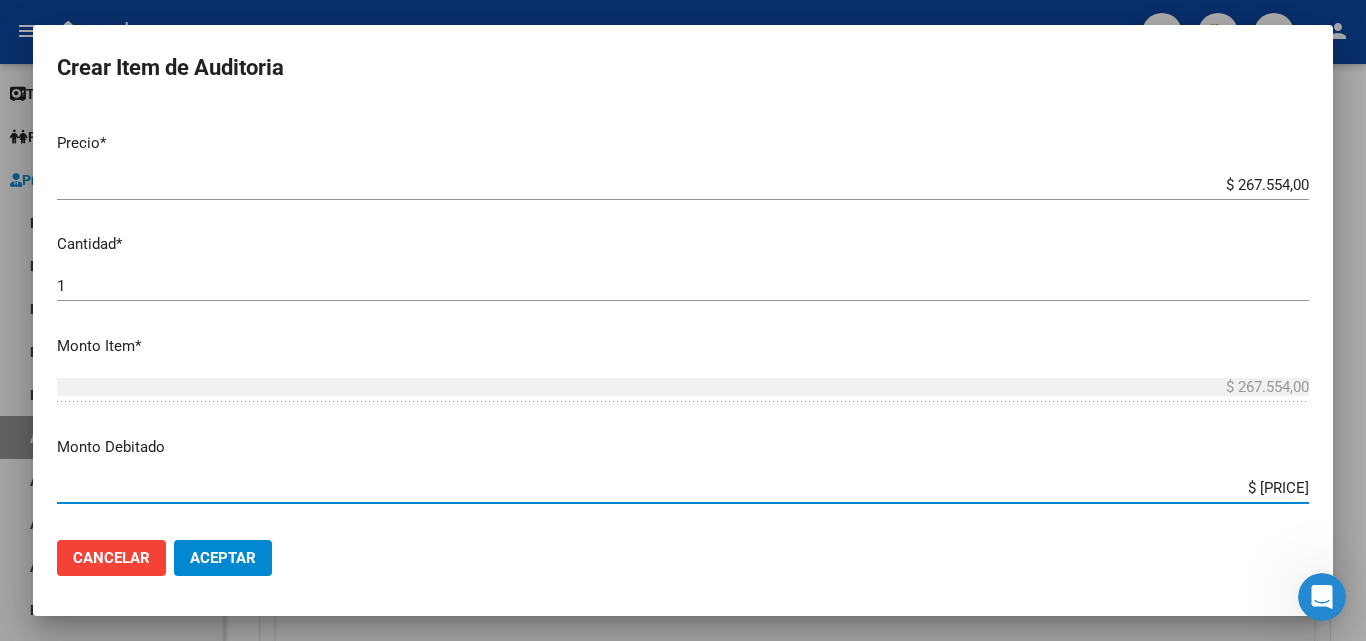 type on "$ 267.554,00" 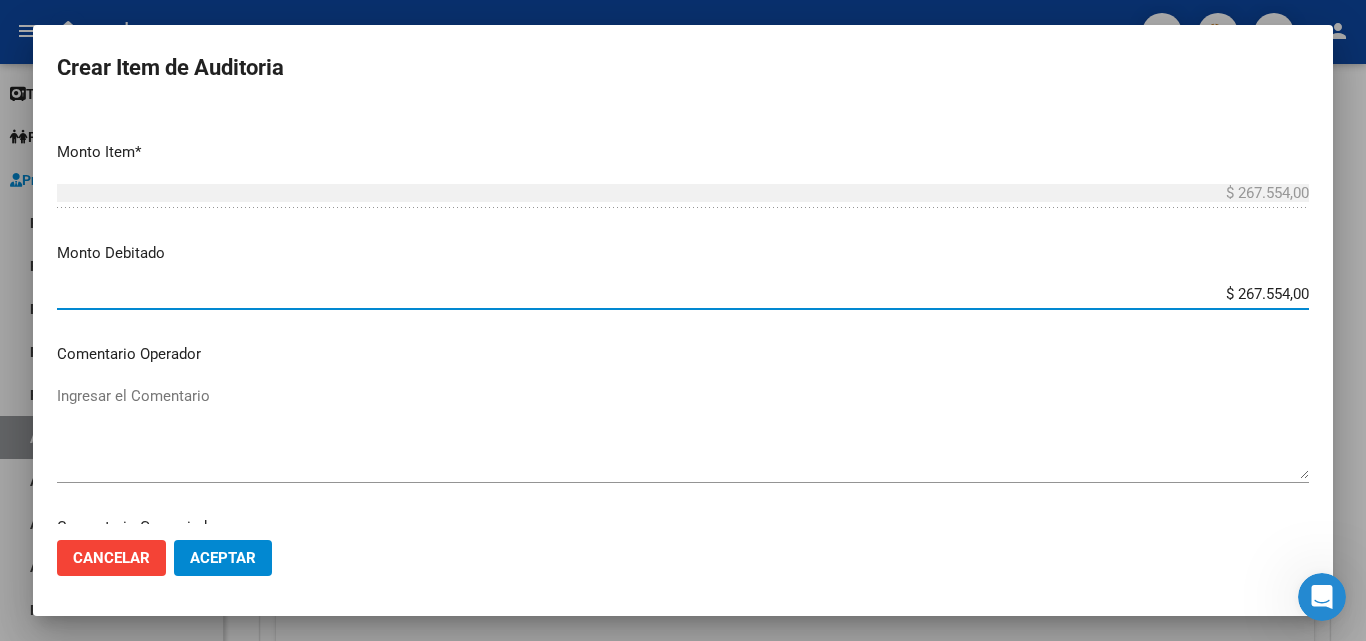 scroll, scrollTop: 600, scrollLeft: 0, axis: vertical 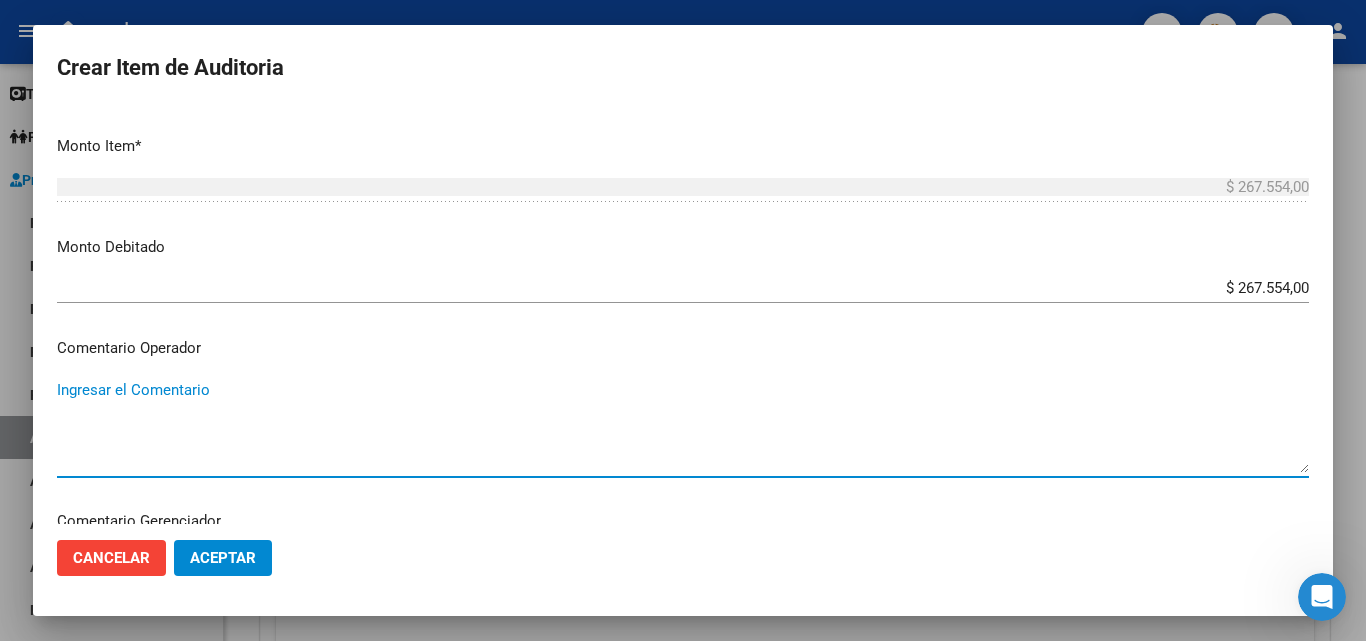 drag, startPoint x: 271, startPoint y: 414, endPoint x: 237, endPoint y: 385, distance: 44.687805 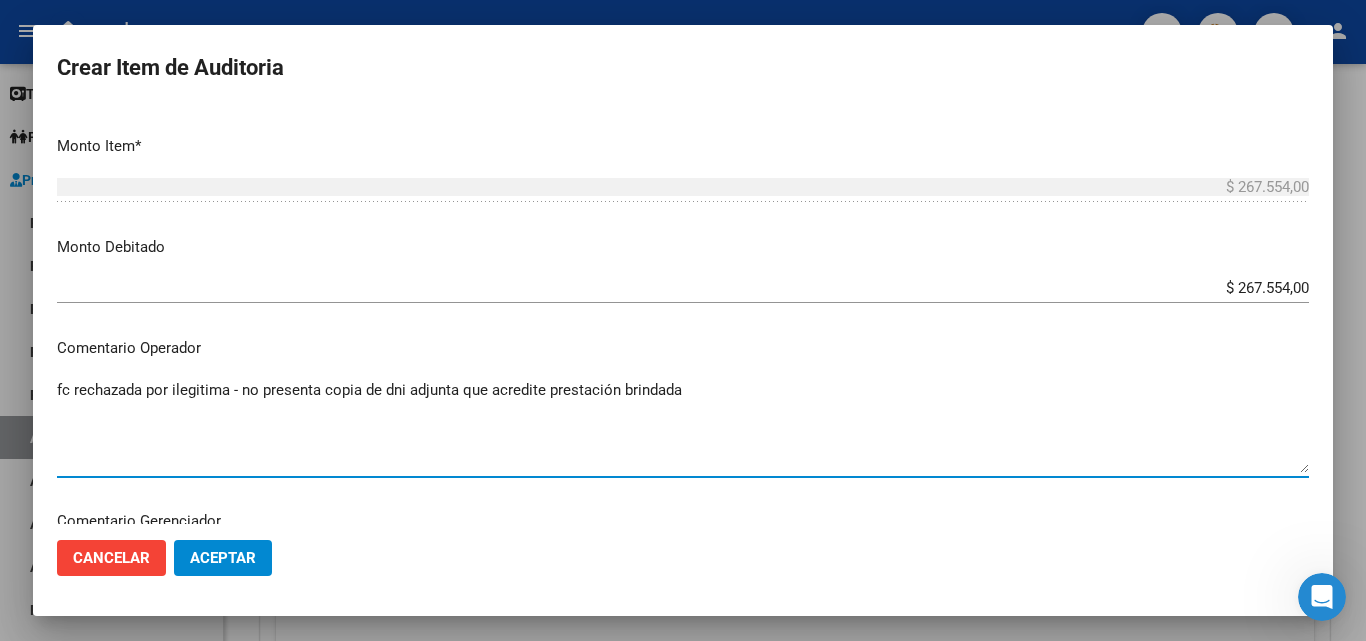 click on "fc rechazada por ilegitima - no presenta copia de dni adjunta que acredite prestación brindada Ingresar el Comentario" at bounding box center (683, 426) 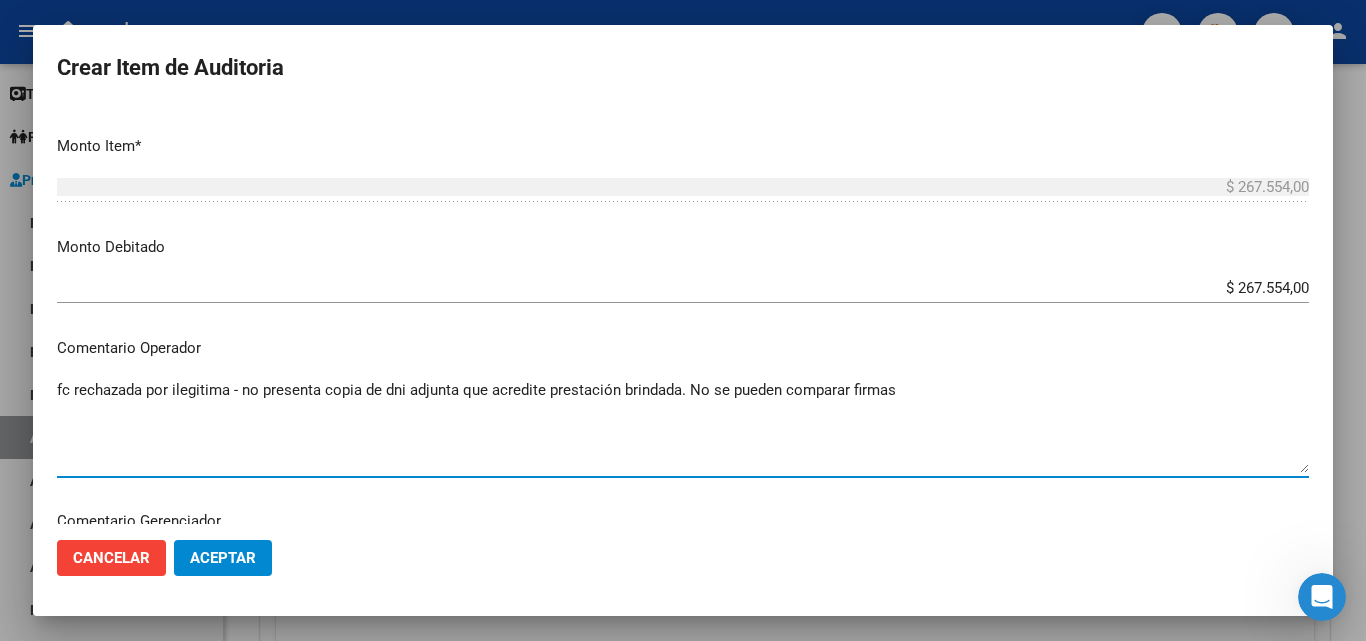 type on "fc rechazada por ilegitima - no presenta copia de dni adjunta que acredite prestación brindada. No se pueden comparar firmas" 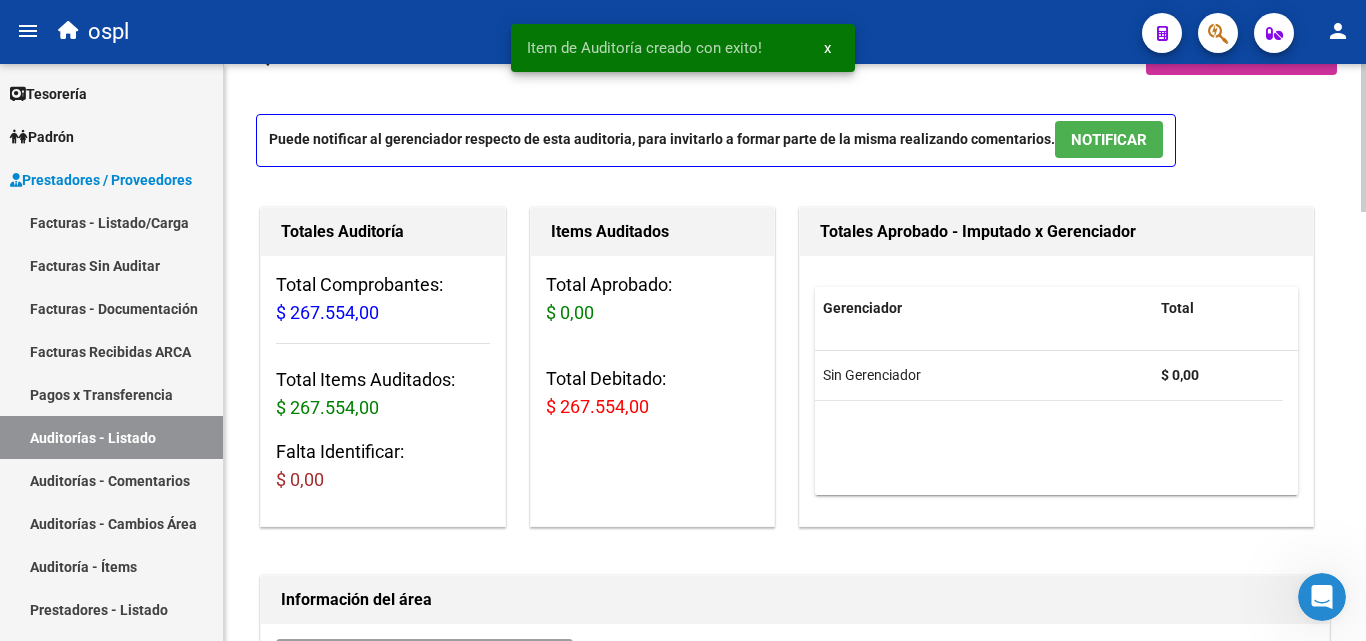 scroll, scrollTop: 0, scrollLeft: 0, axis: both 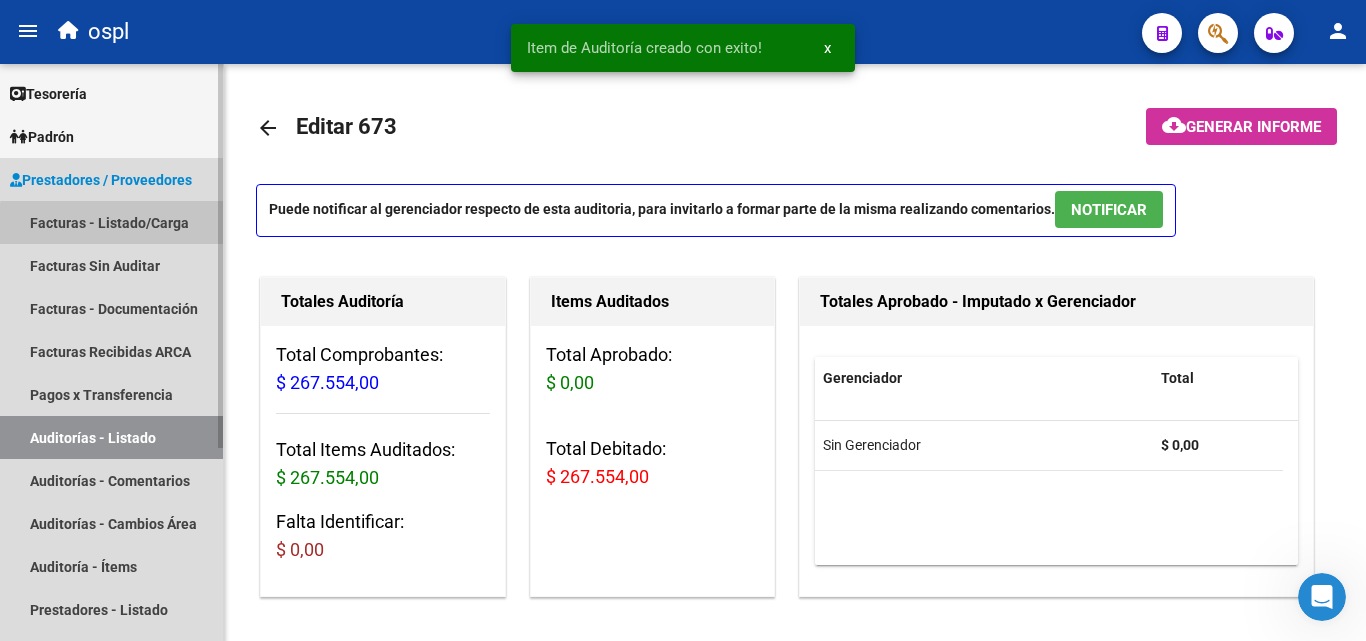 click on "Facturas - Listado/Carga" at bounding box center [111, 222] 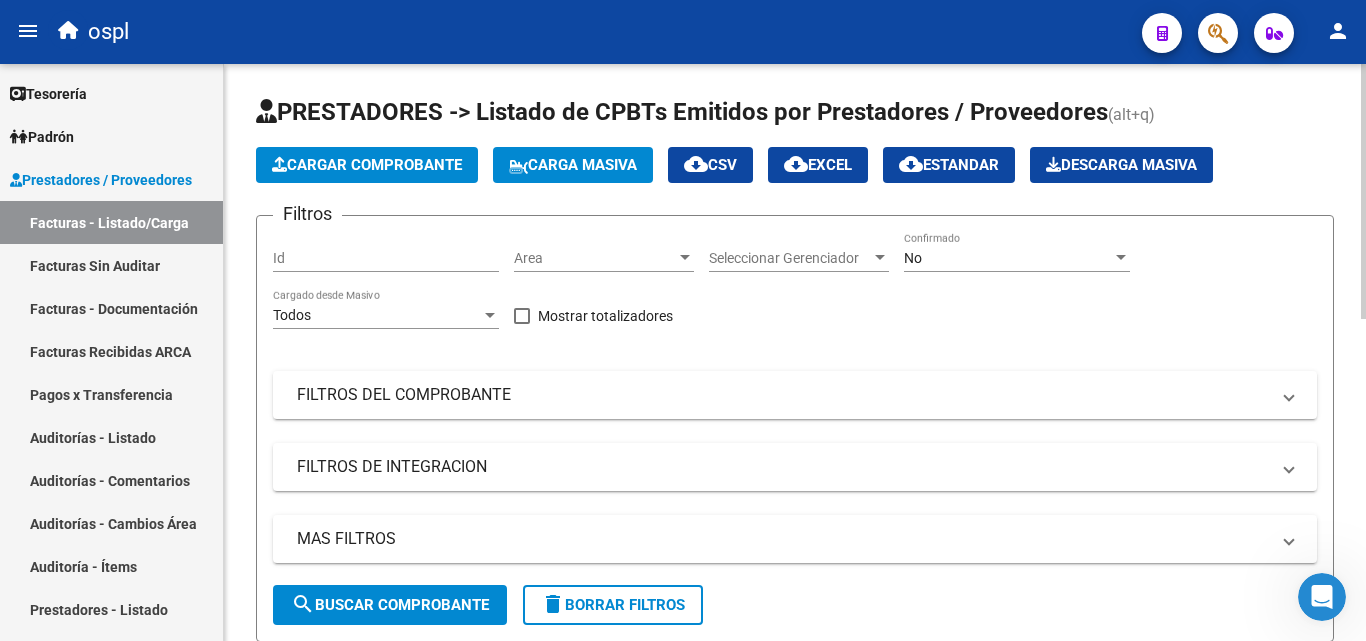 click at bounding box center (685, 258) 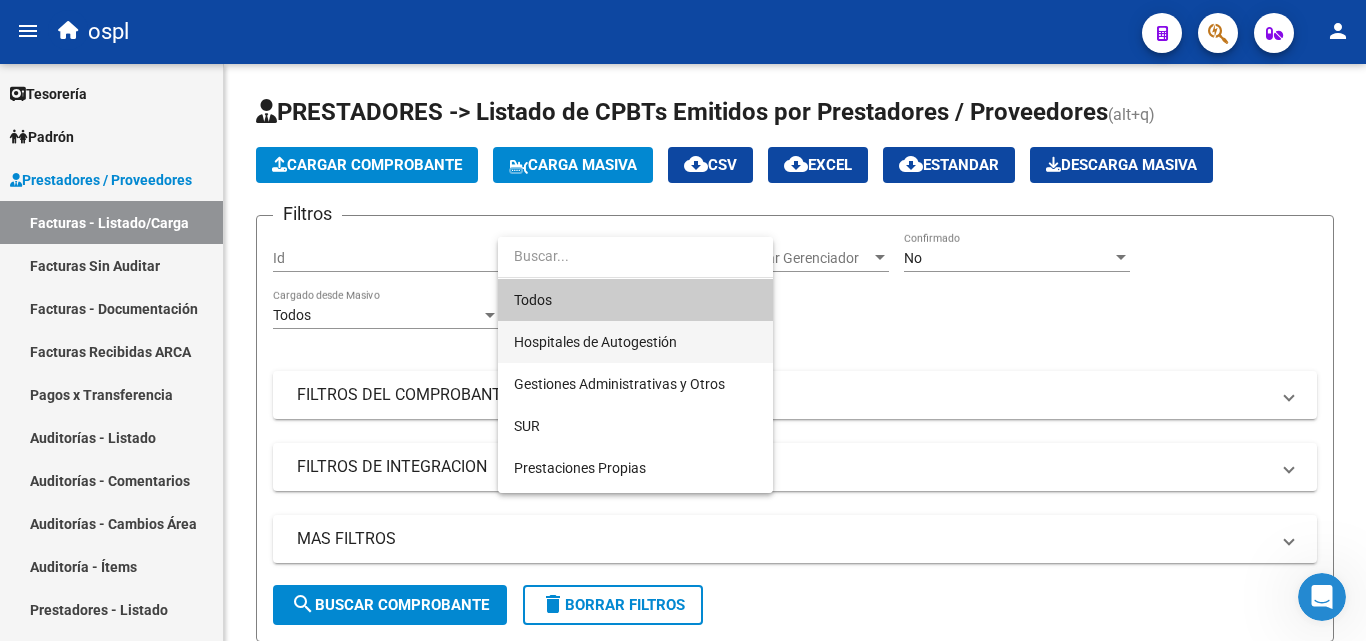 click on "Hospitales de Autogestión" at bounding box center (635, 342) 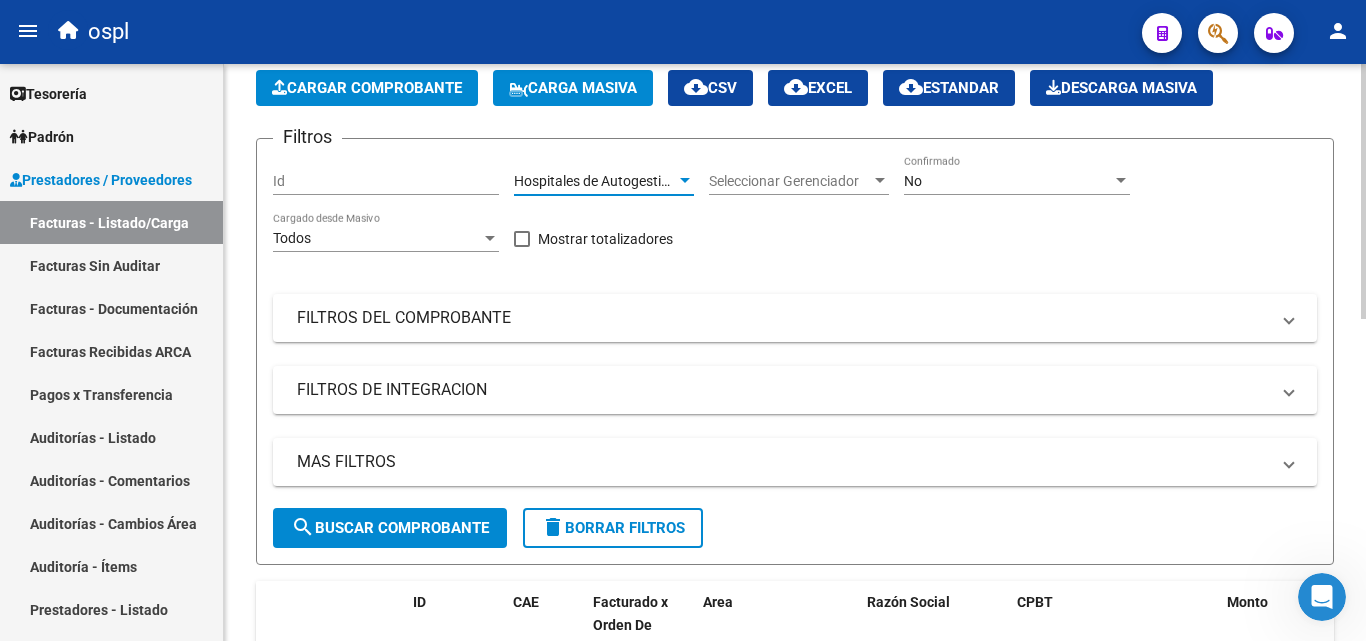 scroll, scrollTop: 200, scrollLeft: 0, axis: vertical 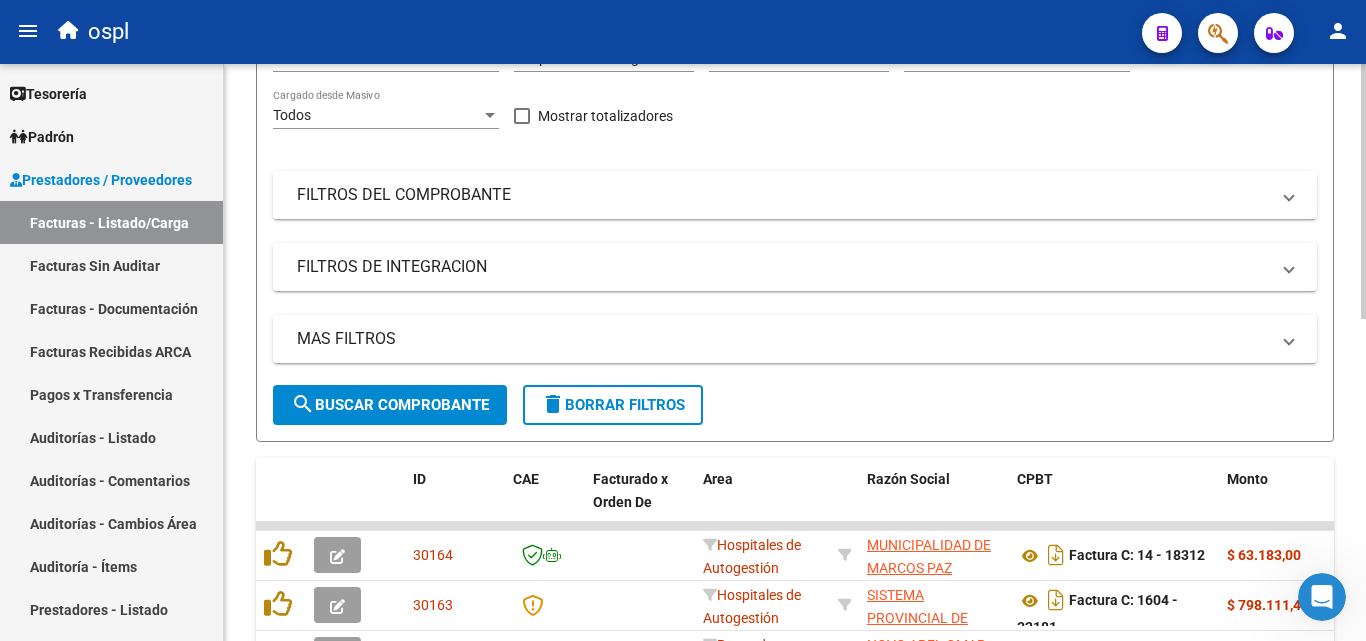 click on "FILTROS DEL COMPROBANTE" at bounding box center (783, 195) 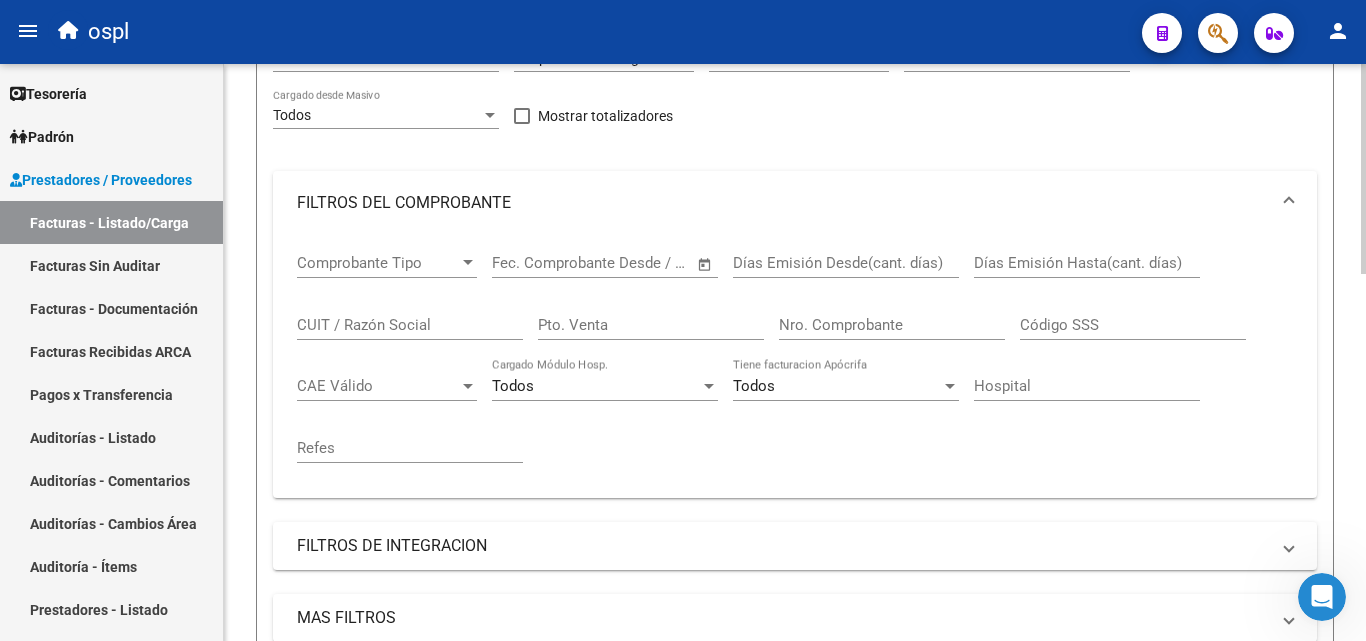 click 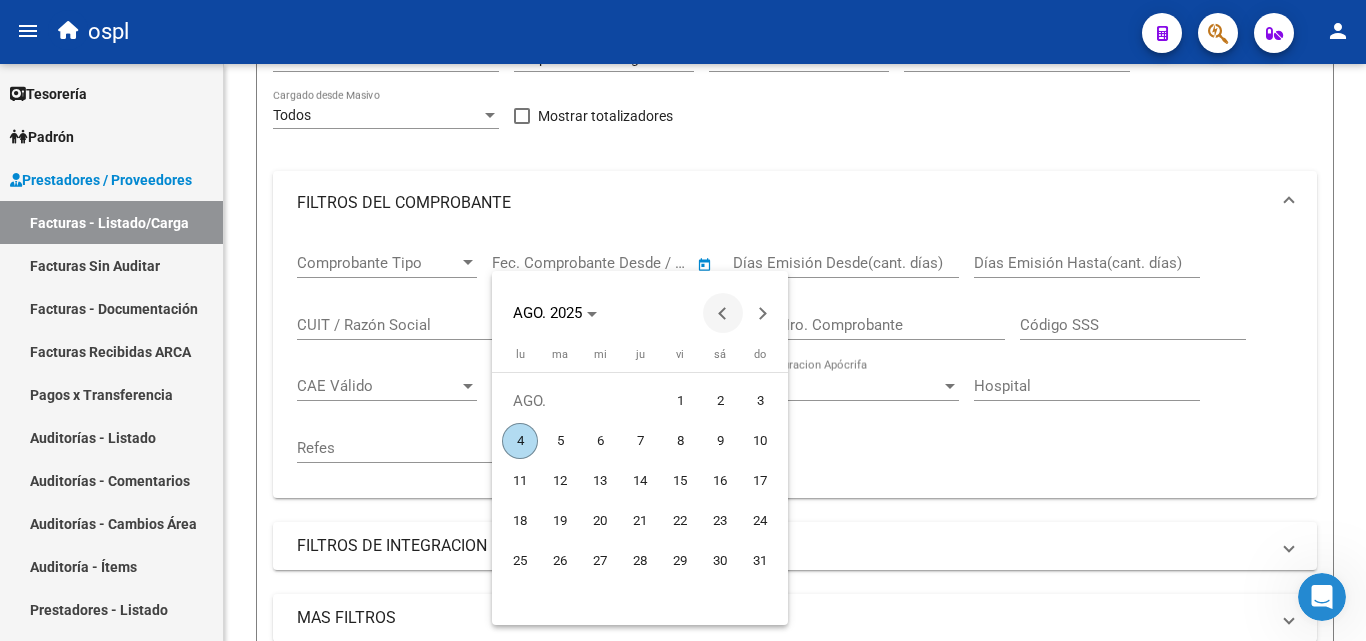 click at bounding box center (723, 313) 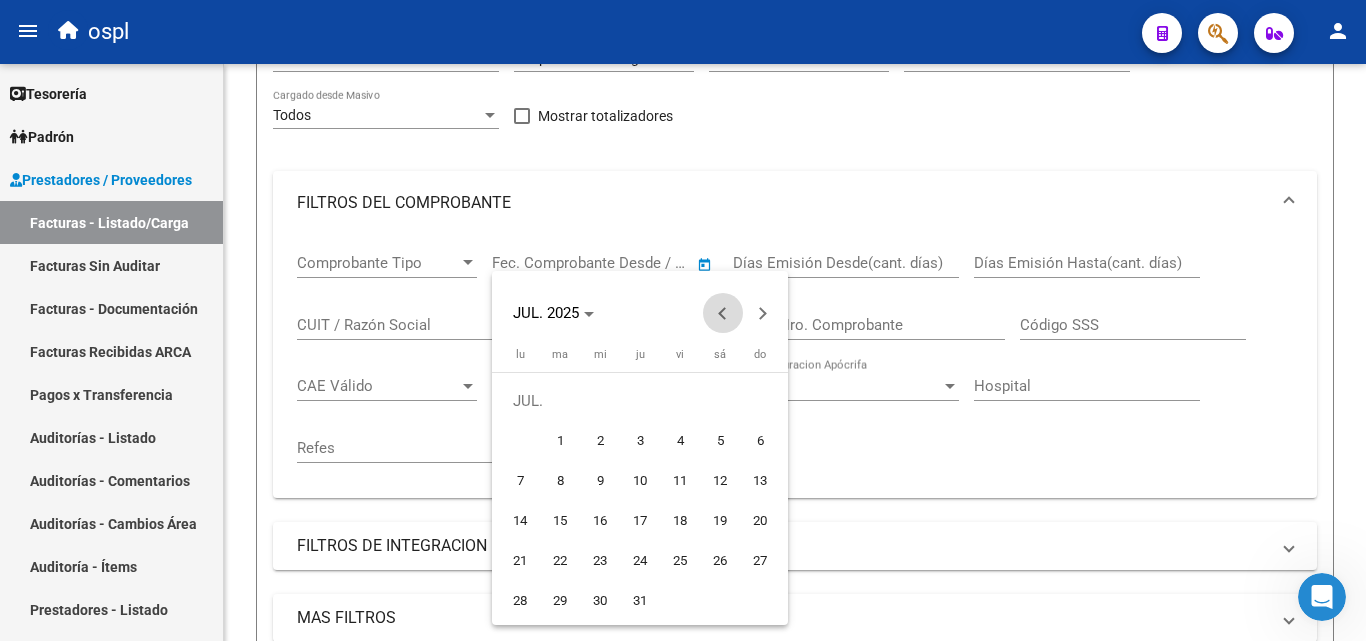 click at bounding box center [723, 313] 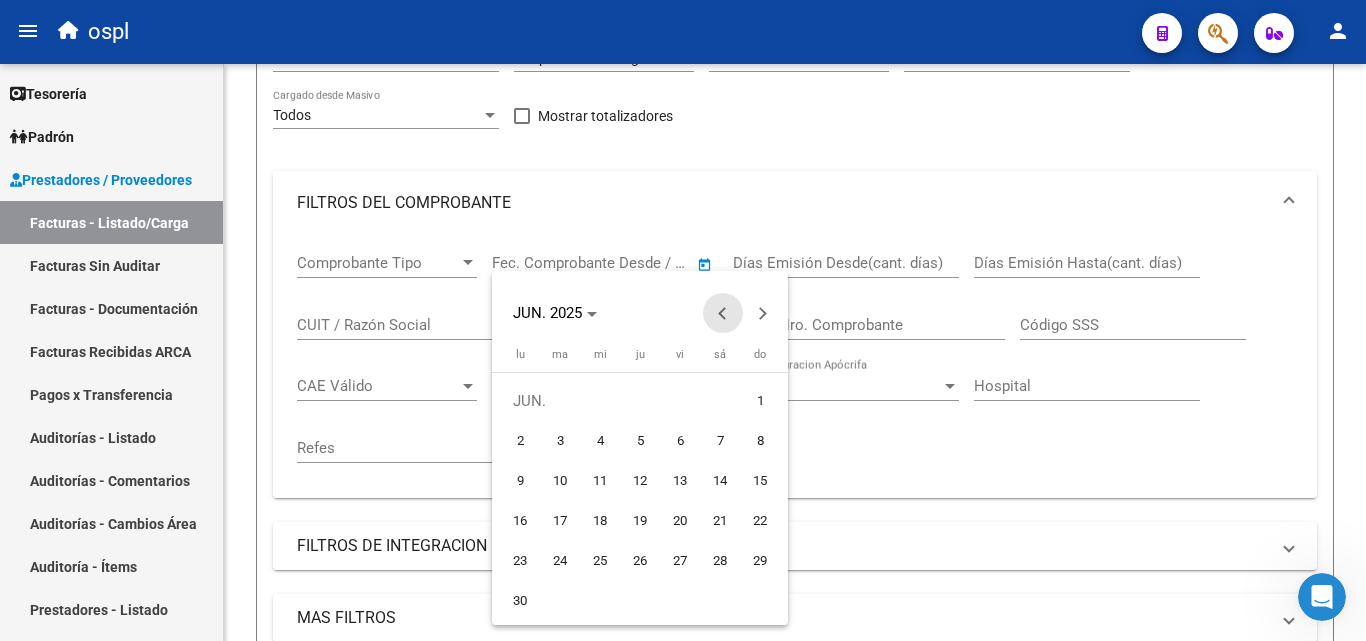 drag, startPoint x: 724, startPoint y: 310, endPoint x: 656, endPoint y: 341, distance: 74.73286 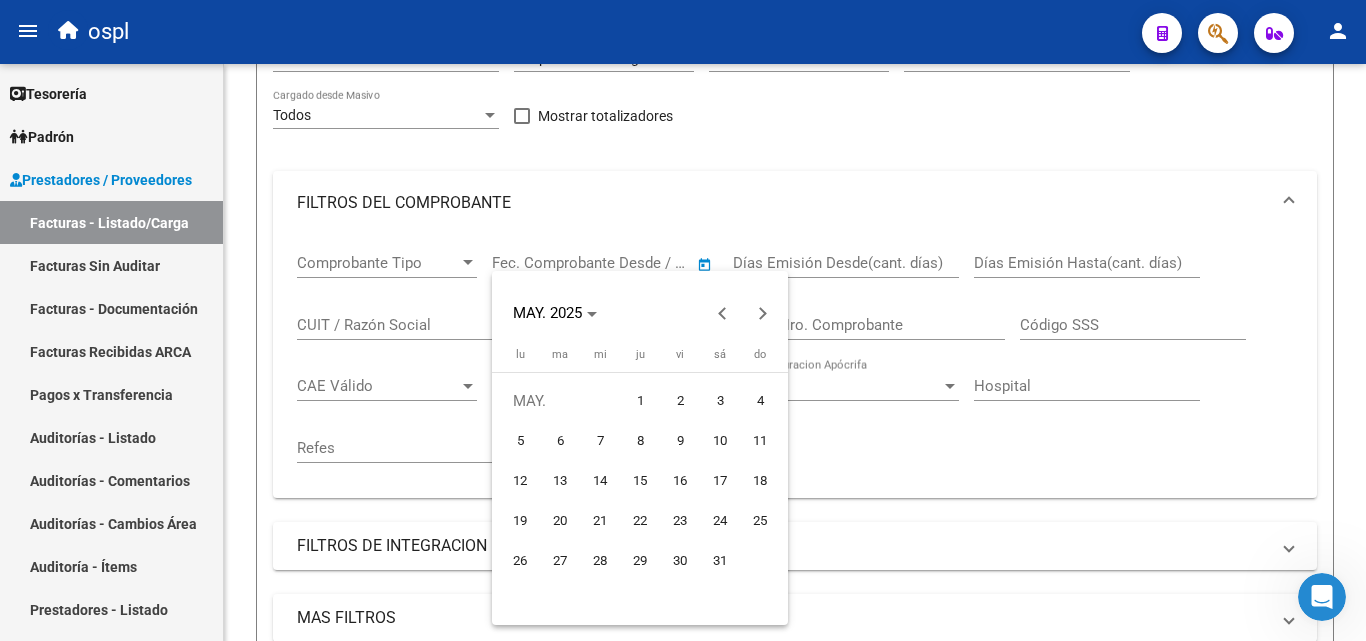 click on "1" at bounding box center (640, 401) 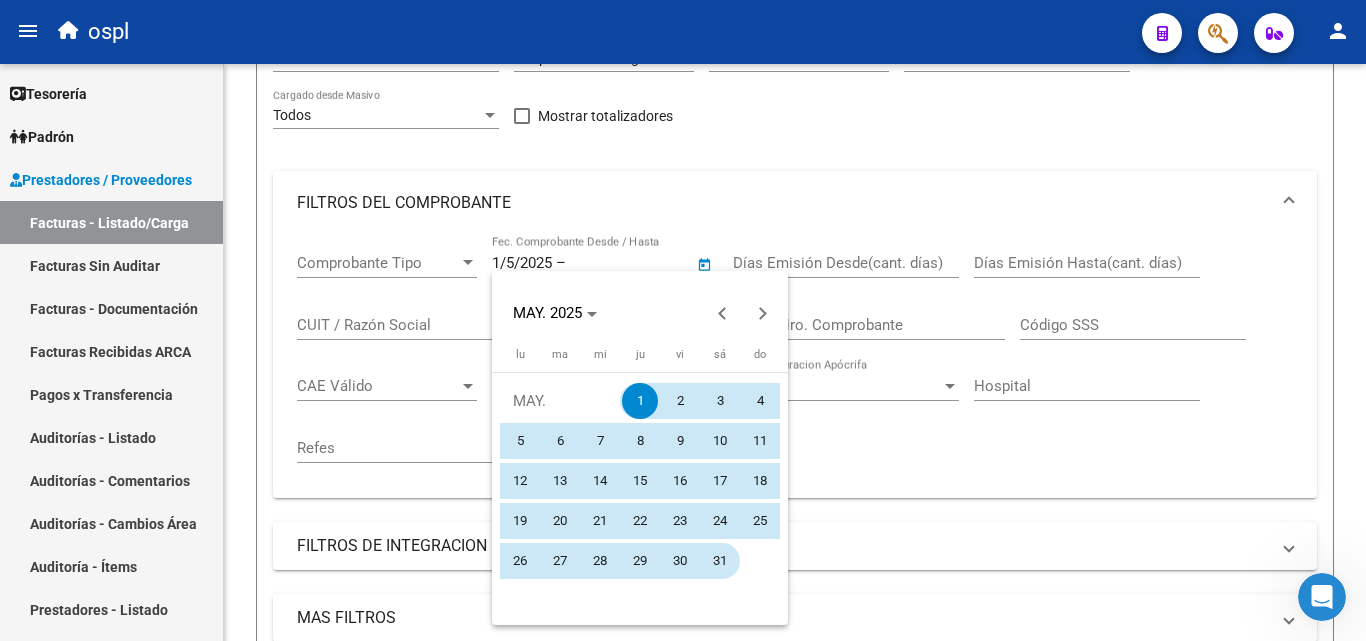 click on "31" at bounding box center (720, 561) 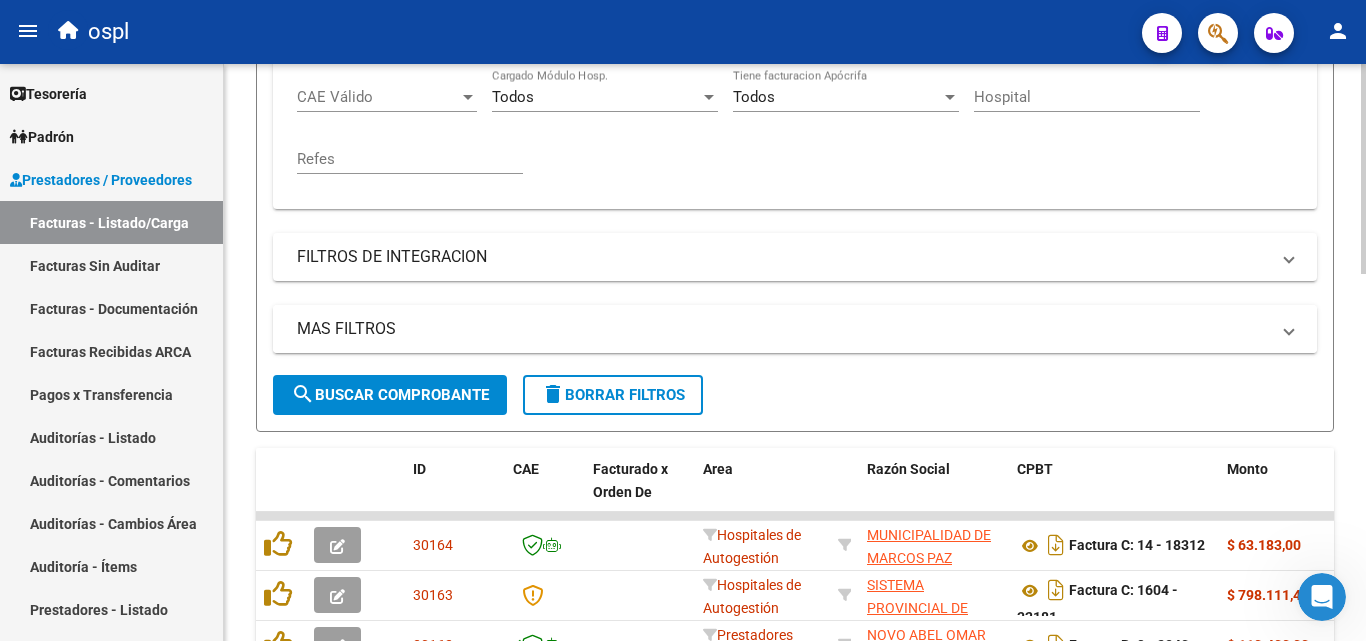 scroll, scrollTop: 500, scrollLeft: 0, axis: vertical 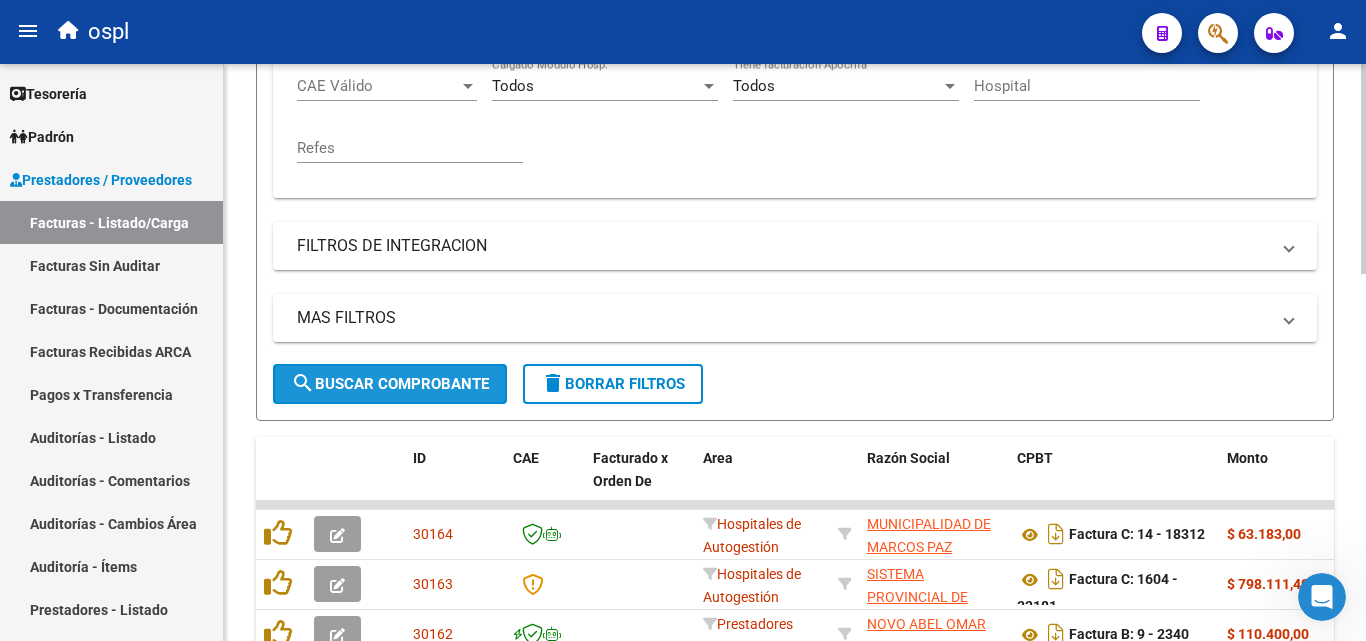 click on "search  Buscar Comprobante" 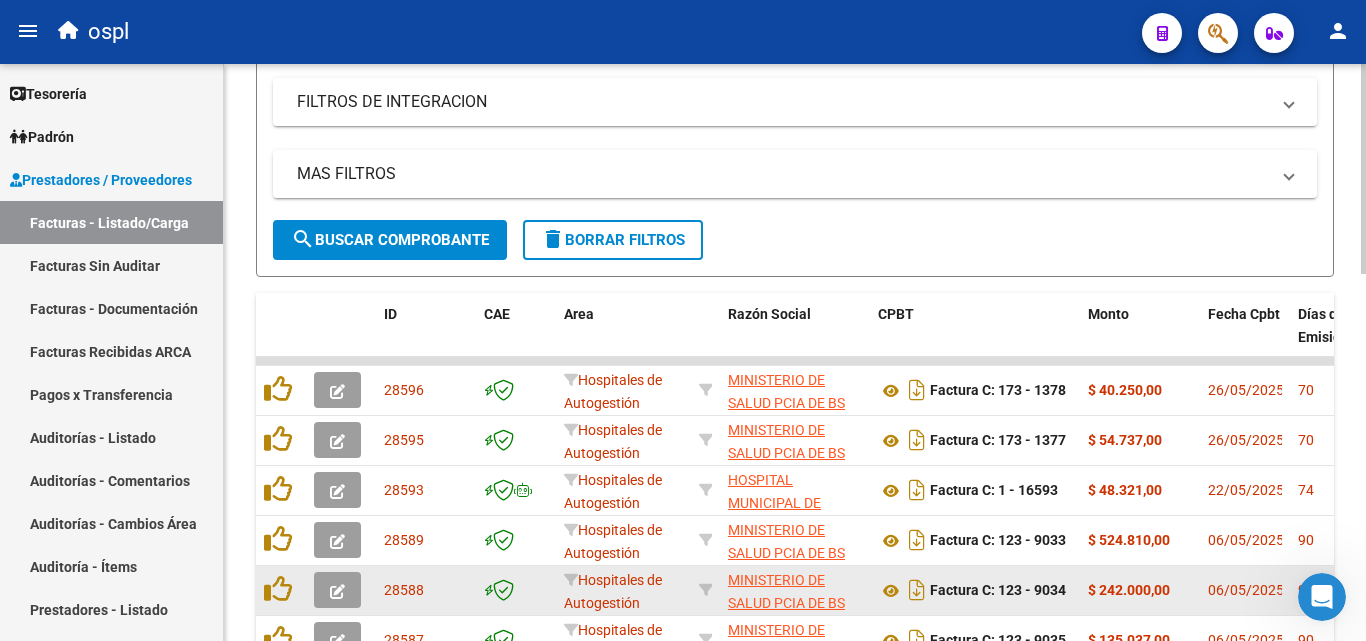 scroll, scrollTop: 800, scrollLeft: 0, axis: vertical 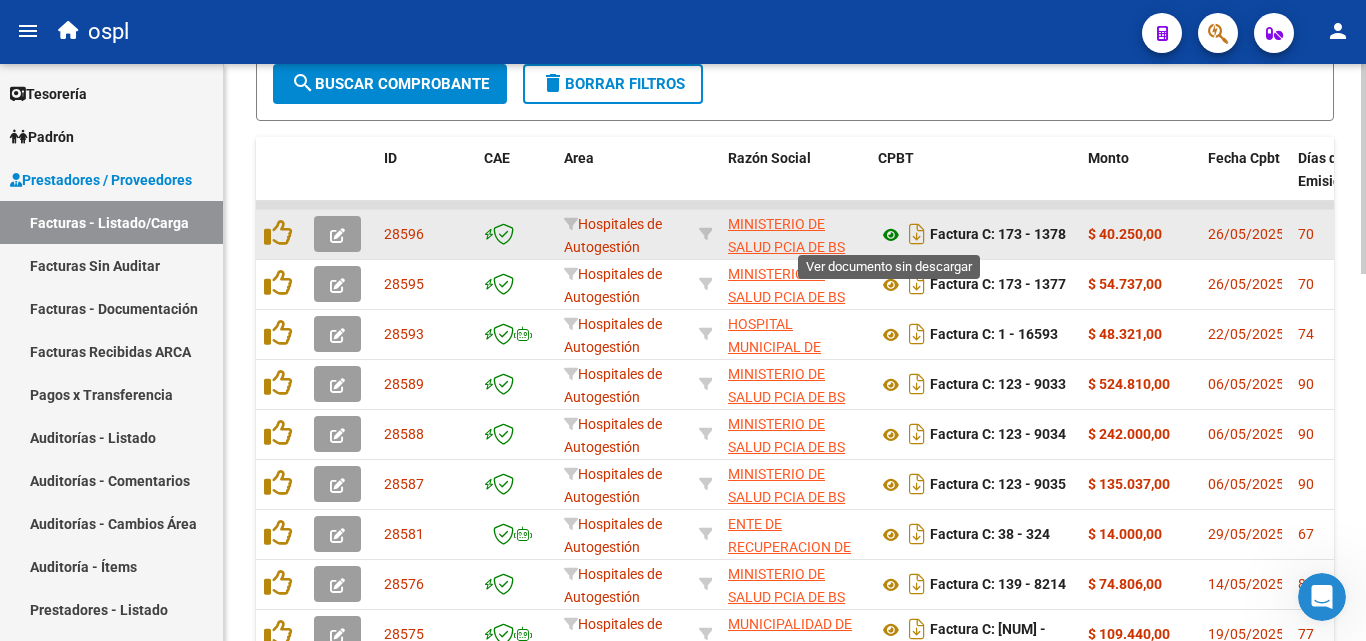 click 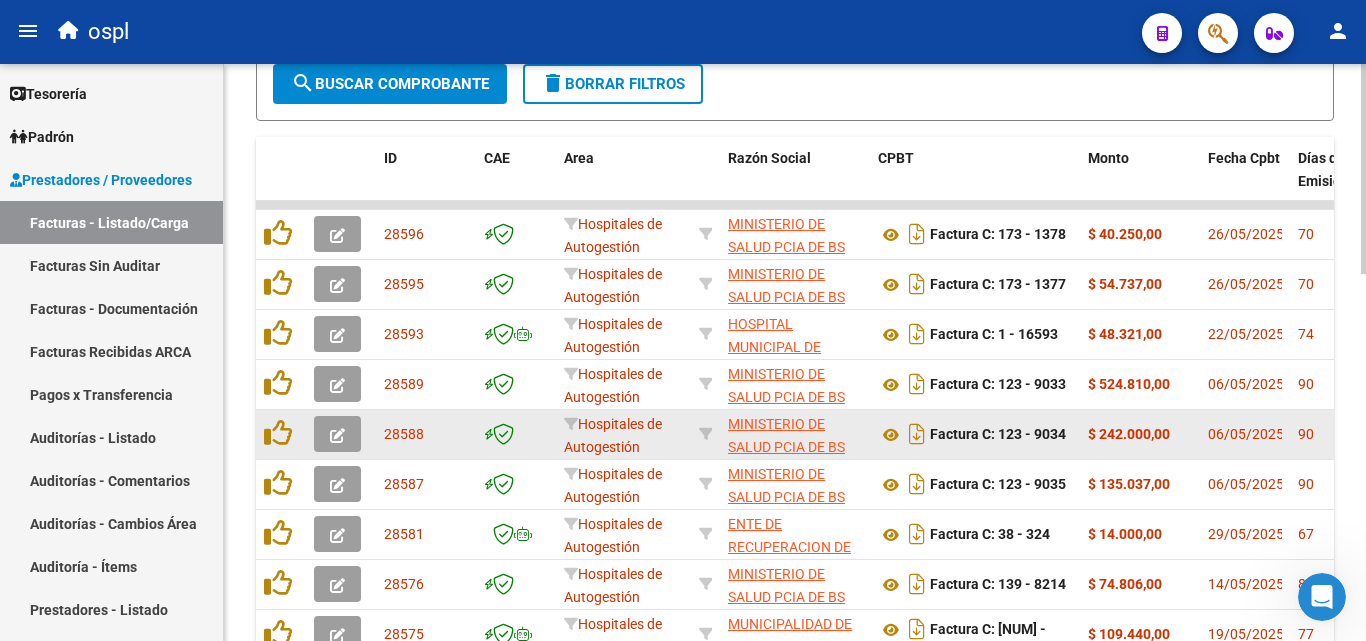 scroll, scrollTop: 4, scrollLeft: 0, axis: vertical 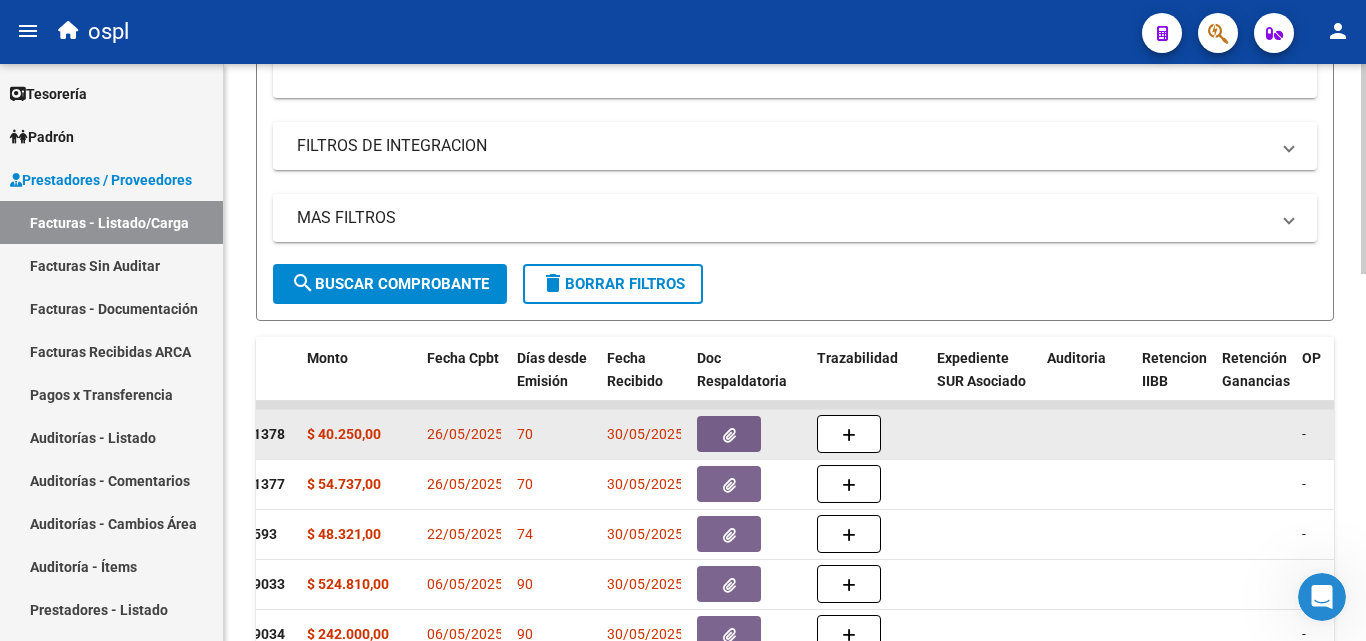 click 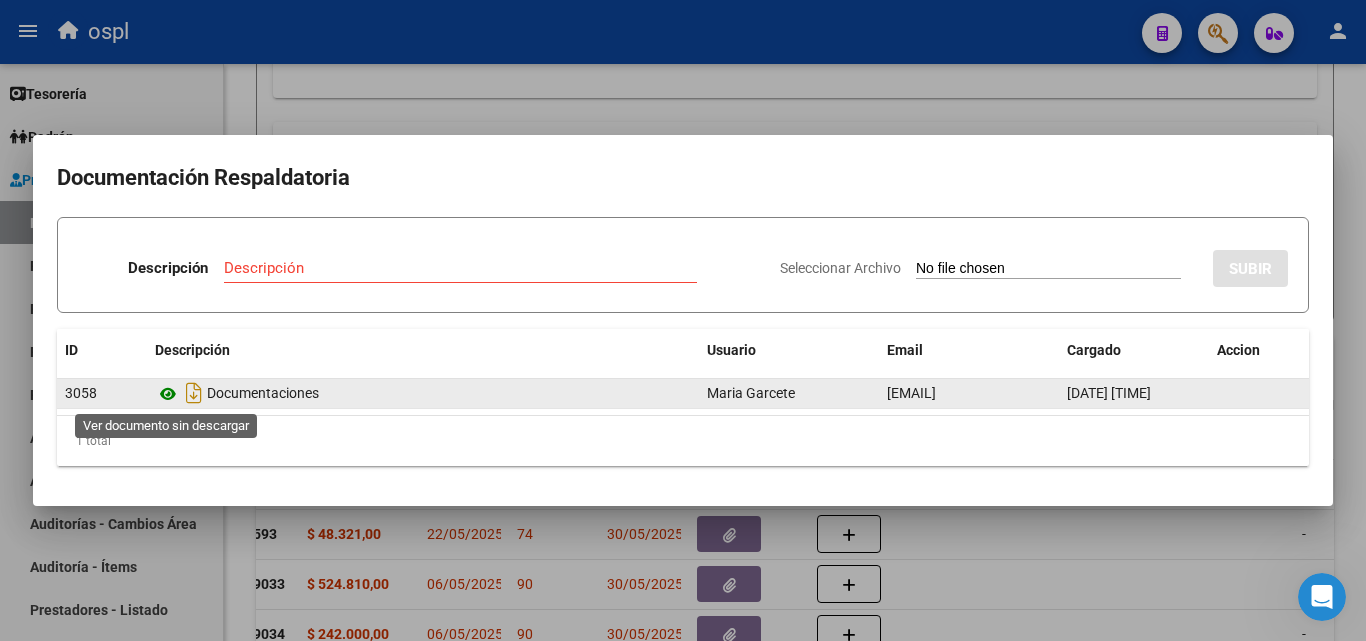 click 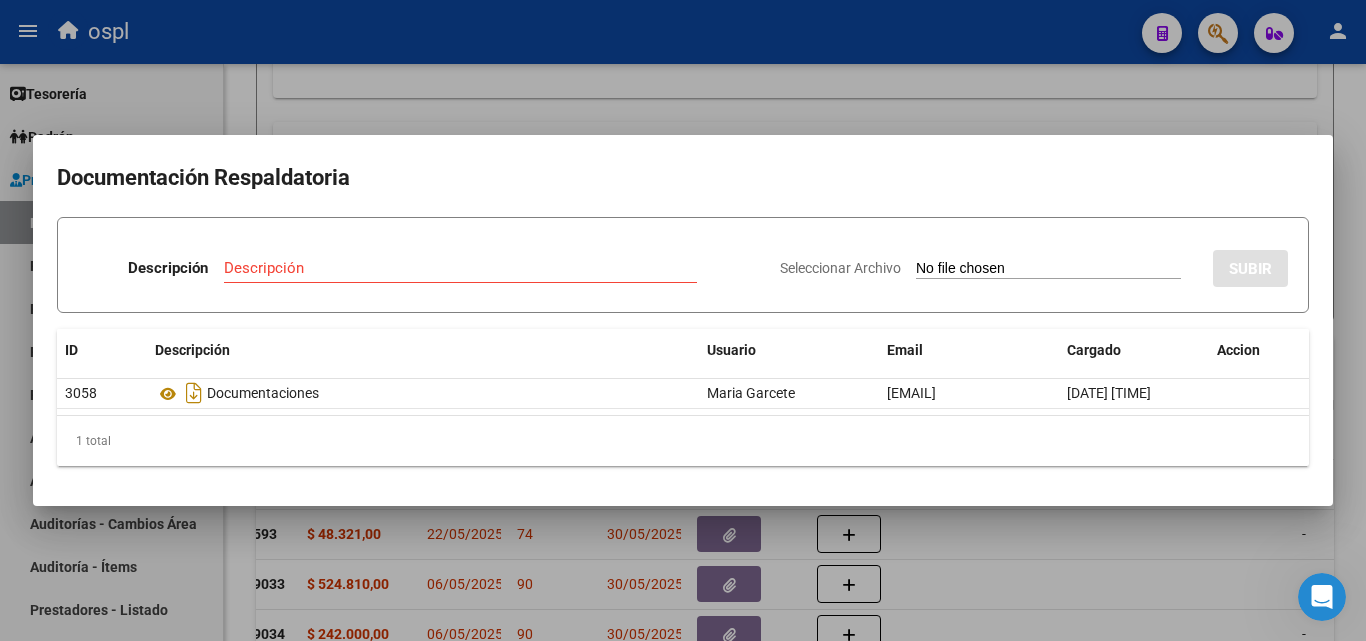 click at bounding box center [683, 320] 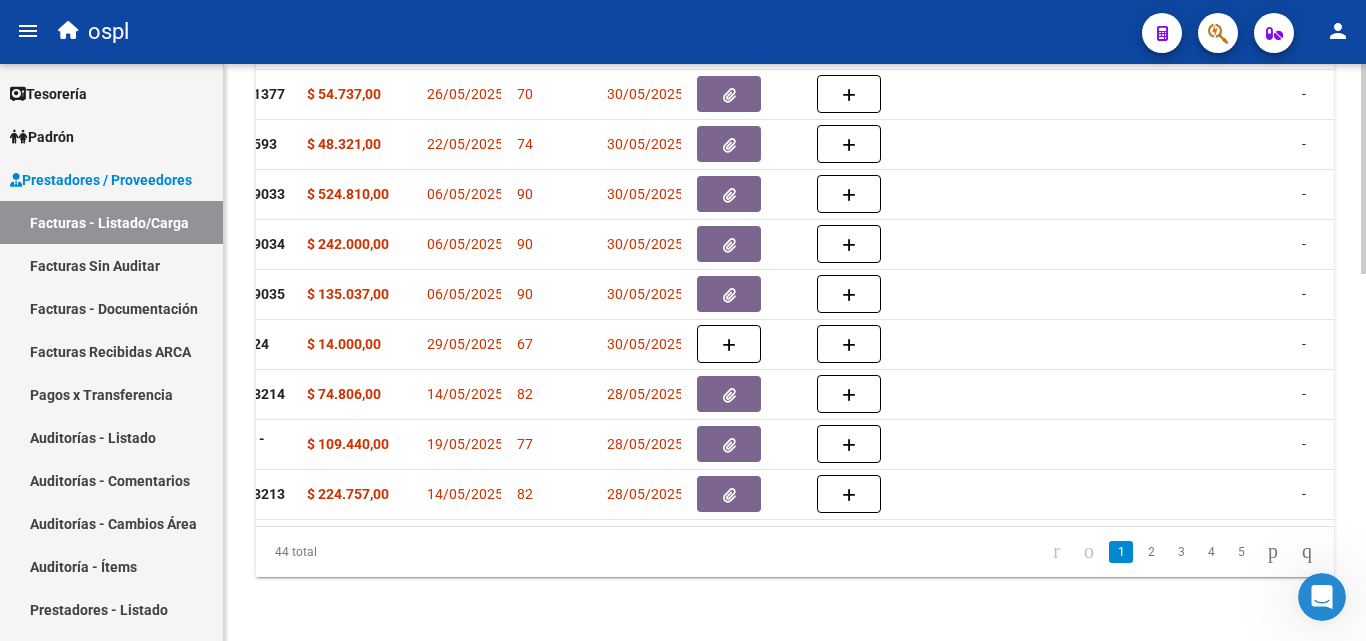 scroll, scrollTop: 1006, scrollLeft: 0, axis: vertical 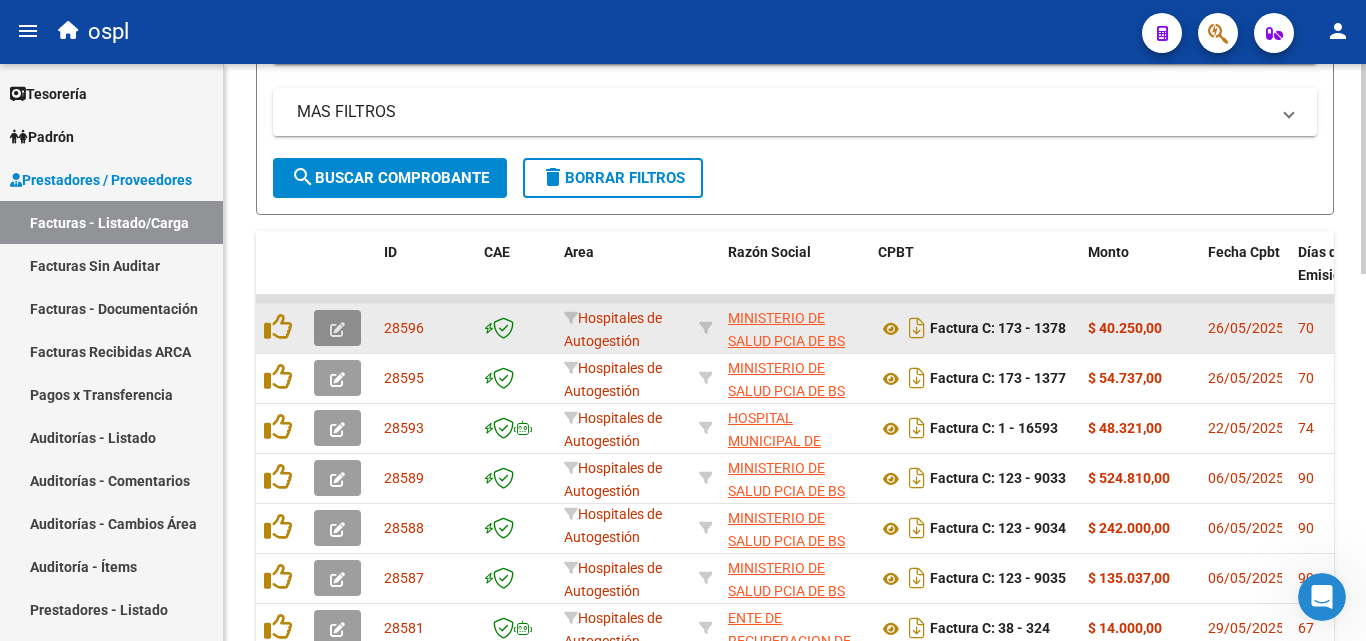 click 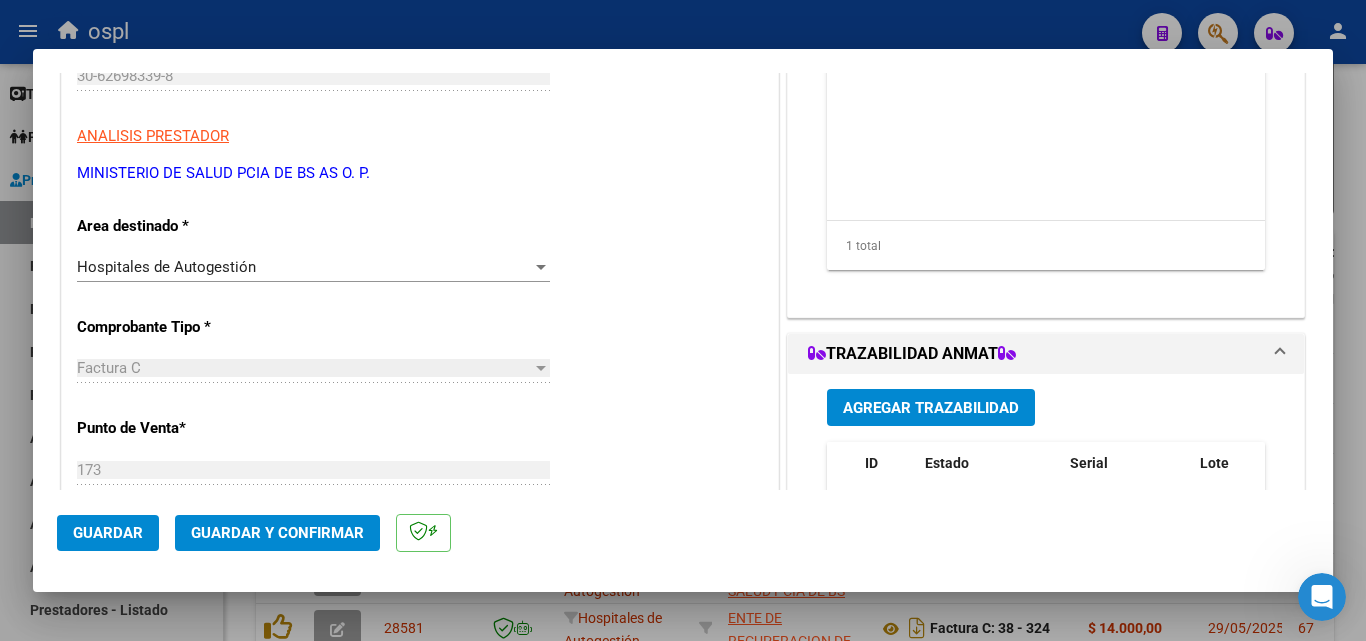 scroll, scrollTop: 300, scrollLeft: 0, axis: vertical 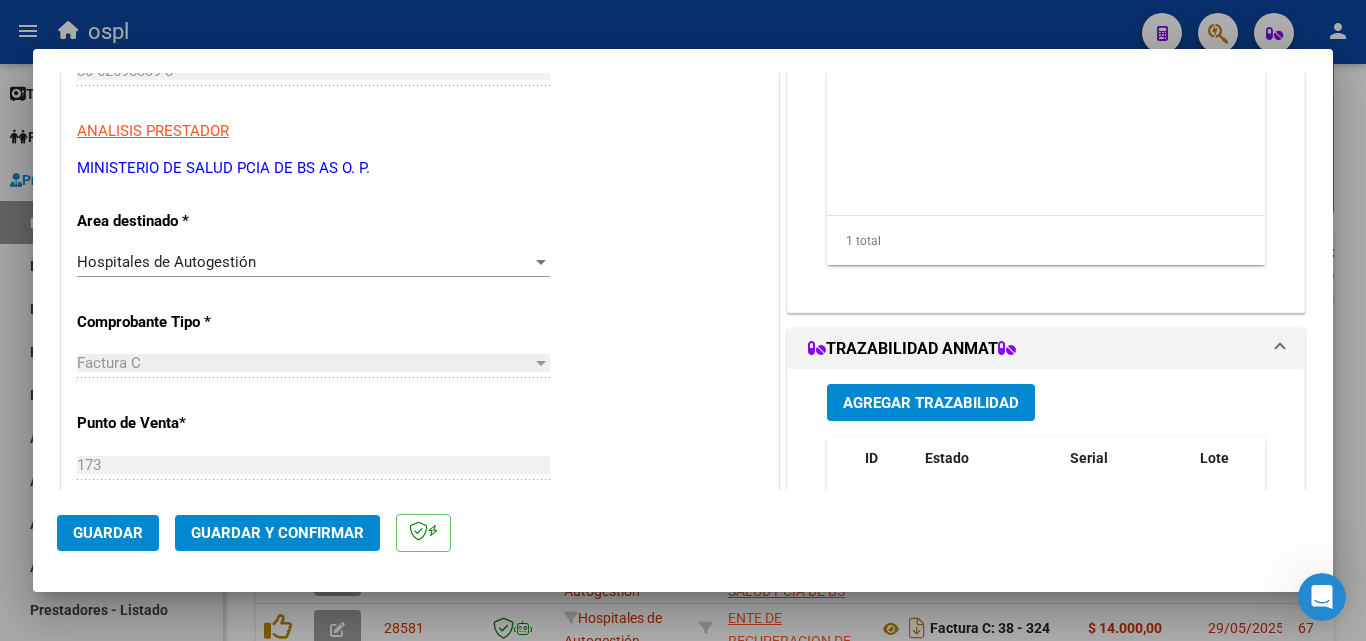 click on "Hospitales de Autogestión" at bounding box center (304, 262) 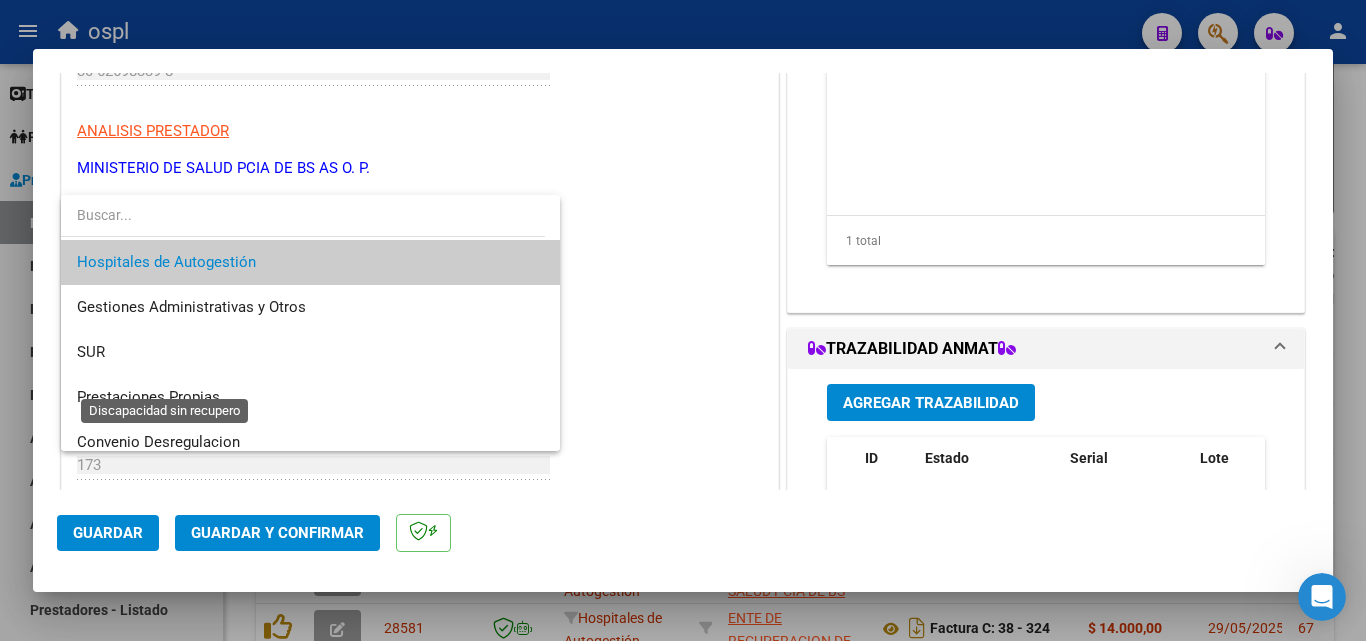 scroll, scrollTop: 284, scrollLeft: 0, axis: vertical 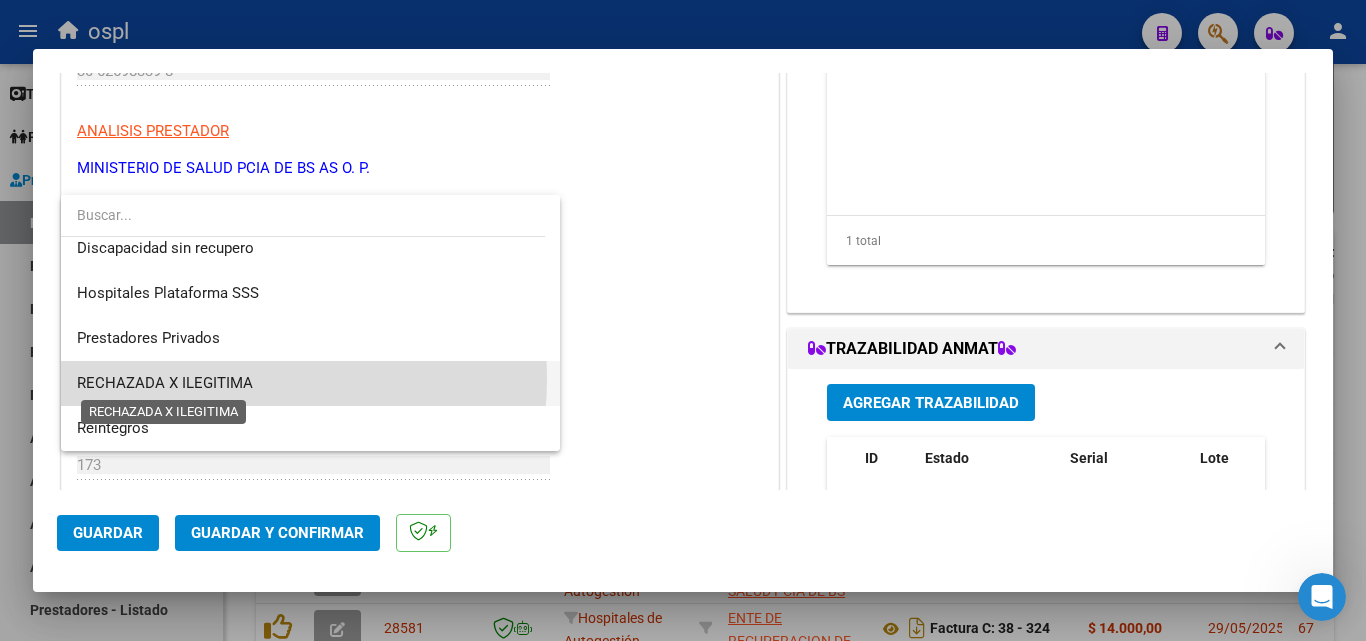 click on "RECHAZADA X ILEGITIMA" at bounding box center (165, 383) 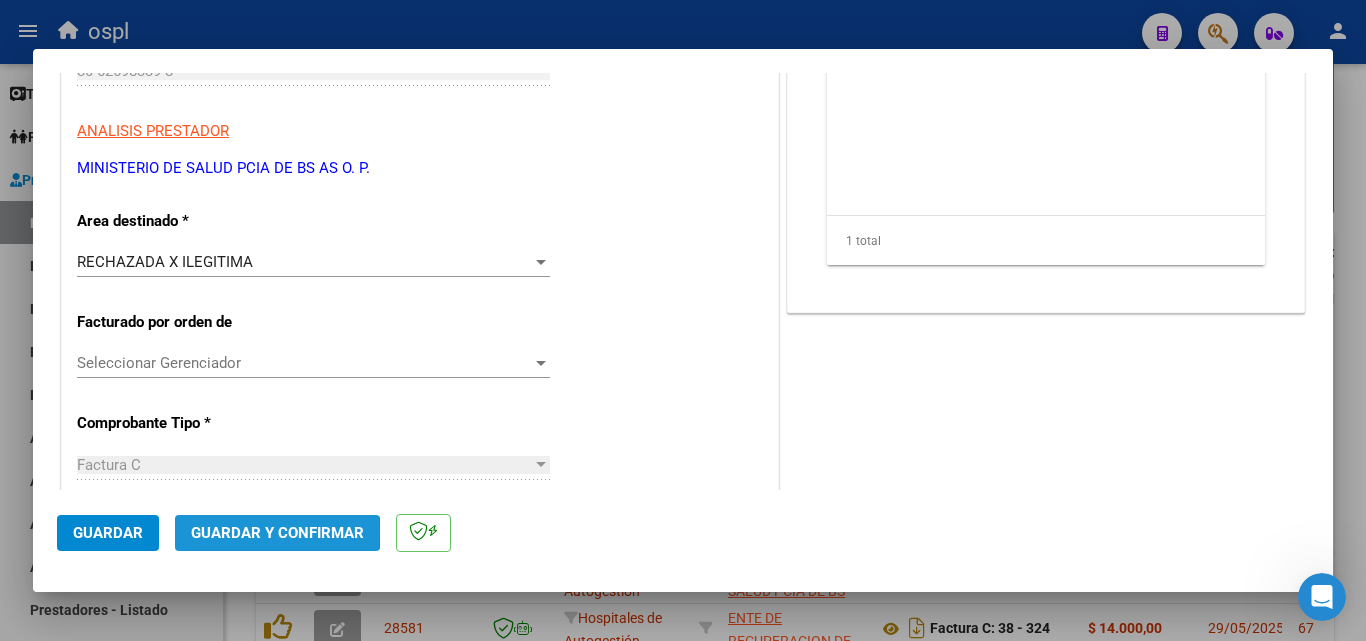click on "Guardar y Confirmar" 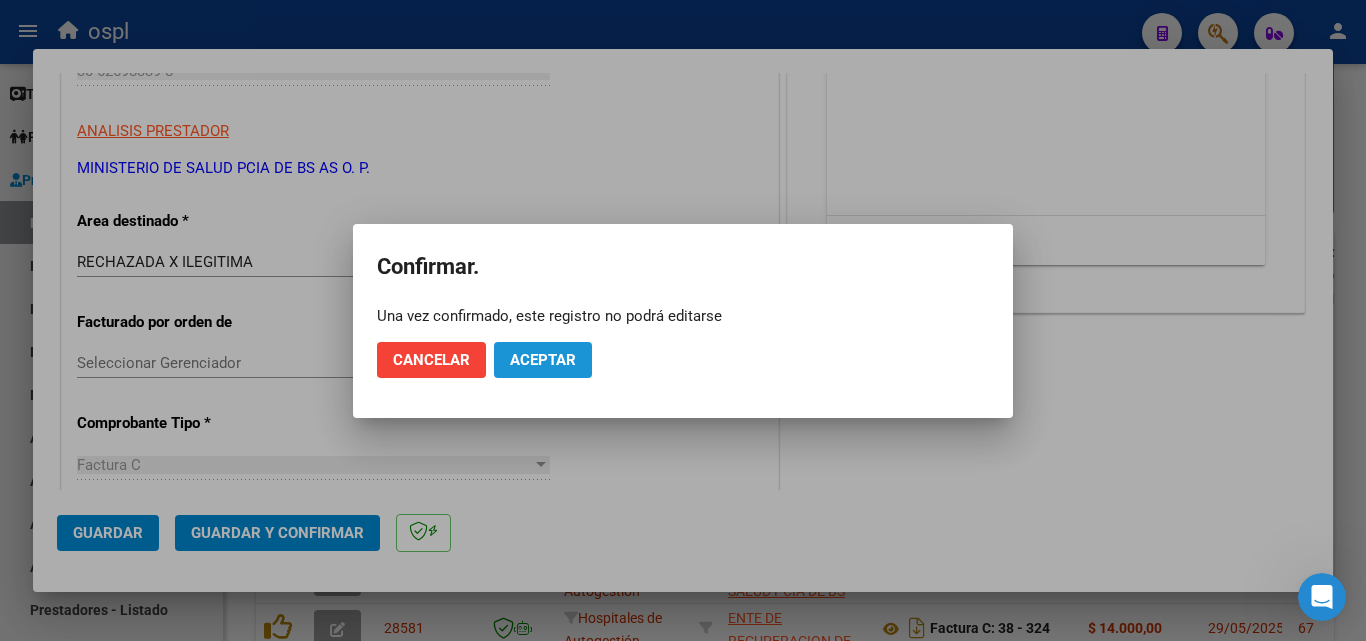 click on "Aceptar" 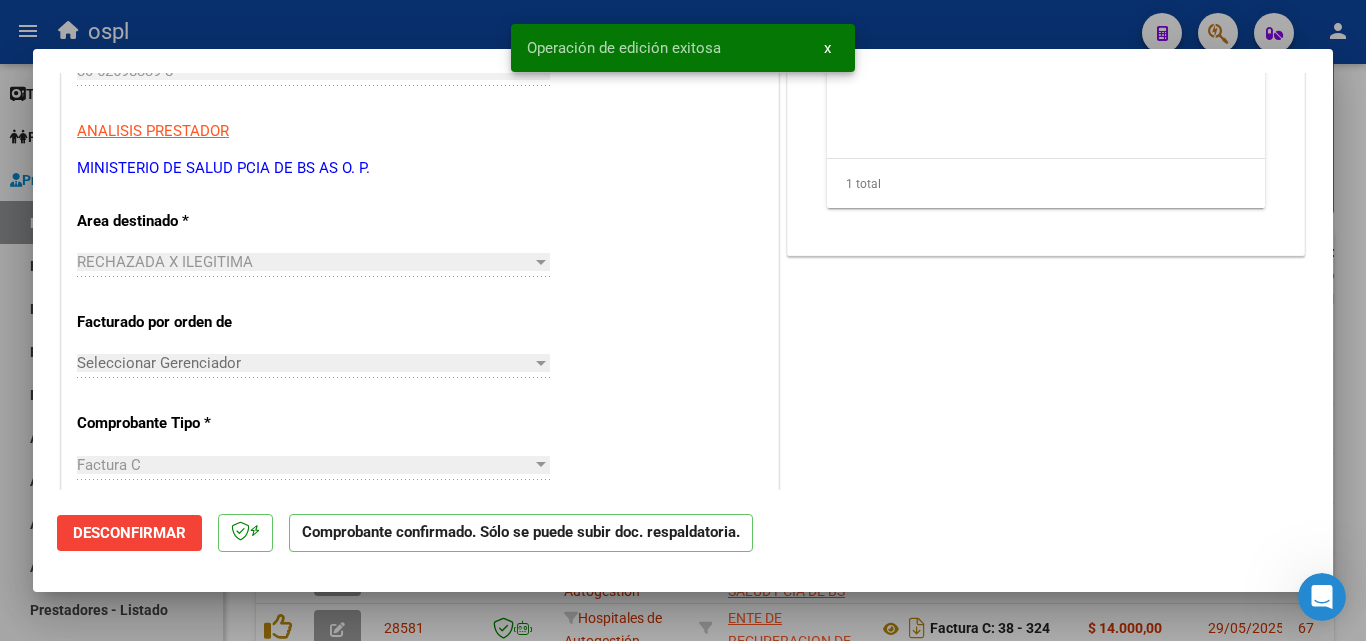 click at bounding box center [683, 320] 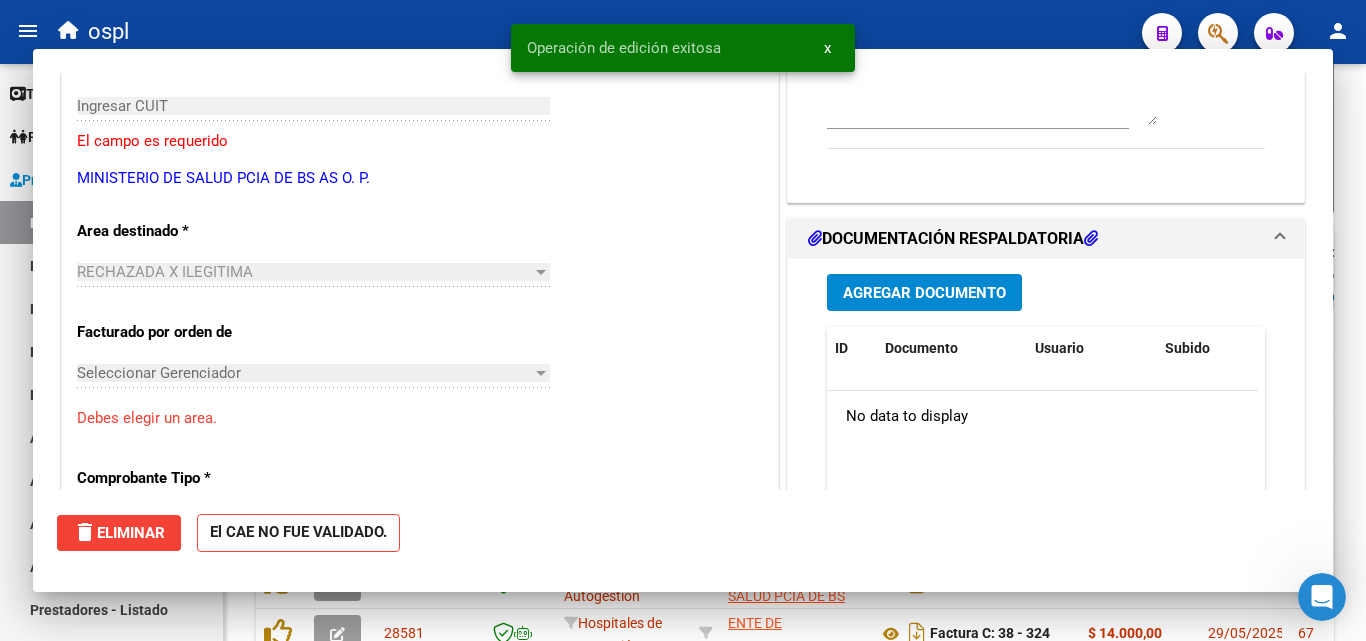 scroll, scrollTop: 0, scrollLeft: 0, axis: both 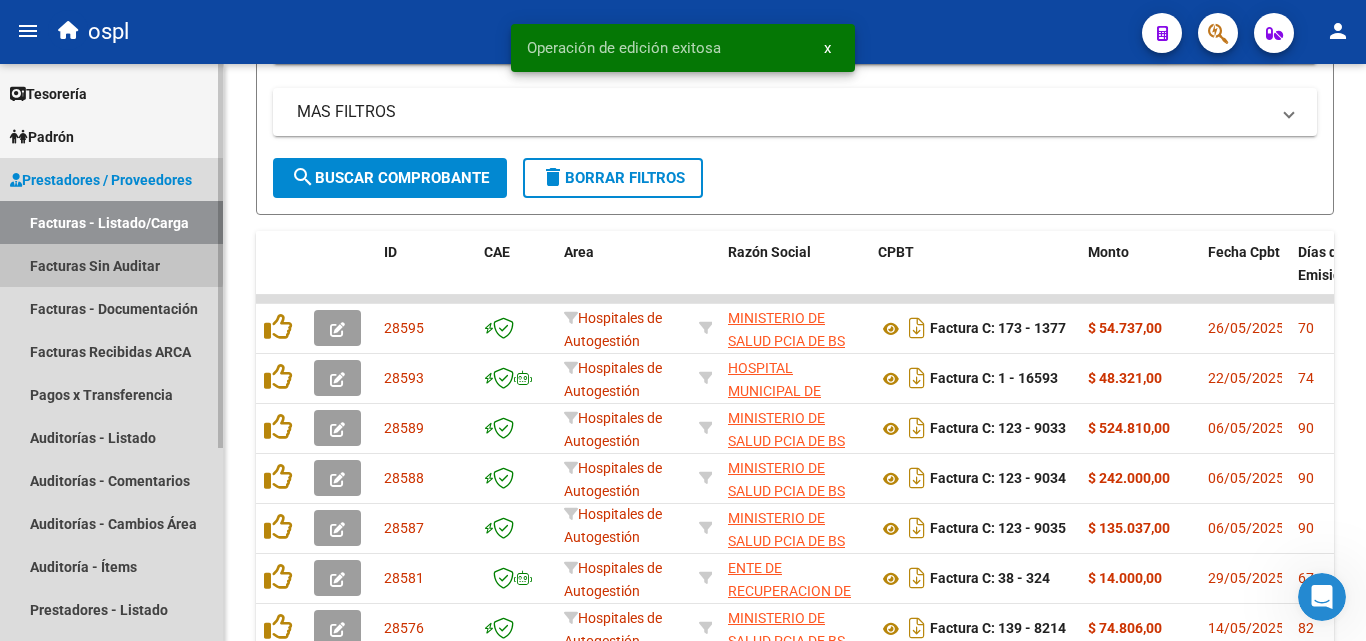click on "Facturas Sin Auditar" at bounding box center (111, 265) 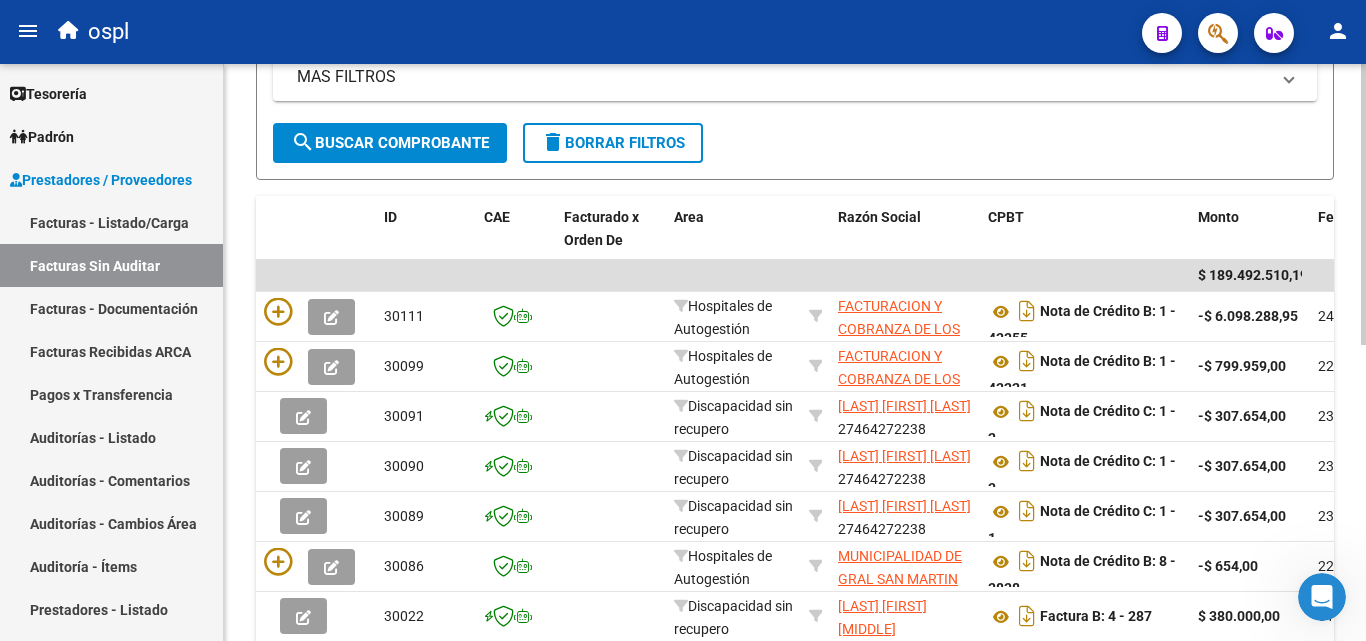 scroll, scrollTop: 206, scrollLeft: 0, axis: vertical 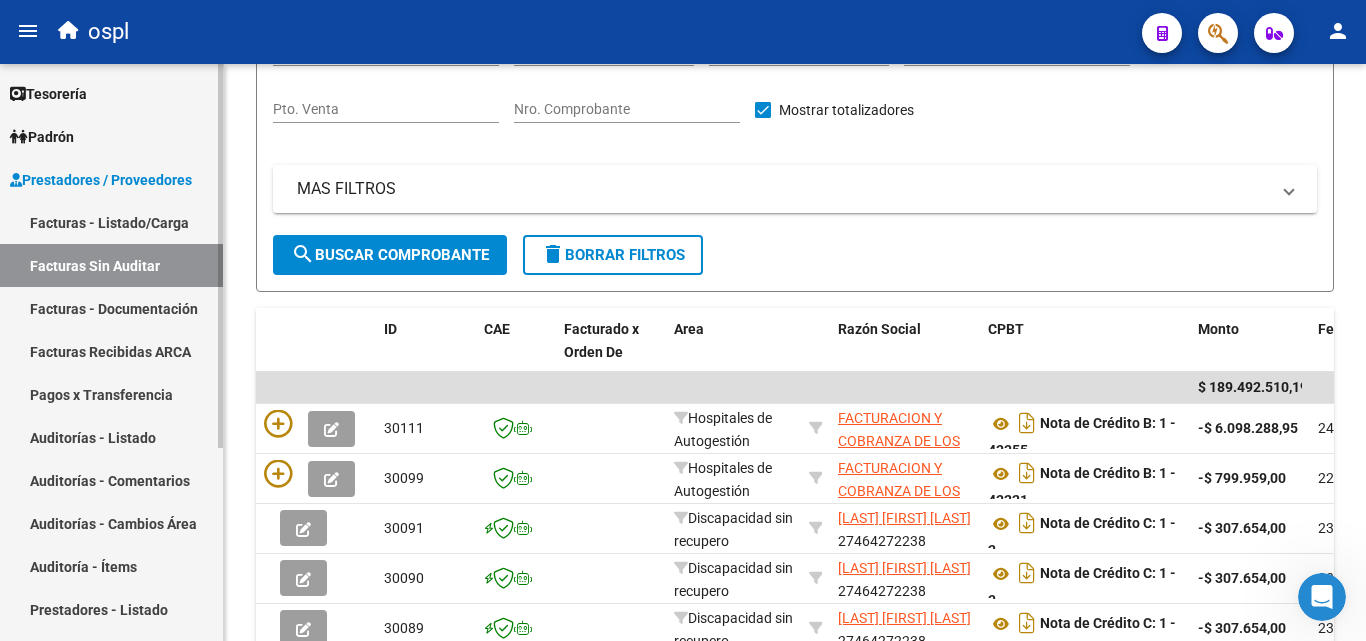 click on "Pagos x Transferencia" at bounding box center [111, 394] 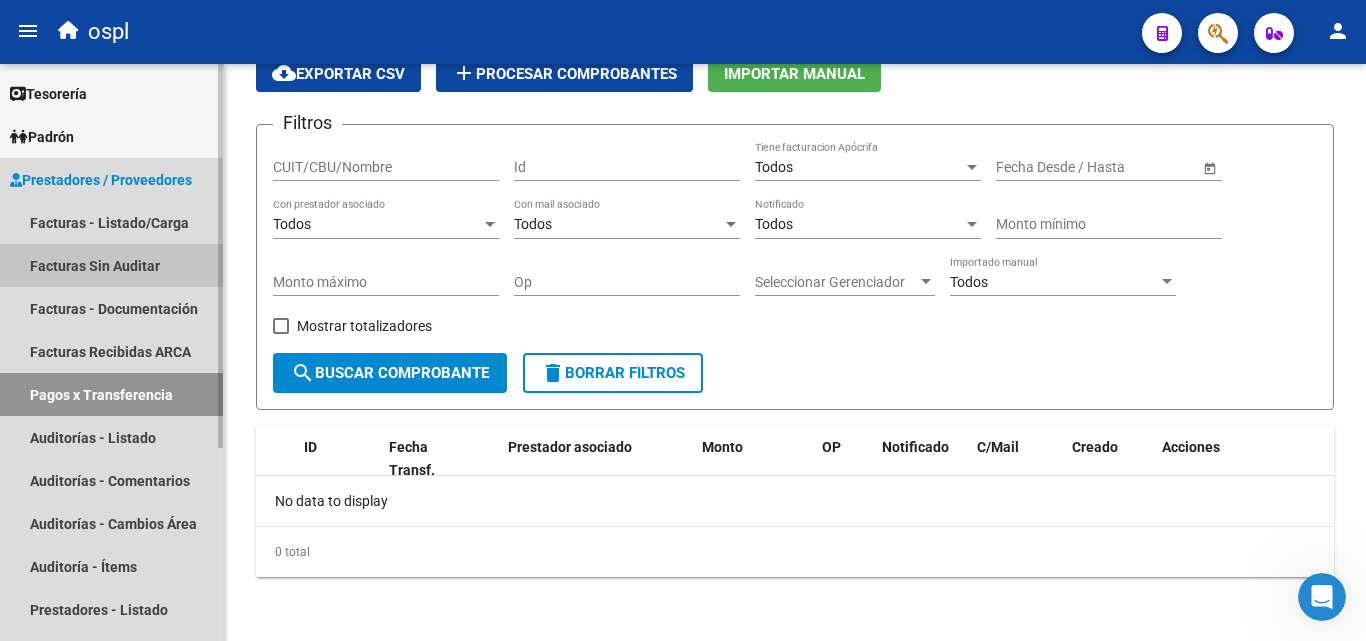 click on "Facturas Sin Auditar" at bounding box center [111, 265] 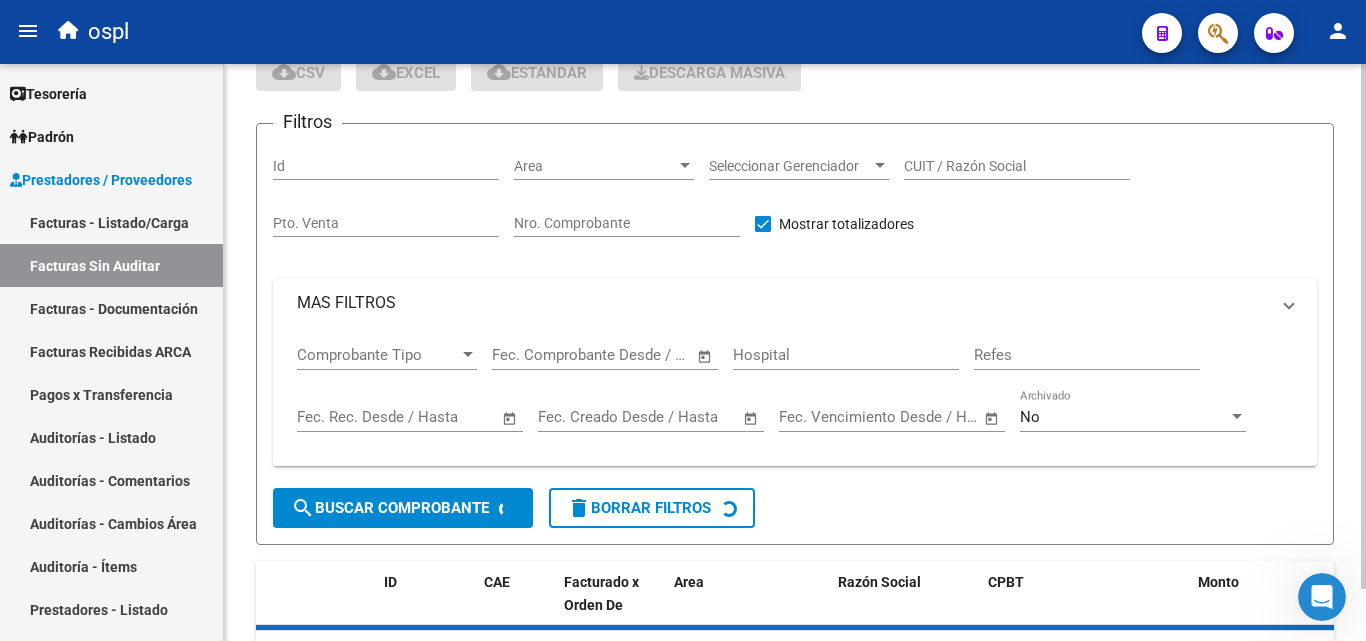 scroll, scrollTop: 57, scrollLeft: 0, axis: vertical 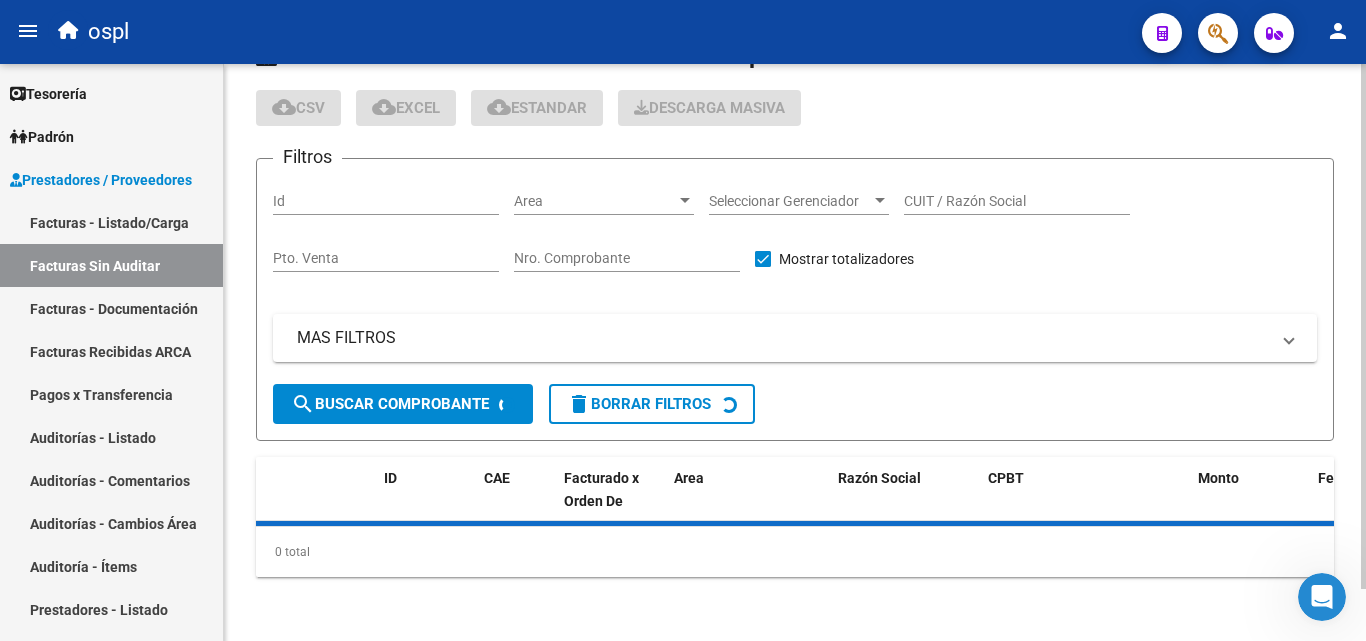 click on "Nro. Comprobante" at bounding box center (627, 258) 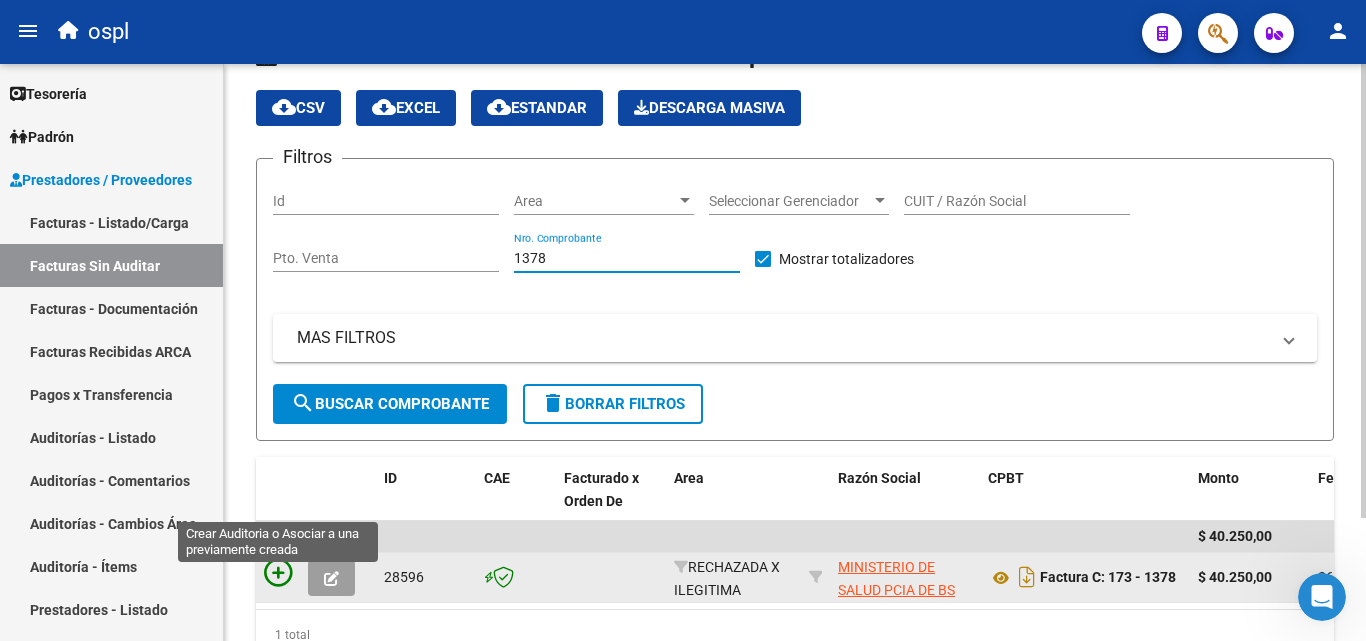 type on "1378" 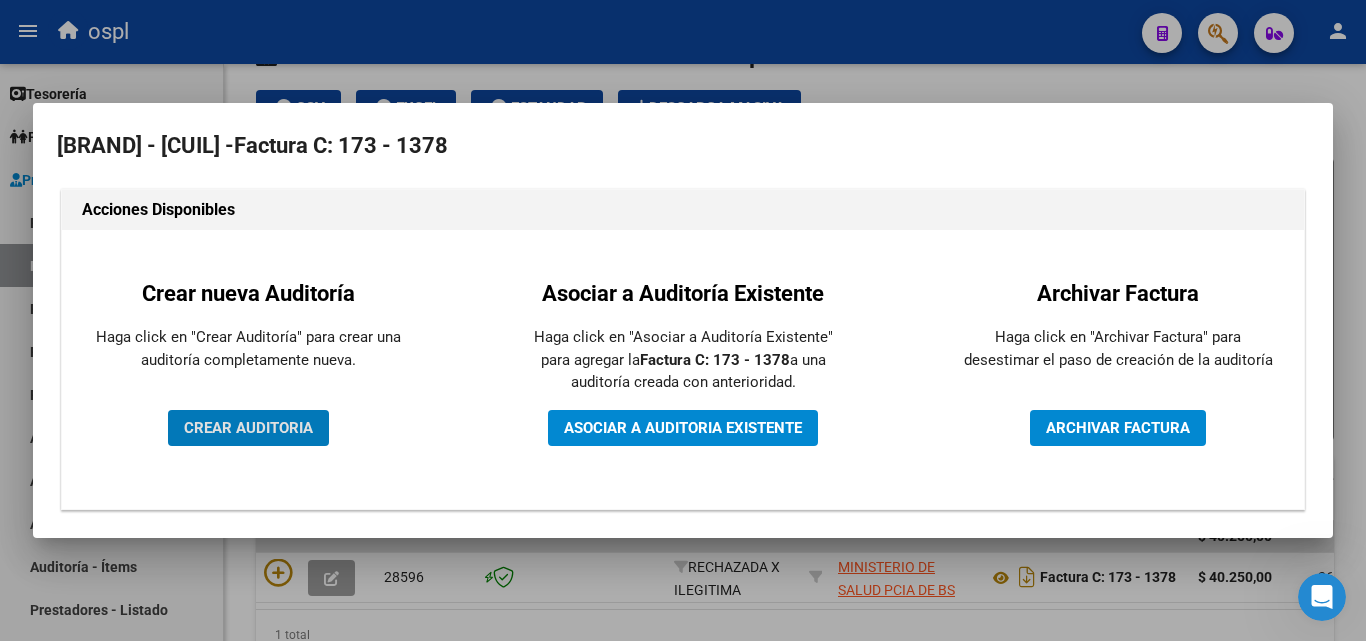 click on "CREAR AUDITORIA" at bounding box center (248, 428) 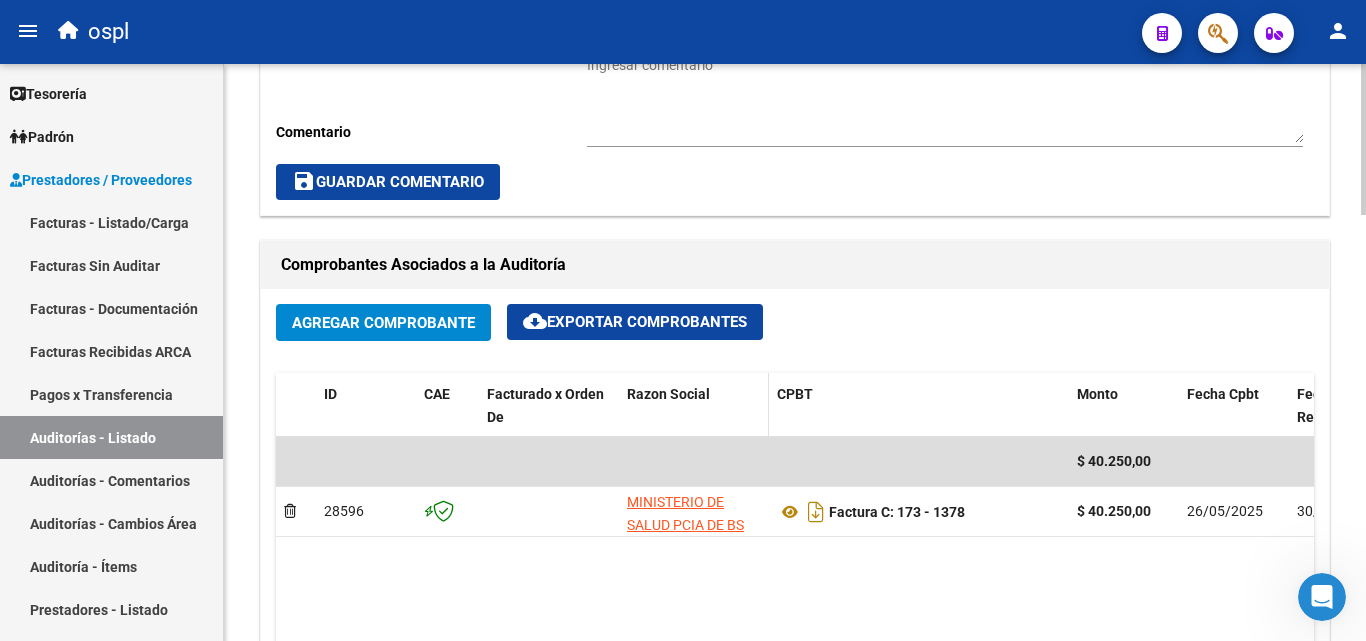 scroll, scrollTop: 1000, scrollLeft: 0, axis: vertical 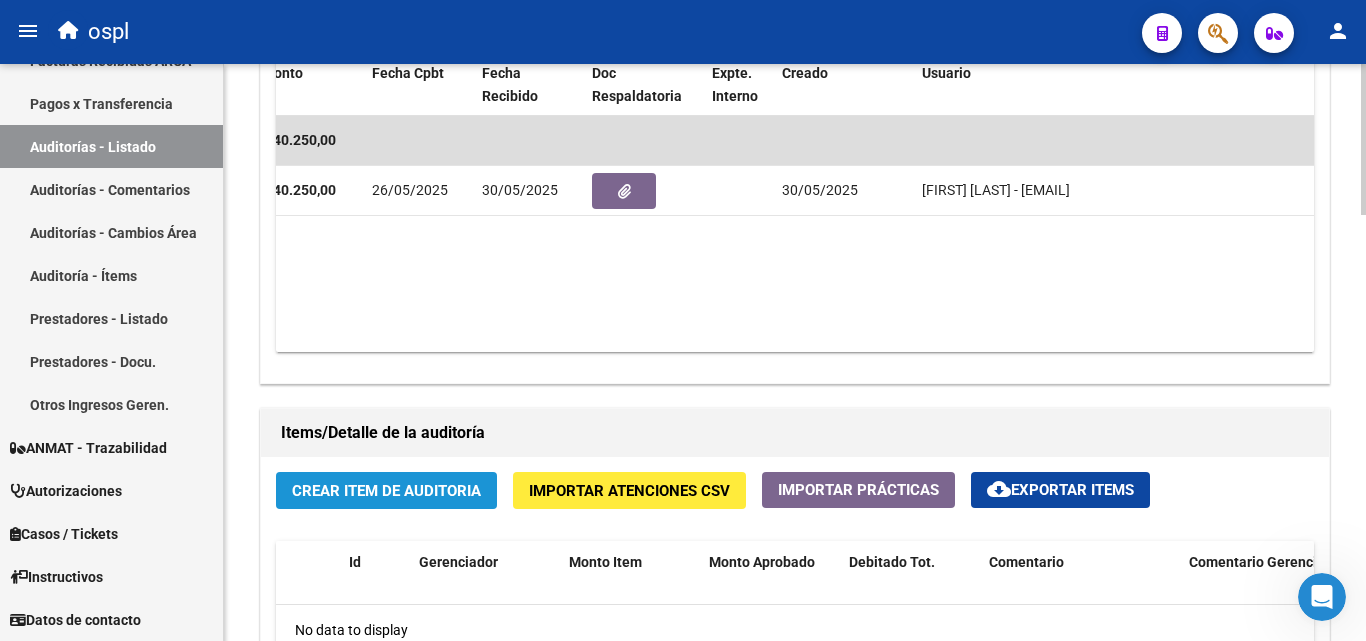 click on "Crear Item de Auditoria" 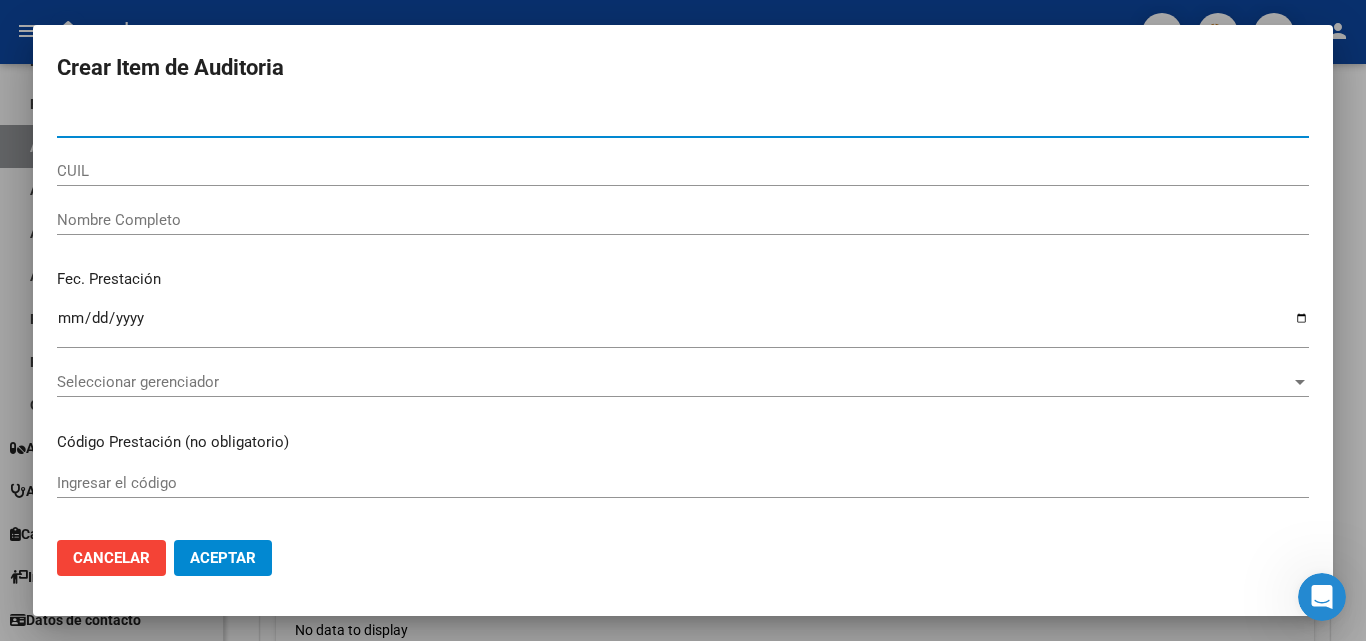 click on "Nombre Completo" at bounding box center [683, 220] 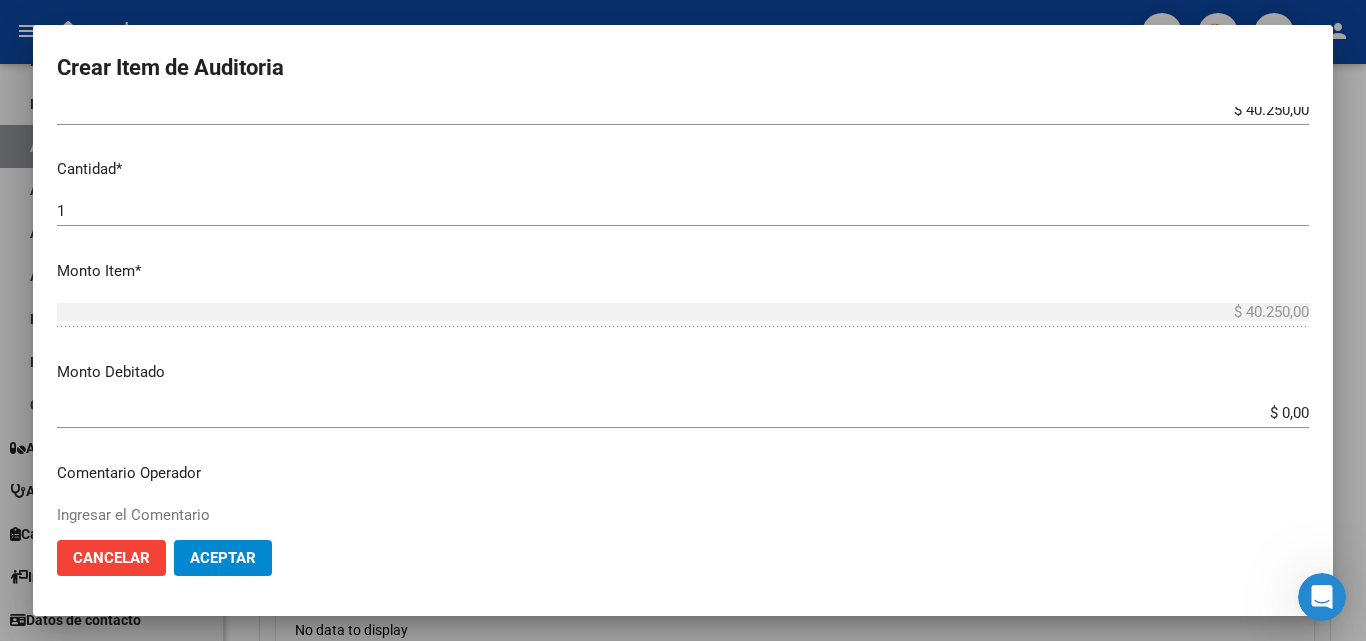 scroll, scrollTop: 600, scrollLeft: 0, axis: vertical 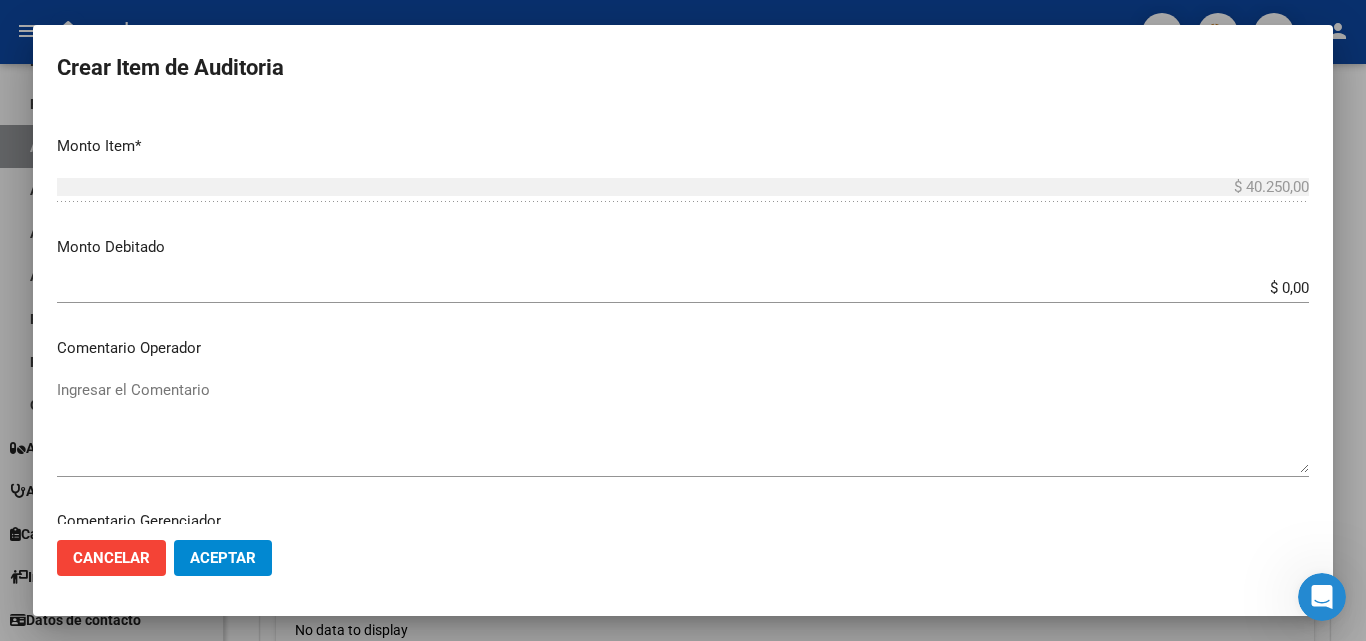 type on "todos" 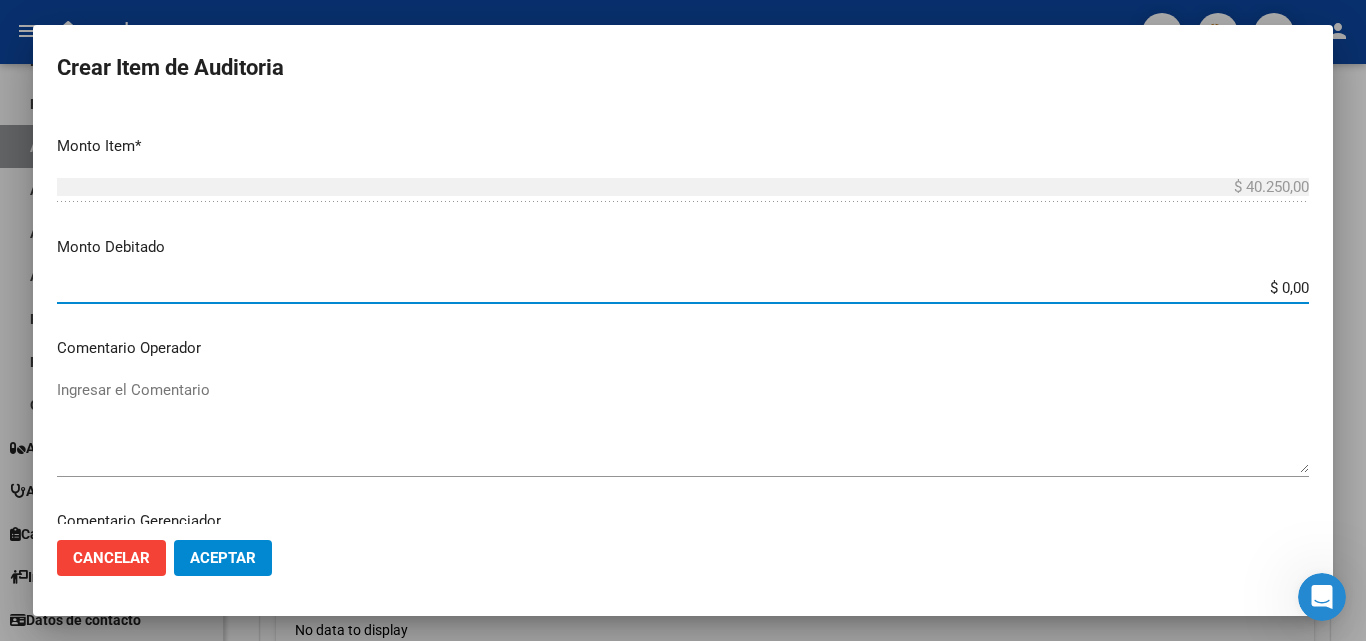 drag, startPoint x: 1267, startPoint y: 290, endPoint x: 1365, endPoint y: 305, distance: 99.14131 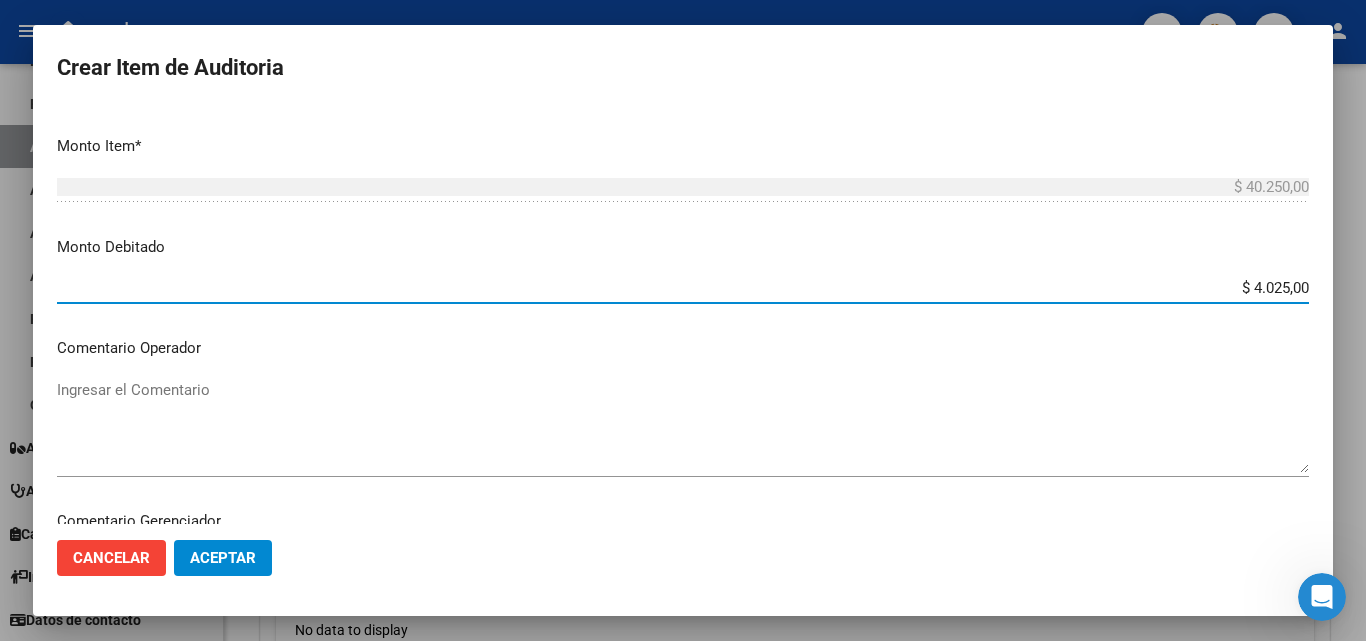 type on "$ 40.250,00" 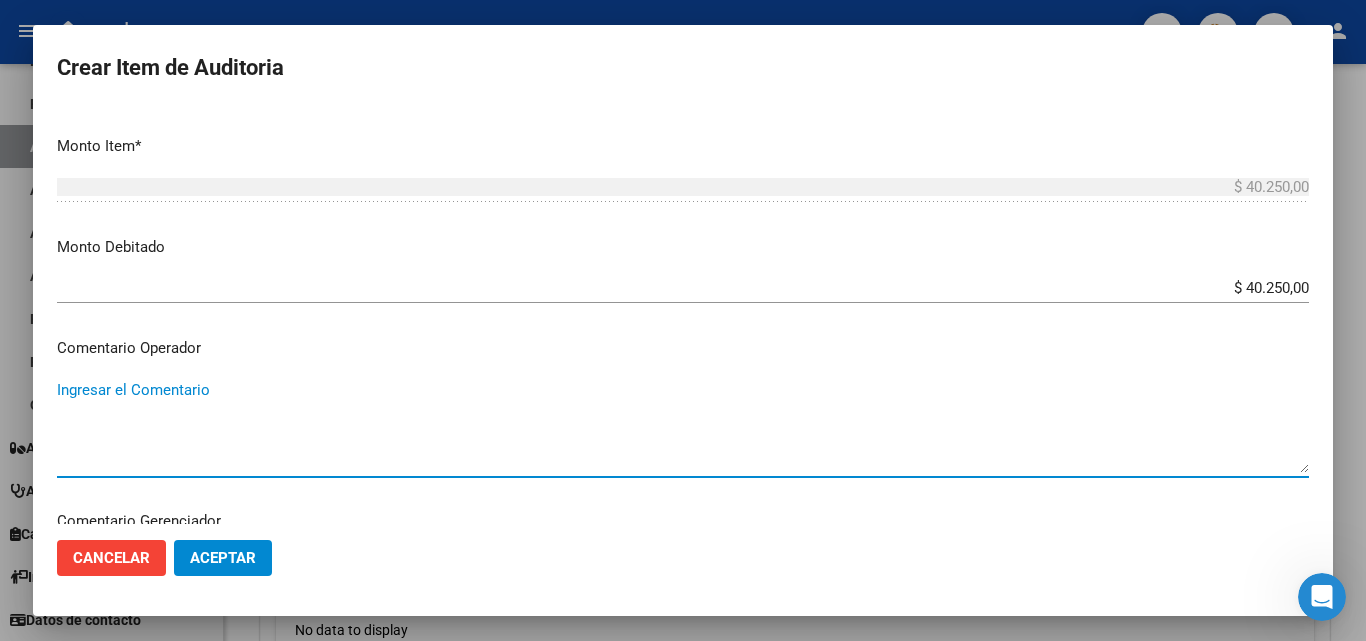 click on "Ingresar el Comentario" at bounding box center [683, 426] 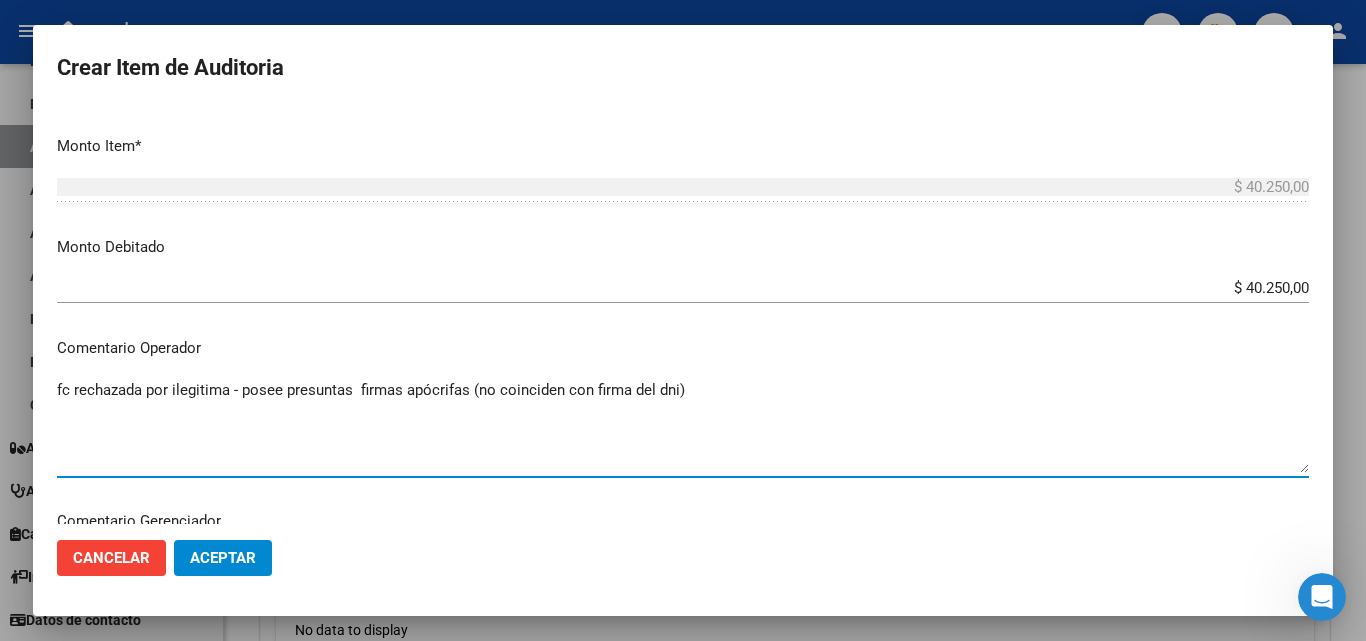 type on "fc rechazada por ilegitima - posee presuntas  firmas apócrifas (no coinciden con firma del dni)" 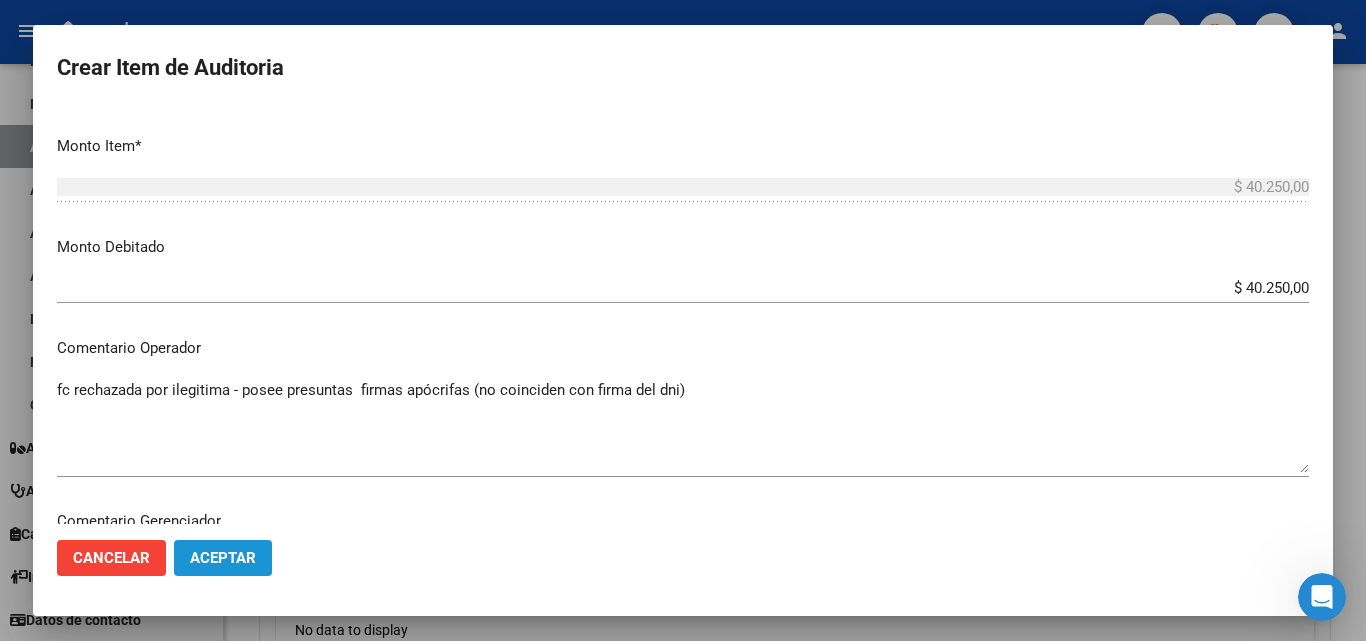 click on "Aceptar" 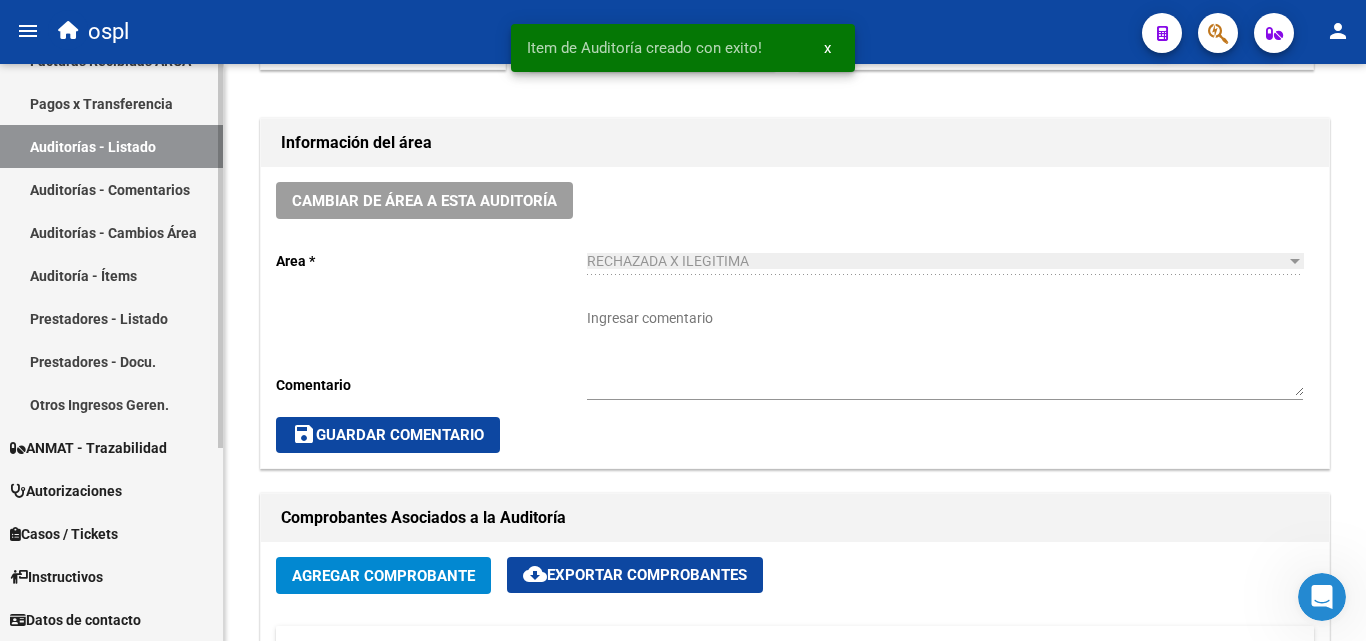 scroll, scrollTop: 300, scrollLeft: 0, axis: vertical 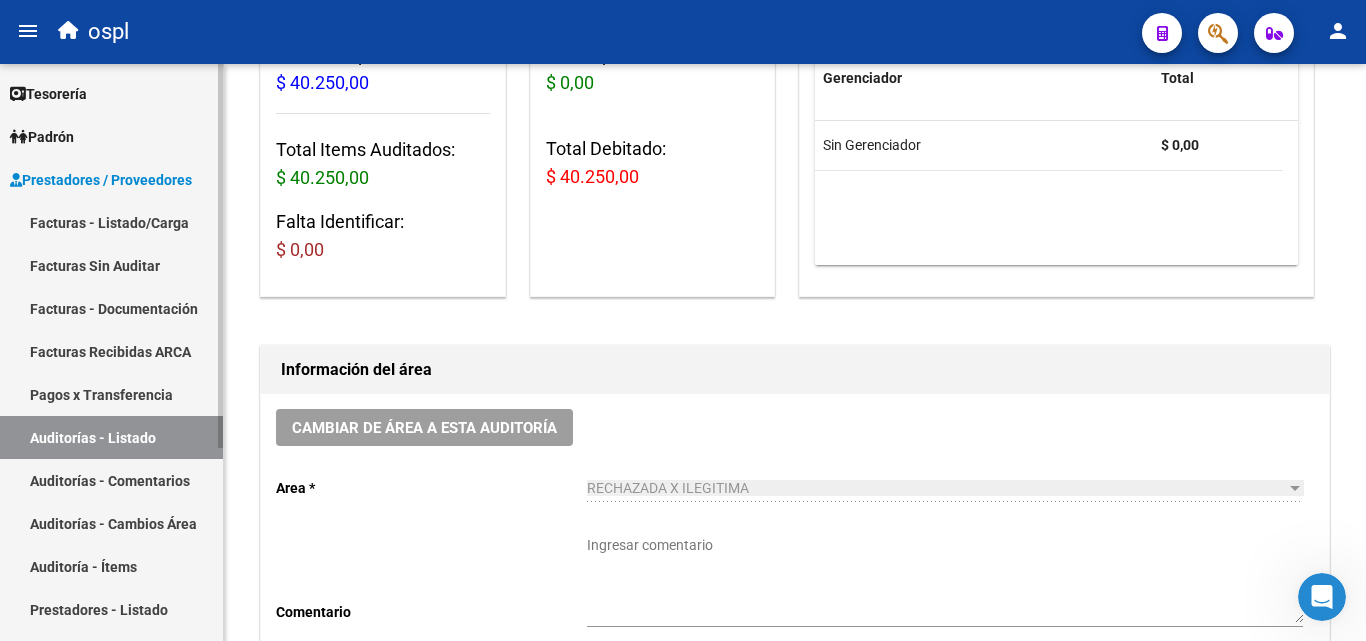 click on "Facturas - Listado/Carga" at bounding box center [111, 222] 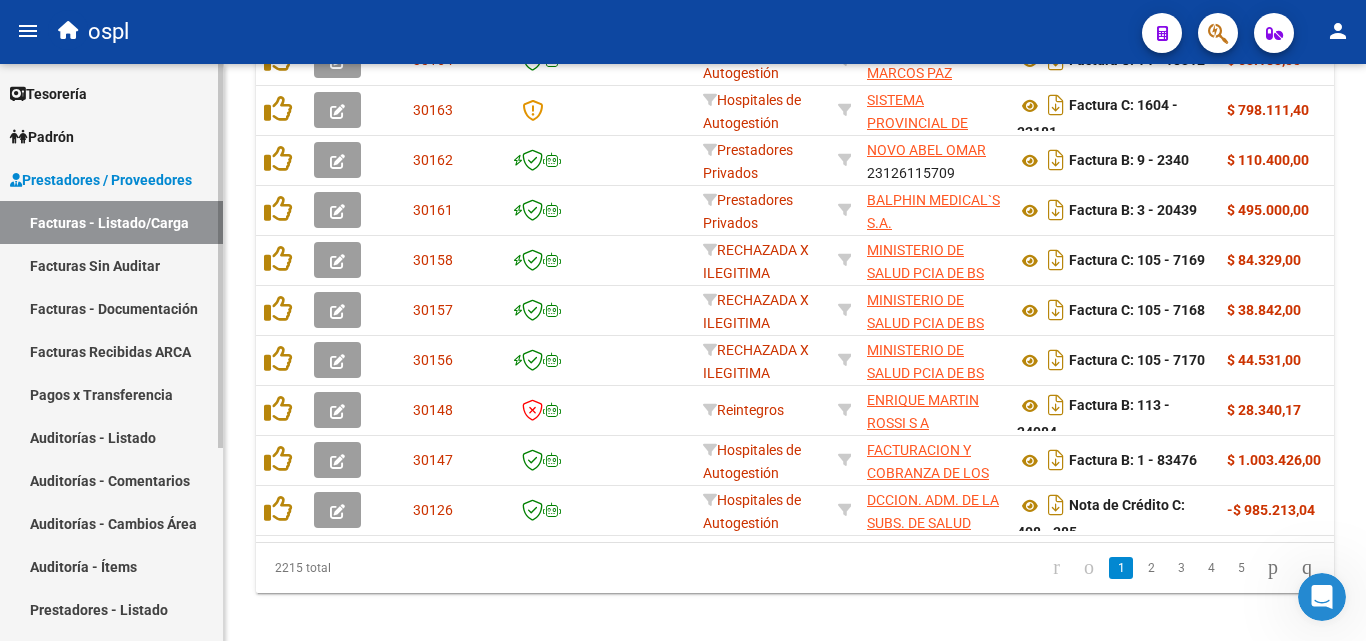 scroll, scrollTop: 700, scrollLeft: 0, axis: vertical 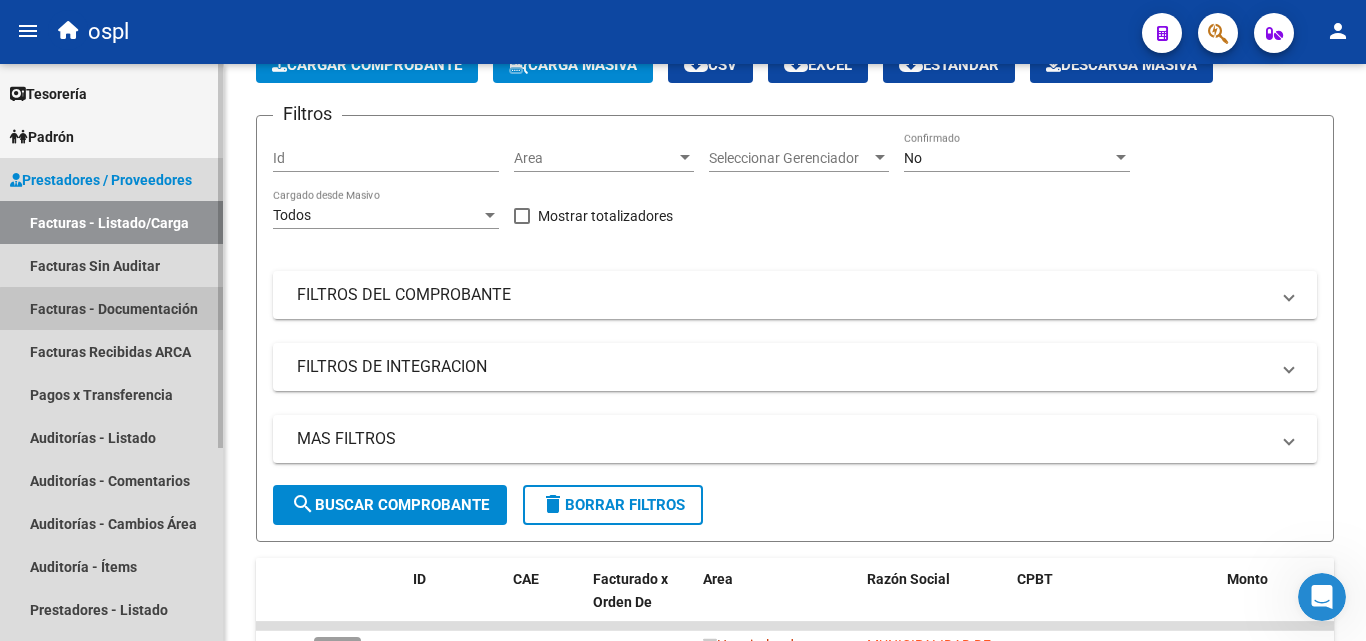 click on "Facturas - Documentación" at bounding box center (111, 308) 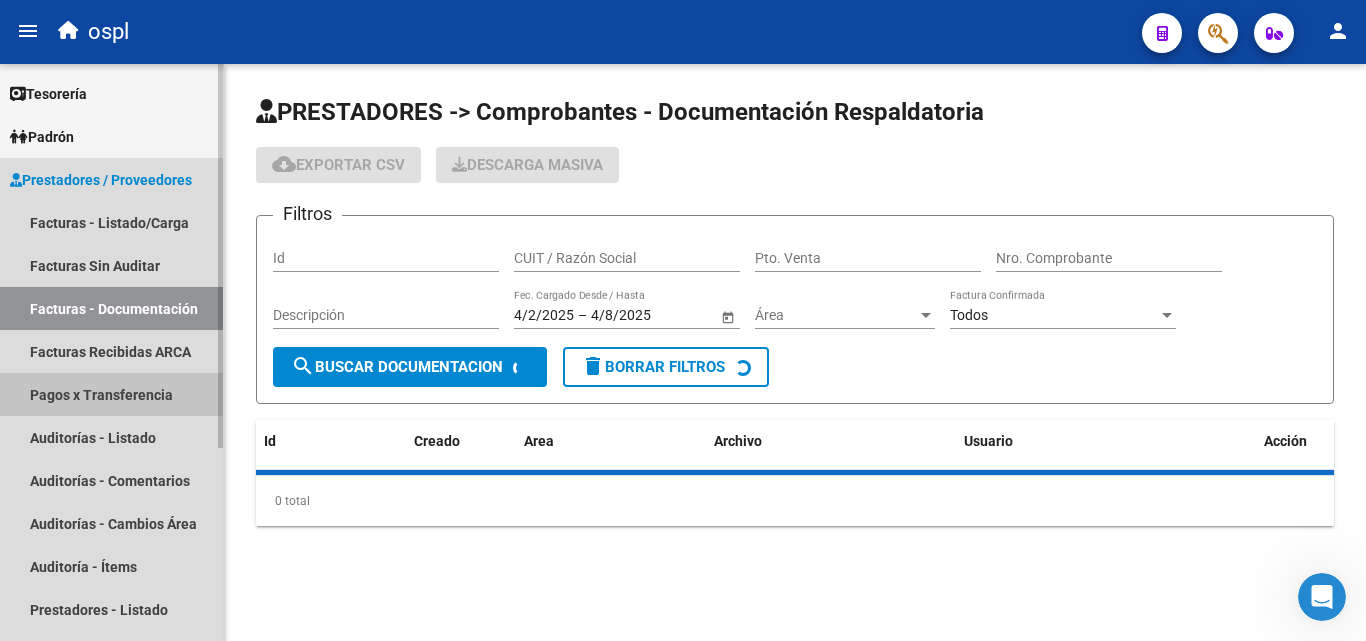 click on "Pagos x Transferencia" at bounding box center [111, 394] 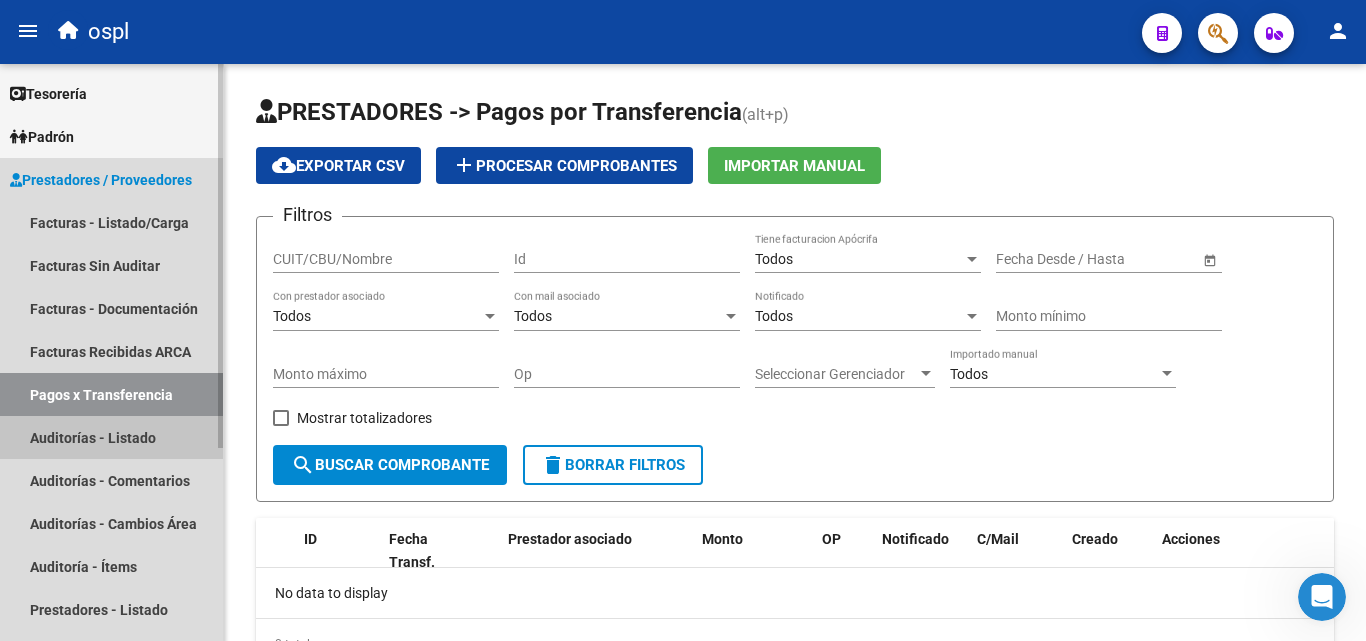 click on "Auditorías - Listado" at bounding box center [111, 437] 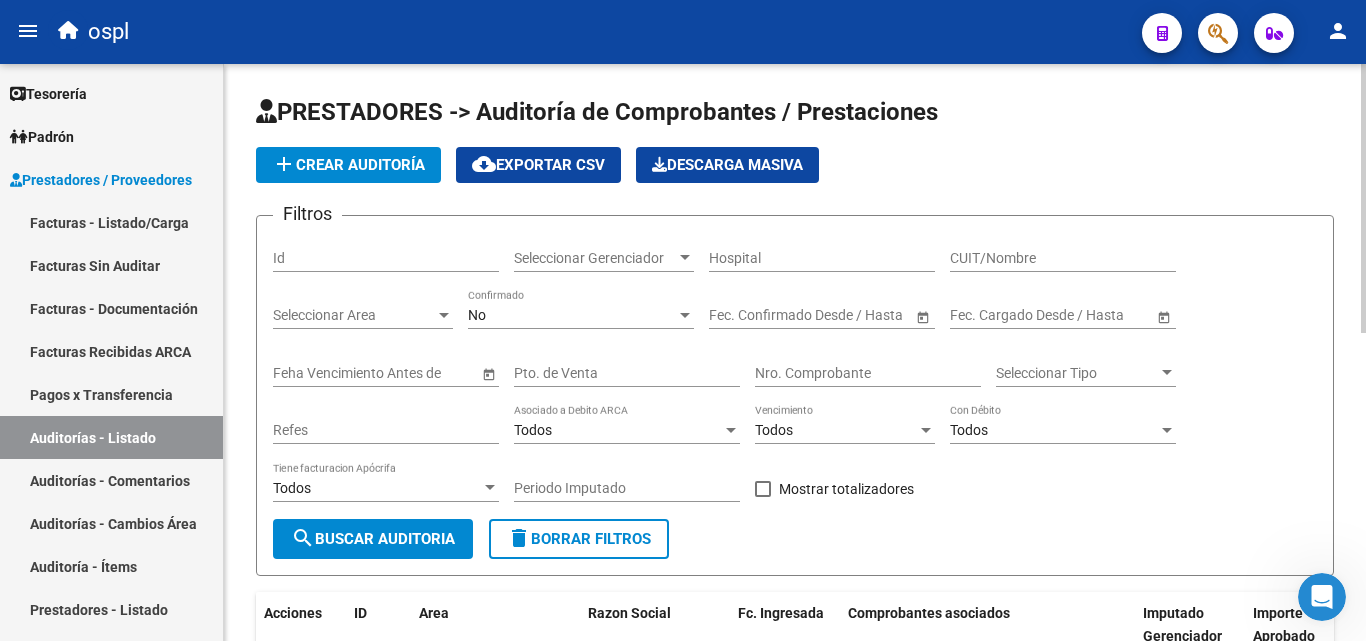 drag, startPoint x: 775, startPoint y: 372, endPoint x: 766, endPoint y: 366, distance: 10.816654 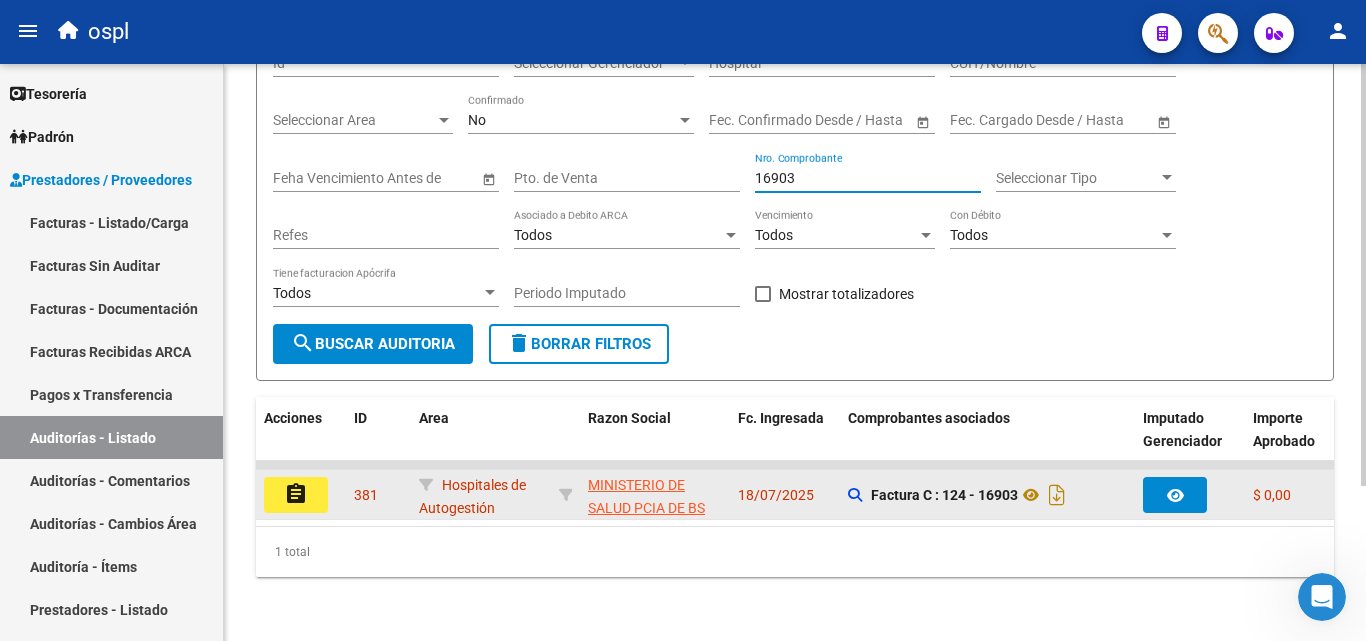 scroll, scrollTop: 211, scrollLeft: 0, axis: vertical 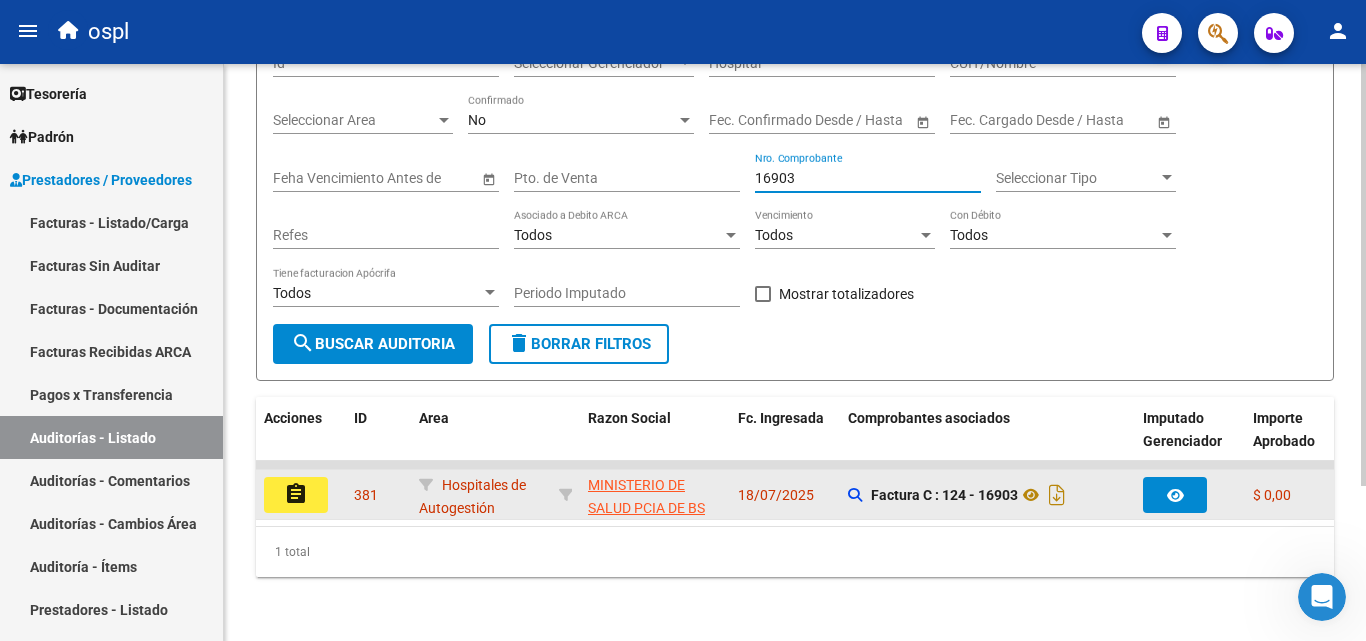 type on "16903" 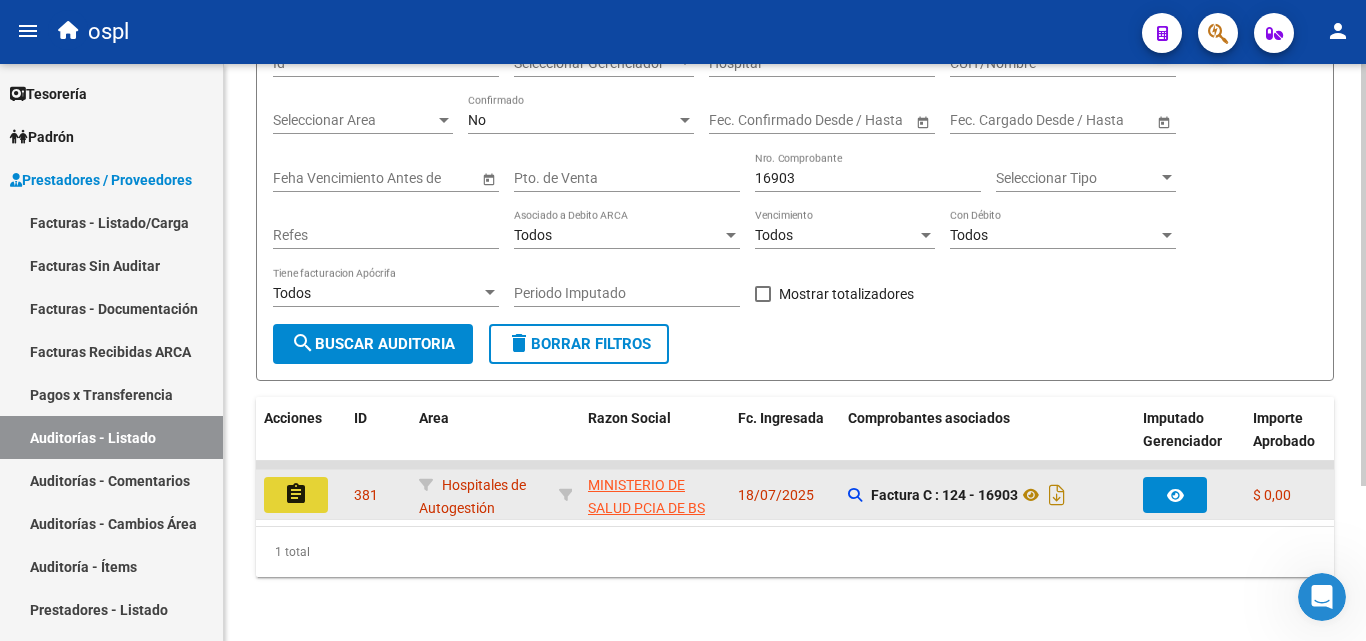 click on "assignment" 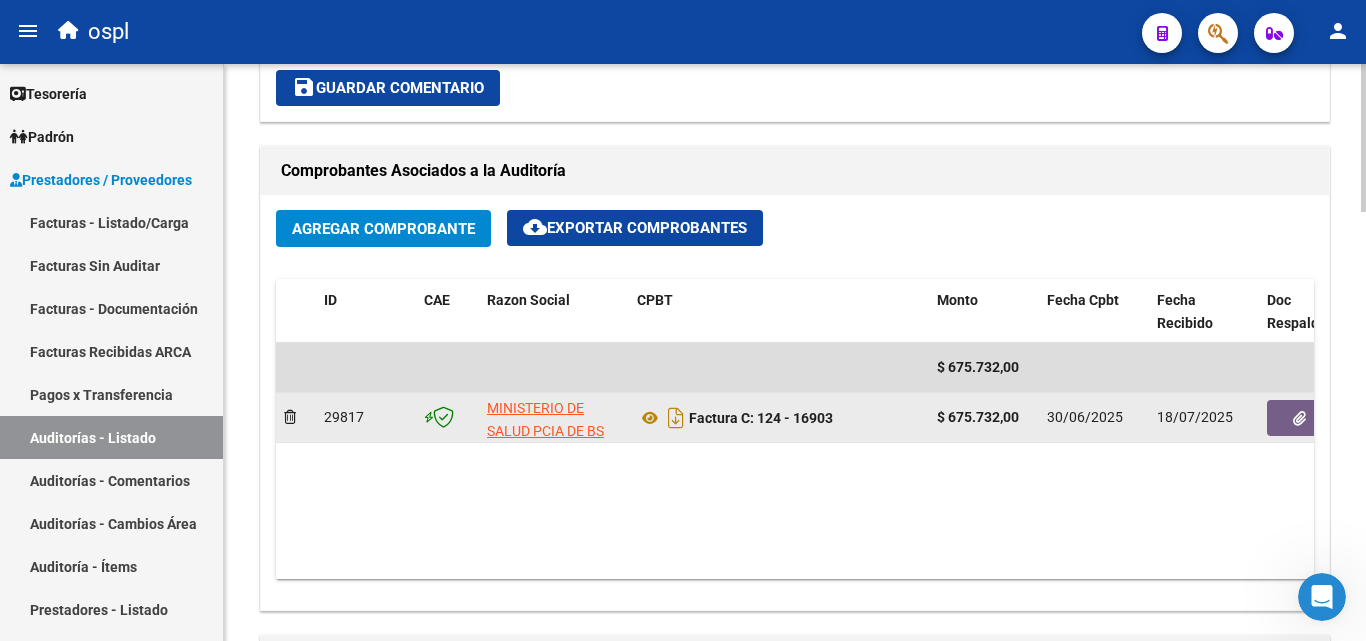 scroll, scrollTop: 900, scrollLeft: 0, axis: vertical 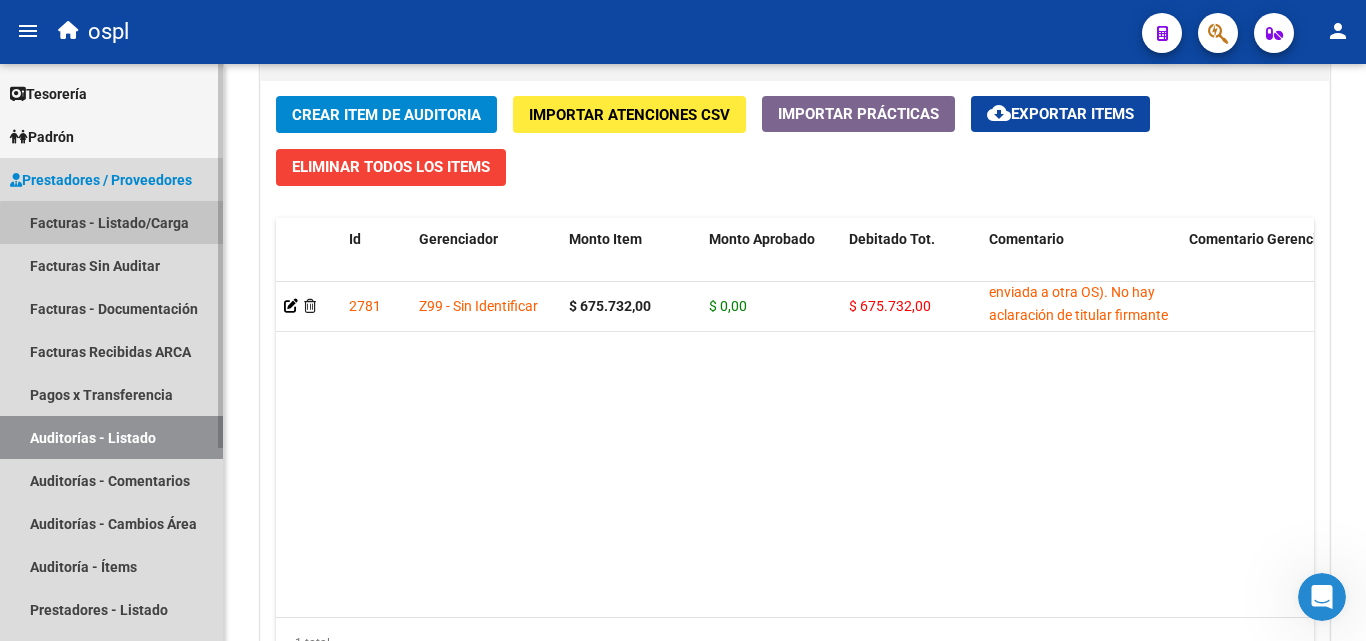 click on "Facturas - Listado/Carga" at bounding box center [111, 222] 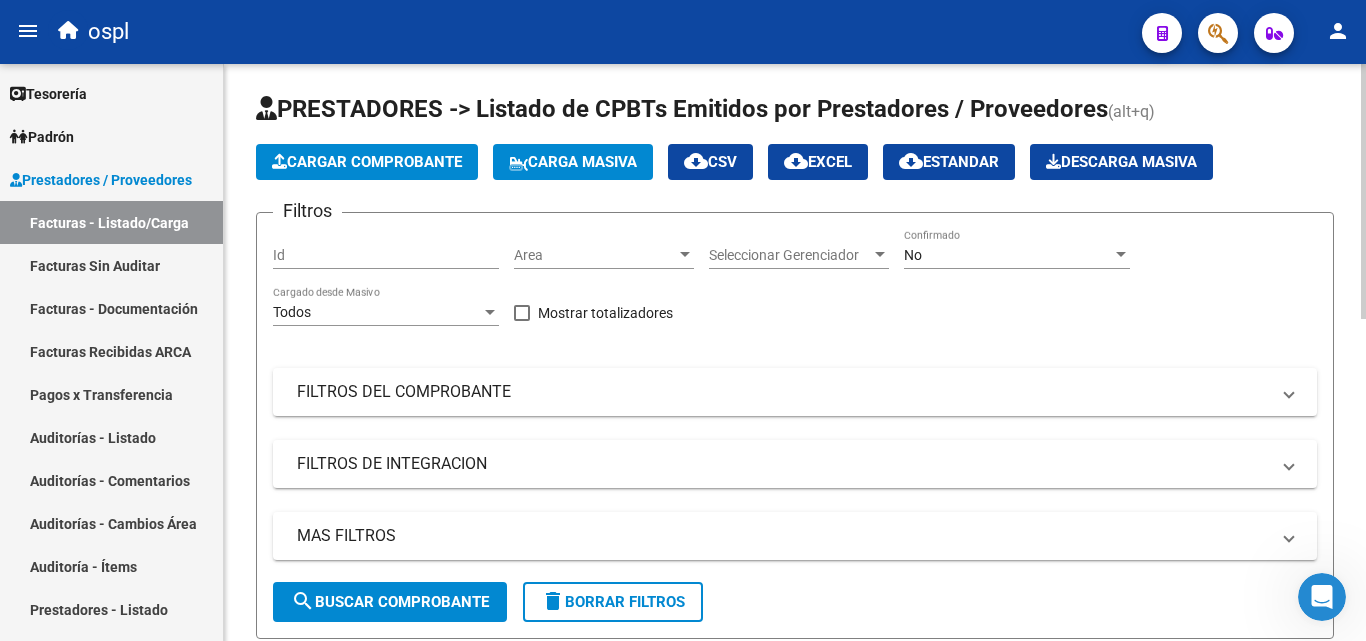 scroll, scrollTop: 0, scrollLeft: 0, axis: both 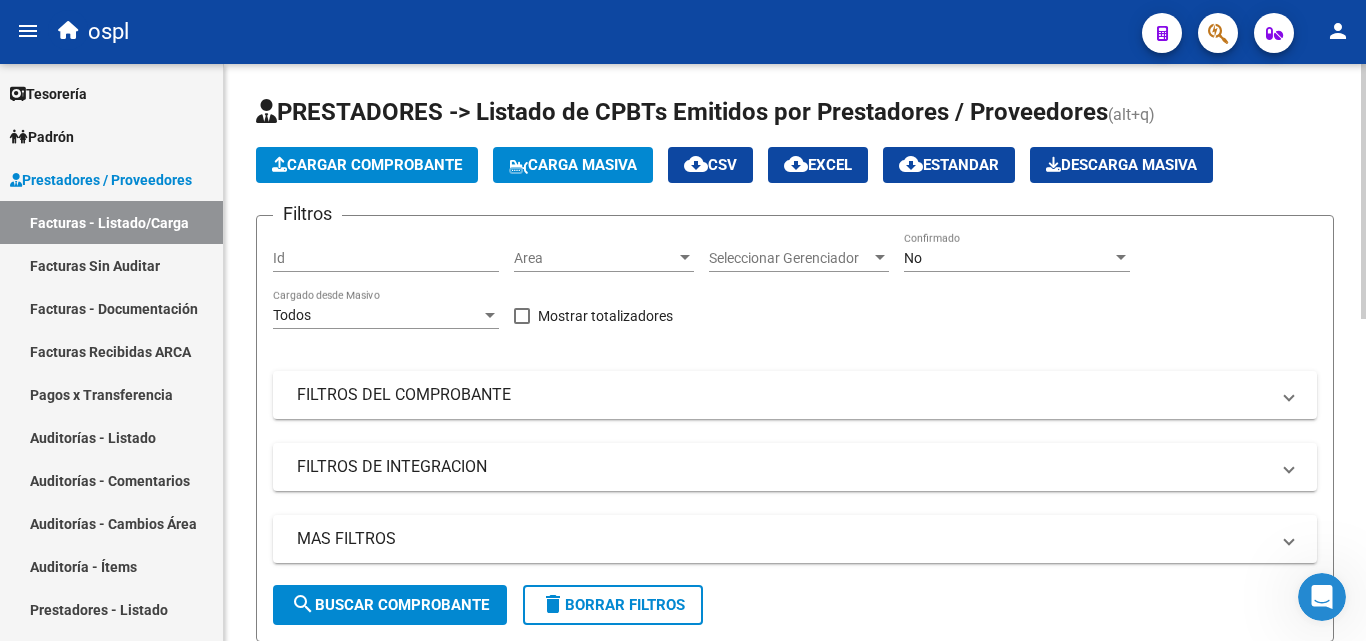 click on "Area" at bounding box center [595, 258] 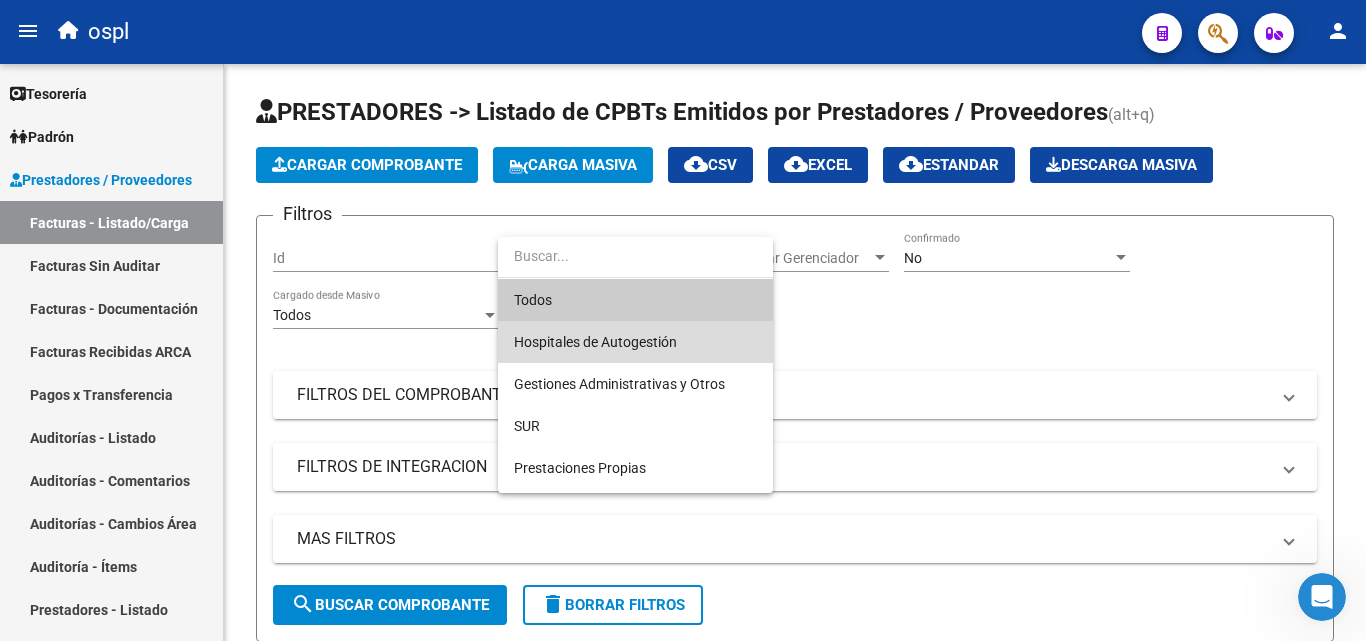 click on "Hospitales de Autogestión" at bounding box center (635, 342) 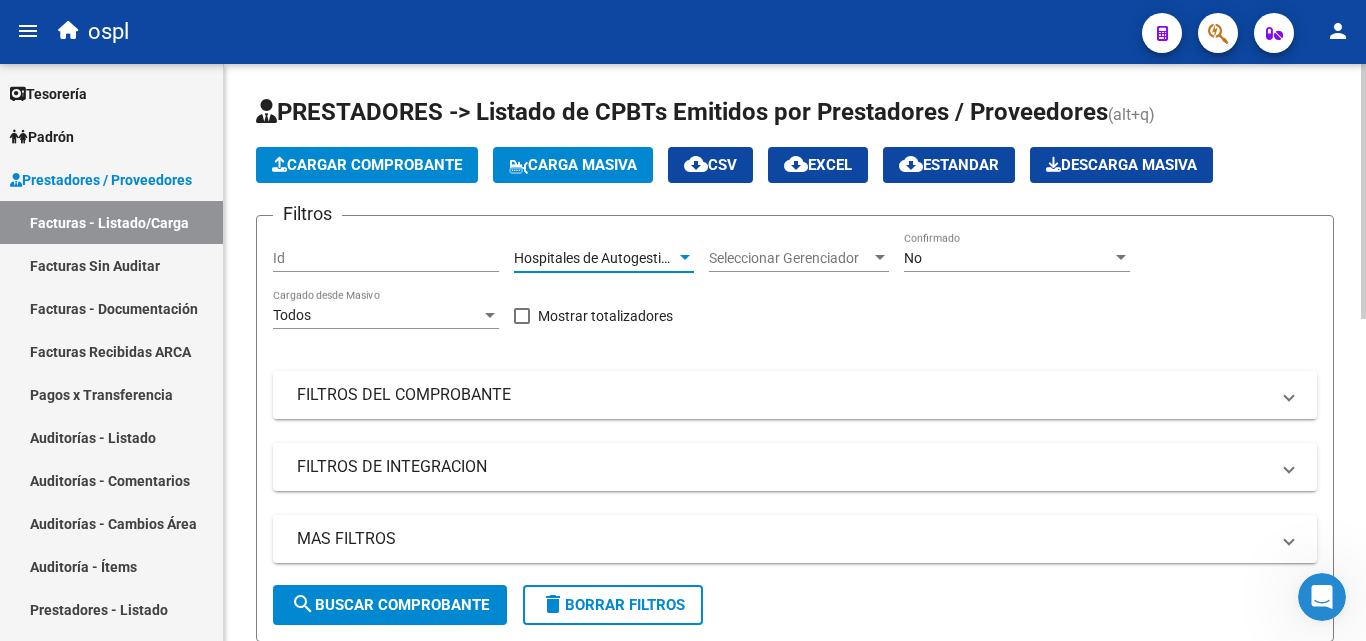 click on "FILTROS DEL COMPROBANTE" at bounding box center [783, 395] 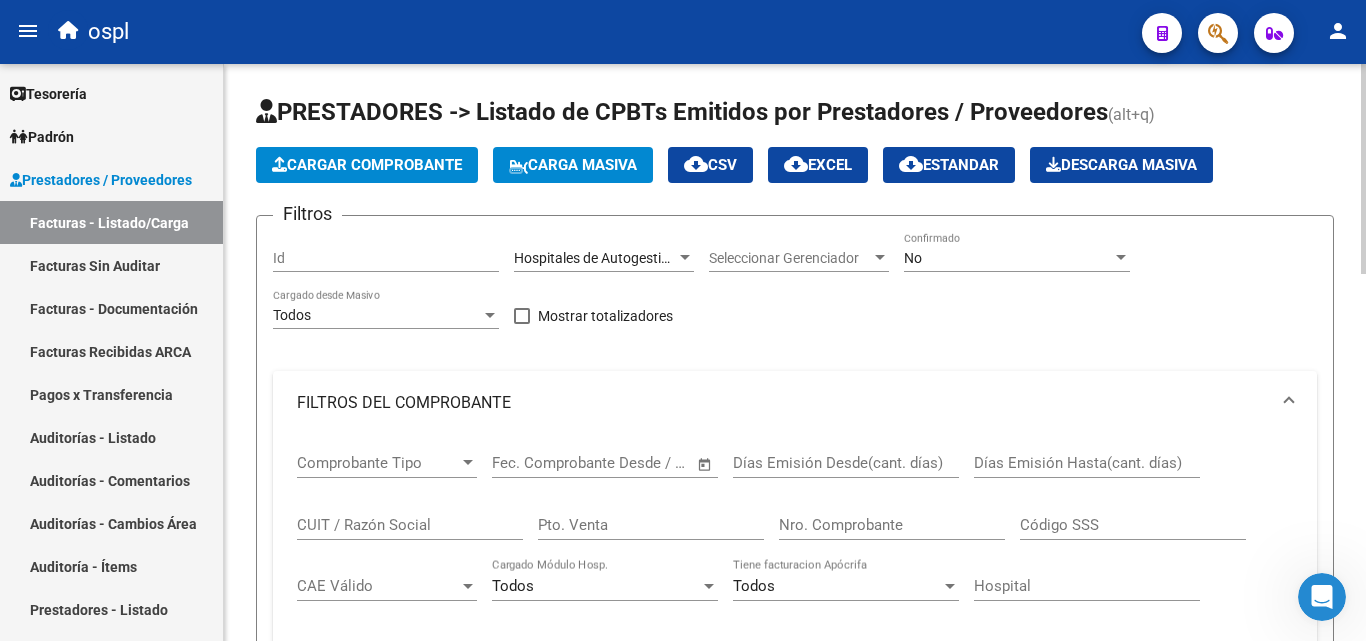 click 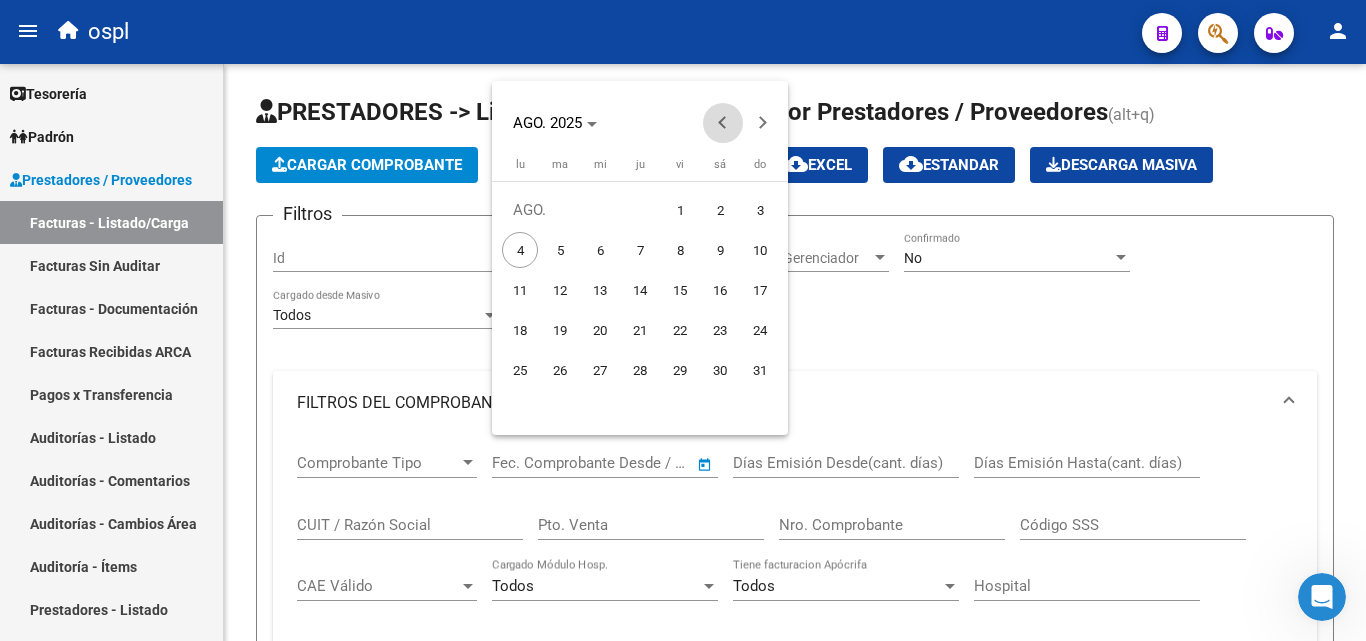 click at bounding box center (723, 123) 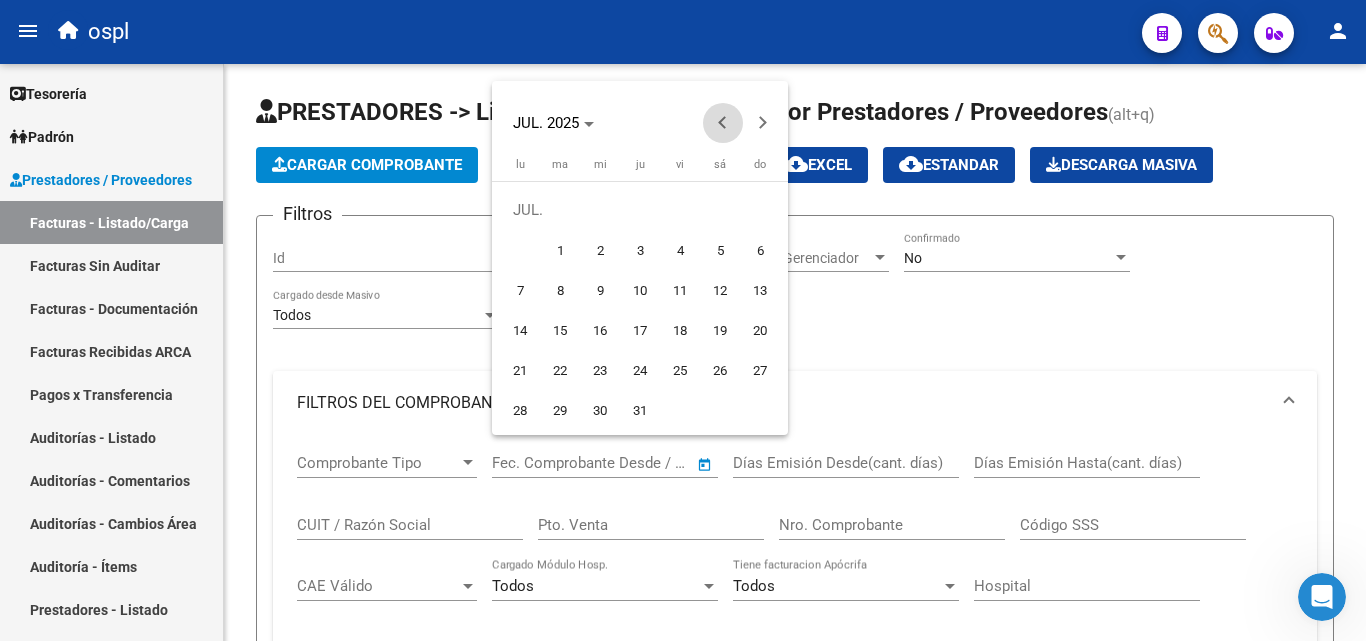 click at bounding box center (723, 123) 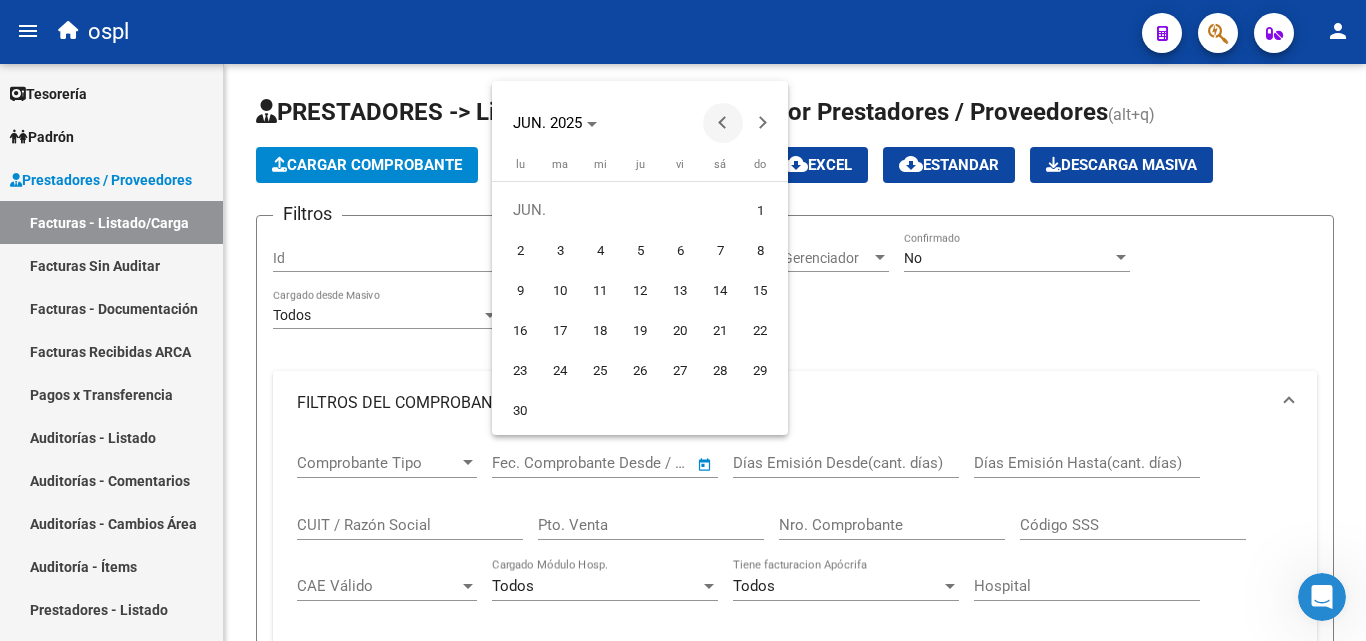 click at bounding box center [723, 123] 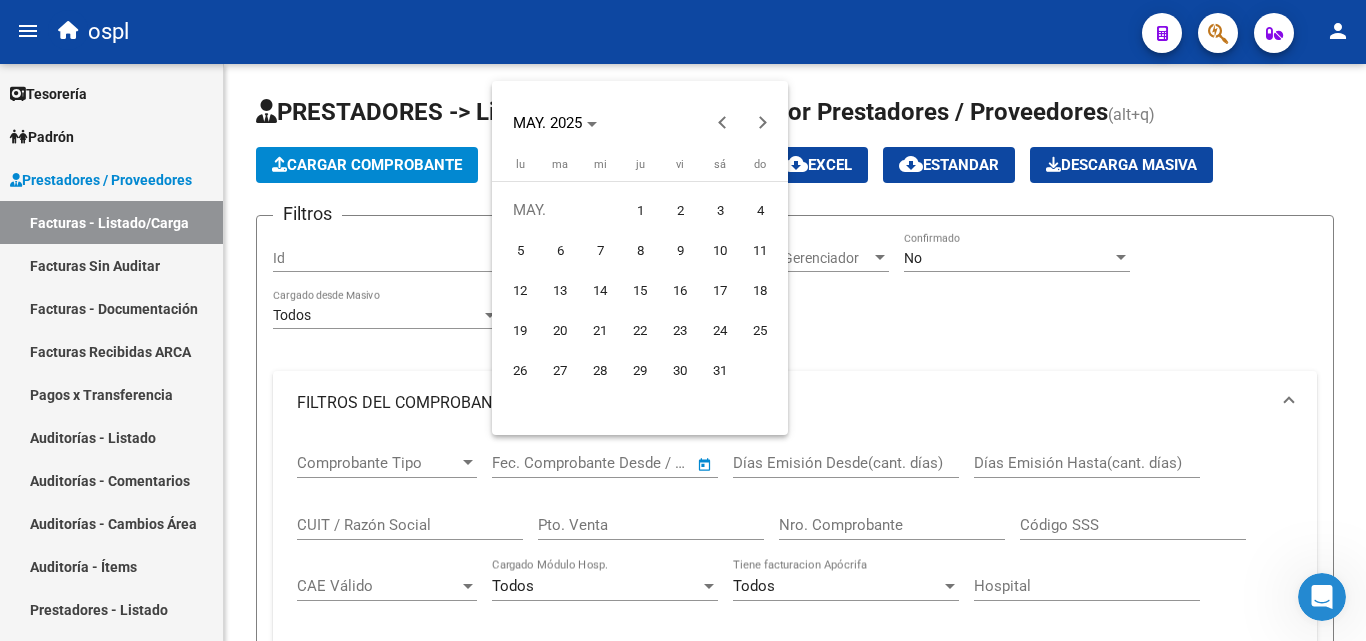 click on "1" at bounding box center (640, 210) 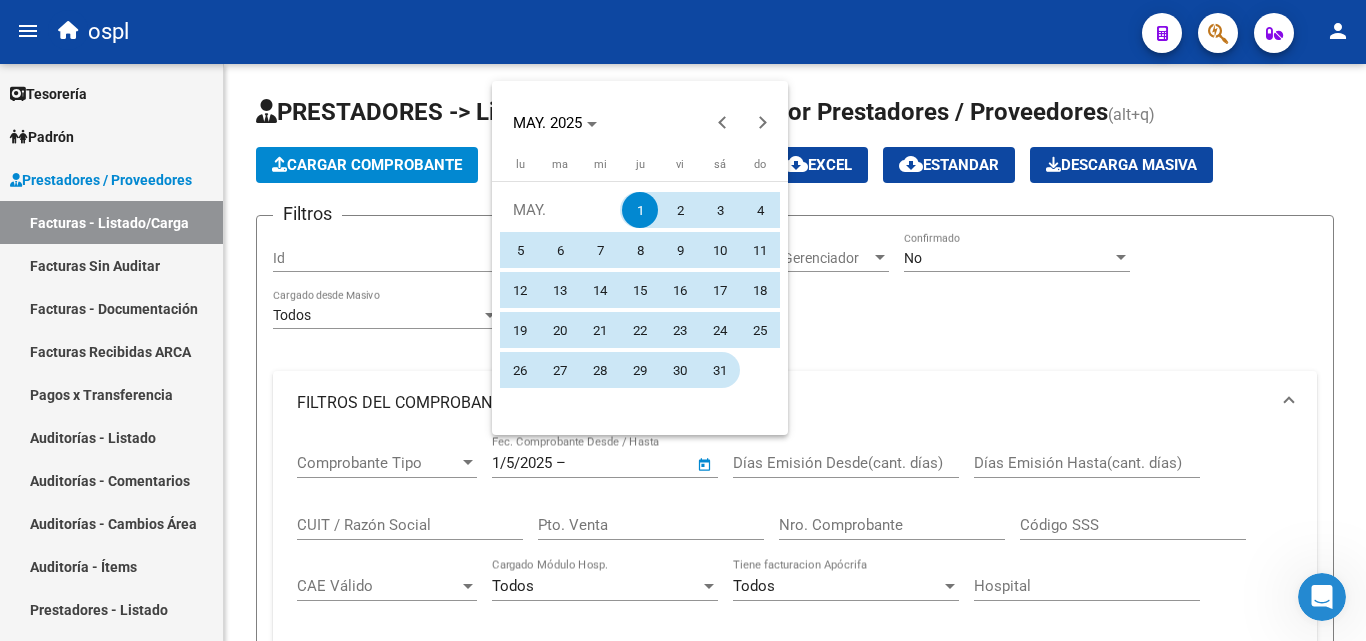 click on "31" at bounding box center (720, 370) 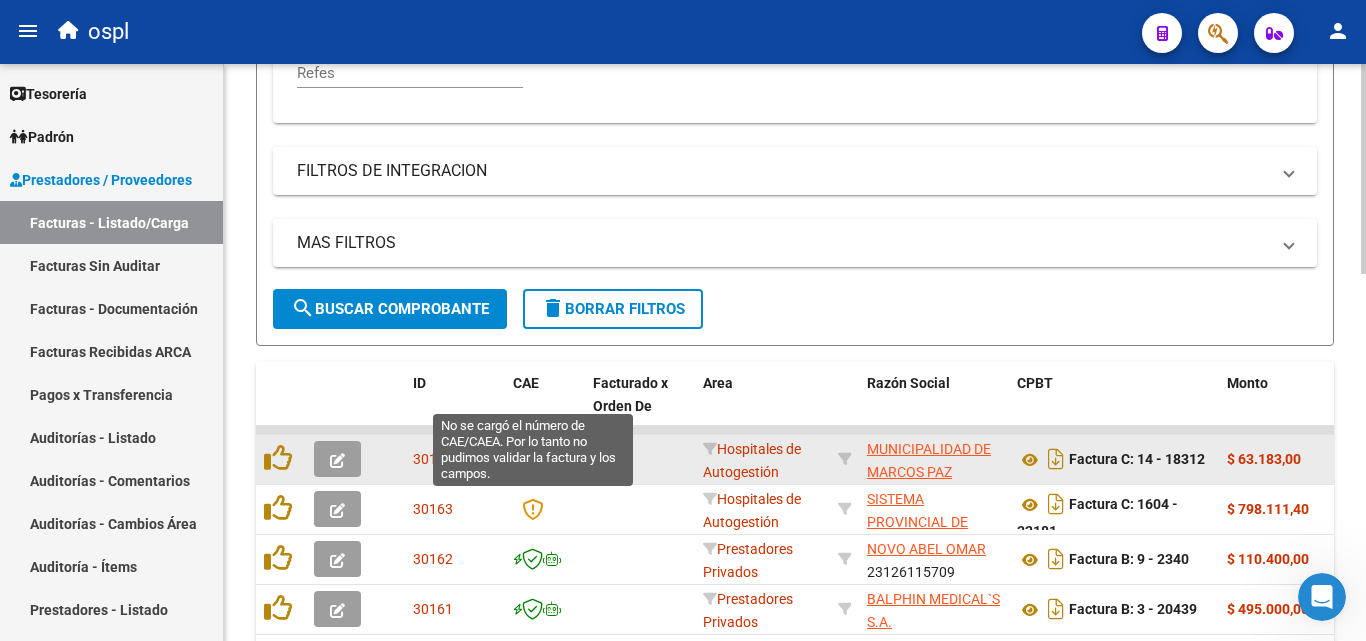 scroll, scrollTop: 700, scrollLeft: 0, axis: vertical 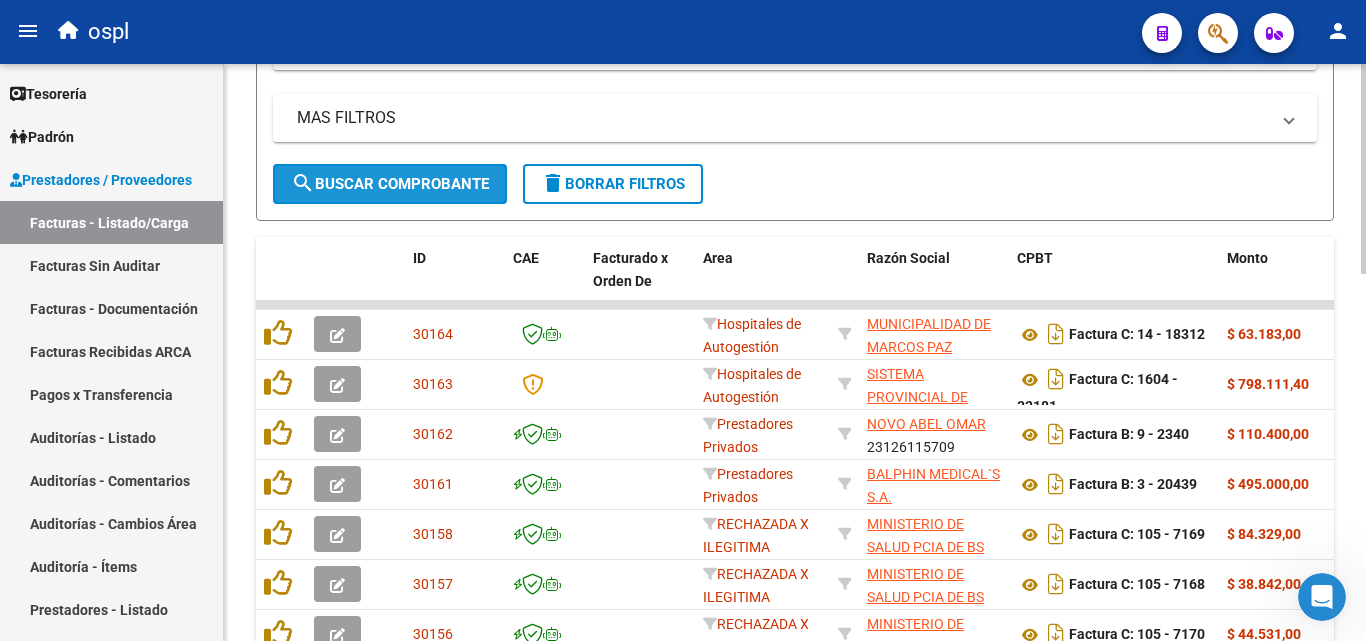 click on "search  Buscar Comprobante" 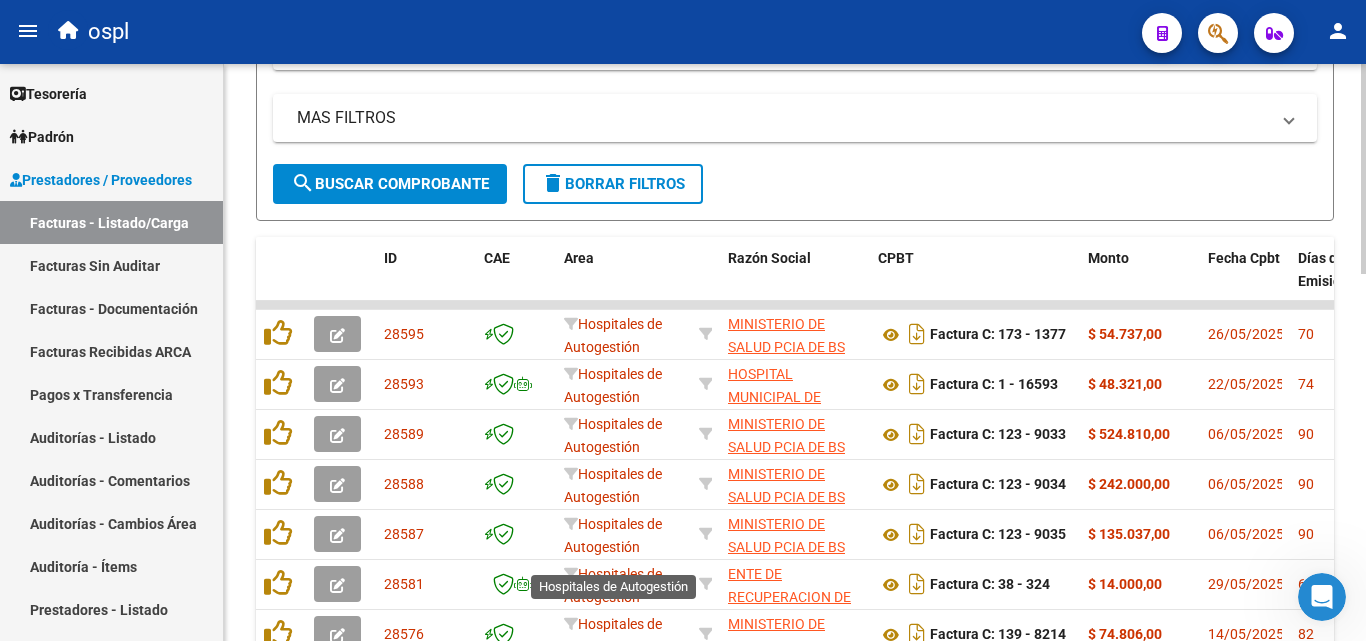 scroll, scrollTop: 1006, scrollLeft: 0, axis: vertical 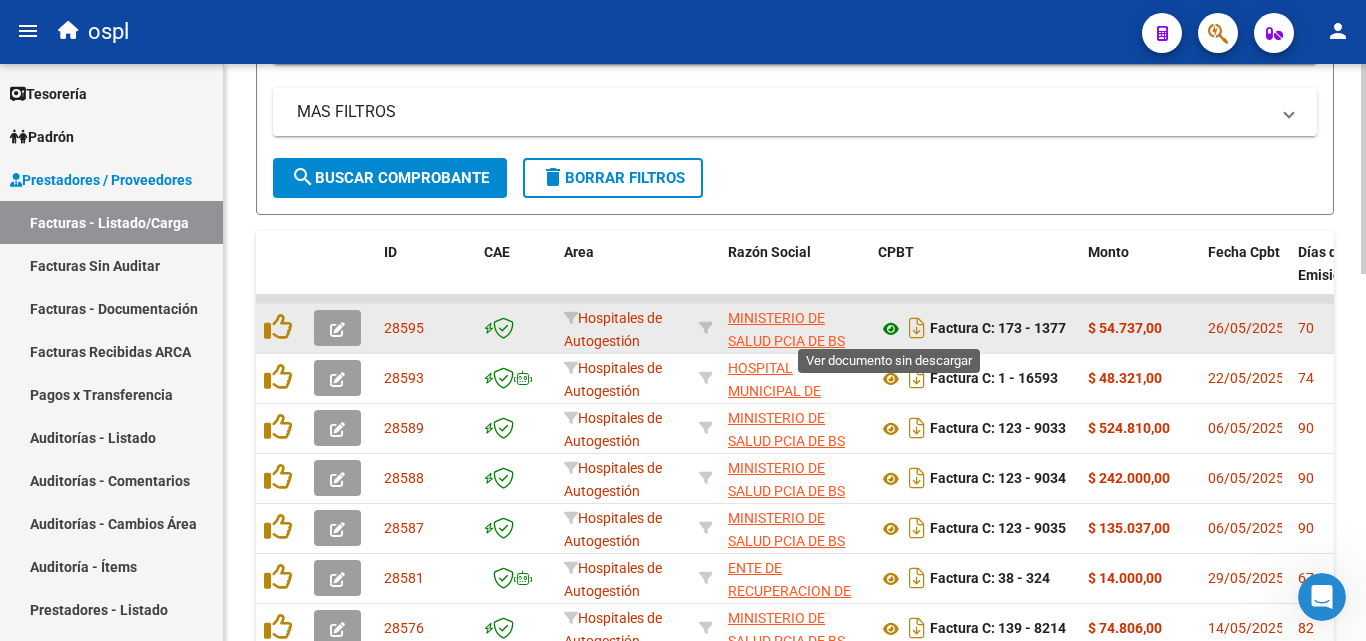 click 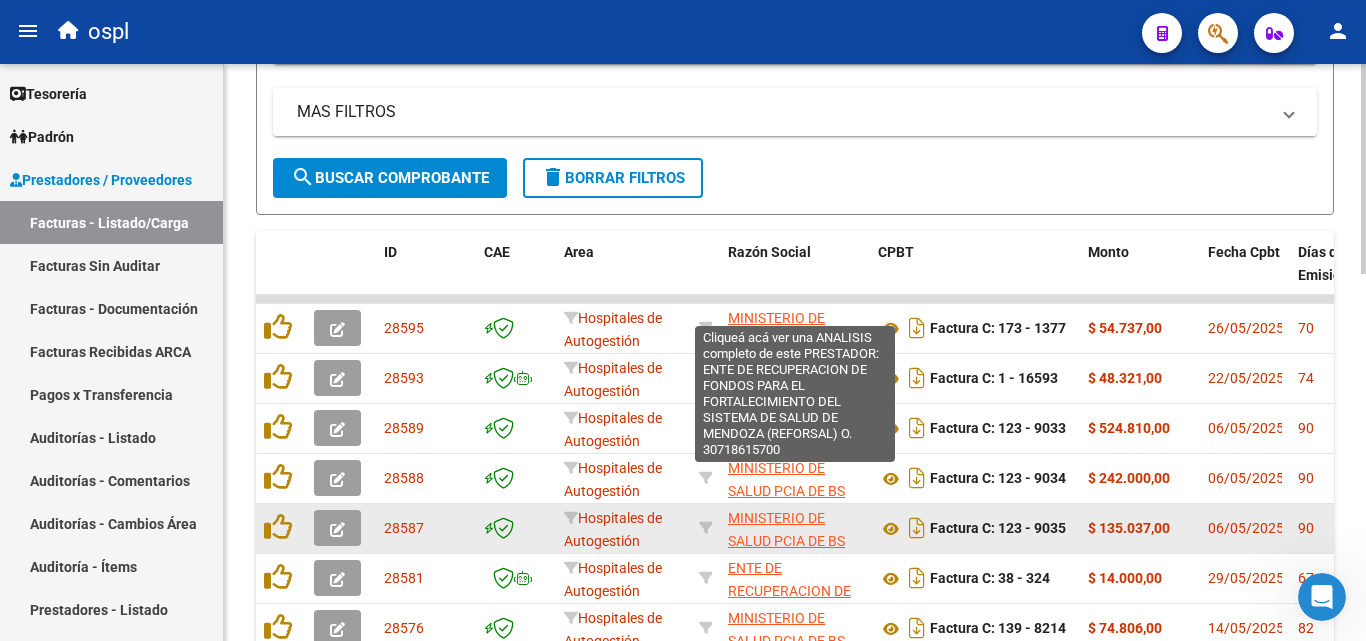 scroll, scrollTop: 140, scrollLeft: 0, axis: vertical 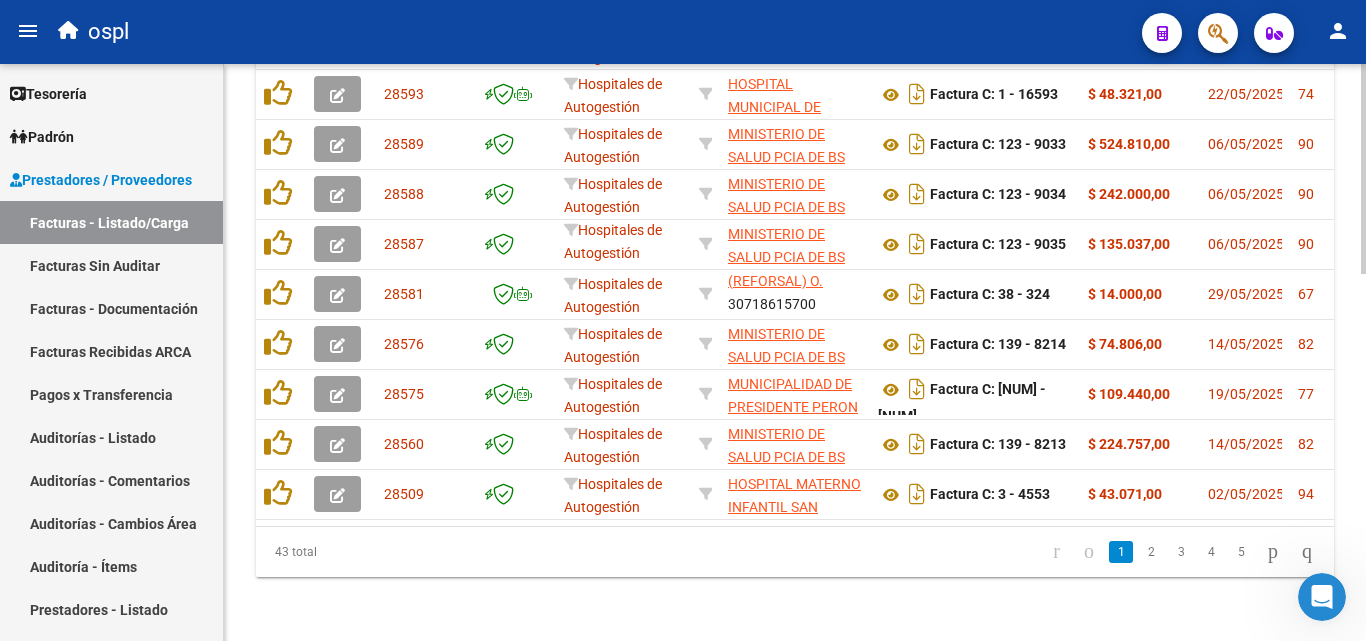 drag, startPoint x: 534, startPoint y: 510, endPoint x: 946, endPoint y: 519, distance: 412.0983 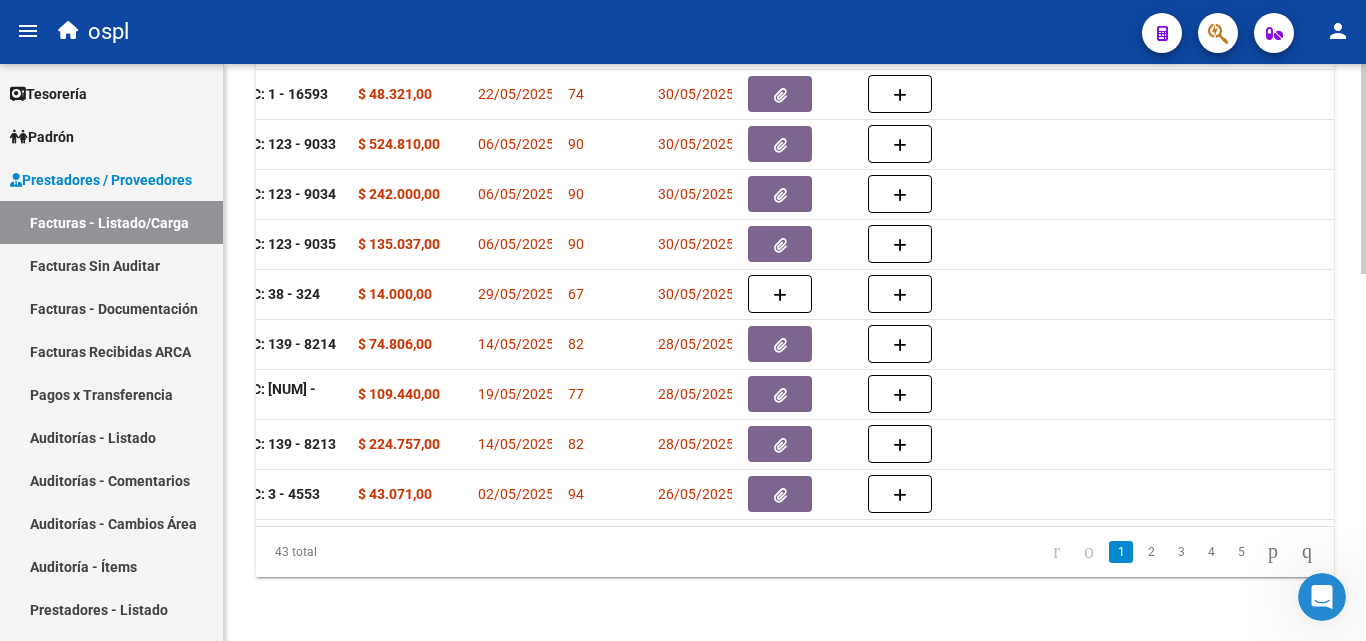 scroll, scrollTop: 0, scrollLeft: 1058, axis: horizontal 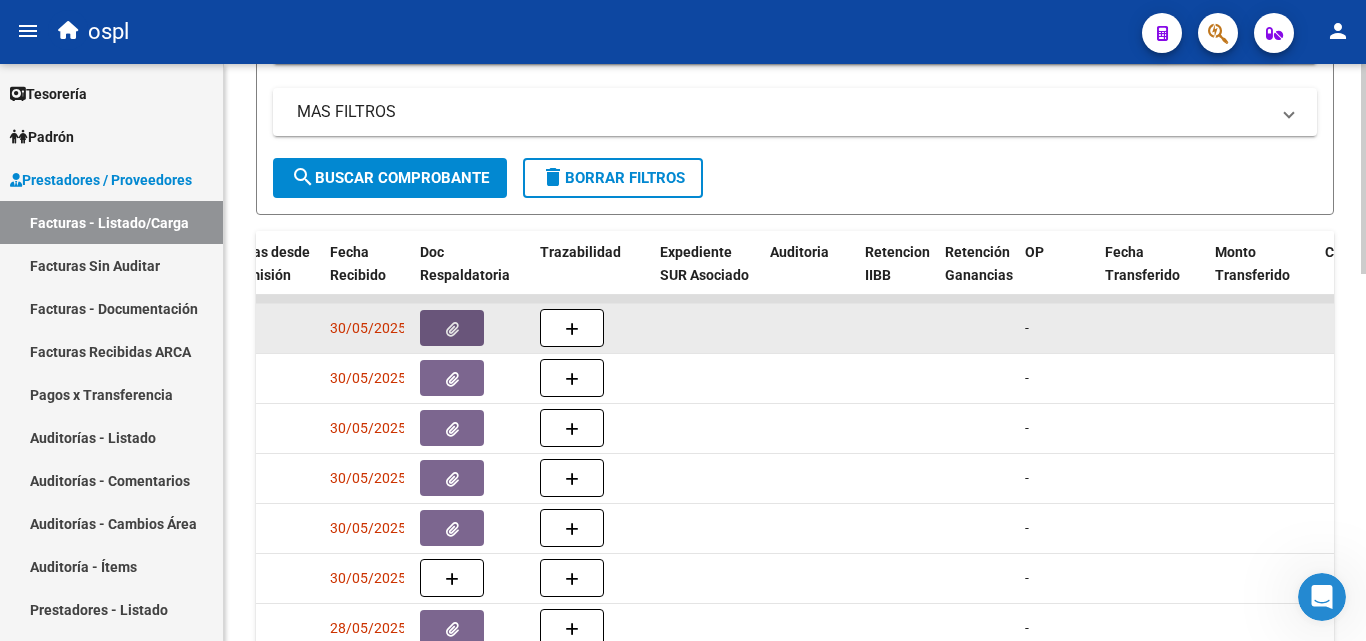 click 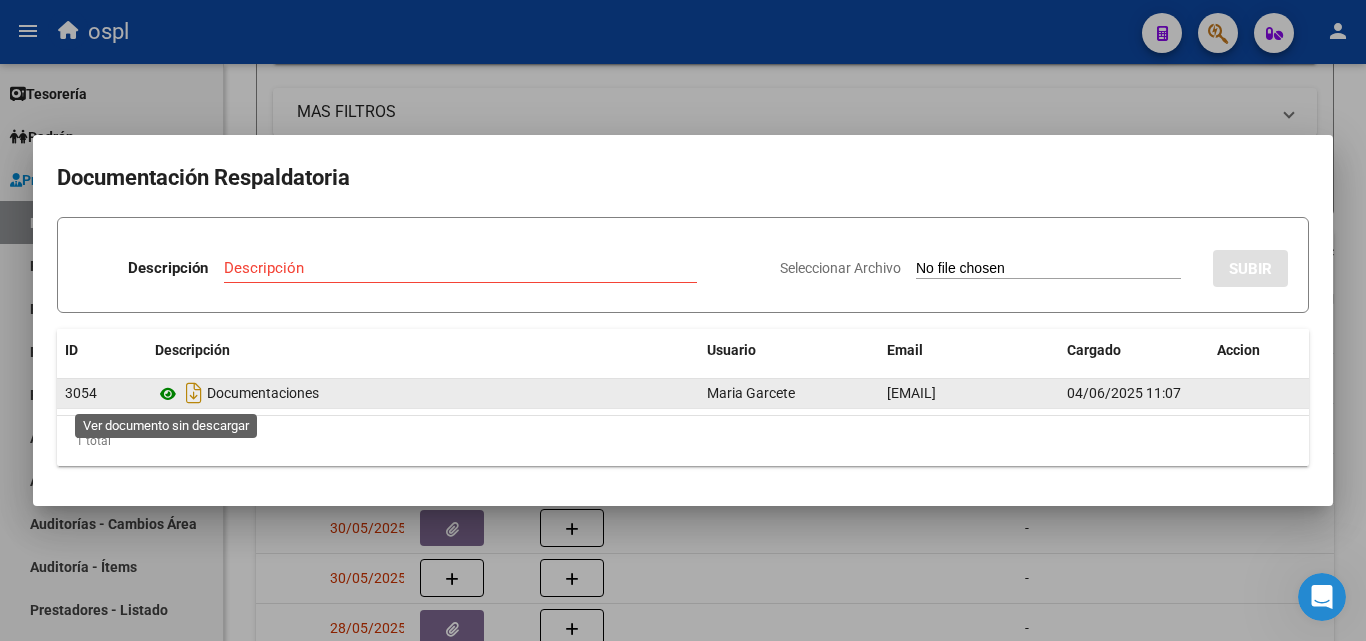 click 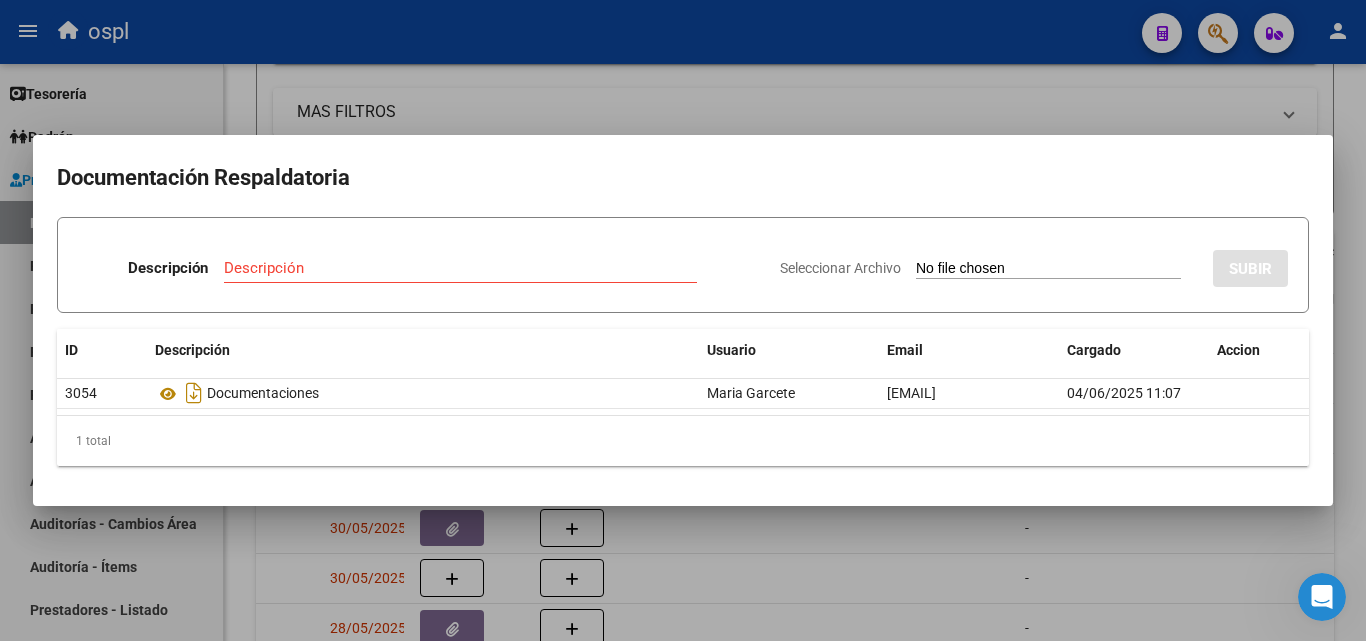 click at bounding box center (683, 320) 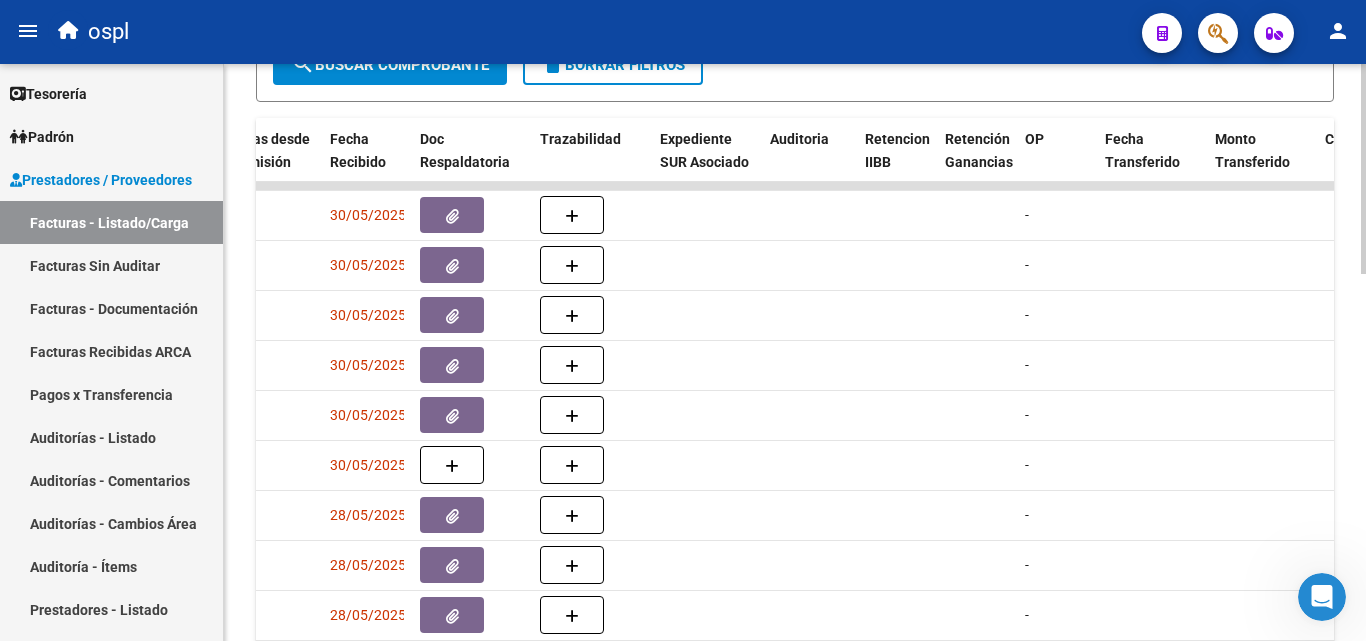 scroll, scrollTop: 1006, scrollLeft: 0, axis: vertical 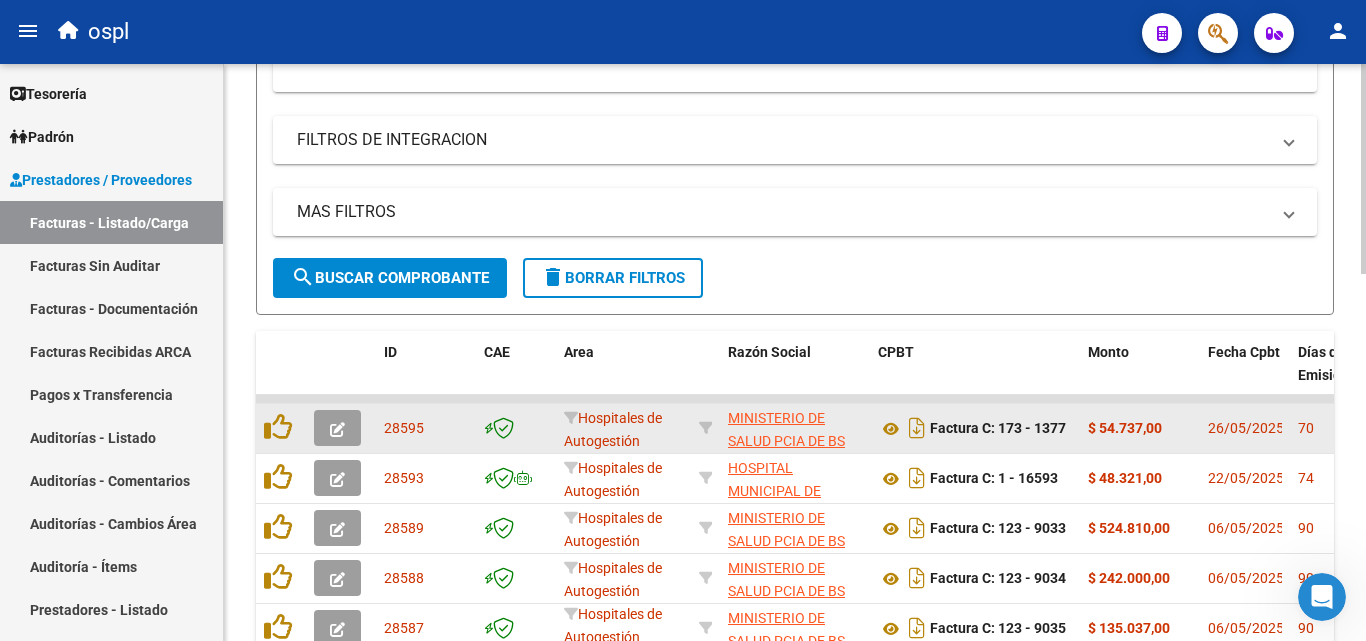 click 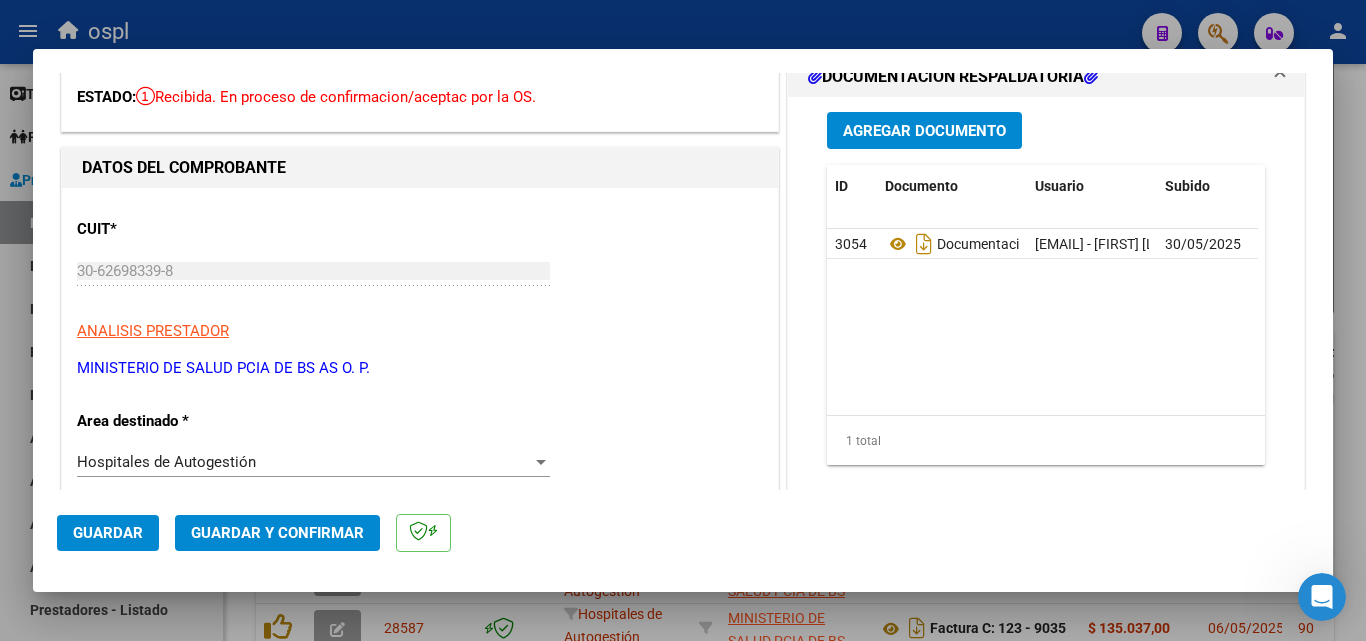 scroll, scrollTop: 200, scrollLeft: 0, axis: vertical 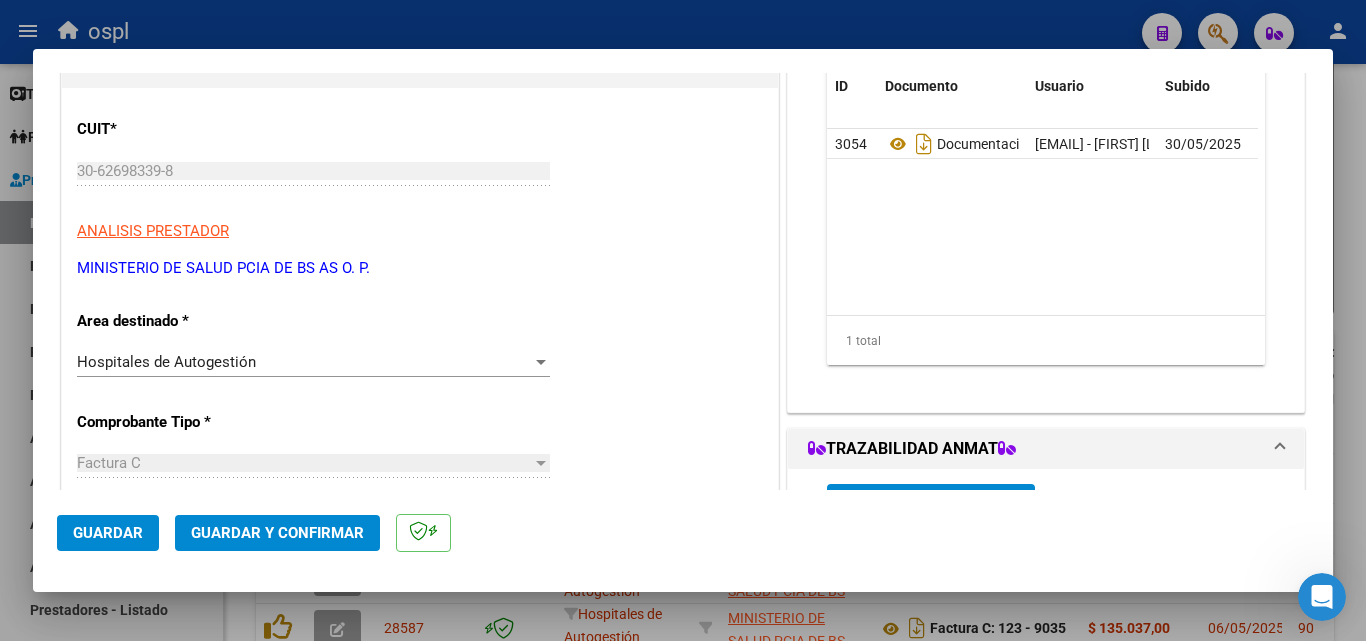 click on "Hospitales de Autogestión" at bounding box center [304, 362] 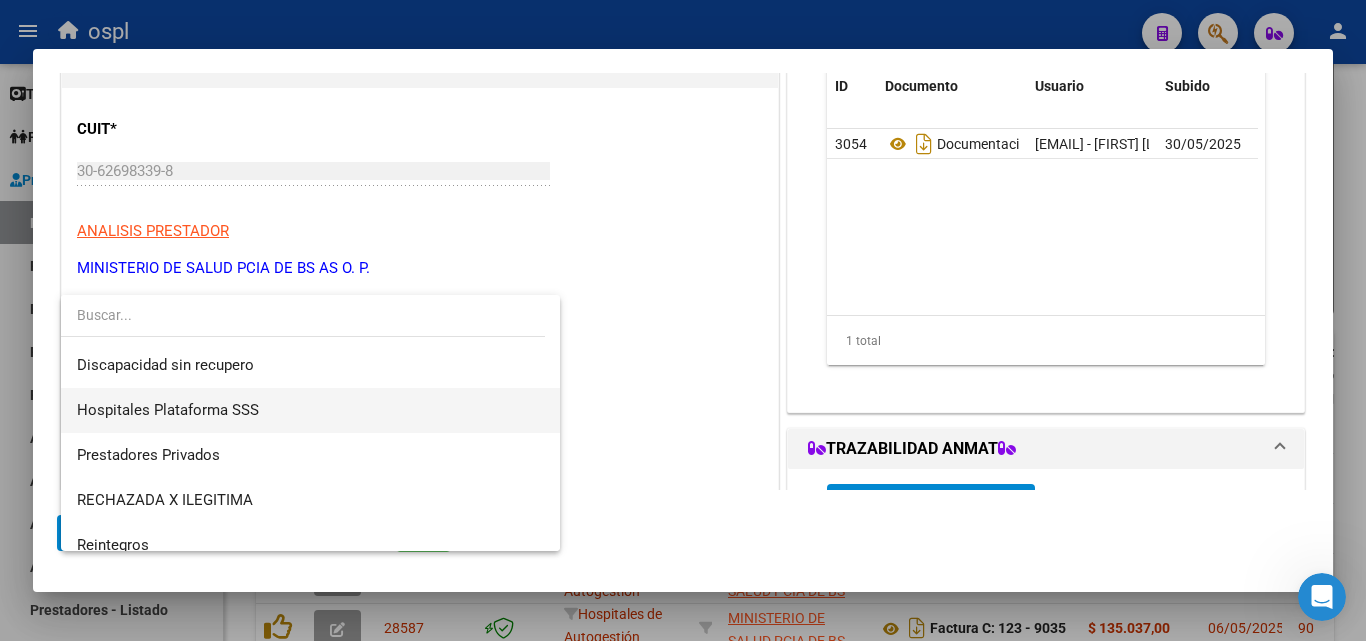 scroll, scrollTop: 284, scrollLeft: 0, axis: vertical 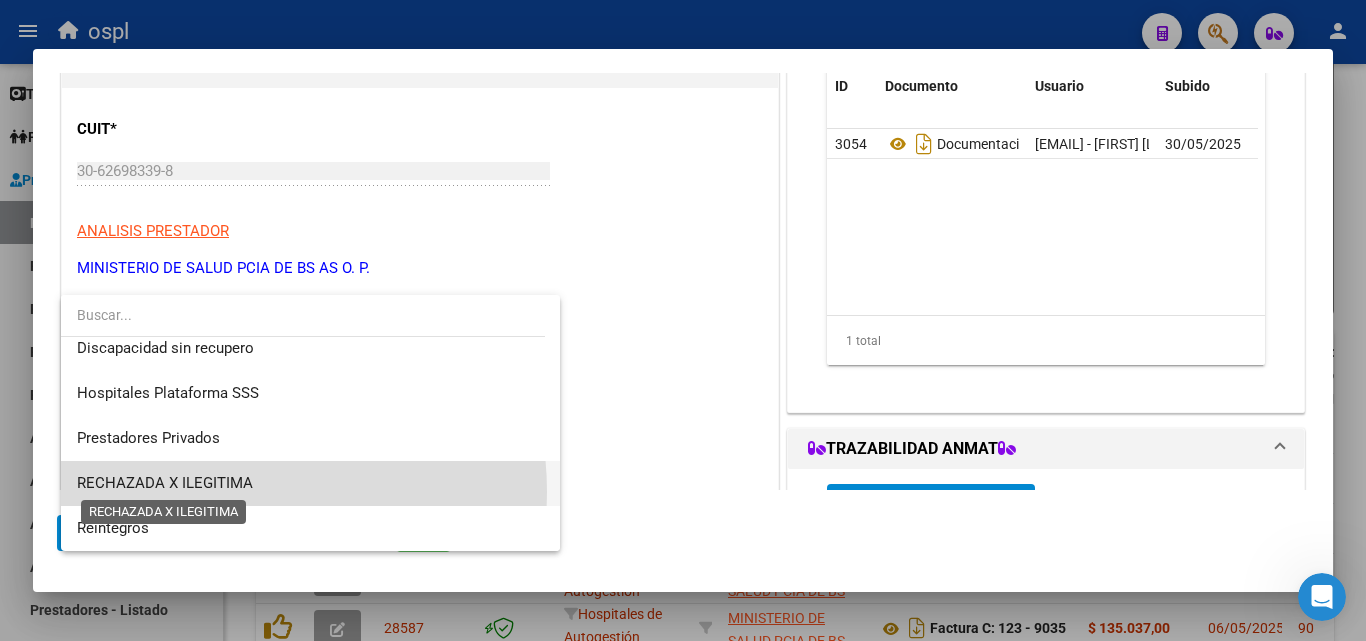 click on "RECHAZADA X ILEGITIMA" at bounding box center [165, 483] 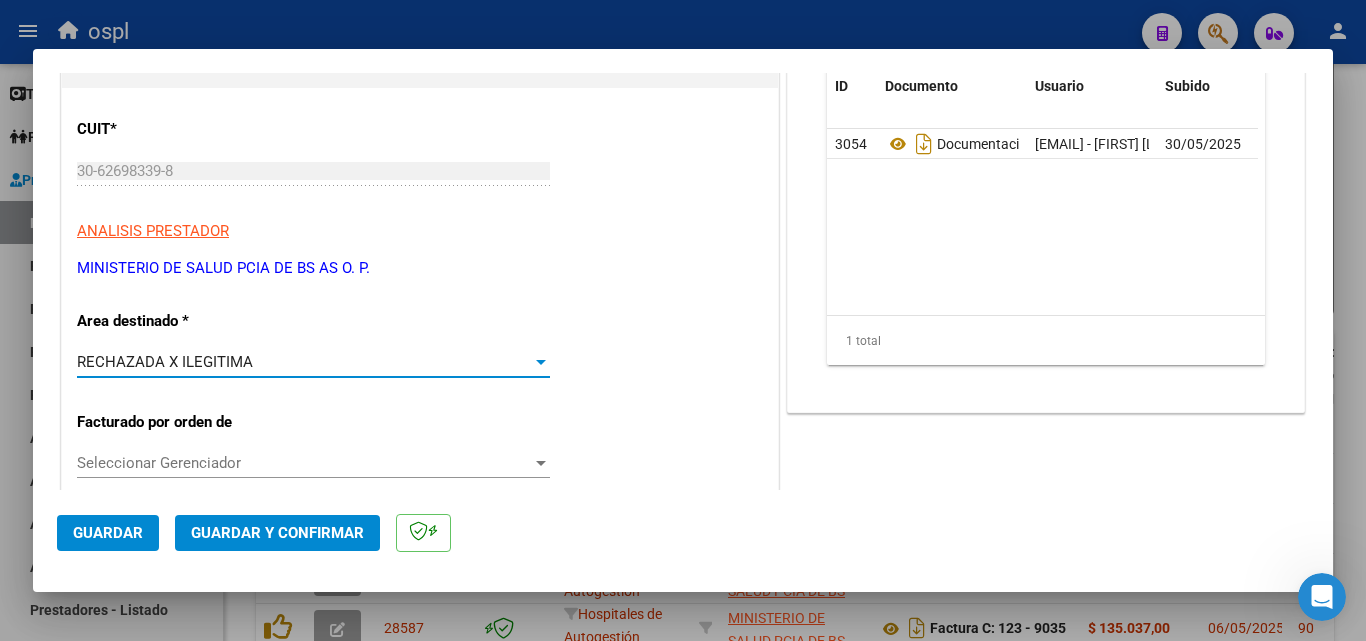 click on "Guardar Guardar y Confirmar" 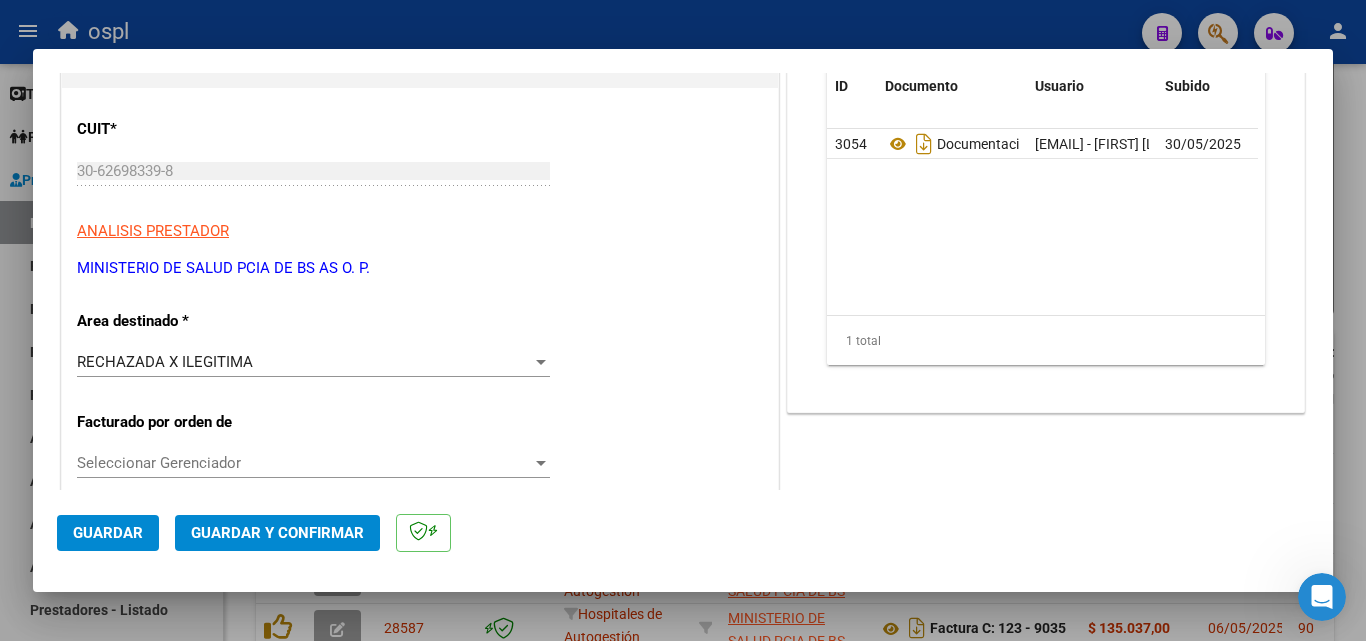 click on "Guardar y Confirmar" 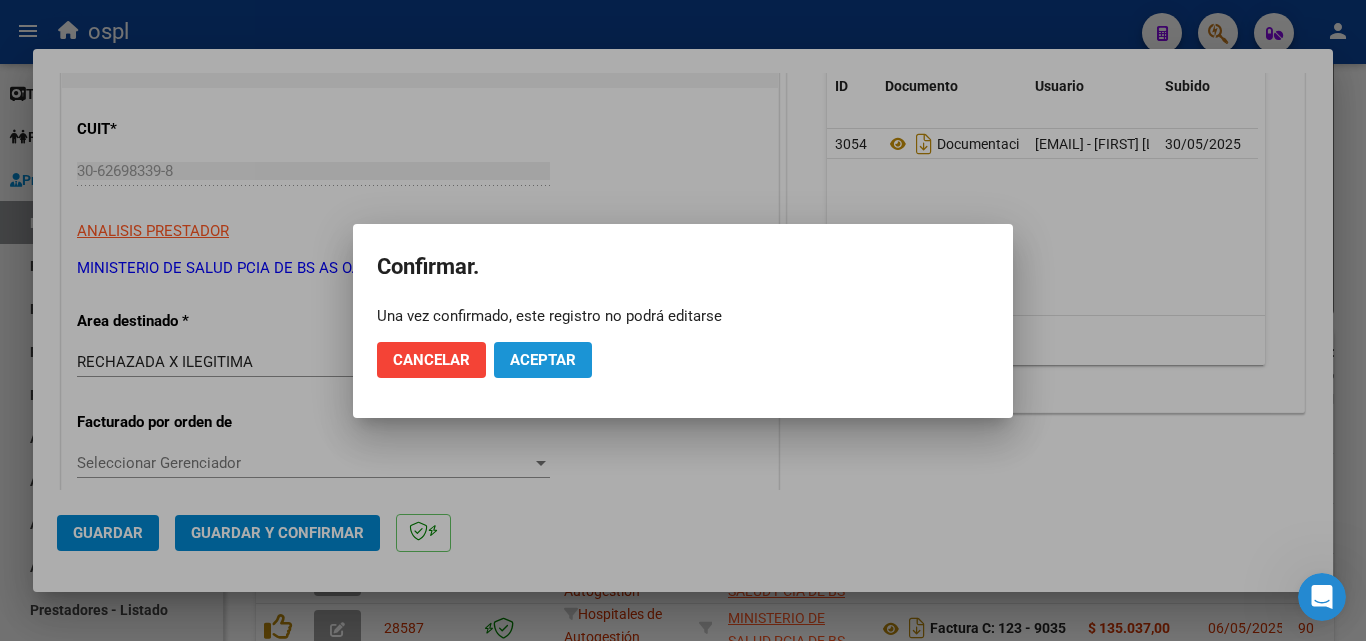 click on "Aceptar" 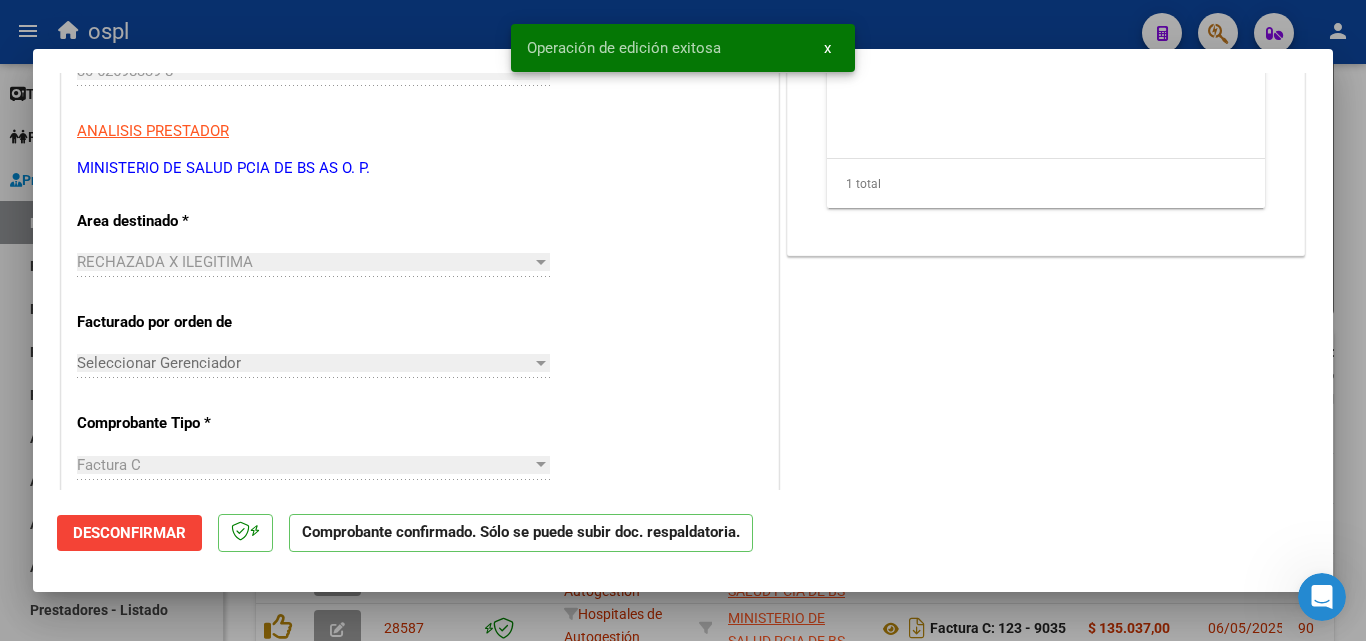 click at bounding box center [683, 320] 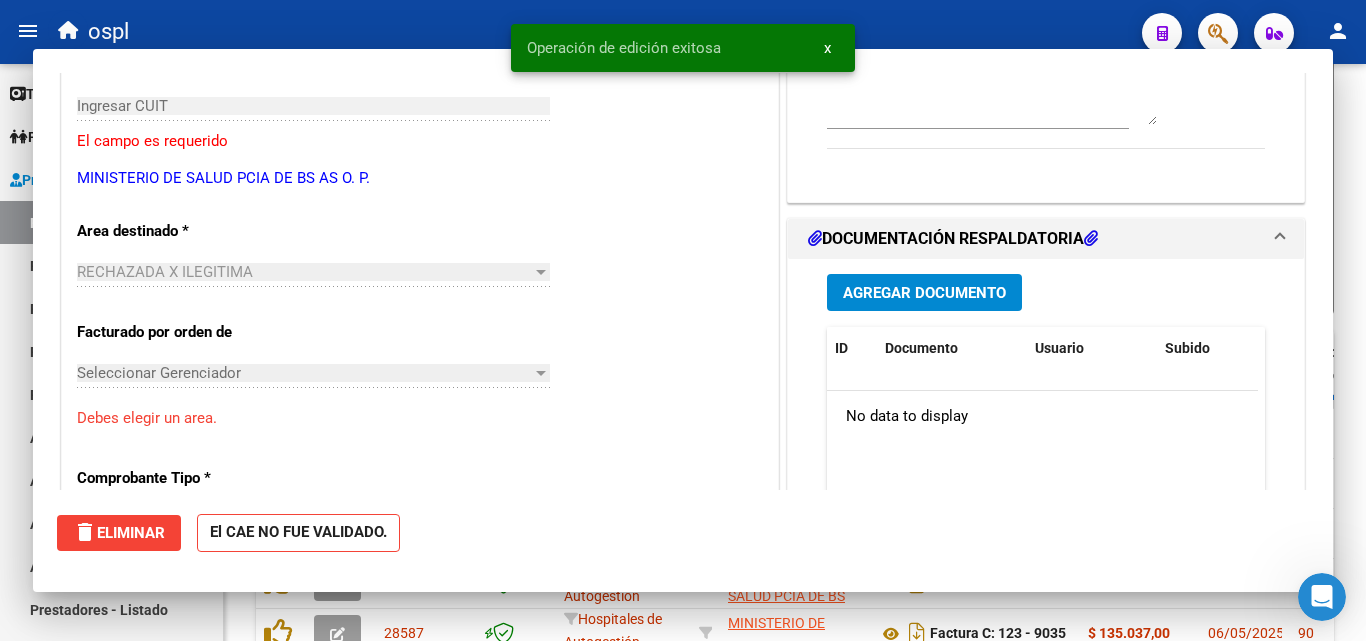 scroll, scrollTop: 335, scrollLeft: 0, axis: vertical 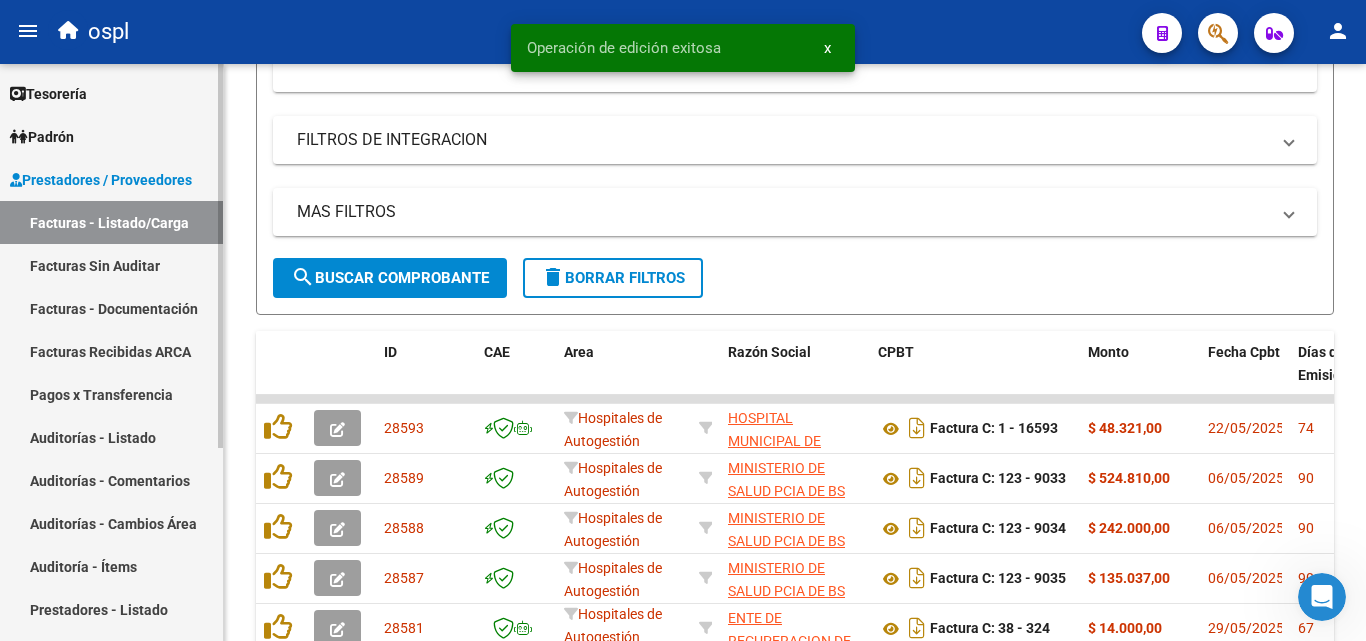 click on "Facturas Sin Auditar" at bounding box center (111, 265) 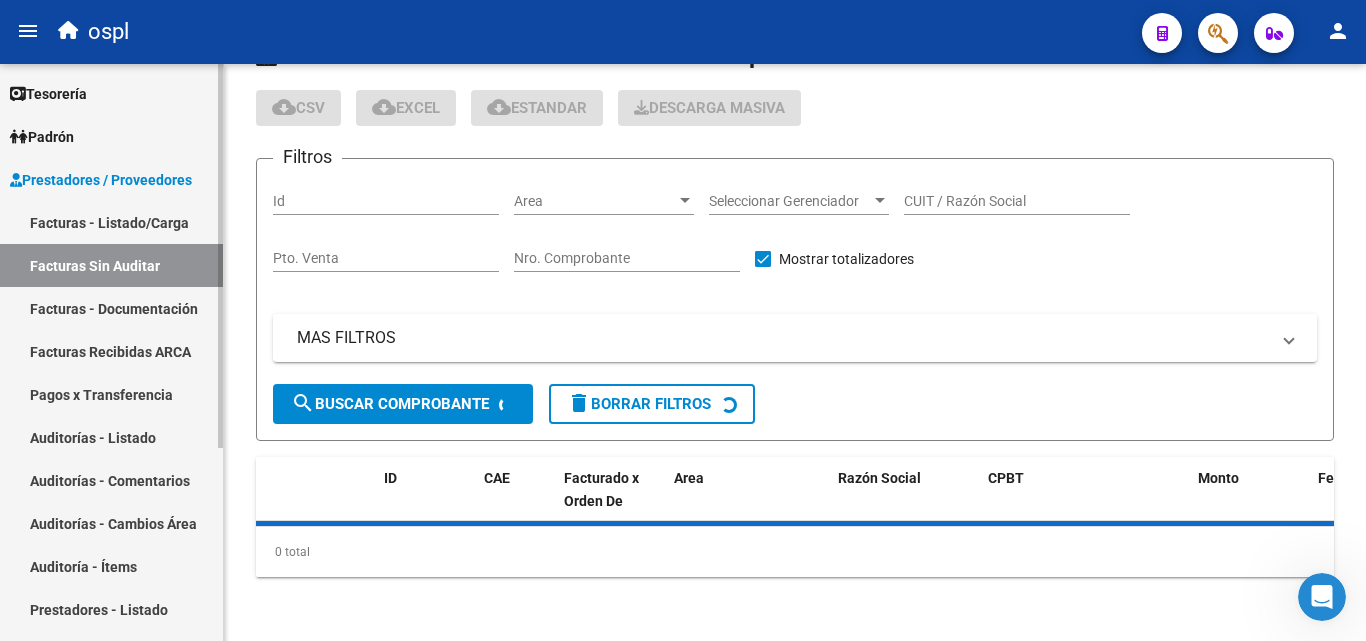 scroll, scrollTop: 606, scrollLeft: 0, axis: vertical 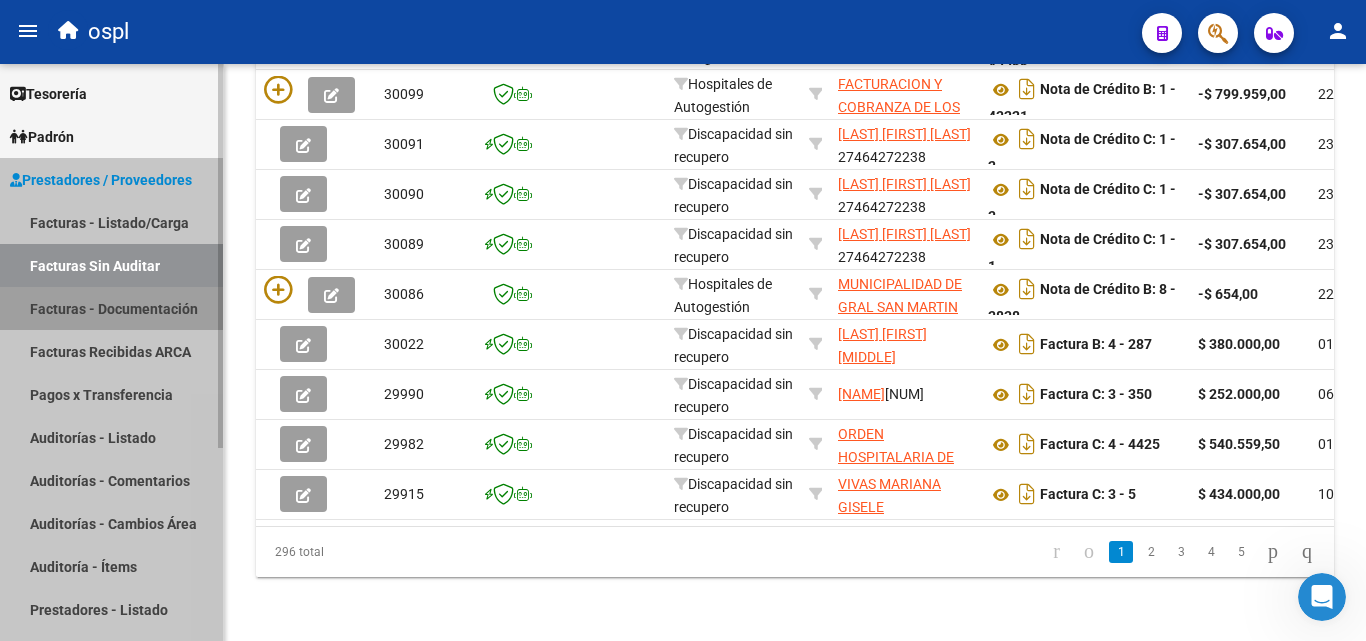 click on "Facturas - Documentación" at bounding box center [111, 308] 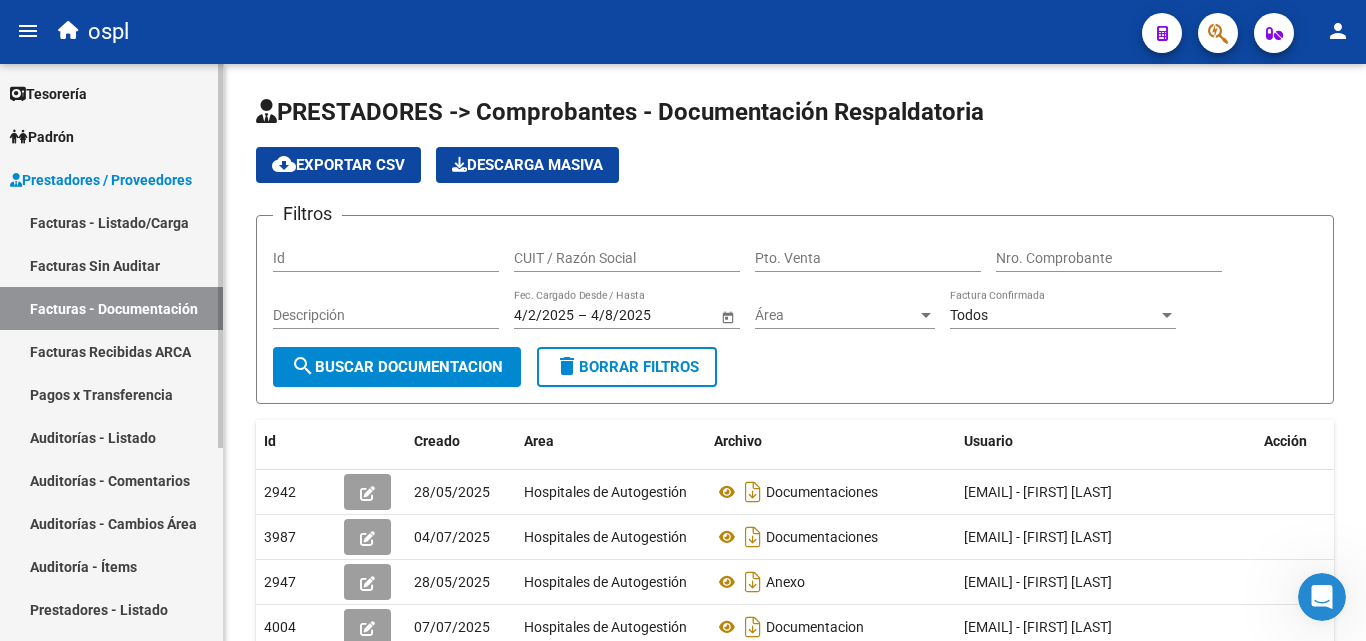 click on "Facturas Sin Auditar" at bounding box center [111, 265] 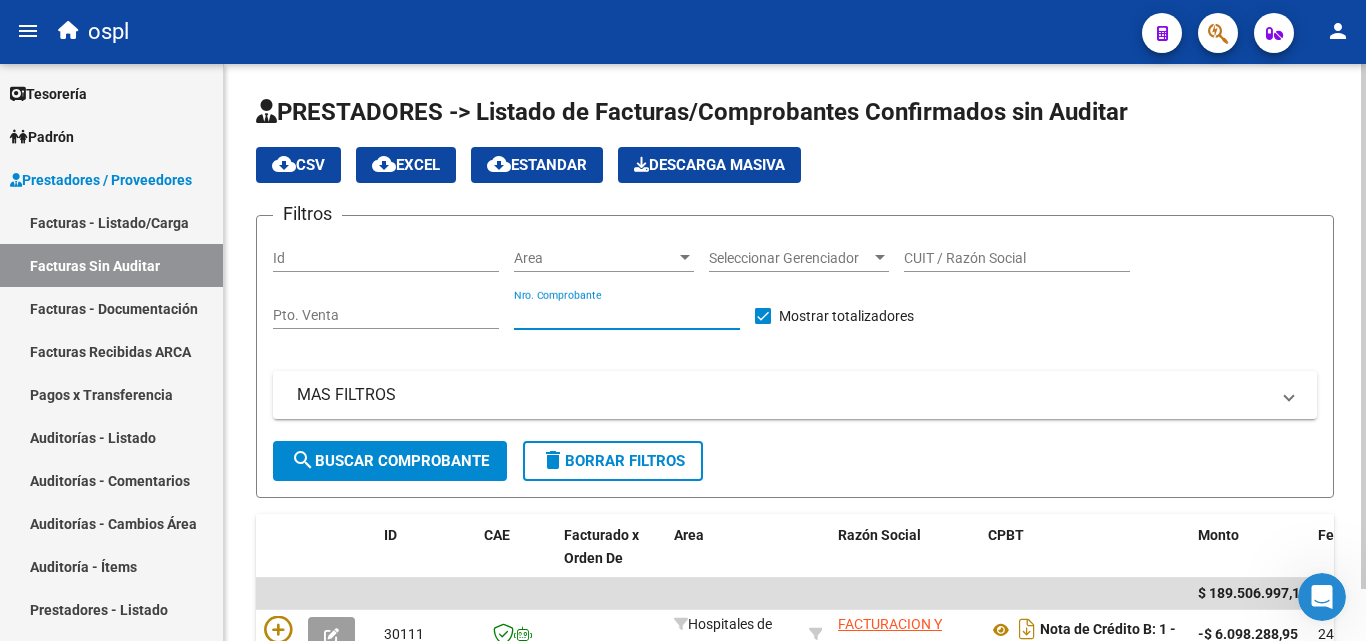 click on "Nro. Comprobante" at bounding box center [627, 315] 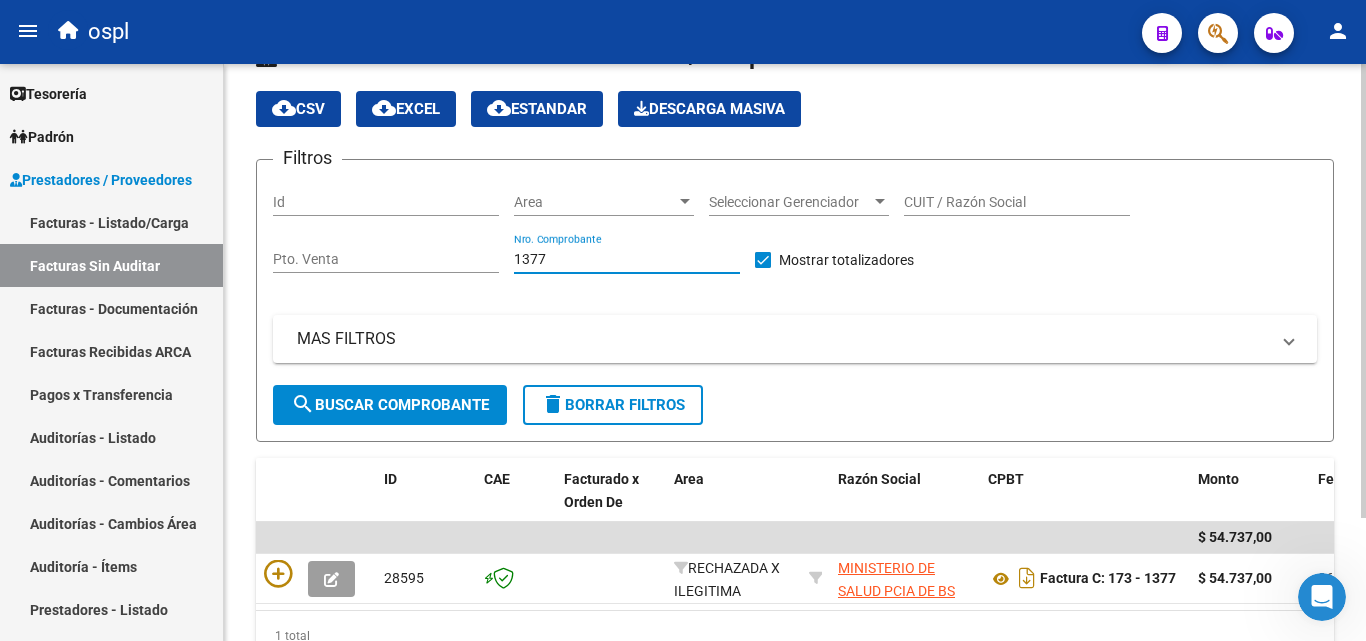 scroll, scrollTop: 156, scrollLeft: 0, axis: vertical 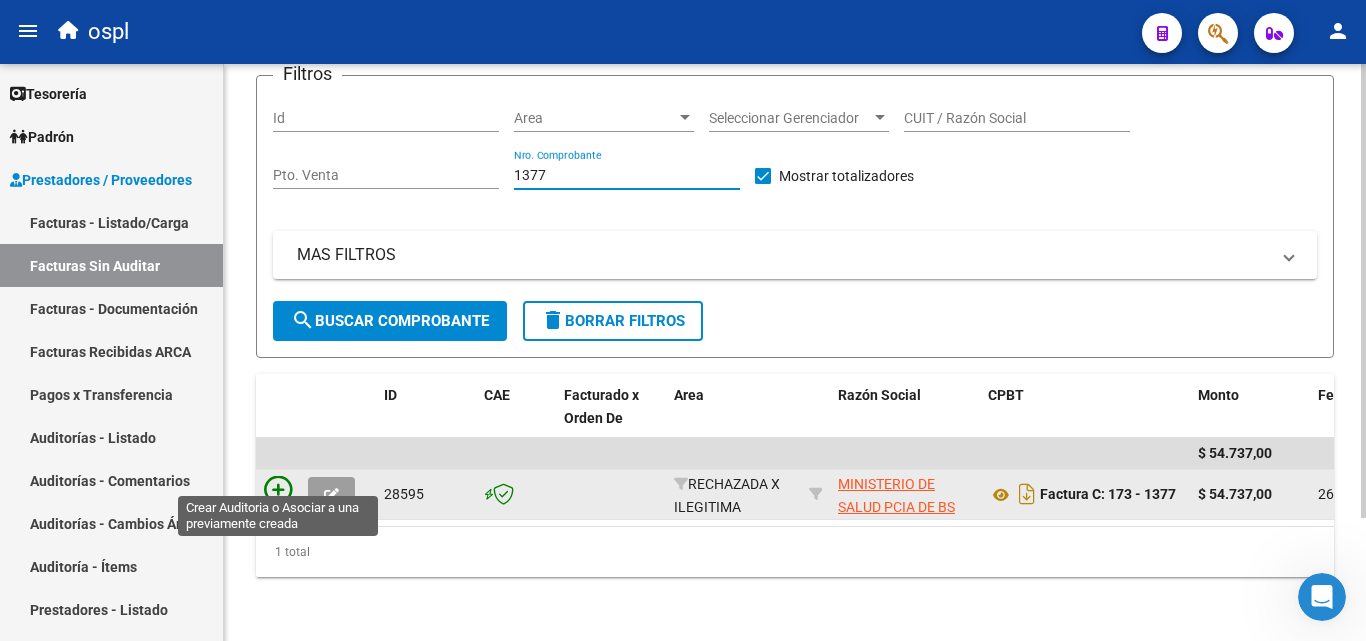 type on "1377" 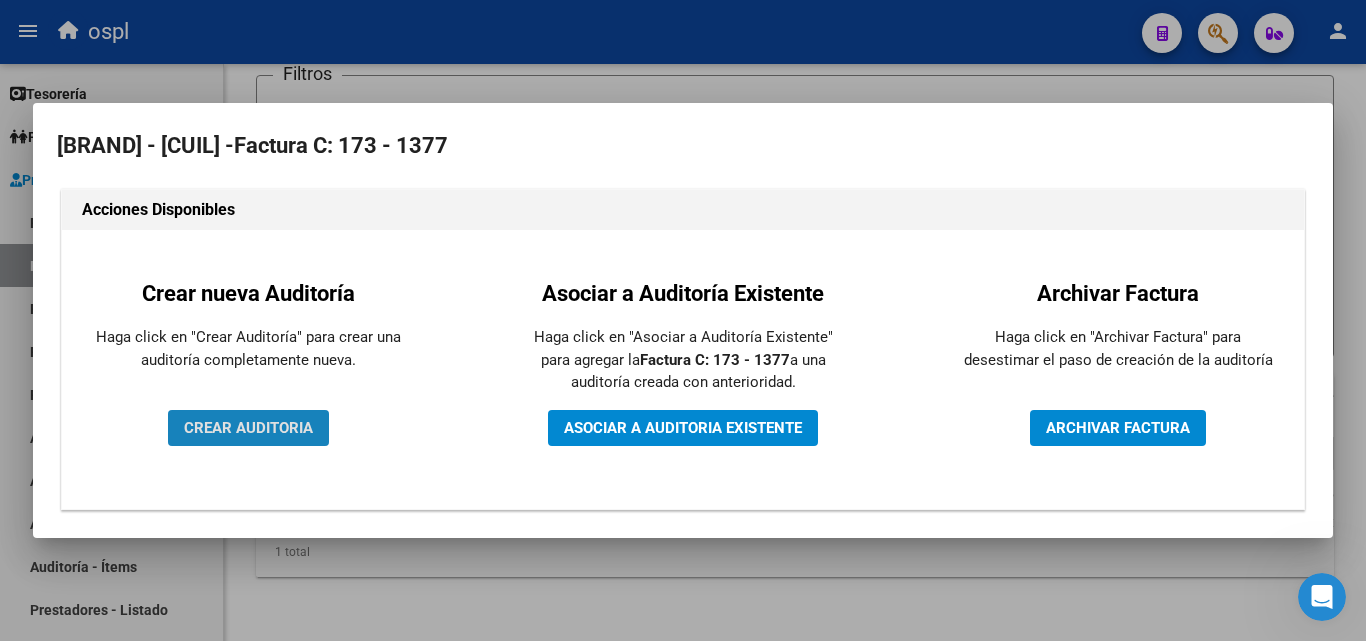 click on "CREAR AUDITORIA" at bounding box center [248, 428] 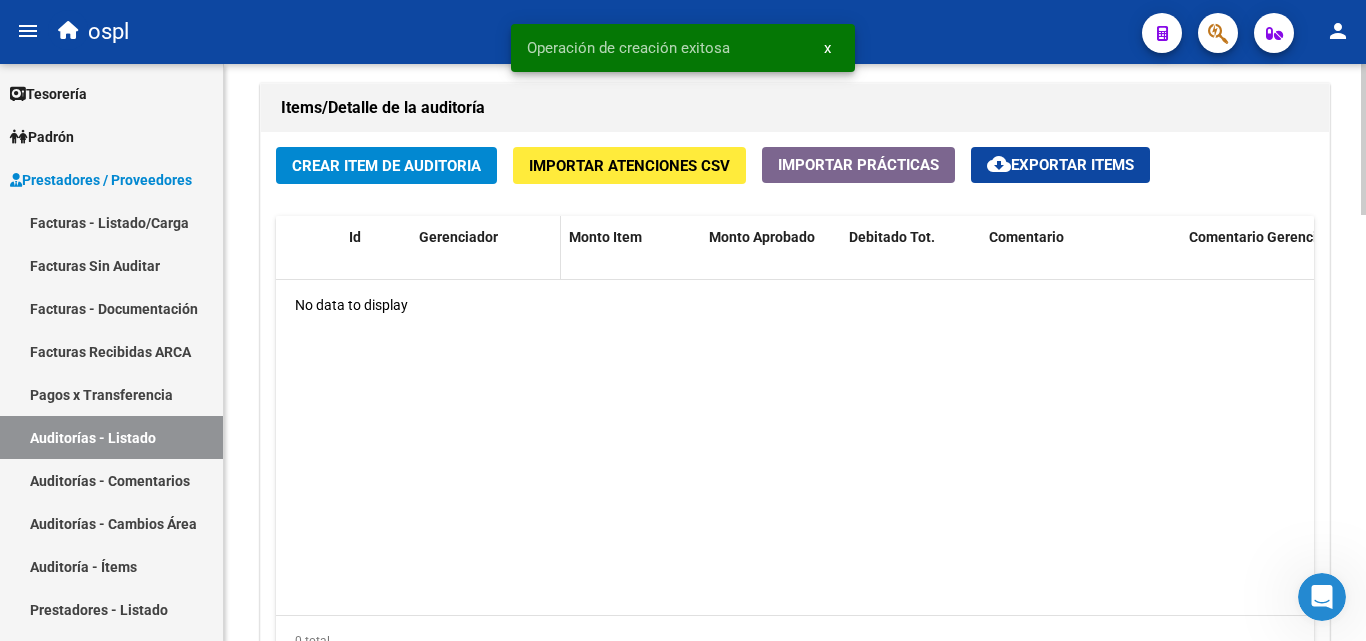scroll, scrollTop: 1500, scrollLeft: 0, axis: vertical 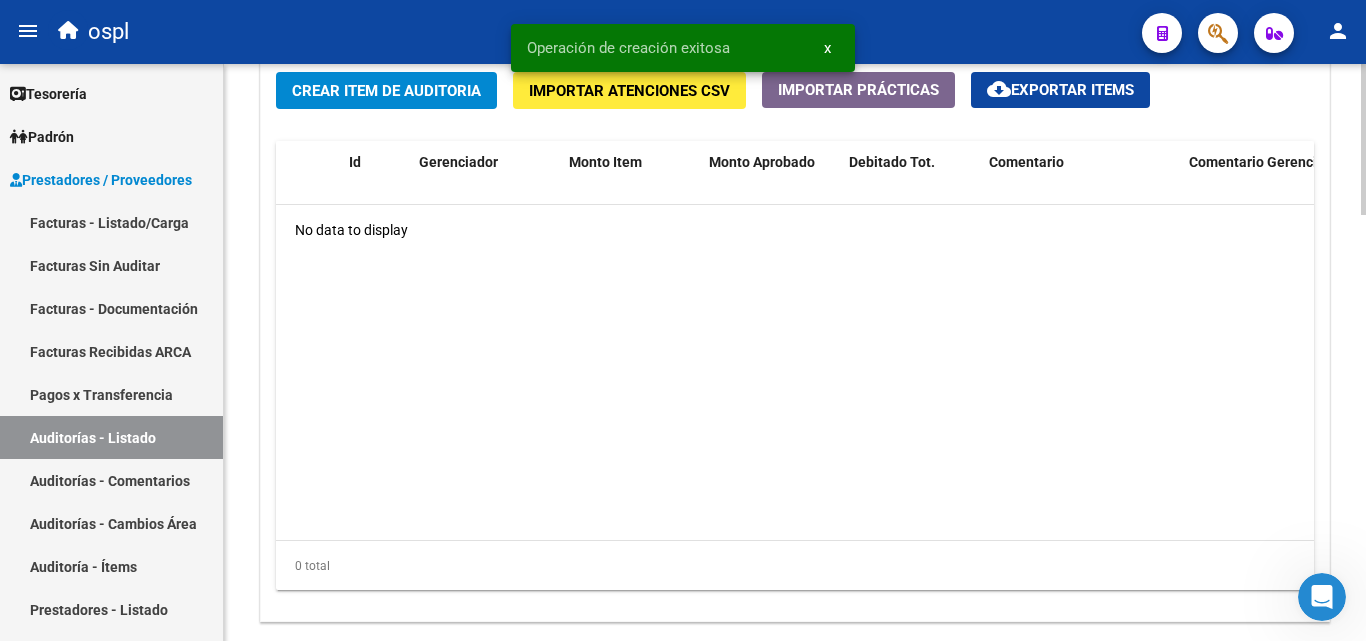 click on "Crear Item de Auditoria" 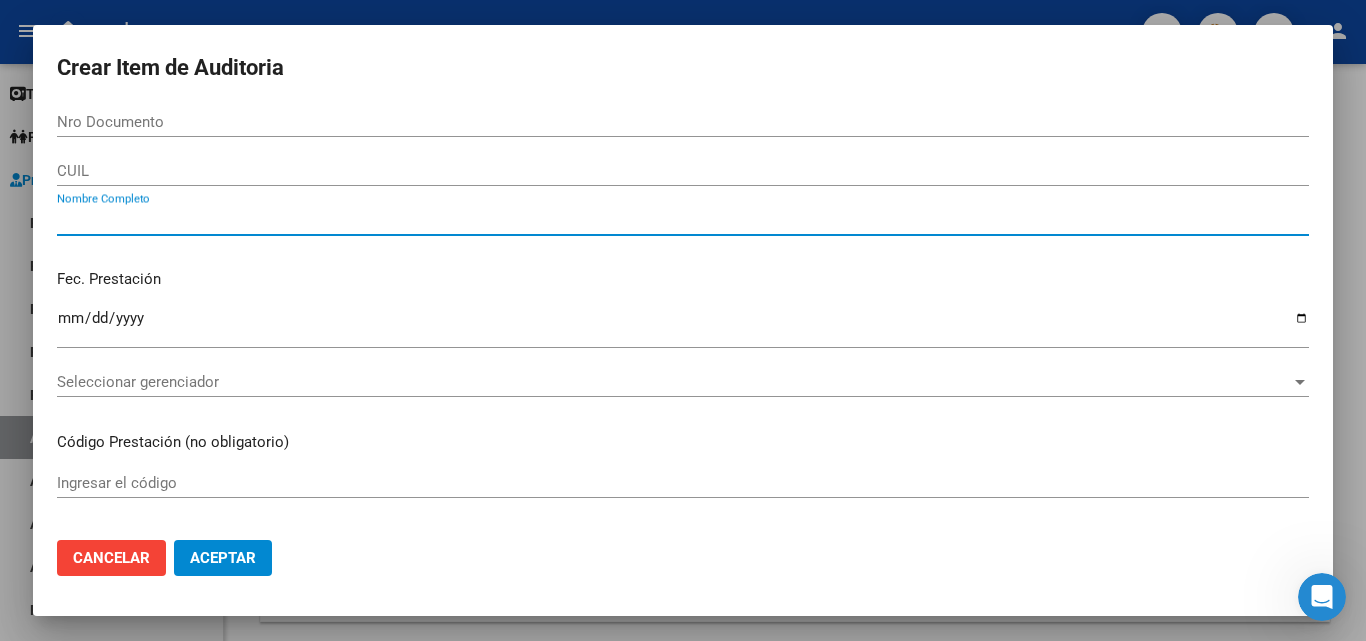 click on "Nombre Completo" at bounding box center [683, 220] 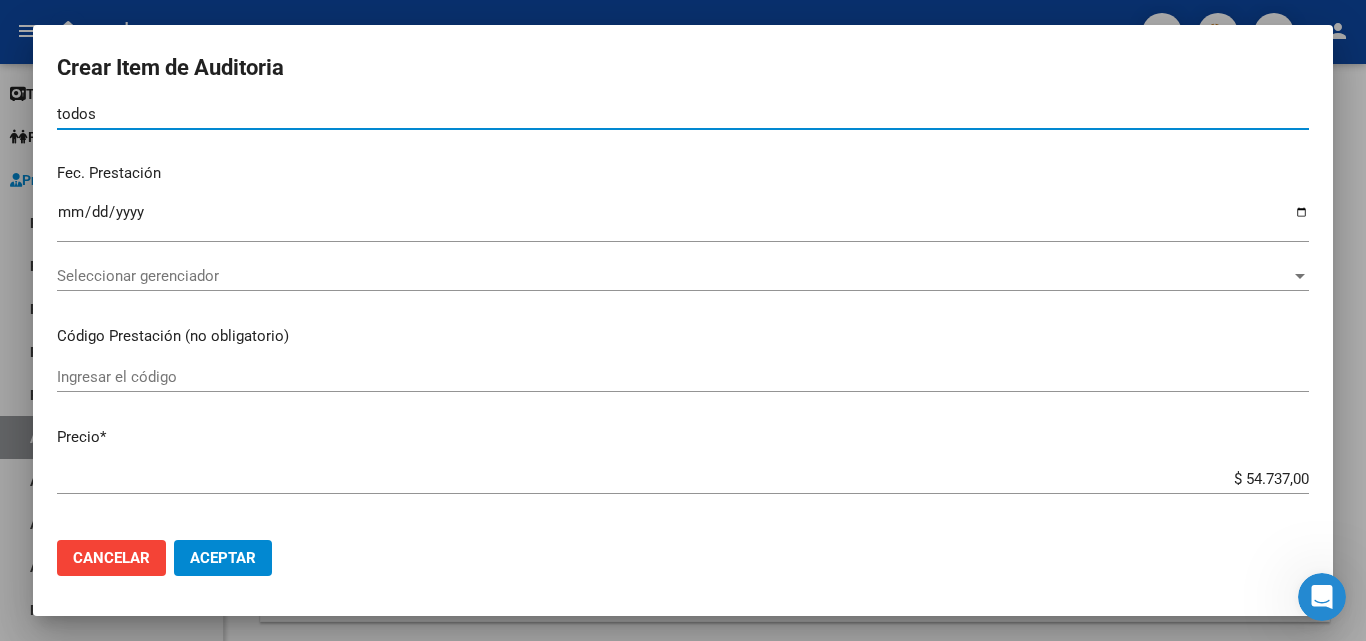 scroll, scrollTop: 200, scrollLeft: 0, axis: vertical 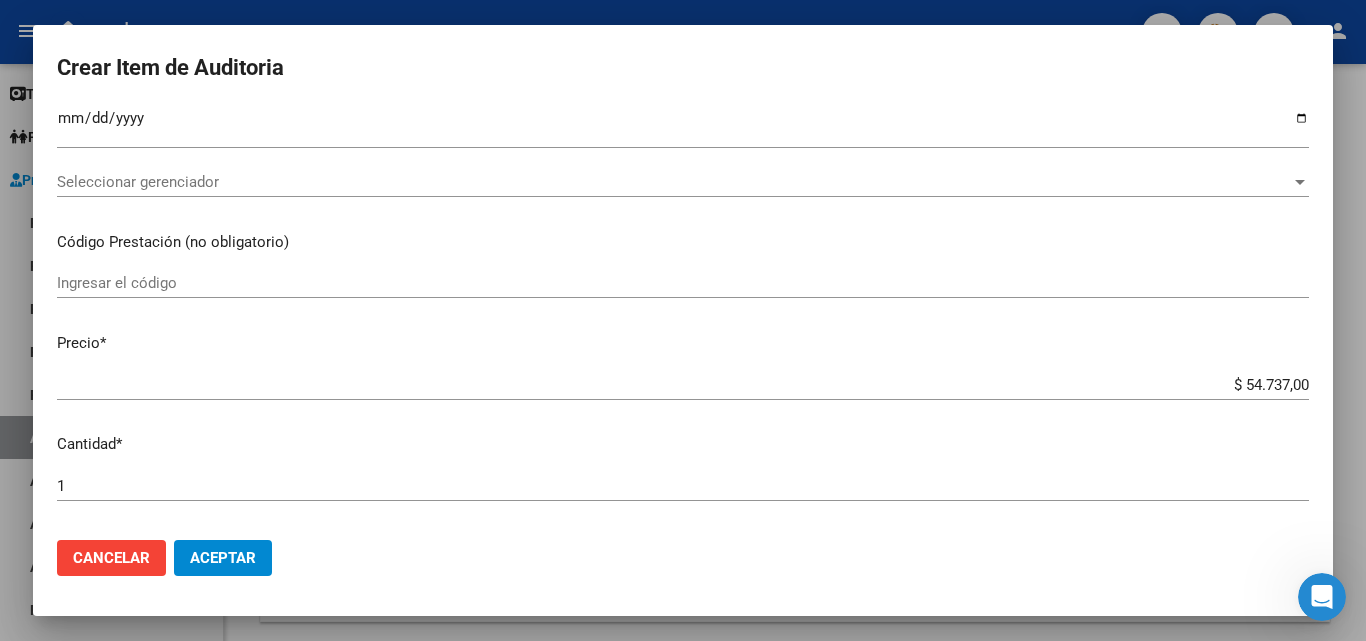type on "todos" 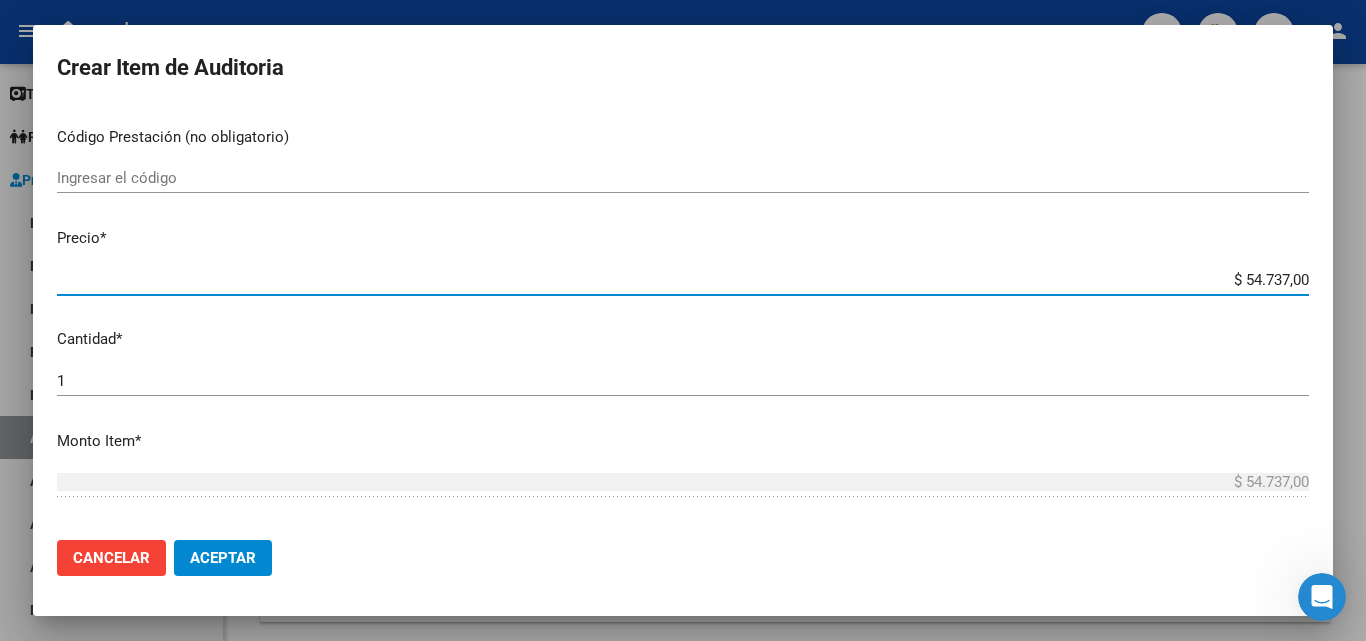 scroll, scrollTop: 400, scrollLeft: 0, axis: vertical 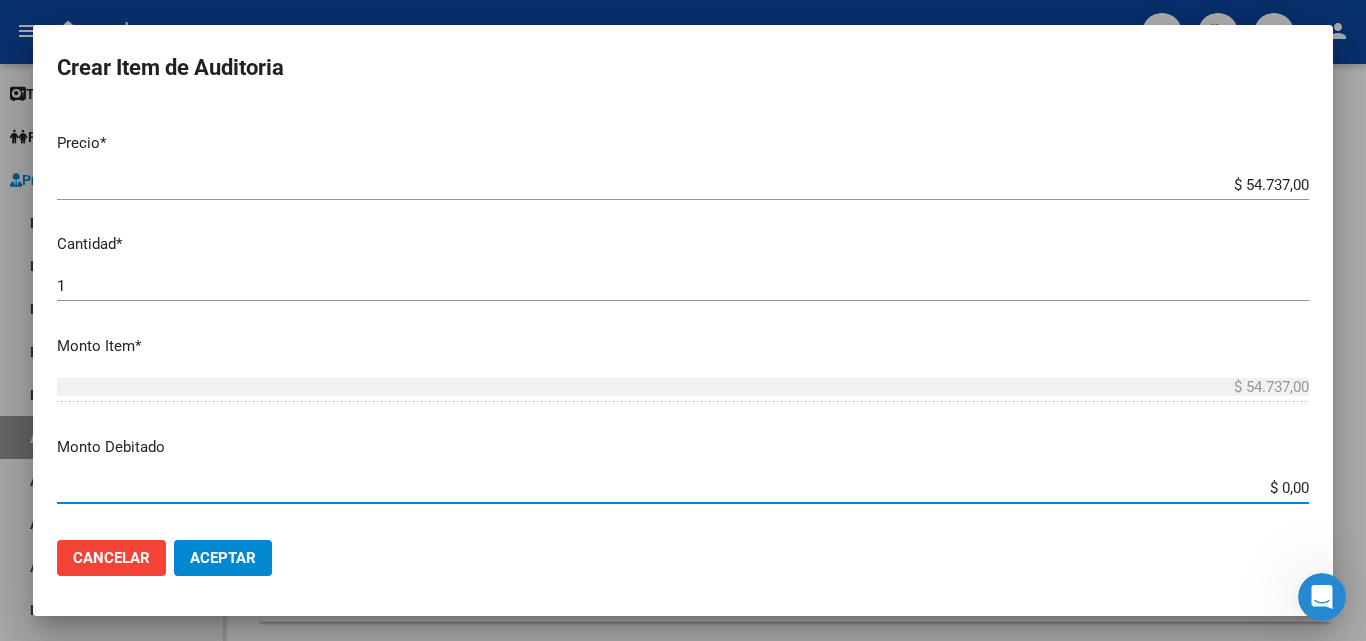 drag, startPoint x: 1246, startPoint y: 483, endPoint x: 1365, endPoint y: 472, distance: 119.507324 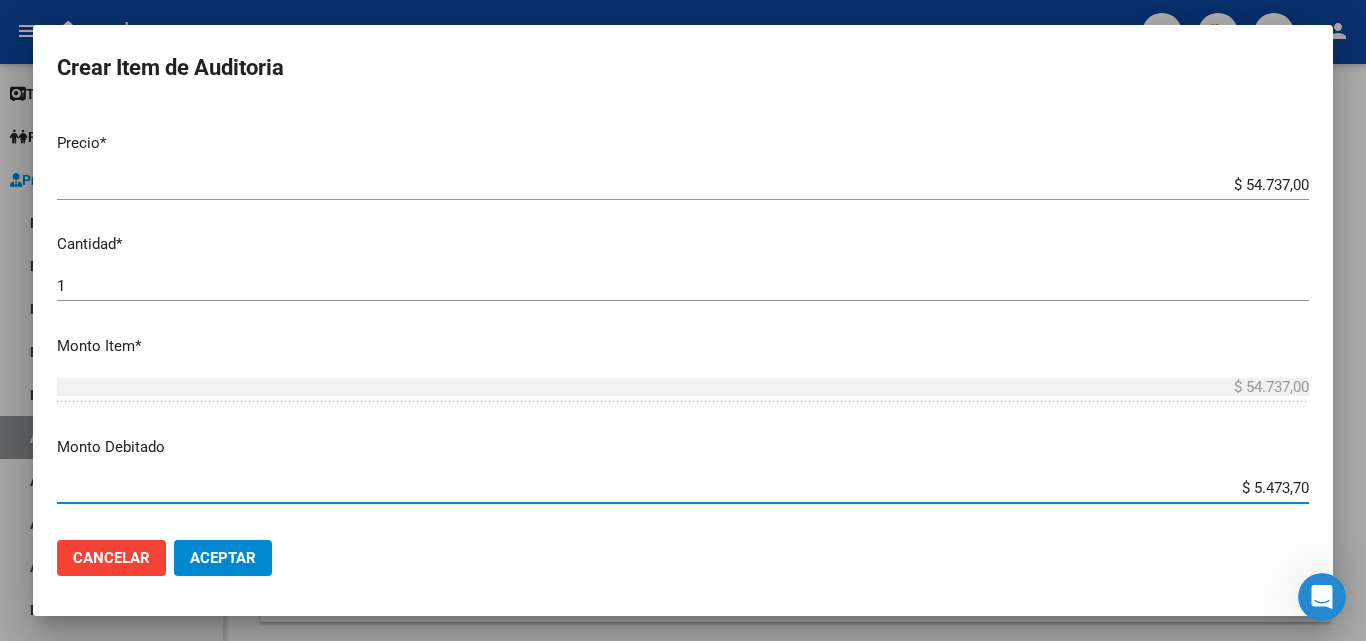 type on "$ 54.737,00" 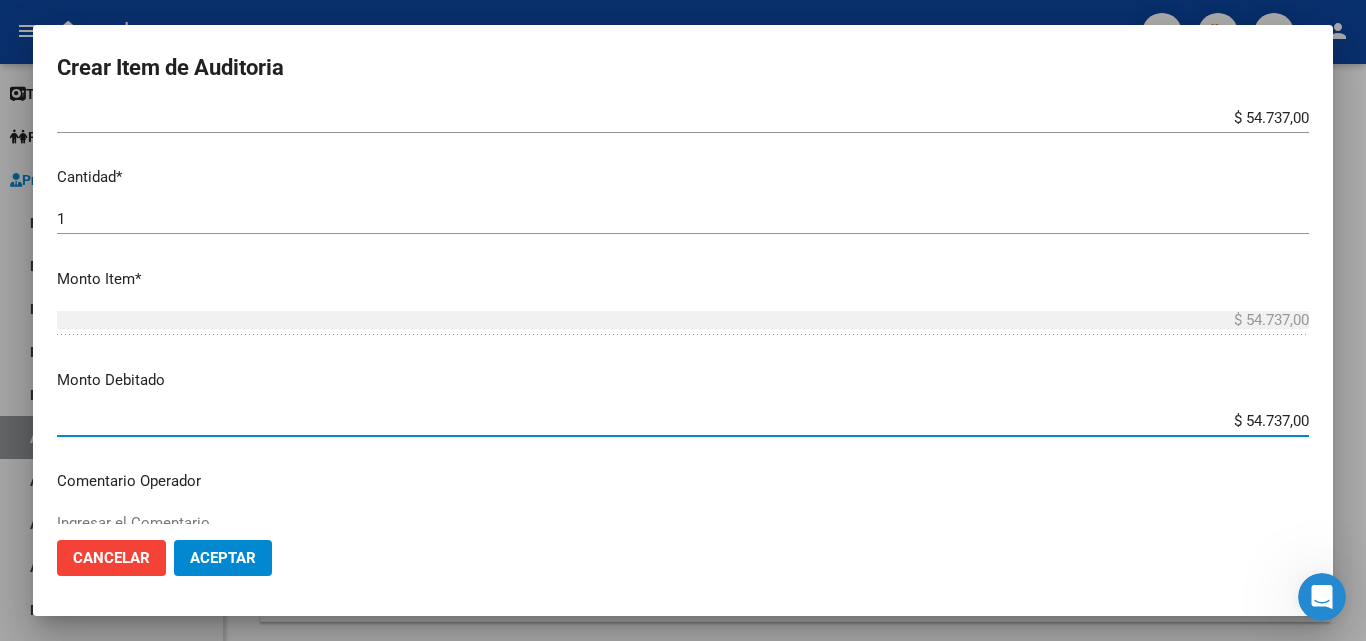 scroll, scrollTop: 700, scrollLeft: 0, axis: vertical 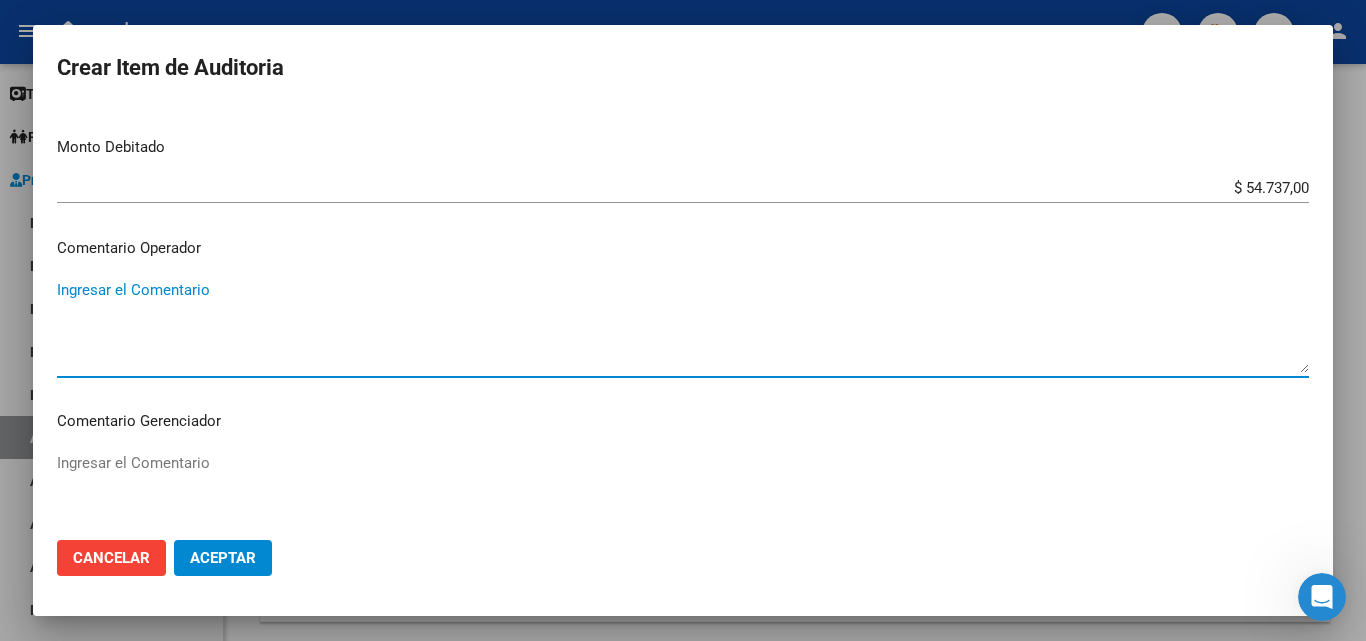 click on "Ingresar el Comentario" at bounding box center [683, 326] 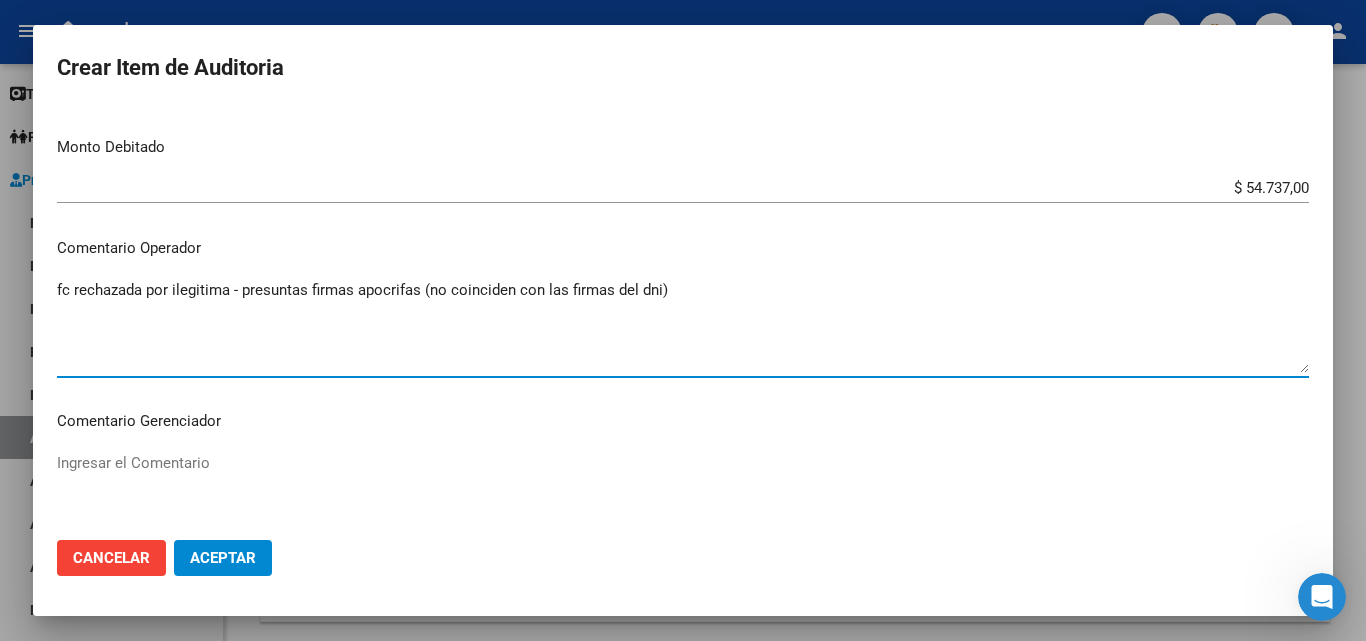 click on "fc rechazada por ilegitima - presuntas firmas apocrifas (no coinciden con las firmas del dni)" at bounding box center [683, 326] 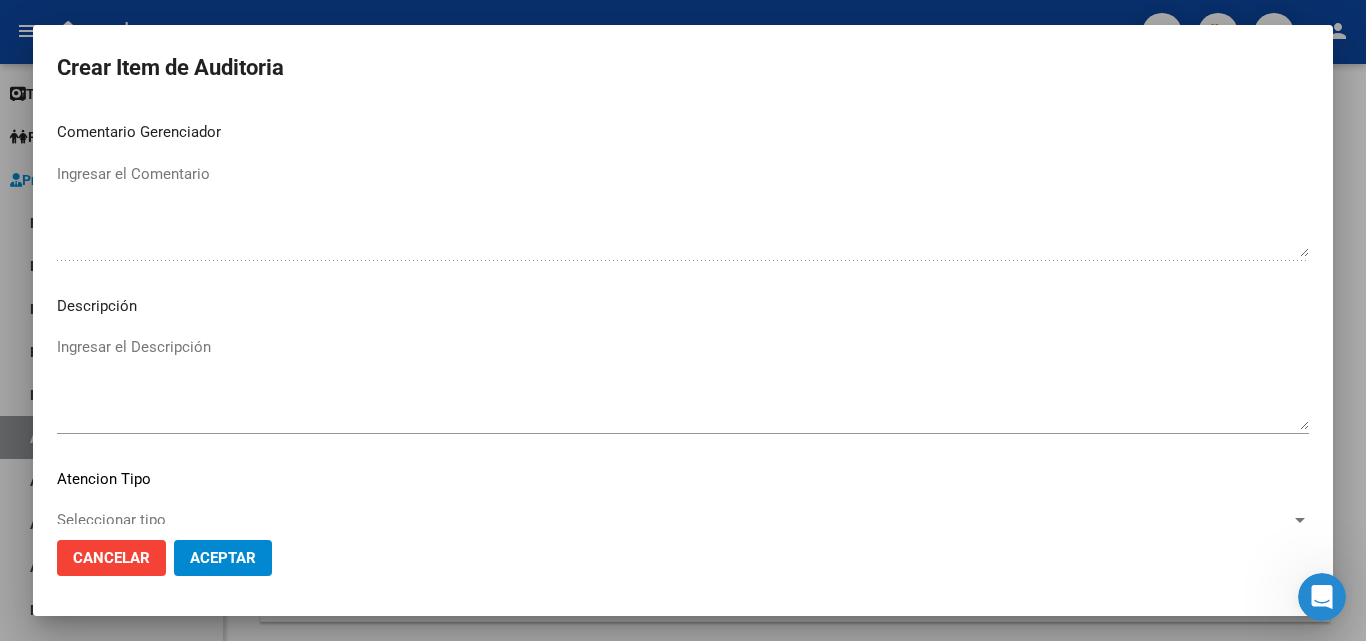 scroll, scrollTop: 1000, scrollLeft: 0, axis: vertical 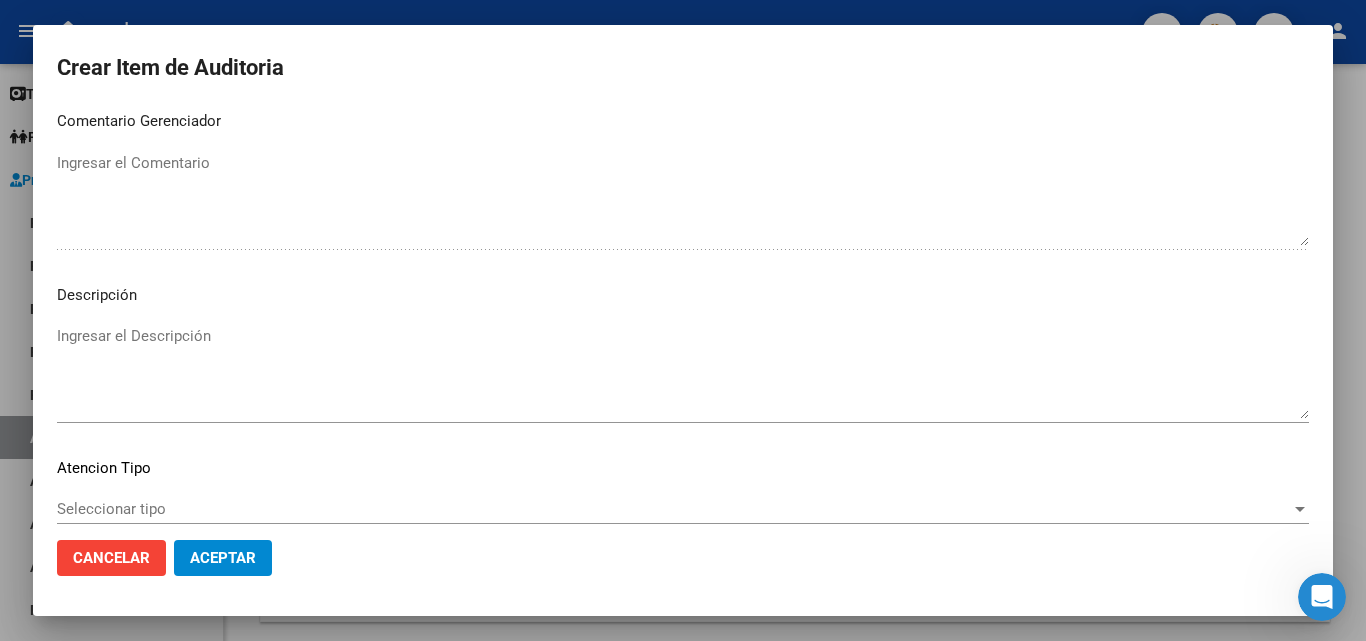 type on "fc rechazada por ilegitima - presuntas firmas apócrifas (no coinciden con las firmas del dni)" 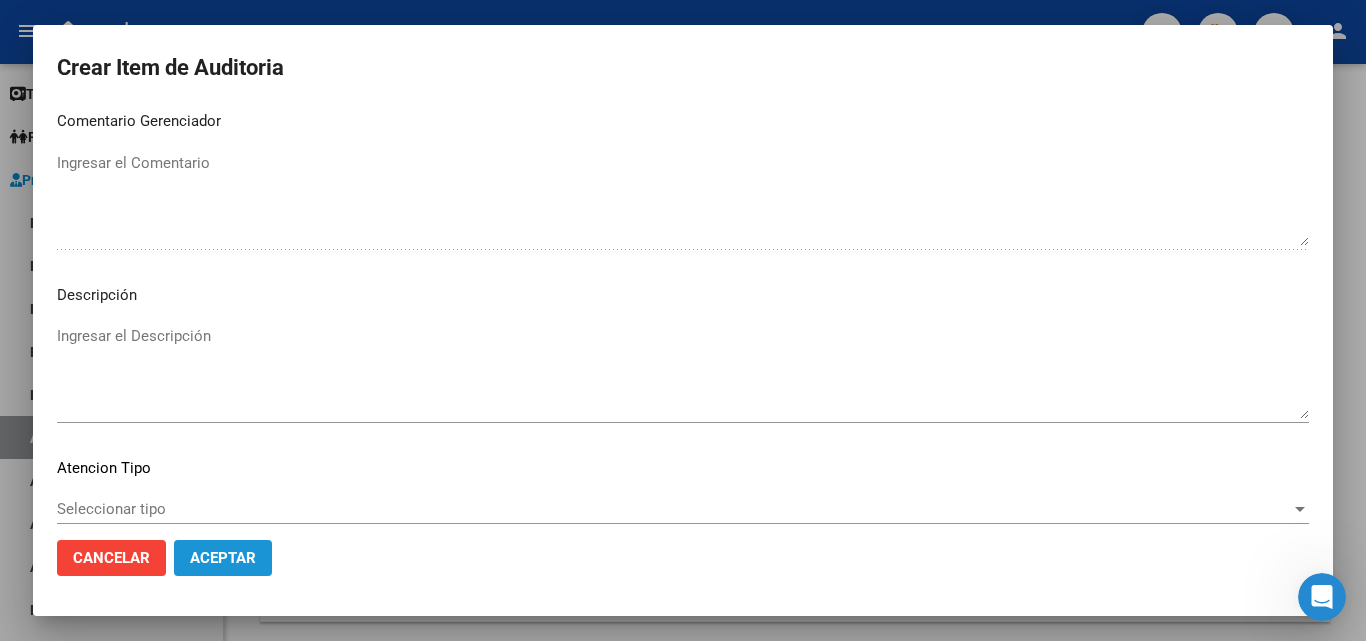 click on "Aceptar" 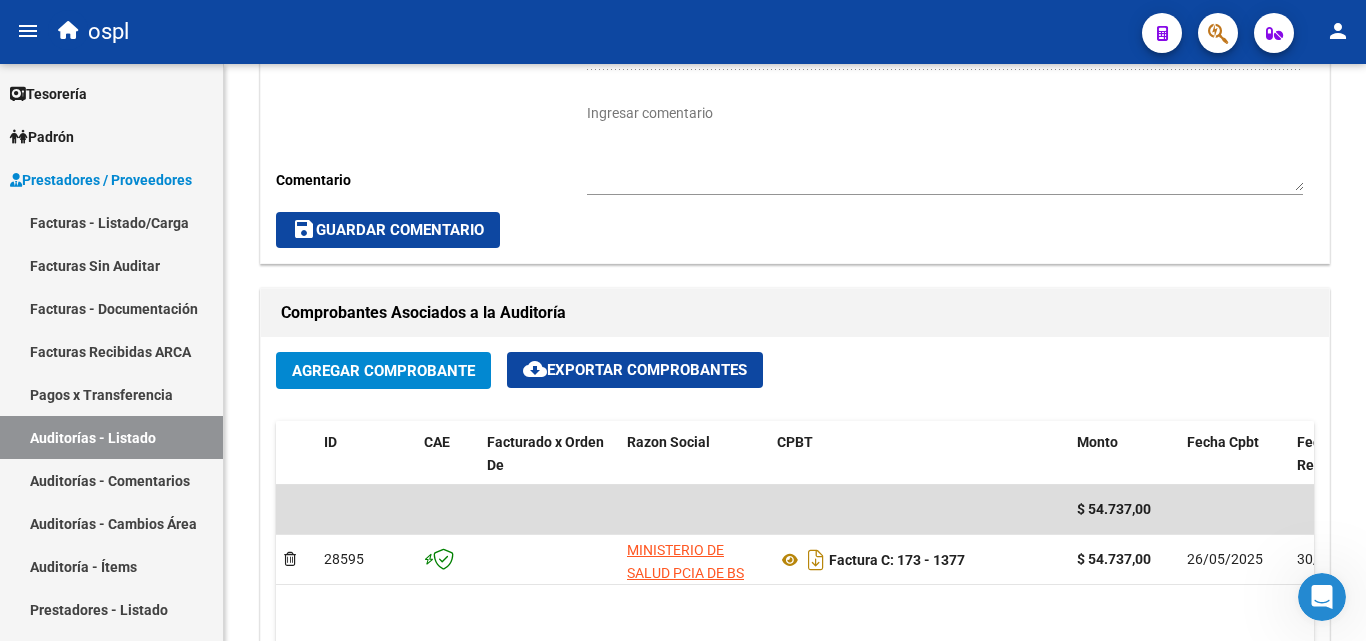 scroll, scrollTop: 401, scrollLeft: 0, axis: vertical 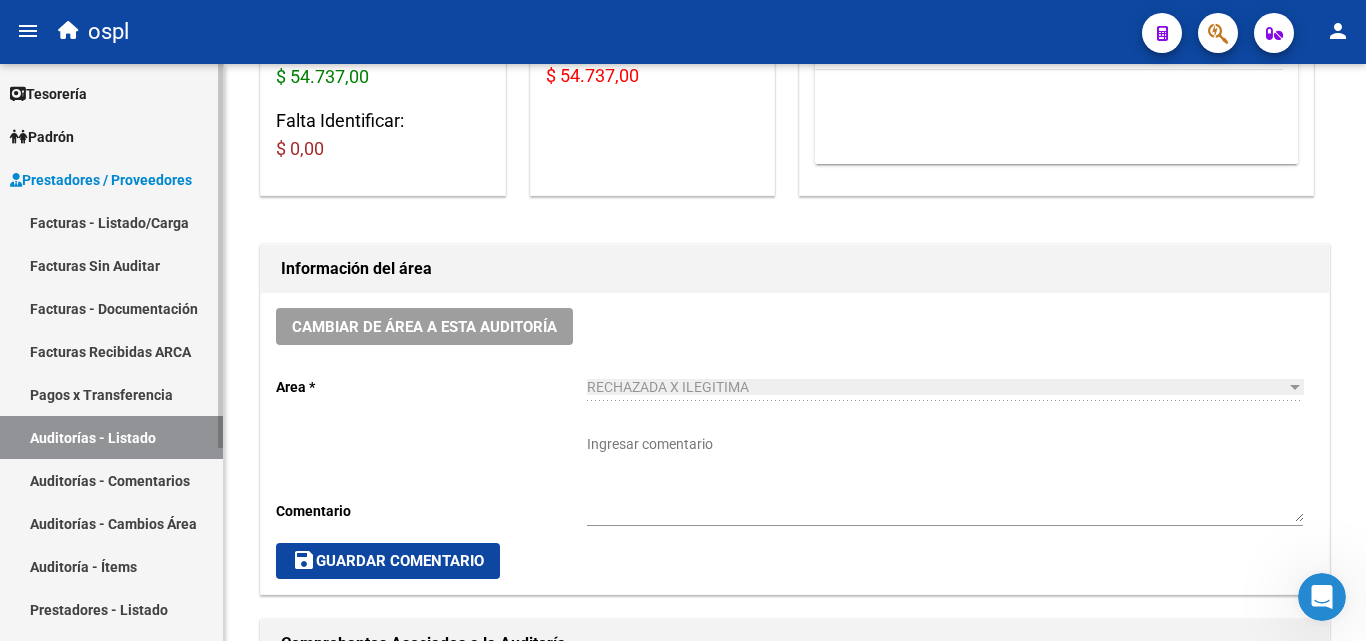 click on "Facturas - Listado/Carga" at bounding box center [111, 222] 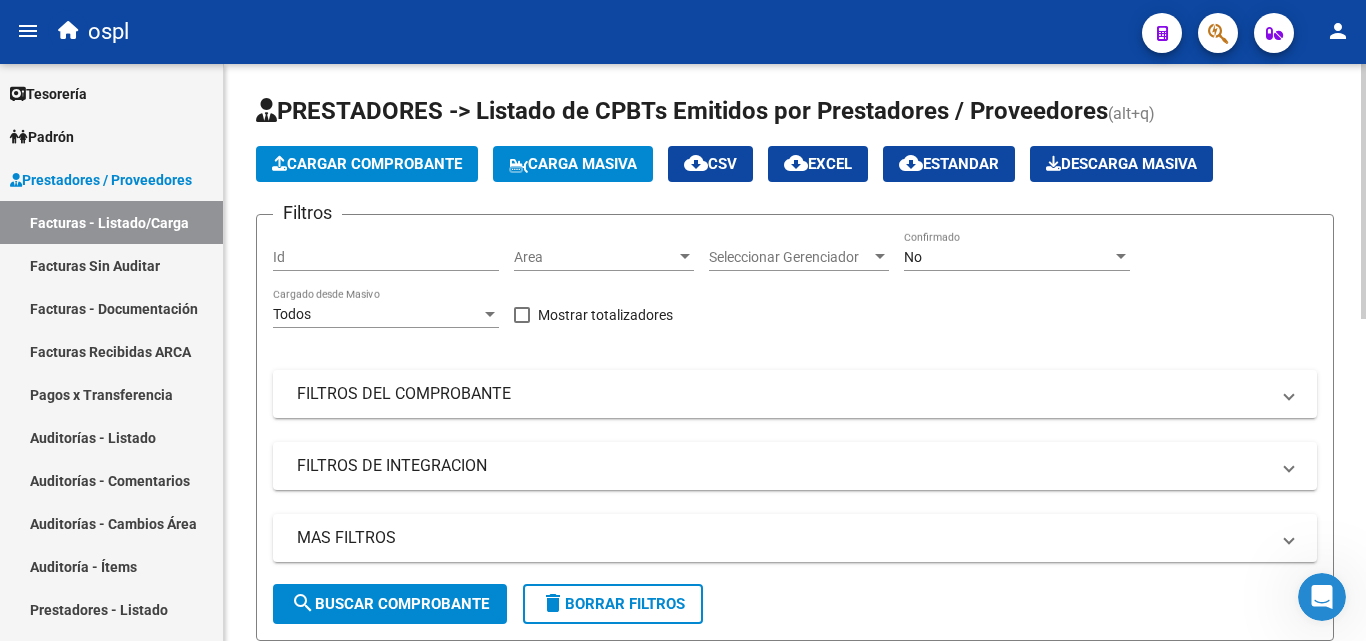 scroll, scrollTop: 0, scrollLeft: 0, axis: both 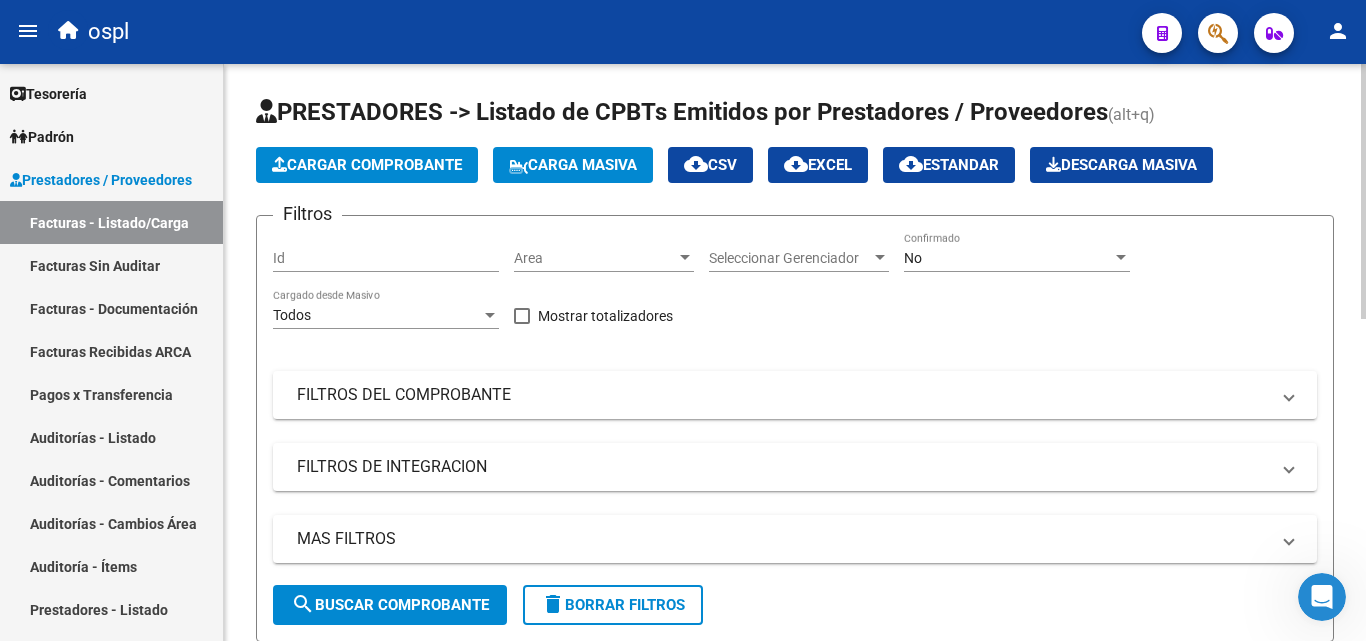 click on "Area" at bounding box center (595, 258) 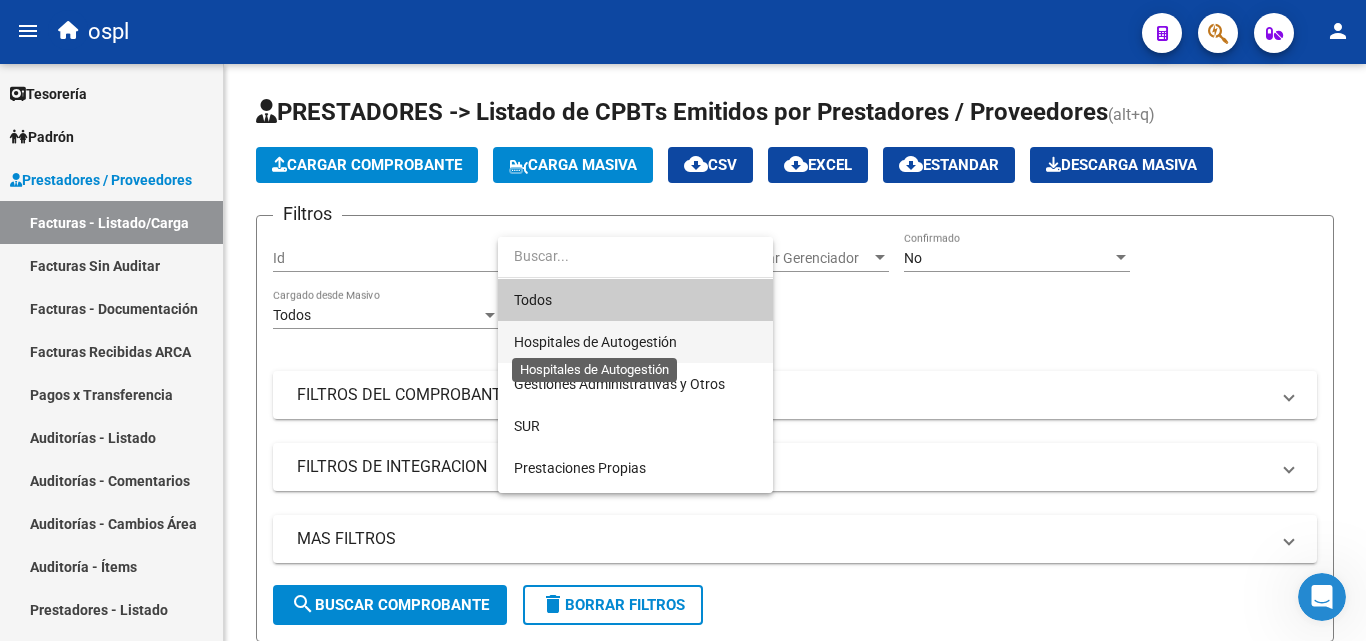 click on "Hospitales de Autogestión" at bounding box center (595, 342) 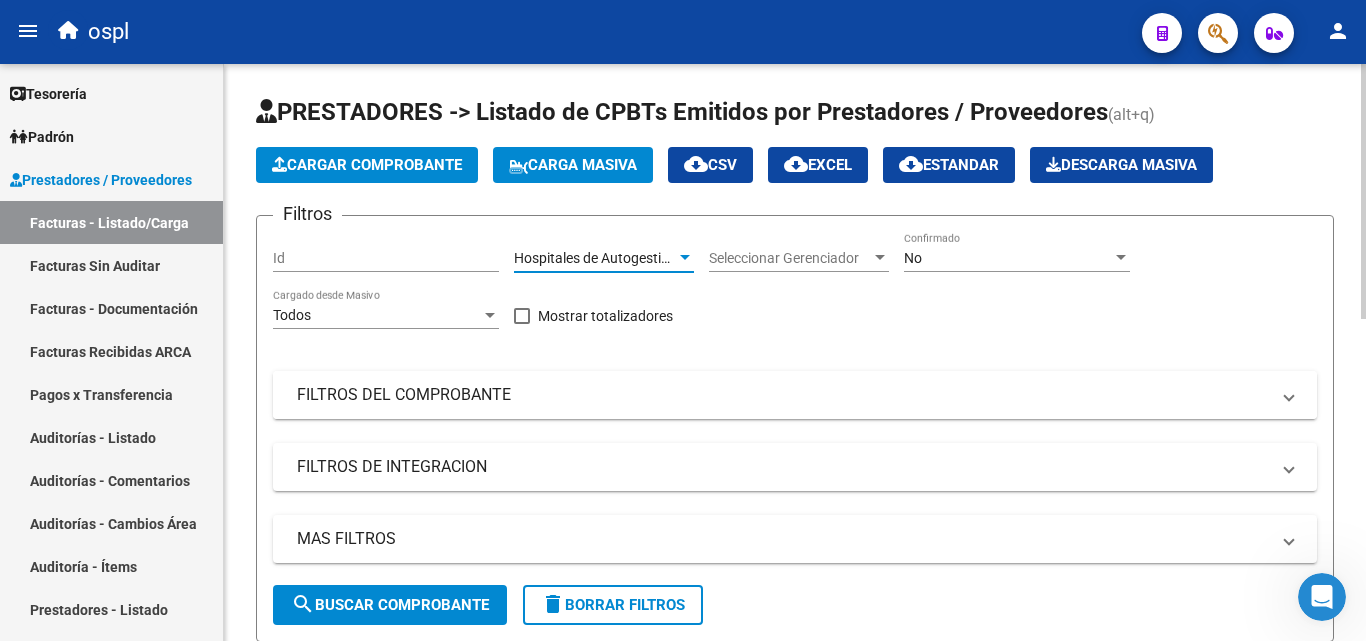 click on "FILTROS DEL COMPROBANTE" at bounding box center [795, 395] 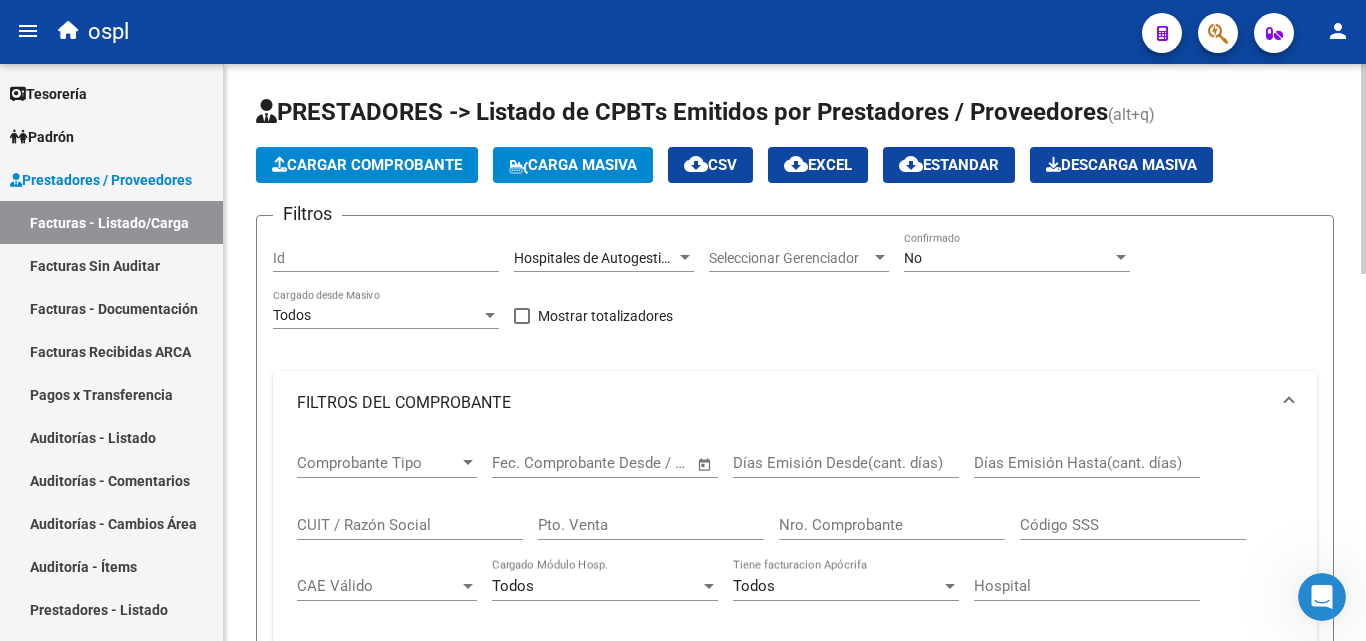 click 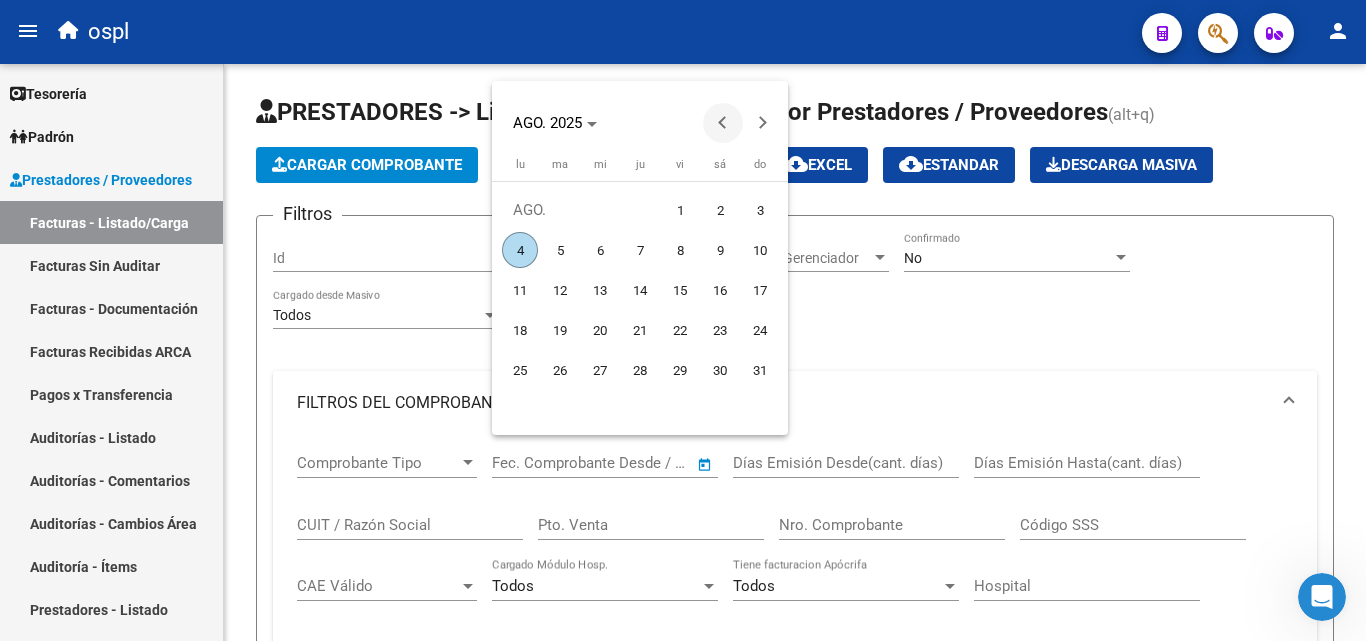click at bounding box center (723, 123) 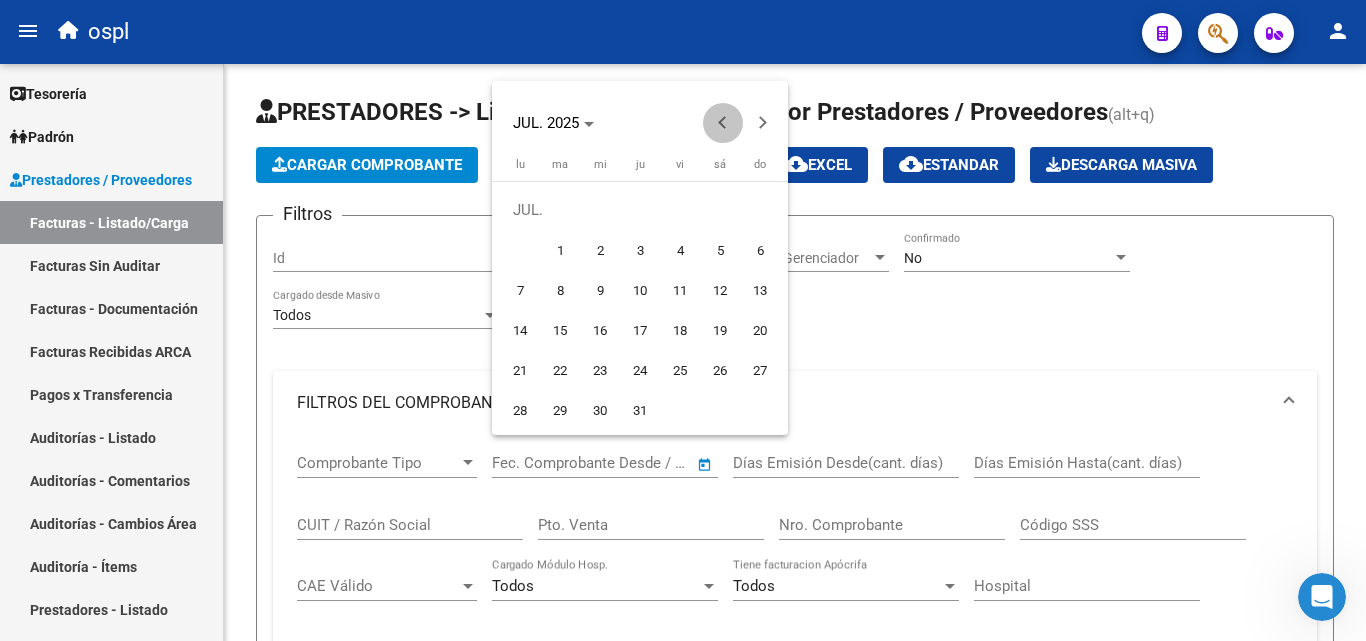 click at bounding box center [723, 123] 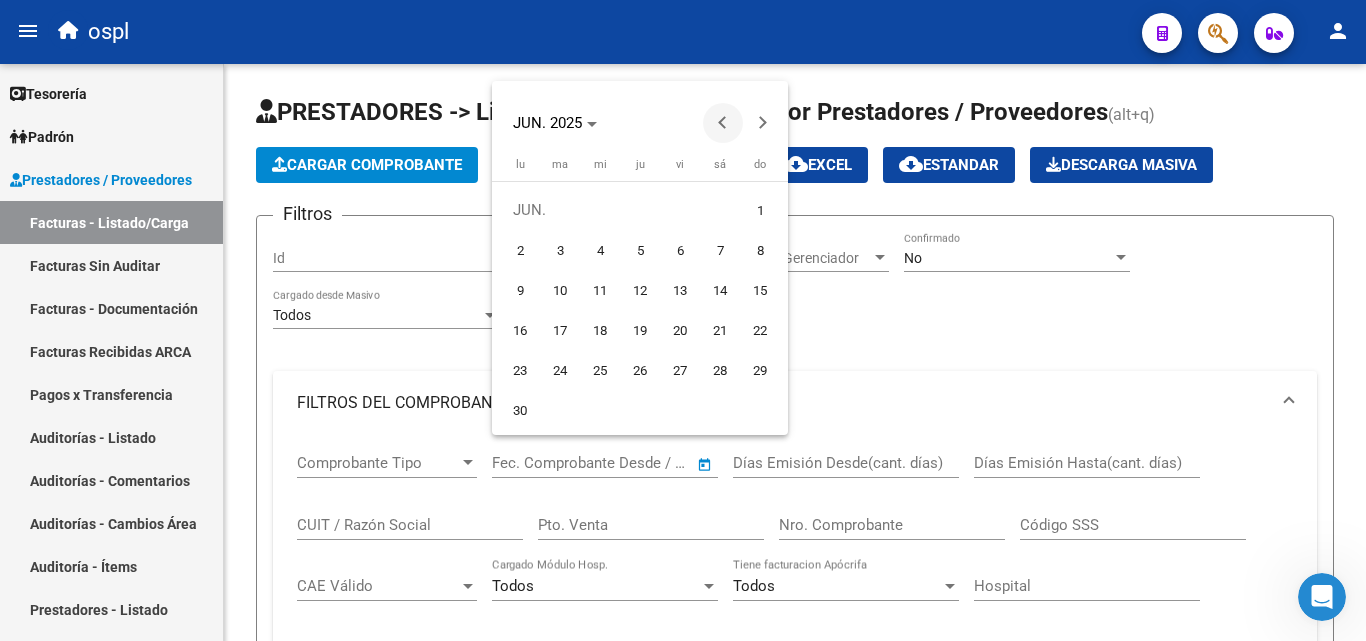 click at bounding box center (723, 123) 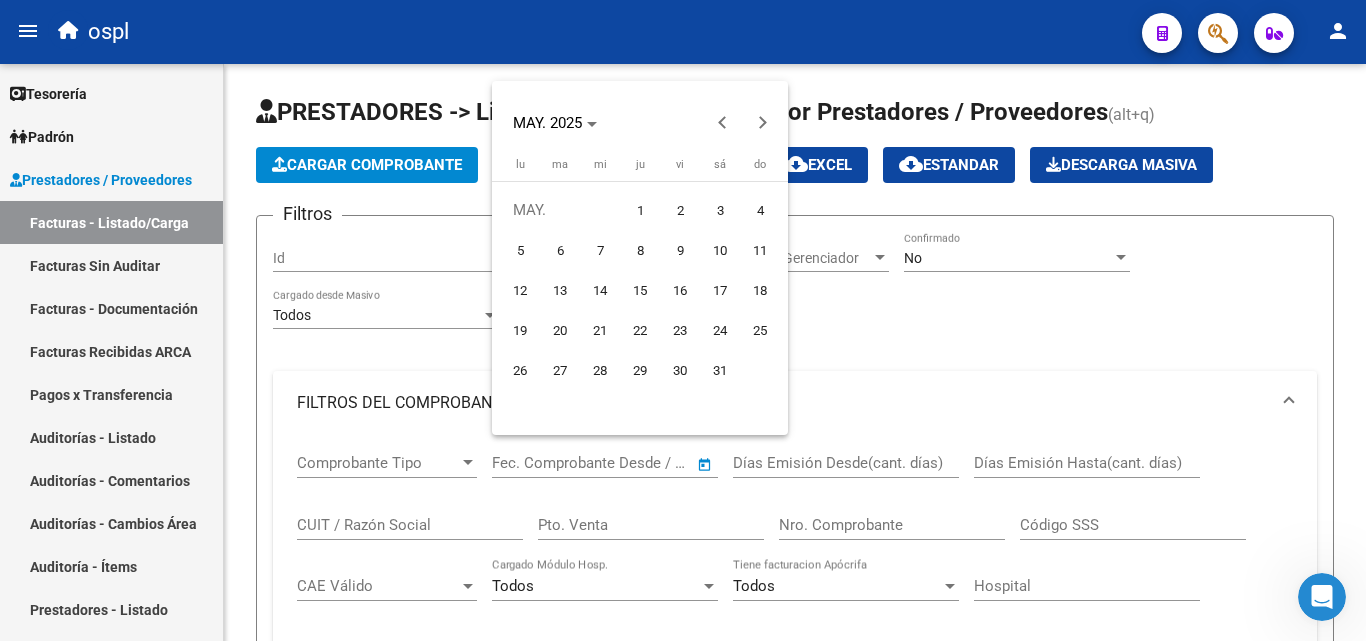 click on "1" at bounding box center (640, 210) 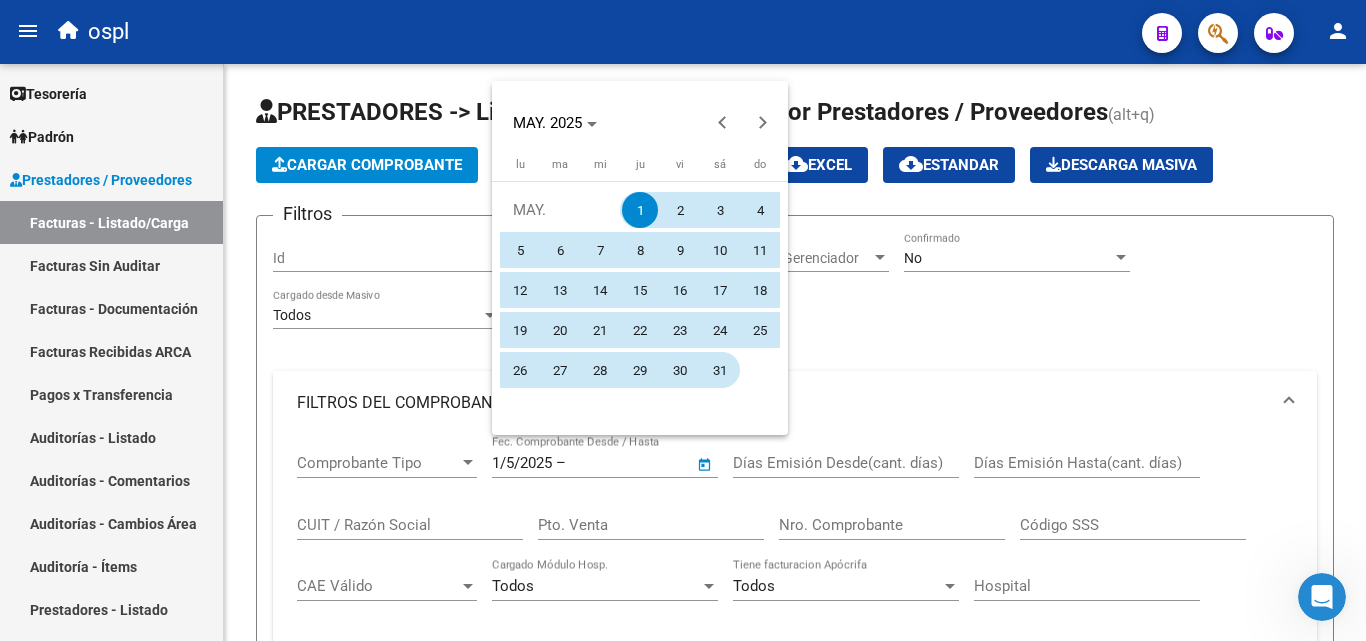 click on "31" at bounding box center (720, 370) 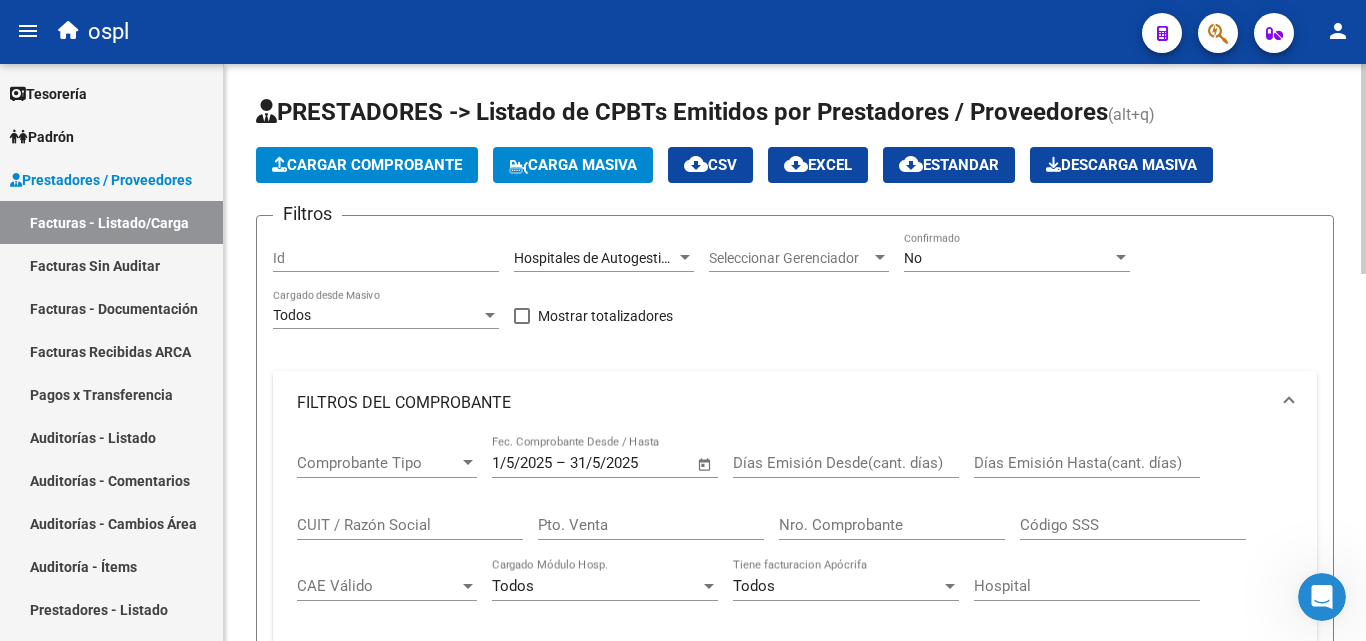 drag, startPoint x: 3, startPoint y: 34, endPoint x: 872, endPoint y: 287, distance: 905.0801 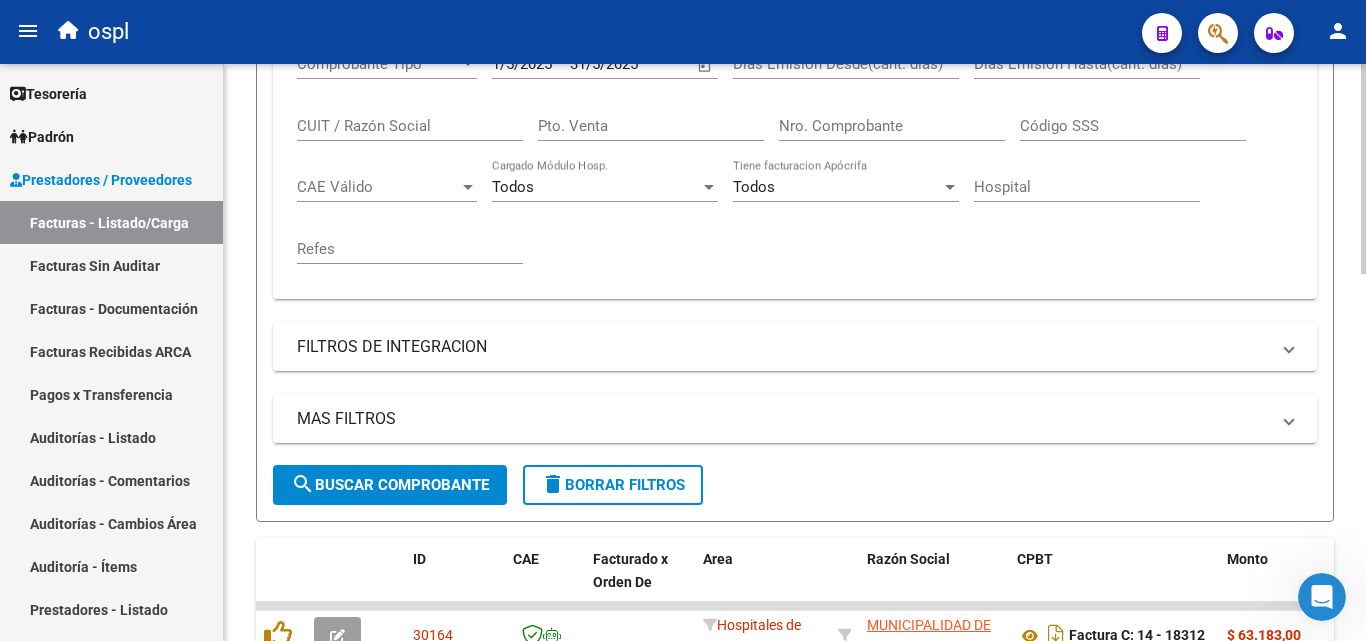 scroll, scrollTop: 400, scrollLeft: 0, axis: vertical 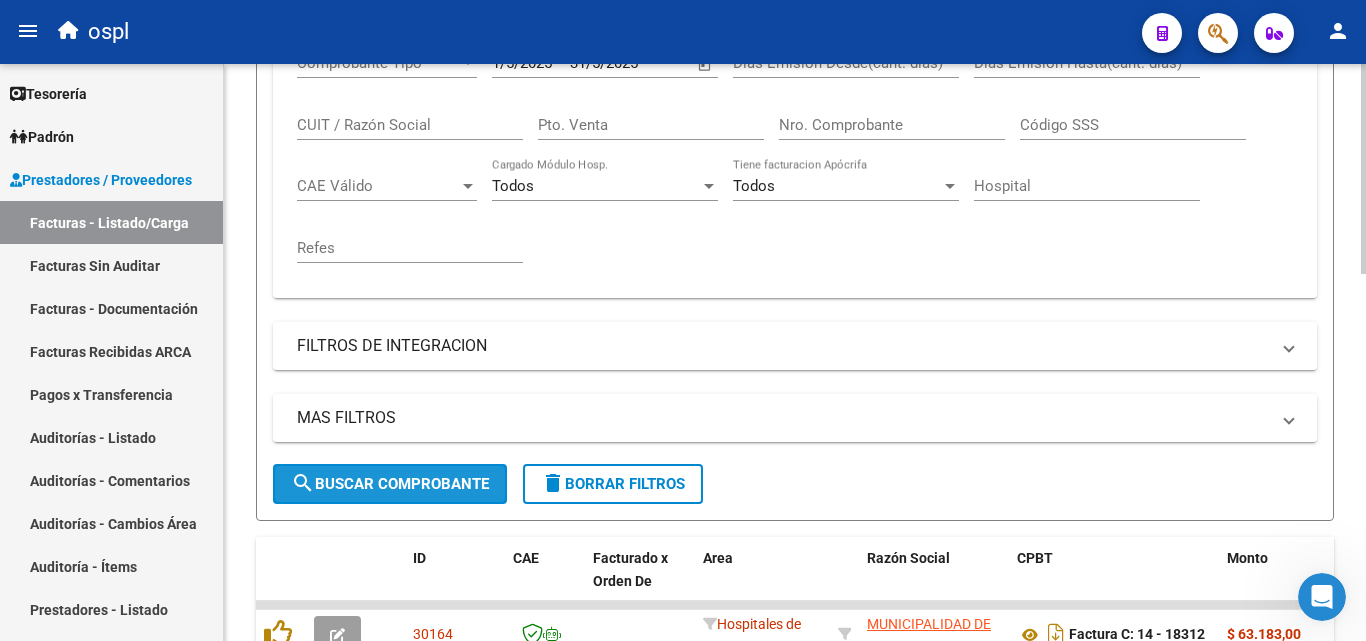 click on "search  Buscar Comprobante" 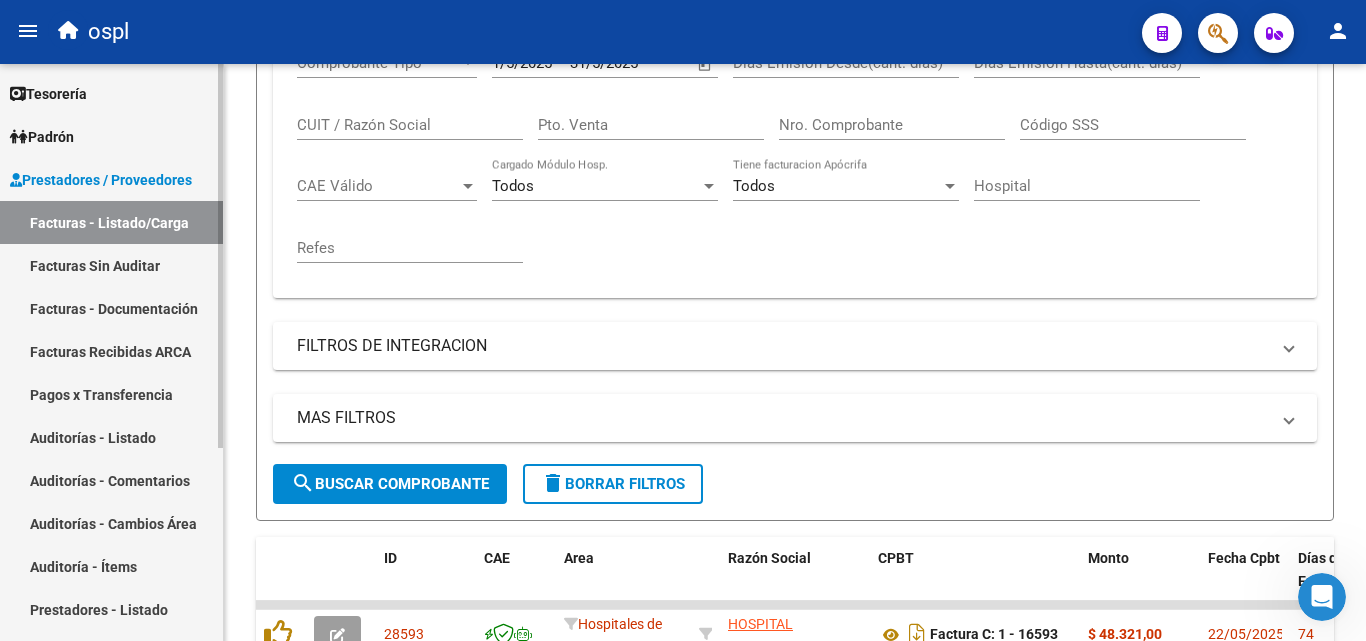 click on "Facturas Sin Auditar" at bounding box center [111, 265] 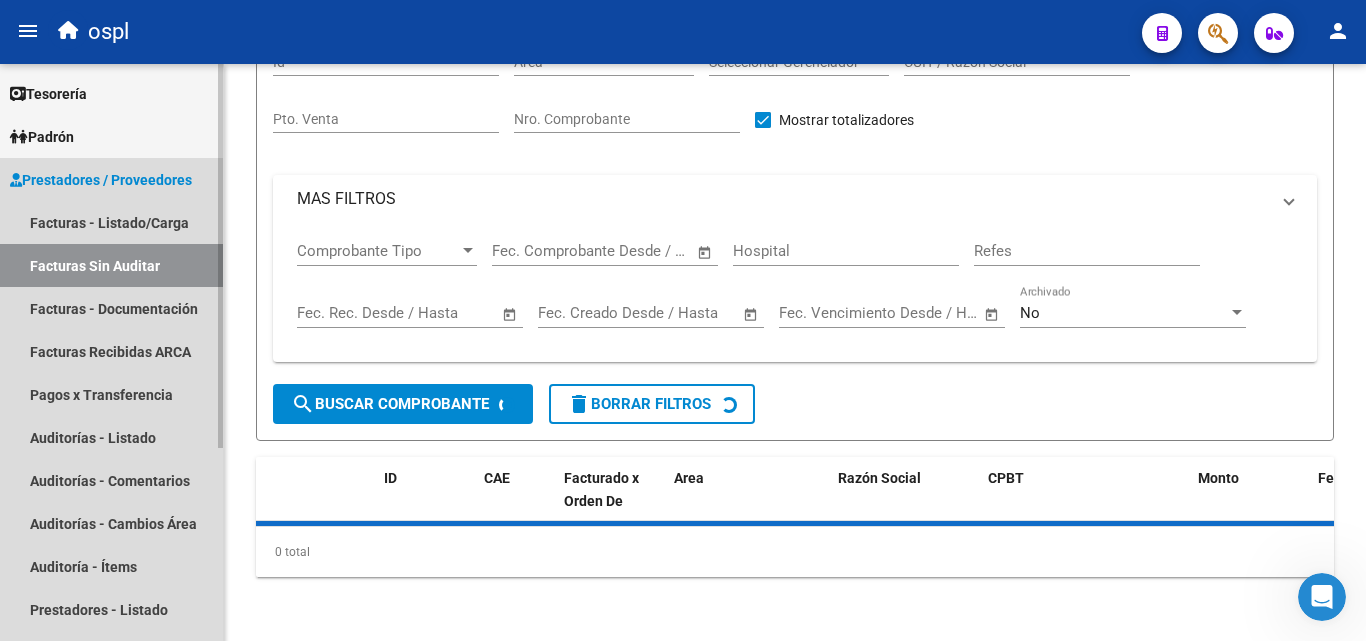 scroll, scrollTop: 57, scrollLeft: 0, axis: vertical 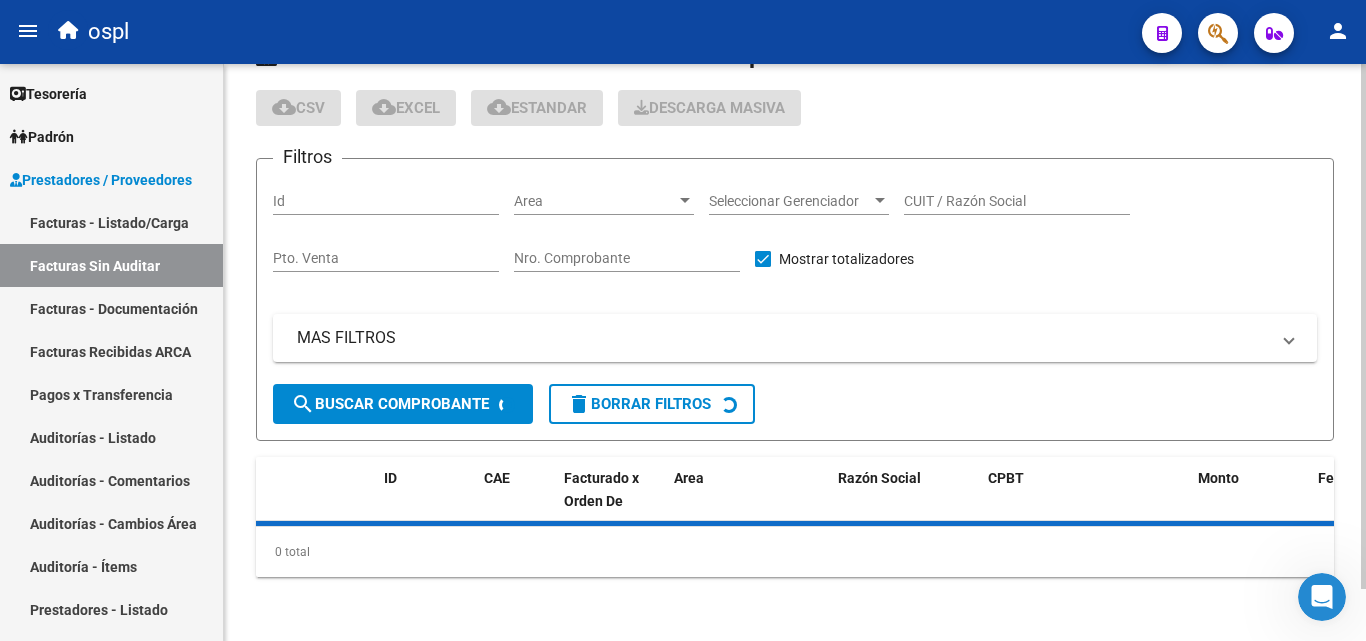 click on "Nro. Comprobante" at bounding box center (627, 258) 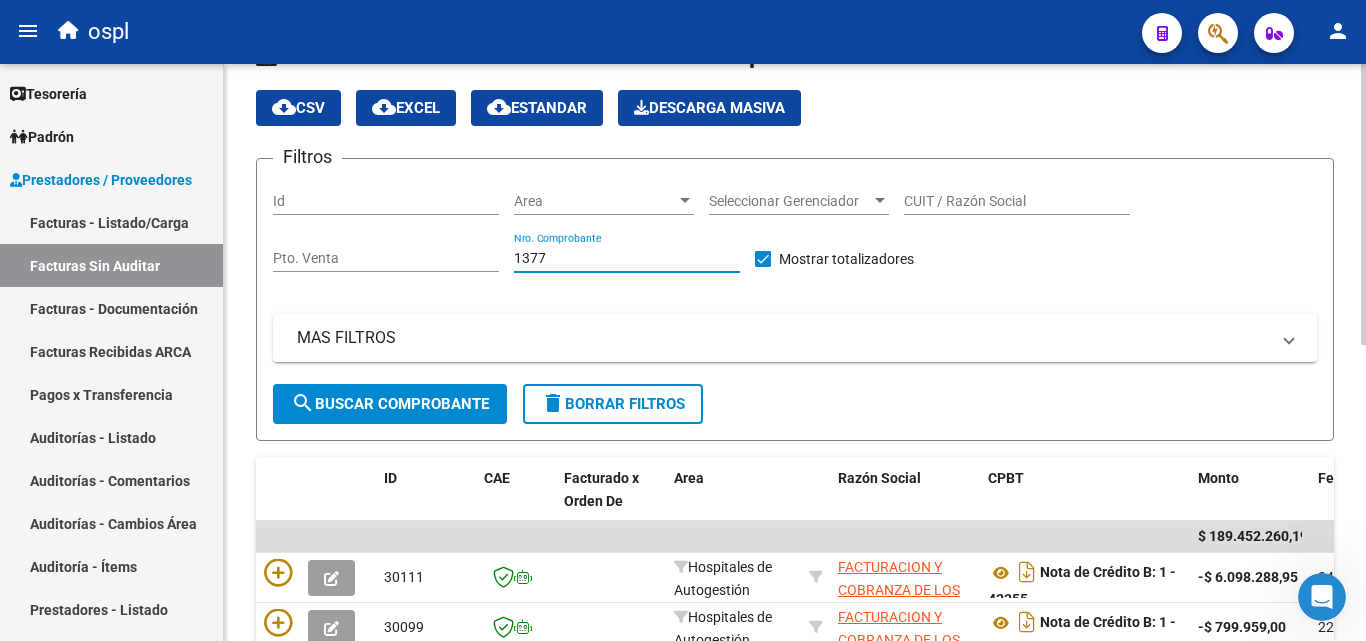 type on "1377" 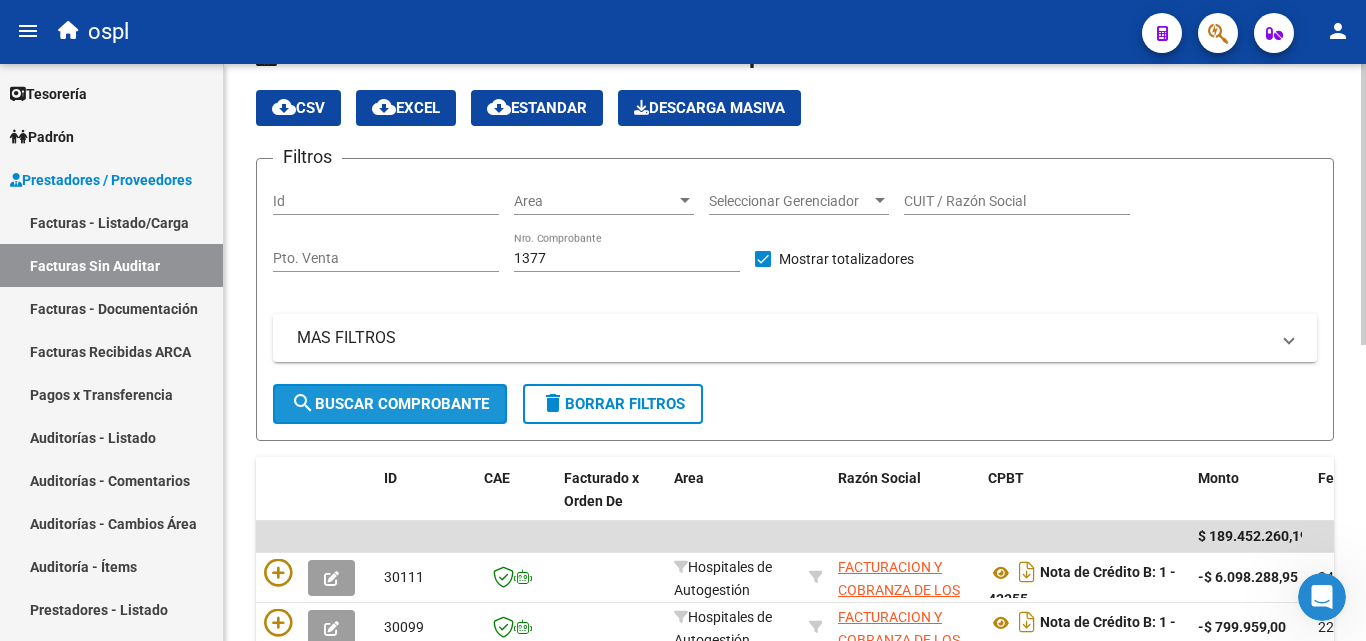 click on "search  Buscar Comprobante" 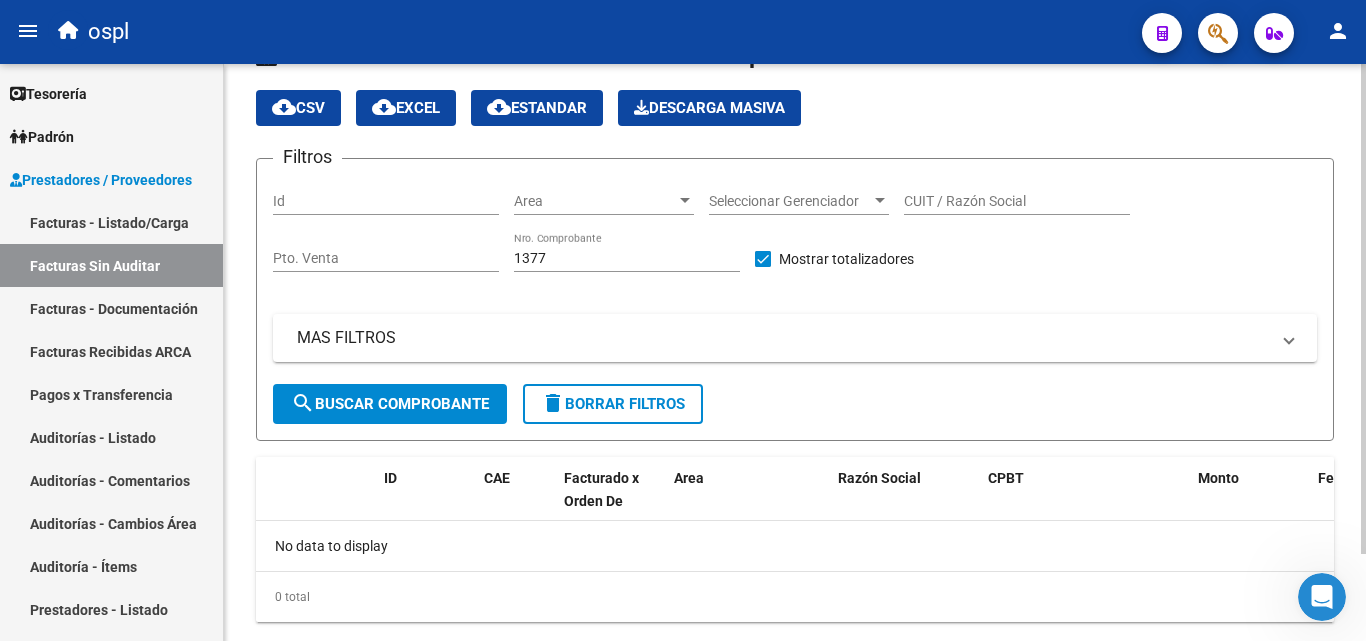 scroll, scrollTop: 102, scrollLeft: 0, axis: vertical 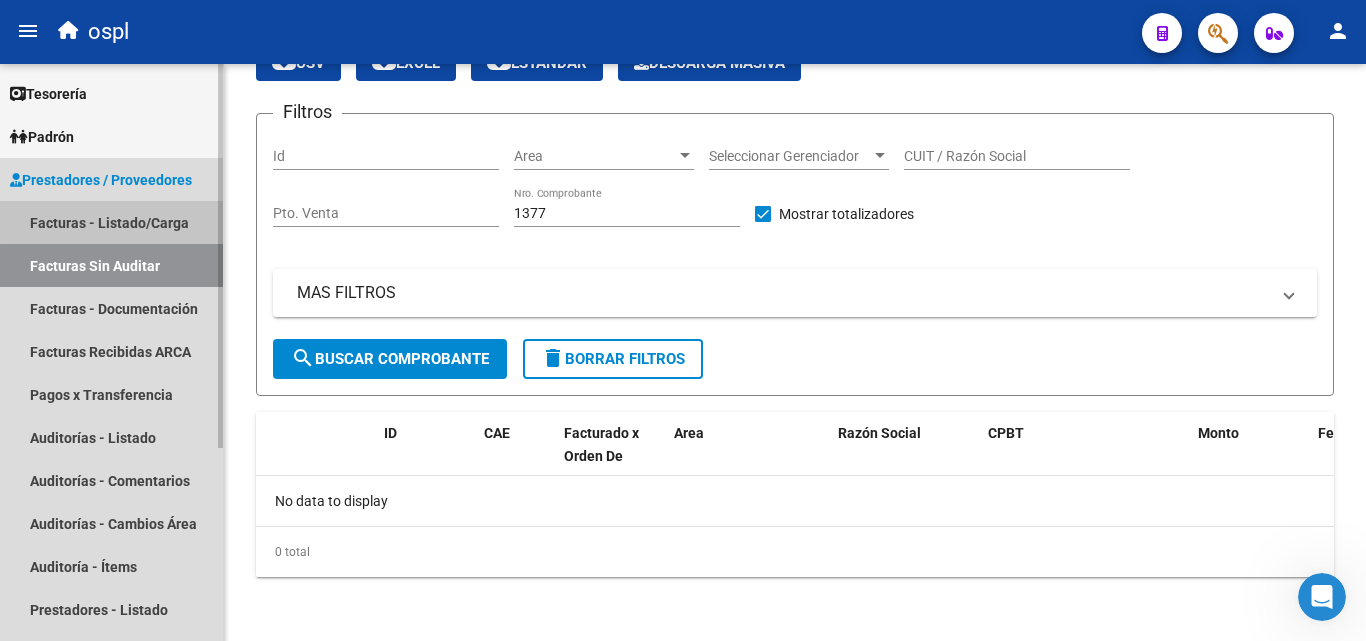click on "Facturas - Listado/Carga" at bounding box center [111, 222] 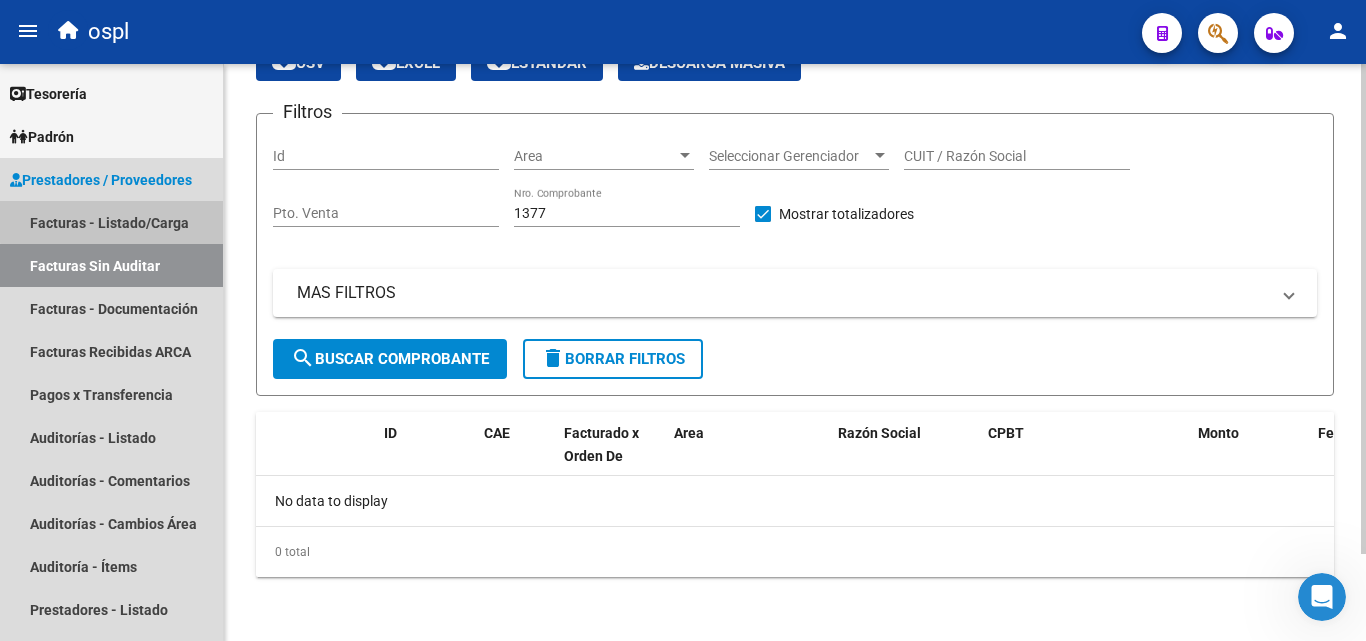 scroll, scrollTop: 0, scrollLeft: 0, axis: both 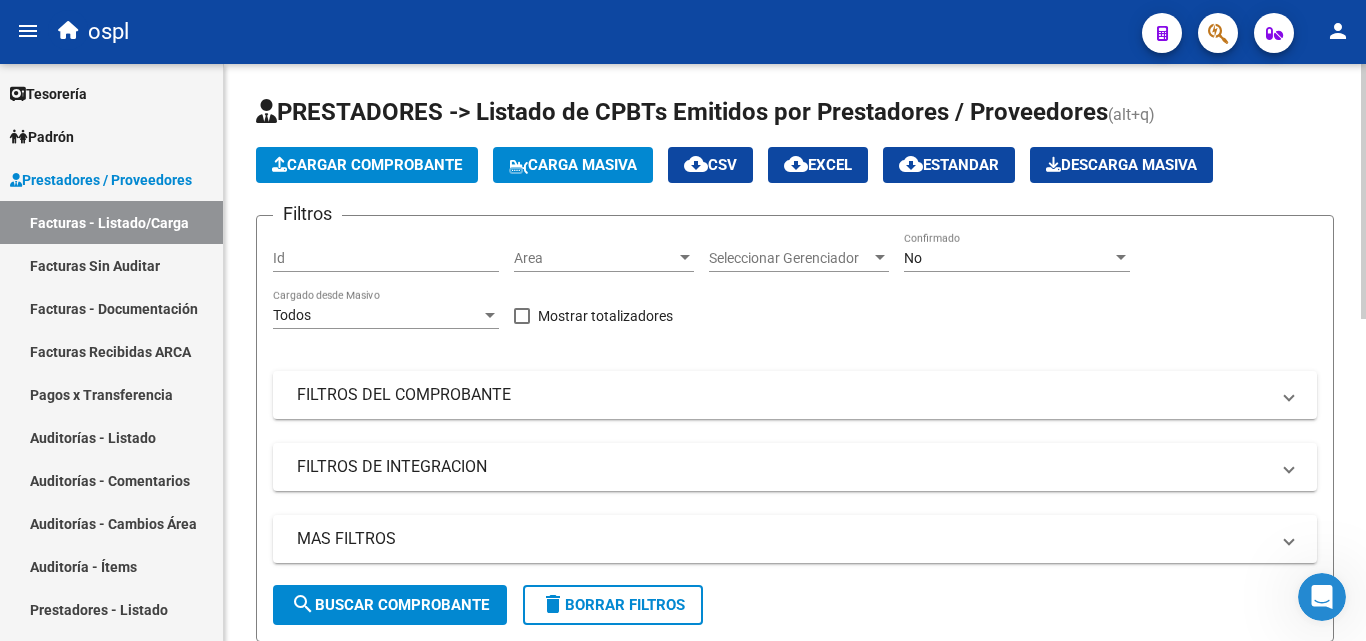 click at bounding box center [685, 257] 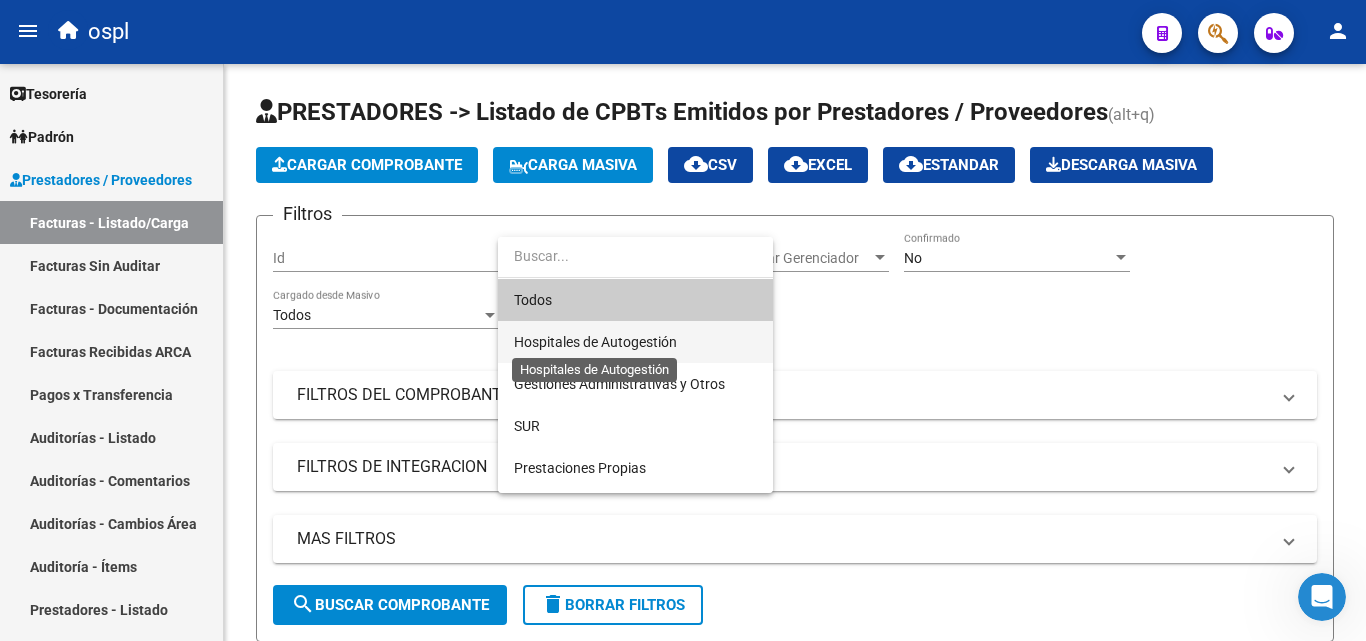 click on "Hospitales de Autogestión" at bounding box center [595, 342] 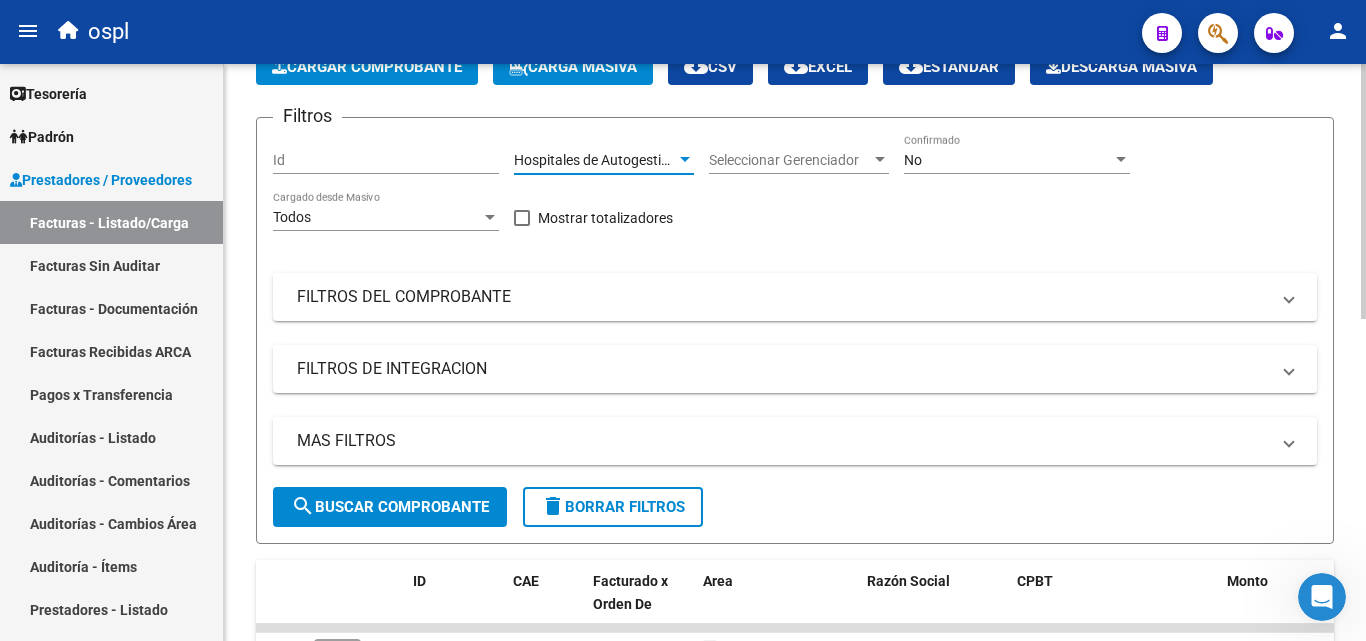 scroll, scrollTop: 100, scrollLeft: 0, axis: vertical 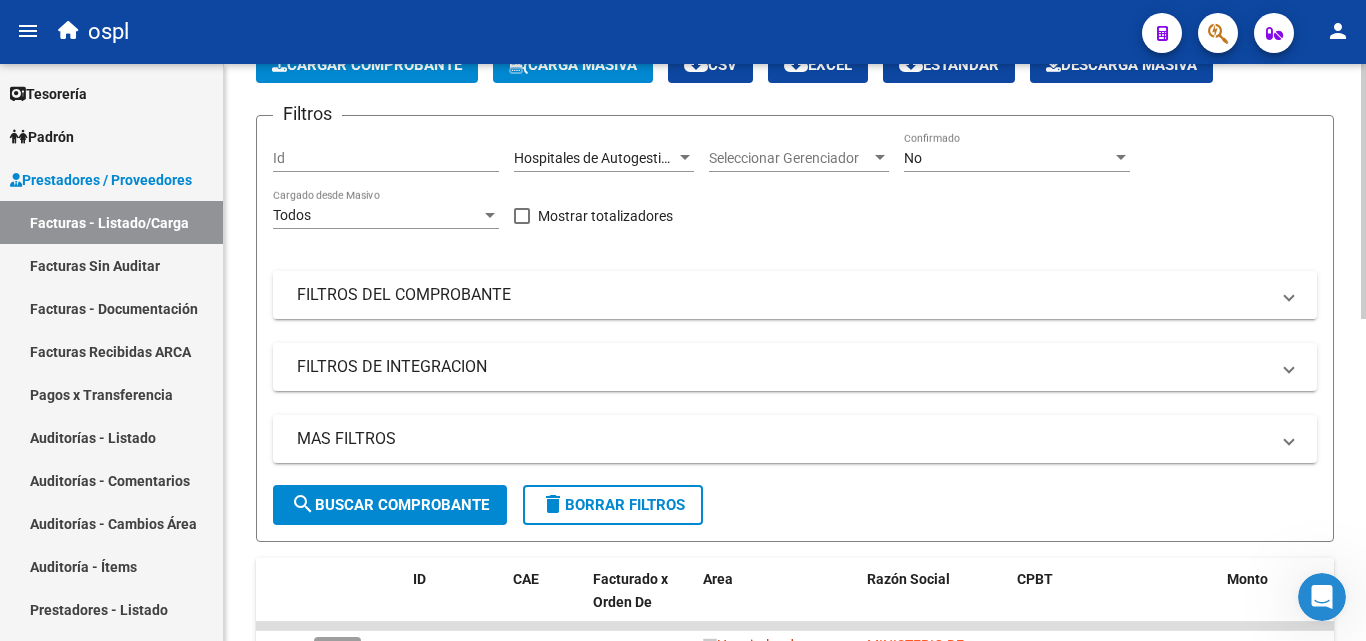 click on "FILTROS DEL COMPROBANTE" at bounding box center (783, 295) 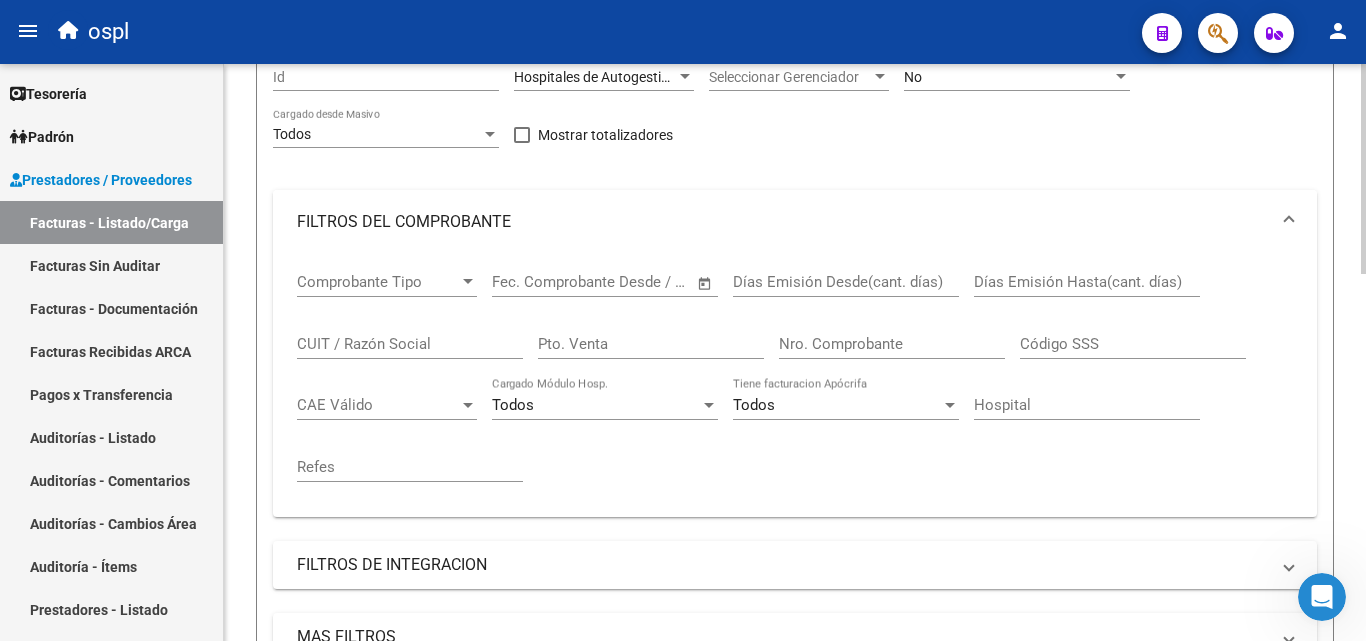 scroll, scrollTop: 200, scrollLeft: 0, axis: vertical 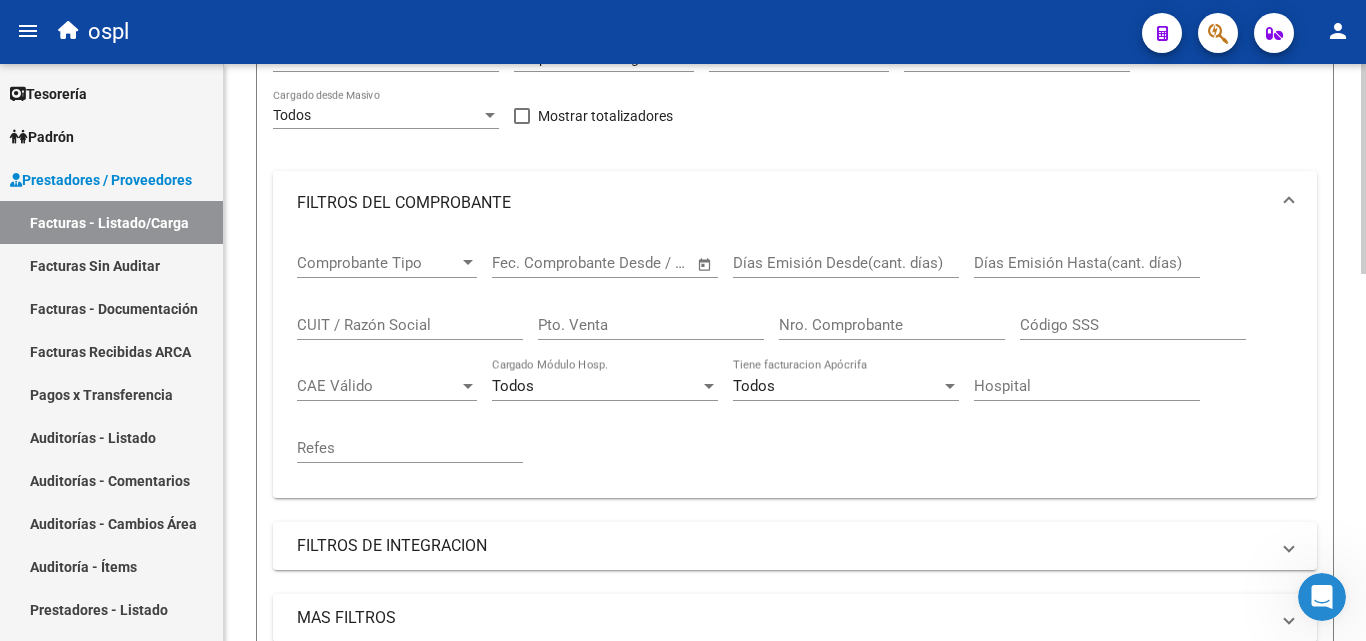 click 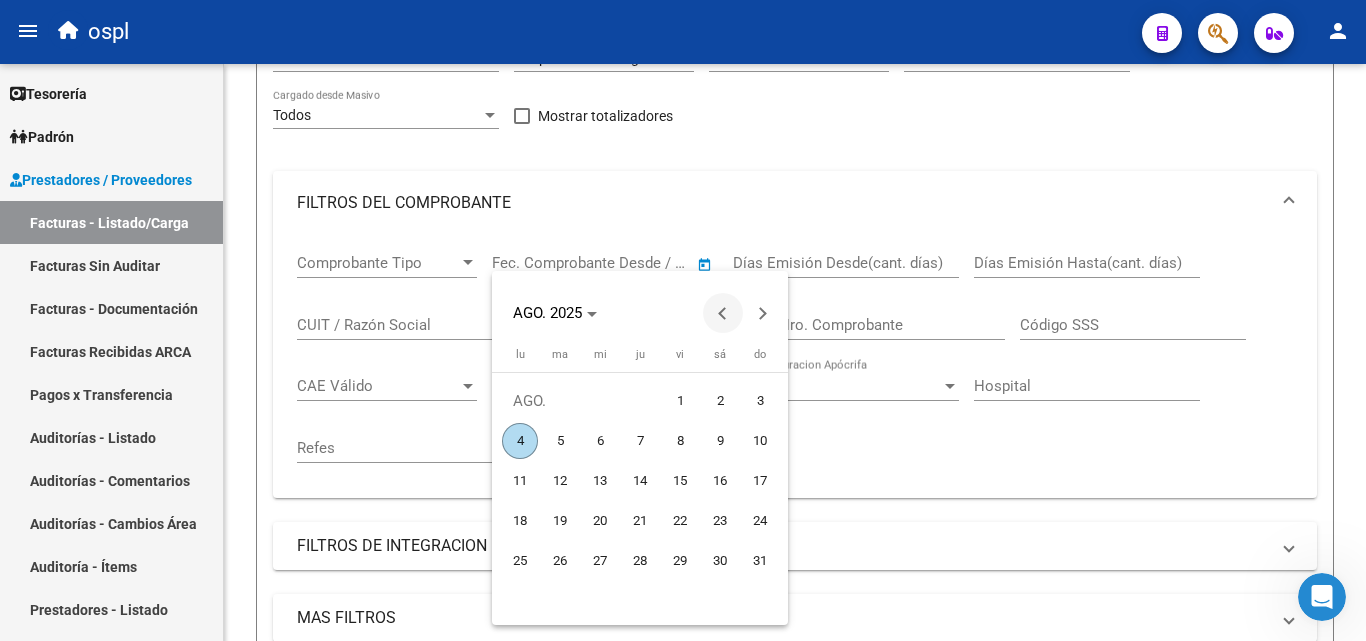 click at bounding box center (723, 313) 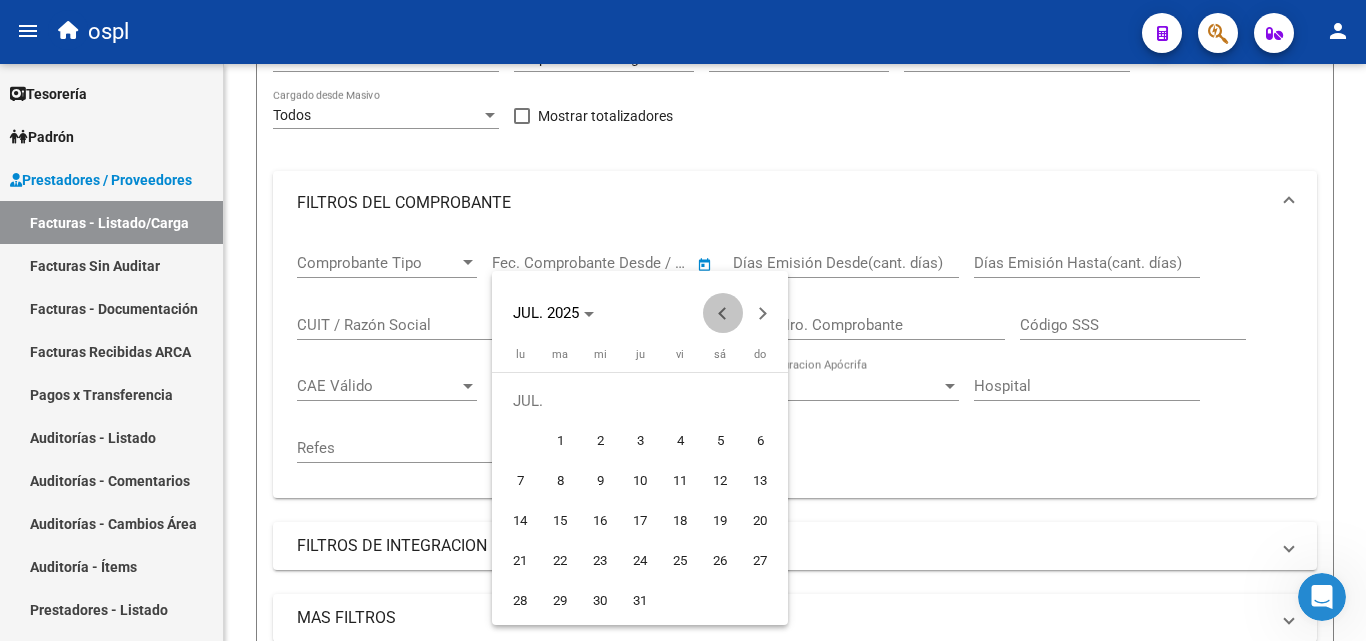 click at bounding box center [723, 313] 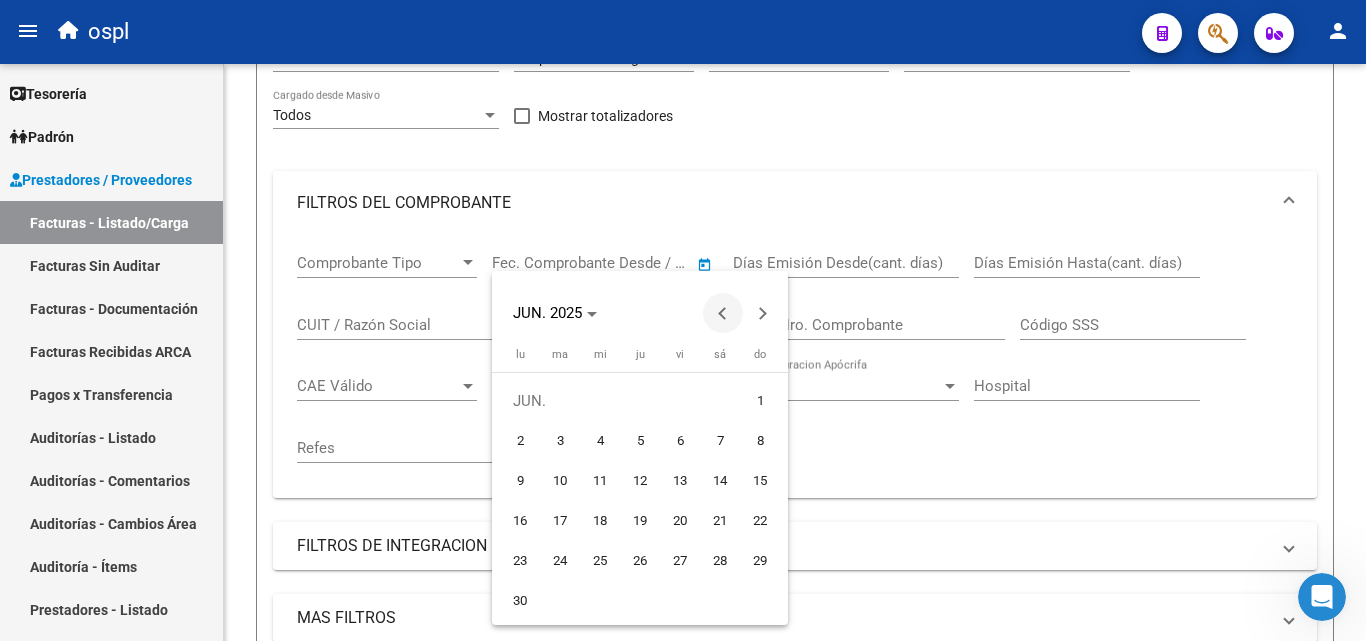 click at bounding box center [723, 313] 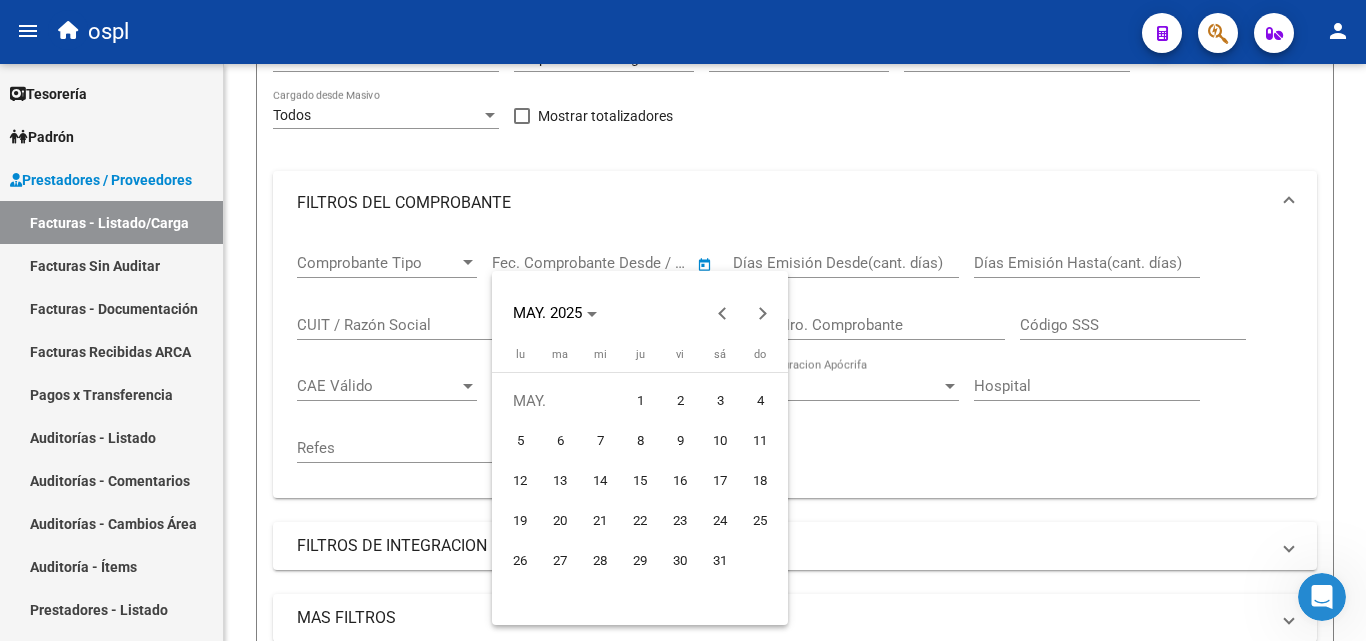 click on "1" at bounding box center [640, 401] 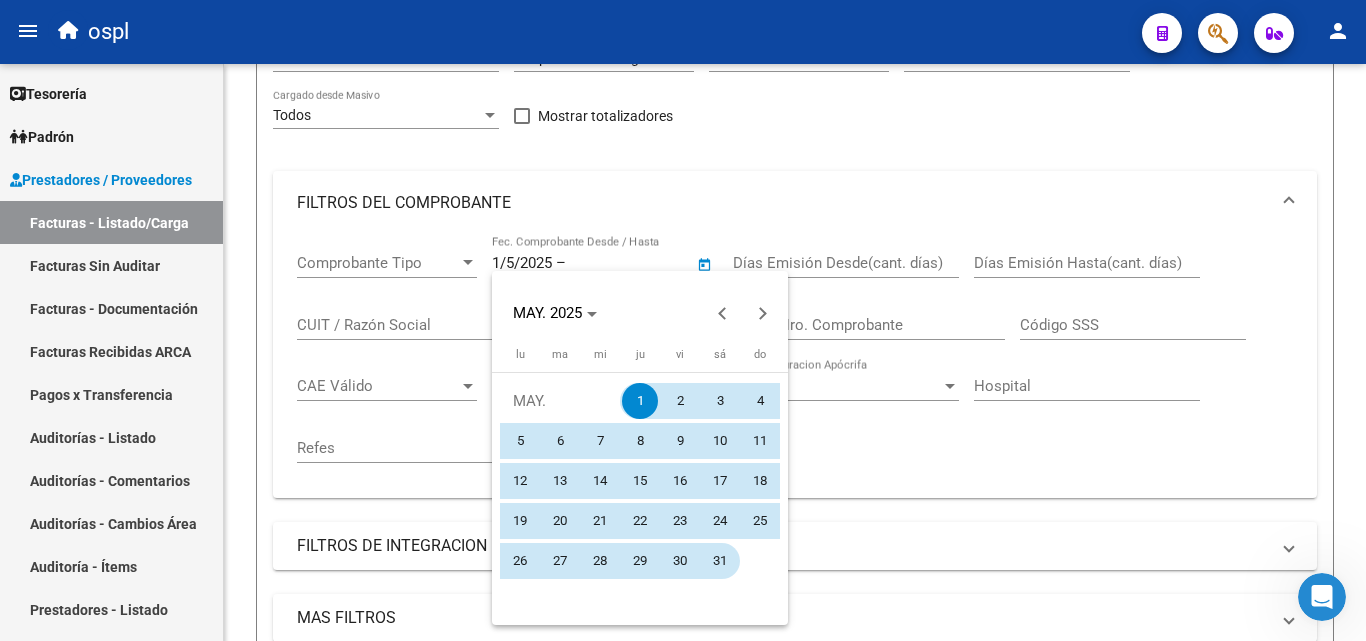 click on "31" at bounding box center (720, 561) 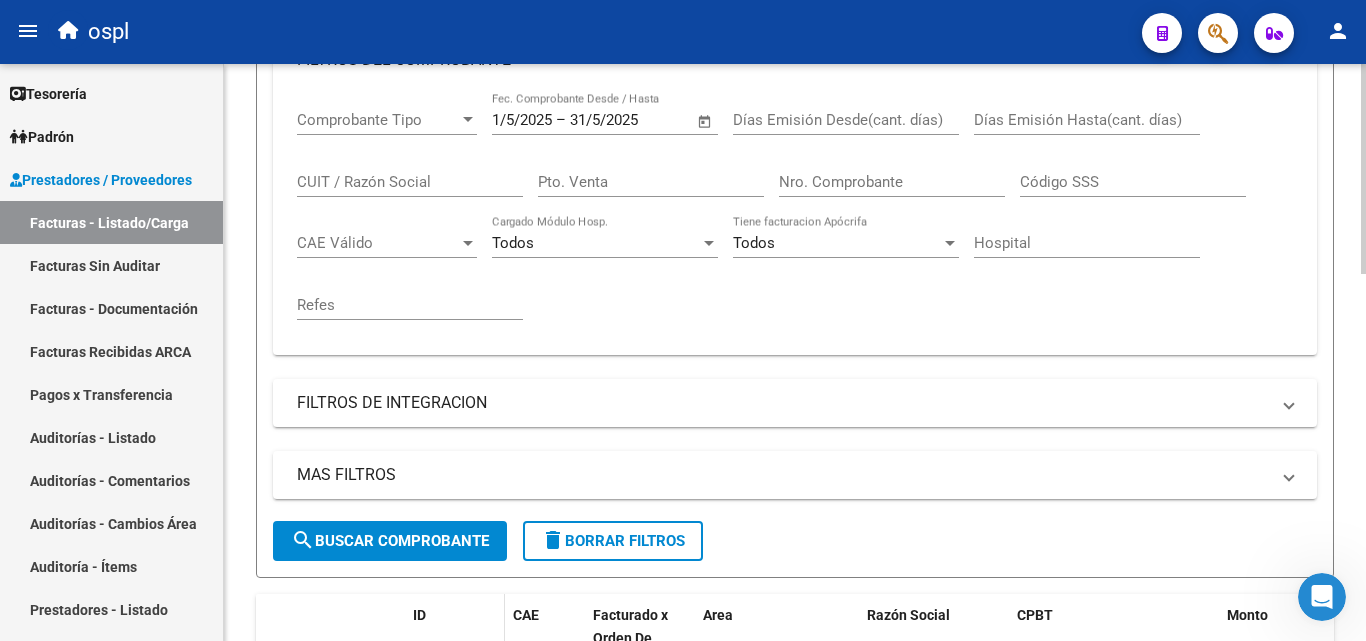 scroll, scrollTop: 500, scrollLeft: 0, axis: vertical 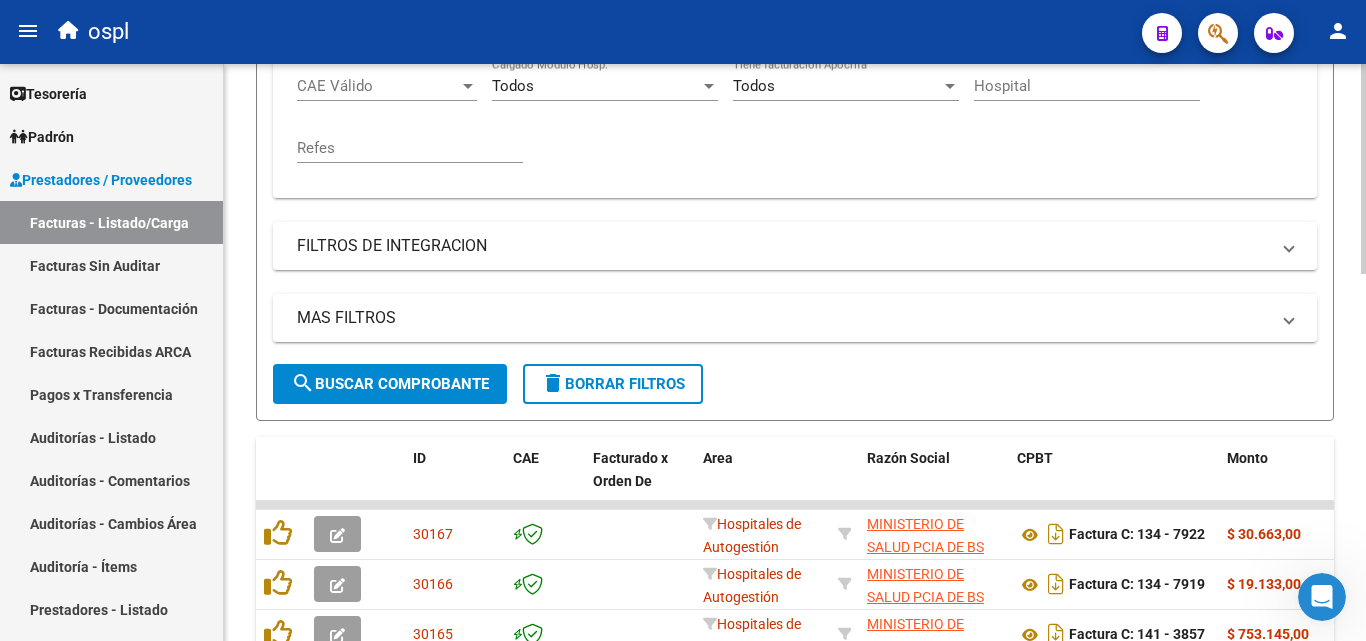 click on "search  Buscar Comprobante" 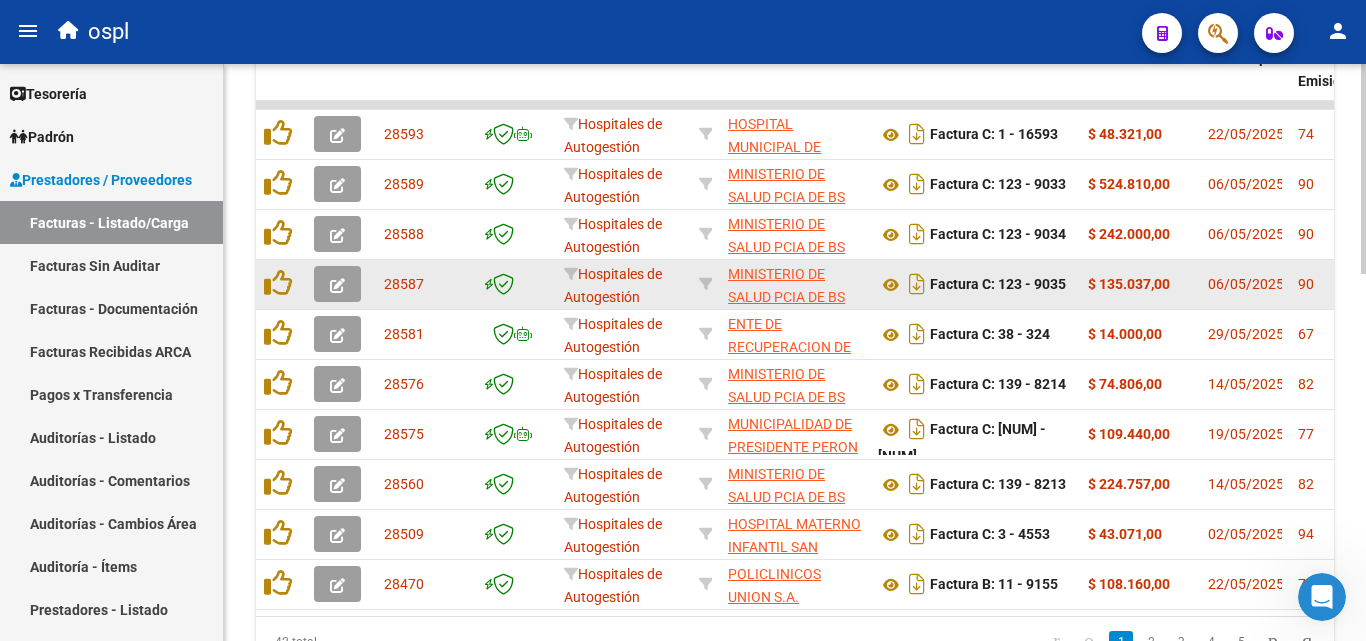 scroll, scrollTop: 800, scrollLeft: 0, axis: vertical 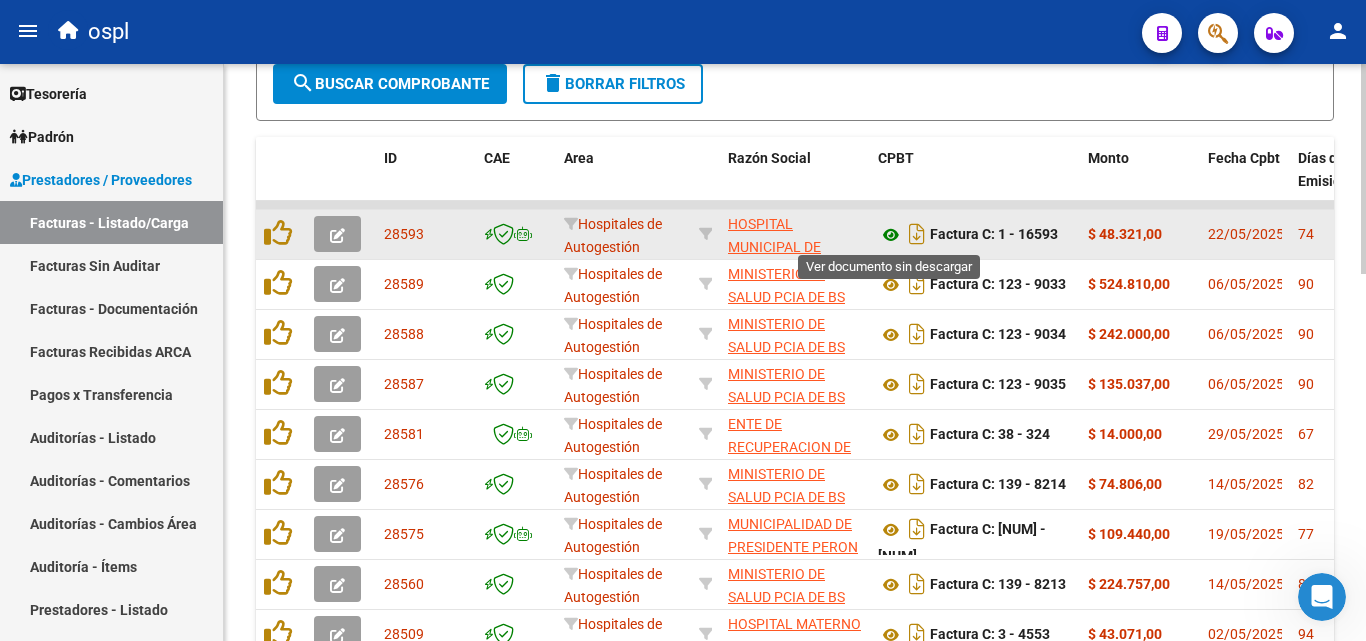 click 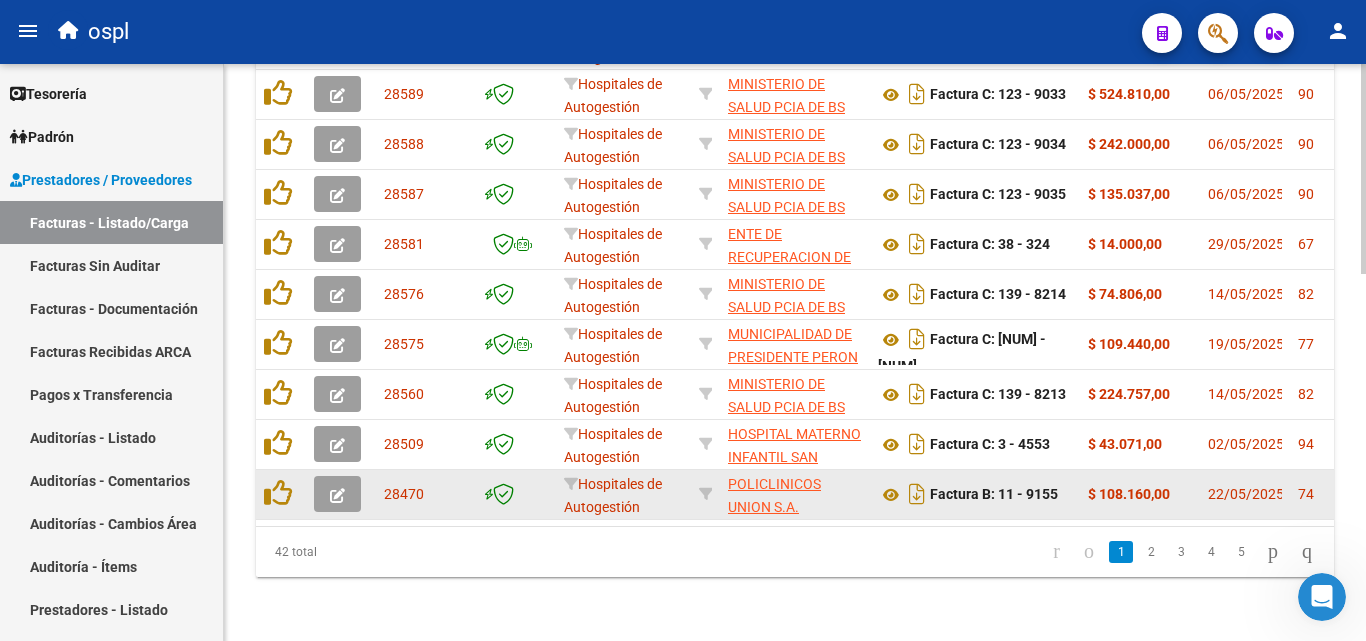 scroll, scrollTop: 906, scrollLeft: 0, axis: vertical 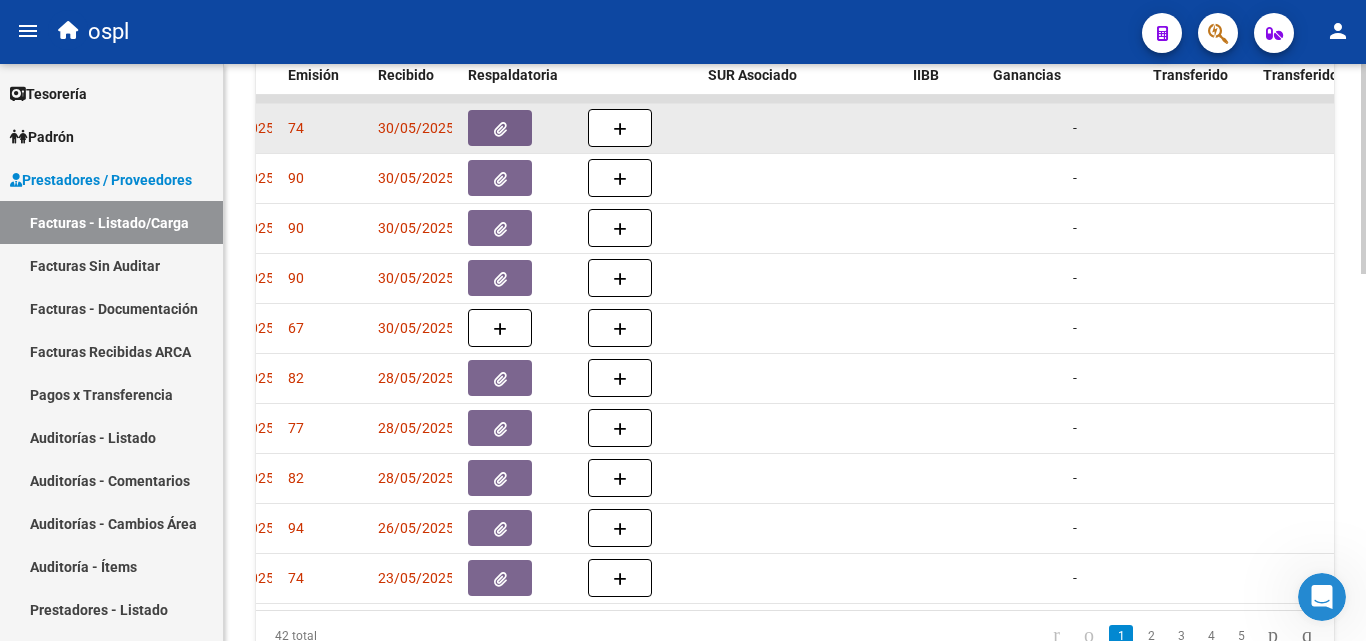 click 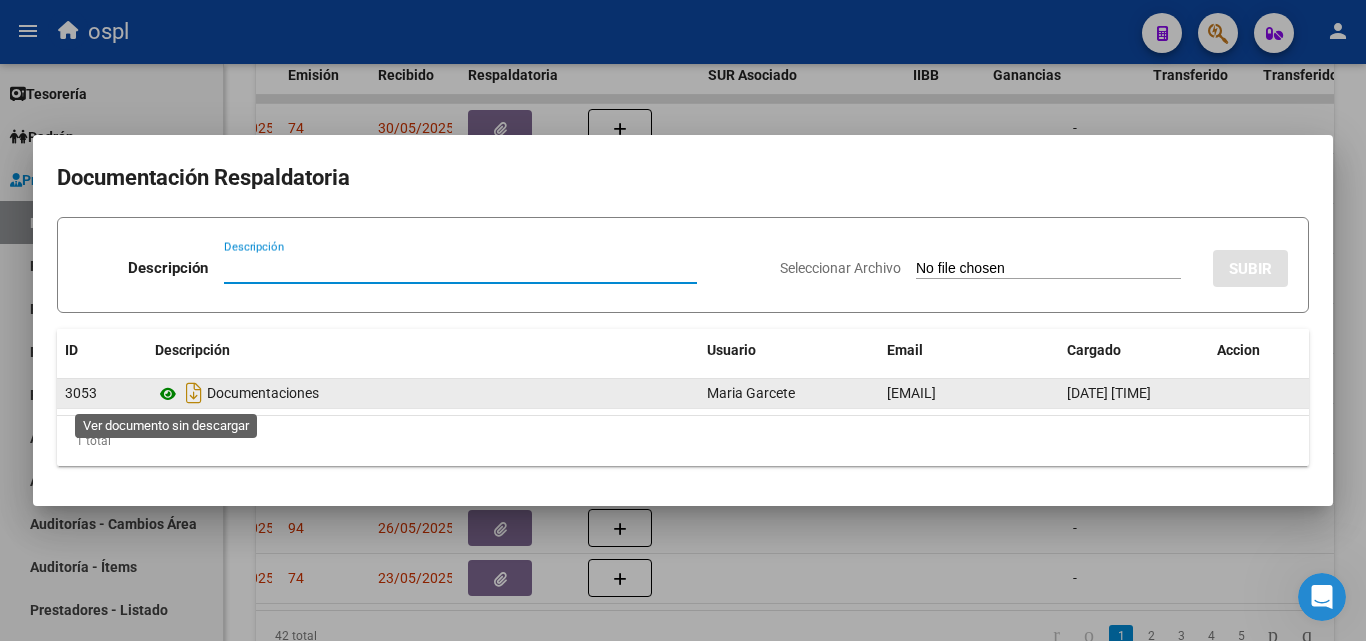 click 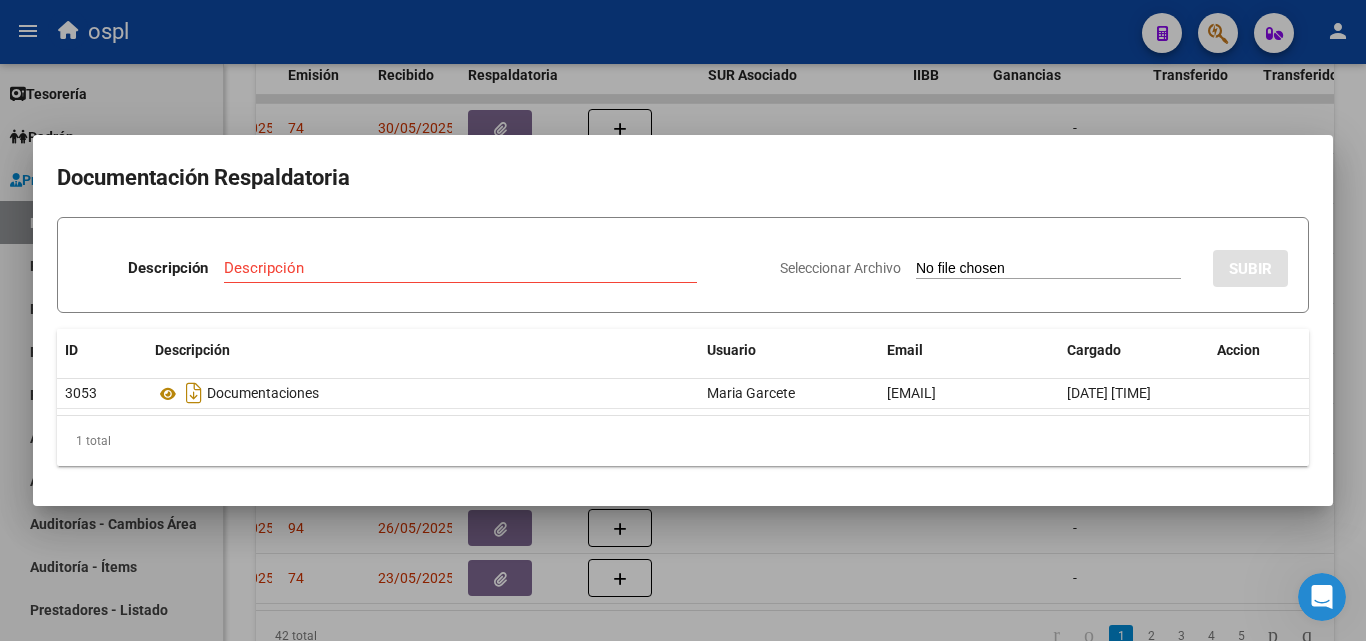 click at bounding box center (683, 320) 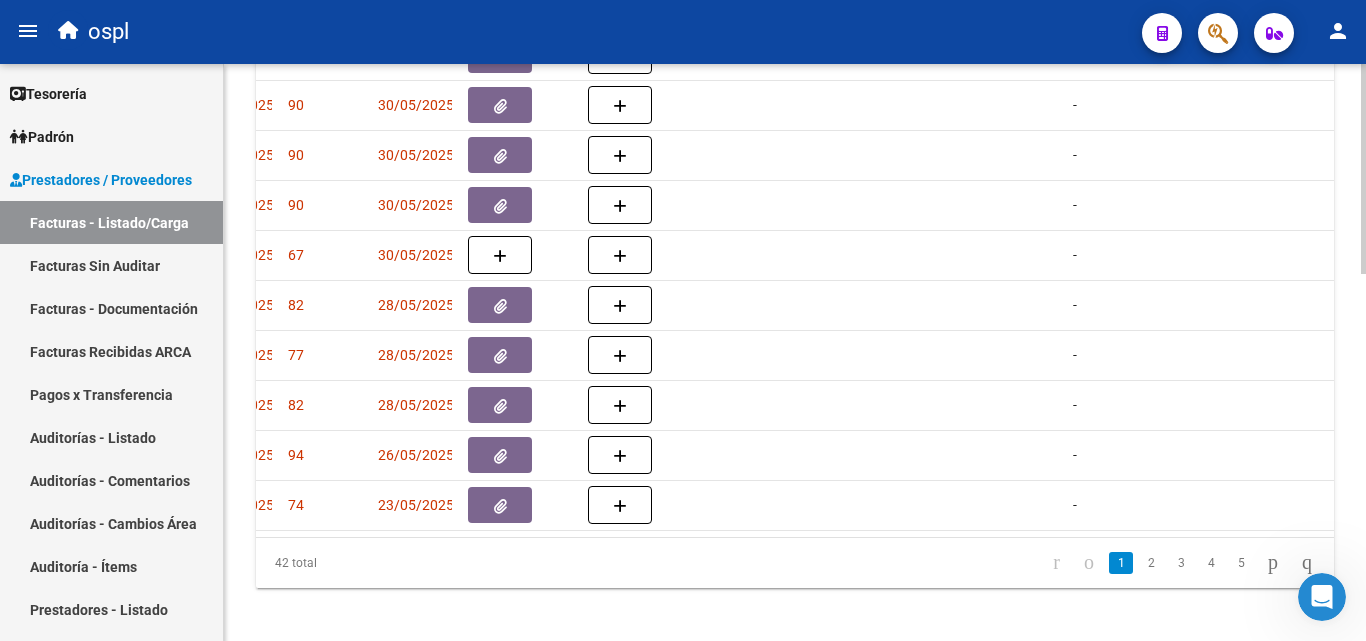 scroll, scrollTop: 1006, scrollLeft: 0, axis: vertical 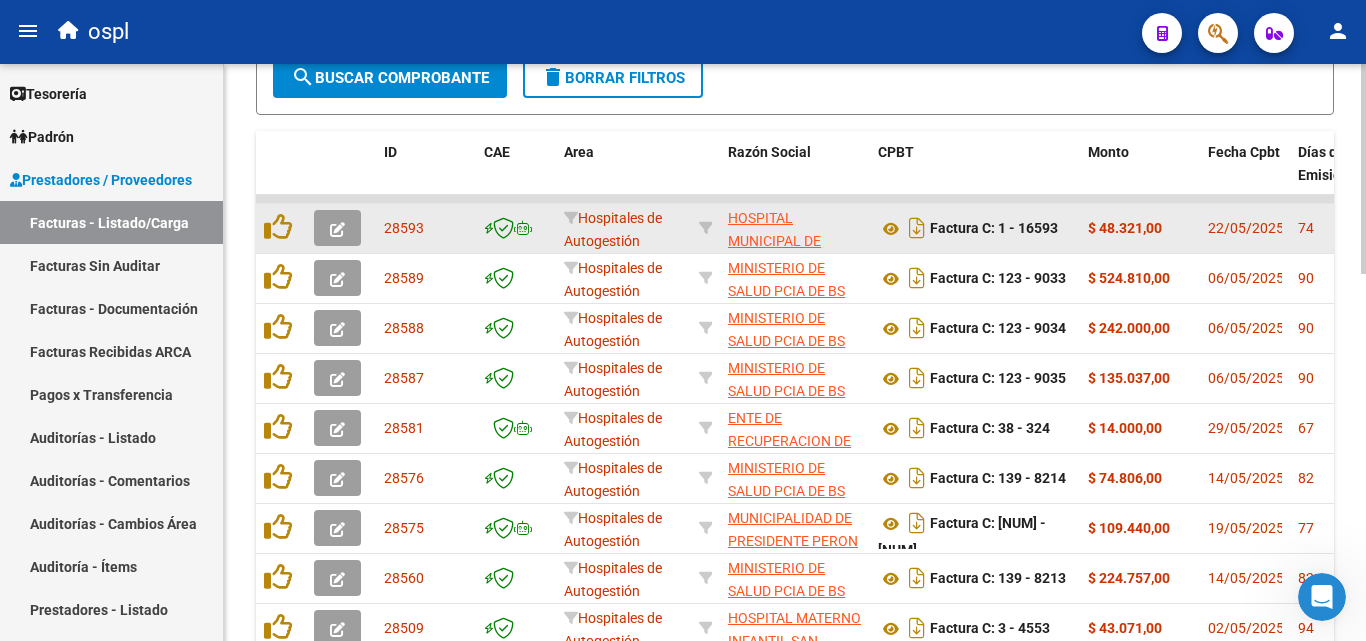 click 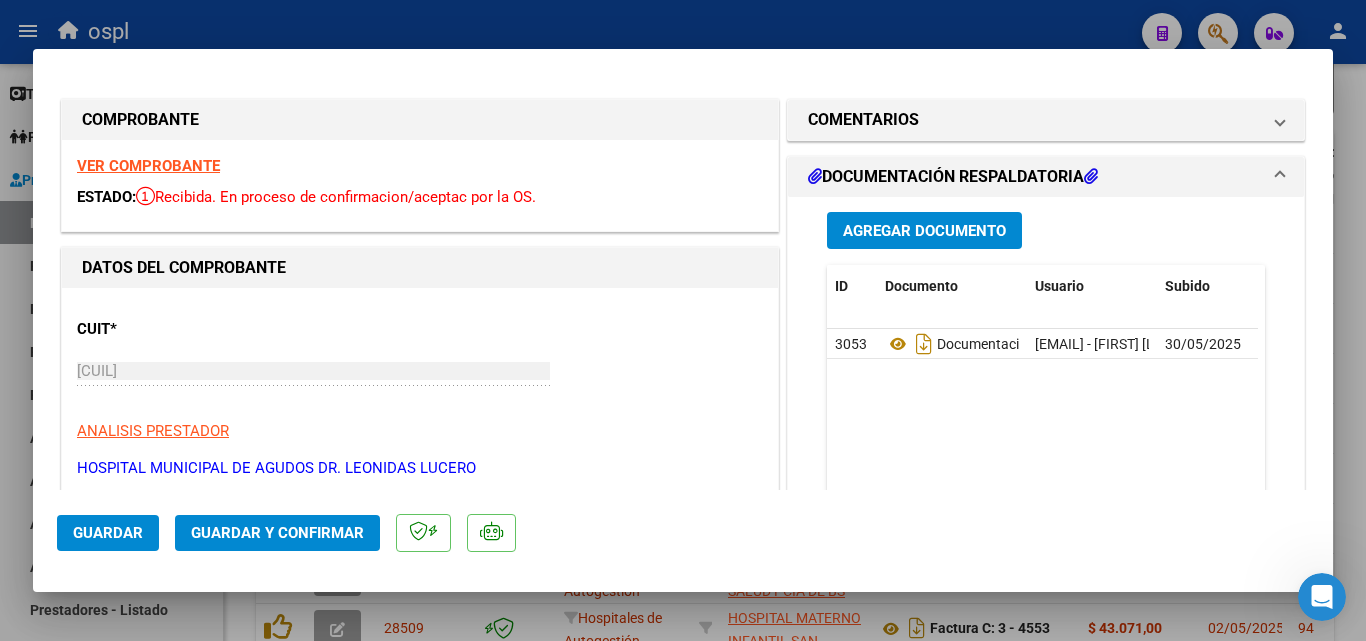 scroll, scrollTop: 200, scrollLeft: 0, axis: vertical 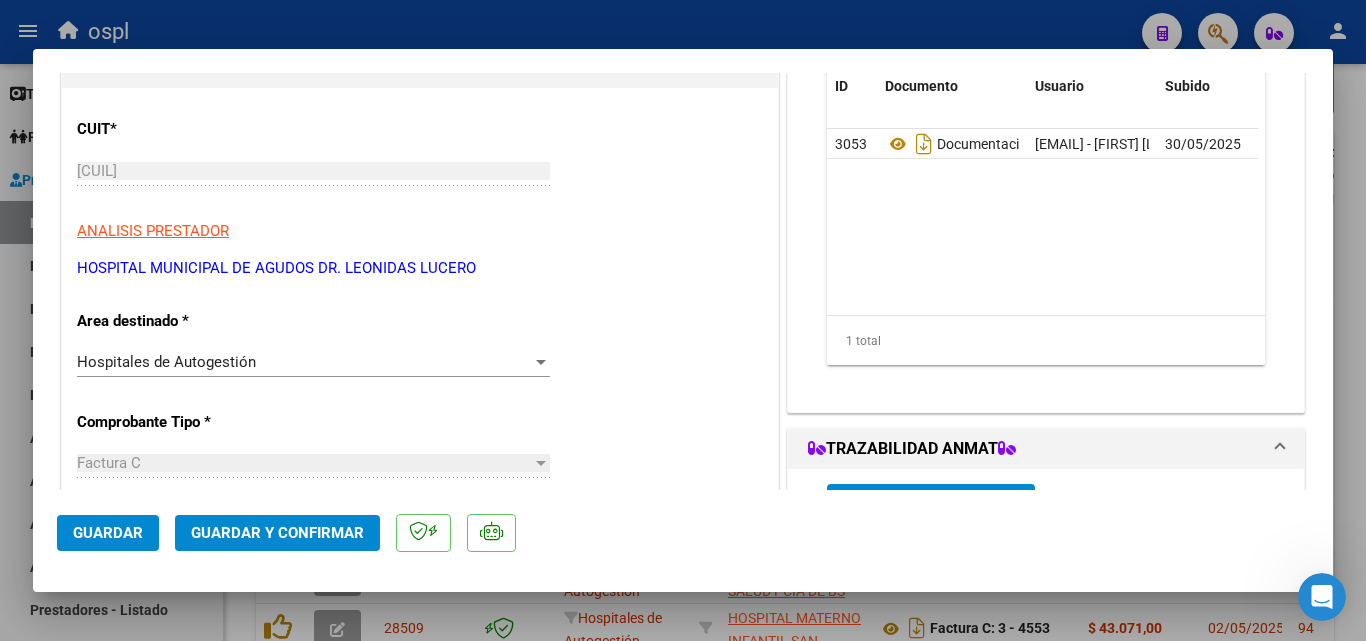click at bounding box center [541, 362] 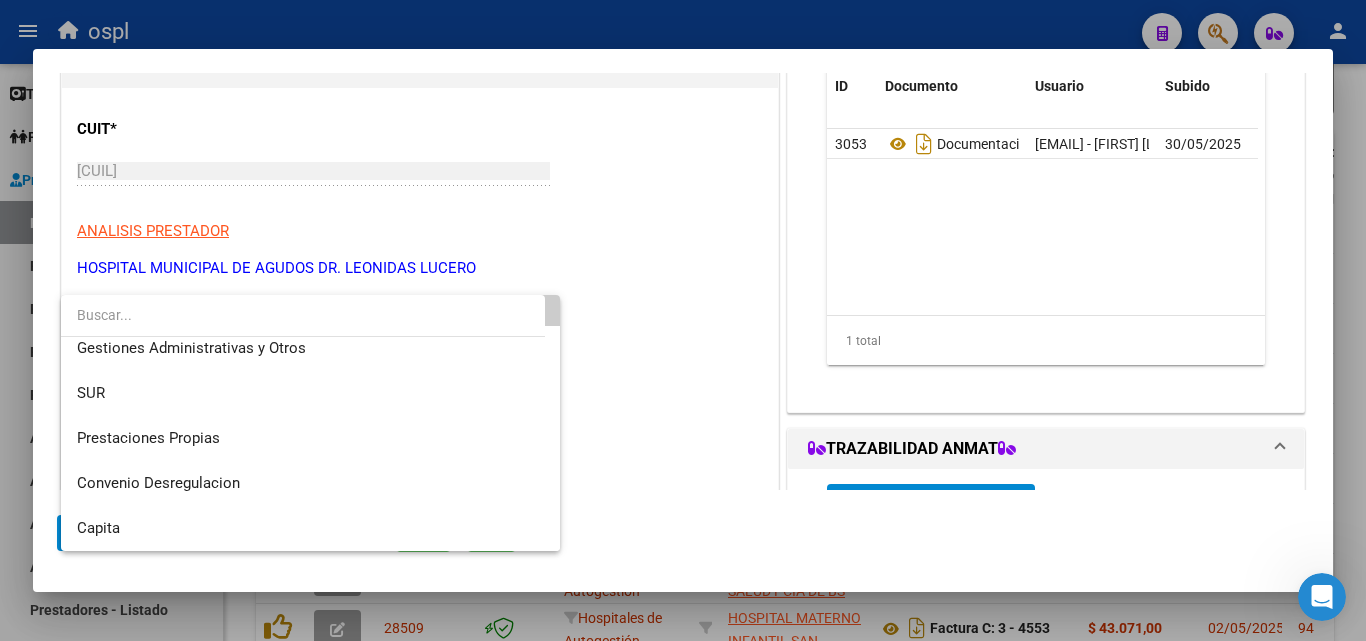 scroll, scrollTop: 284, scrollLeft: 0, axis: vertical 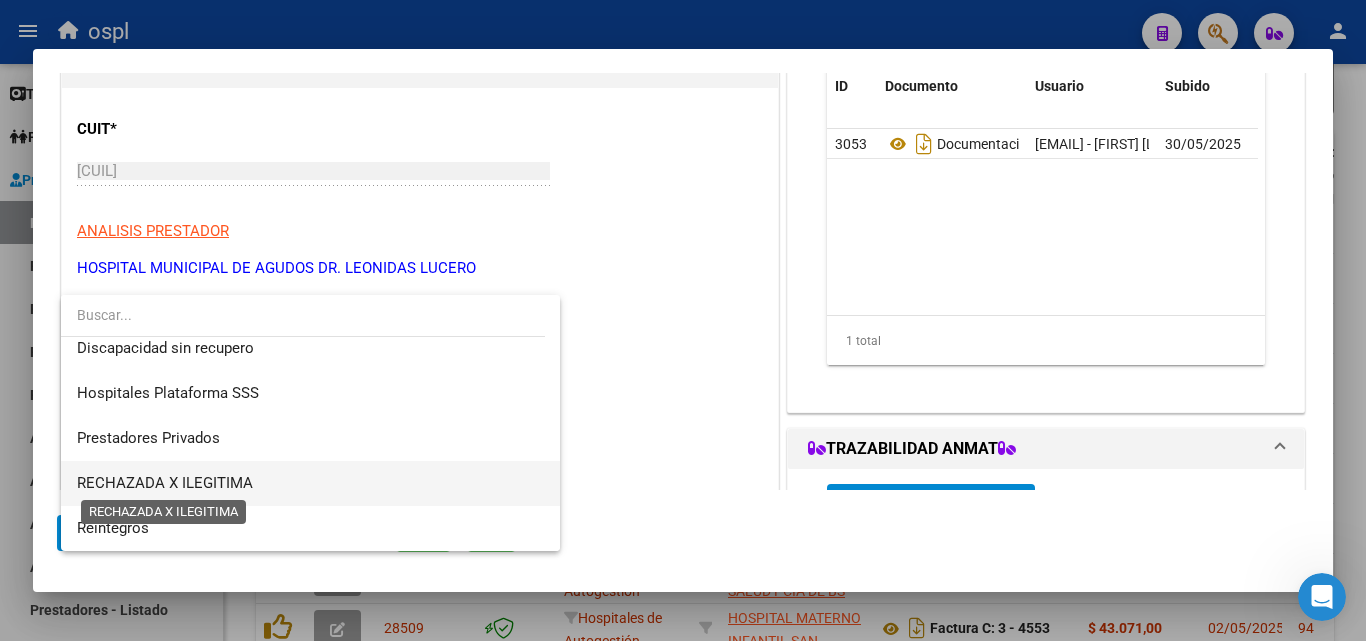 click on "RECHAZADA X ILEGITIMA" at bounding box center [165, 483] 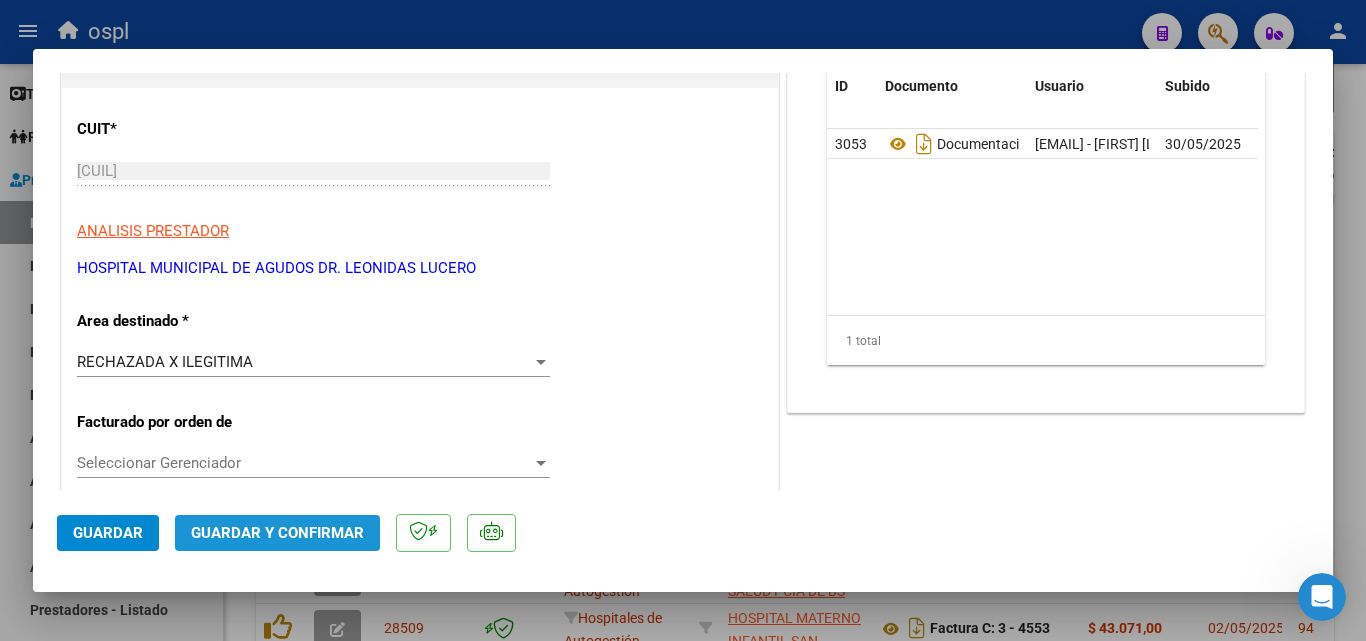 click on "Guardar y Confirmar" 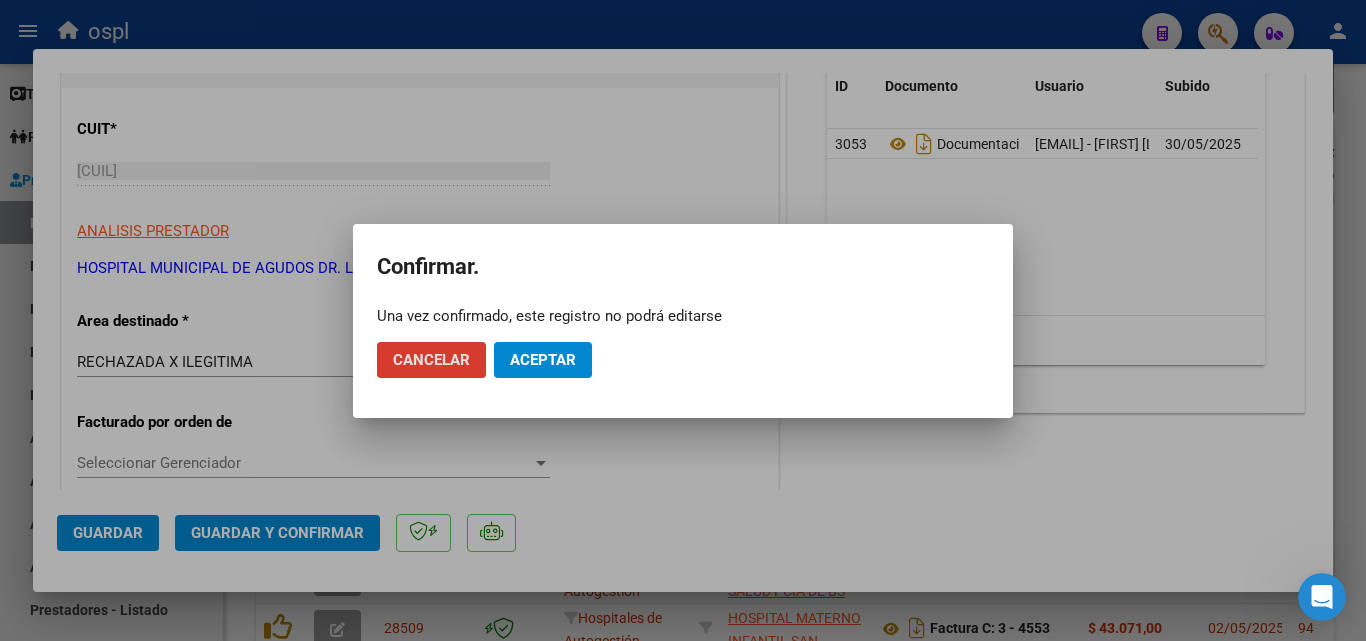 click on "Aceptar" 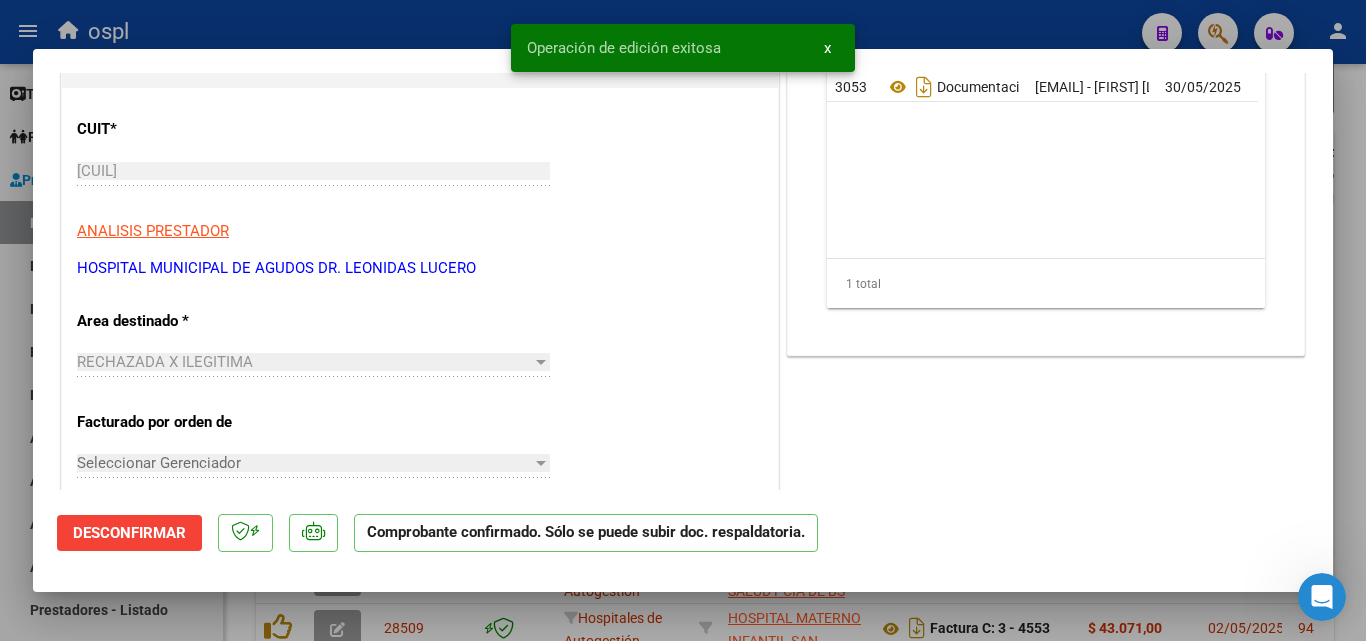 click at bounding box center [683, 320] 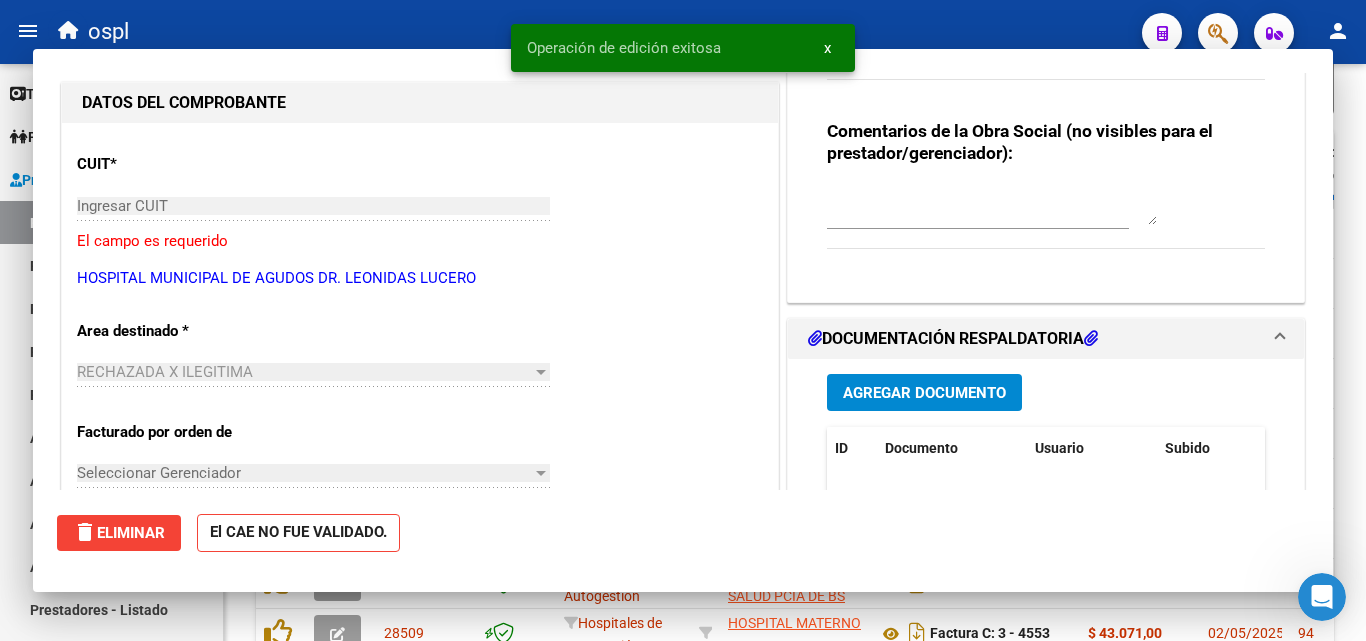 scroll, scrollTop: 0, scrollLeft: 0, axis: both 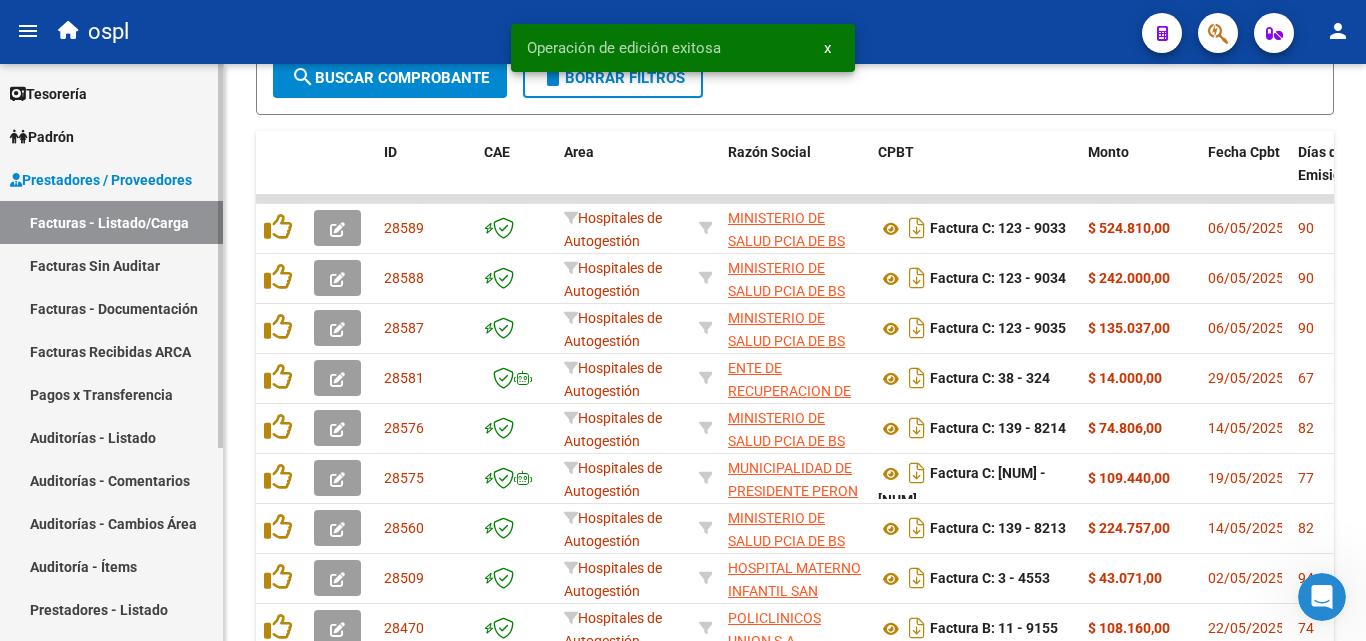 click on "Facturas Sin Auditar" at bounding box center [111, 265] 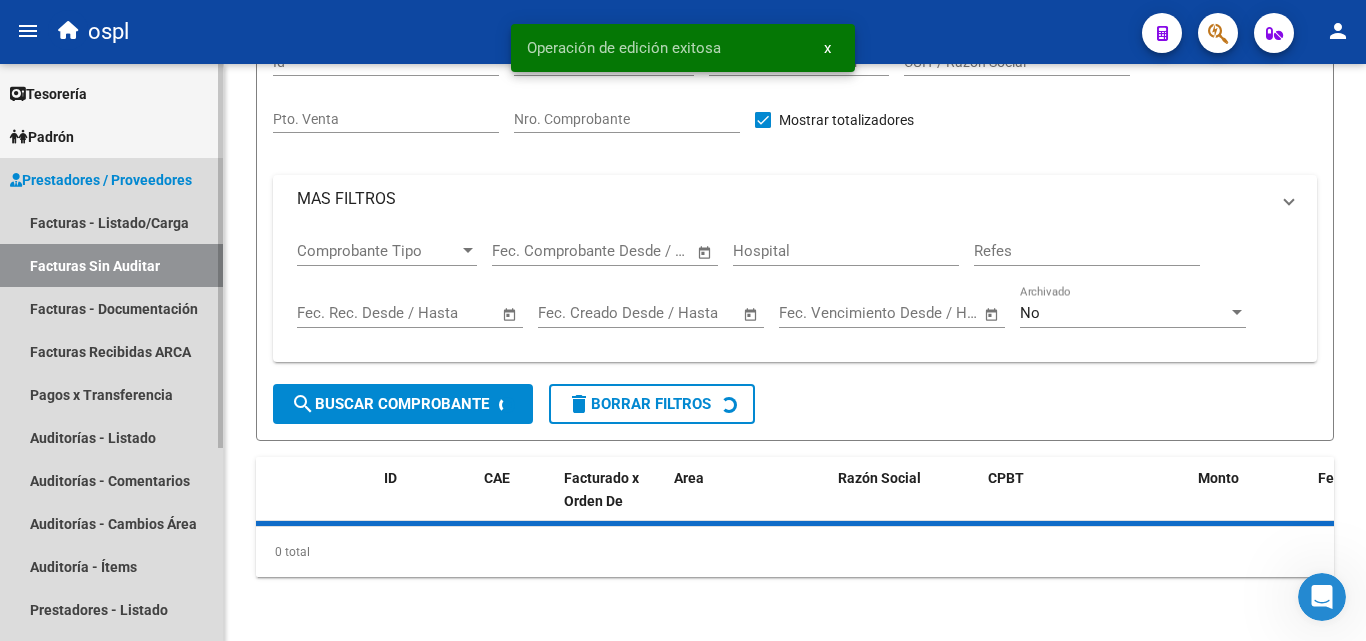 scroll, scrollTop: 57, scrollLeft: 0, axis: vertical 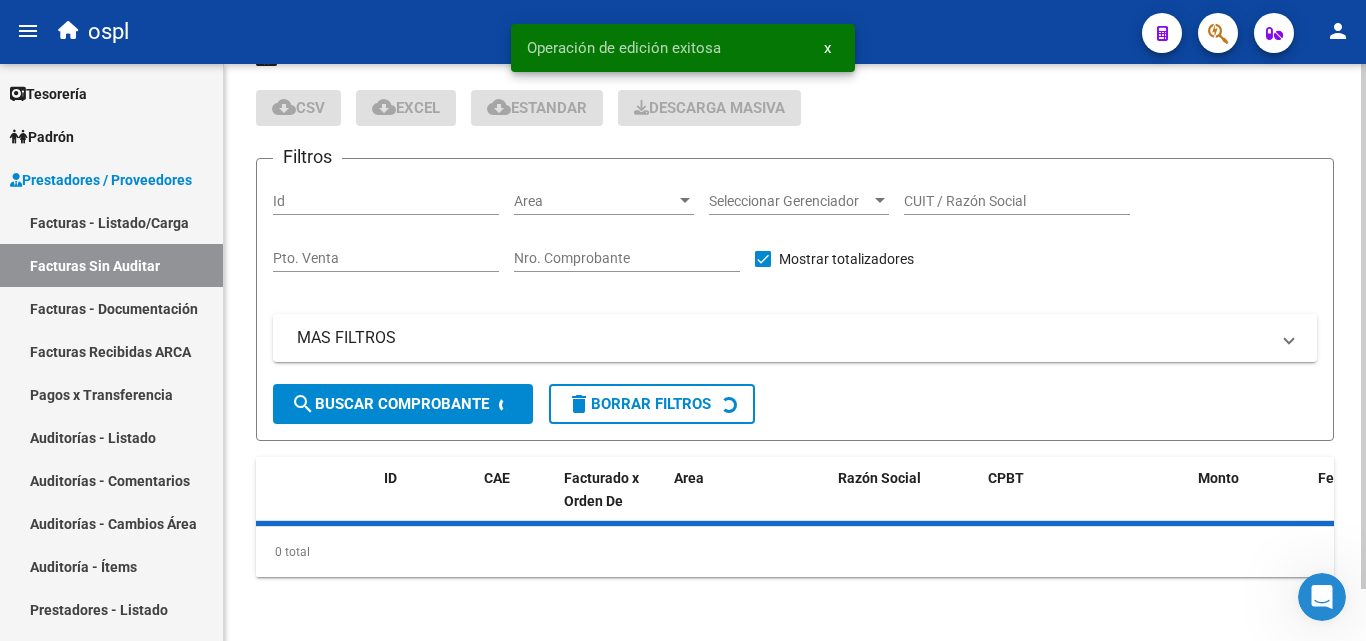 drag, startPoint x: 592, startPoint y: 259, endPoint x: 605, endPoint y: 253, distance: 14.3178215 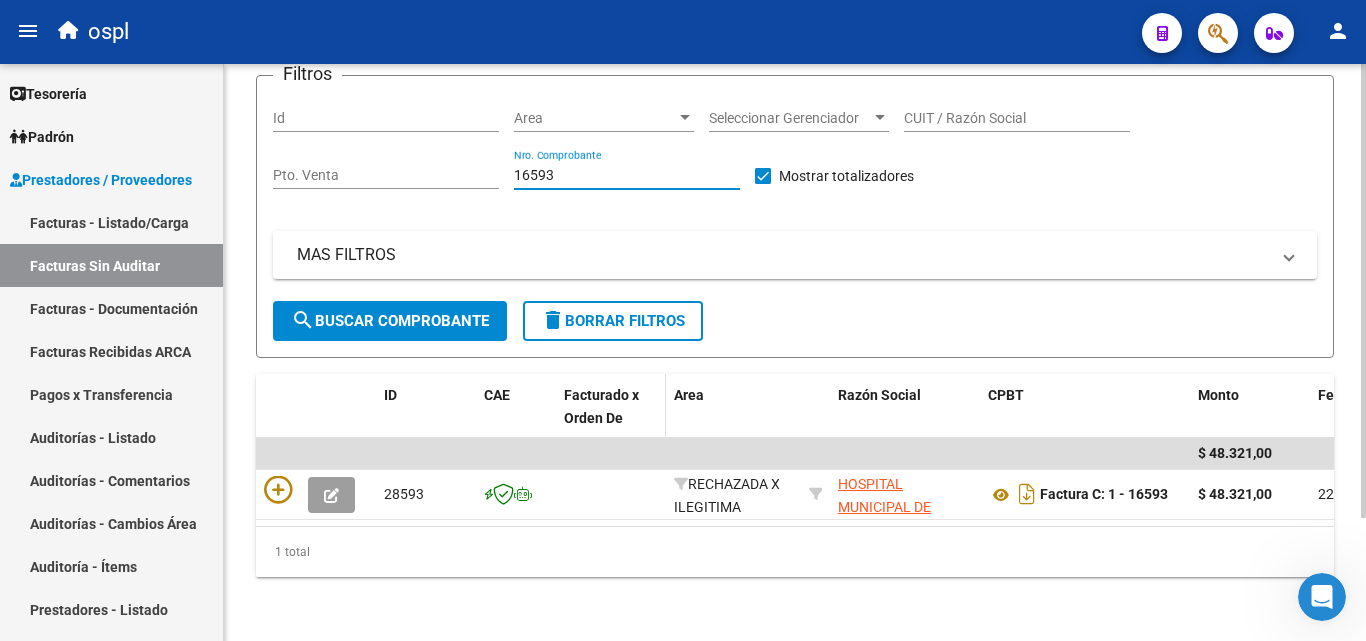 scroll, scrollTop: 156, scrollLeft: 0, axis: vertical 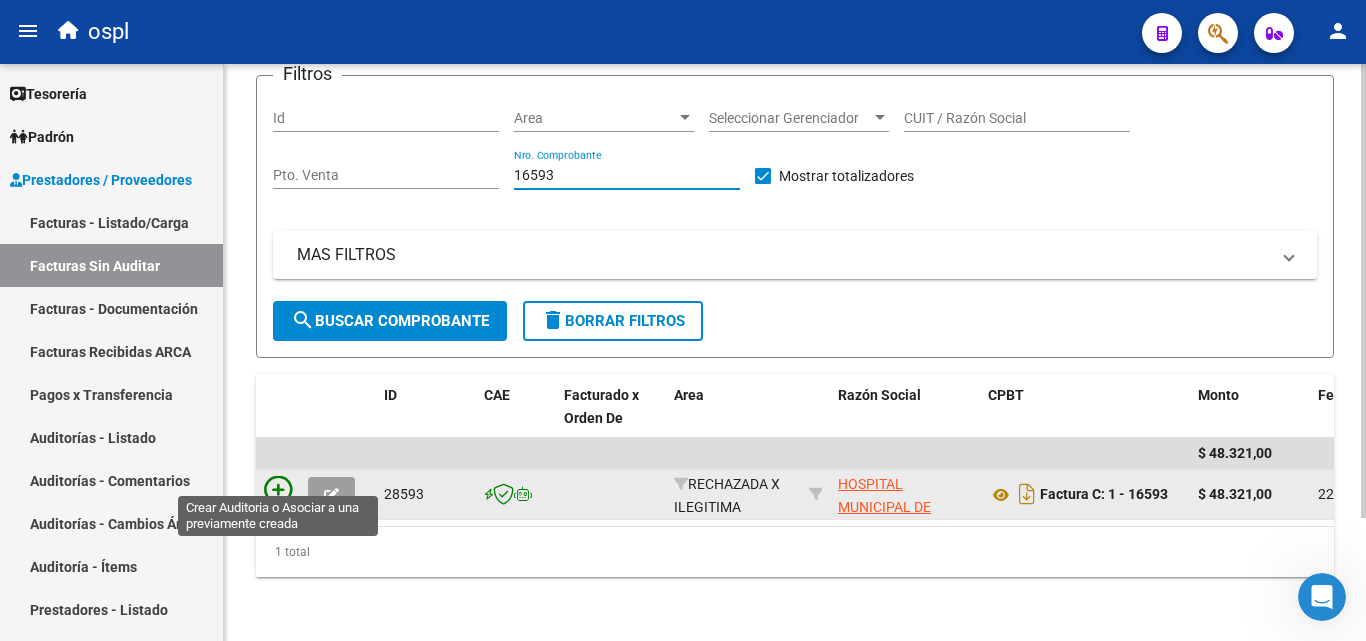 type on "16593" 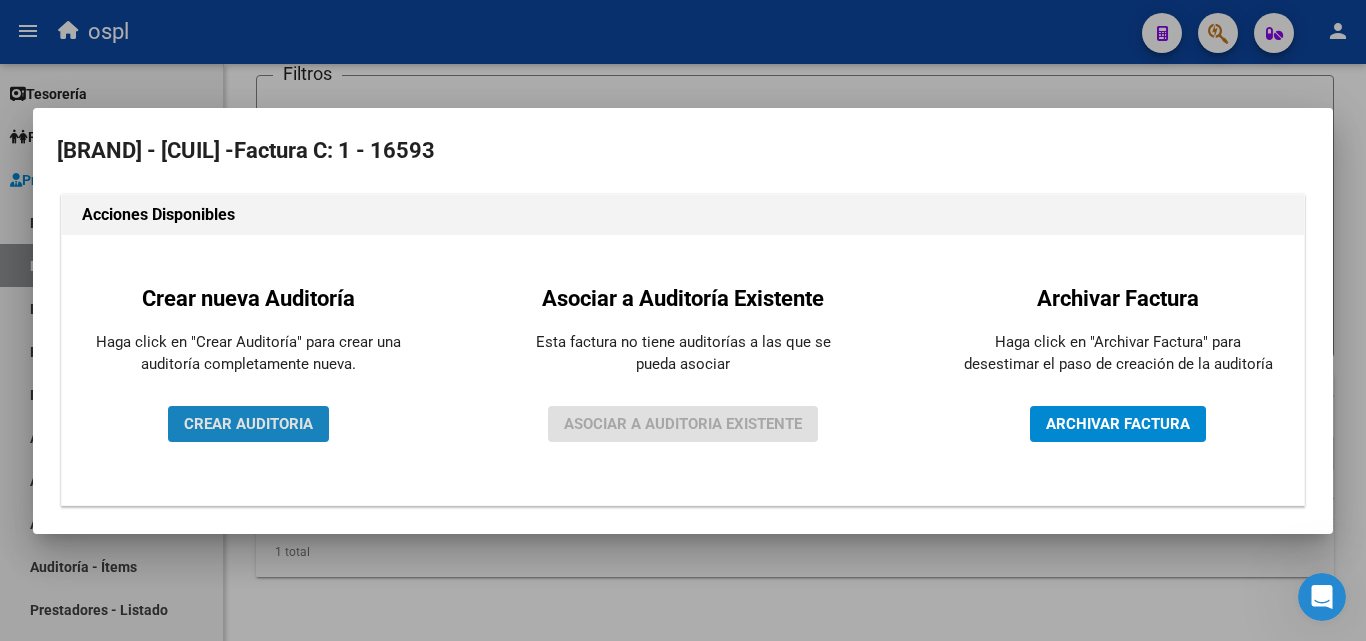 click on "CREAR AUDITORIA" at bounding box center [248, 424] 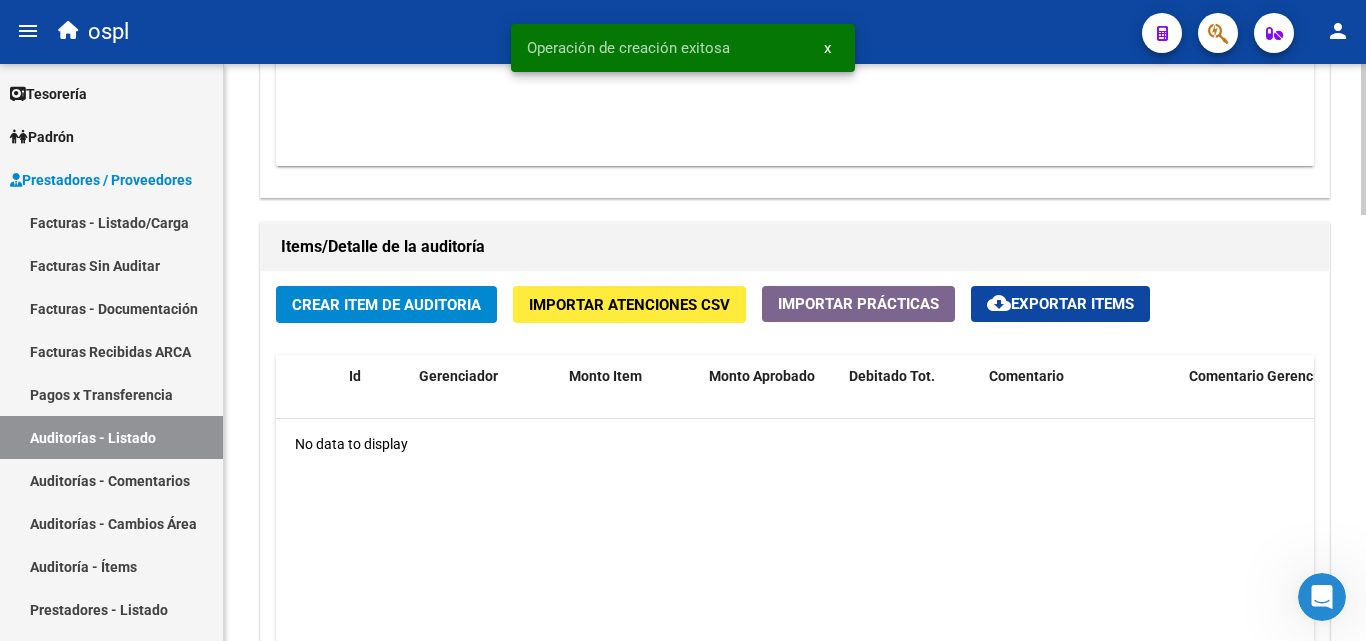 scroll, scrollTop: 1300, scrollLeft: 0, axis: vertical 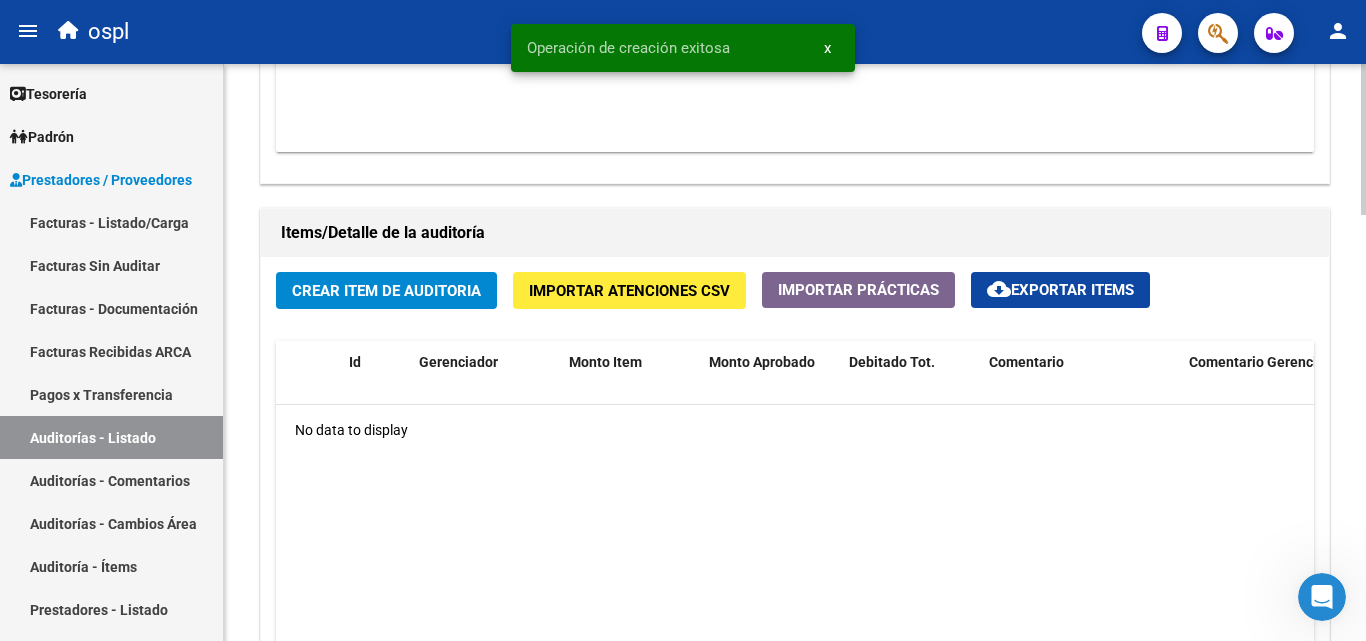 click on "Crear Item de Auditoria" 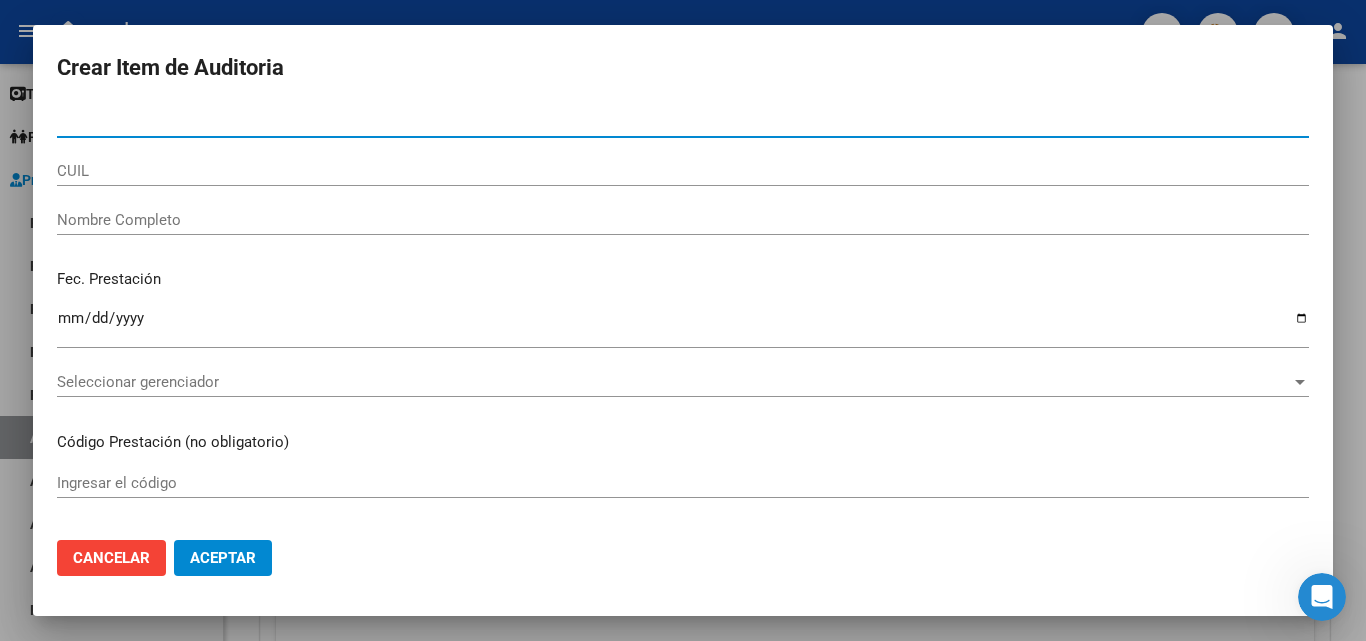 click on "CUIL" at bounding box center (683, 180) 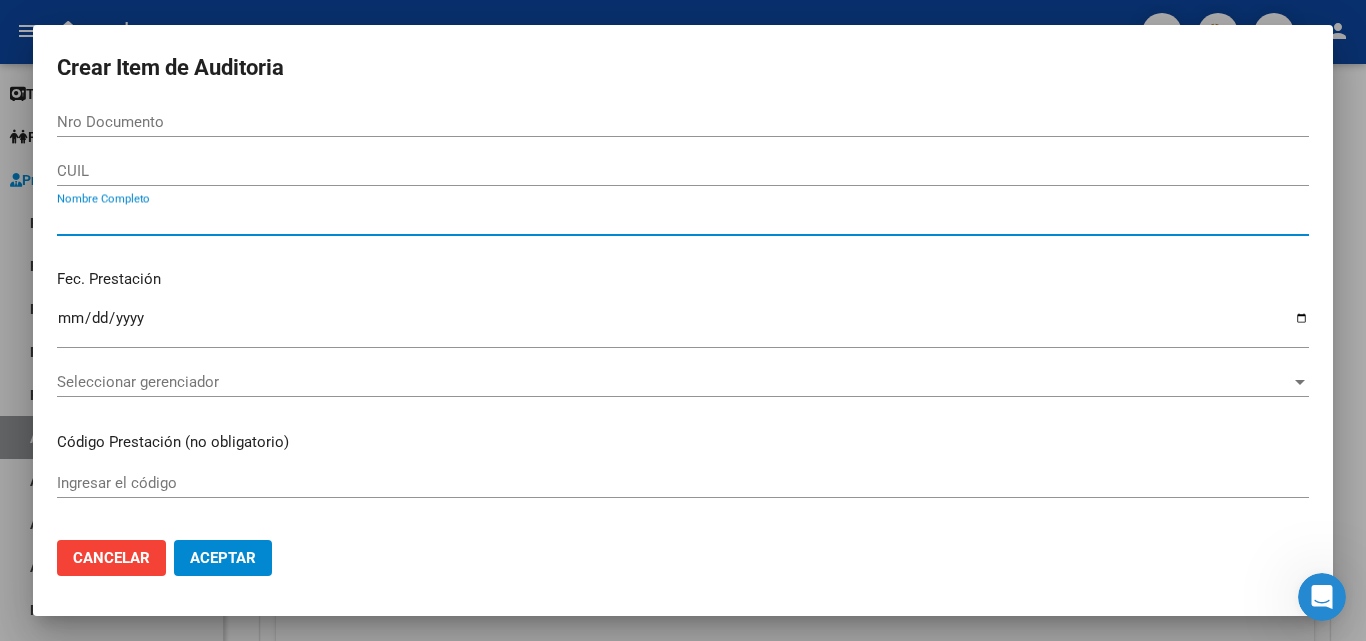 click on "Nombre Completo" at bounding box center [683, 220] 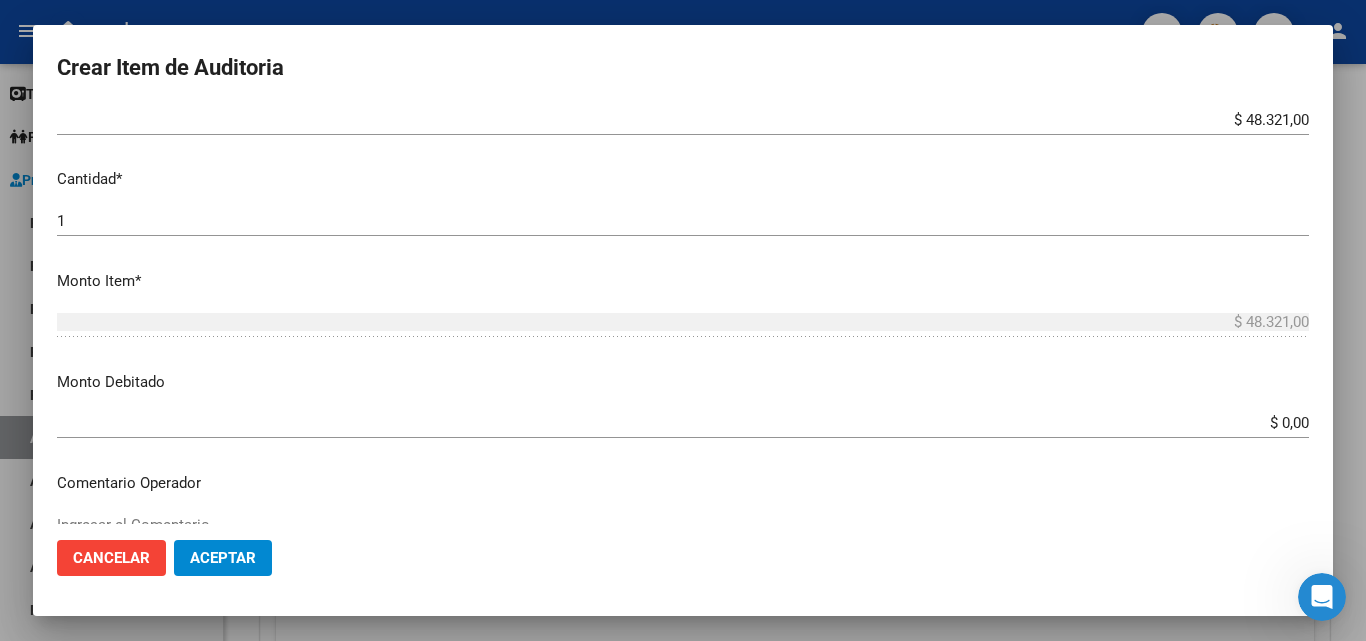 scroll, scrollTop: 500, scrollLeft: 0, axis: vertical 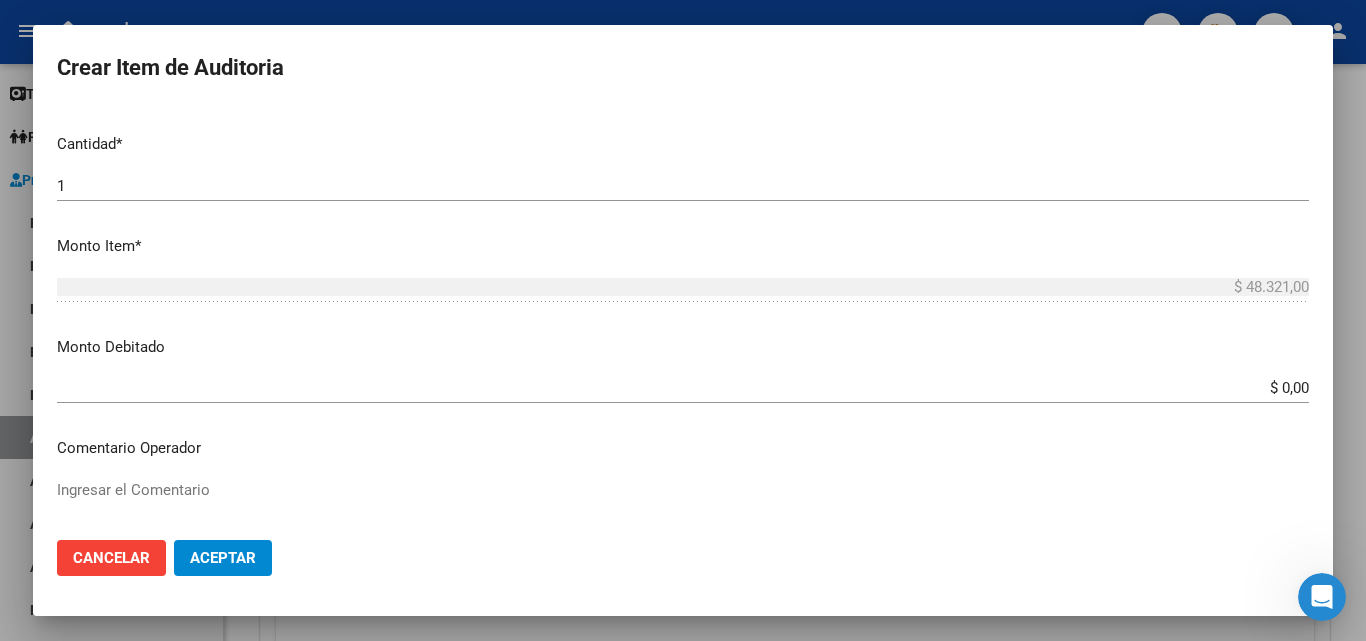 type on "todos" 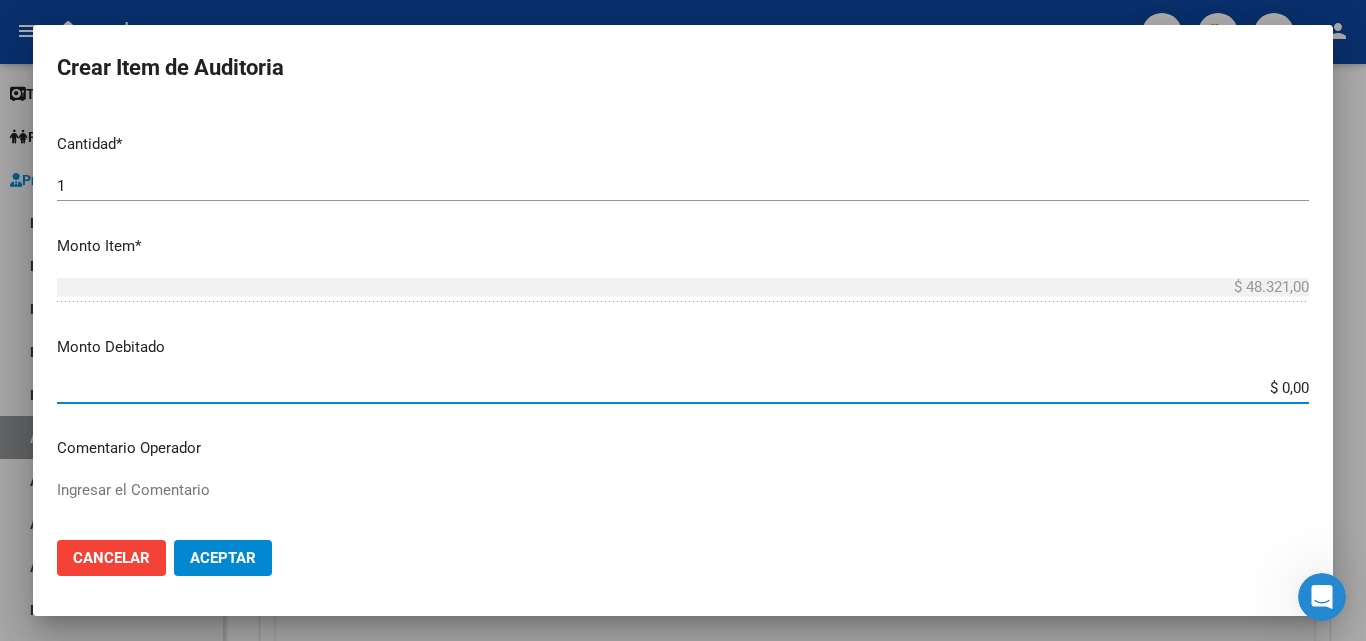 drag, startPoint x: 1243, startPoint y: 384, endPoint x: 994, endPoint y: 259, distance: 278.61444 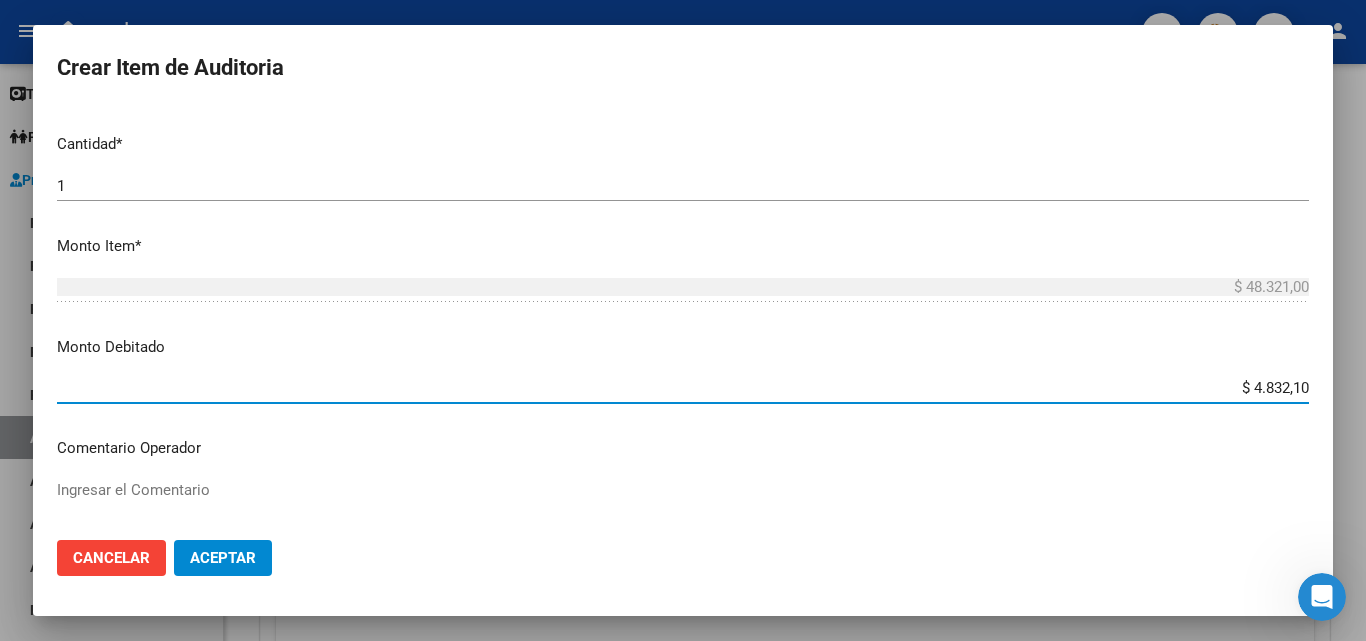 type on "$ 48.321,00" 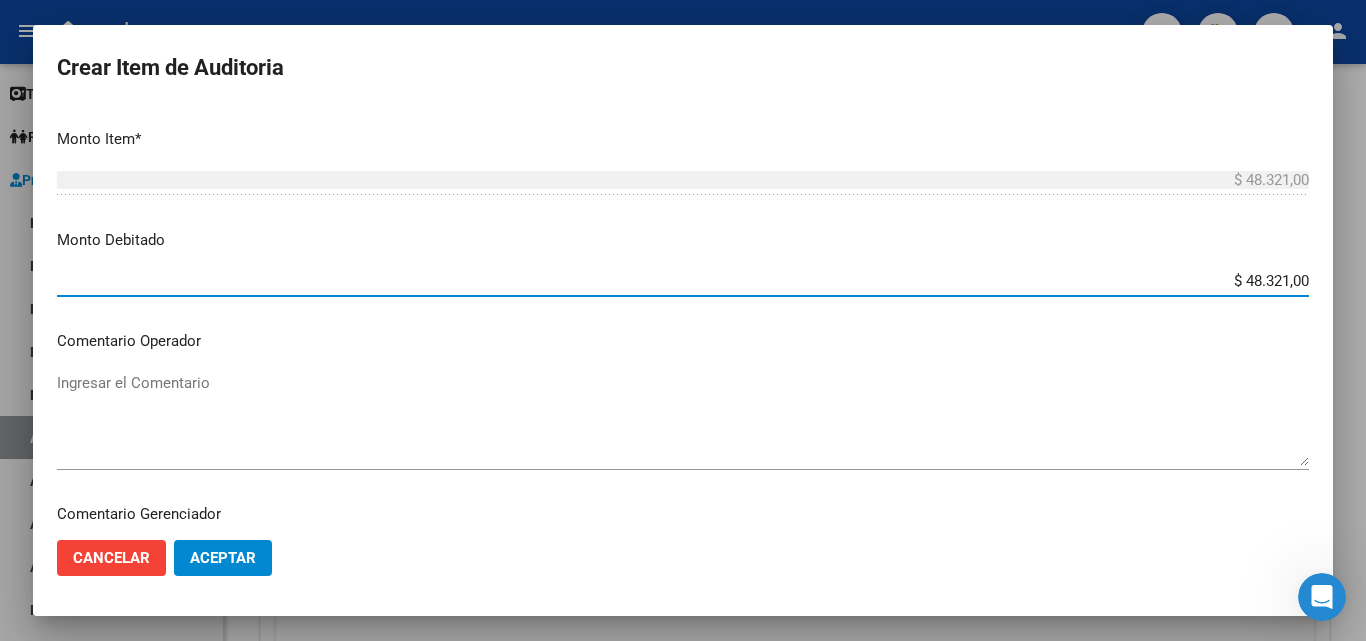 scroll, scrollTop: 800, scrollLeft: 0, axis: vertical 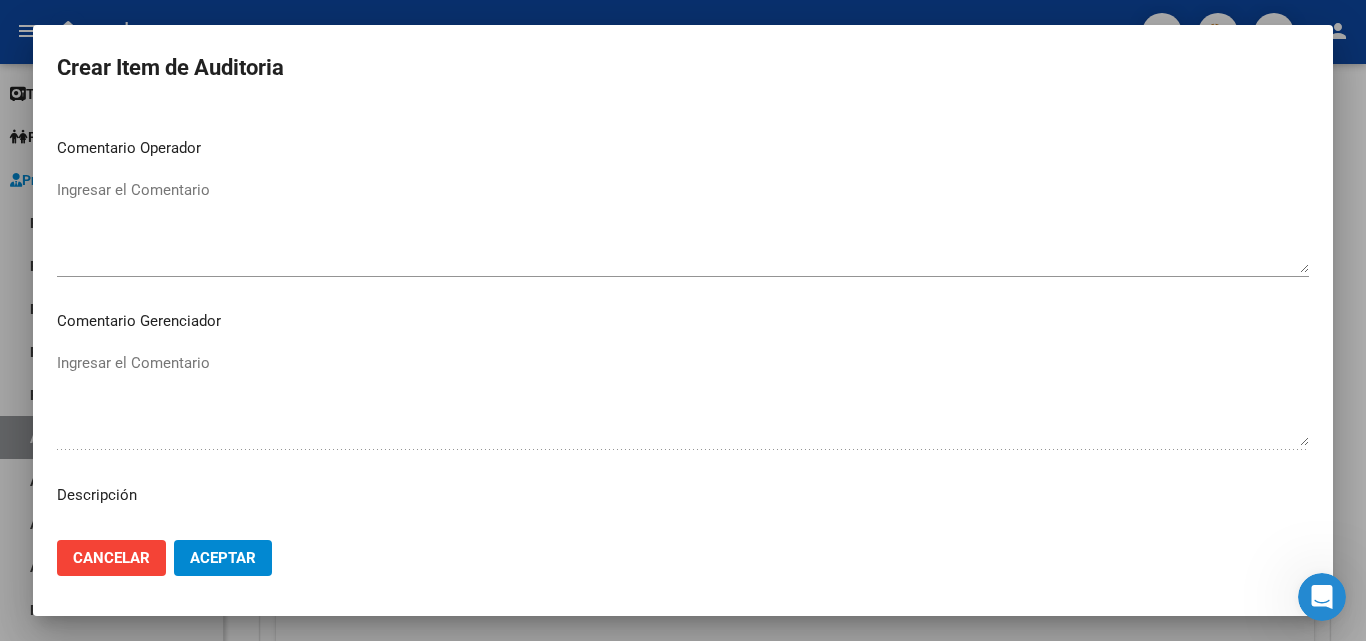 click on "Ingresar el Comentario" at bounding box center [683, 226] 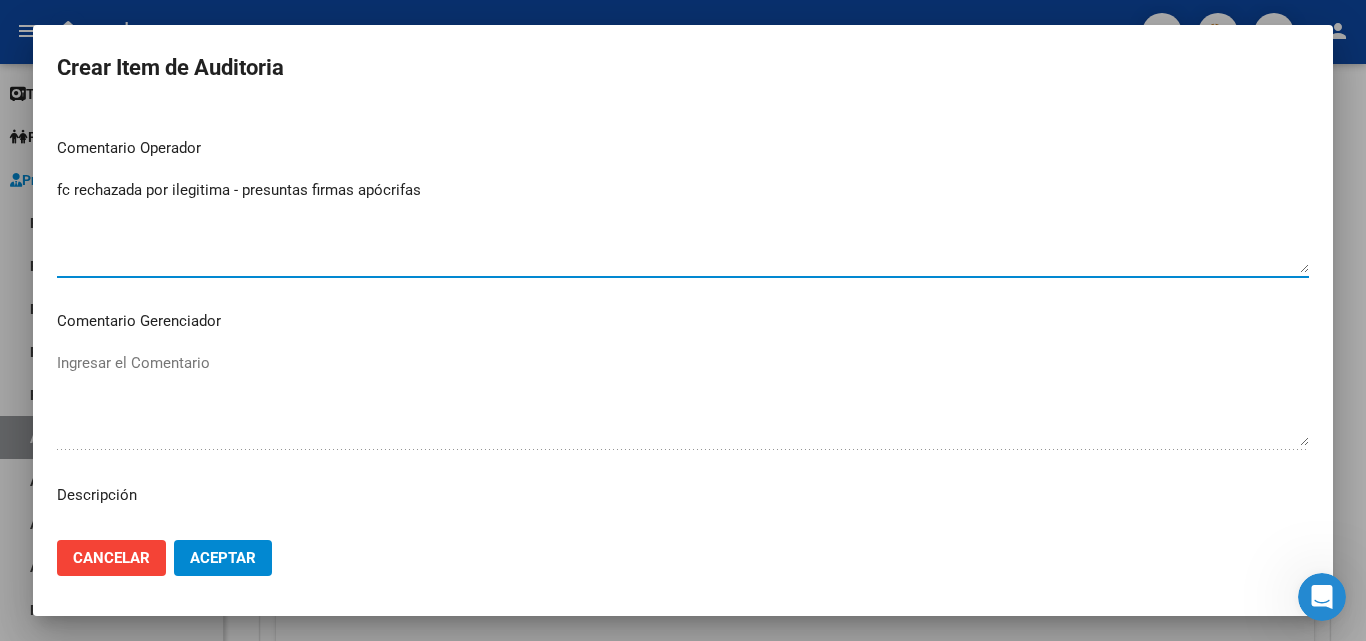 type on "fc rechazada por ilegitima - presuntas firmas apócrifas" 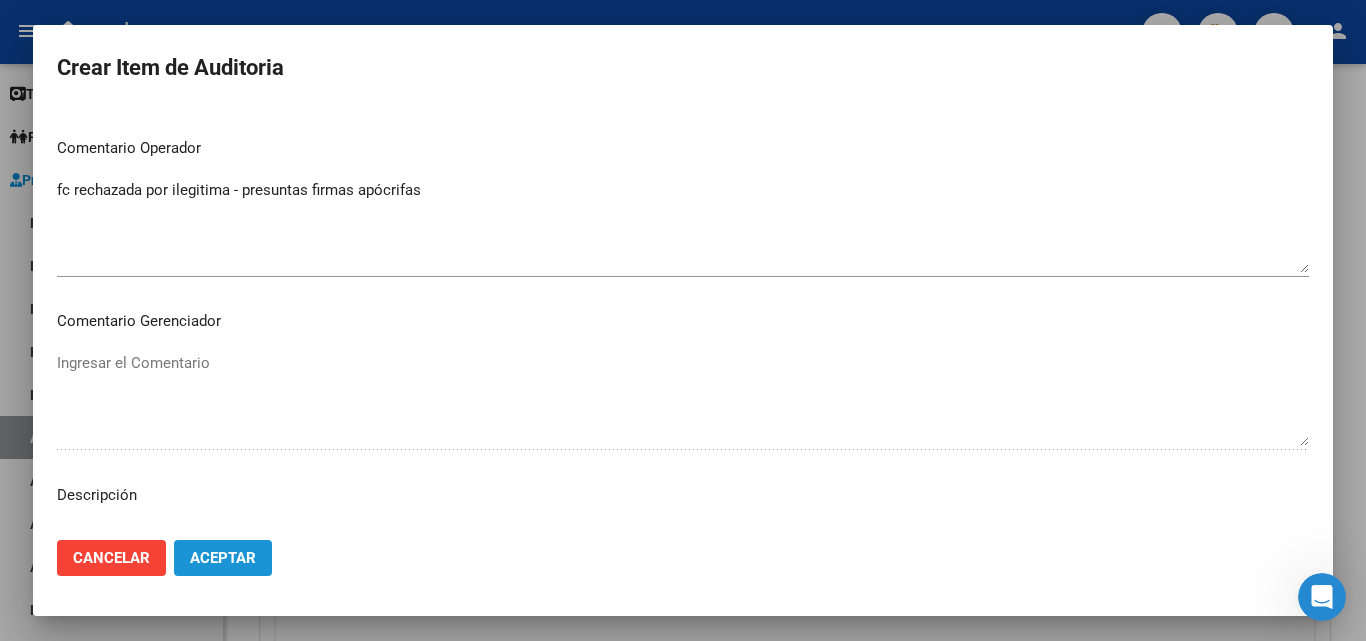 click on "Aceptar" 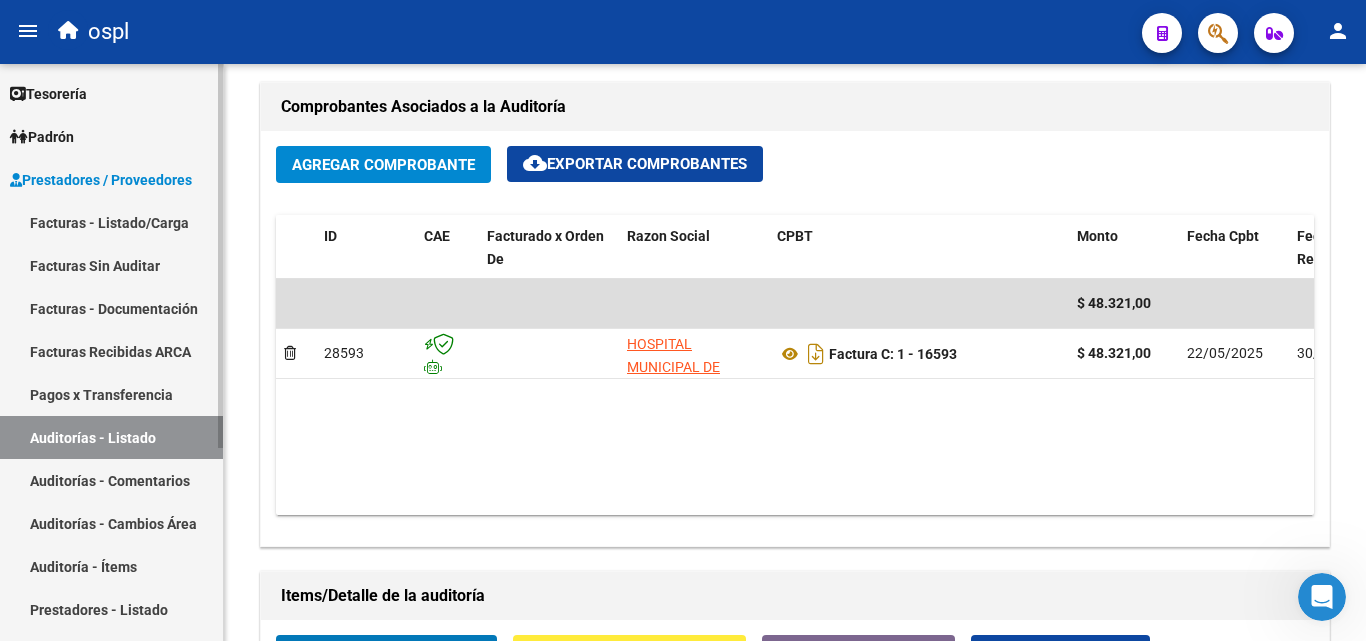 scroll, scrollTop: 901, scrollLeft: 0, axis: vertical 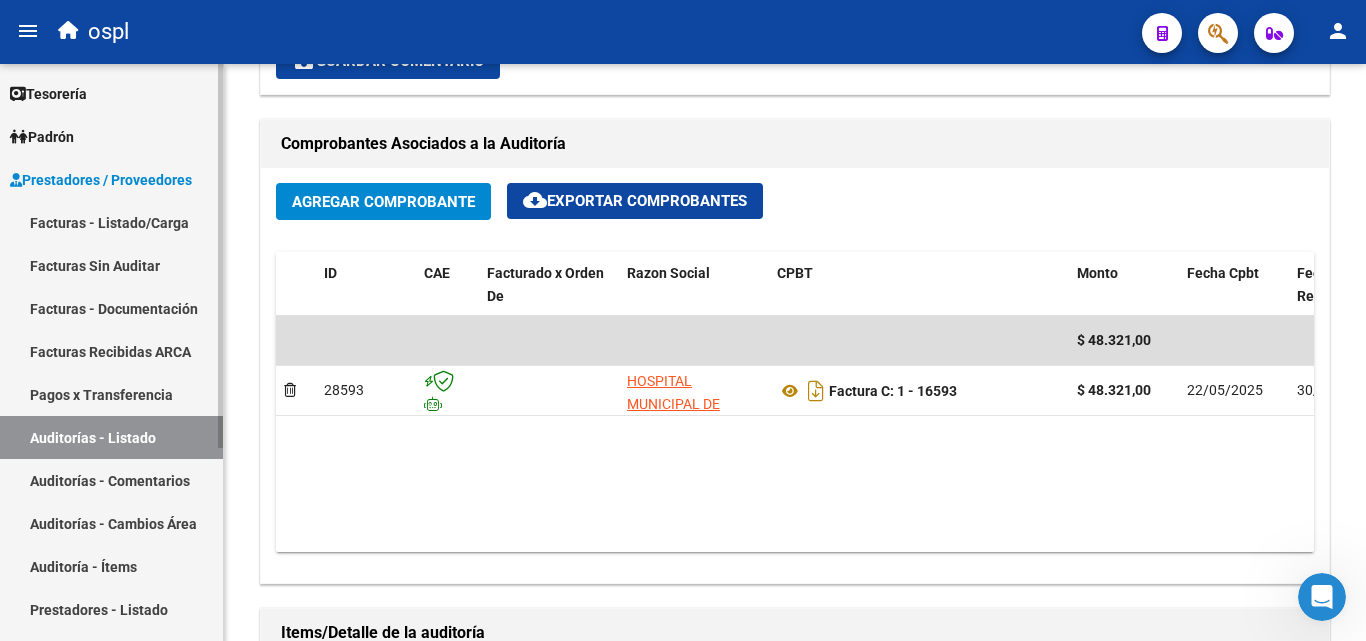 click on "Facturas Sin Auditar" at bounding box center [111, 265] 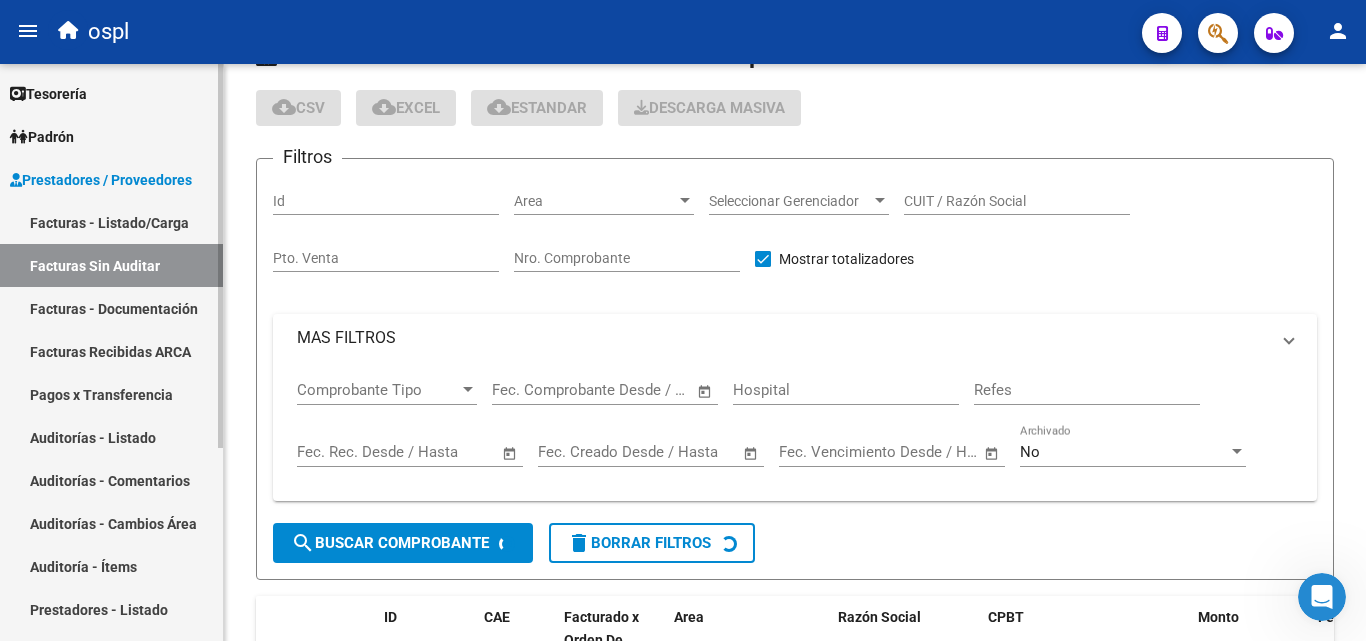 drag, startPoint x: 158, startPoint y: 223, endPoint x: 132, endPoint y: 237, distance: 29.529646 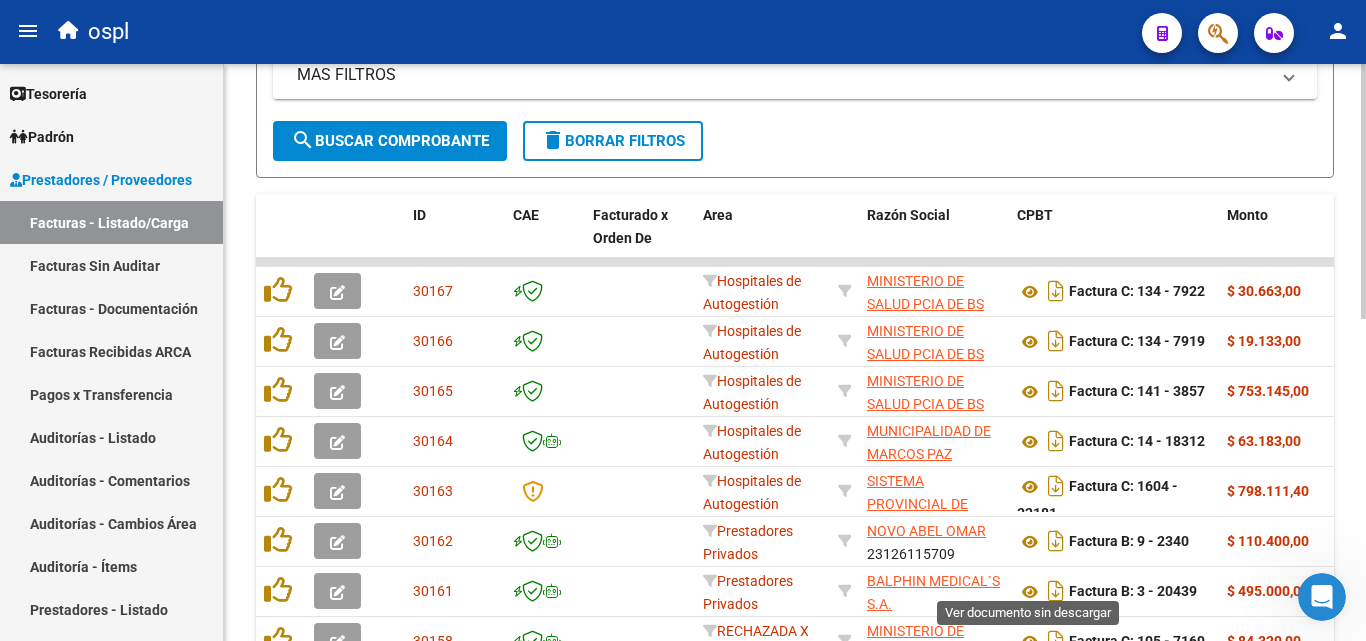 scroll, scrollTop: 627, scrollLeft: 0, axis: vertical 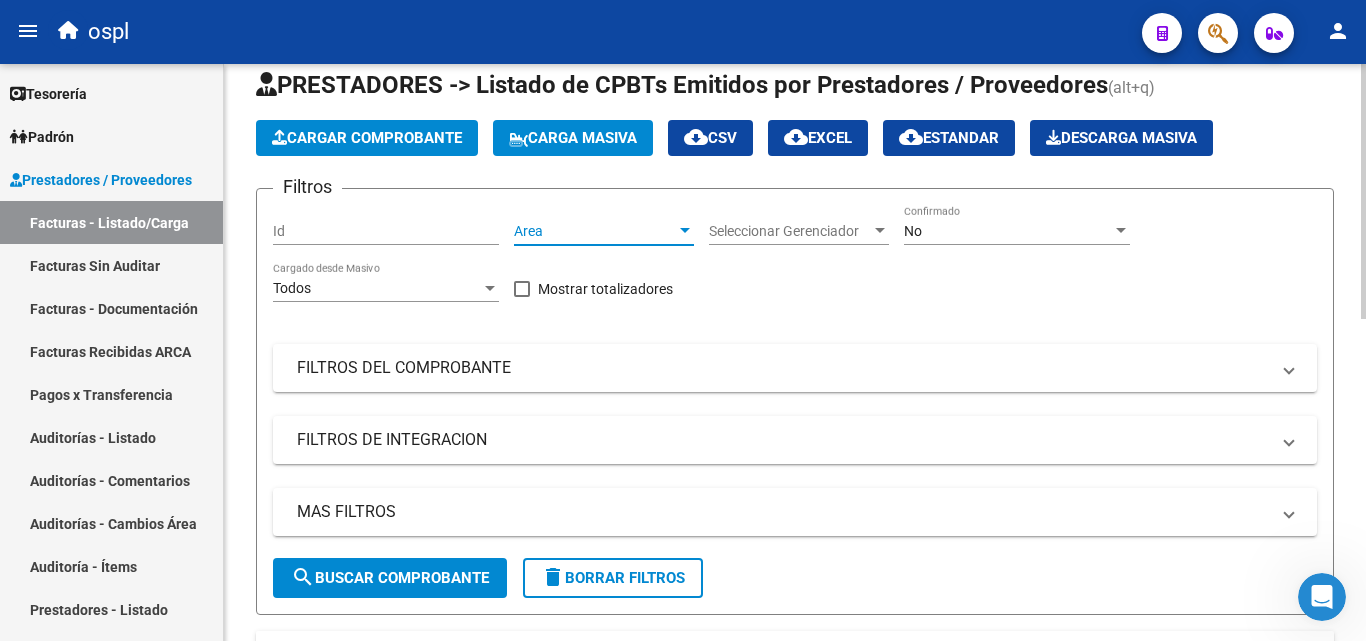 click at bounding box center [685, 231] 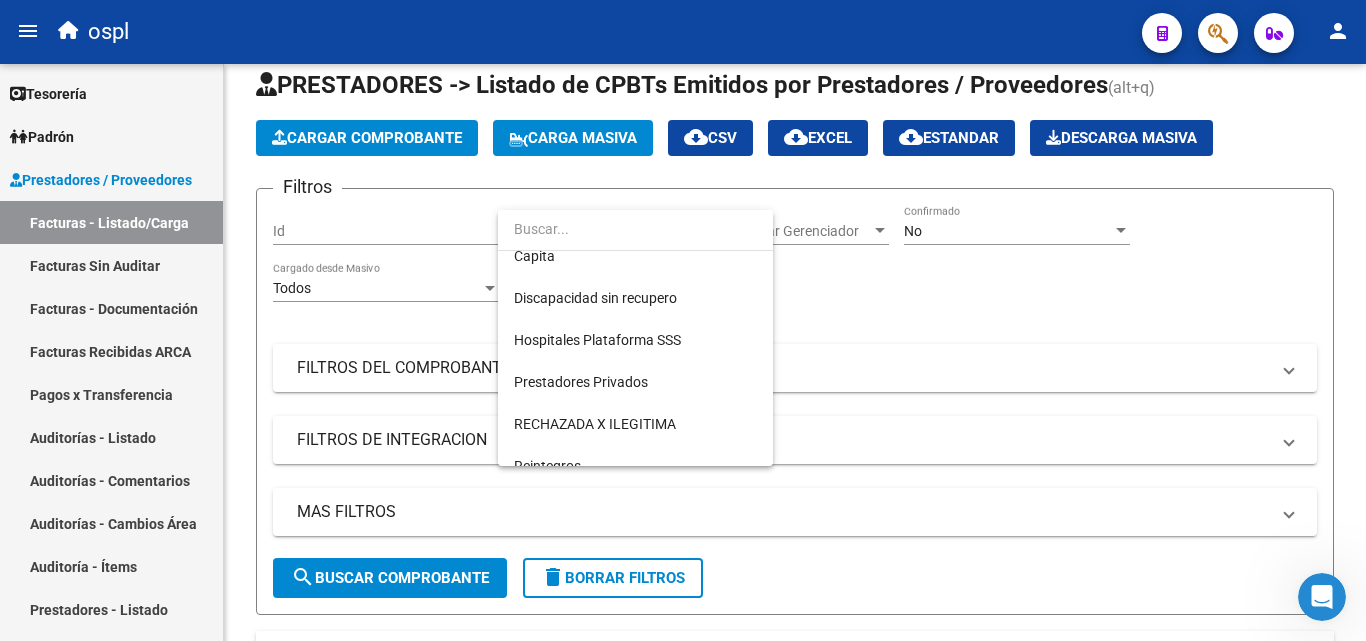 scroll, scrollTop: 290, scrollLeft: 0, axis: vertical 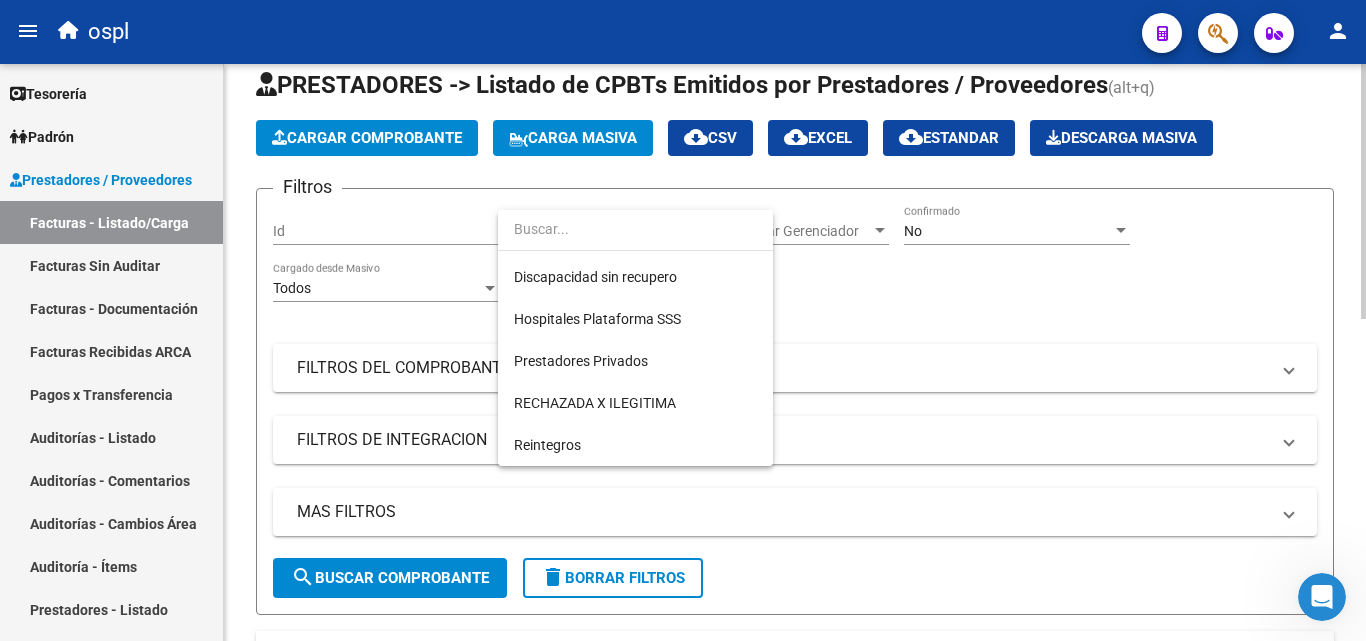 drag, startPoint x: 965, startPoint y: 332, endPoint x: 856, endPoint y: 305, distance: 112.29426 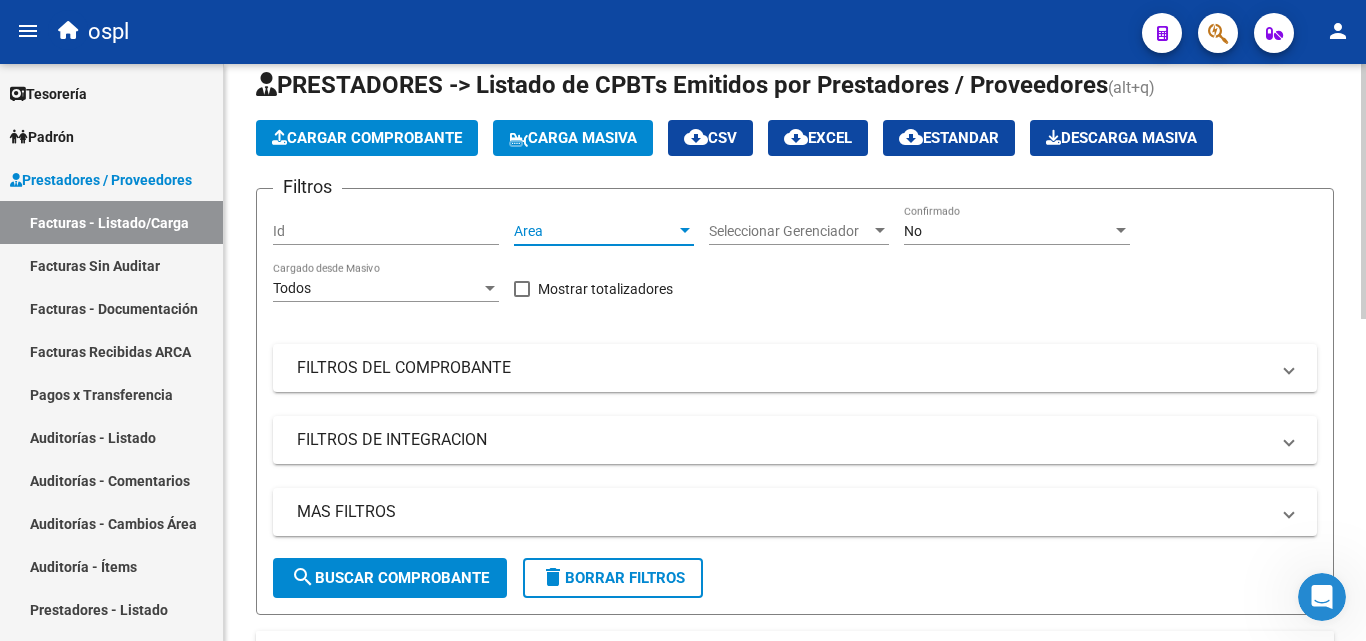 click on "Area" at bounding box center [595, 231] 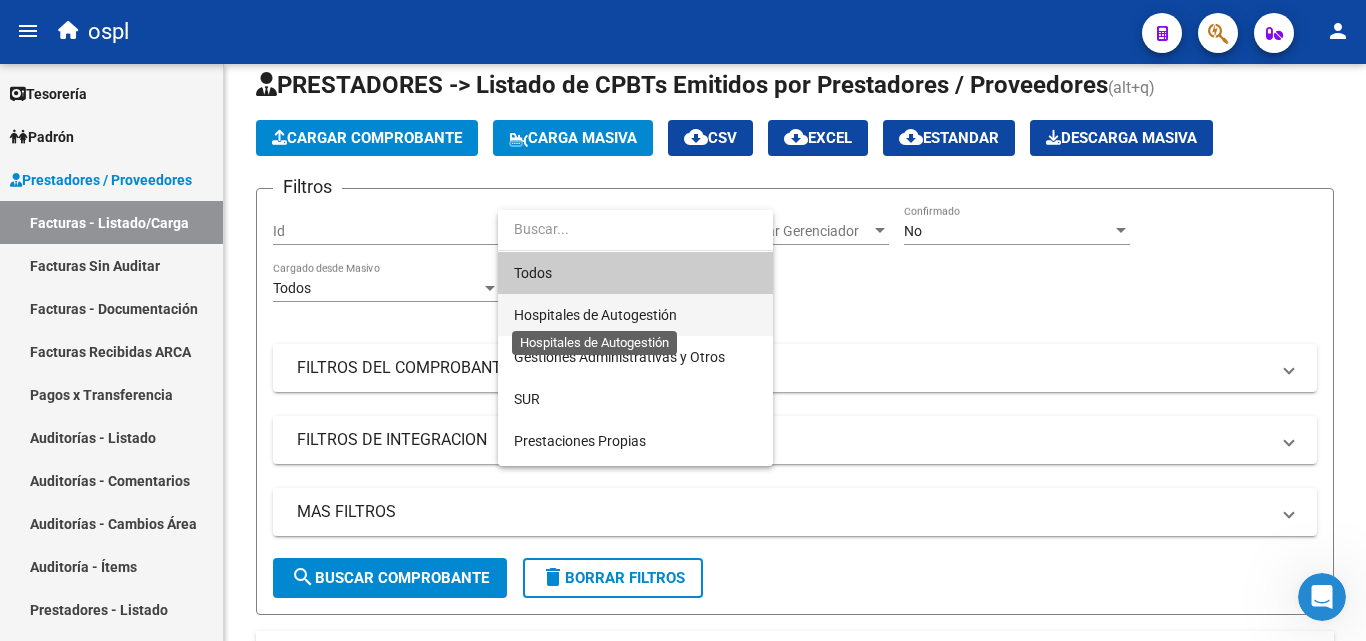 click on "Hospitales de Autogestión" at bounding box center [595, 315] 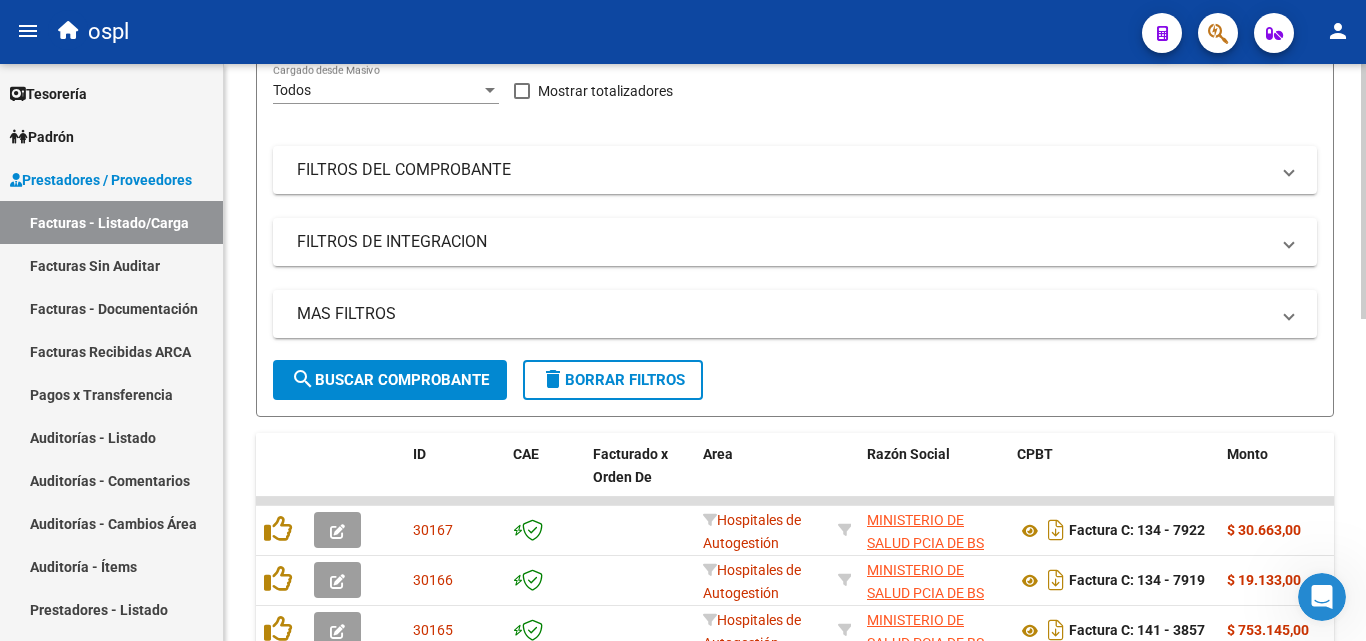 scroll, scrollTop: 227, scrollLeft: 0, axis: vertical 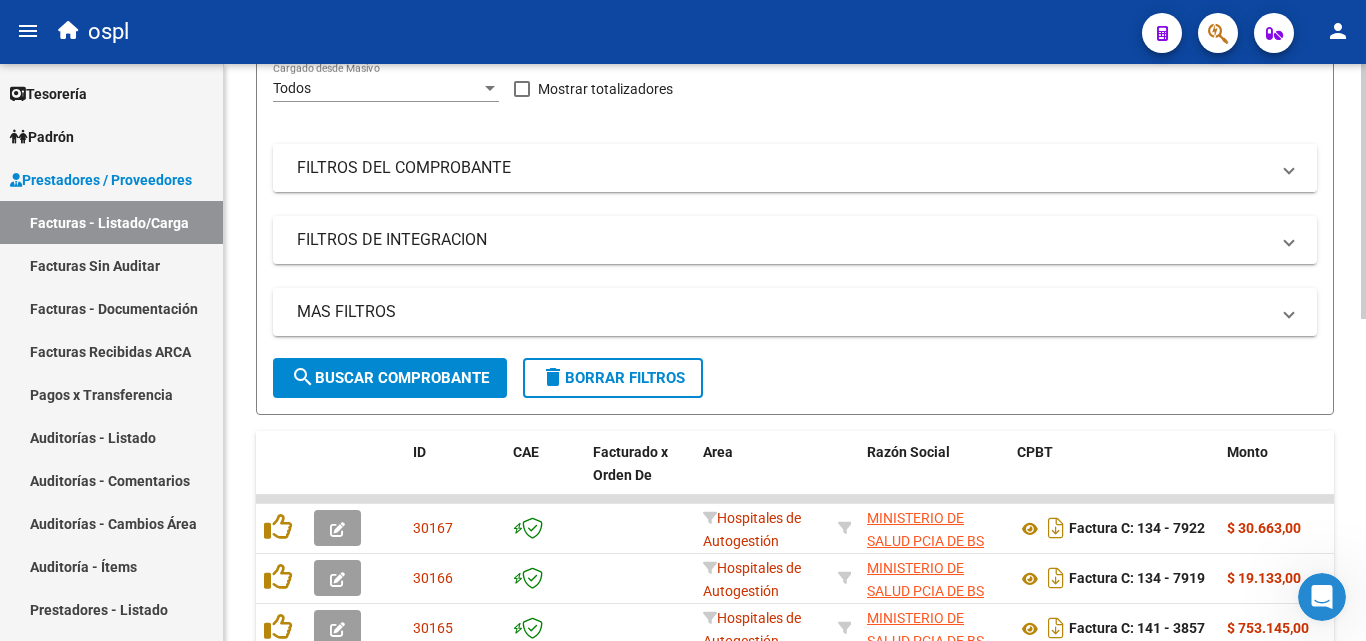 click on "FILTROS DEL COMPROBANTE" at bounding box center (795, 168) 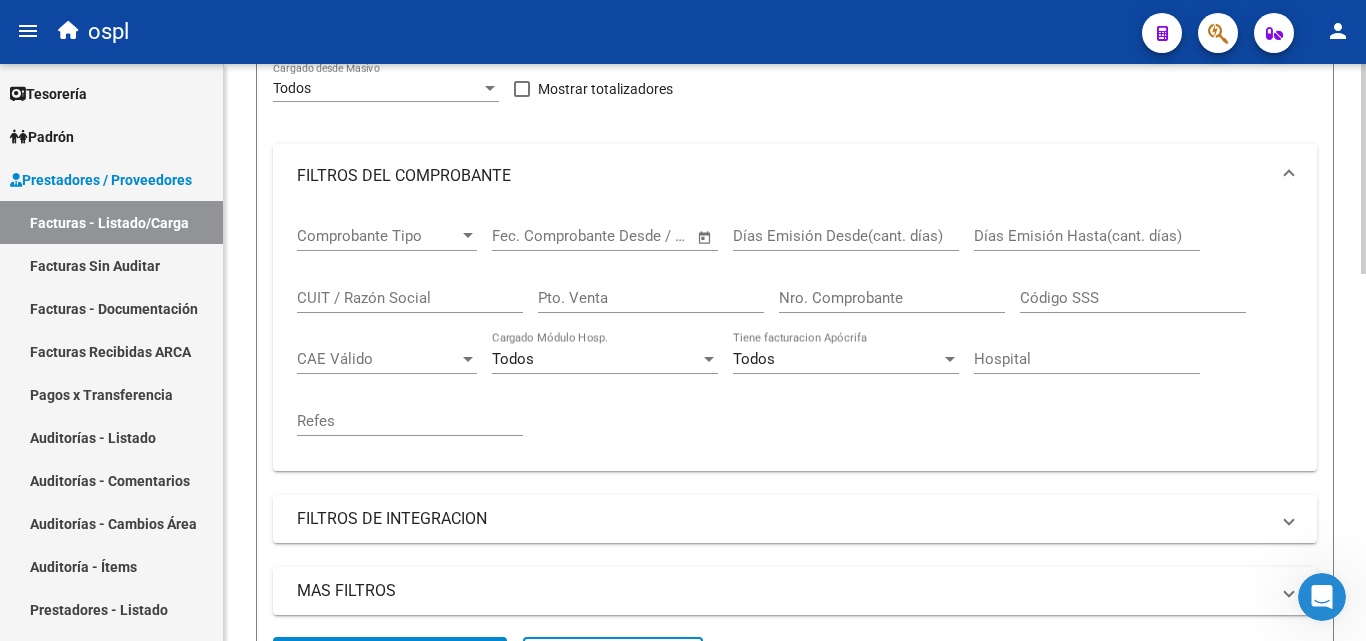 click 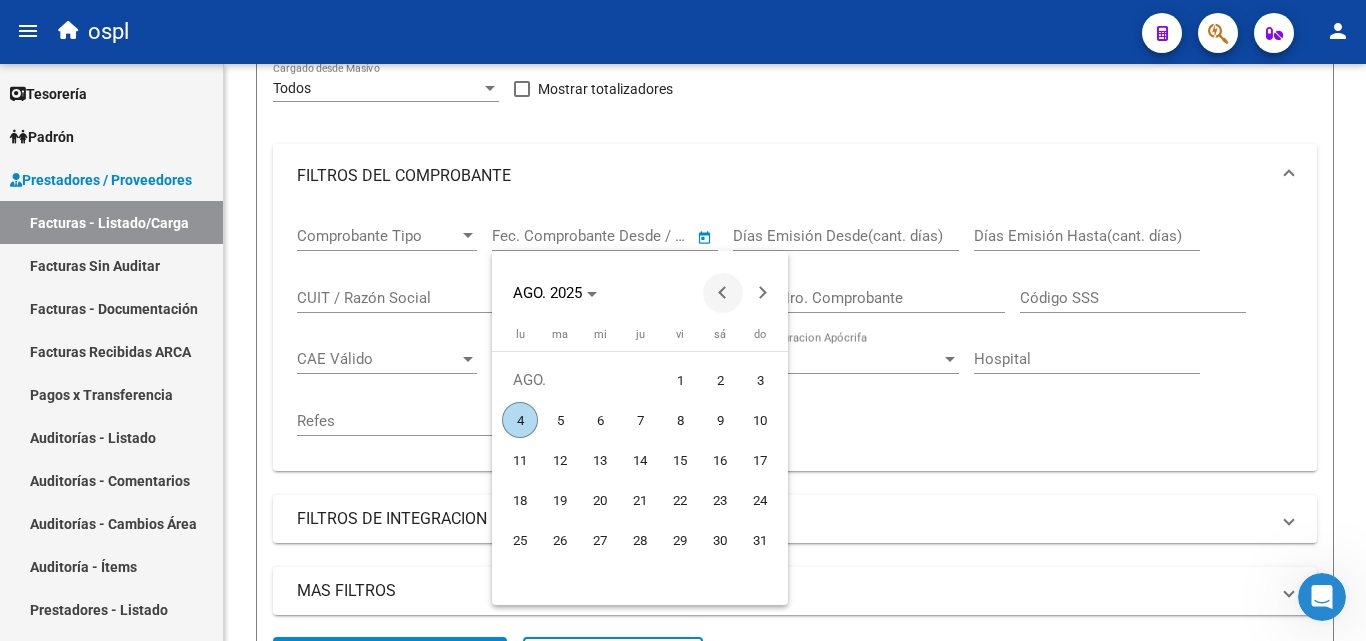 click at bounding box center [723, 293] 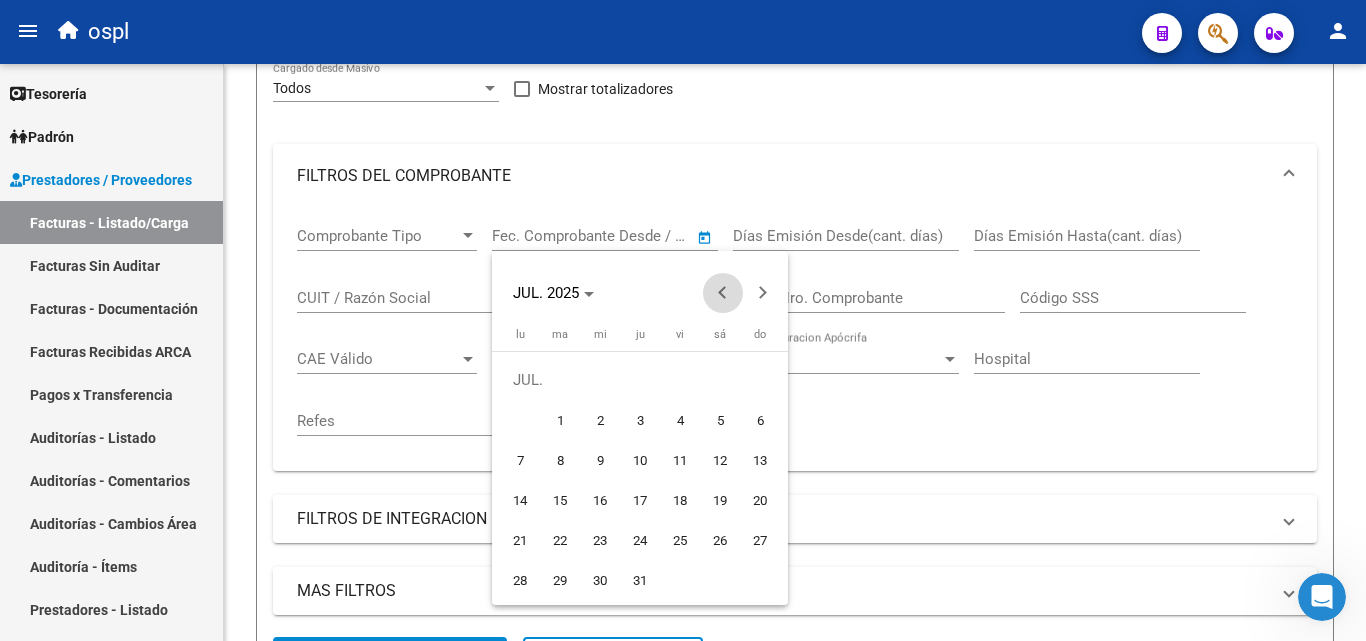 click at bounding box center (723, 293) 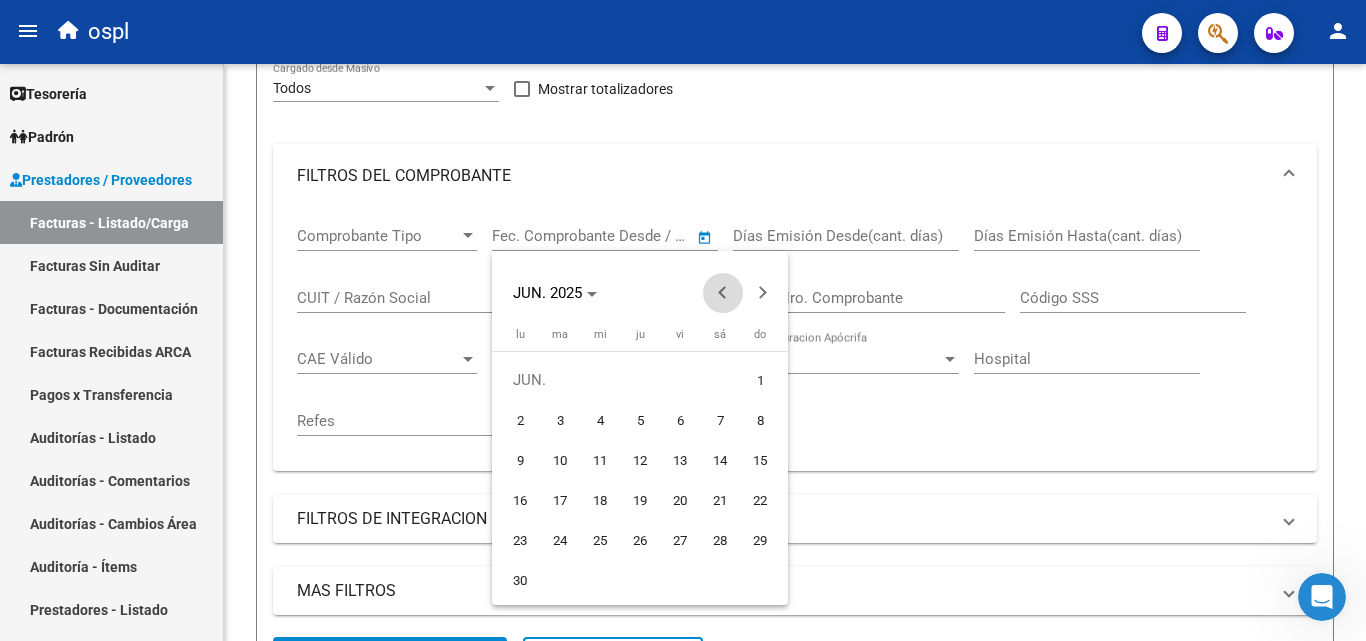 click at bounding box center (723, 293) 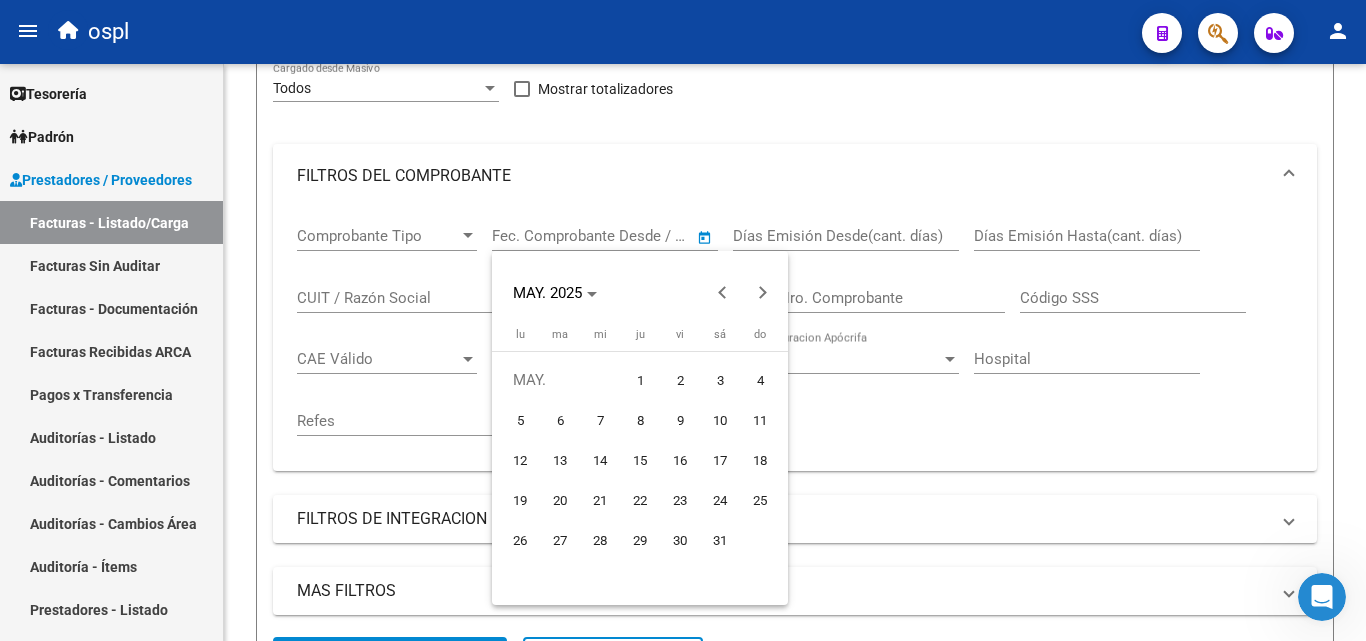 click on "1" at bounding box center (640, 380) 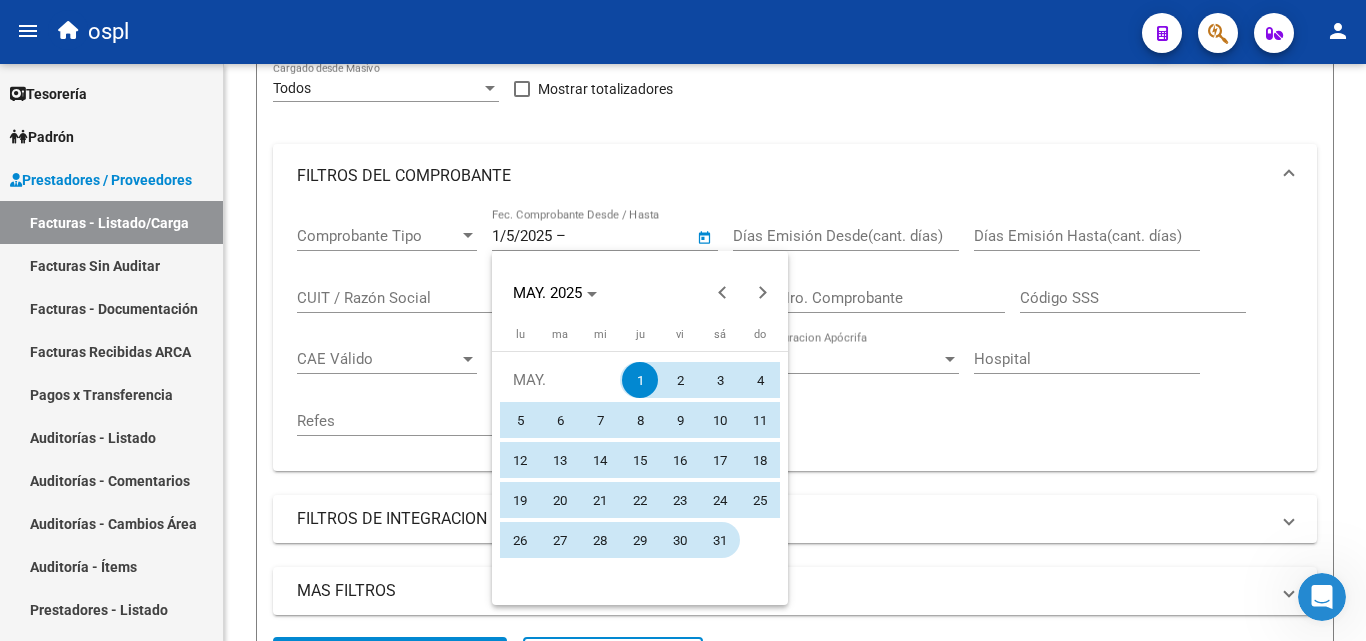 click on "31" at bounding box center [720, 540] 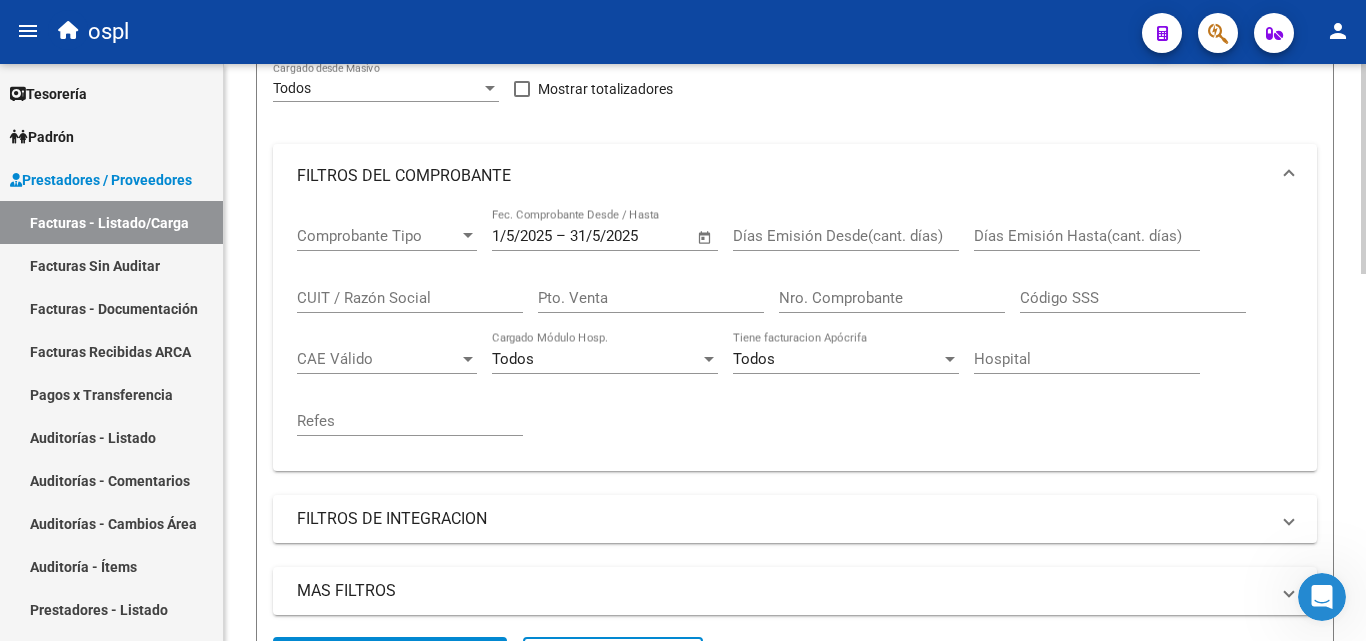 scroll, scrollTop: 427, scrollLeft: 0, axis: vertical 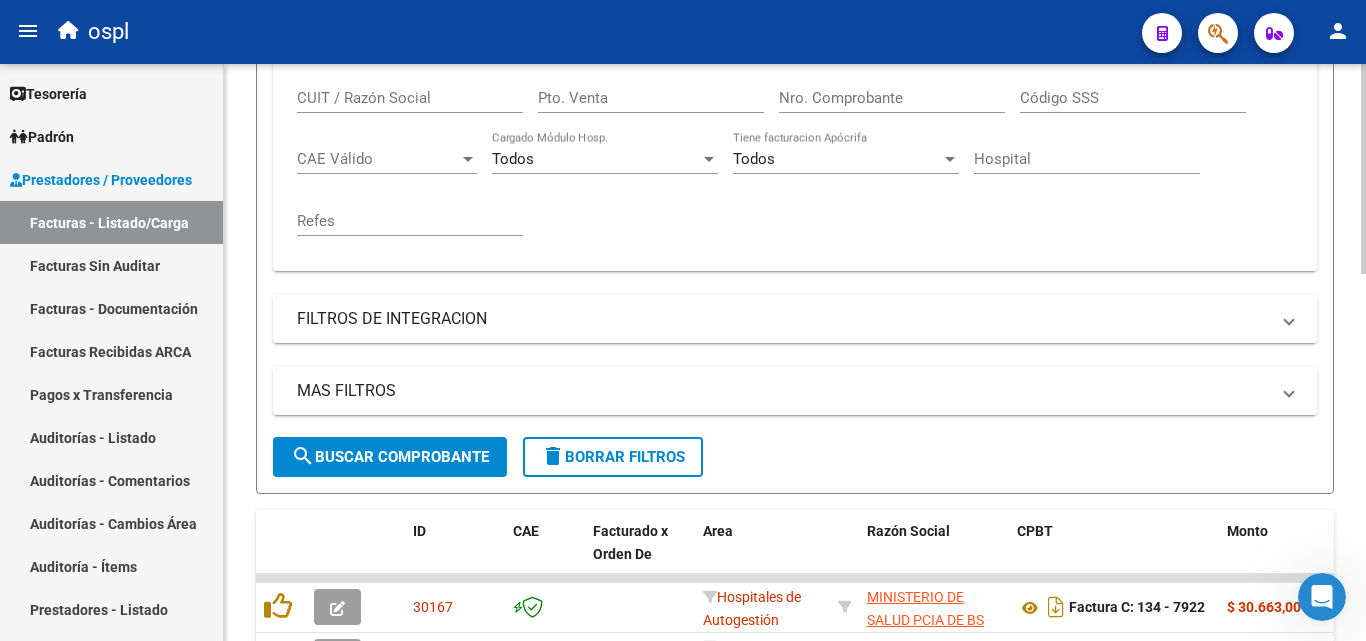 click on "search  Buscar Comprobante" 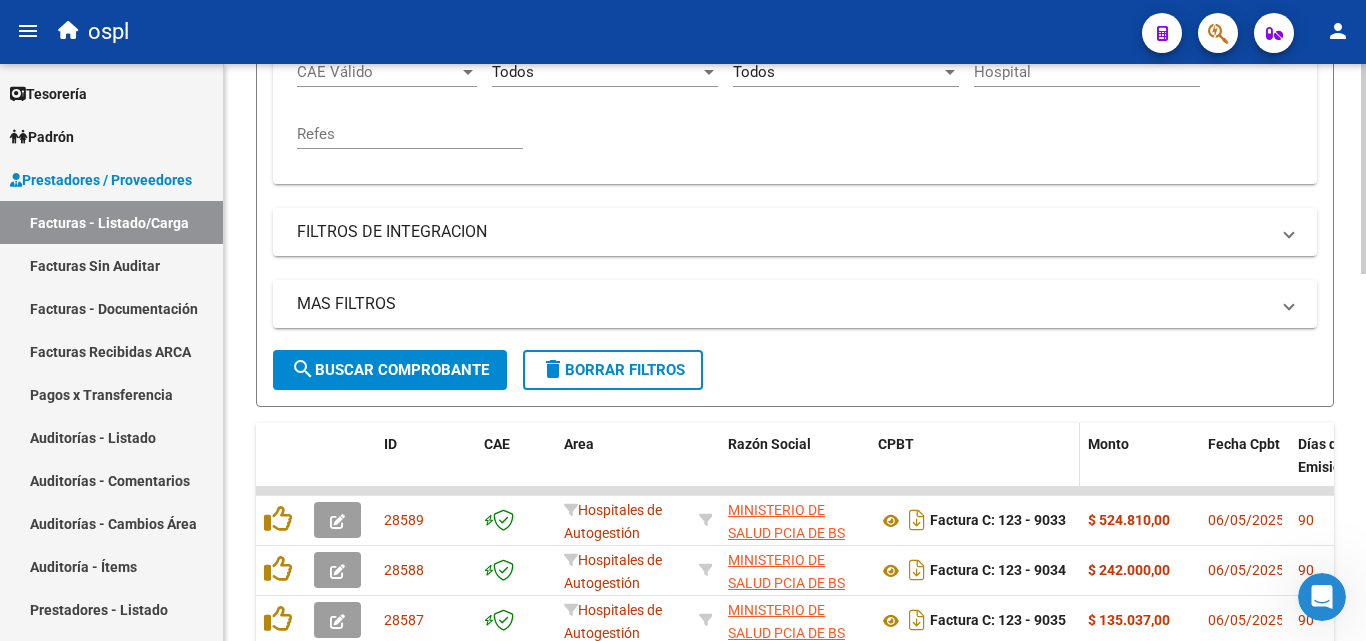 scroll, scrollTop: 627, scrollLeft: 0, axis: vertical 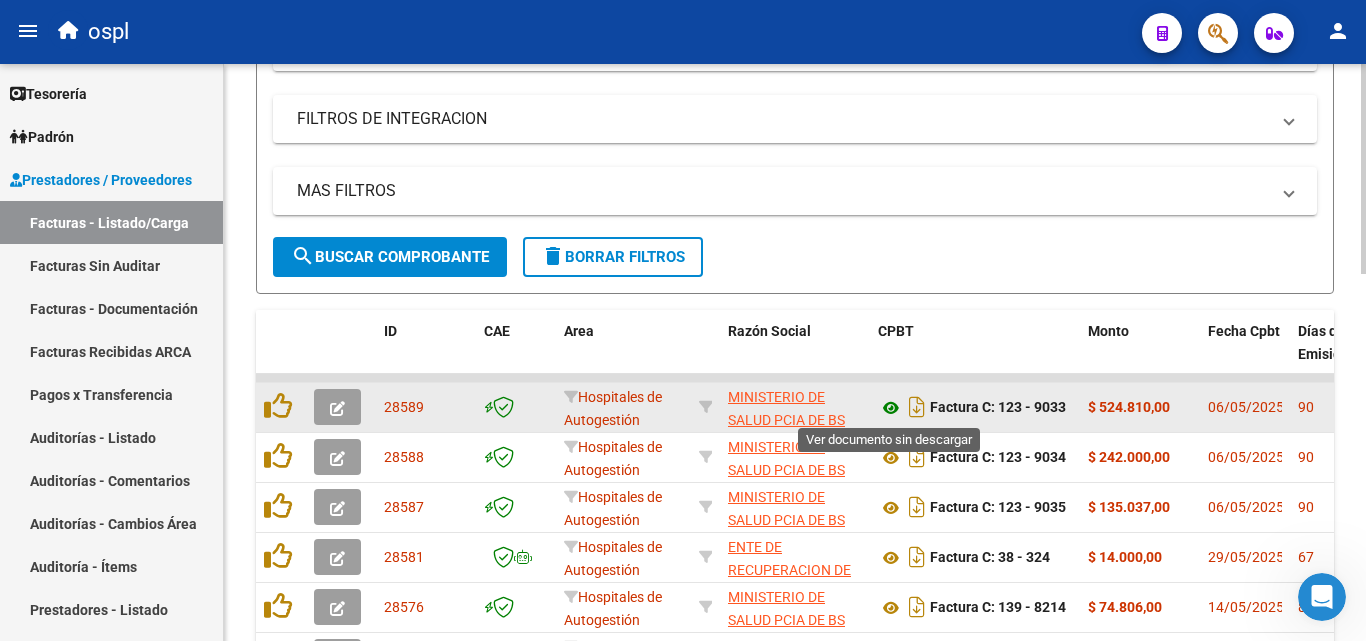 click 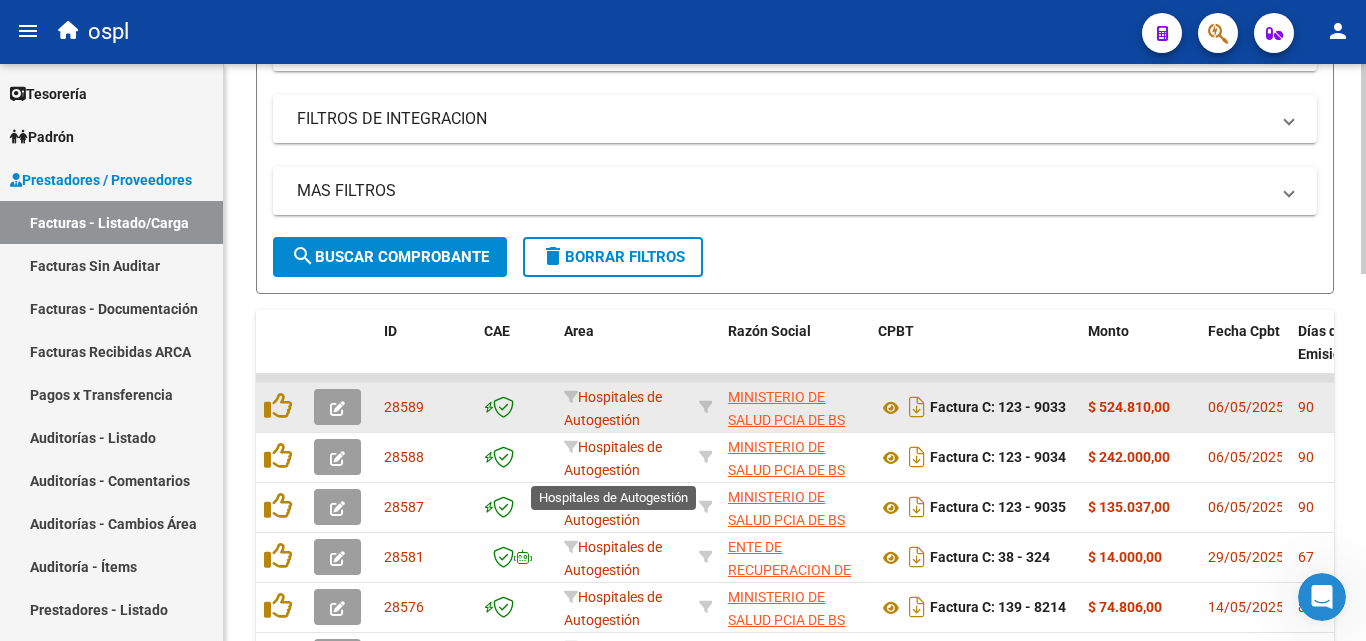 scroll, scrollTop: 4, scrollLeft: 0, axis: vertical 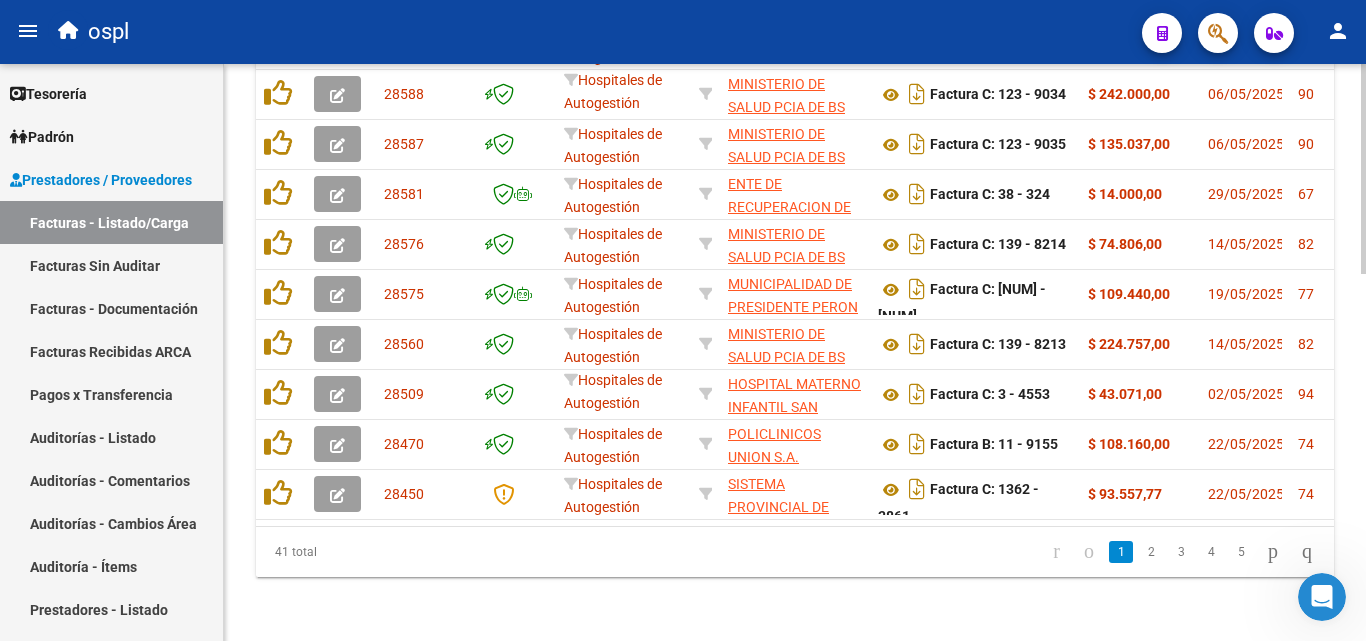 drag, startPoint x: 556, startPoint y: 505, endPoint x: 567, endPoint y: 504, distance: 11.045361 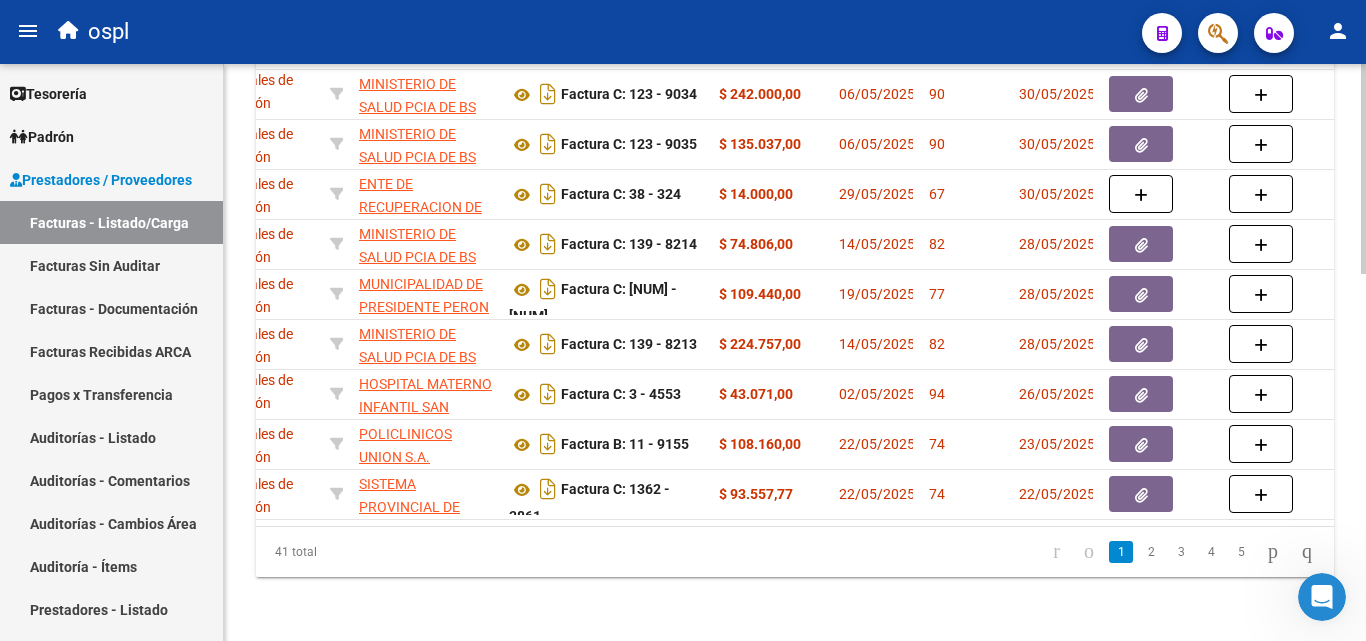 scroll, scrollTop: 0, scrollLeft: 409, axis: horizontal 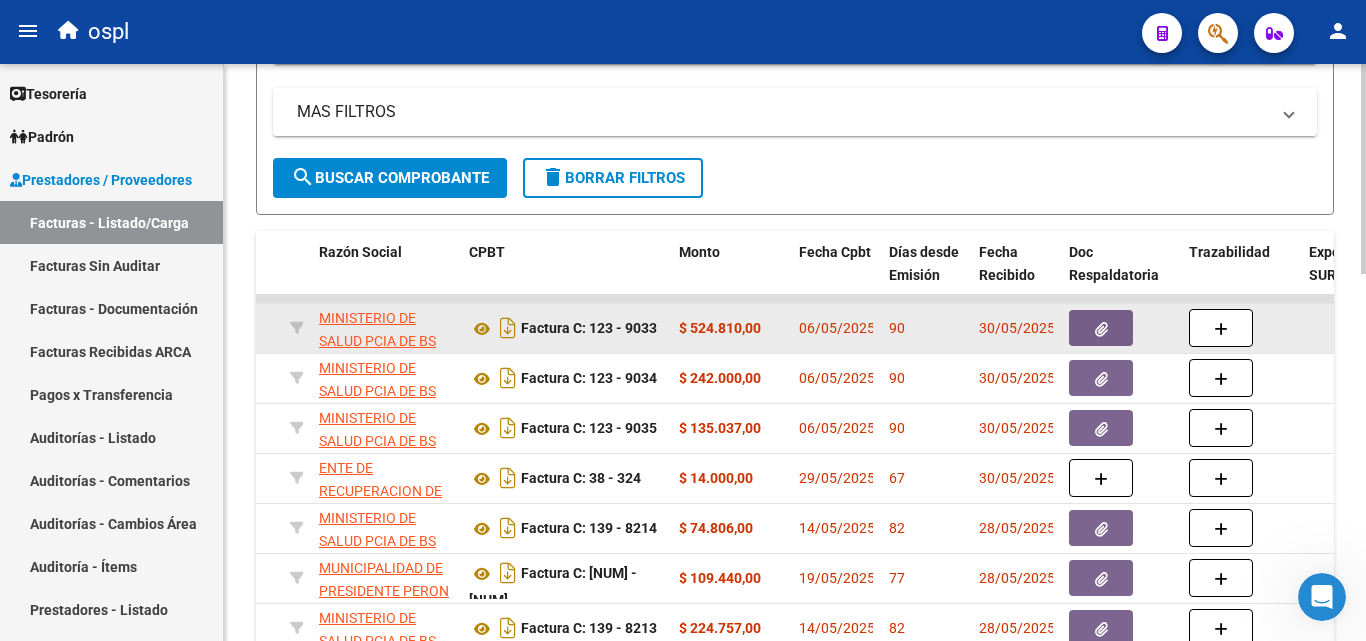 click 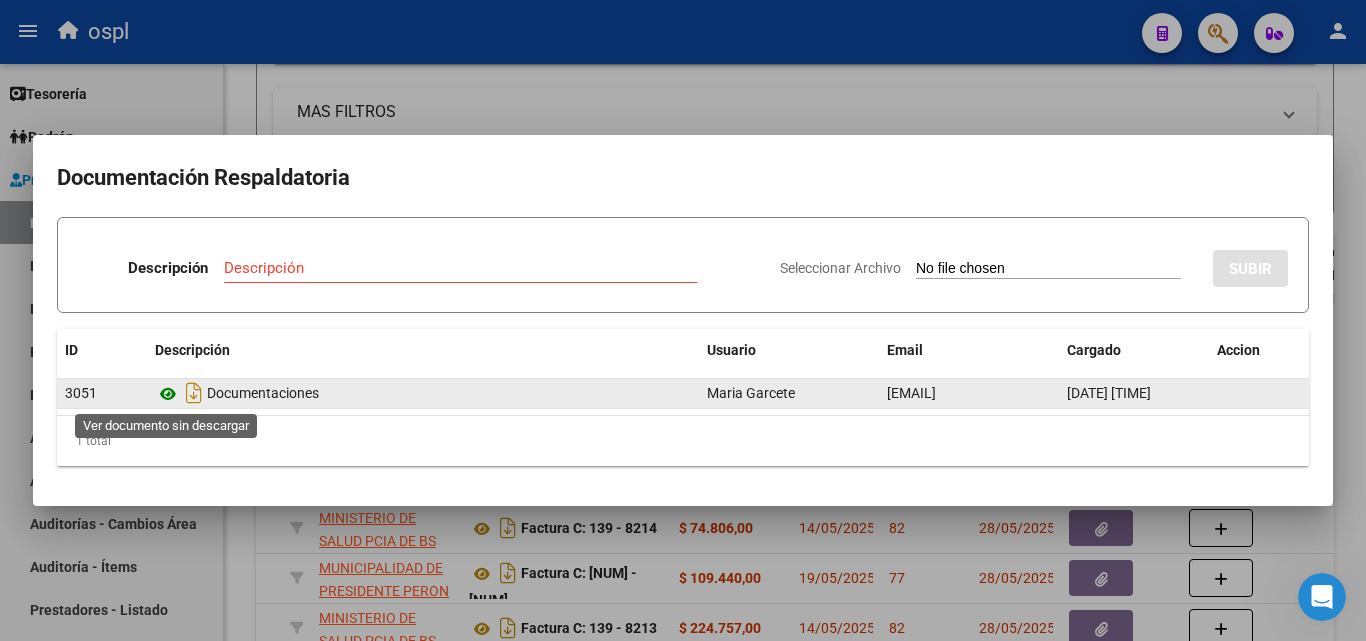 click 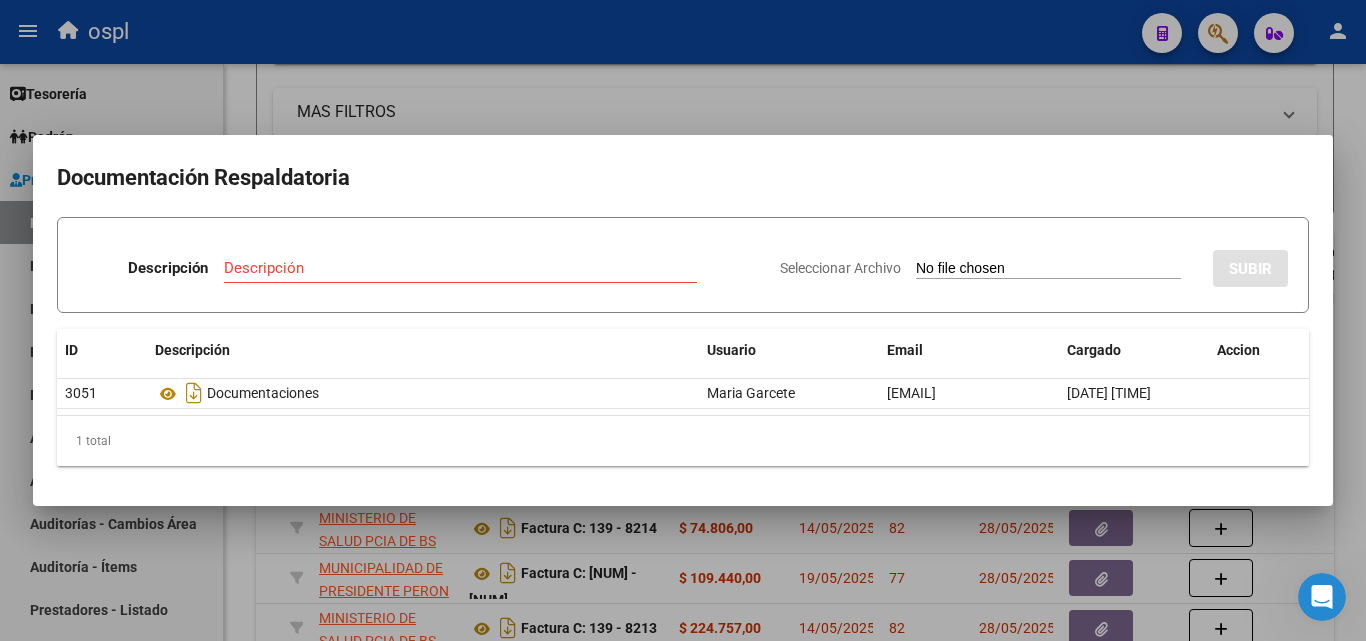 click at bounding box center (683, 320) 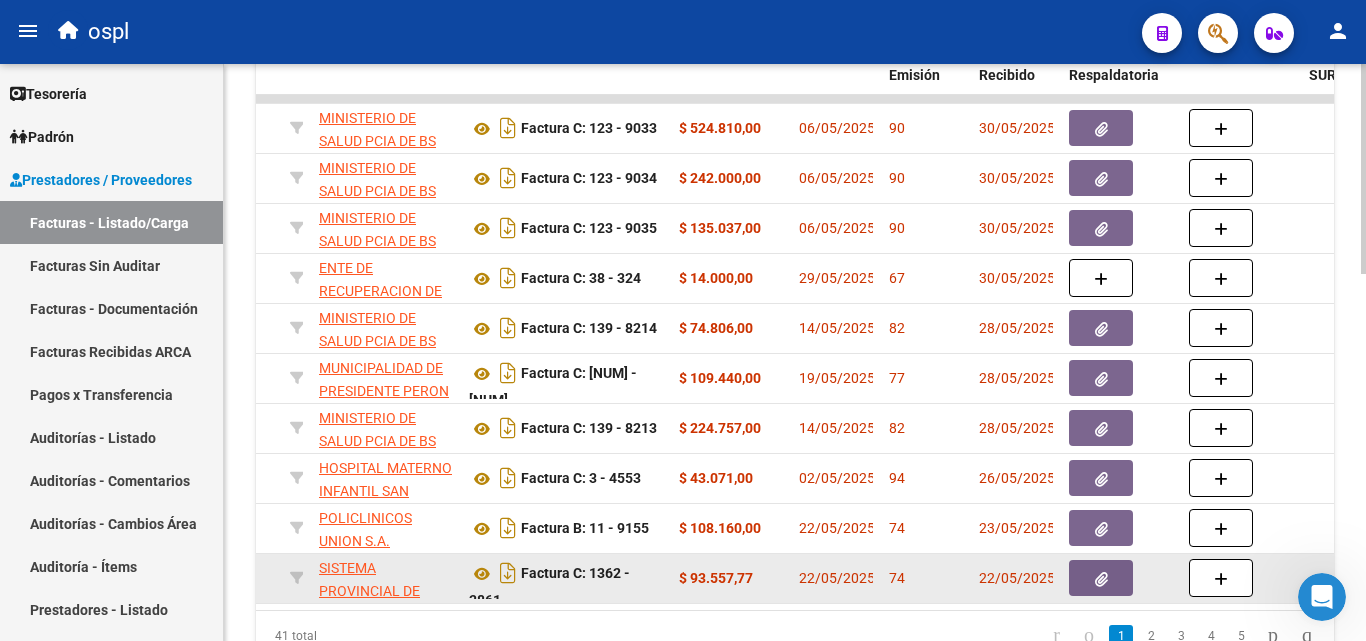 scroll, scrollTop: 1006, scrollLeft: 0, axis: vertical 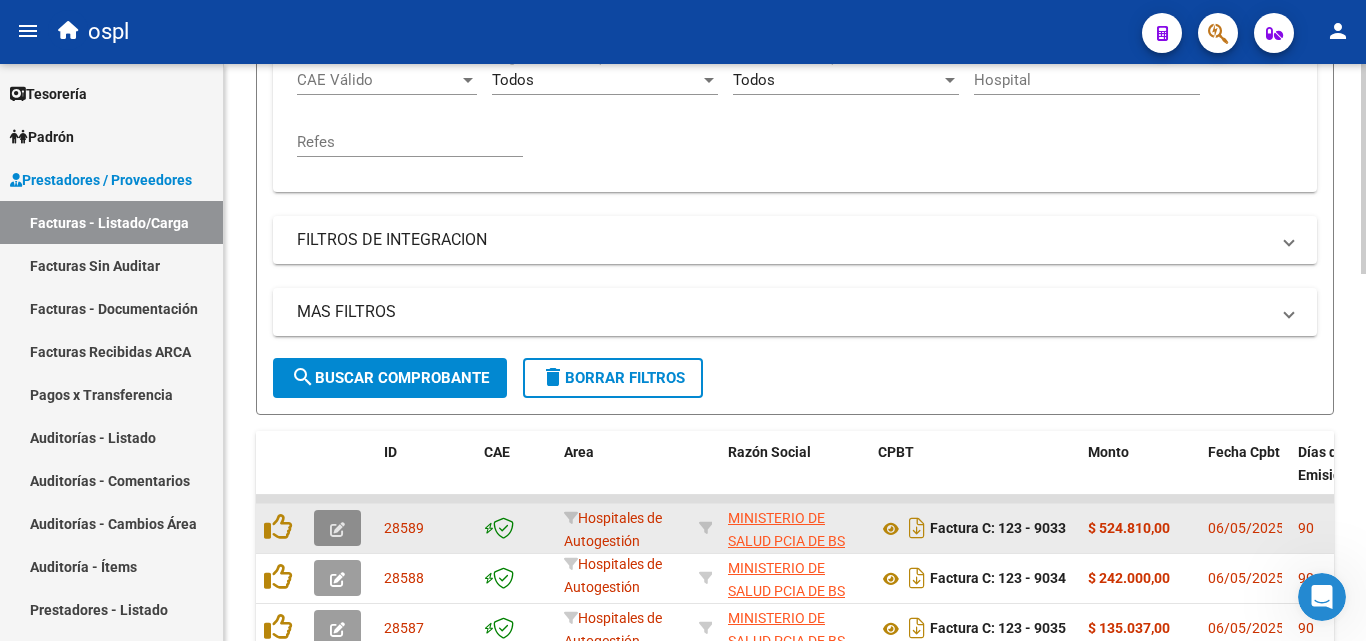 click 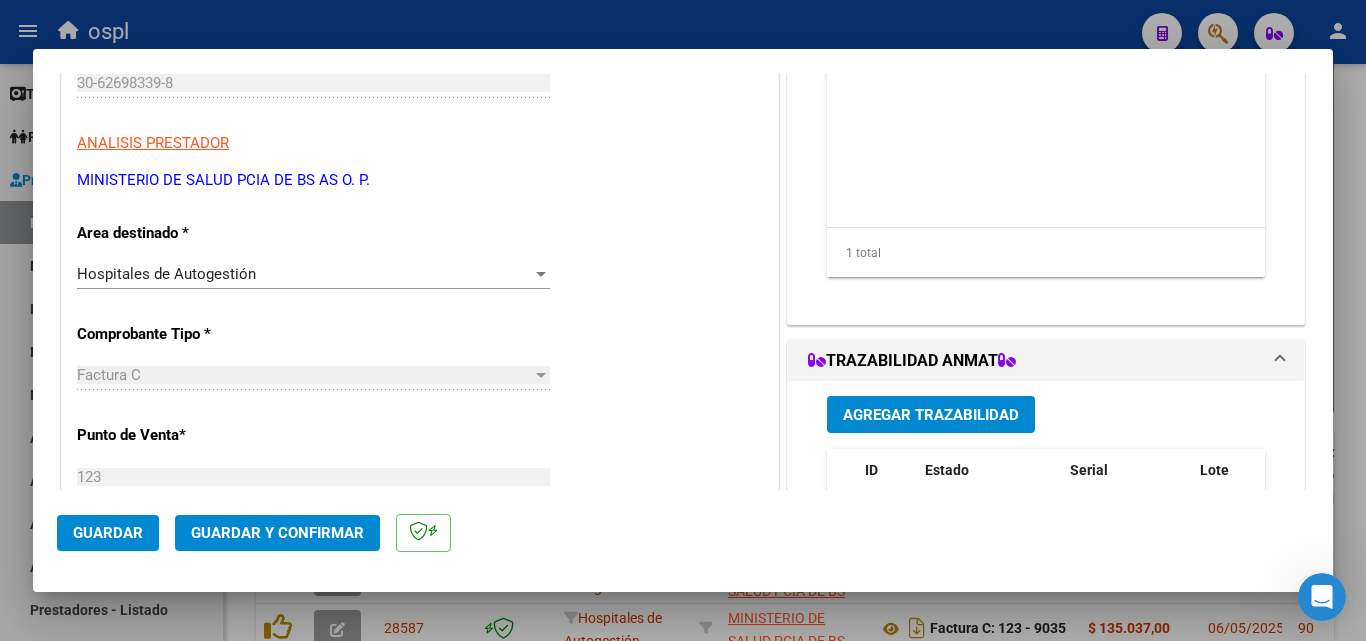 scroll, scrollTop: 300, scrollLeft: 0, axis: vertical 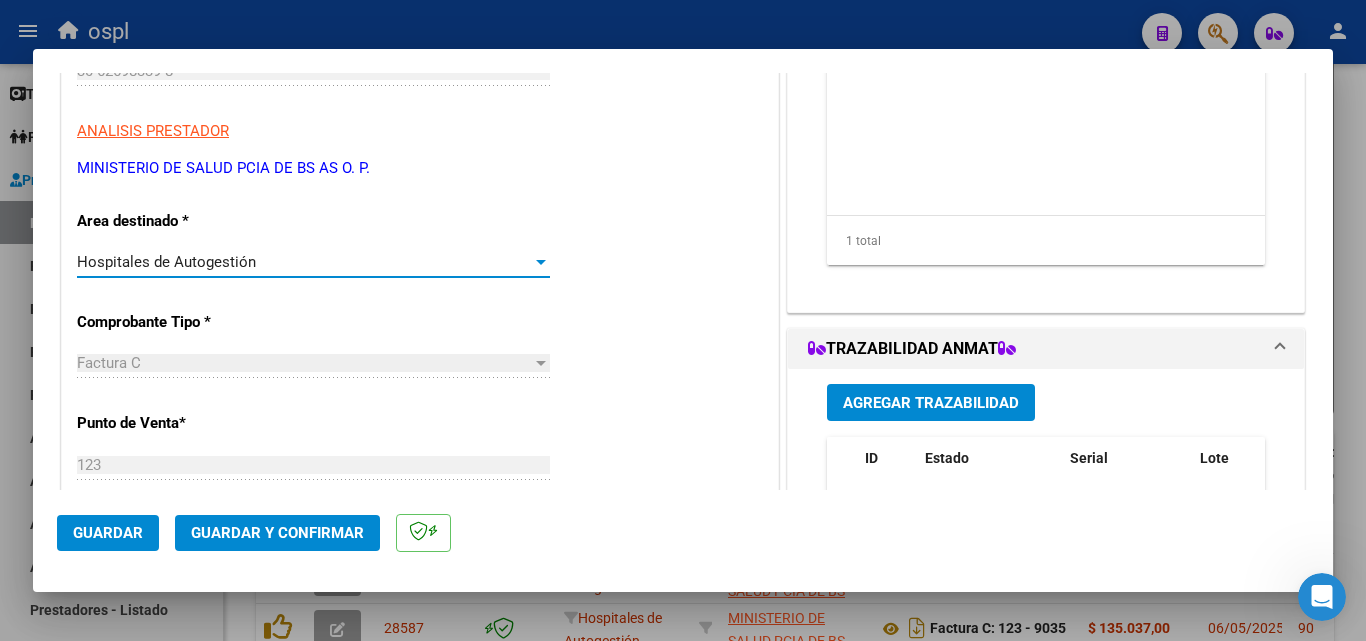 click on "Hospitales de Autogestión" at bounding box center (304, 262) 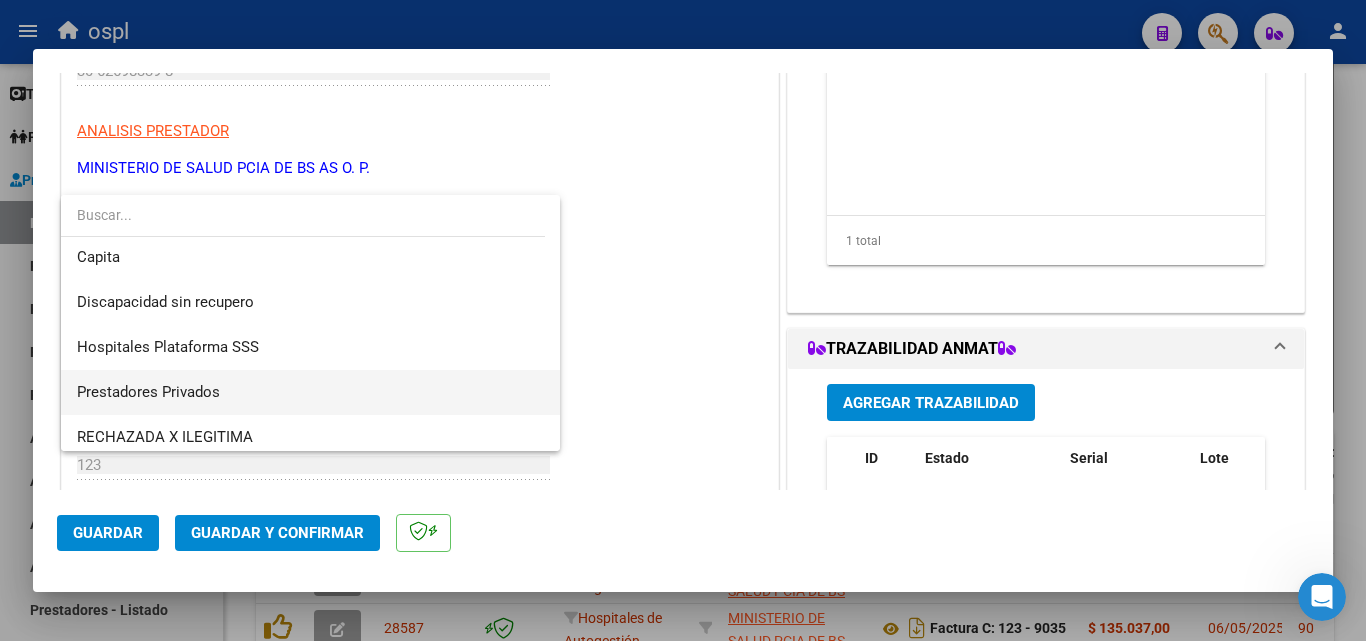 scroll, scrollTop: 284, scrollLeft: 0, axis: vertical 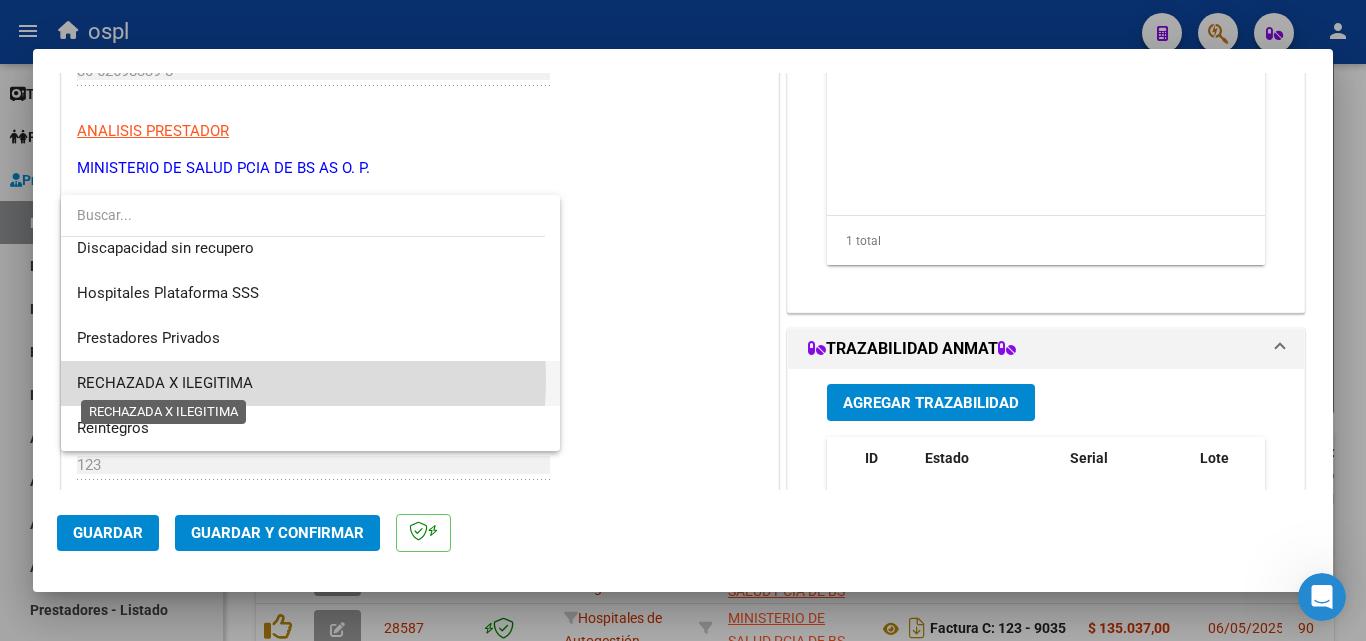 click on "RECHAZADA X ILEGITIMA" at bounding box center (165, 383) 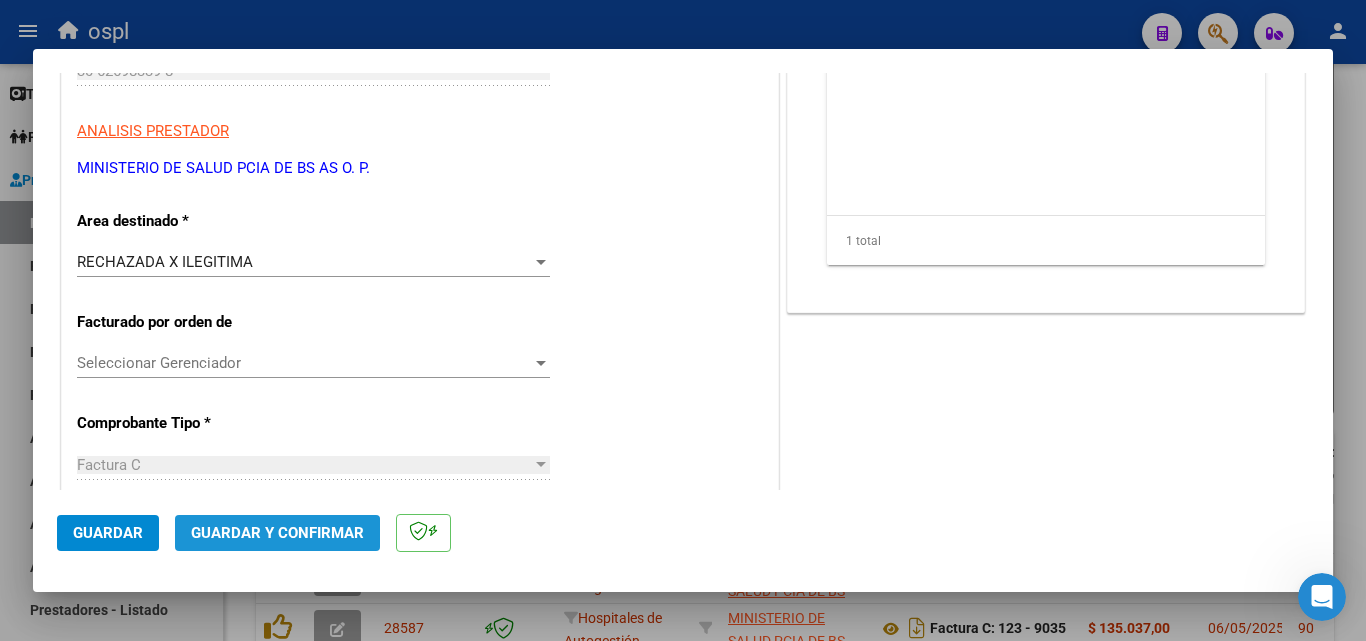 click on "Guardar y Confirmar" 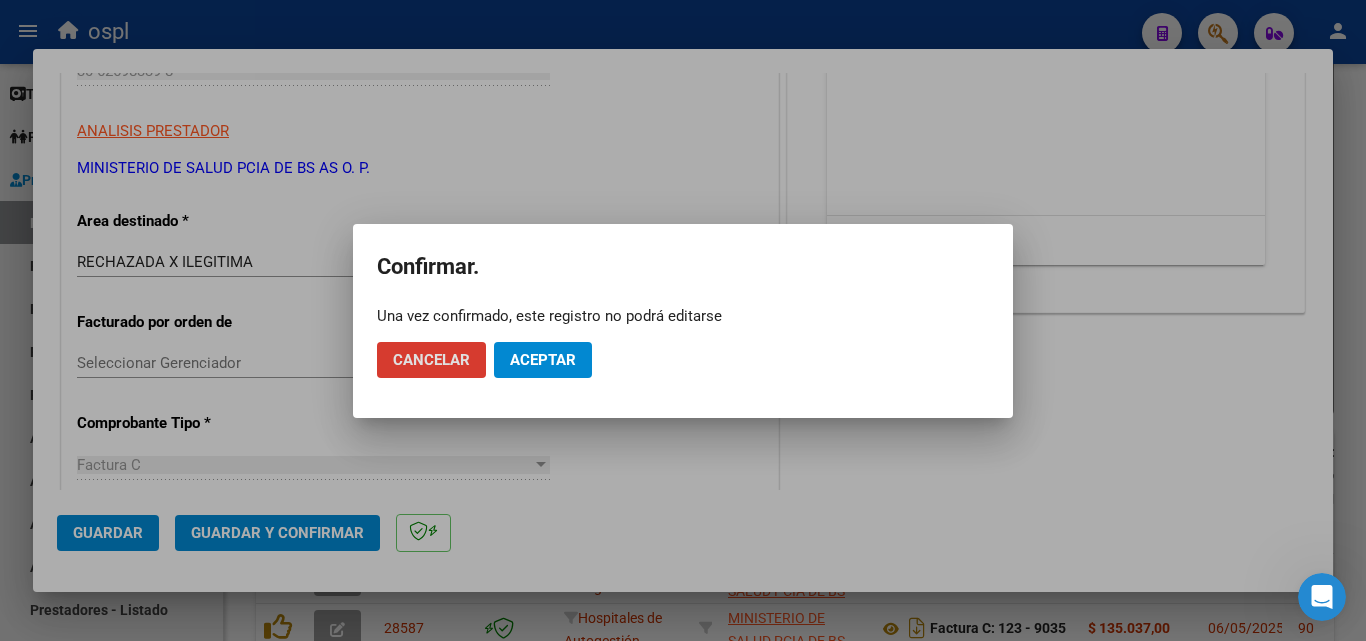 click on "Aceptar" 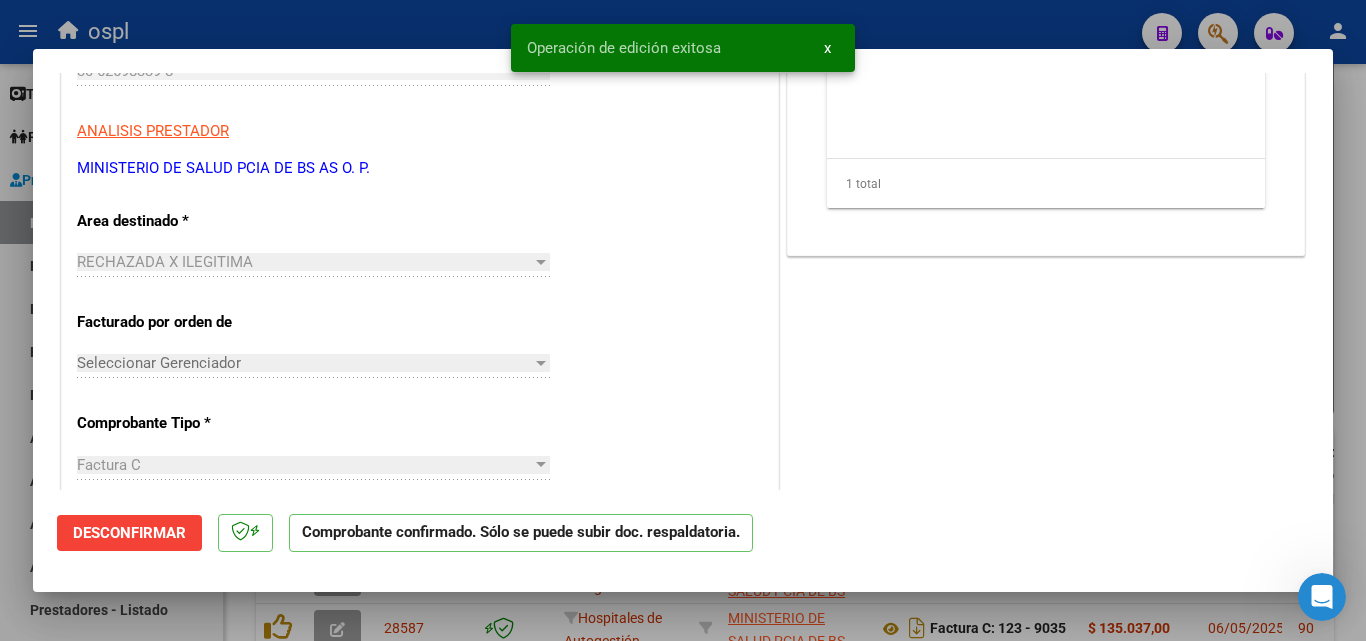 click at bounding box center (683, 320) 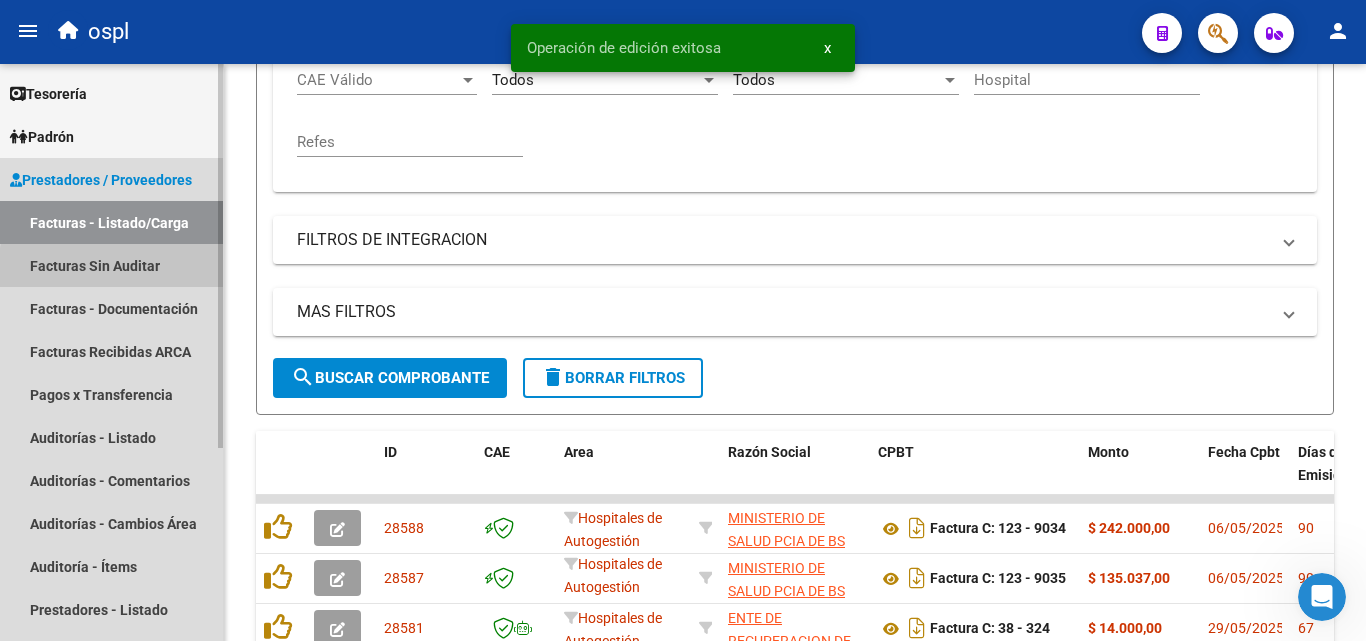 click on "Facturas Sin Auditar" at bounding box center [111, 265] 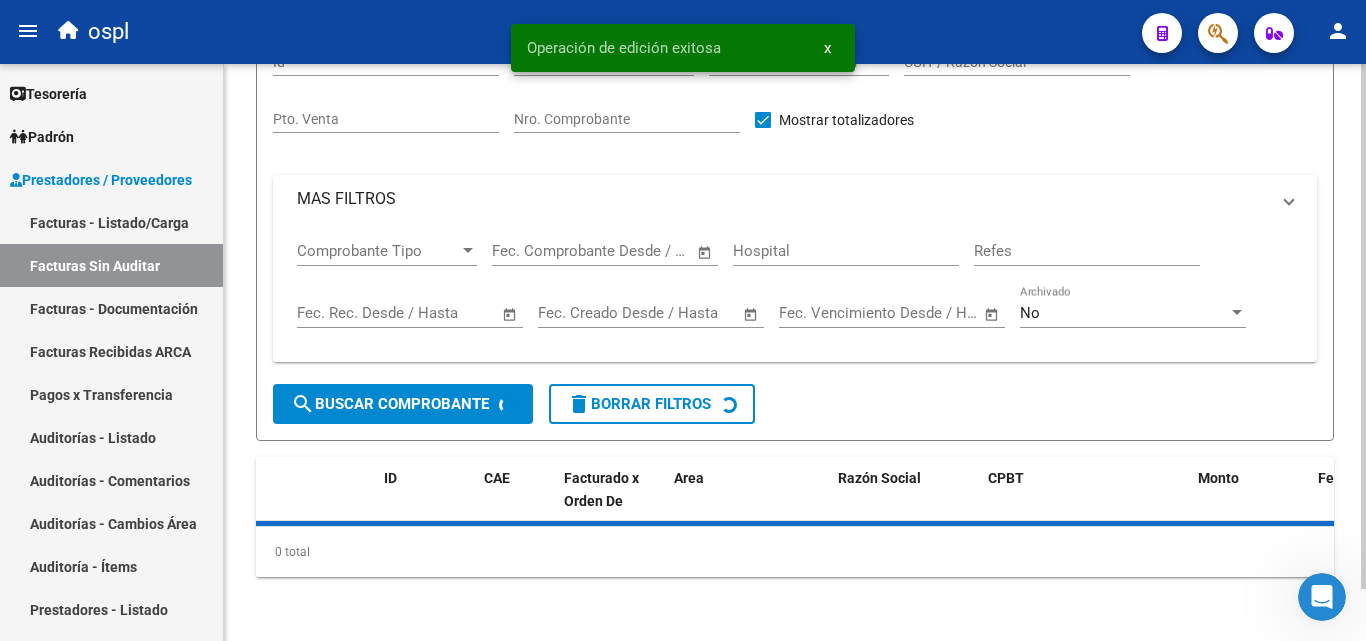 scroll, scrollTop: 57, scrollLeft: 0, axis: vertical 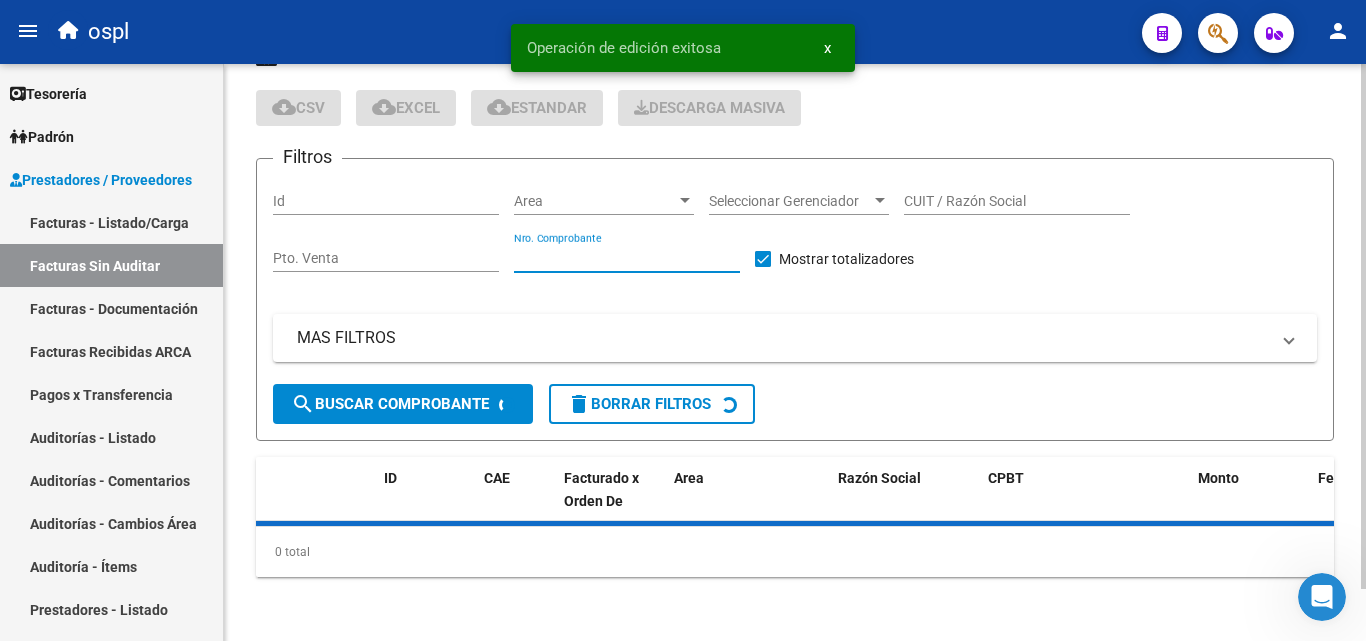 click on "Nro. Comprobante" at bounding box center [627, 258] 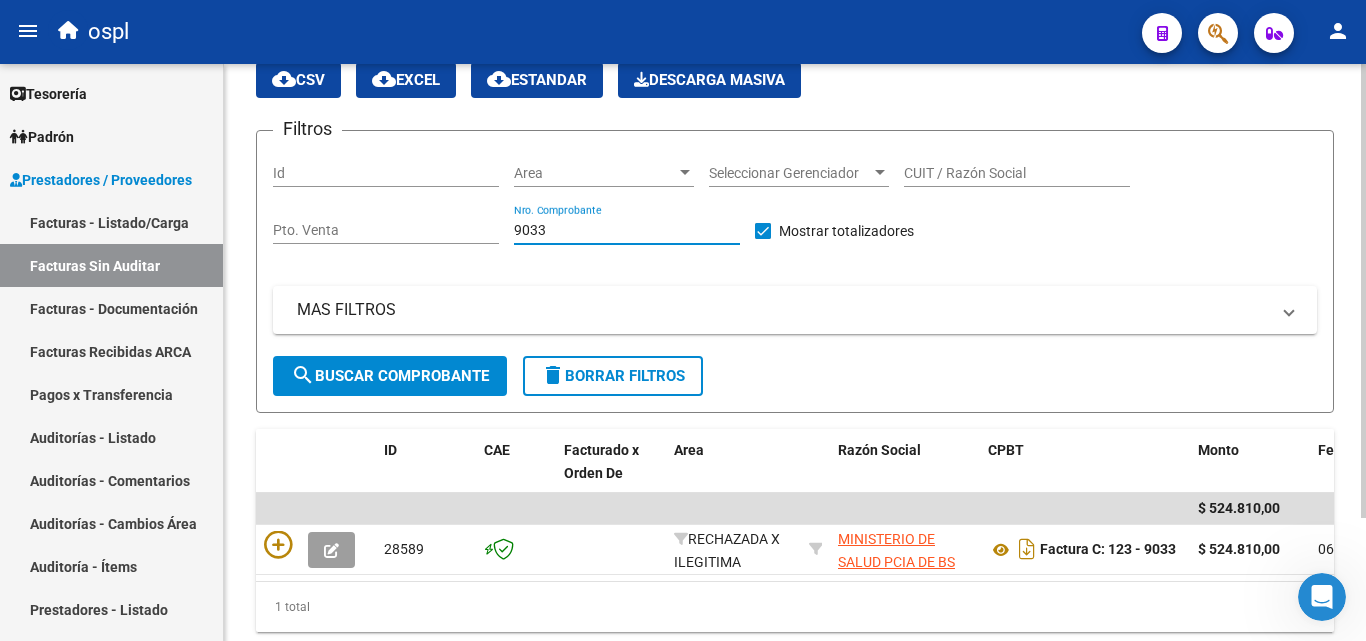 scroll, scrollTop: 156, scrollLeft: 0, axis: vertical 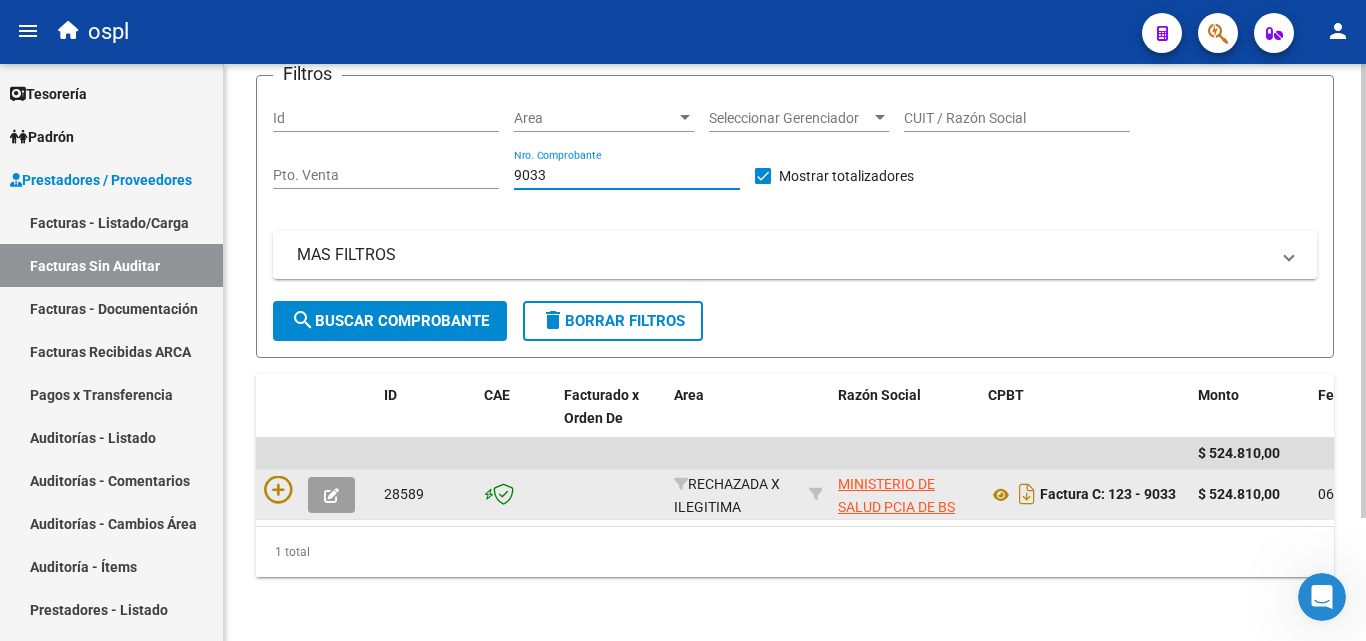 type on "9033" 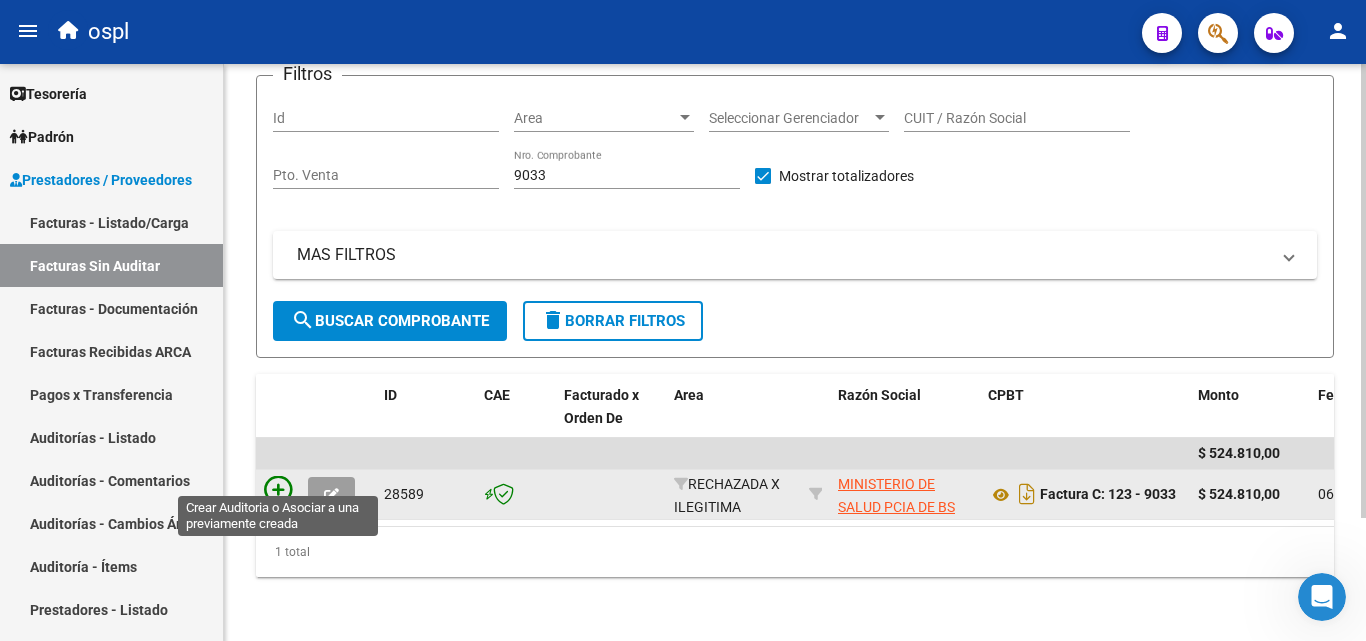 click 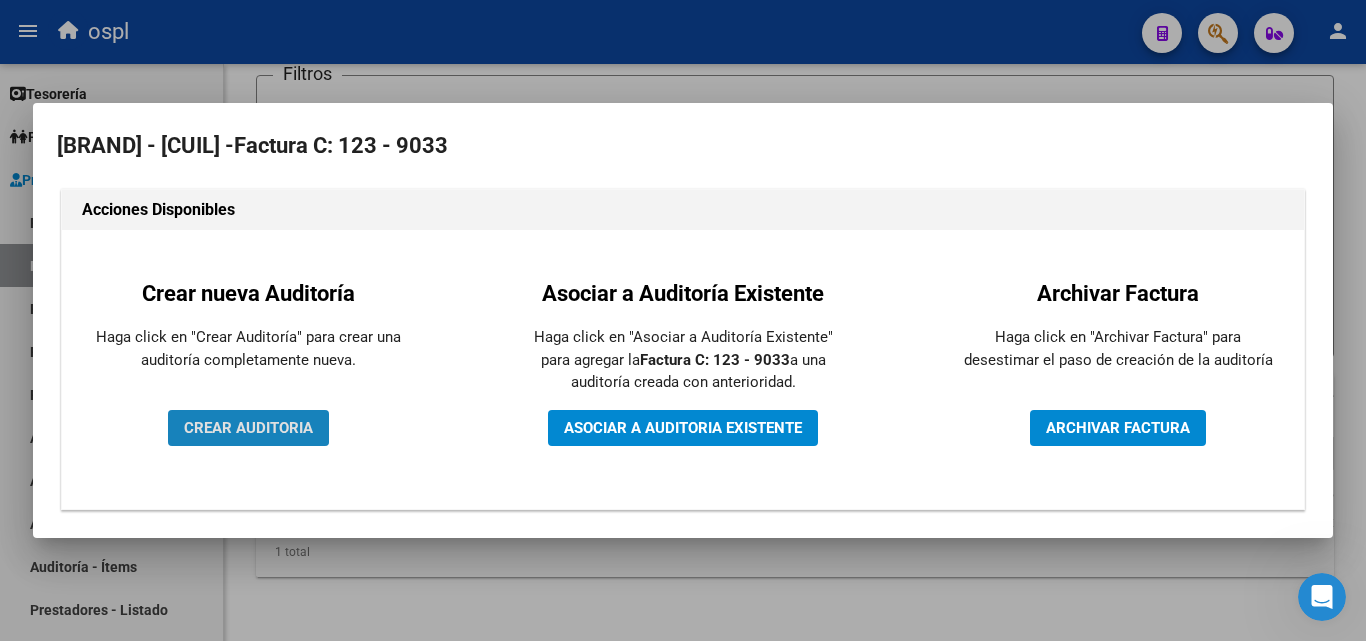 click on "CREAR AUDITORIA" at bounding box center (248, 428) 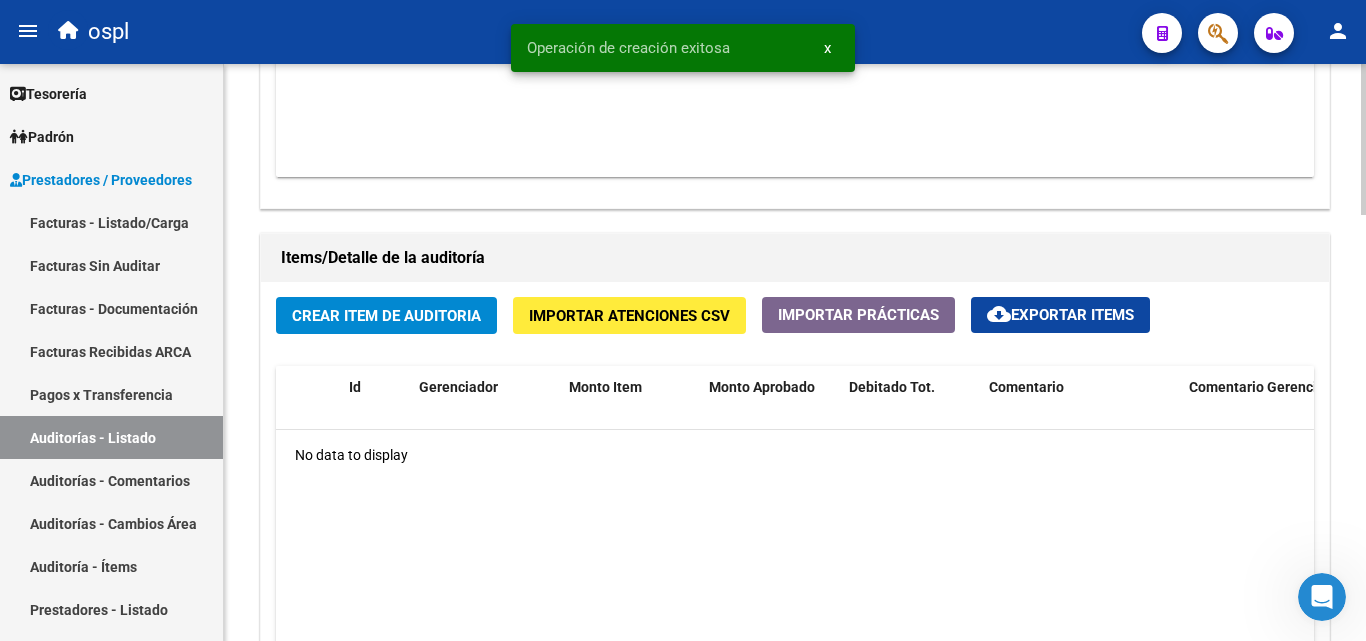 scroll, scrollTop: 1300, scrollLeft: 0, axis: vertical 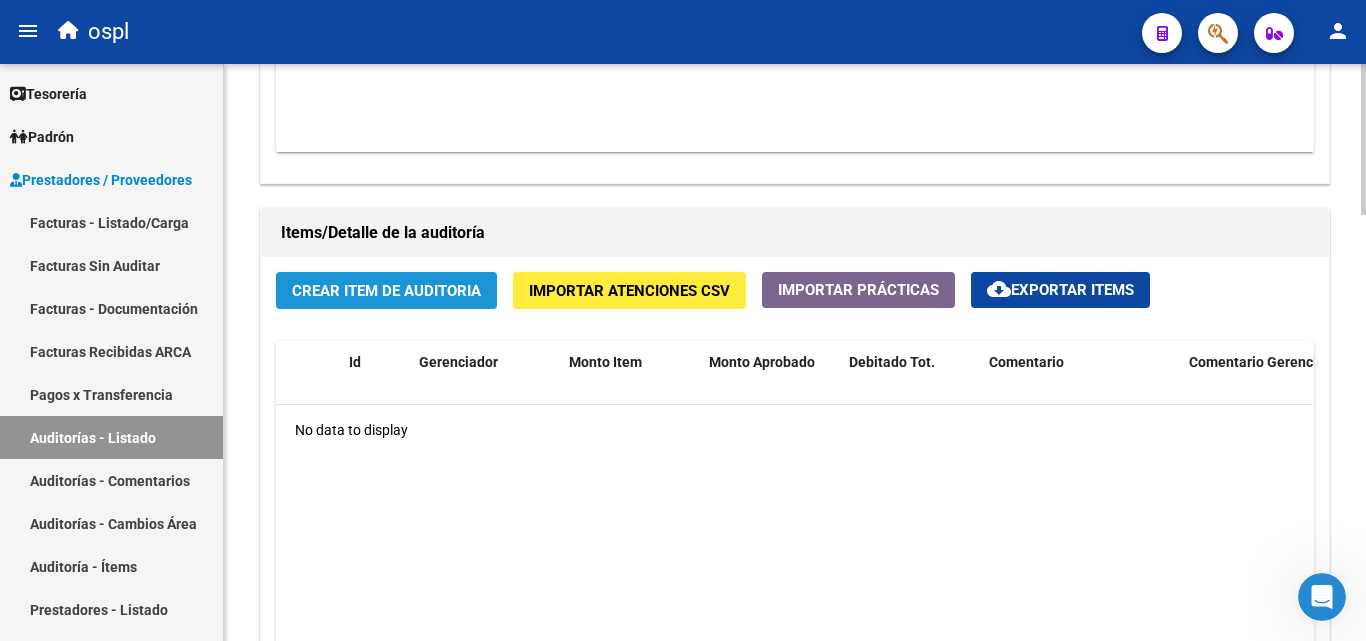 click on "Crear Item de Auditoria" 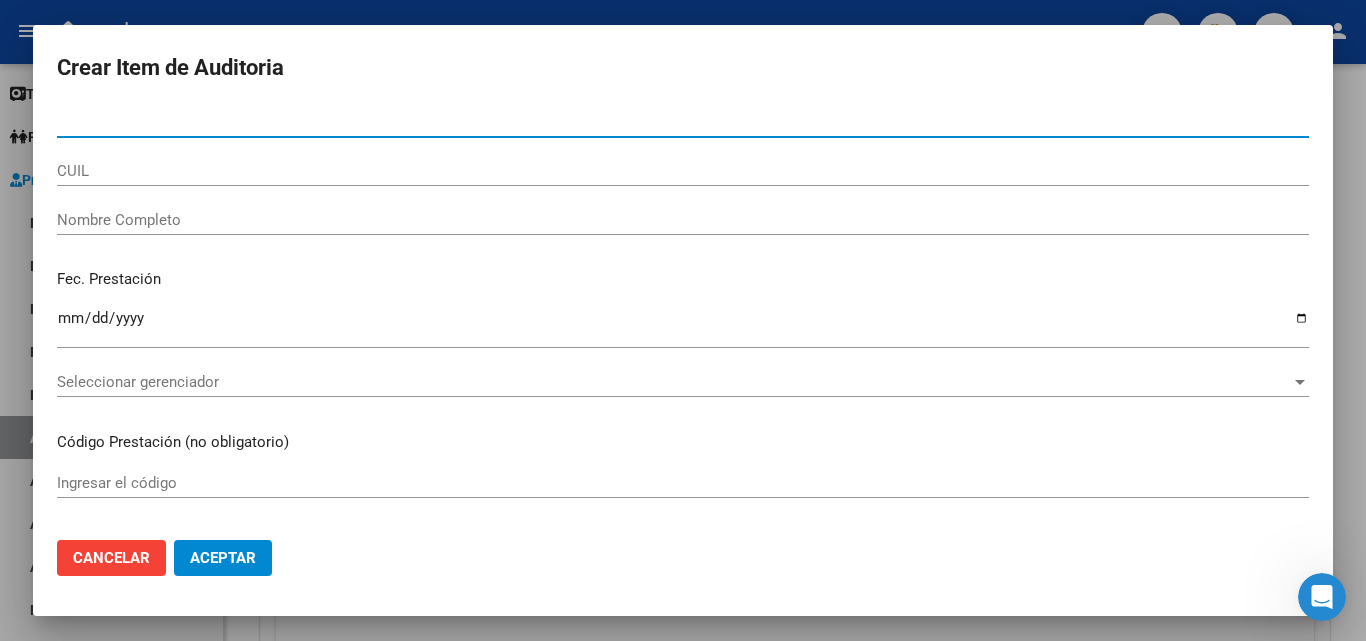 click on "Nombre Completo" at bounding box center (683, 220) 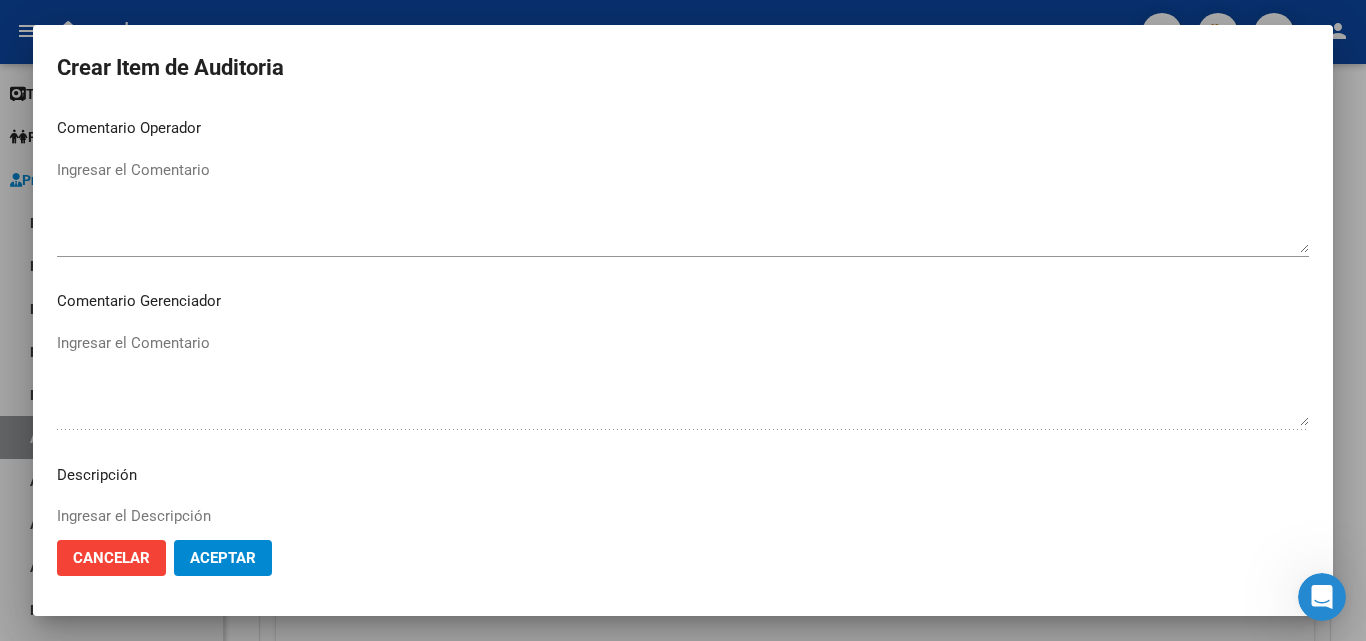 scroll, scrollTop: 720, scrollLeft: 0, axis: vertical 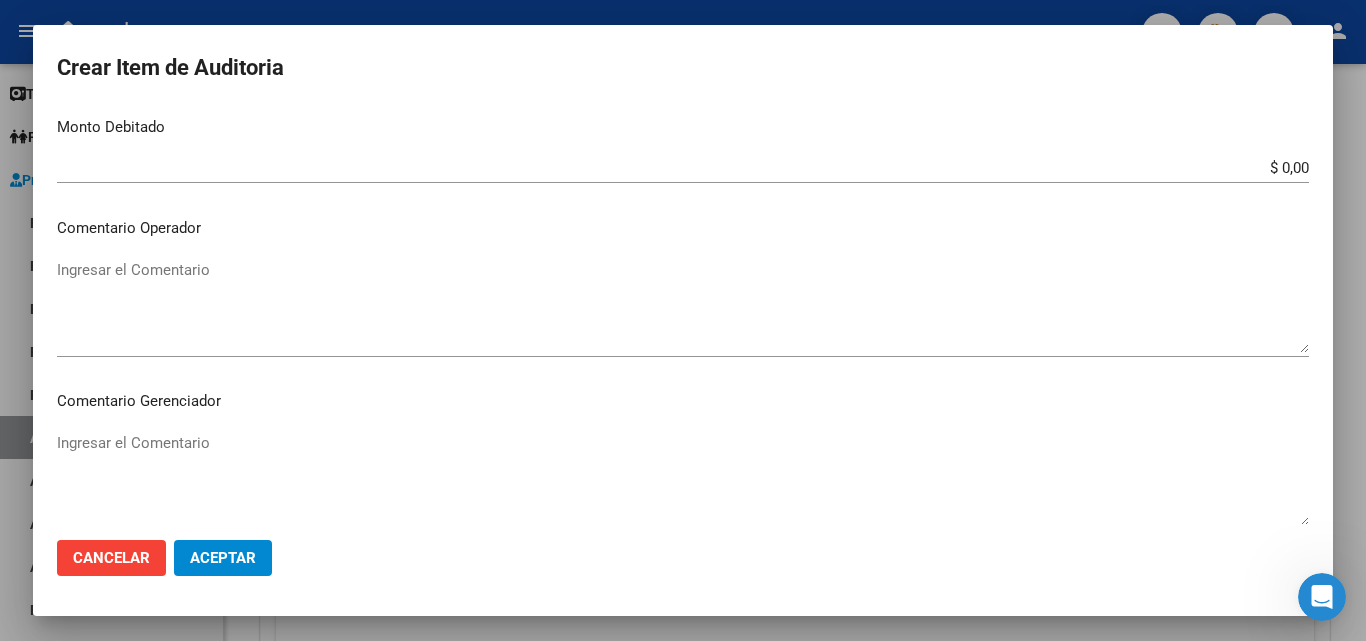 type on "todos" 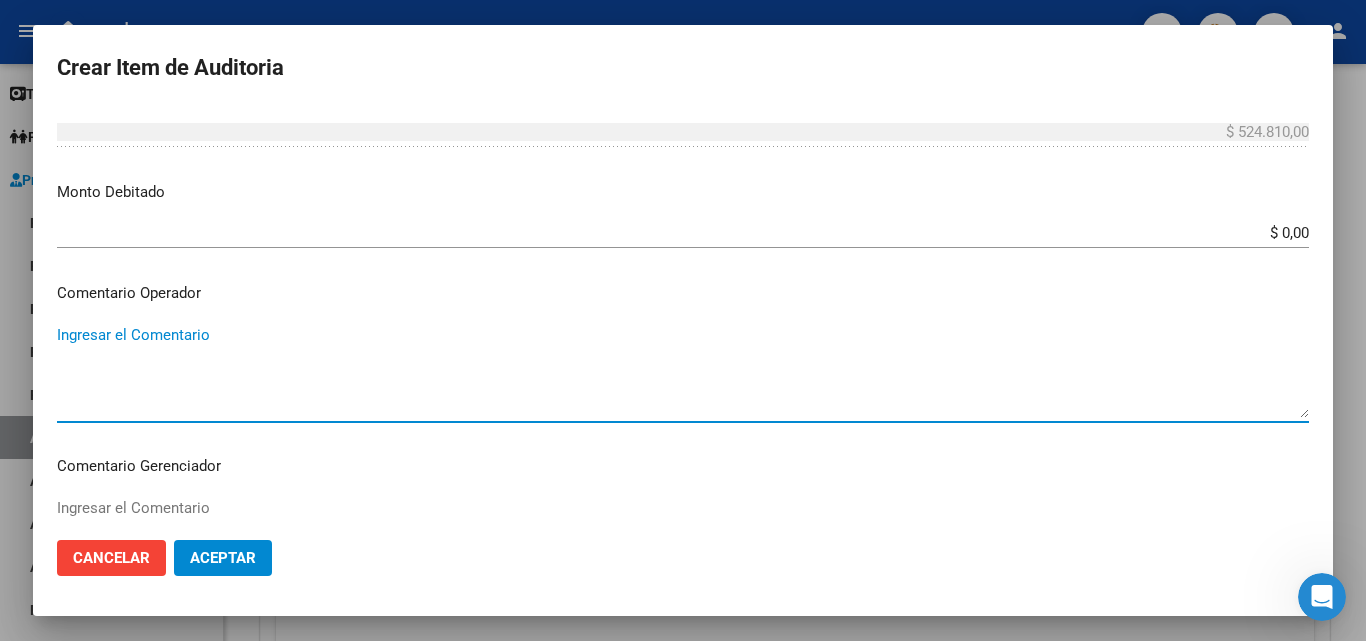 scroll, scrollTop: 620, scrollLeft: 0, axis: vertical 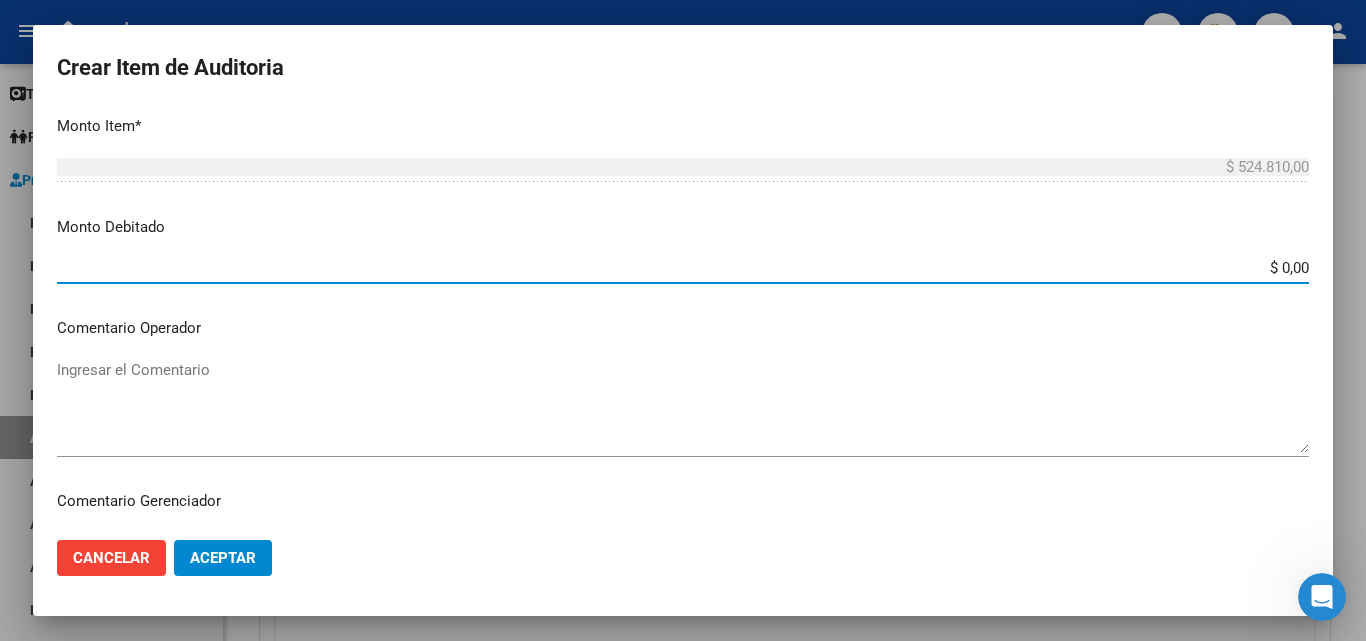 drag, startPoint x: 1249, startPoint y: 266, endPoint x: 1225, endPoint y: 252, distance: 27.784887 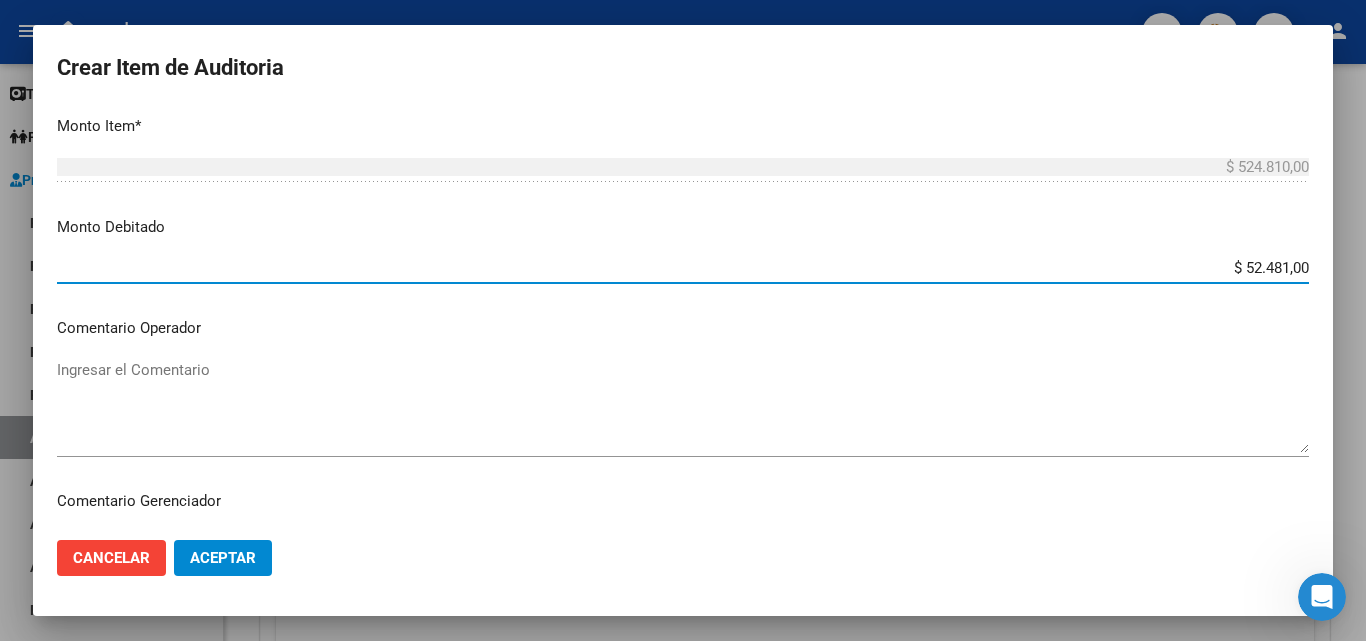 type on "$ 524.810,00" 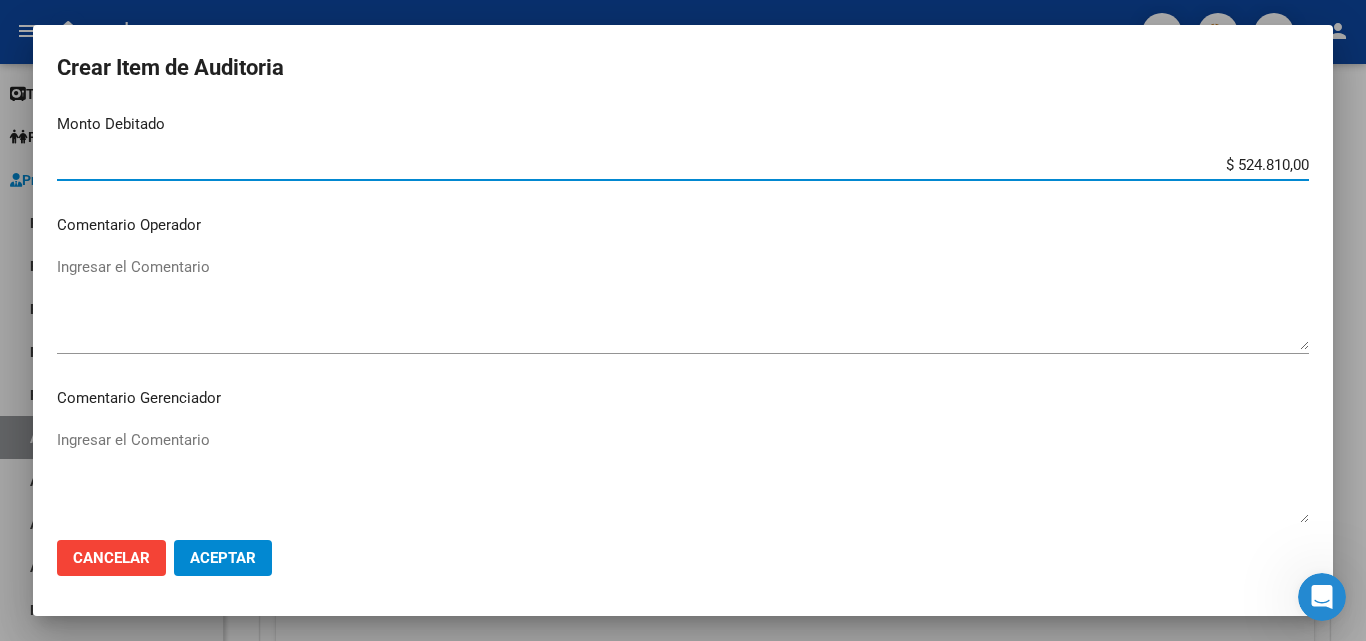 scroll, scrollTop: 820, scrollLeft: 0, axis: vertical 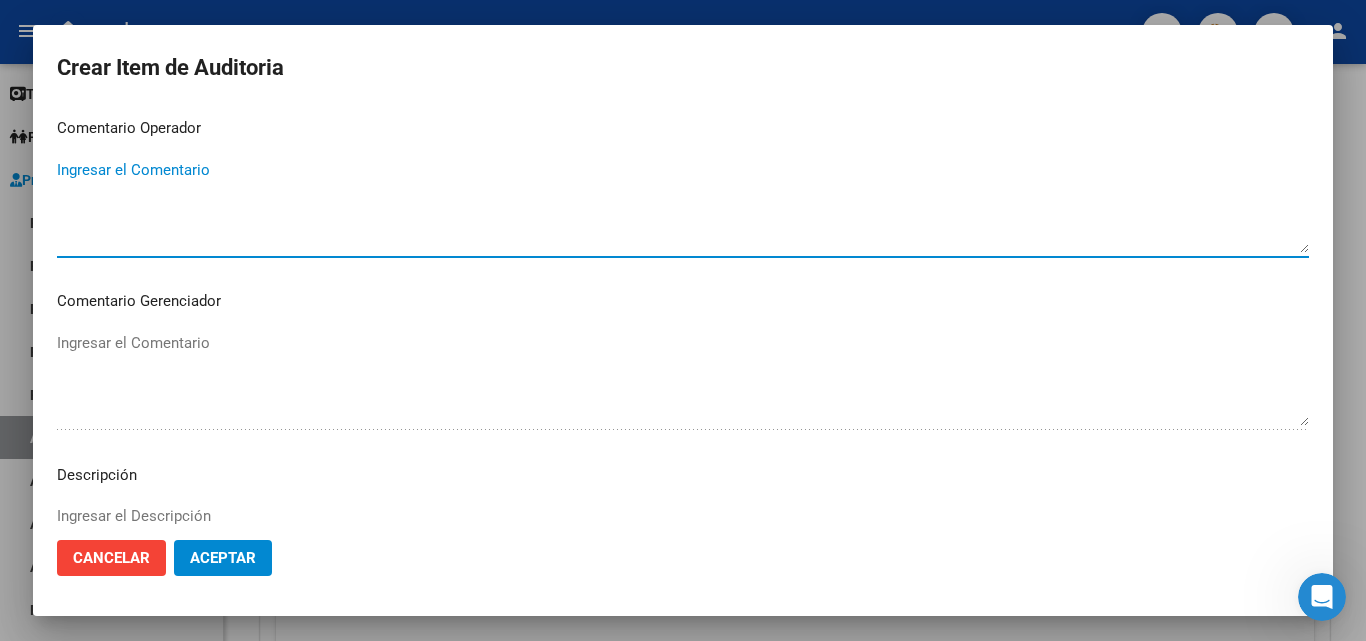 click on "Ingresar el Comentario" at bounding box center (683, 206) 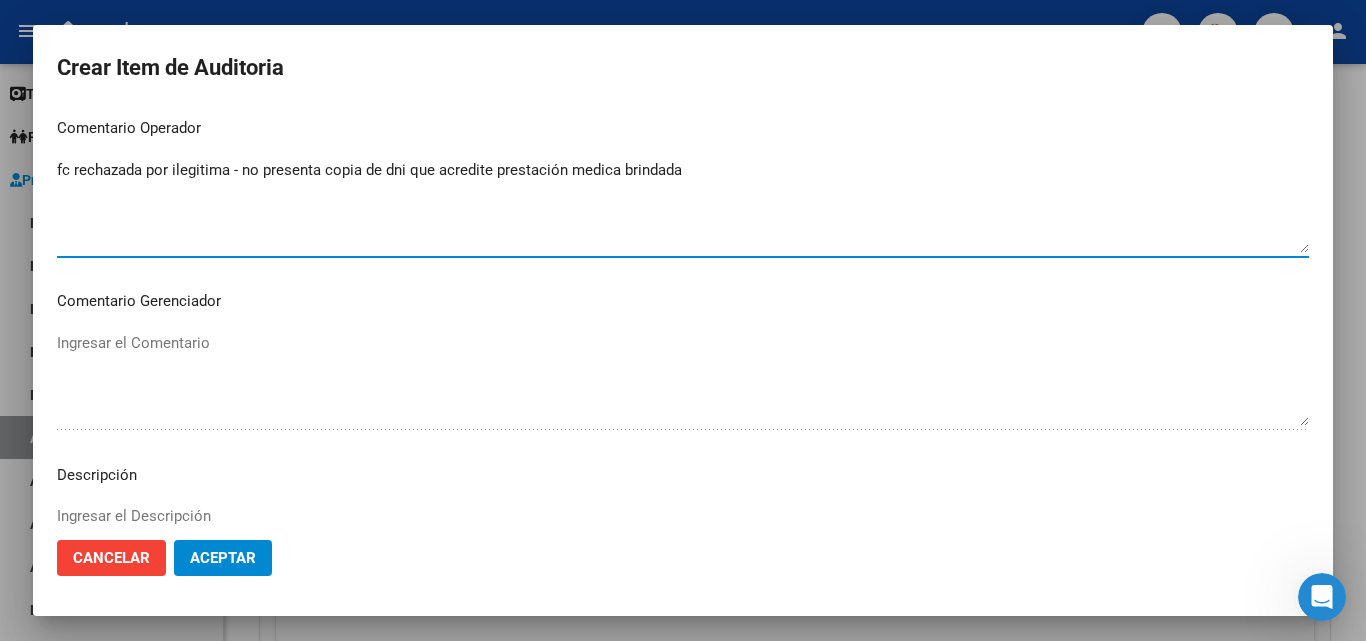 type on "fc rechazada por ilegitima - no presenta copia de dni que acredite prestación medica brindada" 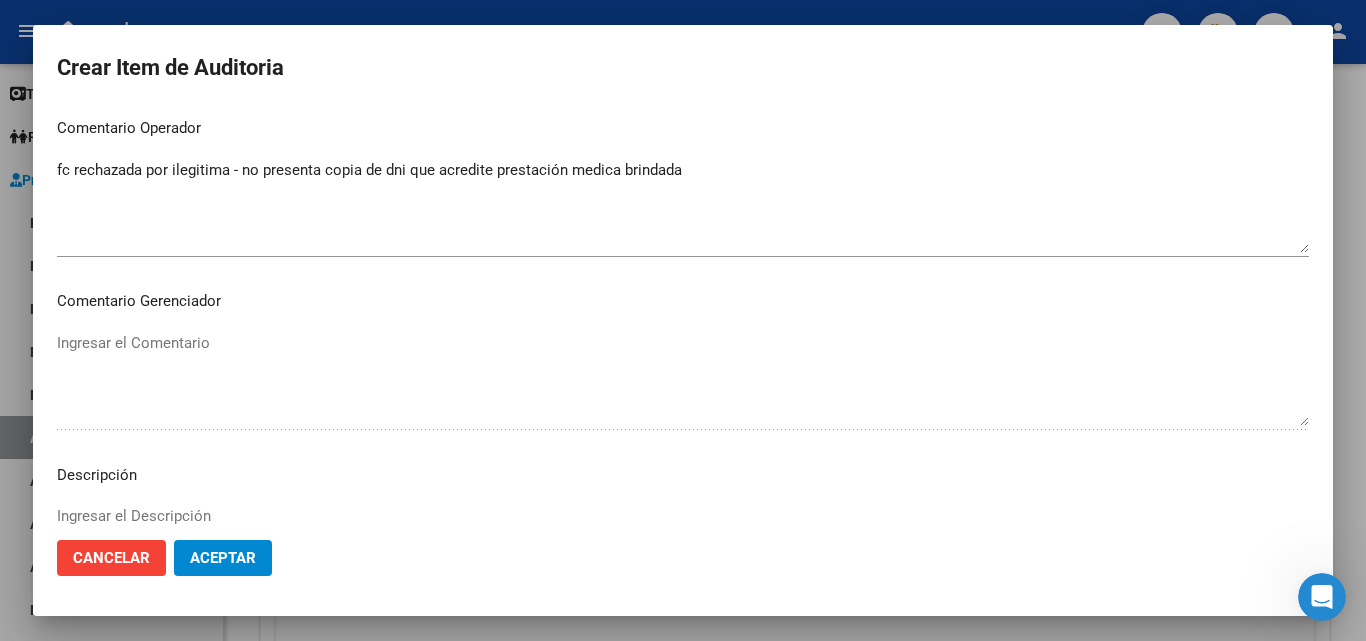click on "Aceptar" 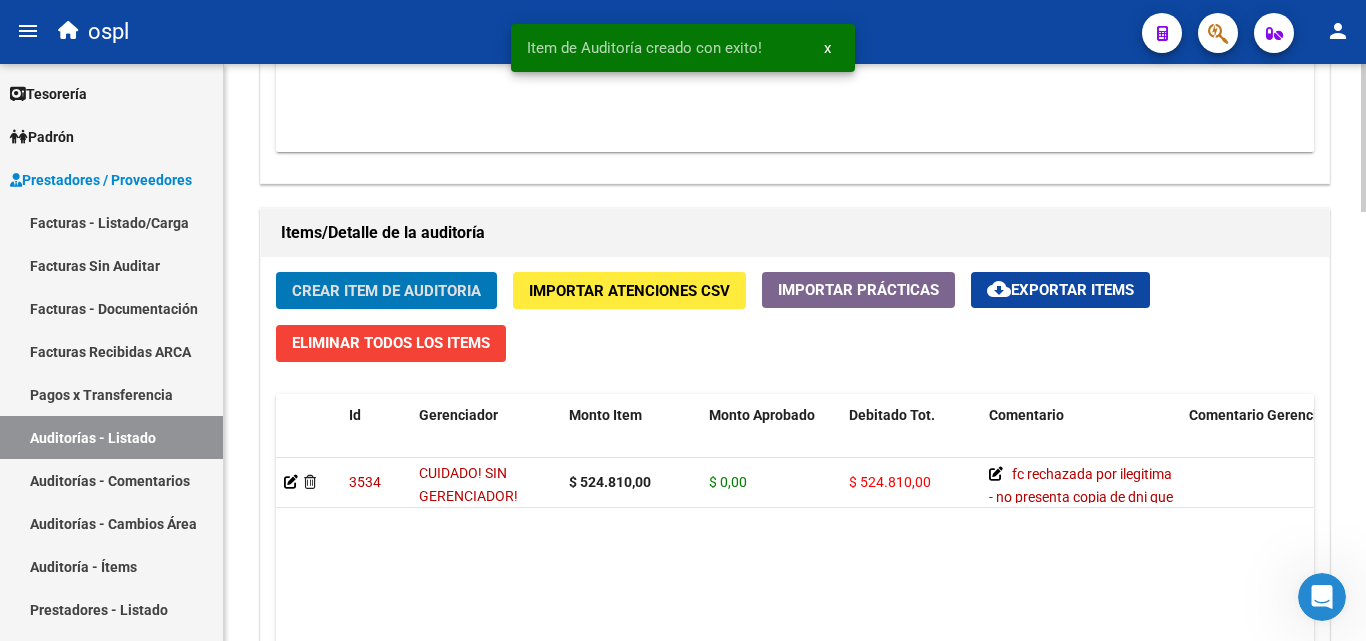 scroll, scrollTop: 1301, scrollLeft: 0, axis: vertical 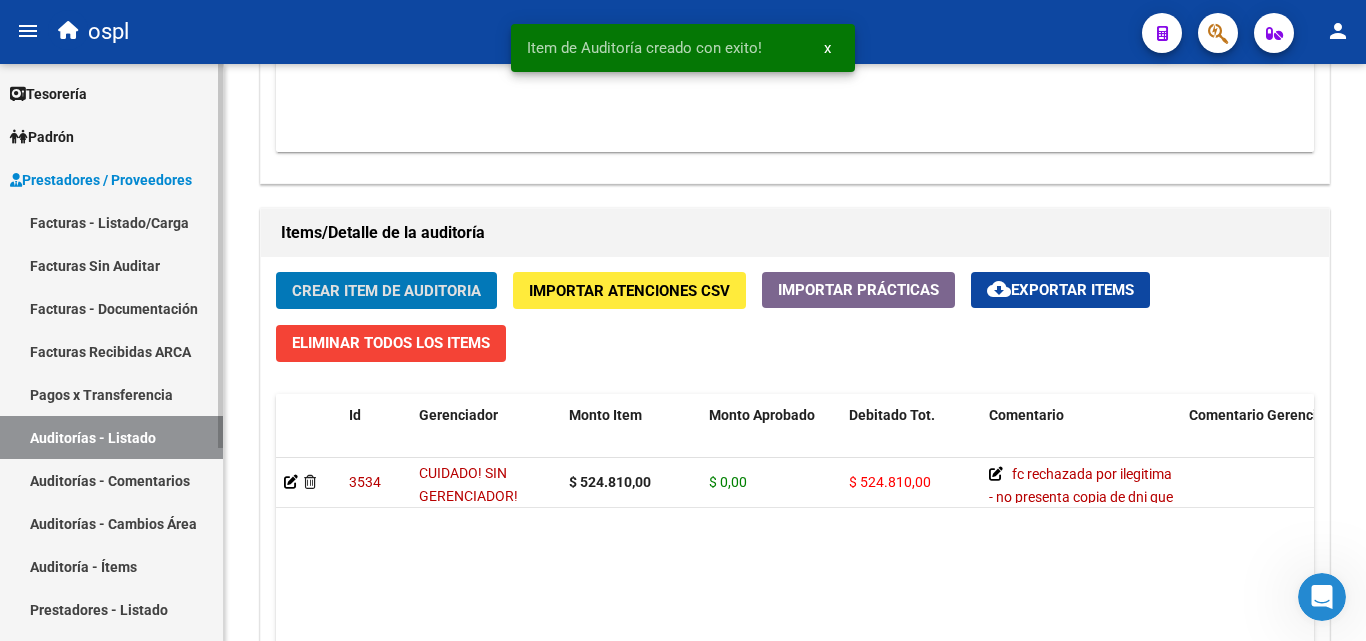 click on "Facturas - Listado/Carga" at bounding box center (111, 222) 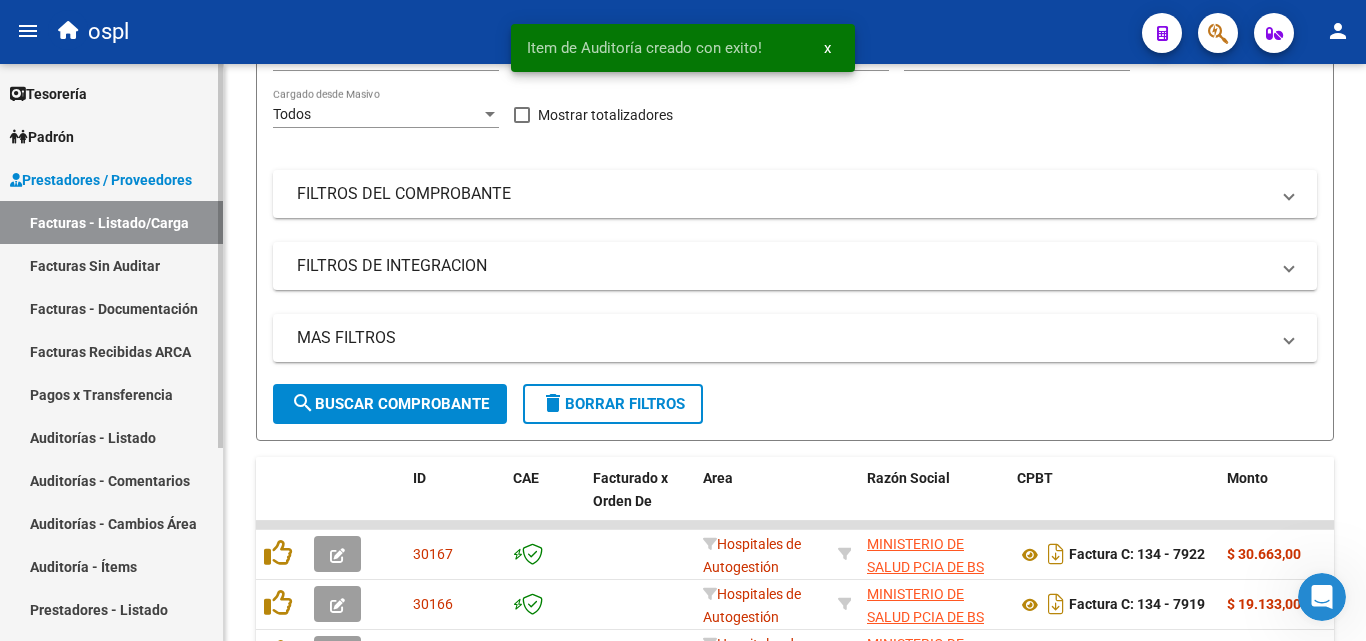 scroll, scrollTop: 727, scrollLeft: 0, axis: vertical 